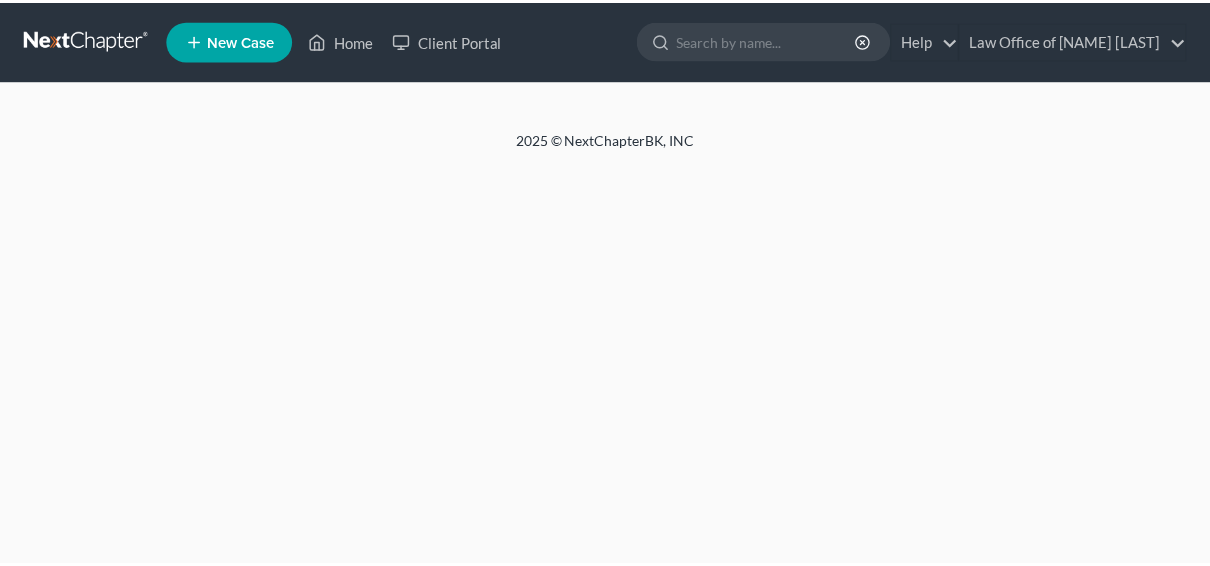 scroll, scrollTop: 0, scrollLeft: 0, axis: both 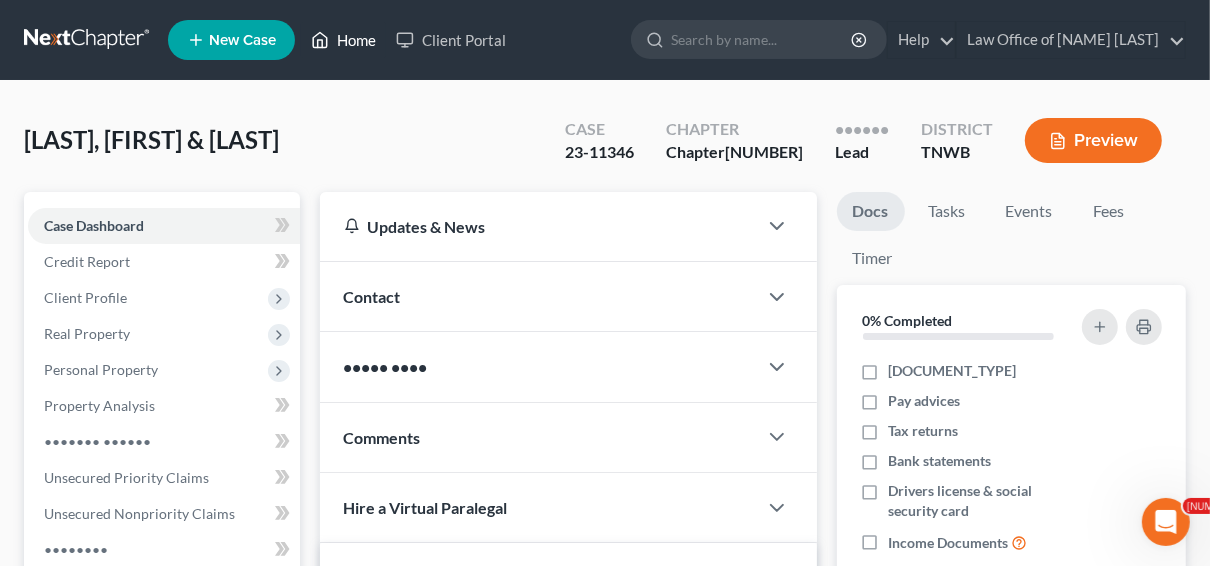 click on "Home" at bounding box center (343, 40) 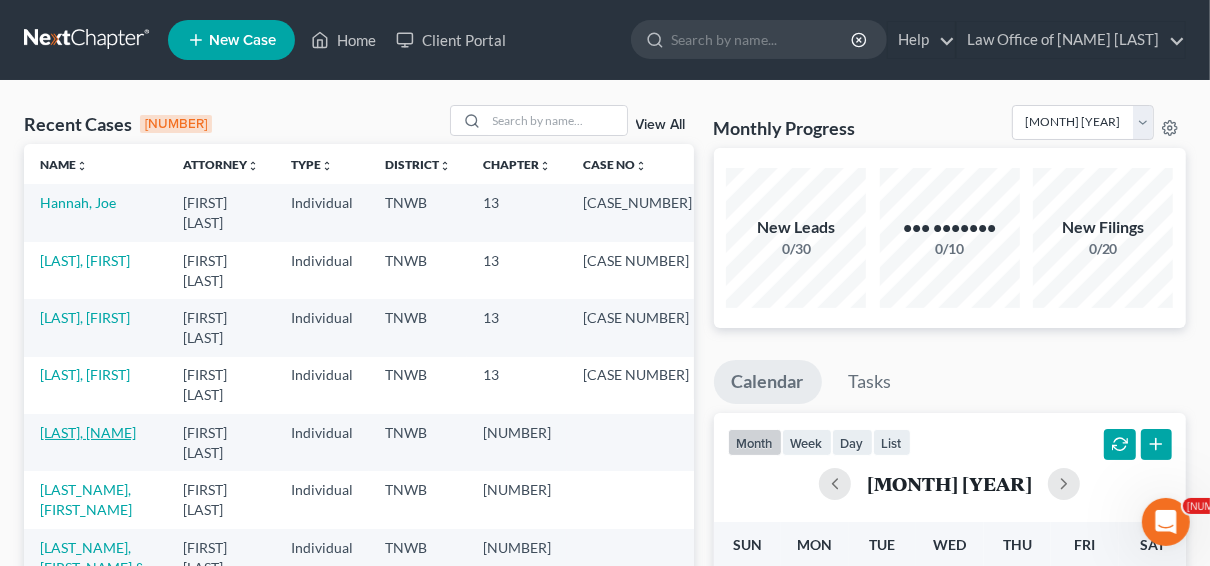 click on "[LAST], [NAME]" at bounding box center (88, 432) 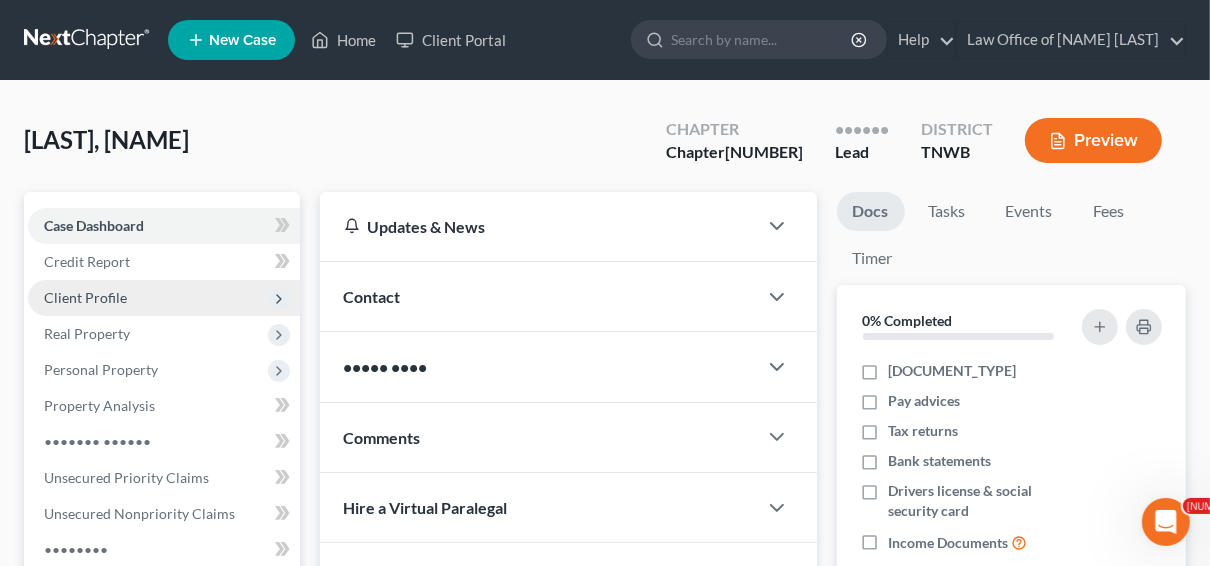 click on "Client Profile" at bounding box center [0, 0] 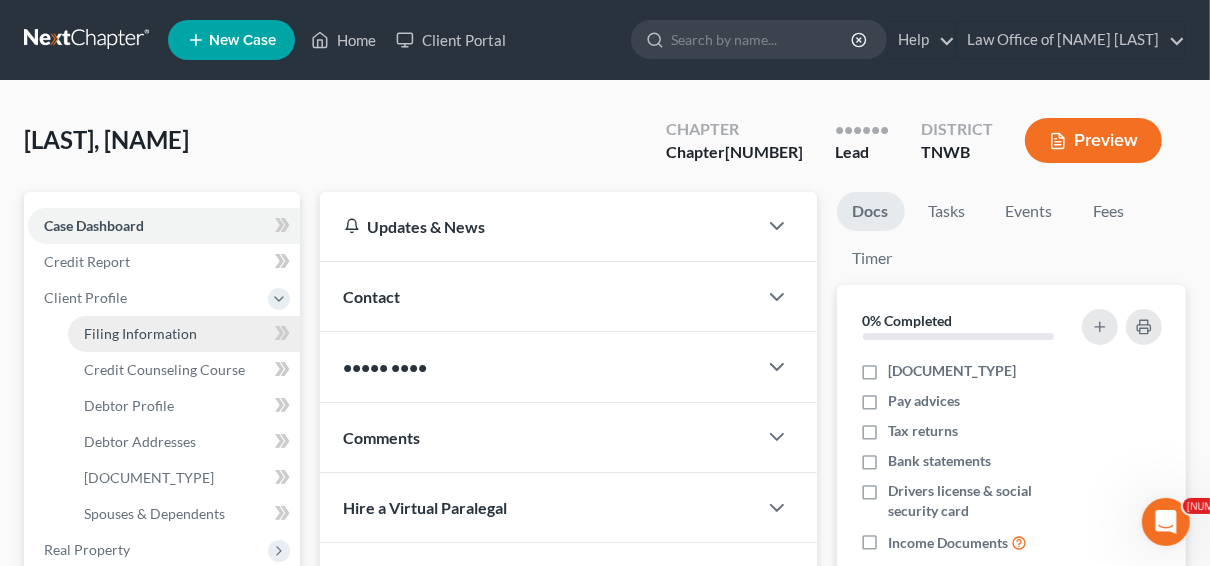 click on "Filing Information" at bounding box center [140, 333] 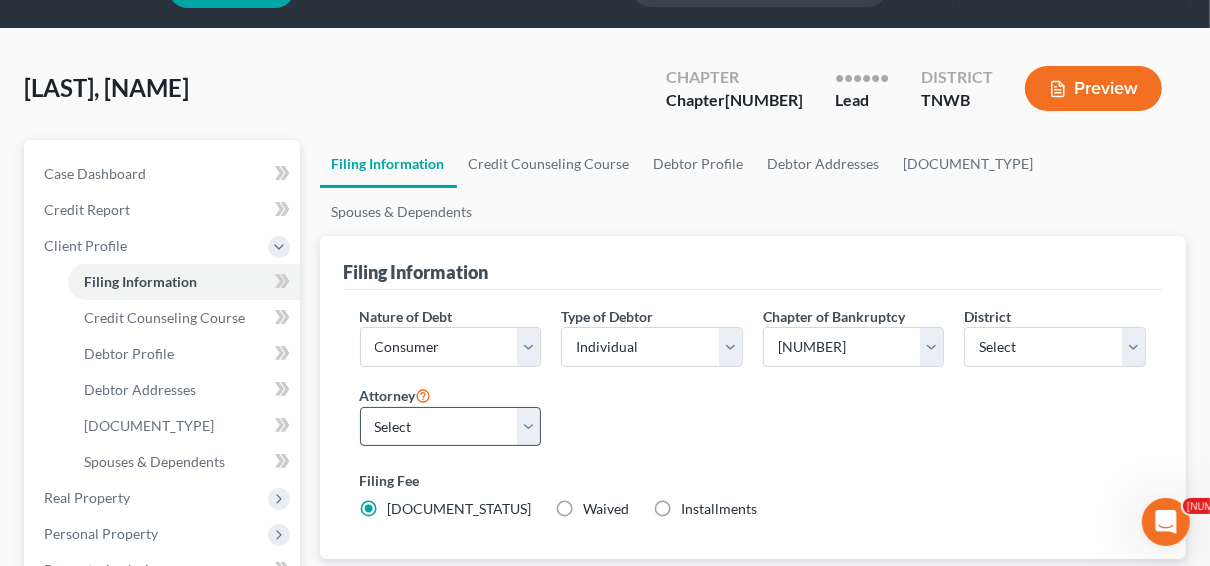 scroll, scrollTop: 160, scrollLeft: 0, axis: vertical 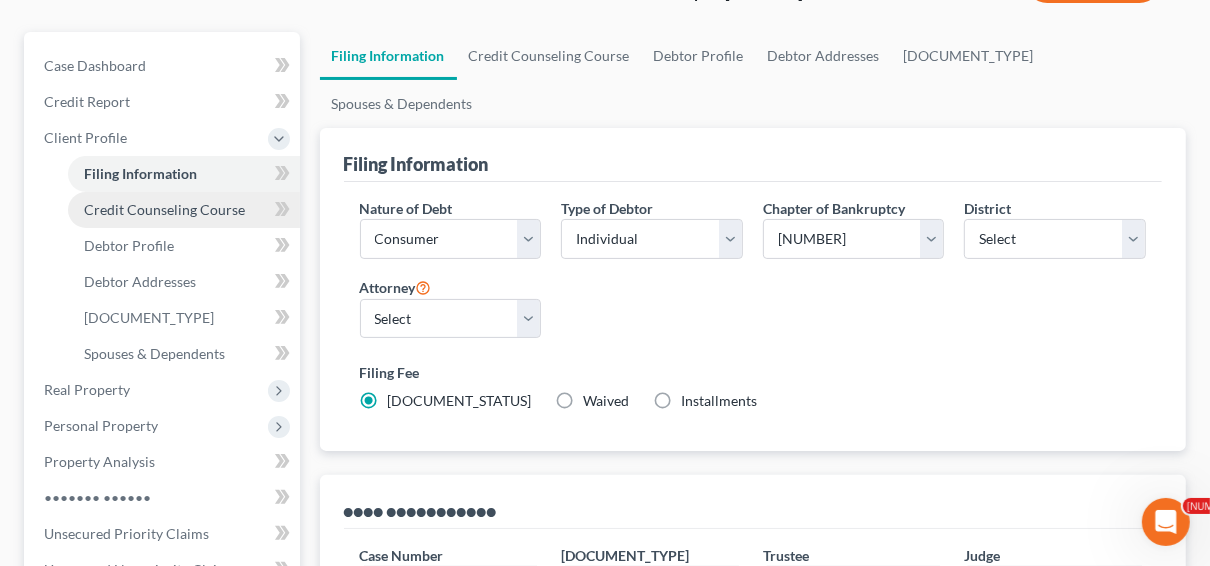 click on "Credit Counseling Course" at bounding box center (164, 209) 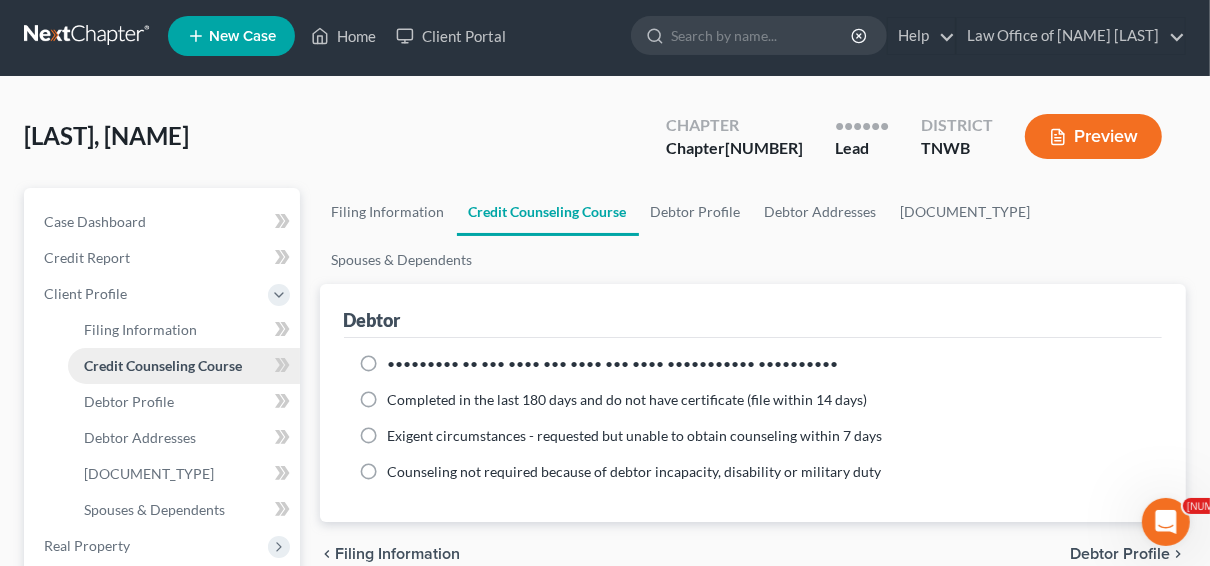 scroll, scrollTop: 0, scrollLeft: 0, axis: both 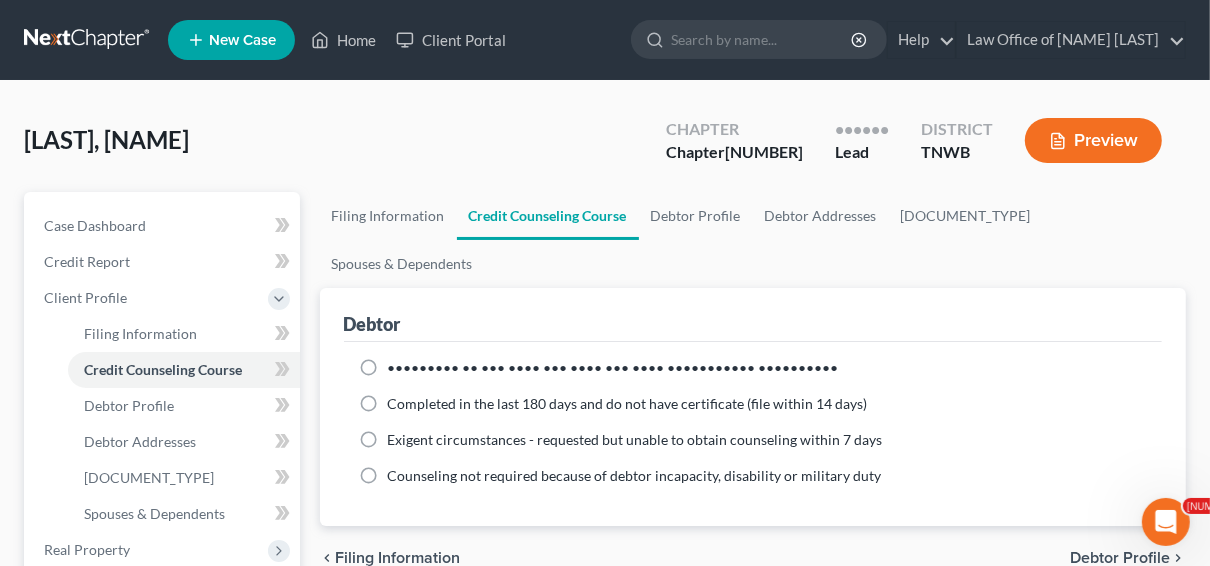 click on "Completed in the last 180 days and do not have certificate (file within 14 days)" at bounding box center (628, 404) 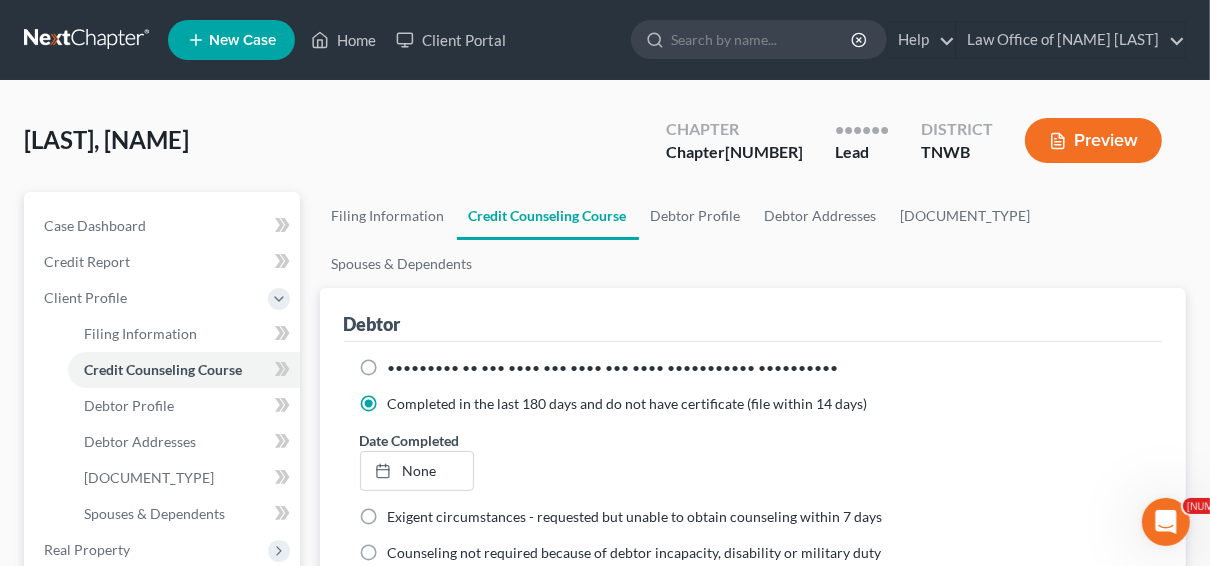 click on "••••••••• •• ••• •••• ••• •••• ••• •••• ••••••••••• ••••••••••" at bounding box center [613, 368] 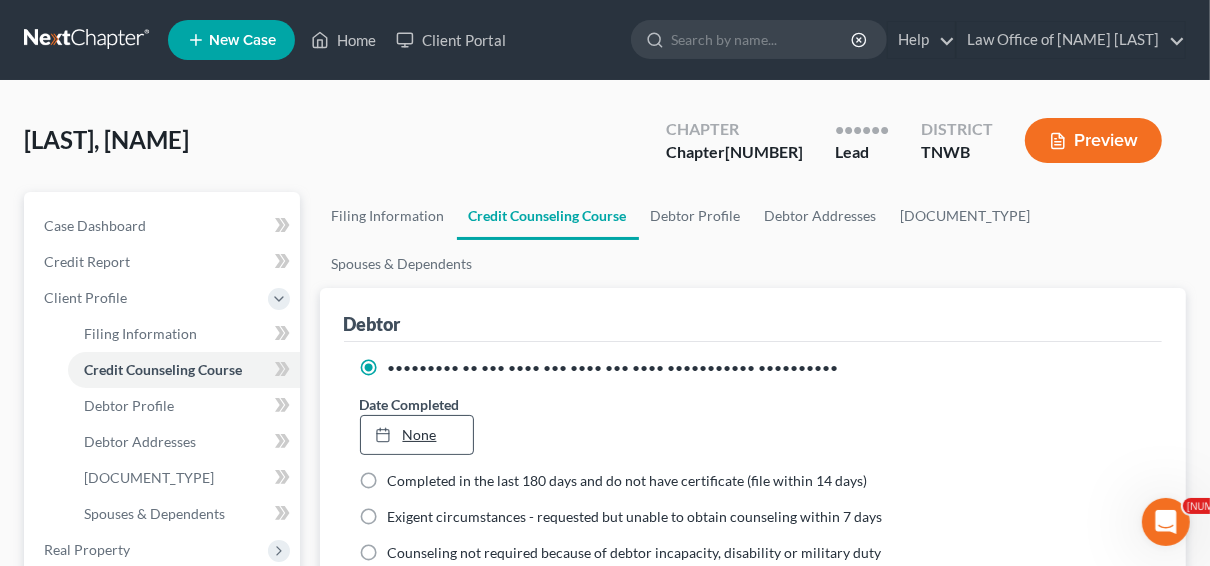 click on "None" at bounding box center (417, 435) 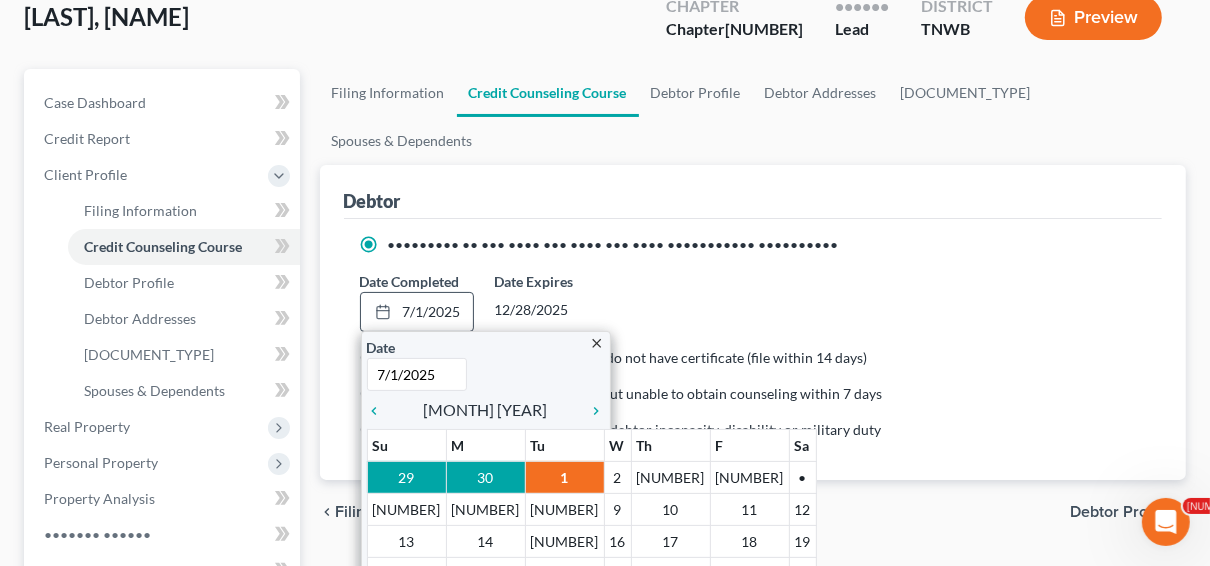 scroll, scrollTop: 160, scrollLeft: 0, axis: vertical 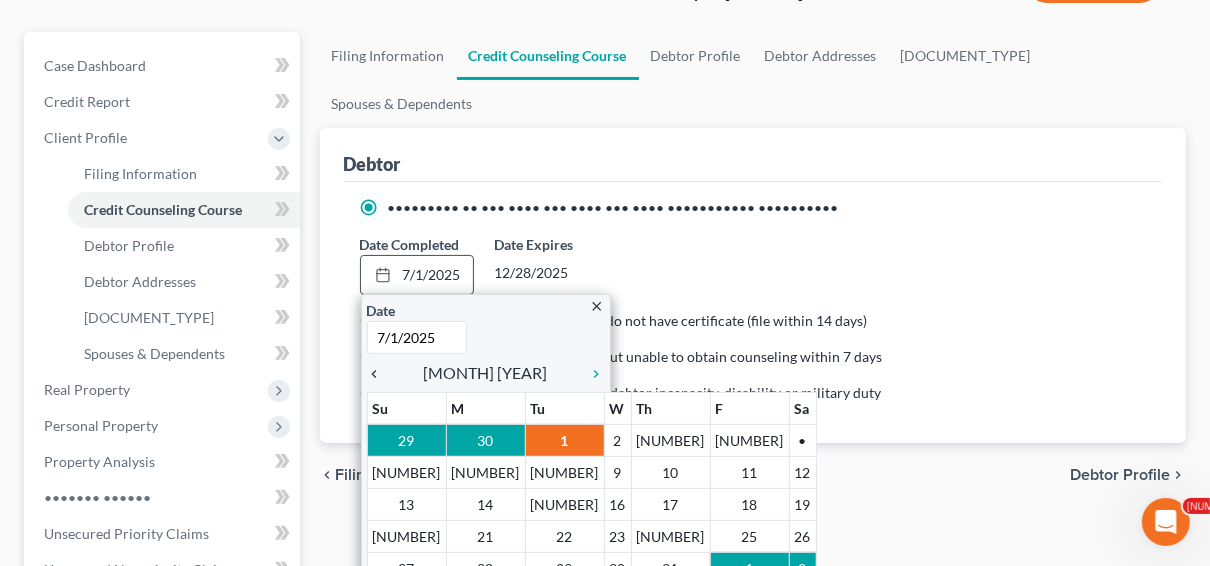 click on "chevron_left" at bounding box center (380, 374) 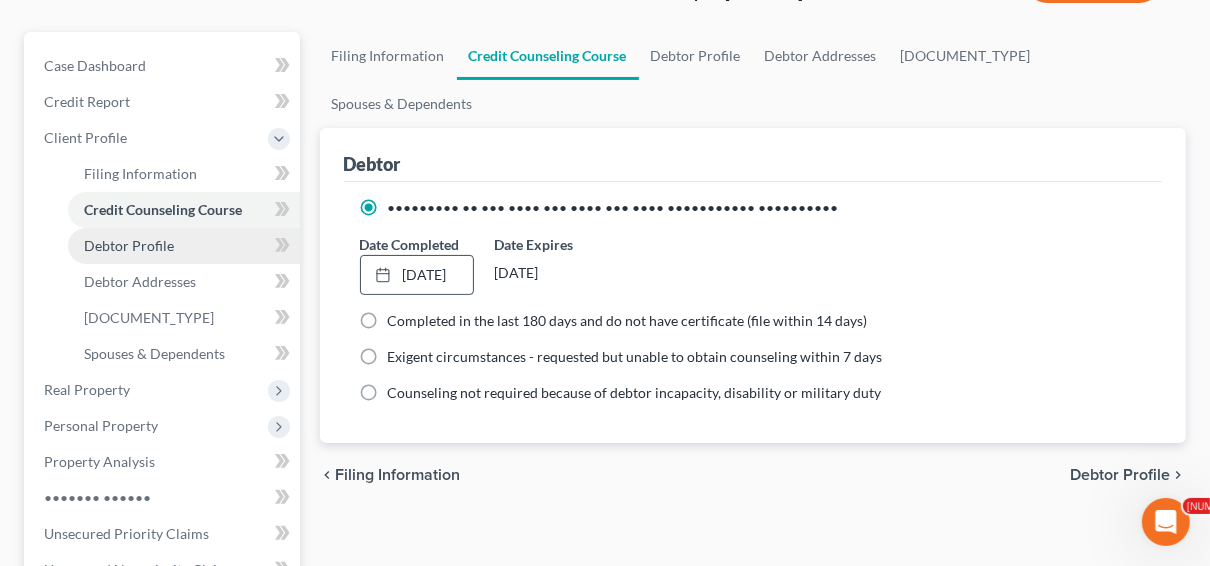 click on "Debtor Profile" at bounding box center (129, 245) 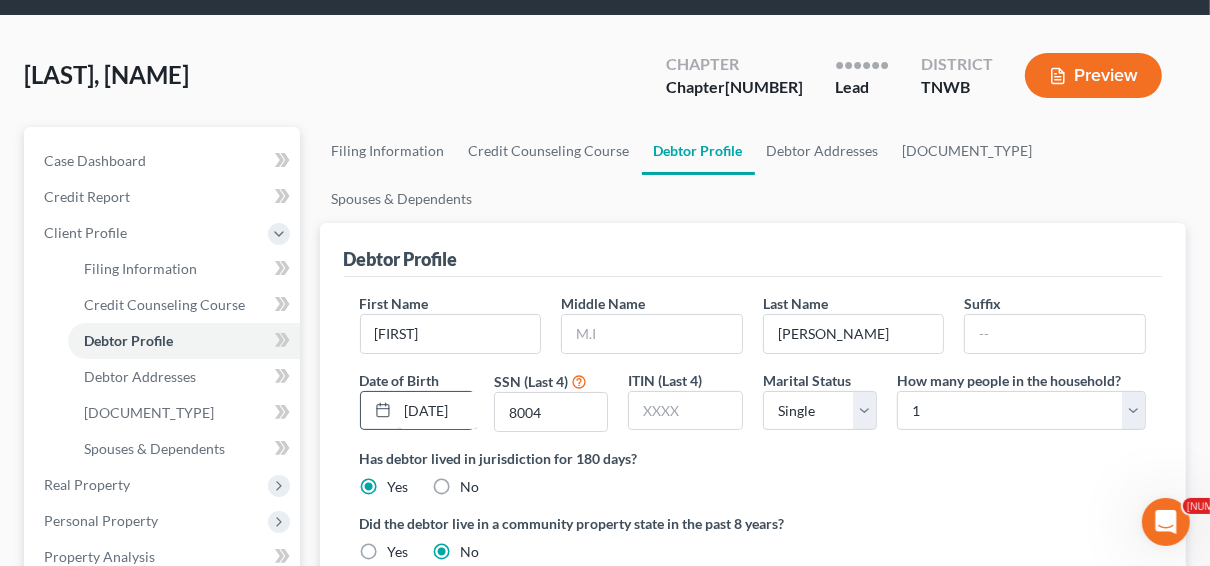 scroll, scrollTop: 160, scrollLeft: 0, axis: vertical 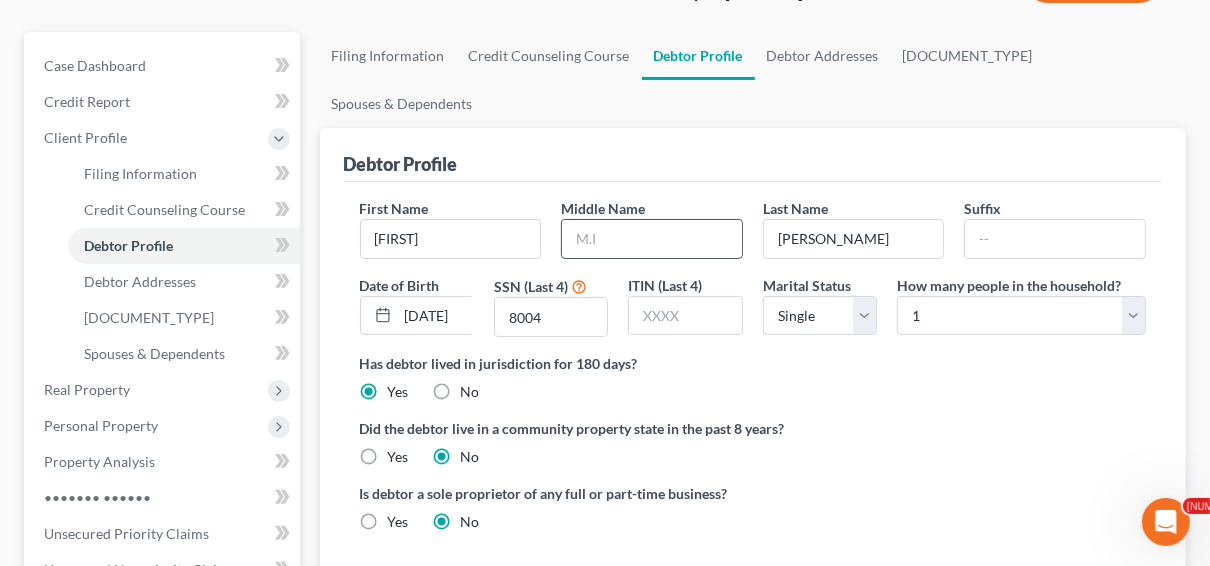 click at bounding box center (652, 239) 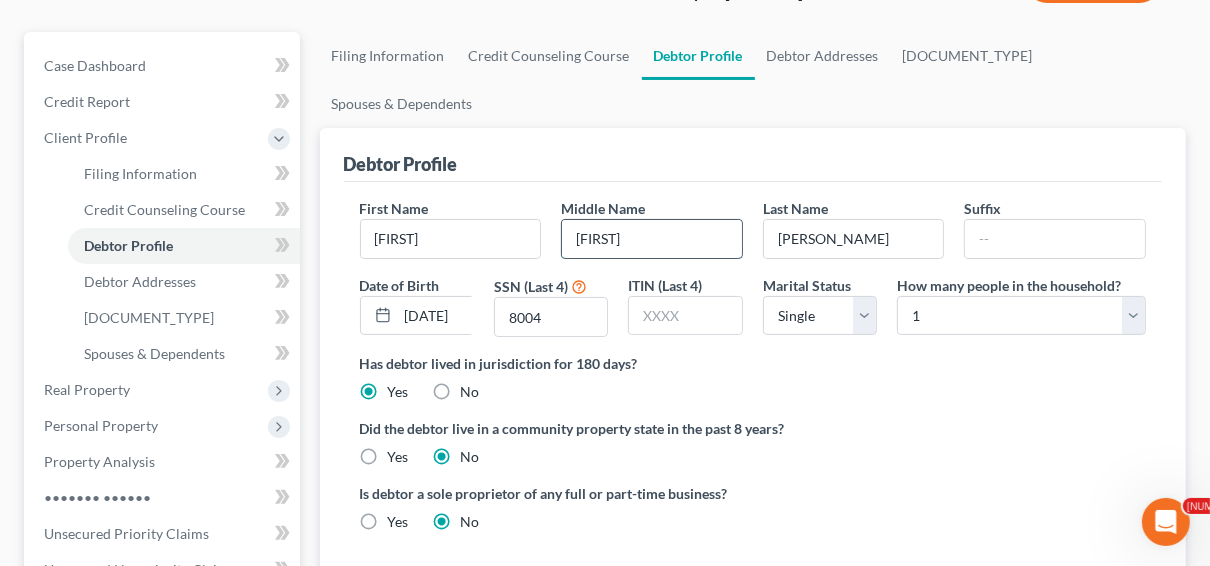 type on "[FIRST]" 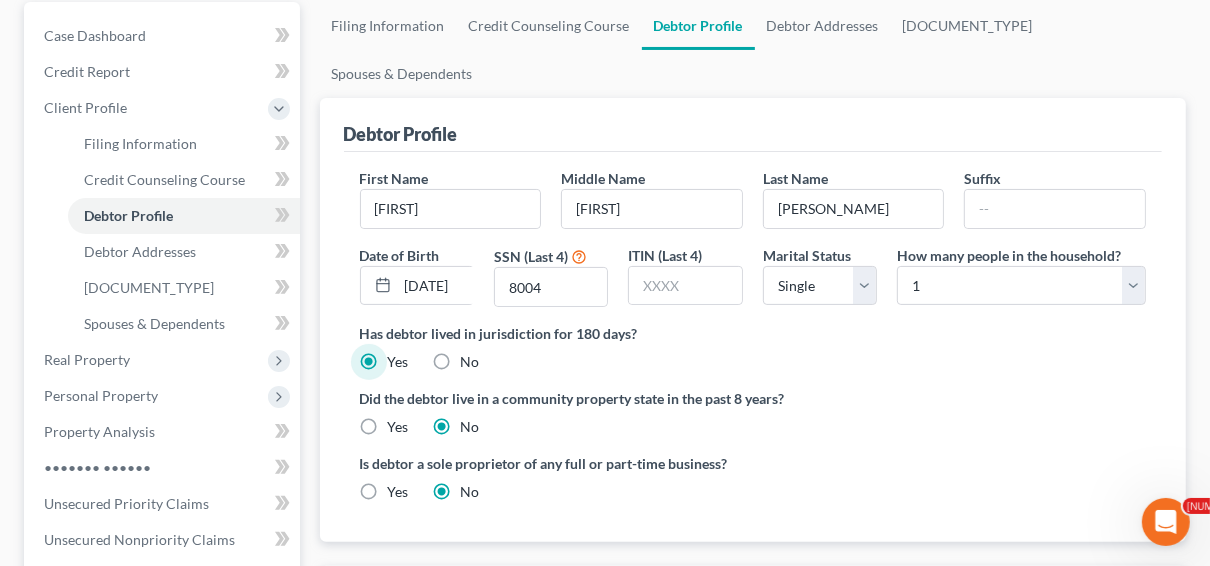 scroll, scrollTop: 240, scrollLeft: 0, axis: vertical 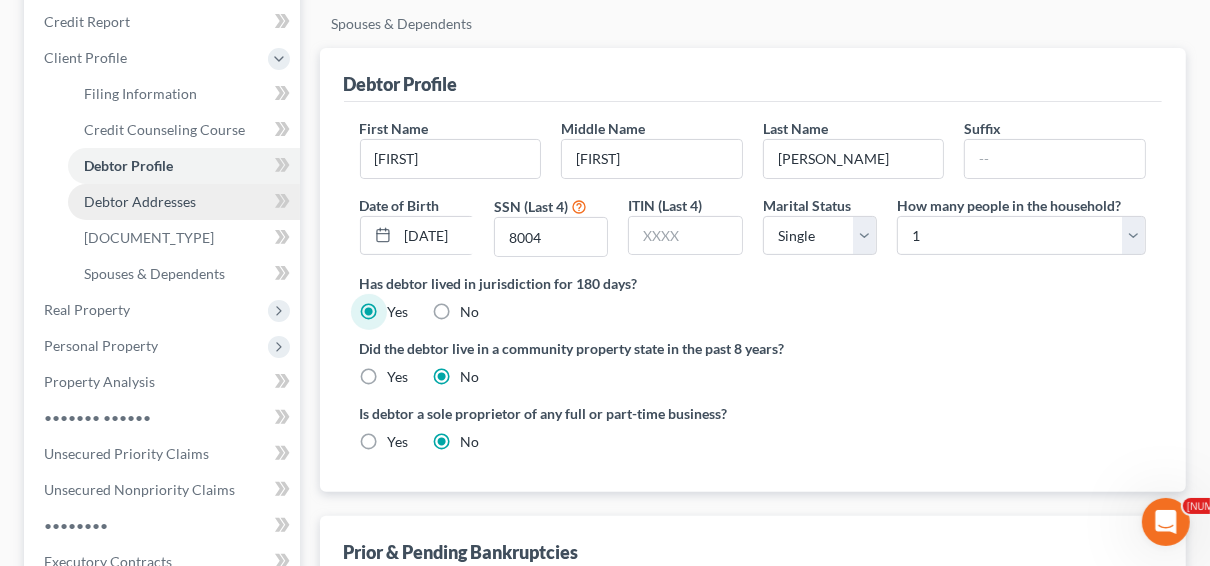 click on "Debtor Addresses" at bounding box center (140, 201) 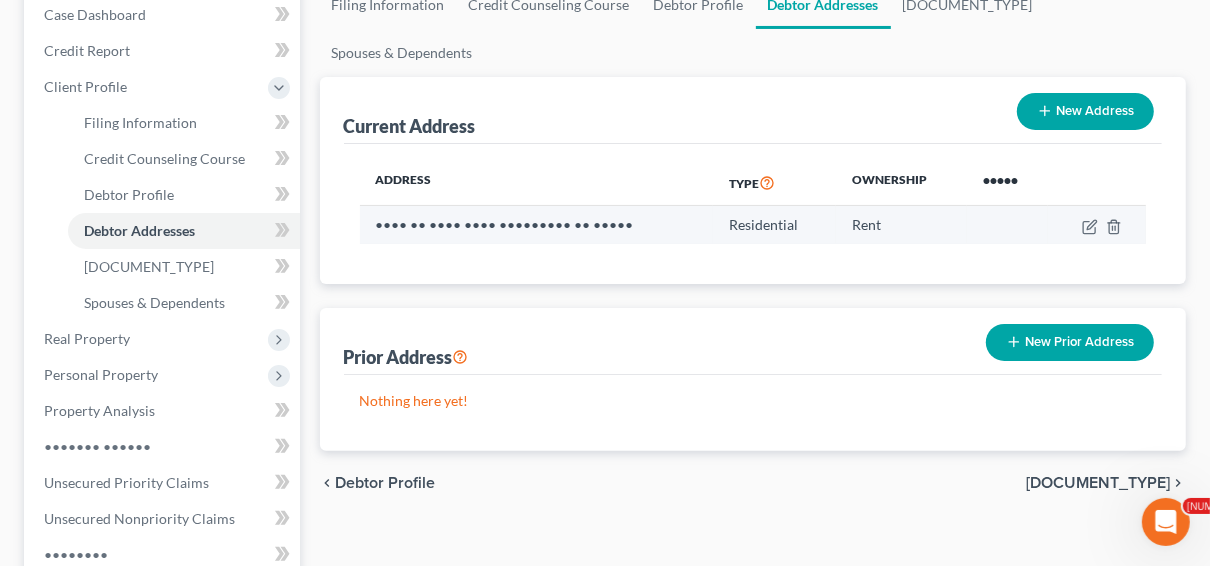 scroll, scrollTop: 240, scrollLeft: 0, axis: vertical 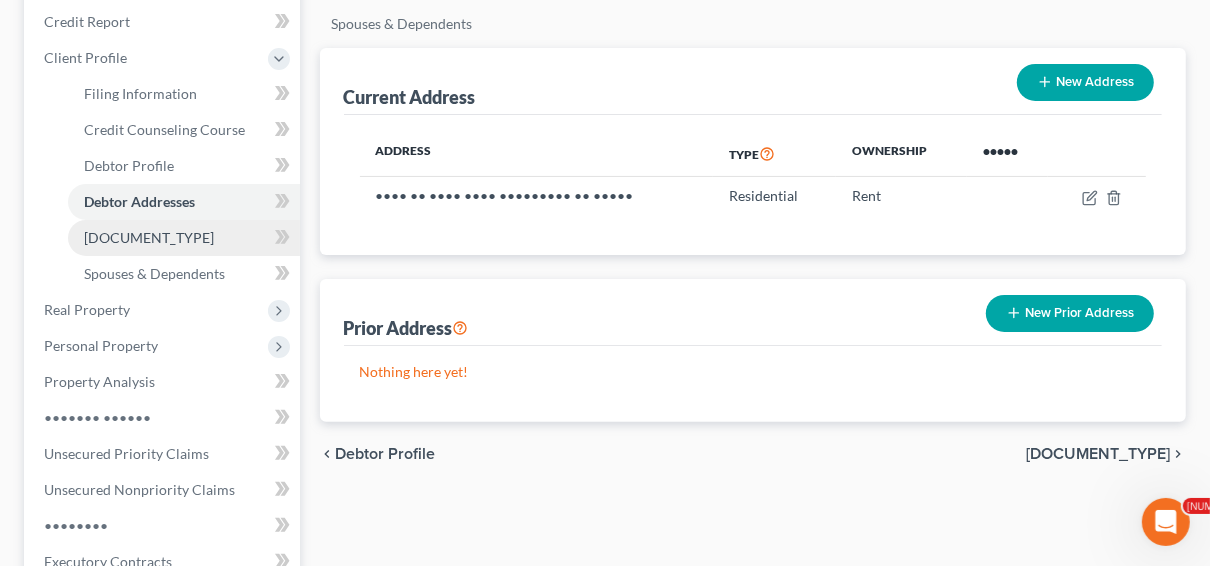 click on "[DOCUMENT_TYPE]" at bounding box center (149, 237) 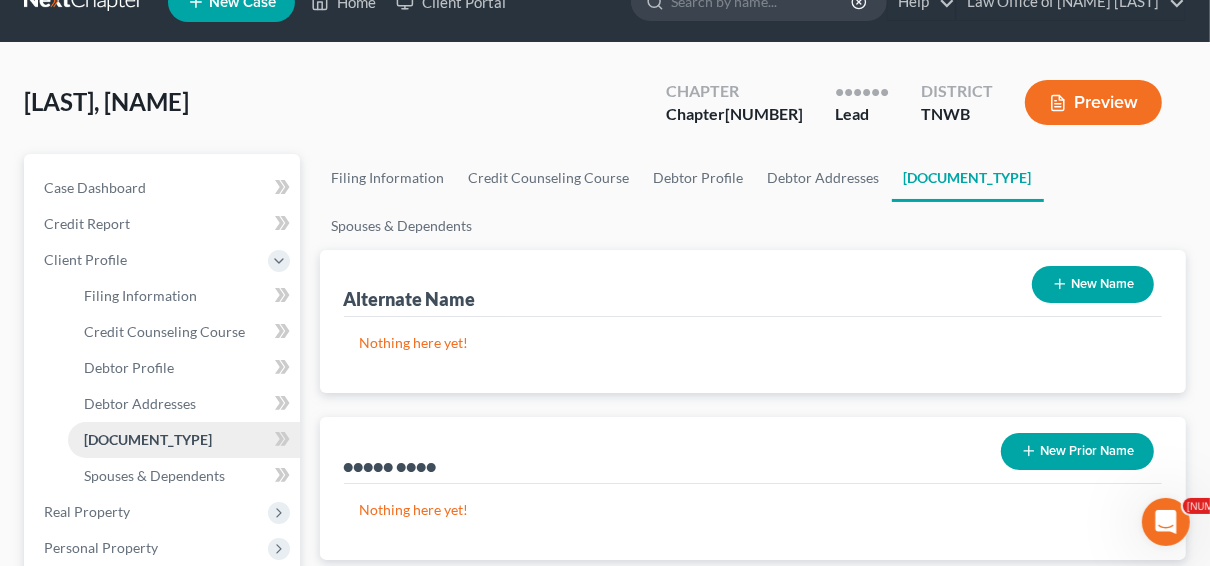 scroll, scrollTop: 0, scrollLeft: 0, axis: both 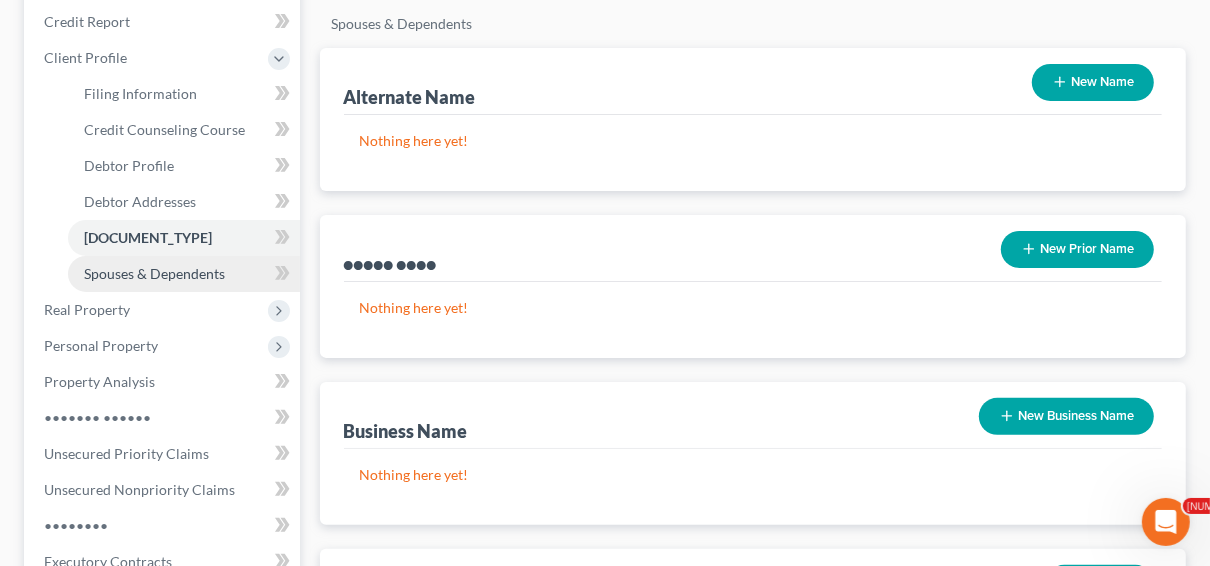 click on "Spouses & Dependents" at bounding box center (154, 273) 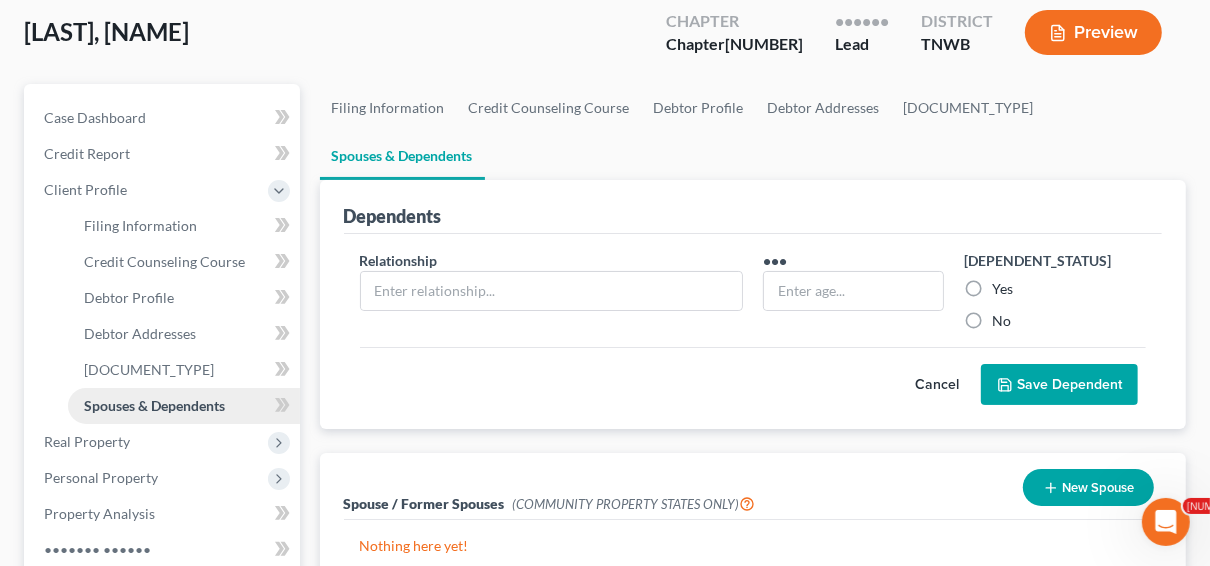 scroll, scrollTop: 240, scrollLeft: 0, axis: vertical 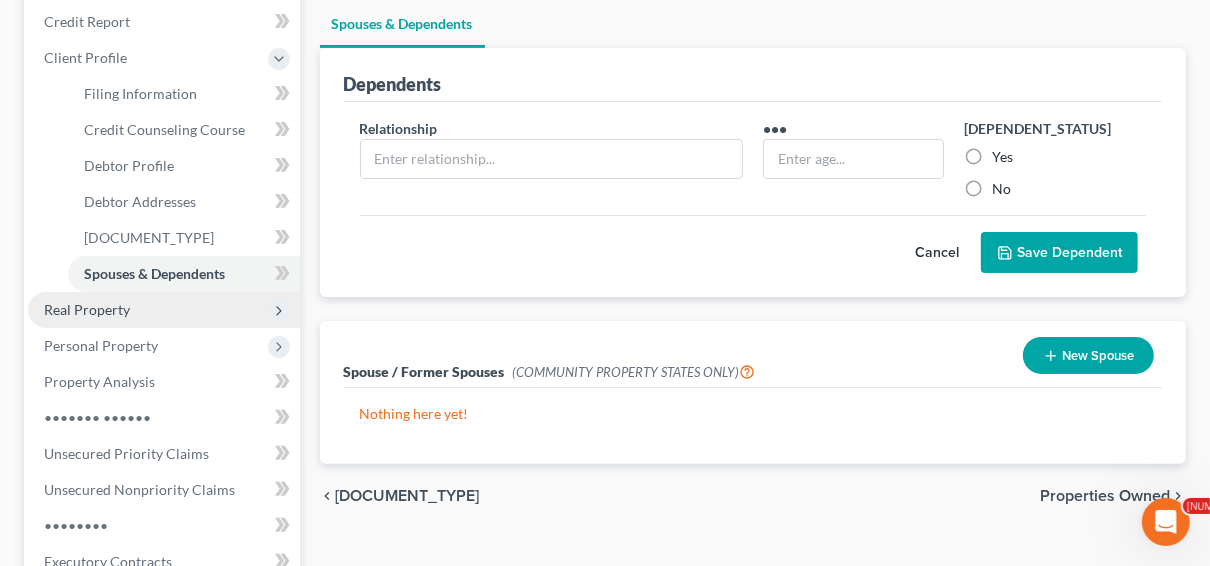 click on "Real Property" at bounding box center [0, 0] 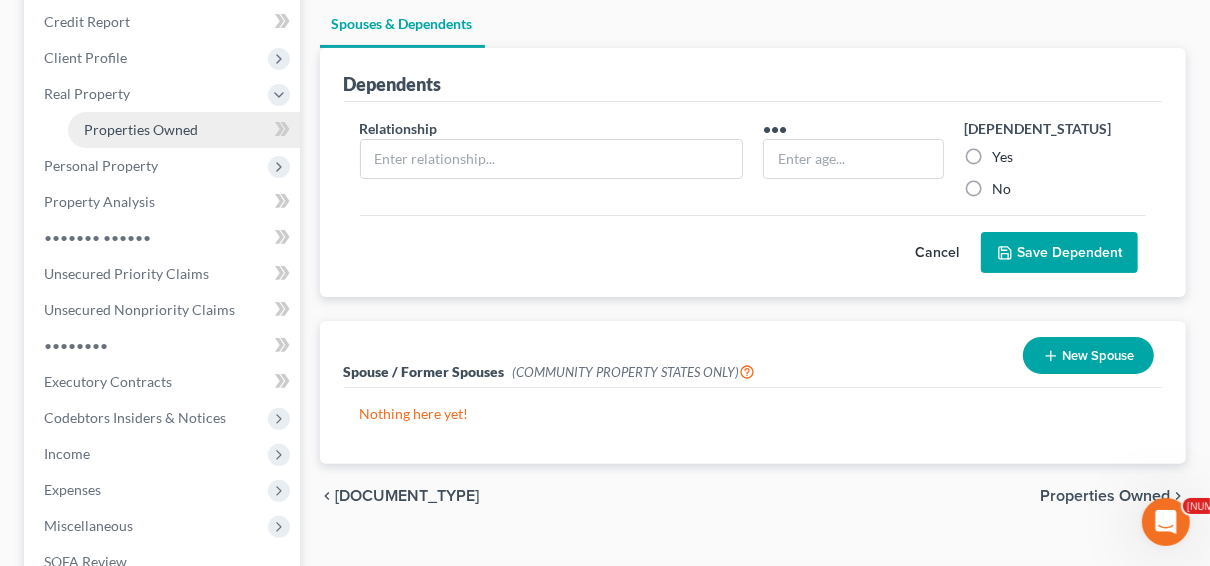 click on "Properties Owned" at bounding box center [141, 129] 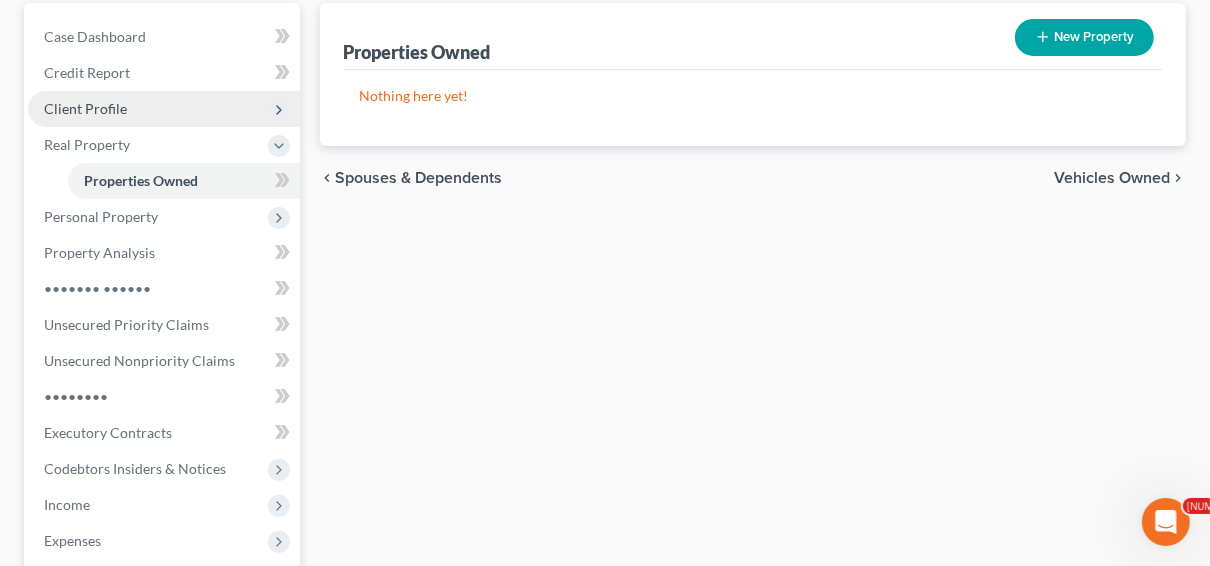 scroll, scrollTop: 240, scrollLeft: 0, axis: vertical 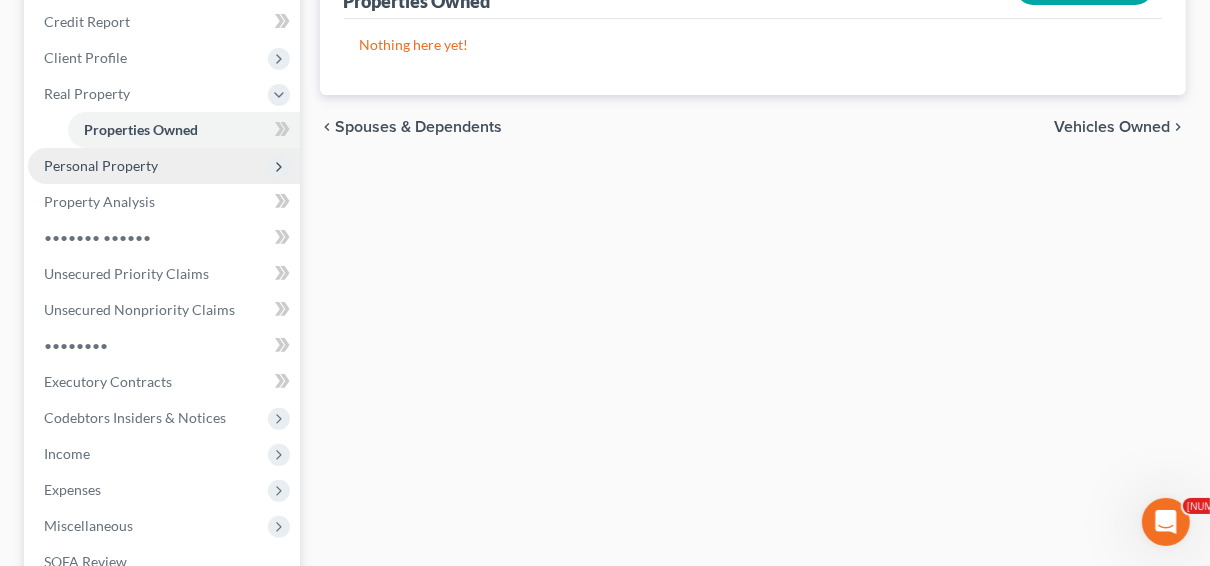 click on "Personal Property" at bounding box center (0, 0) 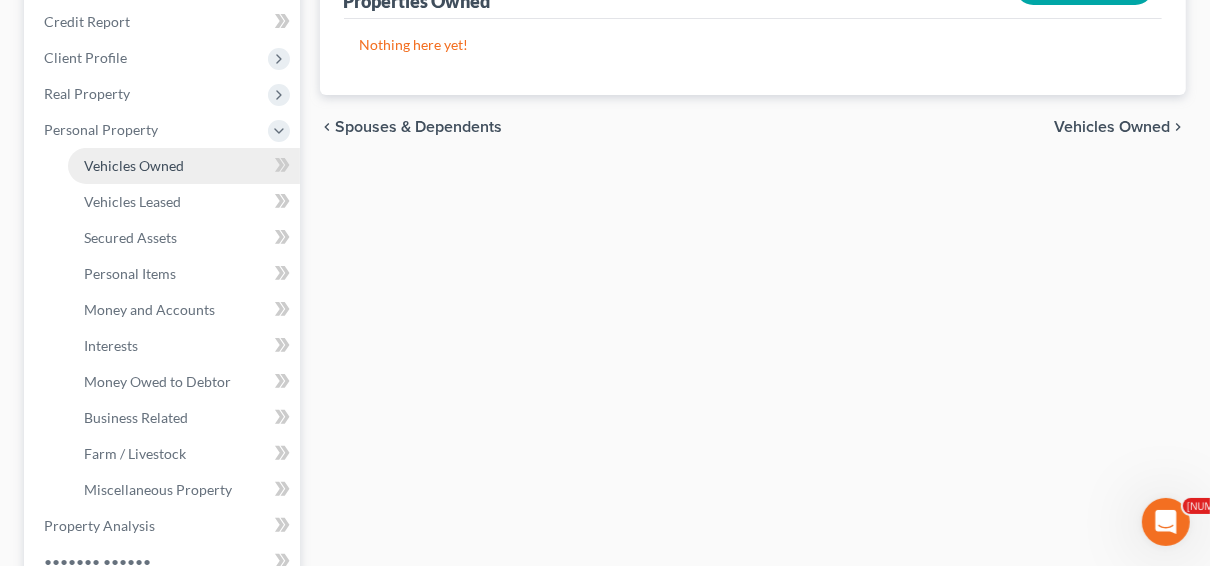 click on "Vehicles Owned" at bounding box center [134, 165] 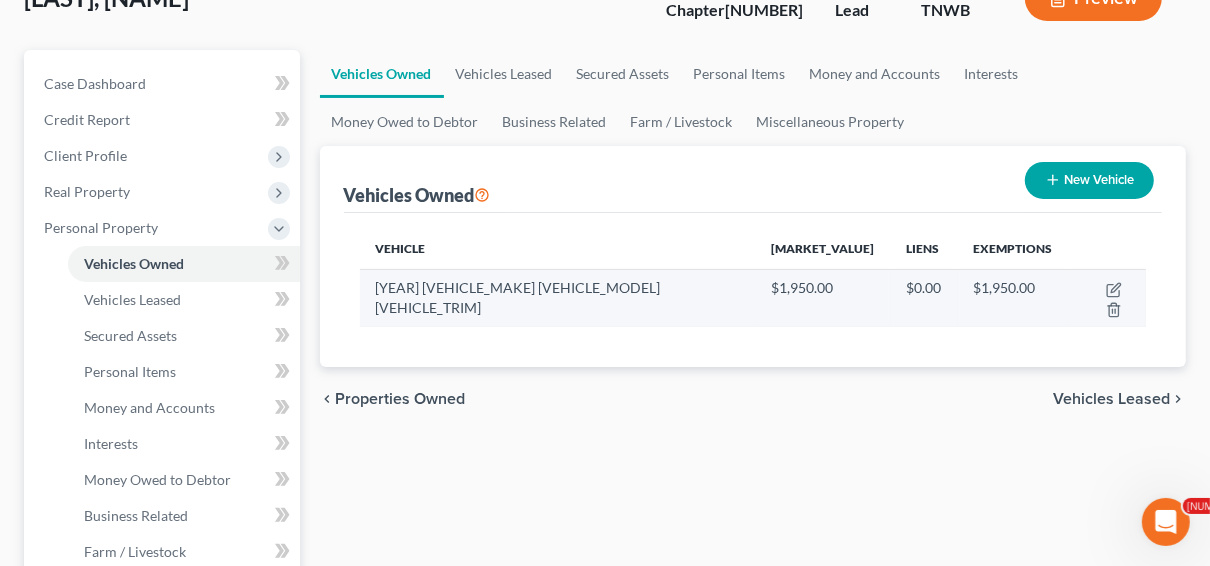 scroll, scrollTop: 160, scrollLeft: 0, axis: vertical 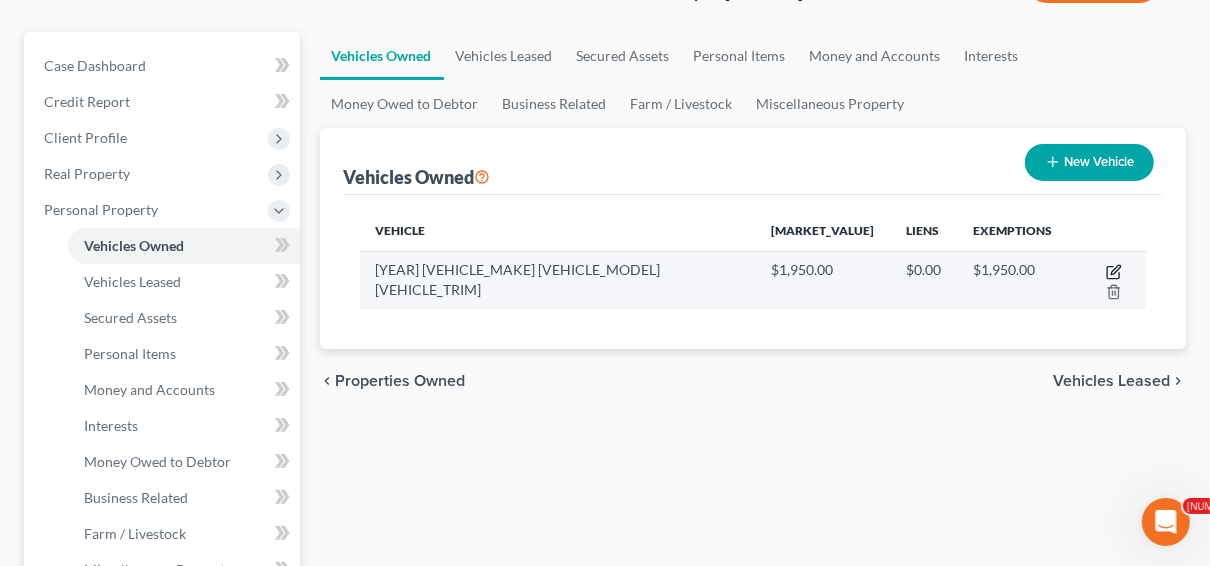 click at bounding box center [1113, 273] 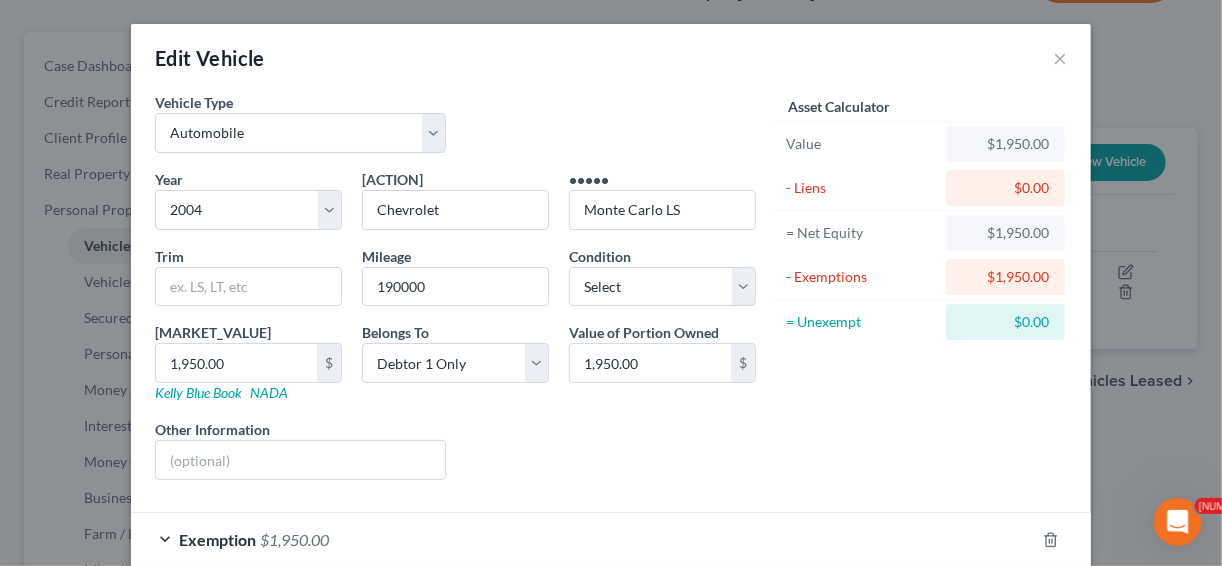 click on "Edit Vehicle ×" at bounding box center (611, 58) 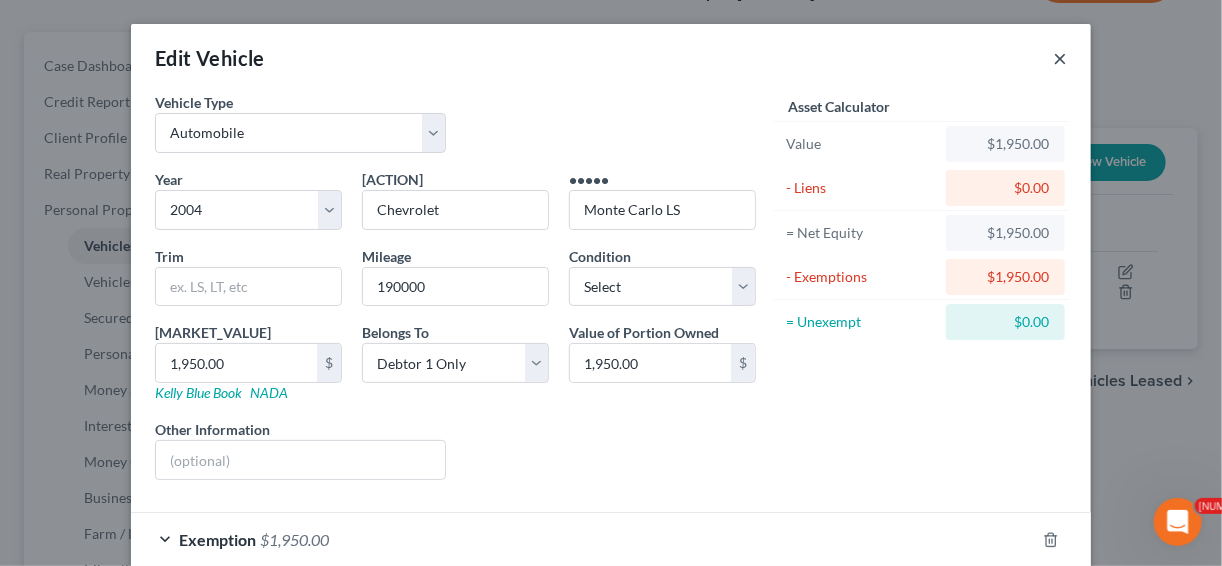 click on "×" at bounding box center (1060, 58) 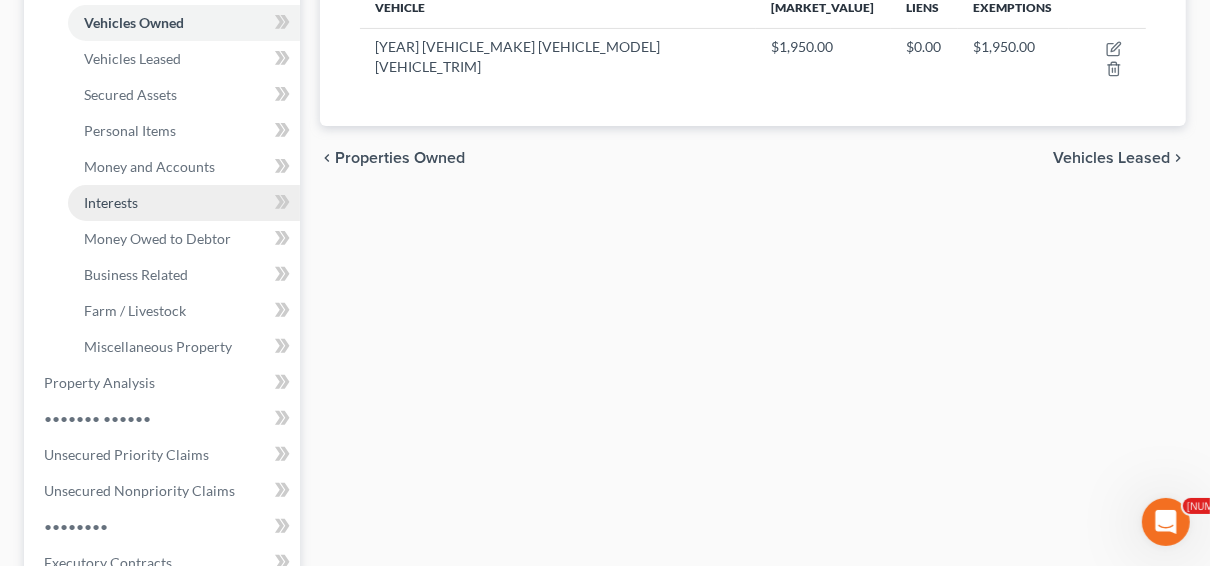 scroll, scrollTop: 400, scrollLeft: 0, axis: vertical 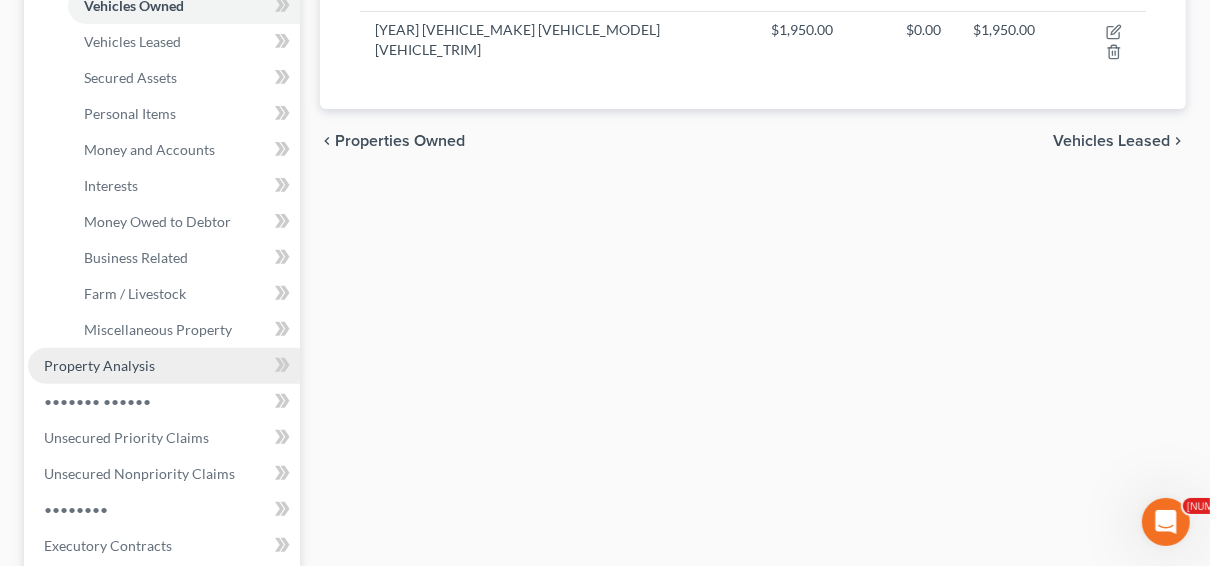 click on "Property Analysis" at bounding box center (99, 365) 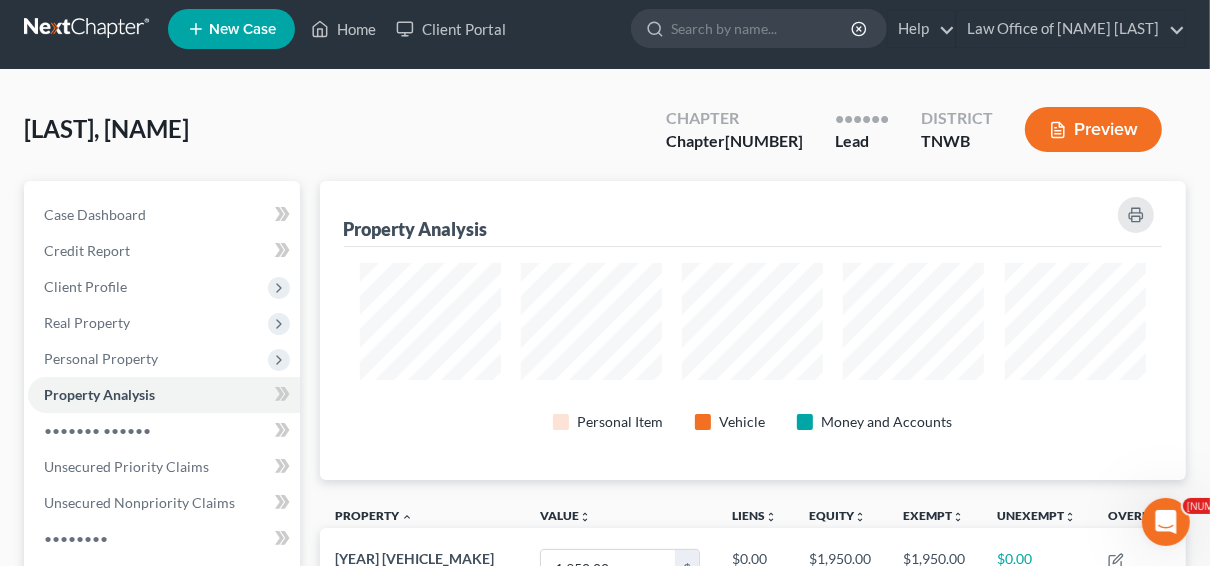 scroll, scrollTop: 0, scrollLeft: 0, axis: both 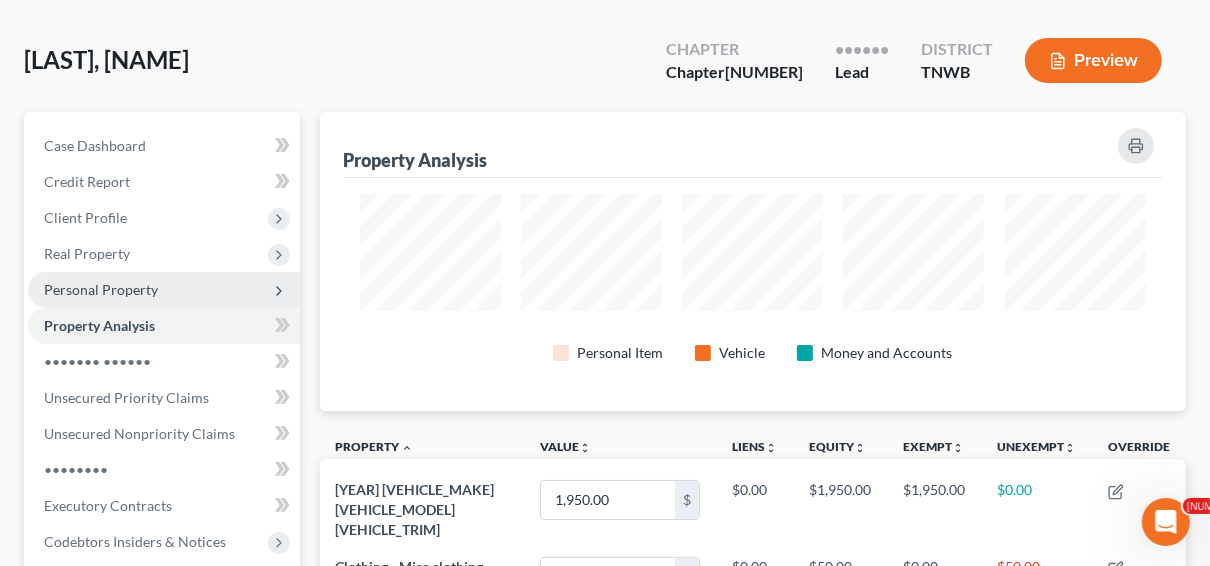 click on "Personal Property" at bounding box center [0, 0] 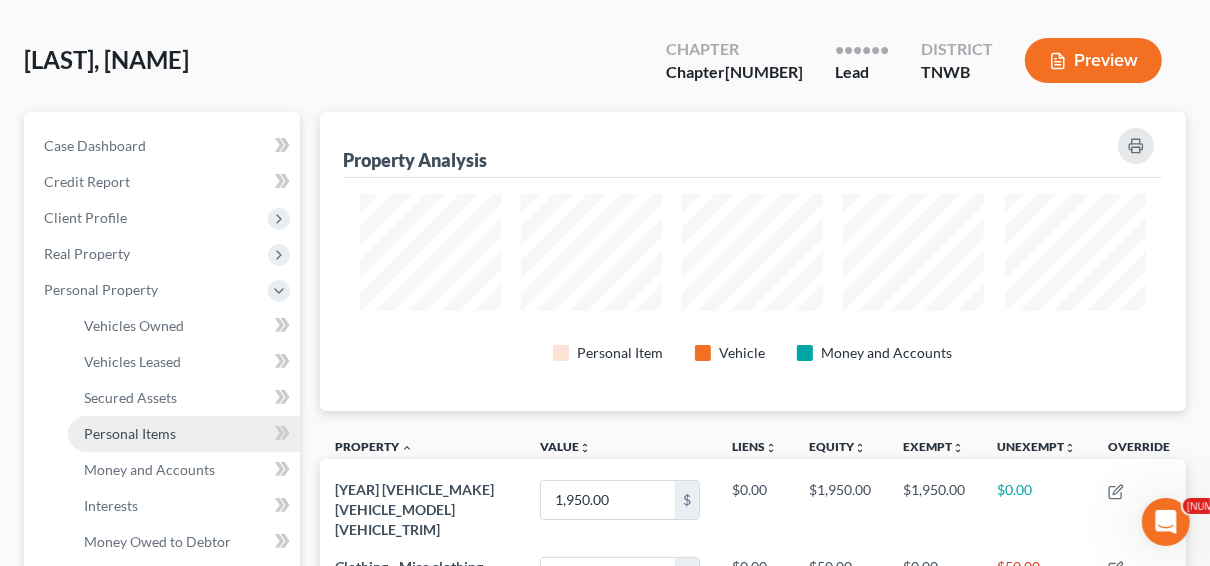 click on "Personal Items" at bounding box center (130, 433) 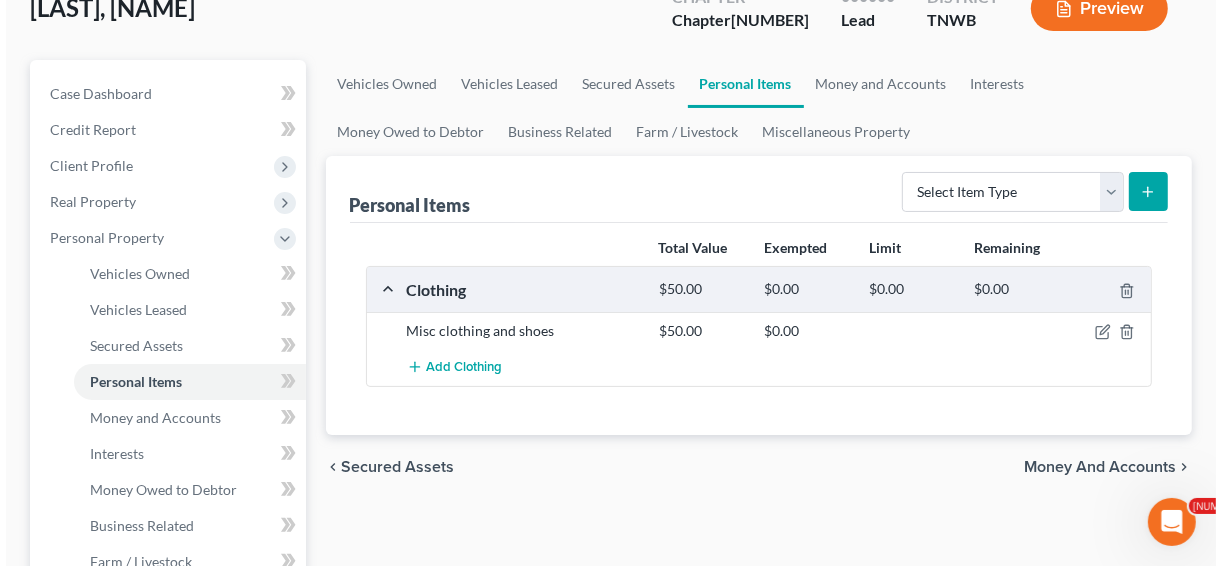 scroll, scrollTop: 160, scrollLeft: 0, axis: vertical 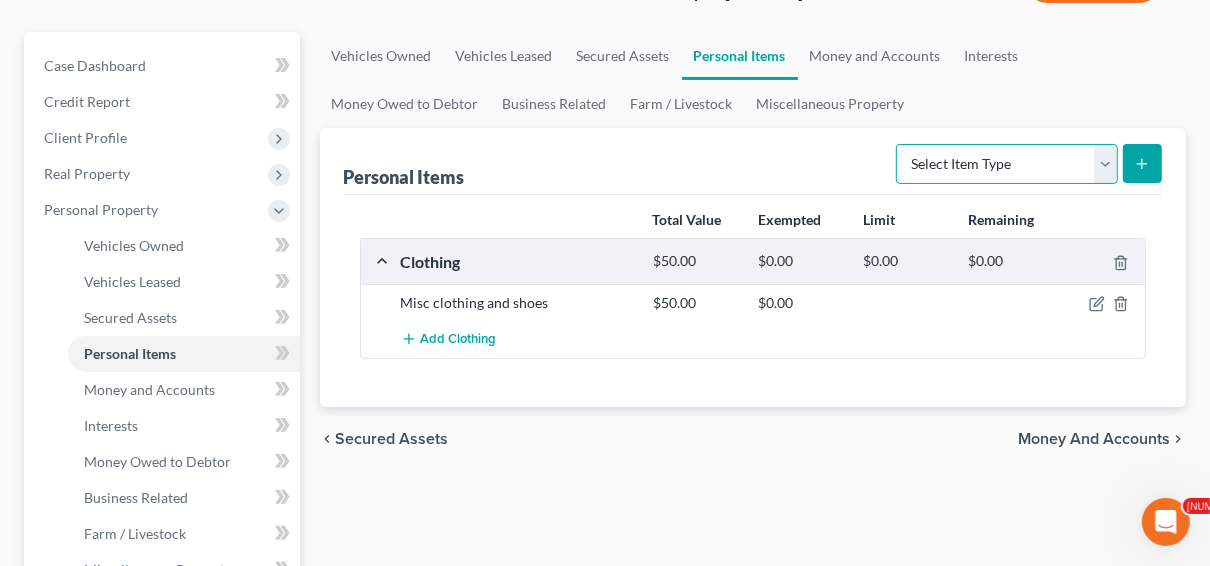 click on "Select Item Type Clothing Collectibles Of Value Electronics Firearms Household Goods Jewelry Other Pet(s) Sports & Hobby Equipment" at bounding box center (1007, 164) 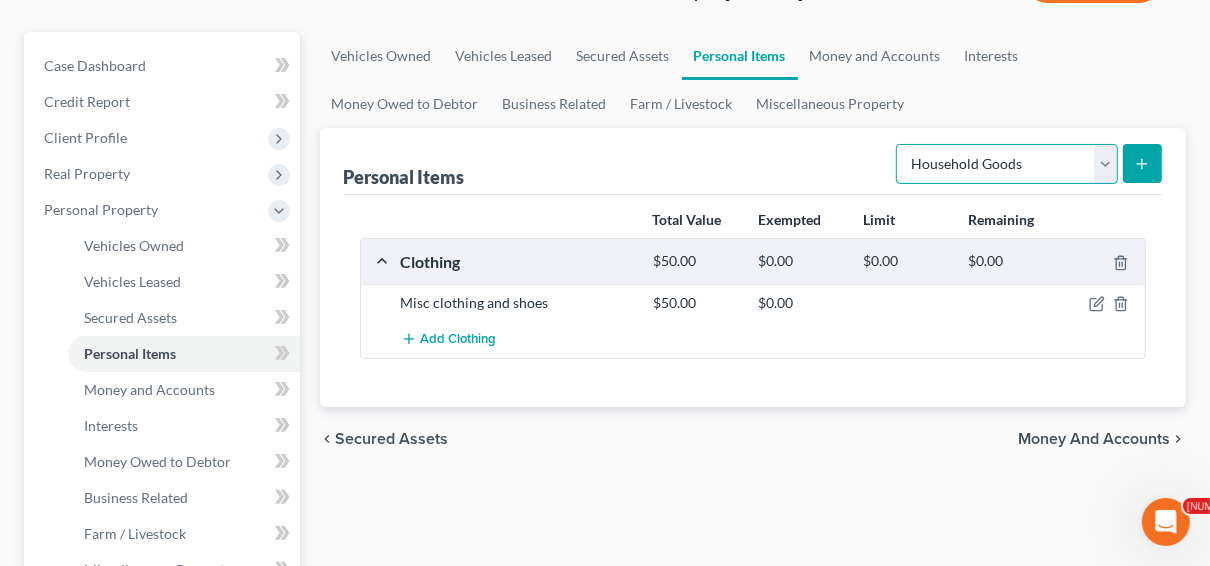 click on "Select Item Type Clothing Collectibles Of Value Electronics Firearms Household Goods Jewelry Other Pet(s) Sports & Hobby Equipment" at bounding box center [1007, 164] 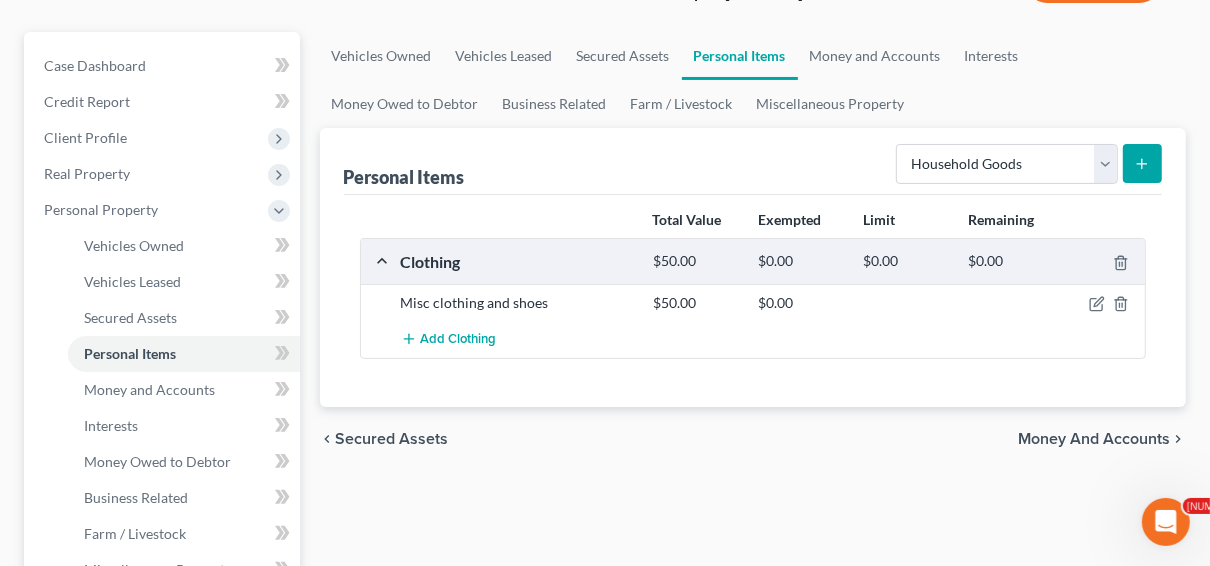 click at bounding box center (1142, 163) 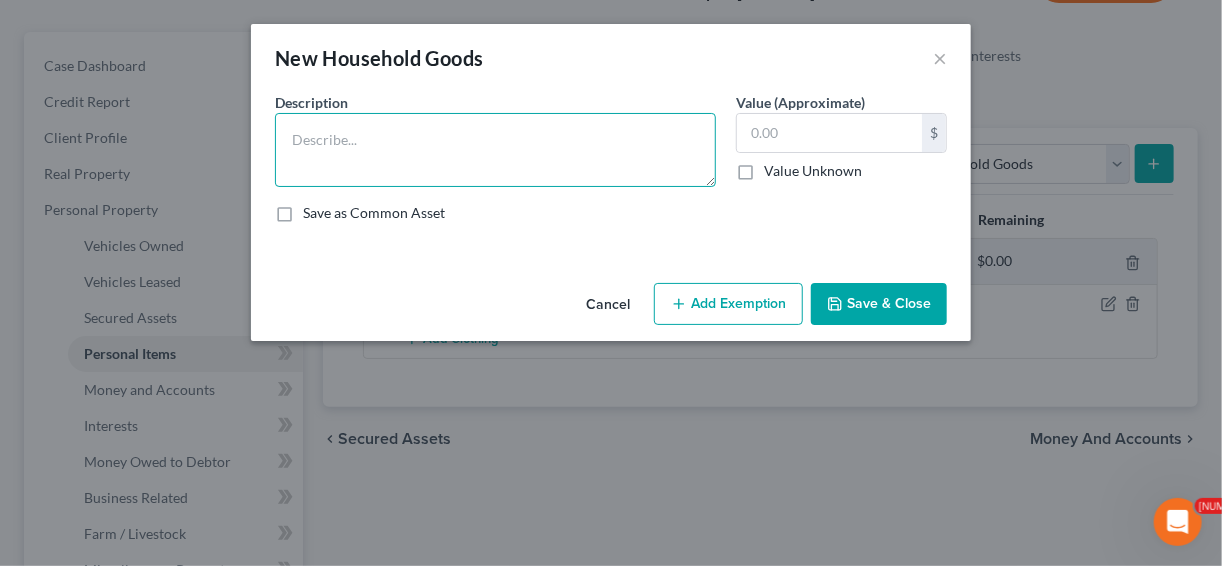 click at bounding box center [495, 150] 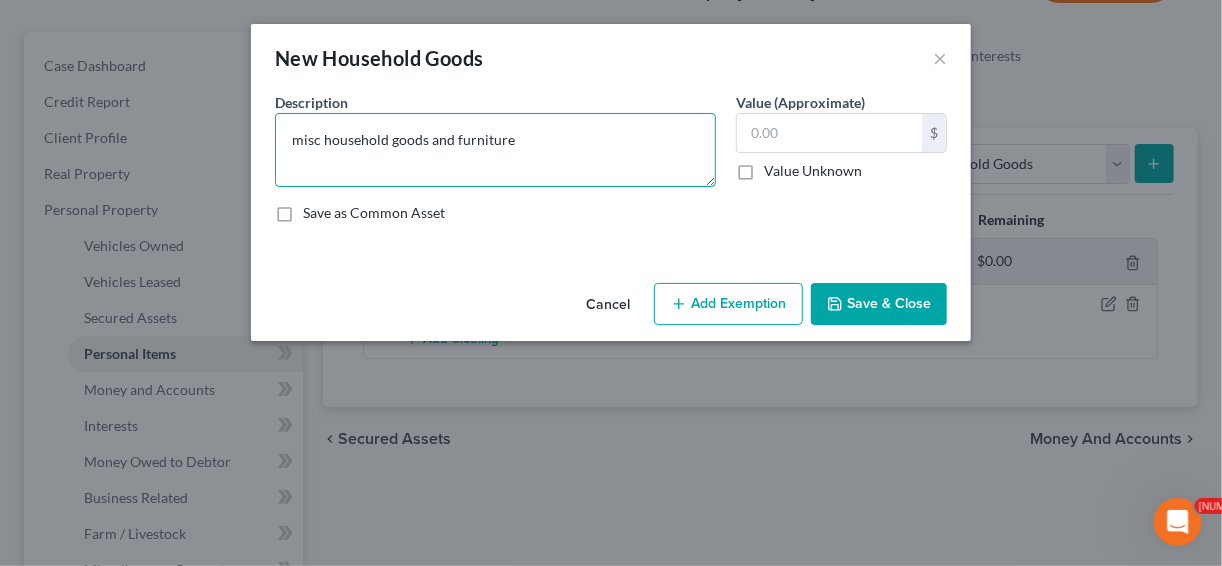 type on "misc household goods and furniture" 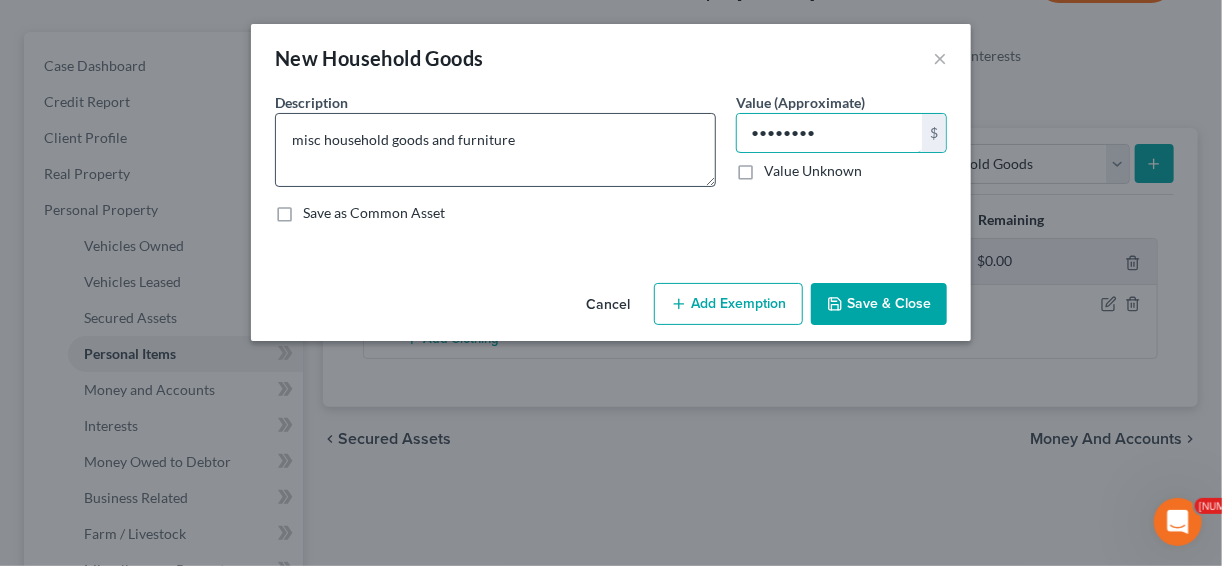 type on "••••••••" 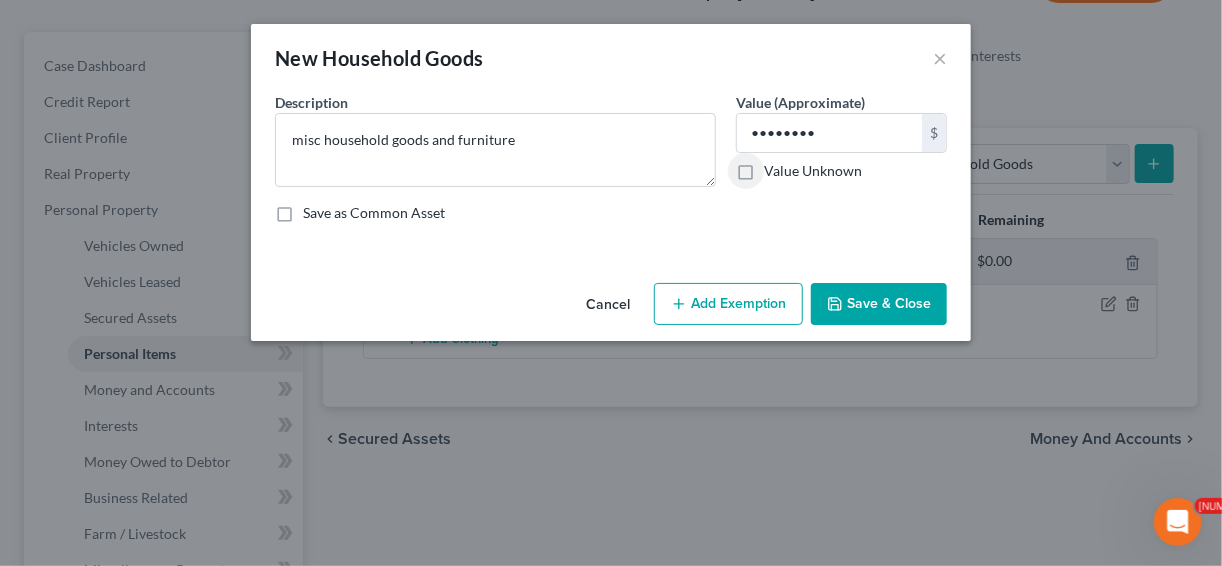 click on "Save & Close" at bounding box center [879, 304] 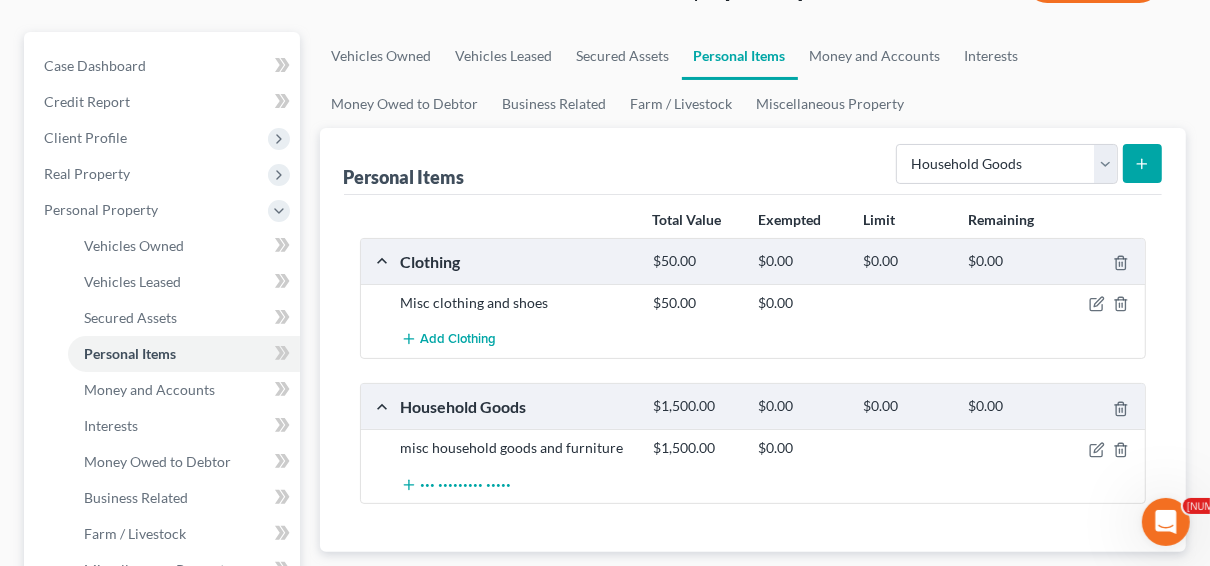 click at bounding box center (1105, 303) 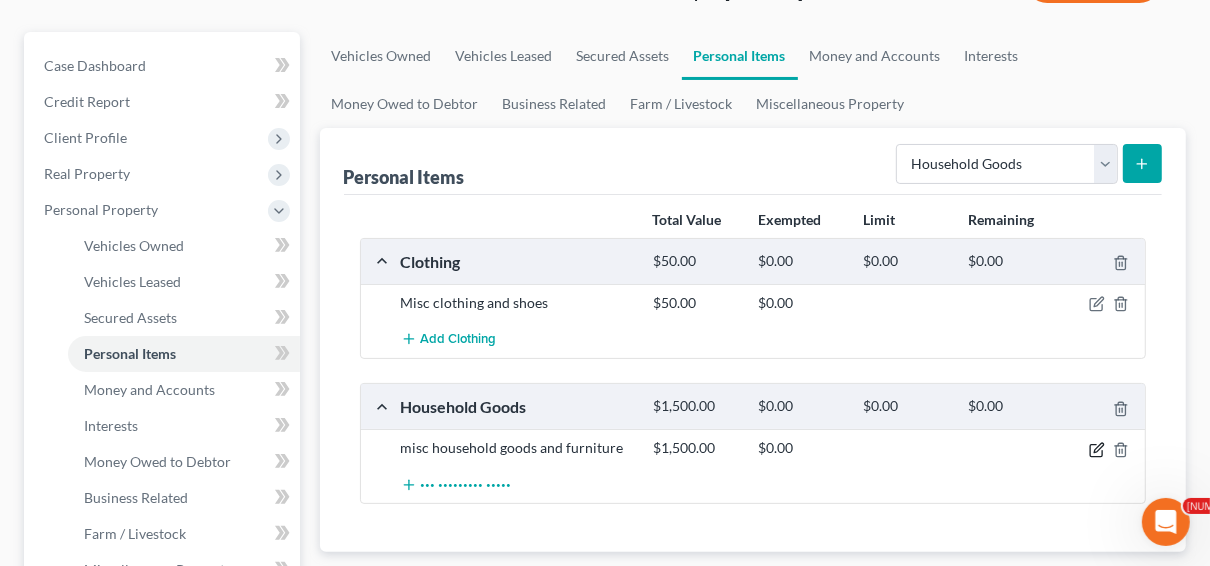 click at bounding box center [1097, 304] 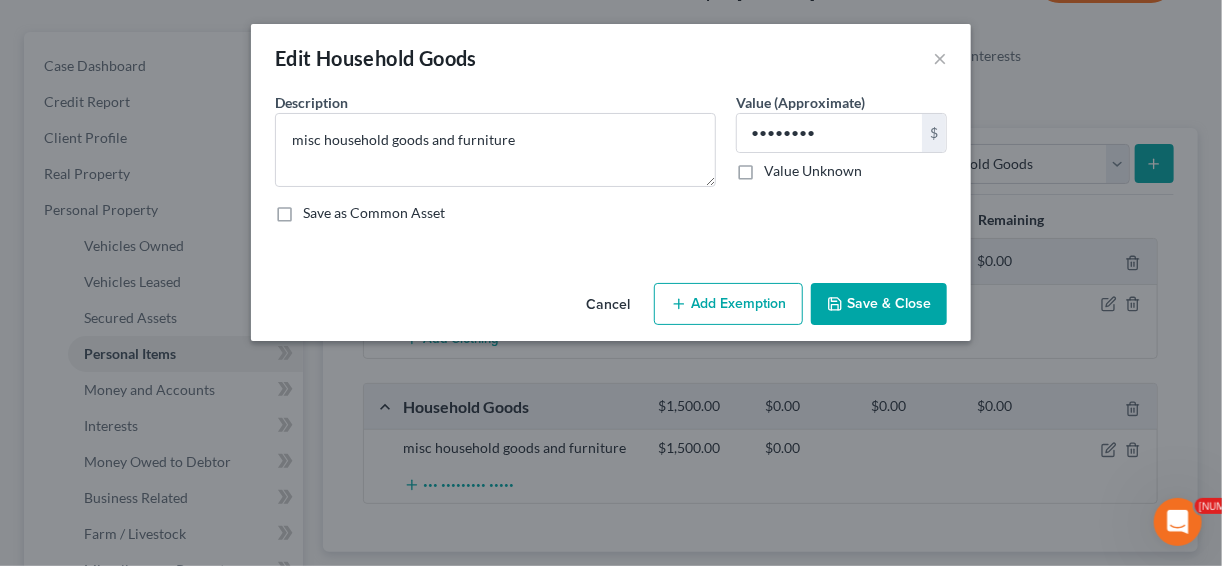 click on "Add Exemption" at bounding box center (728, 304) 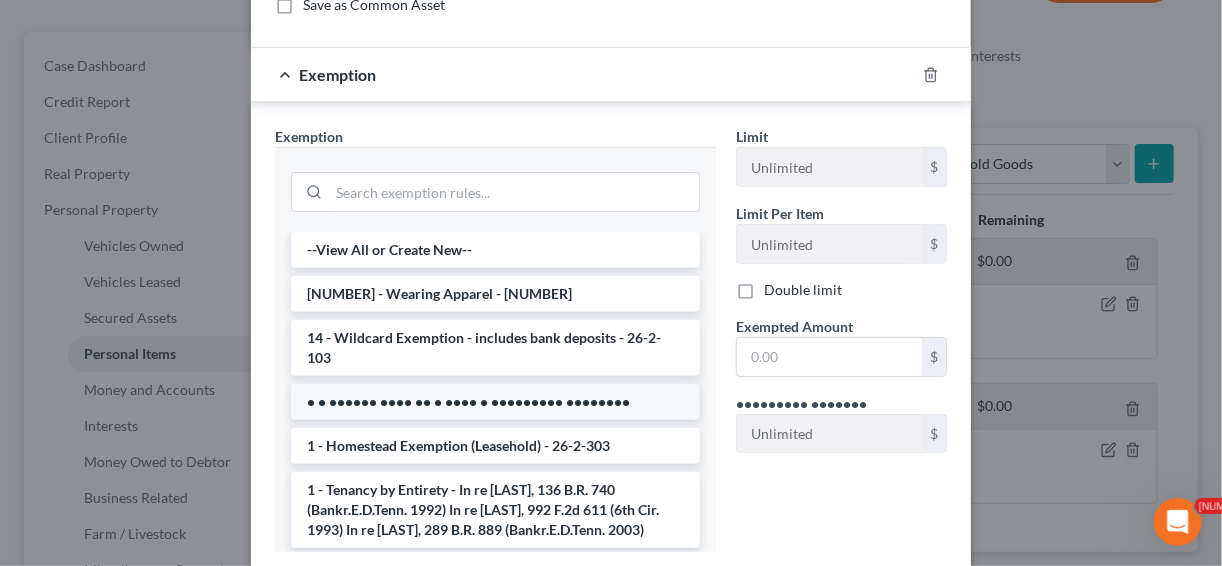 scroll, scrollTop: 240, scrollLeft: 0, axis: vertical 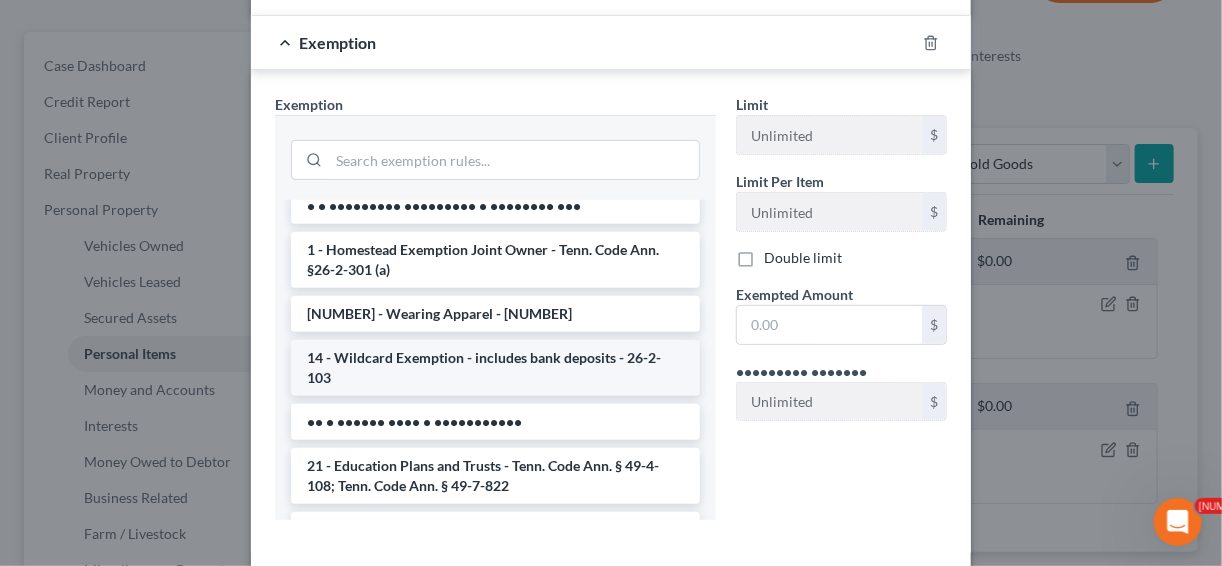 click on "14 - Wildcard Exemption - includes bank deposits - 26-2-103" at bounding box center (495, 368) 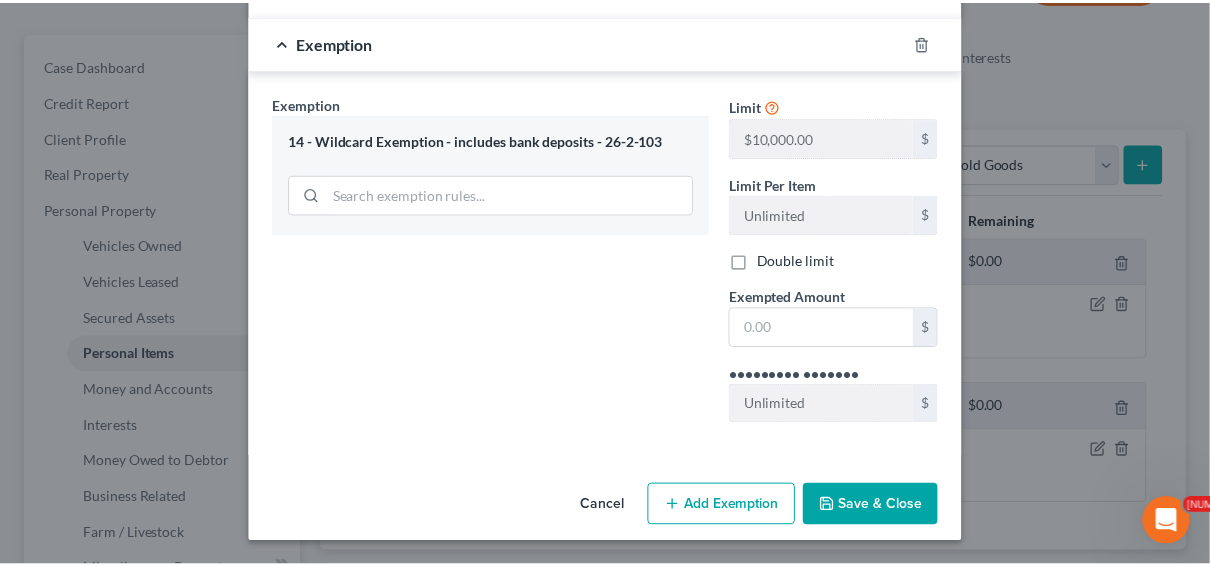 scroll, scrollTop: 236, scrollLeft: 0, axis: vertical 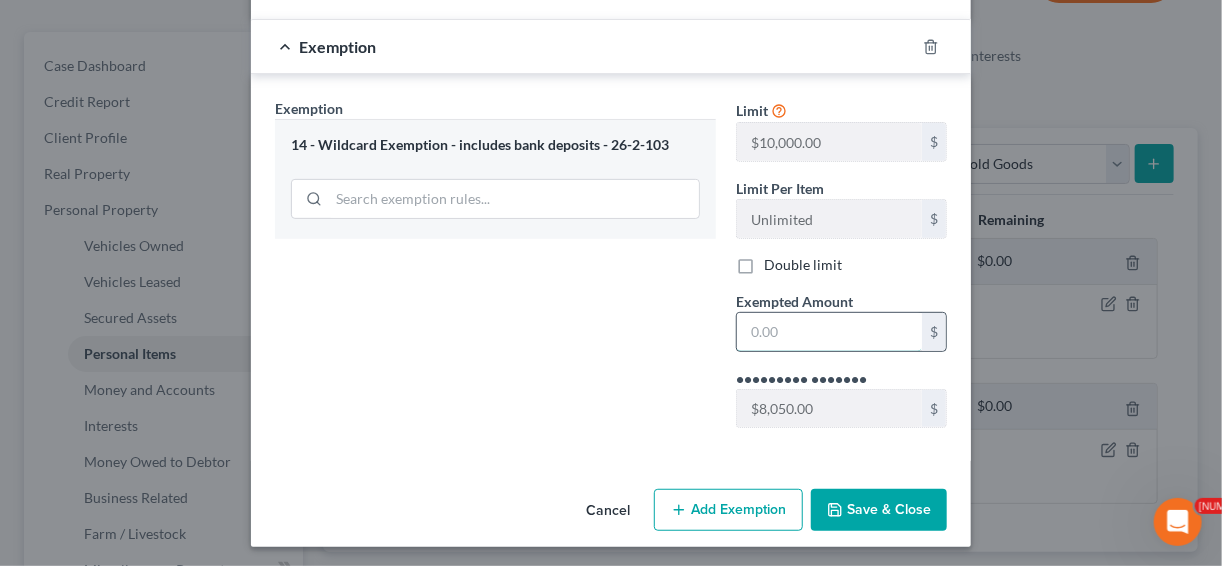 click at bounding box center (829, 332) 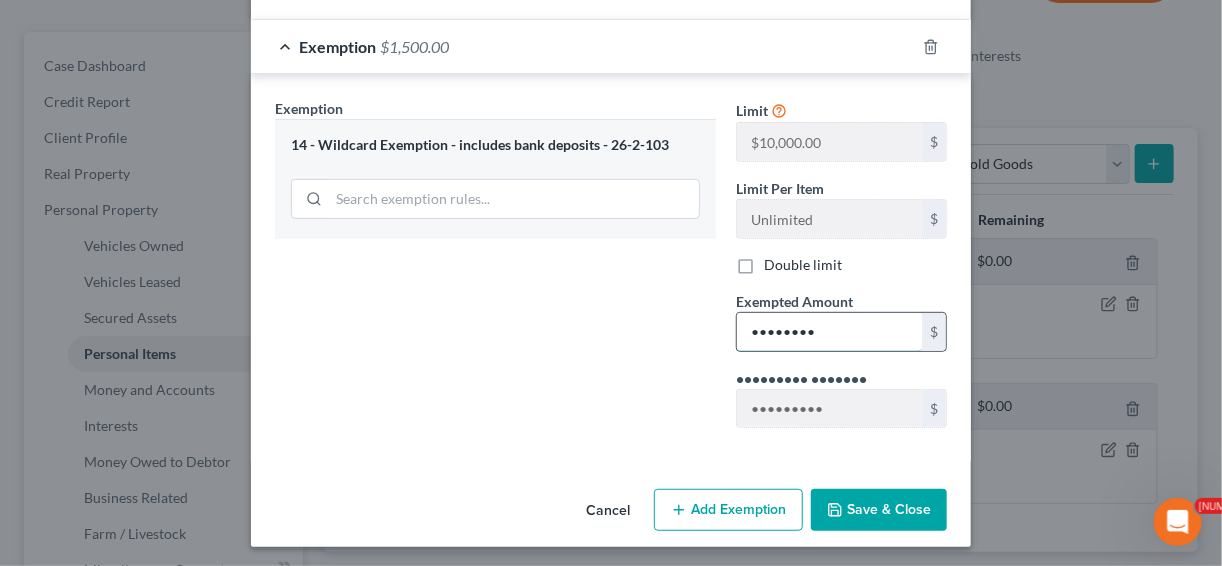 type on "••••••••" 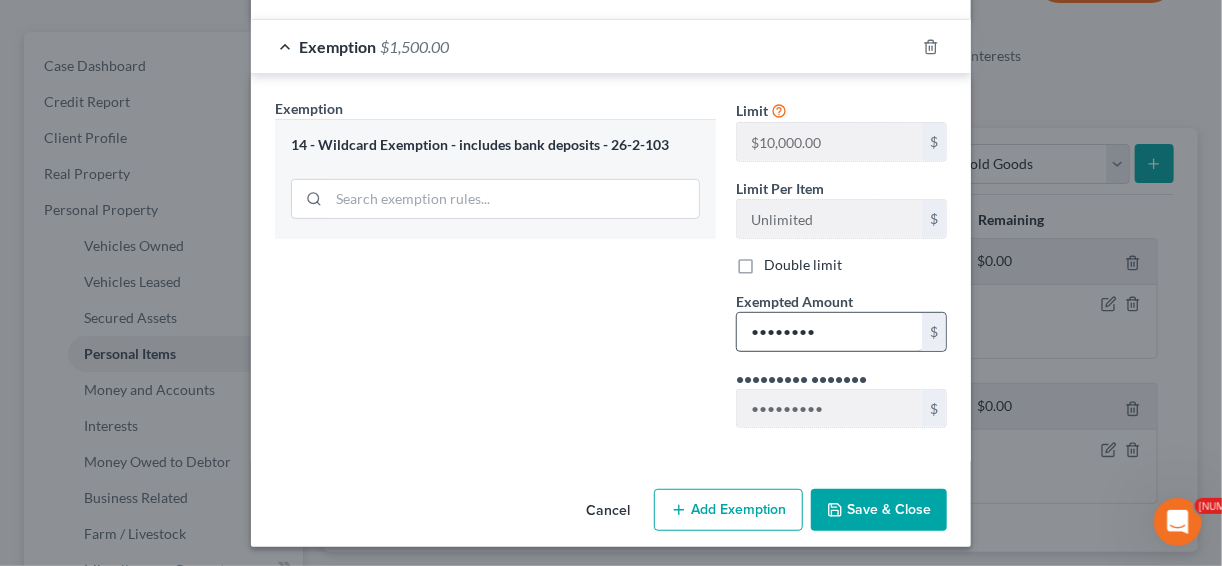 type 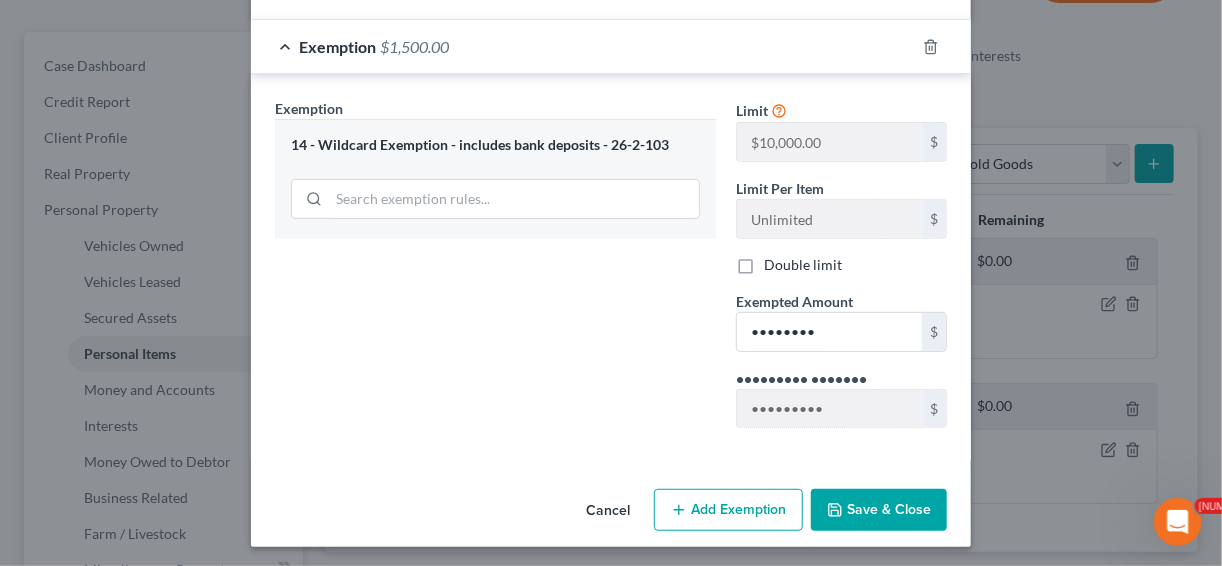 click on "Save & Close" at bounding box center (879, 510) 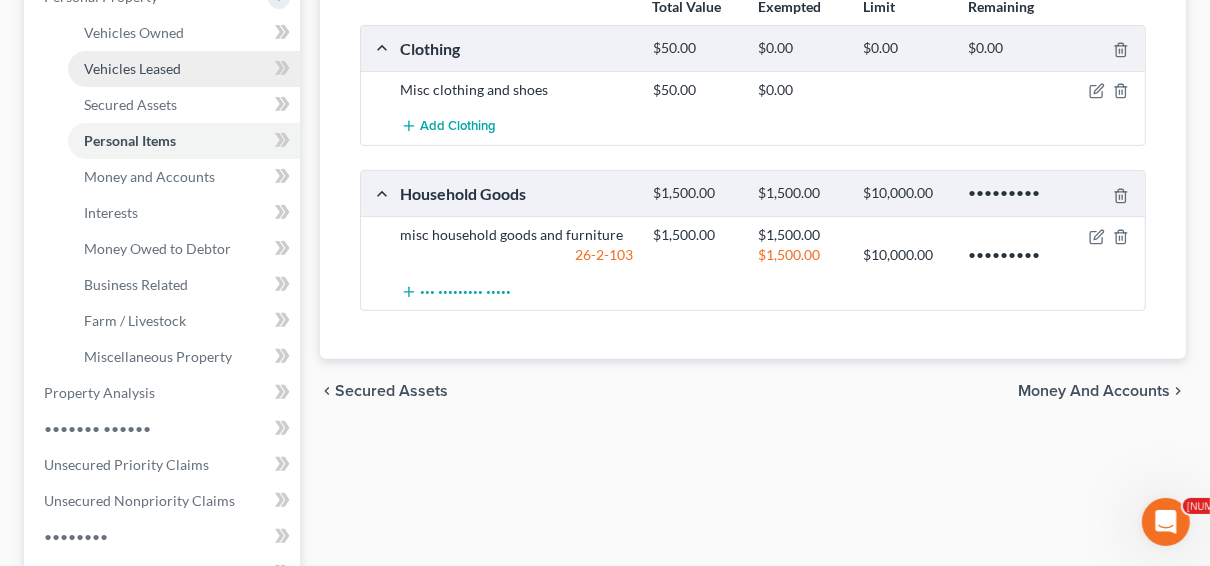 scroll, scrollTop: 480, scrollLeft: 0, axis: vertical 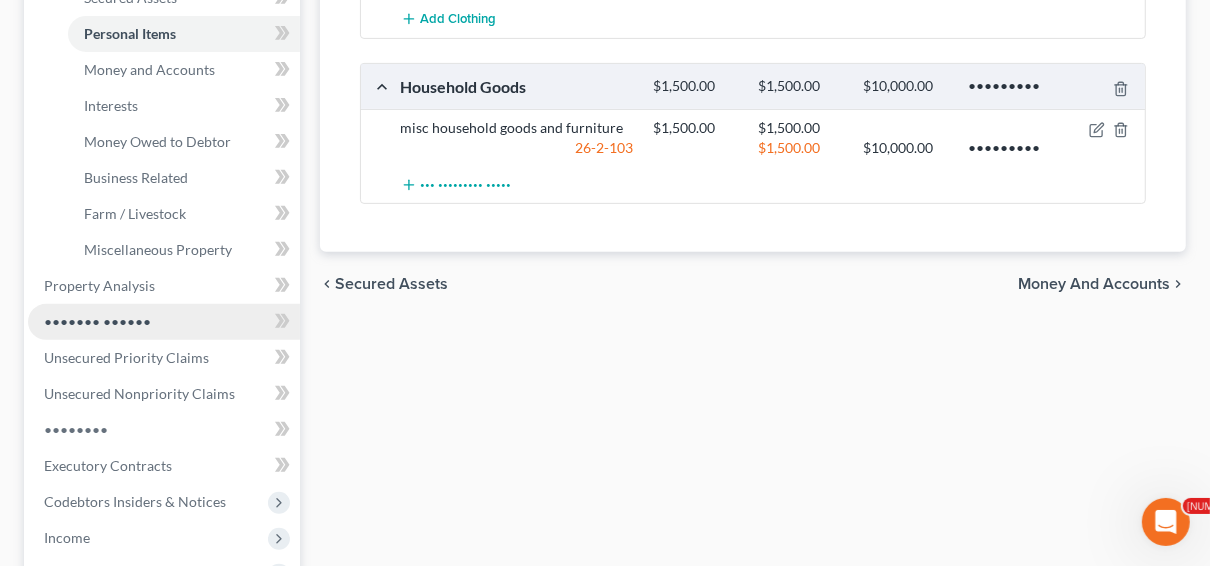 click on "••••••• ••••••" at bounding box center [164, 322] 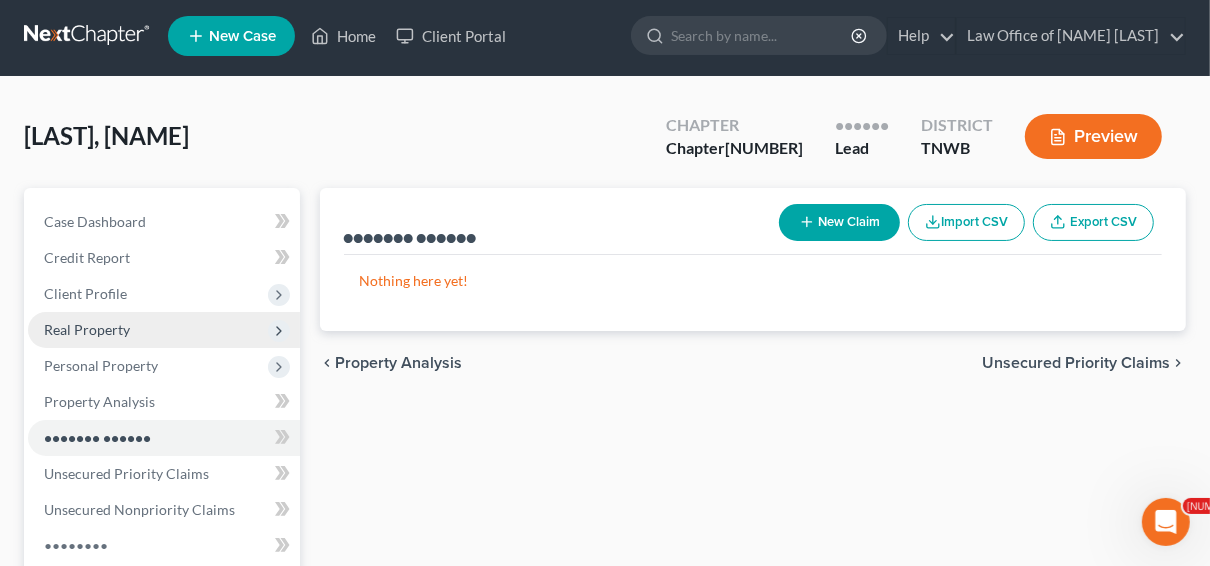 scroll, scrollTop: 80, scrollLeft: 0, axis: vertical 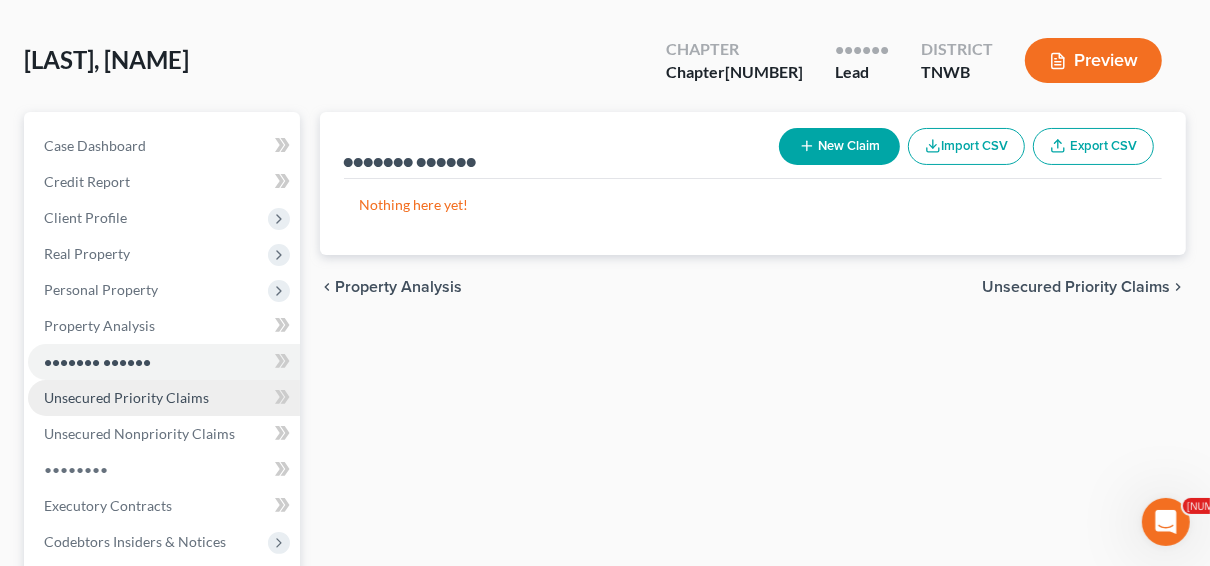 click on "Unsecured Priority Claims" at bounding box center [126, 397] 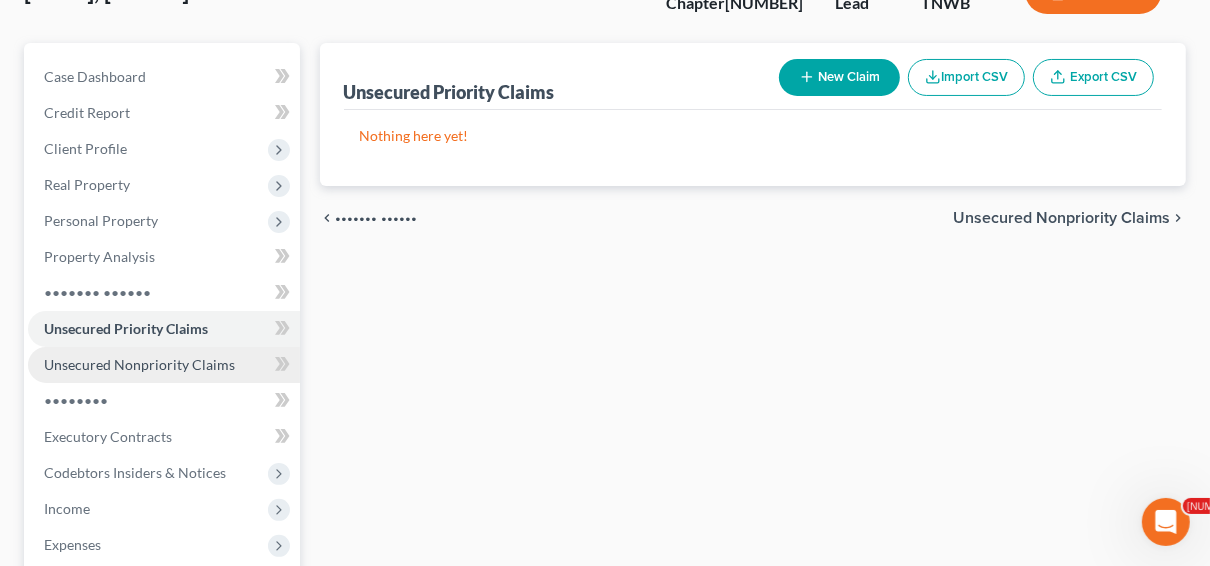 scroll, scrollTop: 160, scrollLeft: 0, axis: vertical 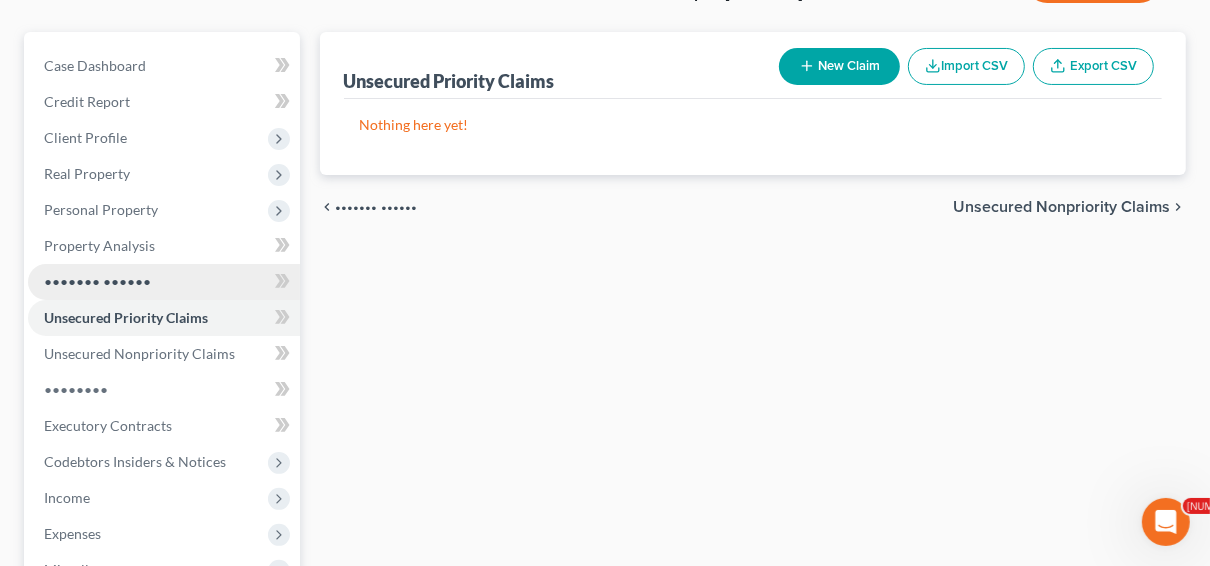 click on "••••••• ••••••" at bounding box center [164, 282] 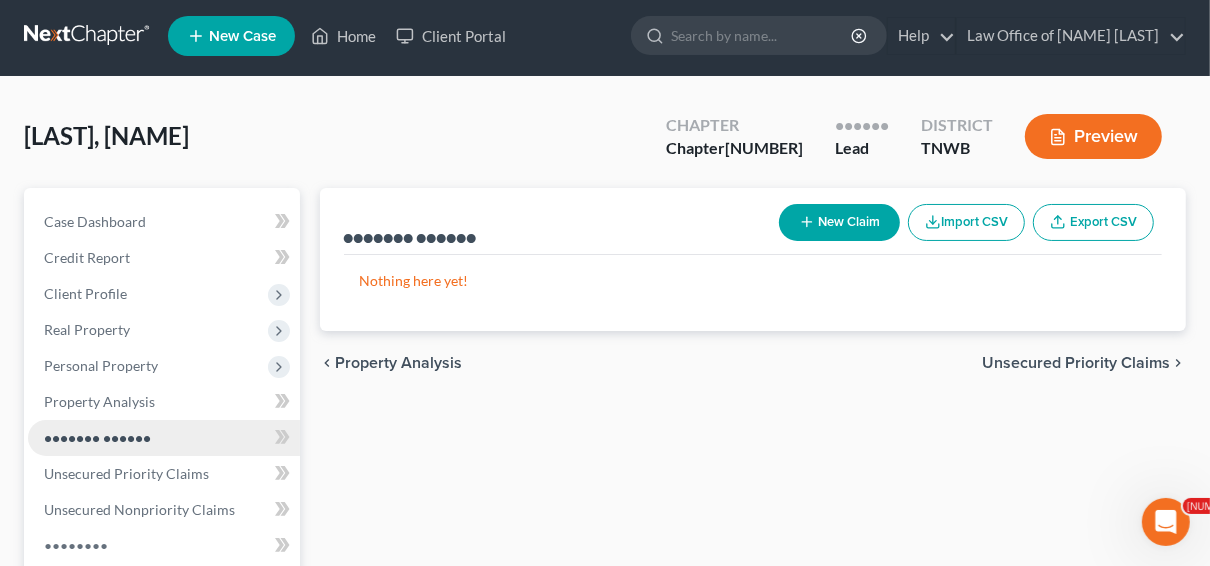 scroll, scrollTop: 0, scrollLeft: 0, axis: both 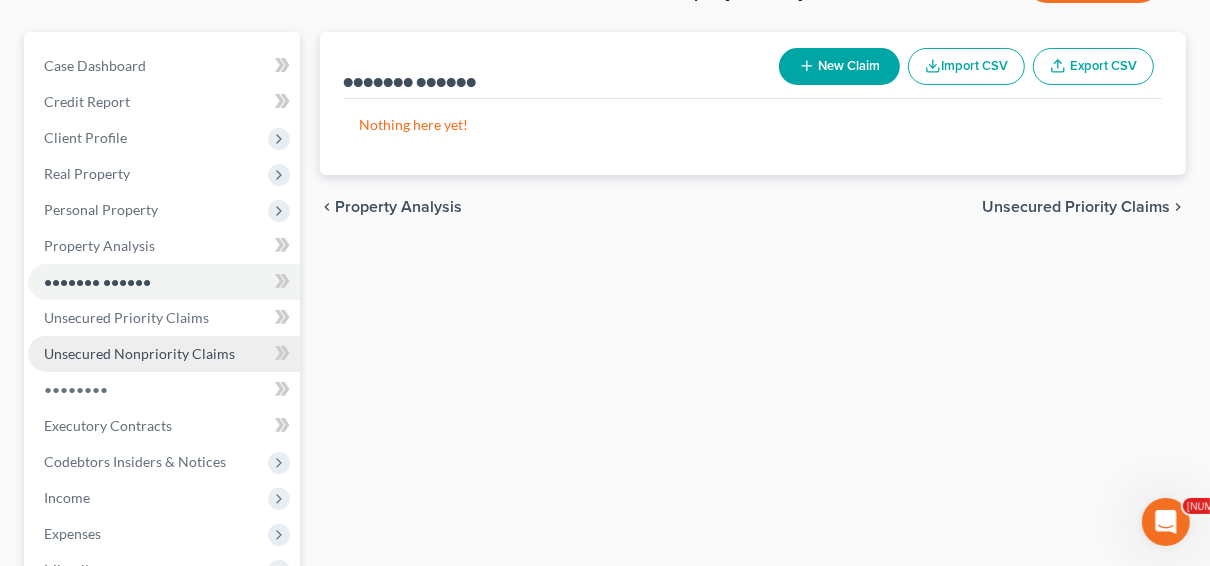 click on "Unsecured Nonpriority Claims" at bounding box center (139, 353) 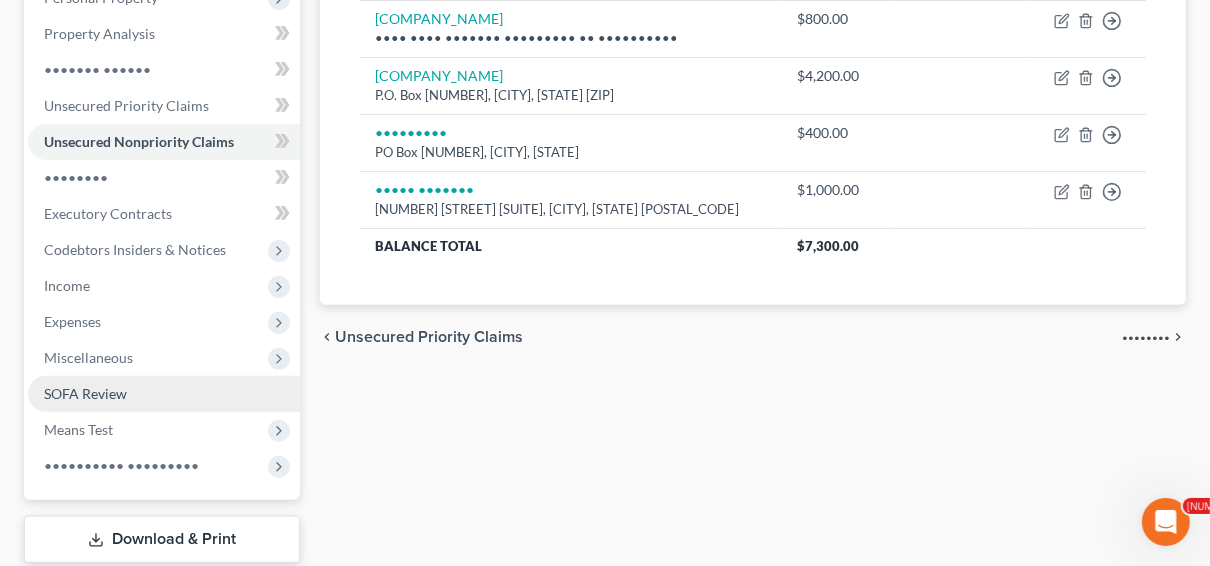 scroll, scrollTop: 400, scrollLeft: 0, axis: vertical 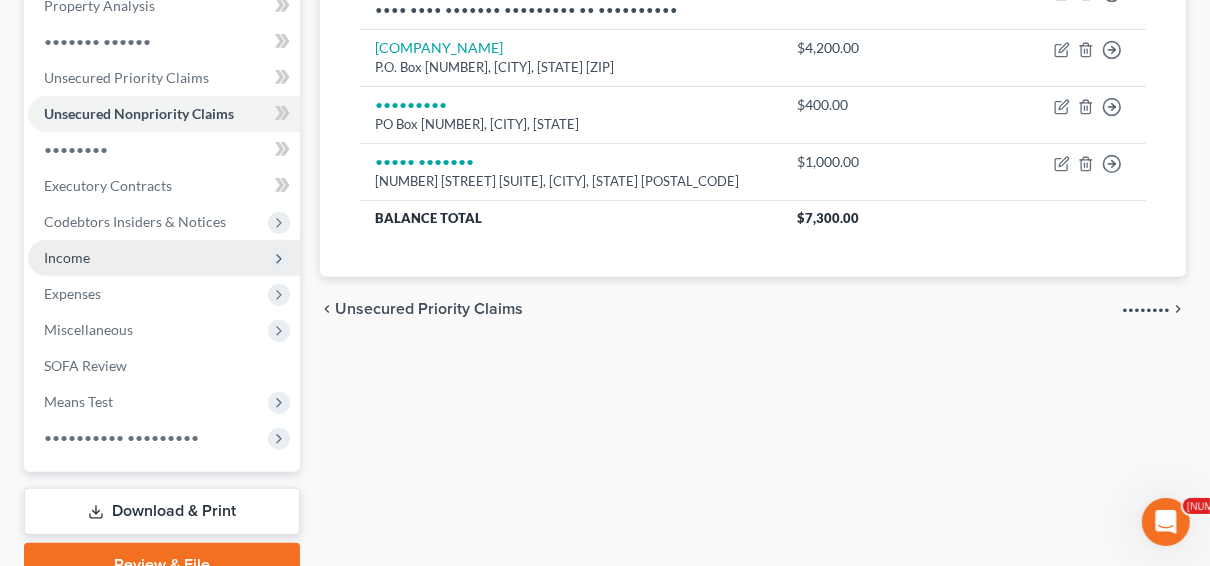 click on "Income" at bounding box center [0, 0] 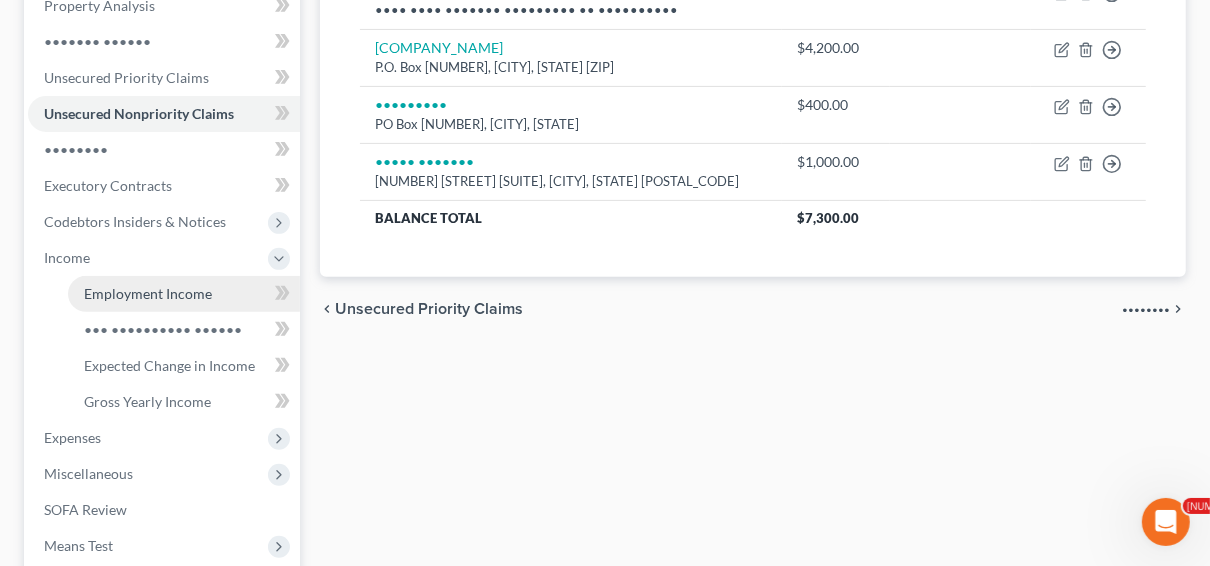 click on "Employment Income" at bounding box center (148, 293) 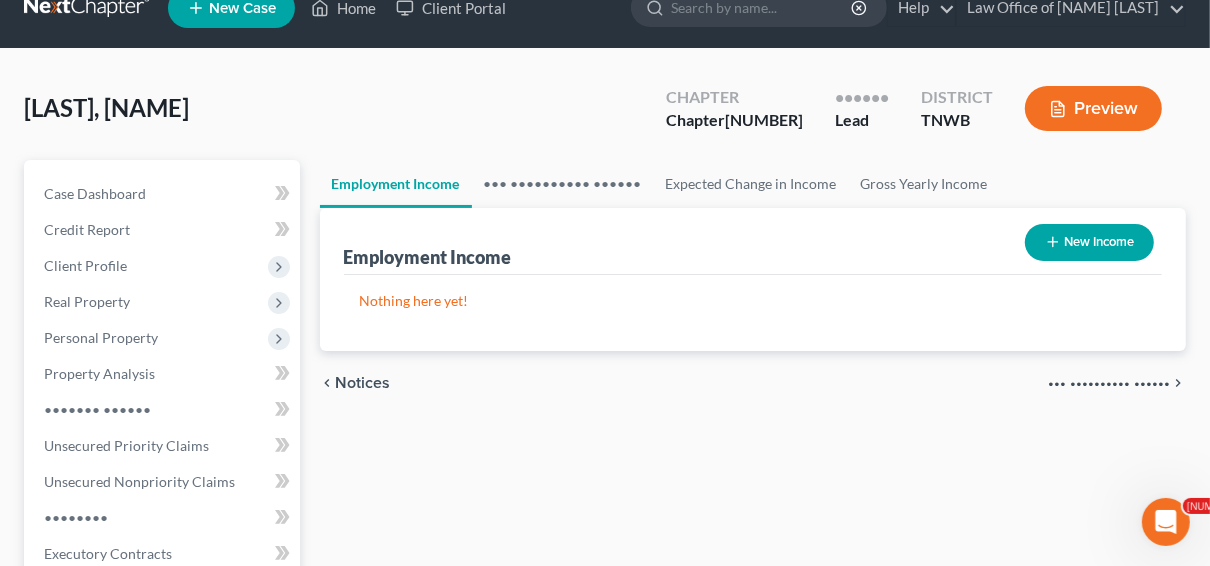 scroll, scrollTop: 0, scrollLeft: 0, axis: both 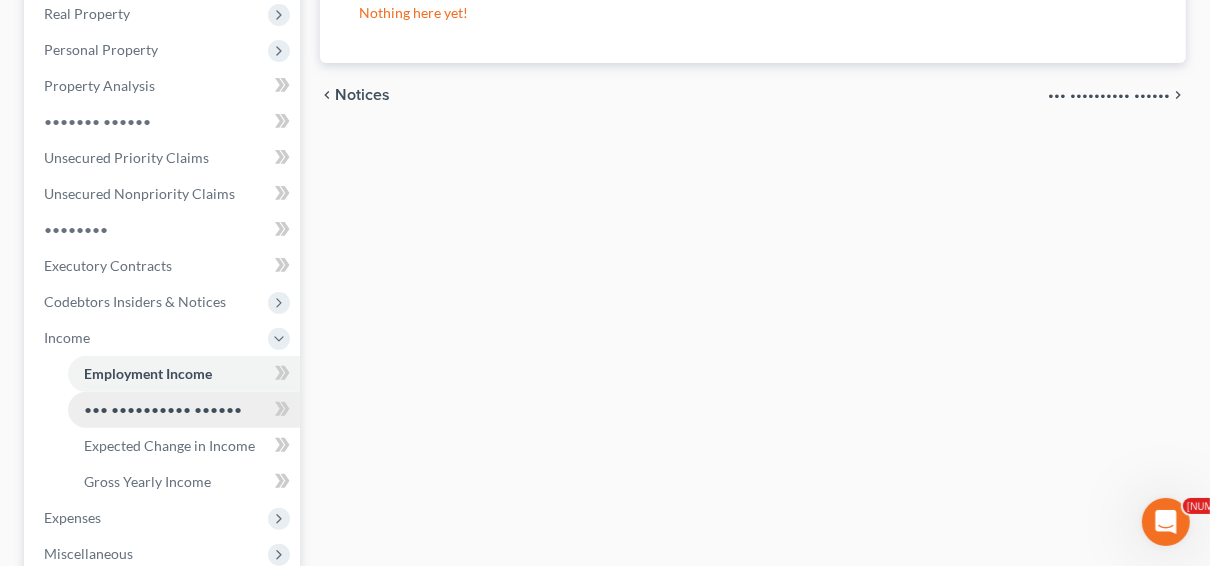 click on "••• •••••••••• ••••••" at bounding box center (163, 409) 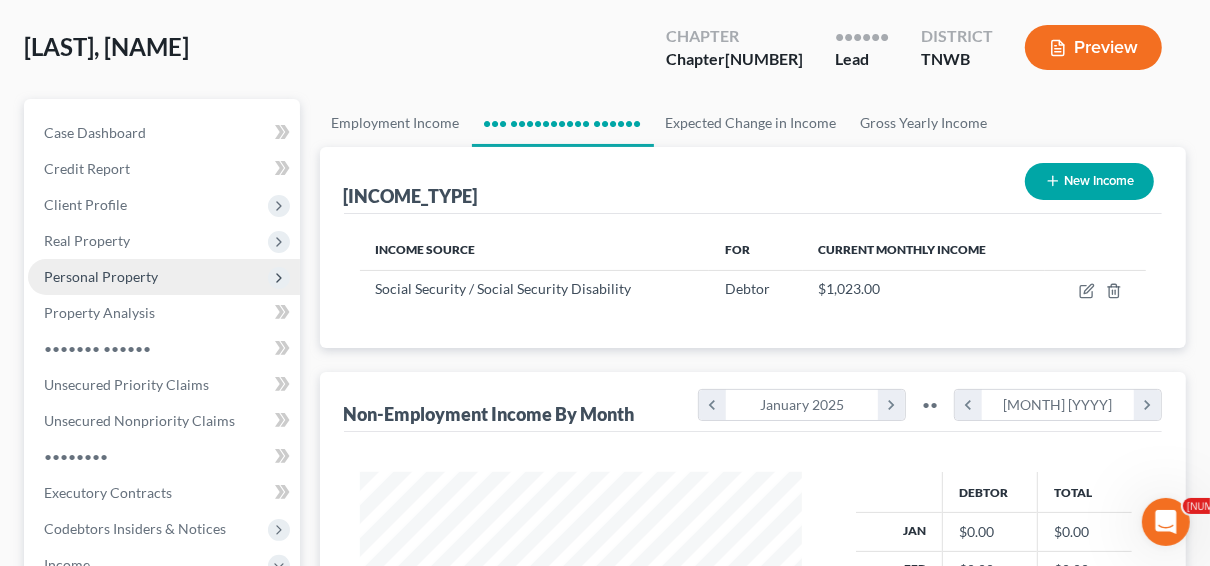 scroll, scrollTop: 0, scrollLeft: 0, axis: both 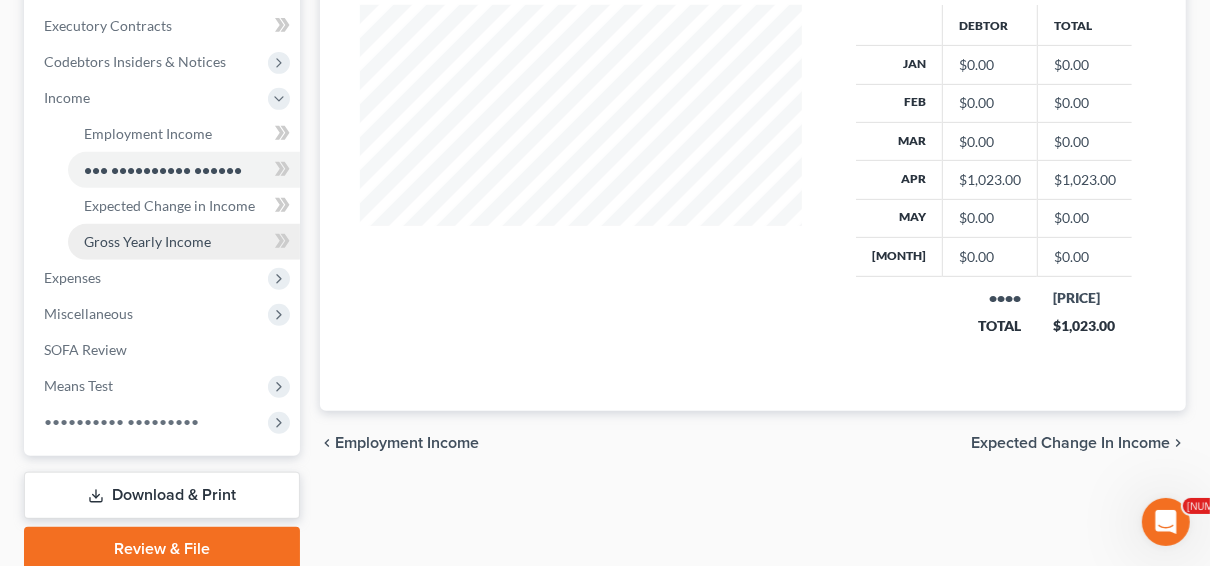 click on "Gross Yearly Income" at bounding box center [147, 241] 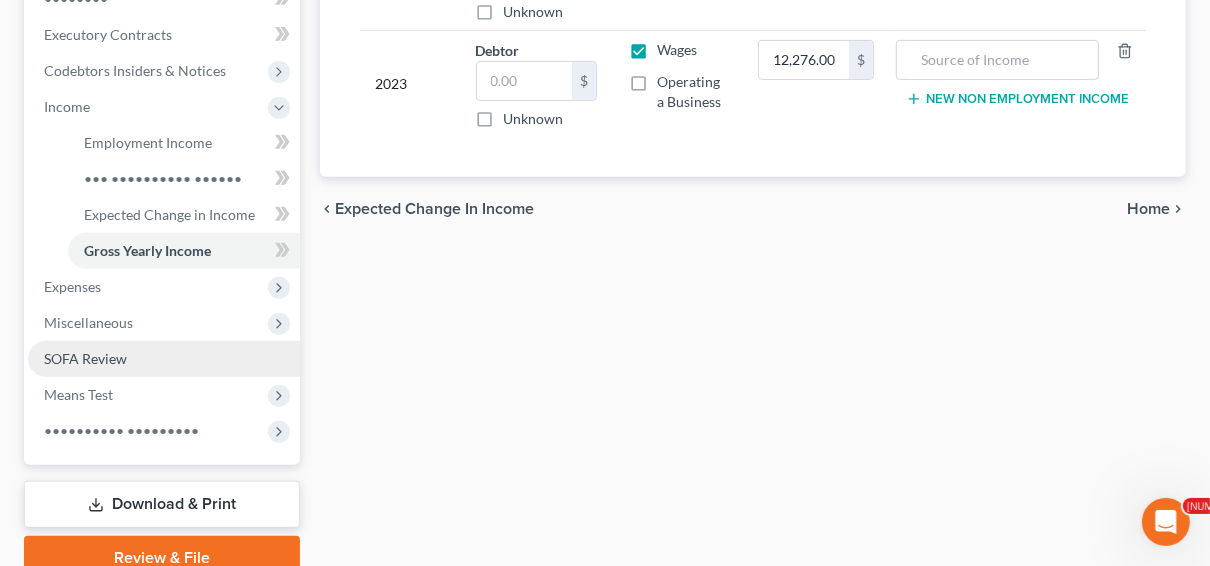 scroll, scrollTop: 560, scrollLeft: 0, axis: vertical 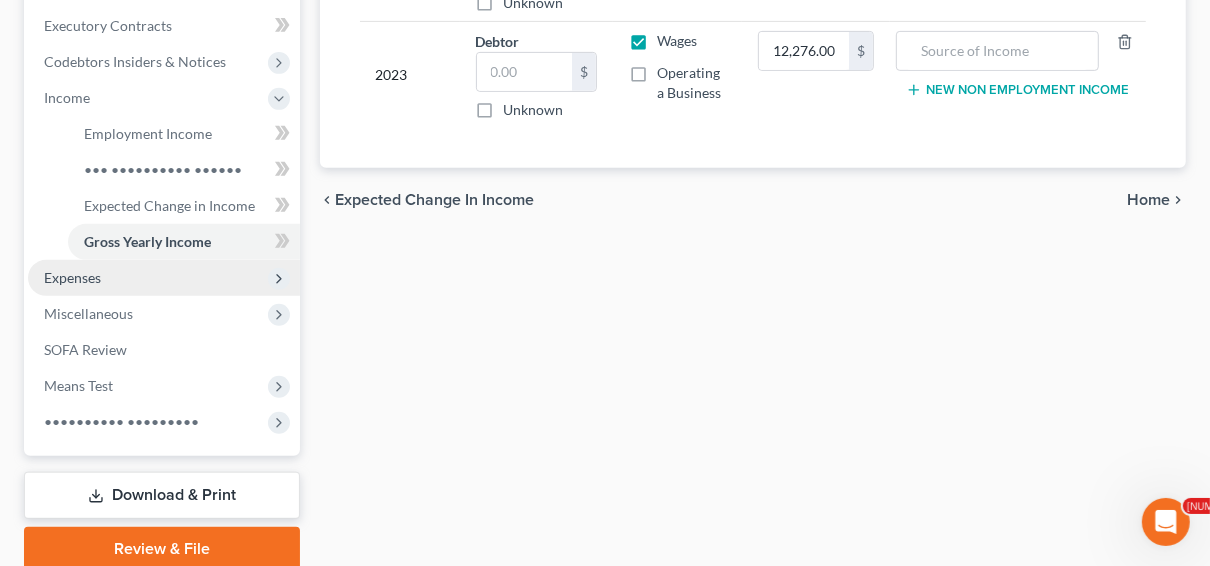 click on "Expenses" at bounding box center [0, 0] 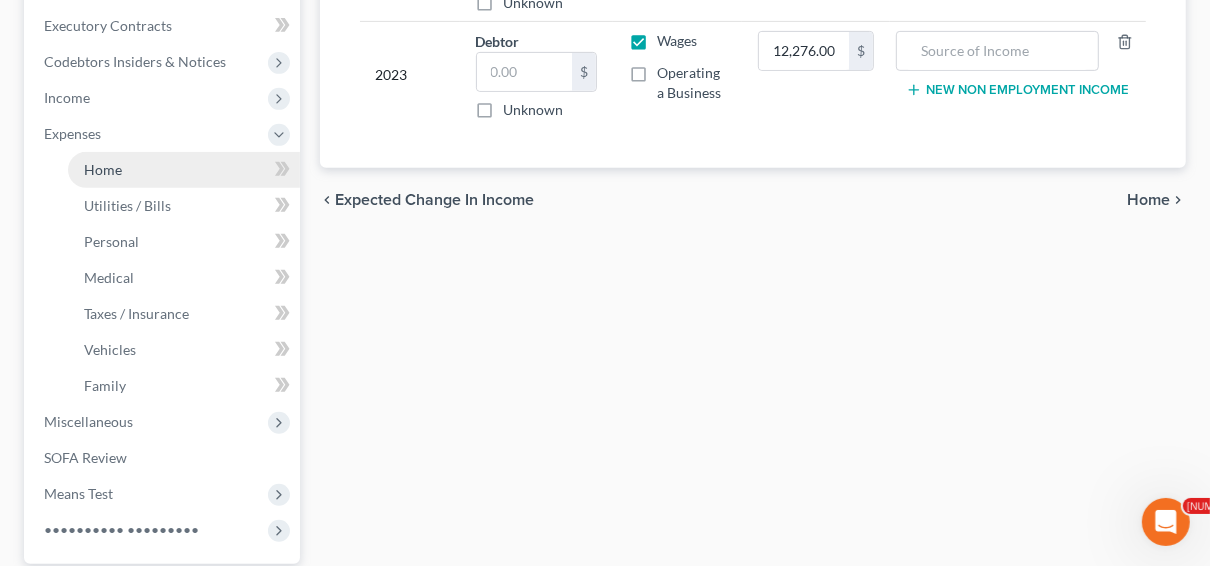 click on "Home" at bounding box center [103, 169] 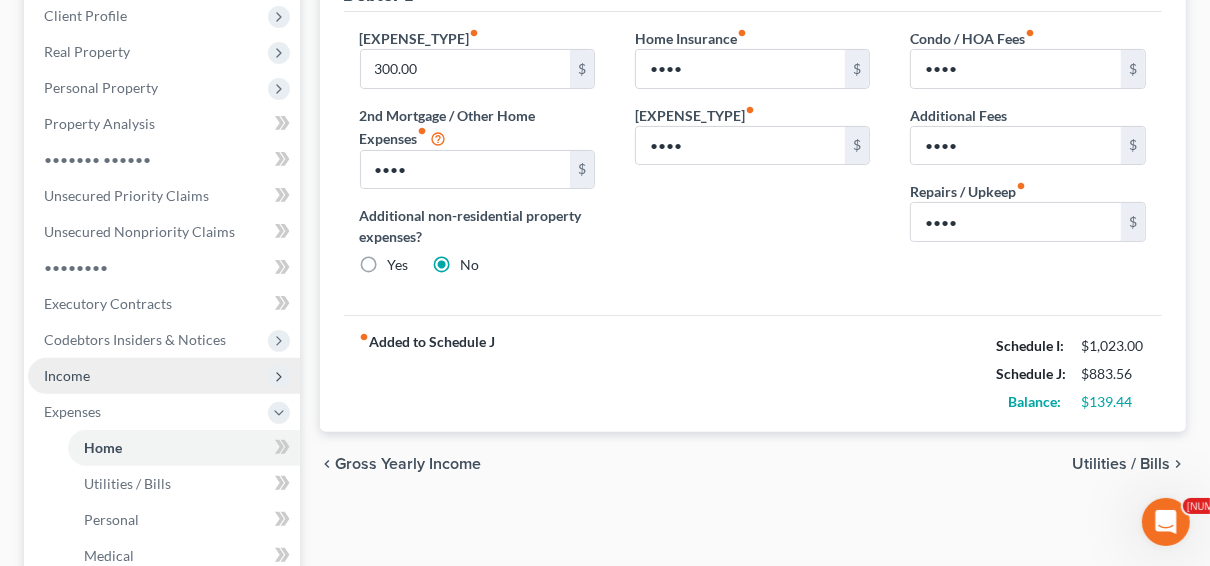 scroll, scrollTop: 320, scrollLeft: 0, axis: vertical 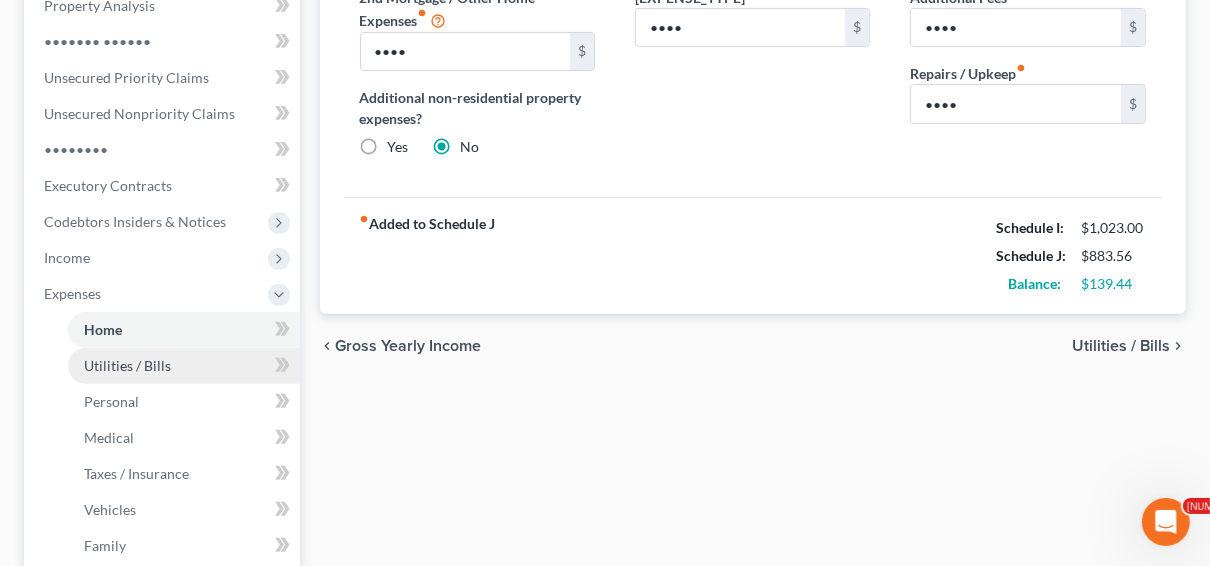 click on "Utilities / Bills" at bounding box center (127, 365) 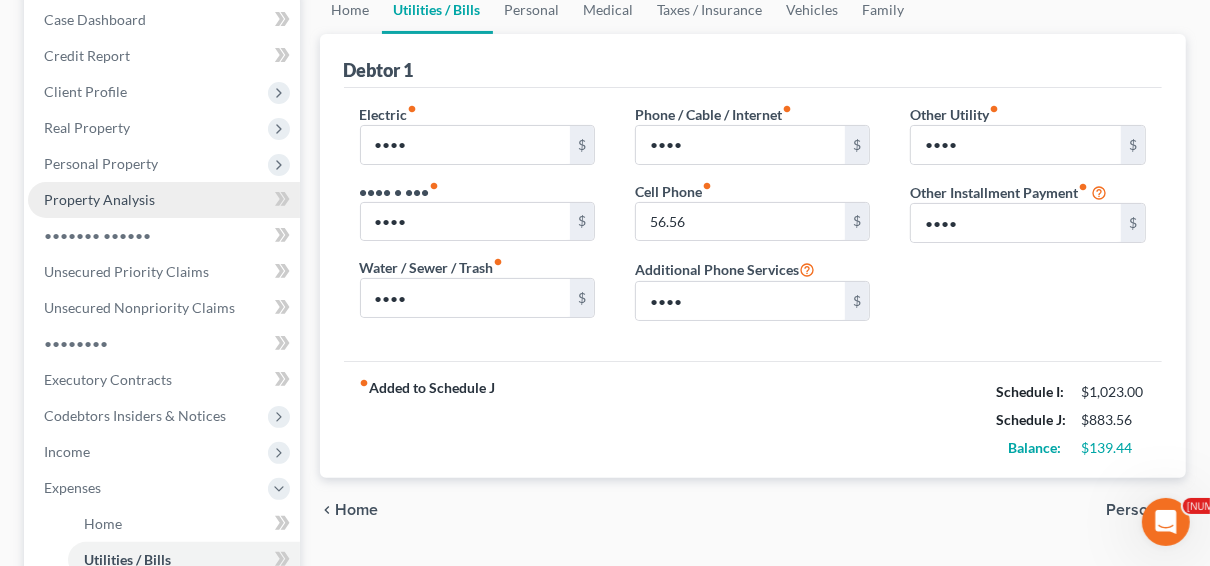 scroll, scrollTop: 240, scrollLeft: 0, axis: vertical 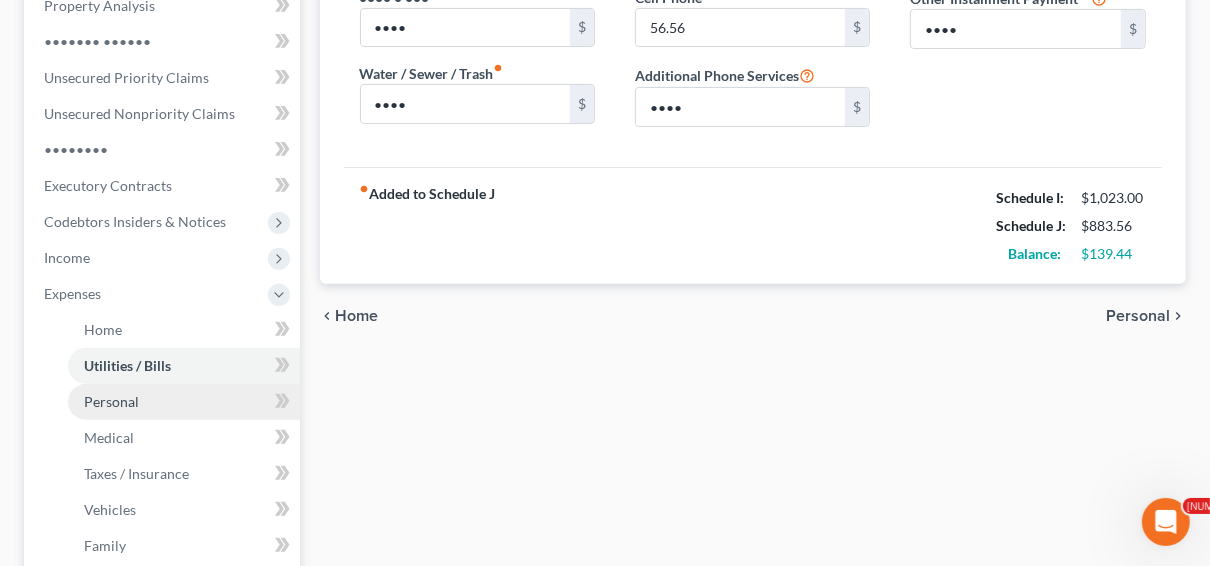 click on "Personal" at bounding box center [111, 401] 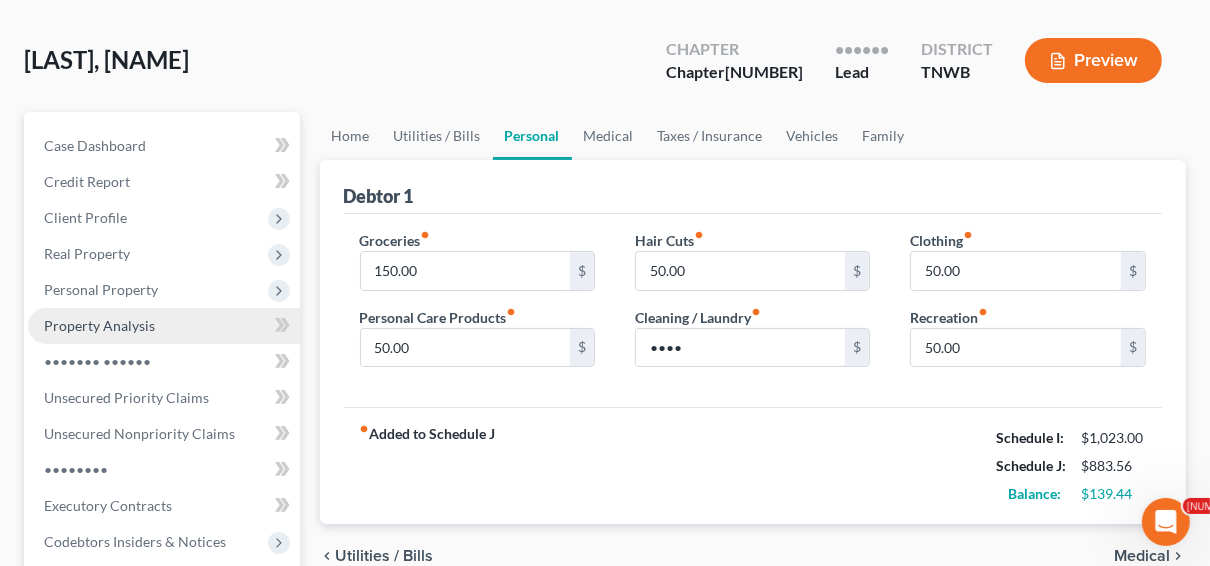 scroll, scrollTop: 160, scrollLeft: 0, axis: vertical 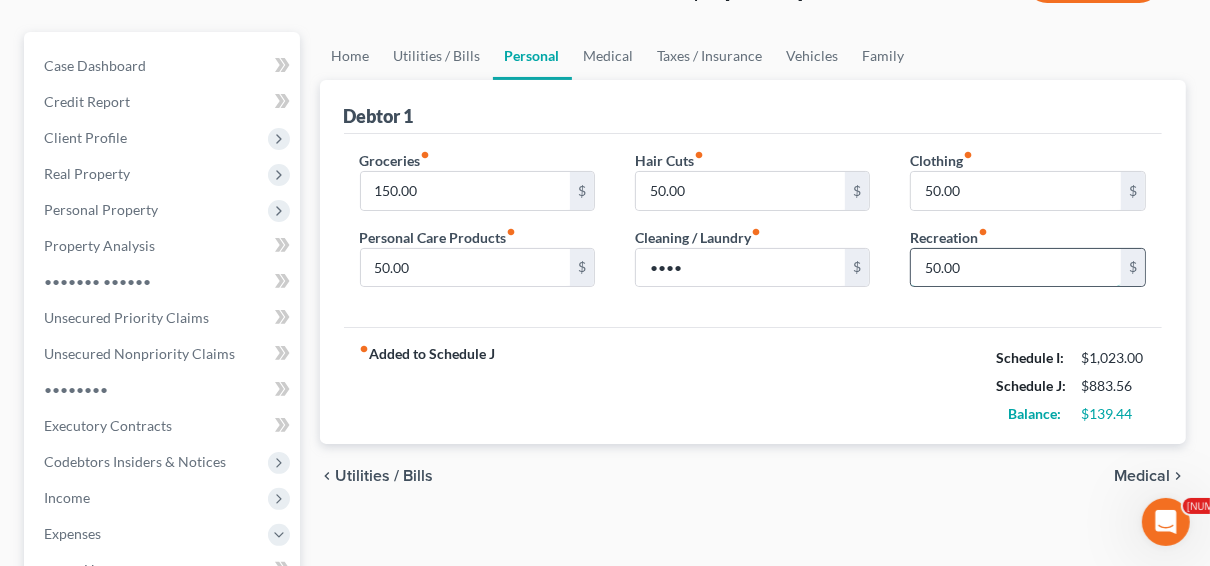 type 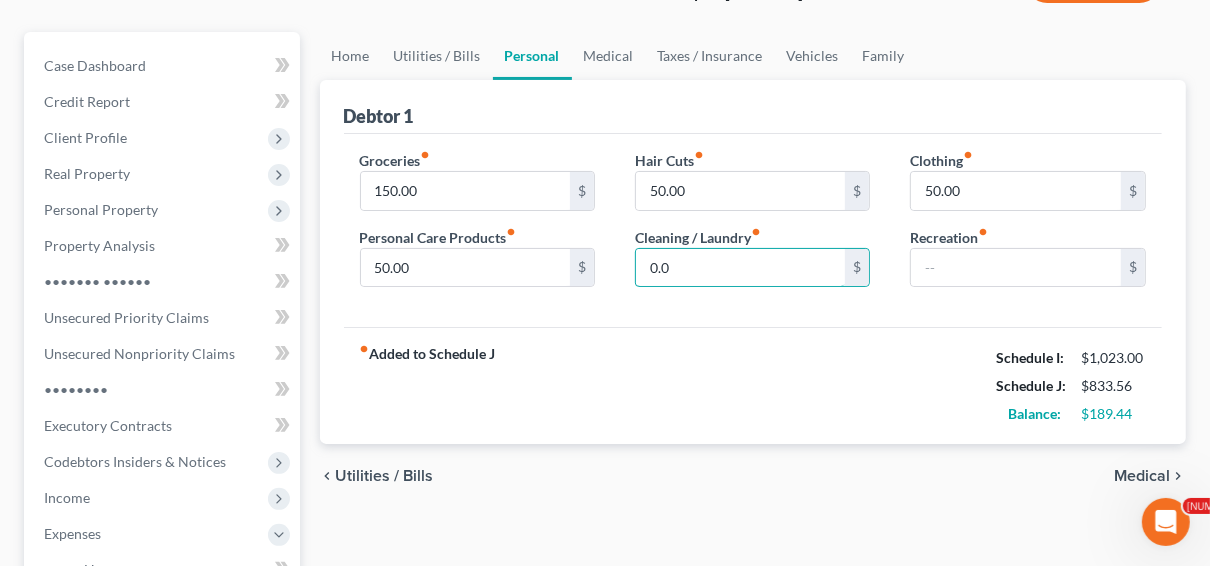 type on "••••" 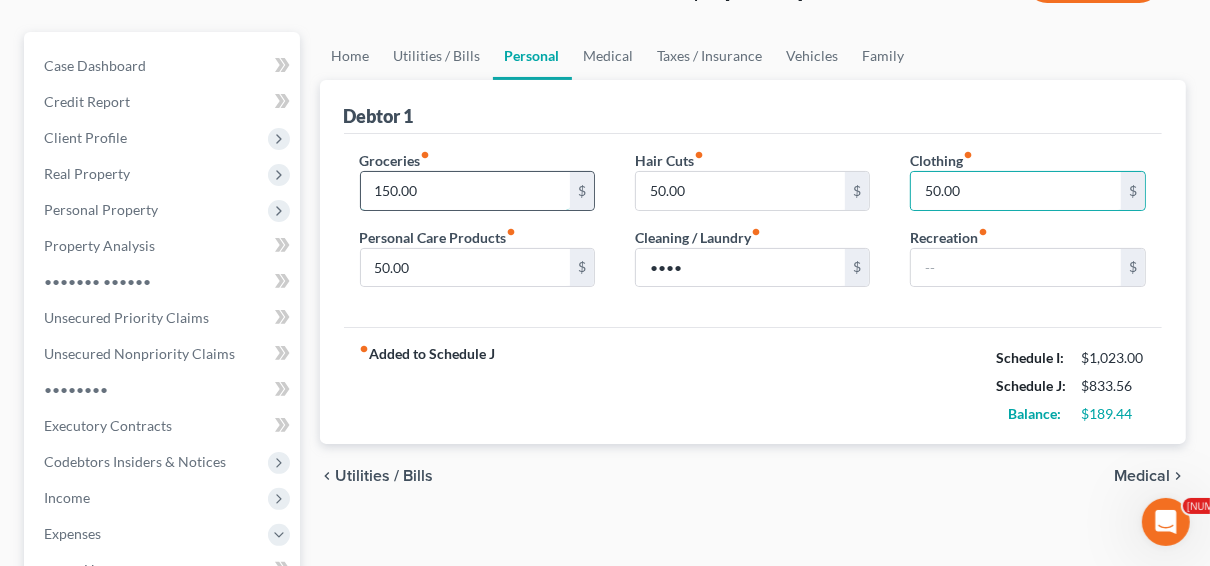 click on "150.00" at bounding box center (466, 191) 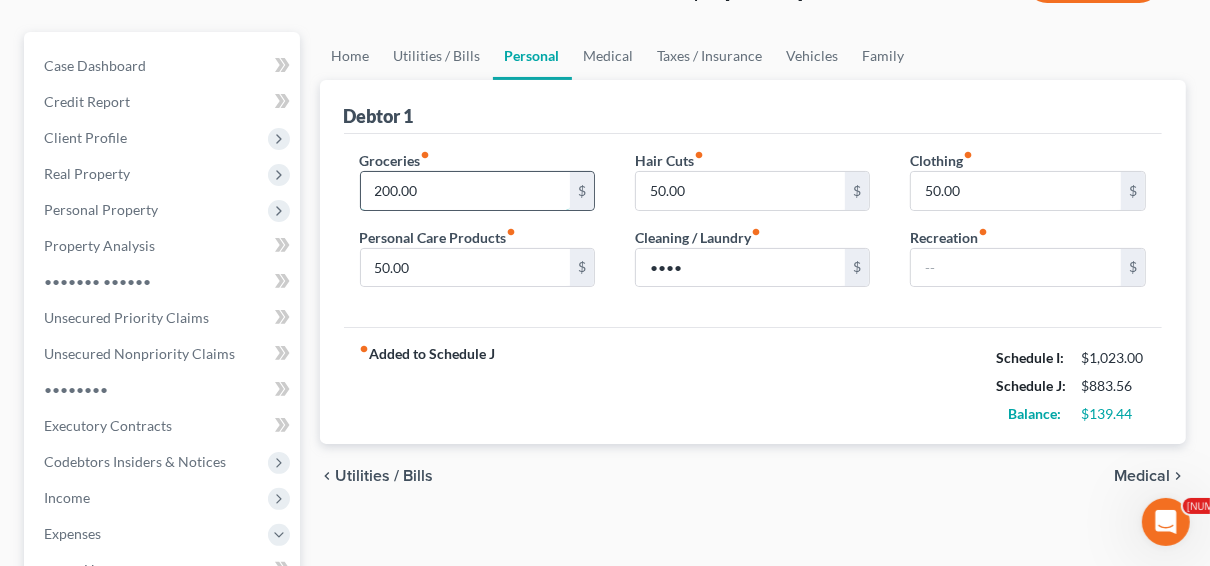 type on "200.00" 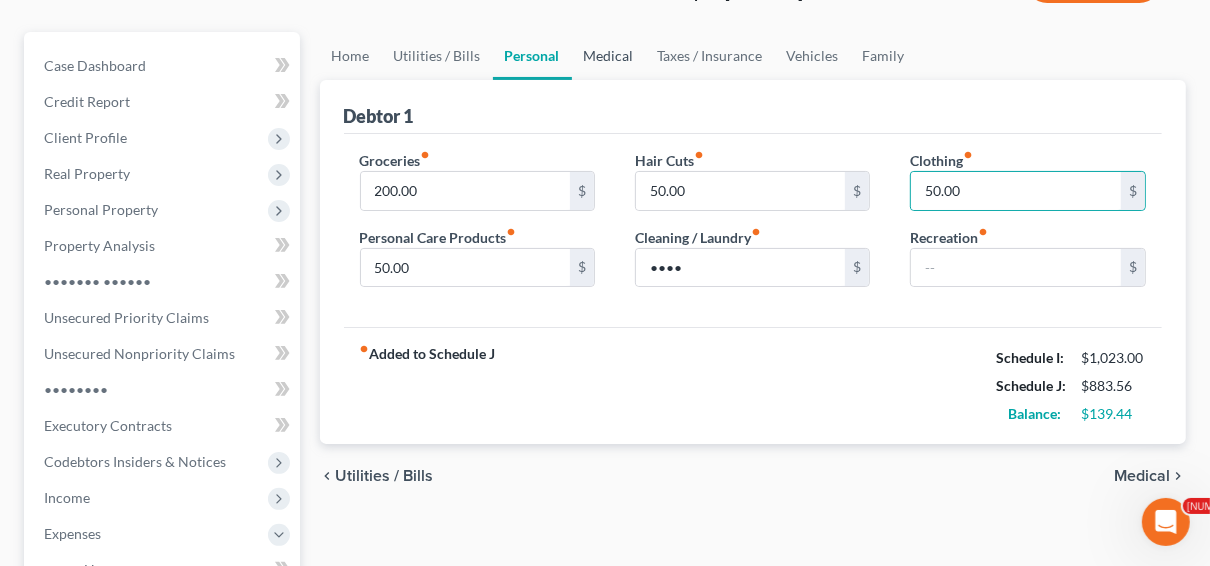 click on "Medical" at bounding box center (609, 56) 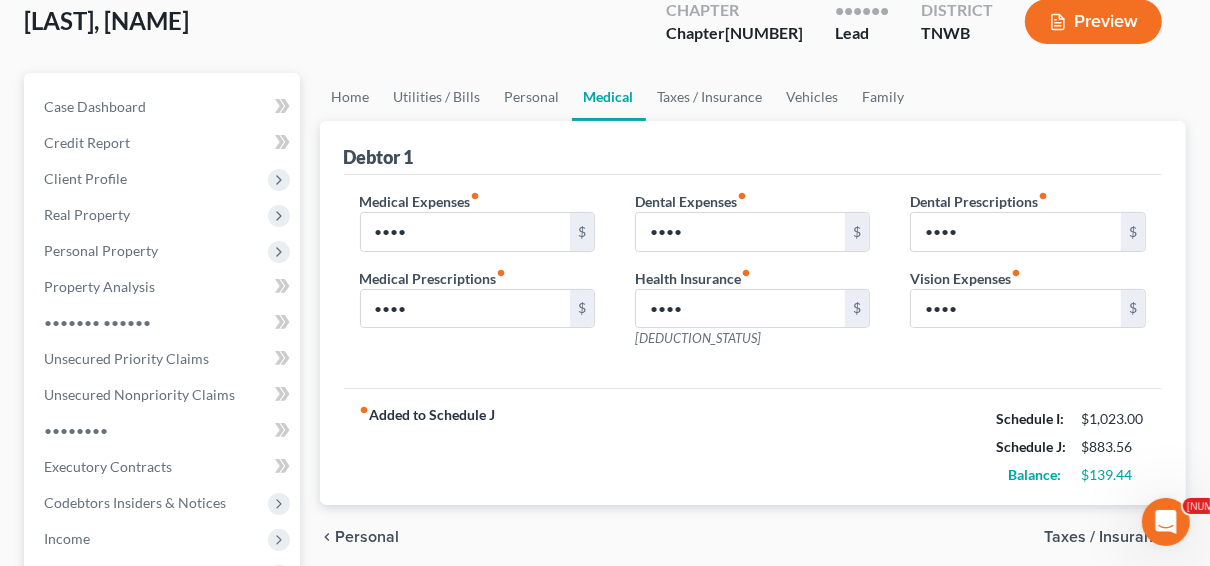 scroll, scrollTop: 160, scrollLeft: 0, axis: vertical 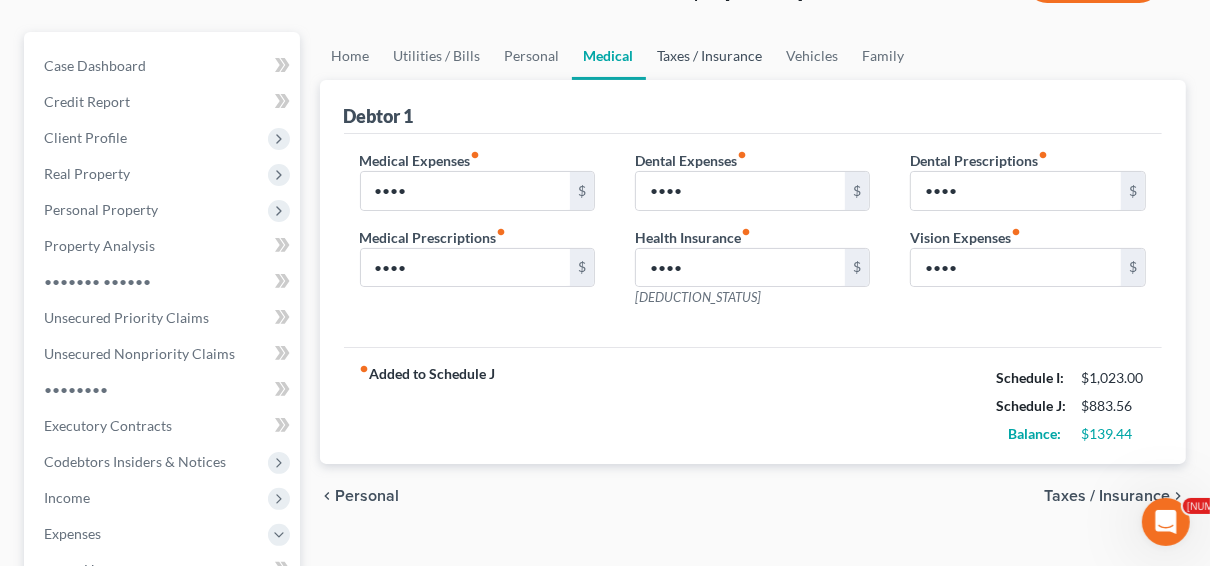 click on "Taxes / Insurance" at bounding box center (710, 56) 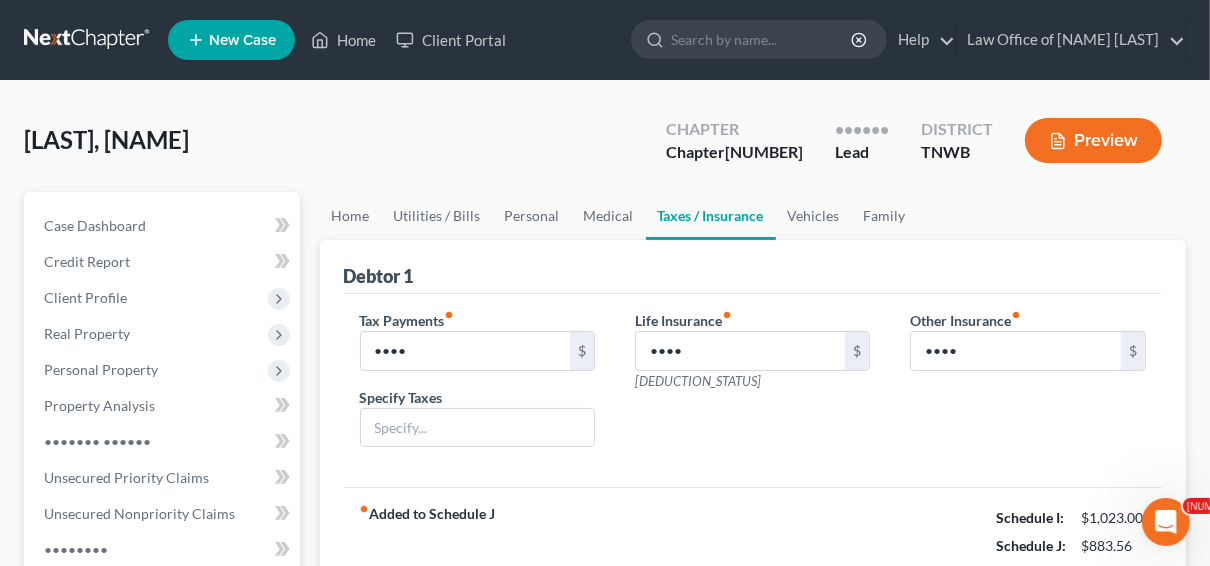 scroll, scrollTop: 80, scrollLeft: 0, axis: vertical 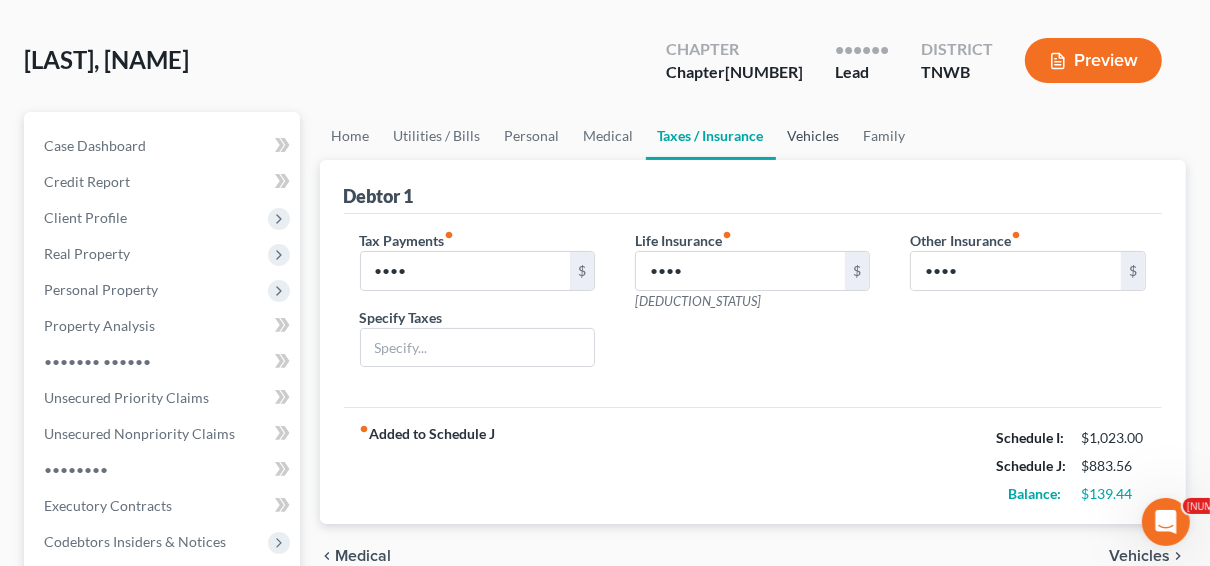 click on "Vehicles" at bounding box center (814, 136) 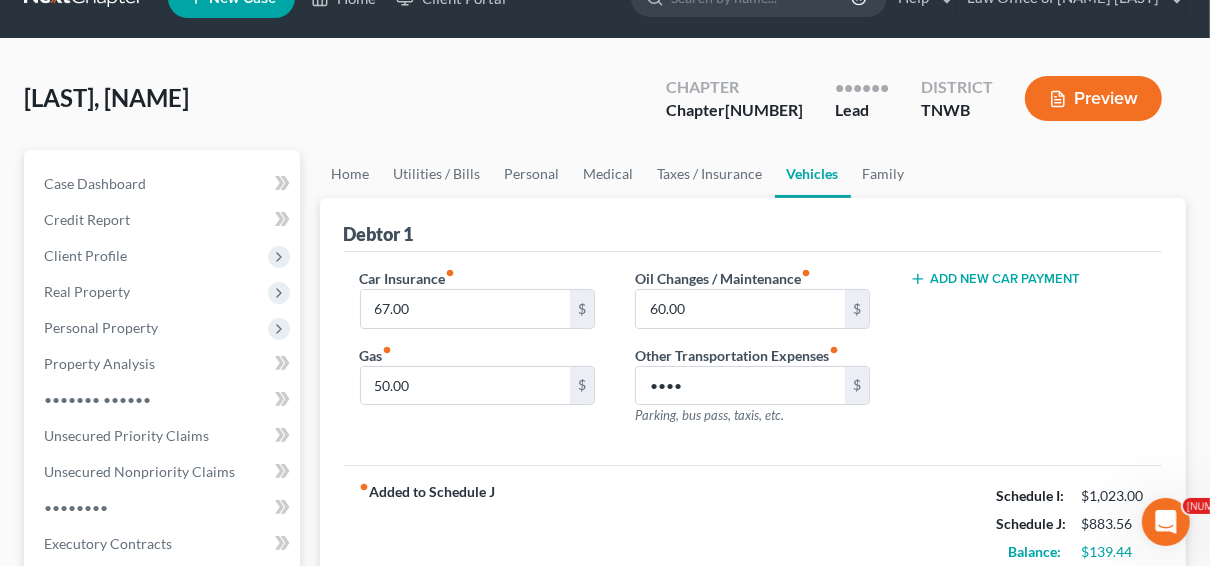scroll, scrollTop: 80, scrollLeft: 0, axis: vertical 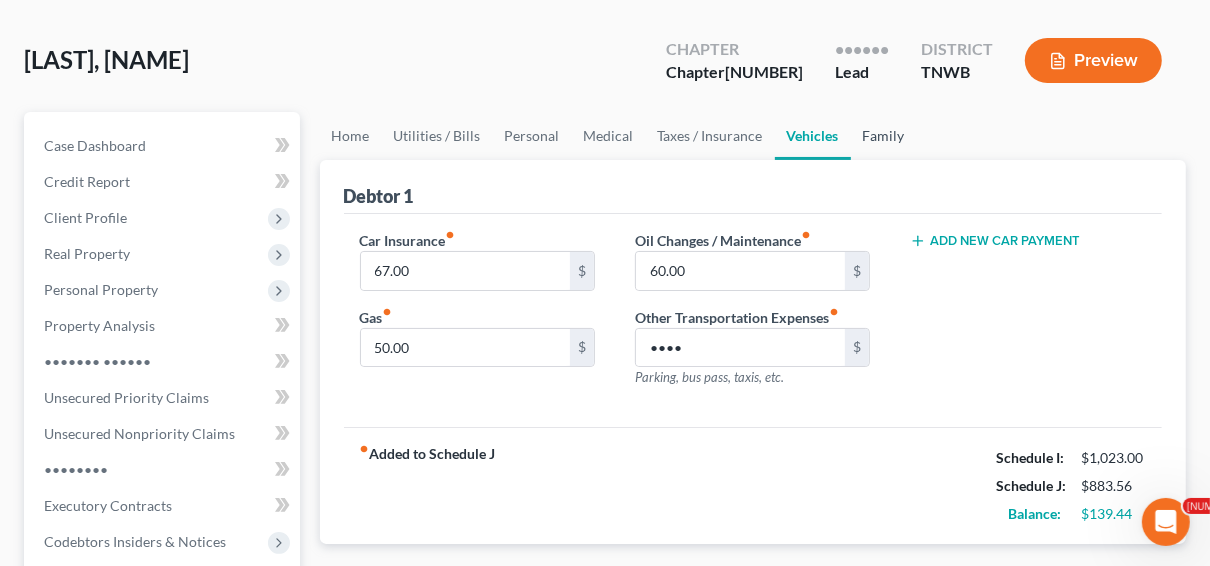 click on "Family" at bounding box center (884, 136) 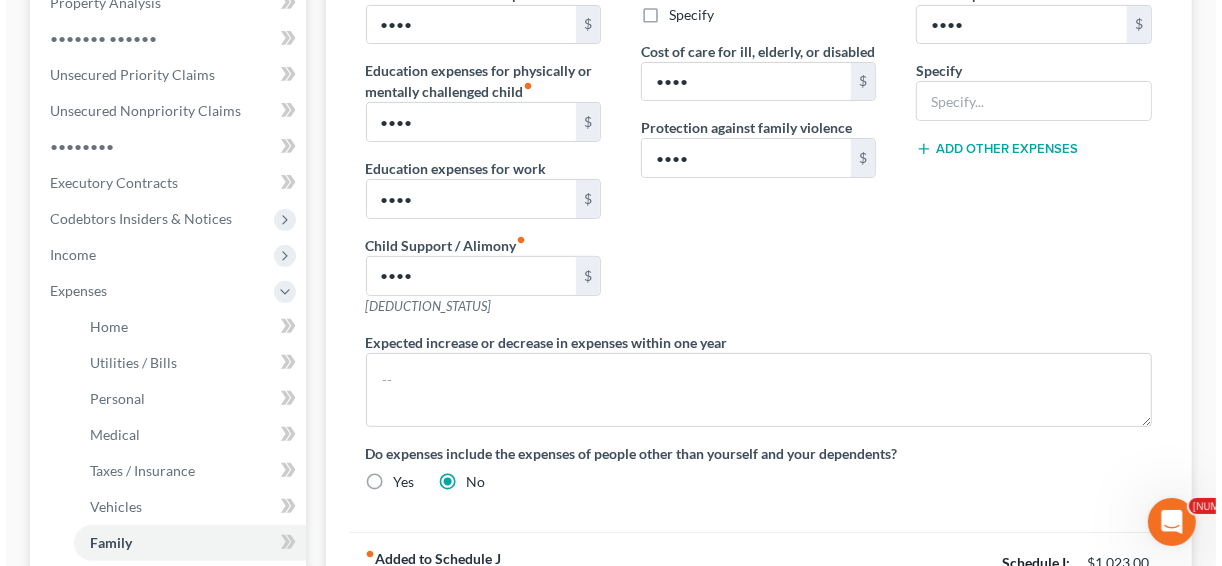 scroll, scrollTop: 400, scrollLeft: 0, axis: vertical 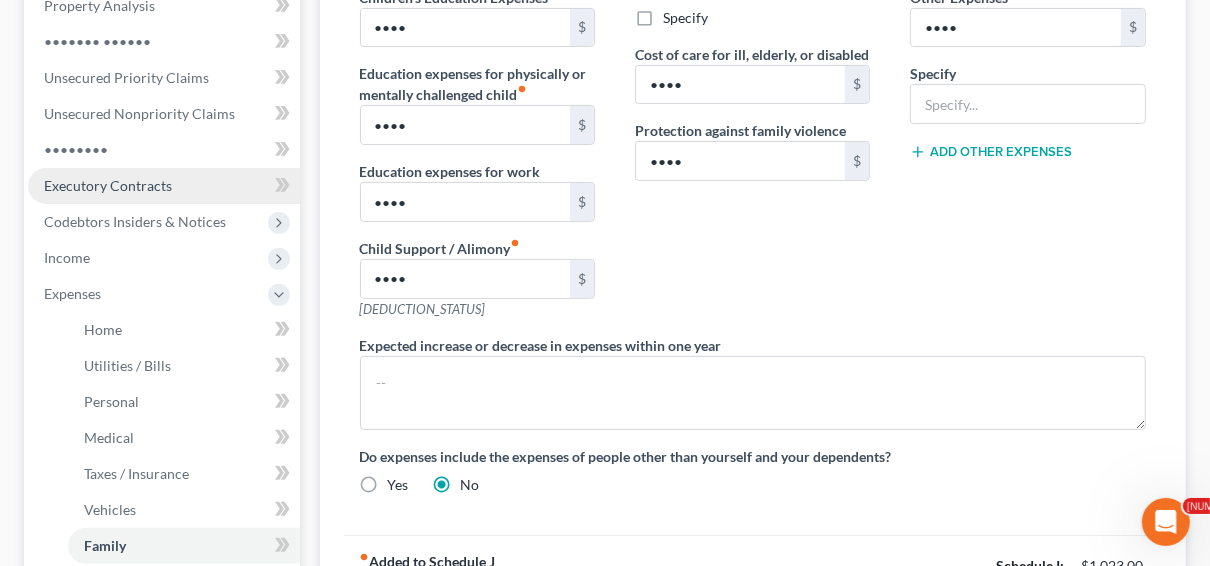 click on "Executory Contracts" at bounding box center [108, 185] 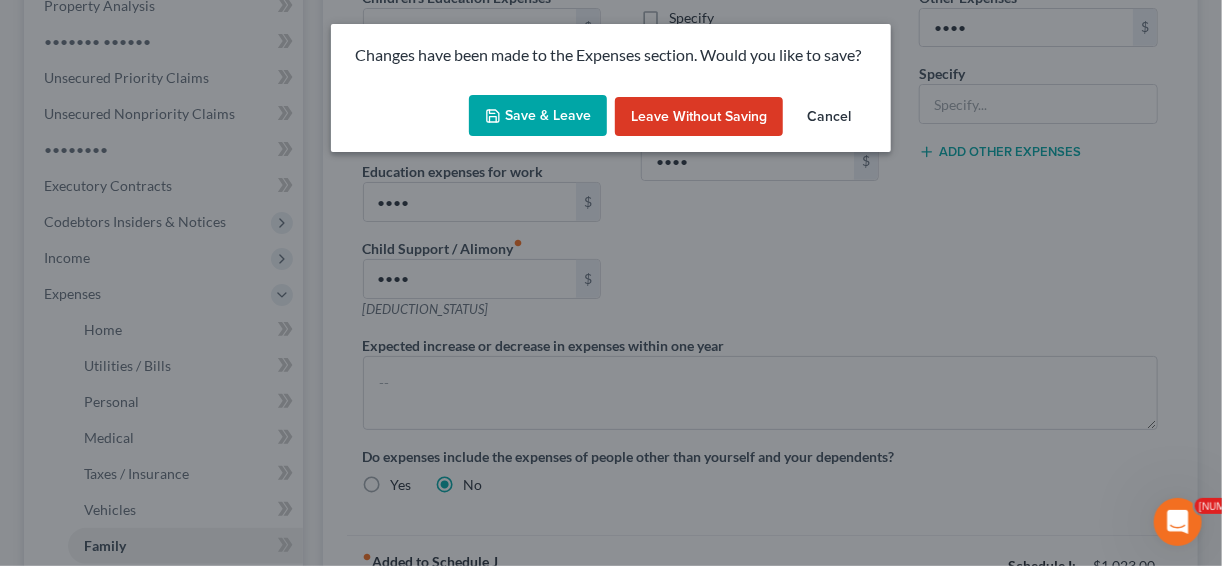 click on "Save & Leave" at bounding box center (538, 116) 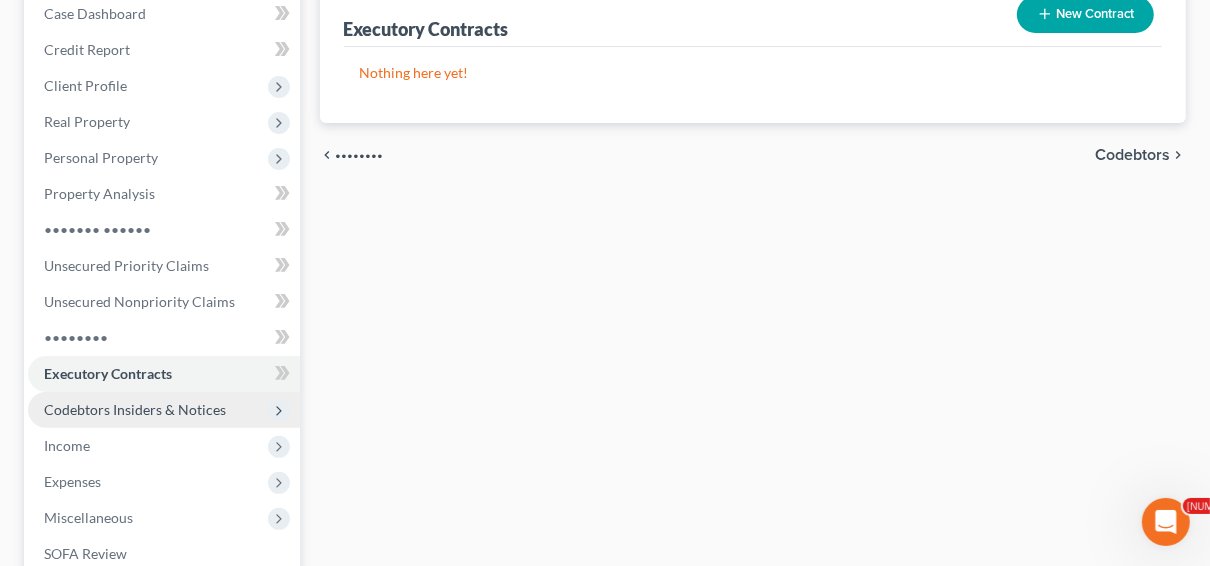 scroll, scrollTop: 240, scrollLeft: 0, axis: vertical 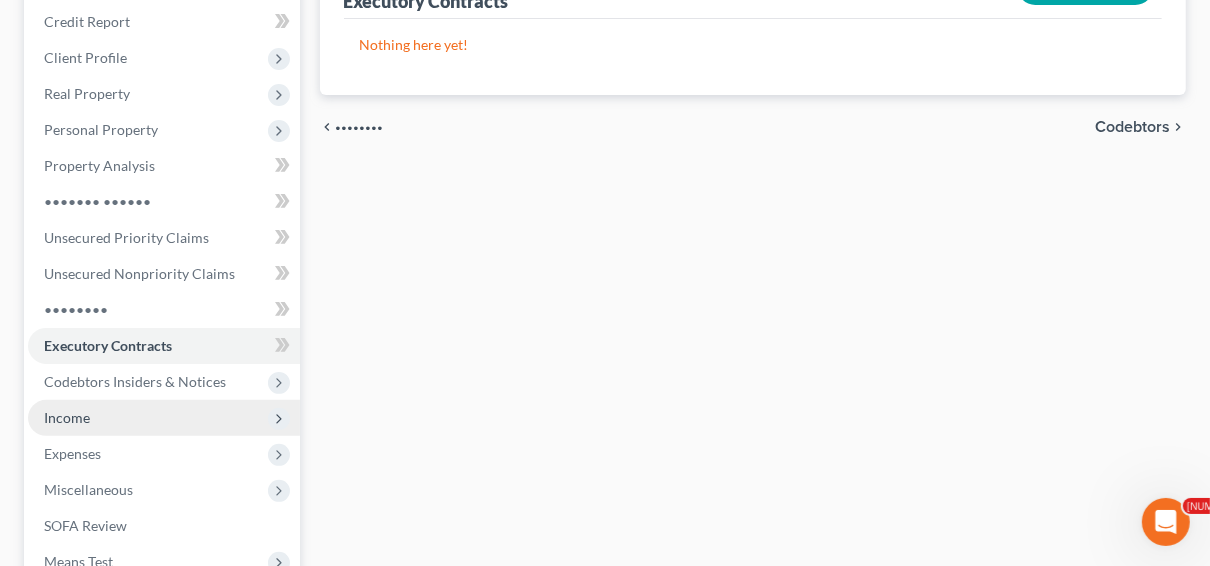 click on "Income" at bounding box center [0, 0] 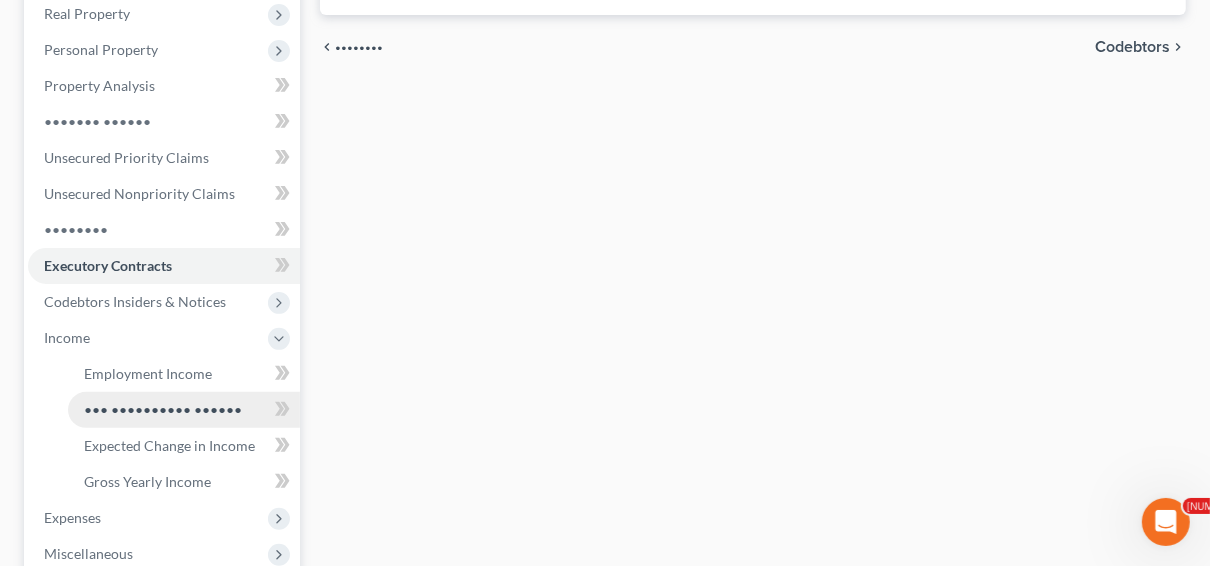 click on "••• •••••••••• ••••••" at bounding box center (163, 409) 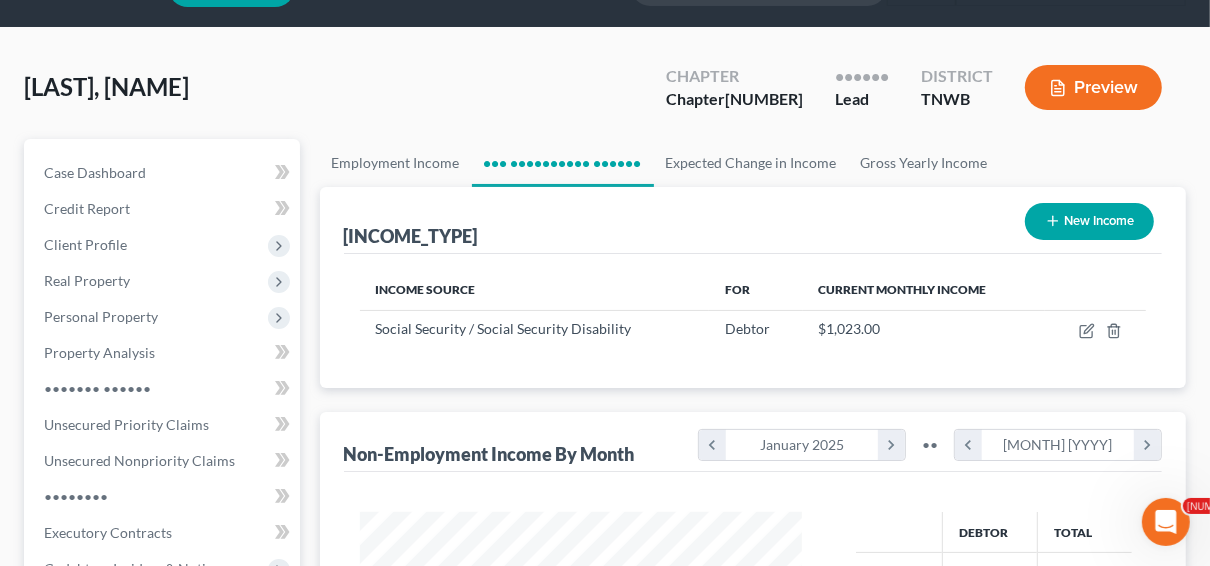 scroll, scrollTop: 0, scrollLeft: 0, axis: both 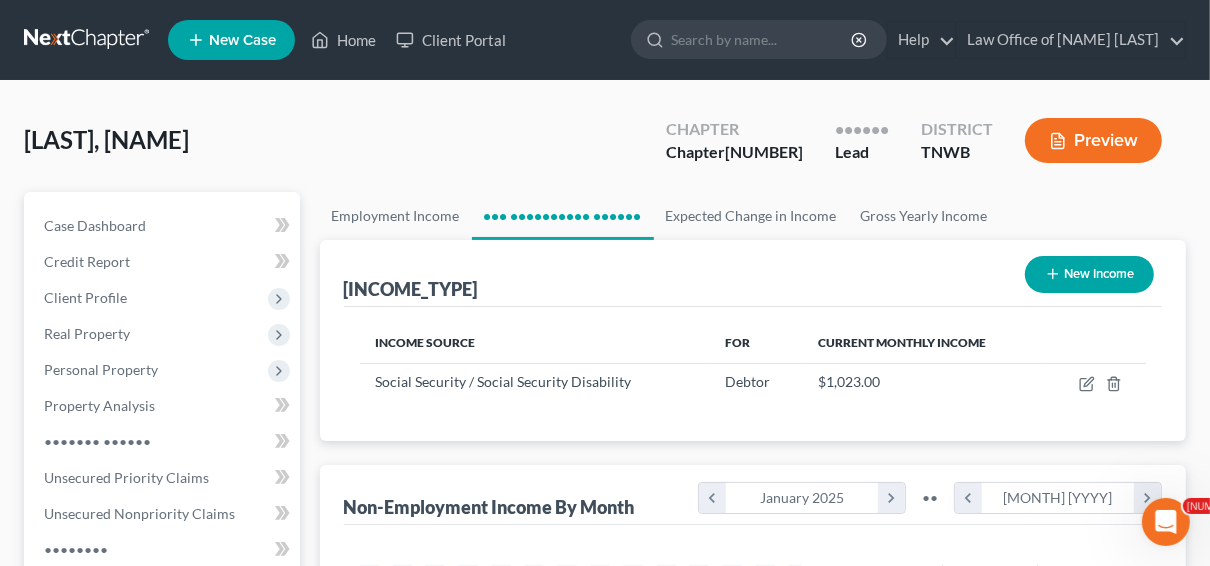 click on "New Income" at bounding box center (1089, 274) 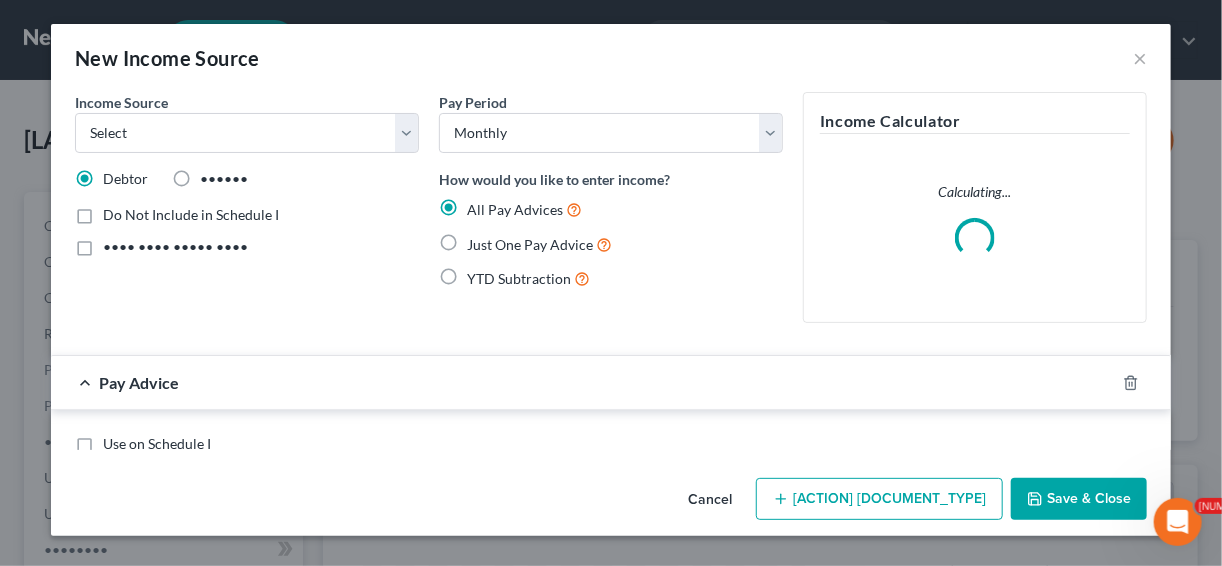 scroll, scrollTop: 999644, scrollLeft: 999512, axis: both 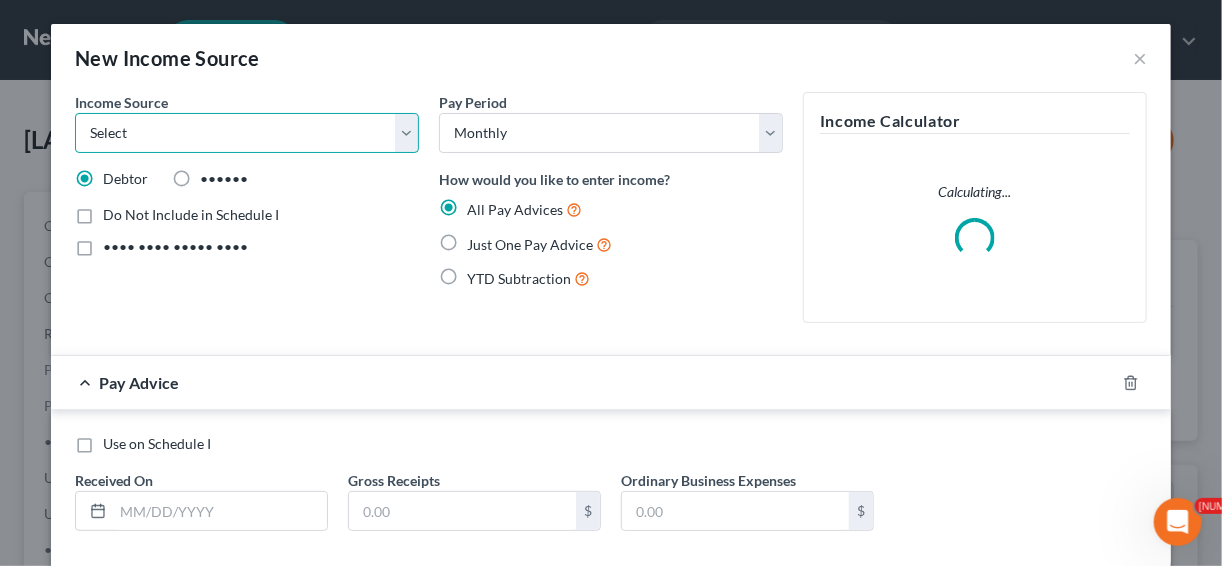 click on "Select Unemployment Disability (from employer) Pension Retirement Social Security / Social Security Disability Other Government Assistance Interests, Dividends or Royalties Child / Family Support Contributions to Household Property / Rental Business, Professional or Farm Alimony / Maintenance Payments Military Disability Benefits Other Monthly Income" at bounding box center [247, 133] 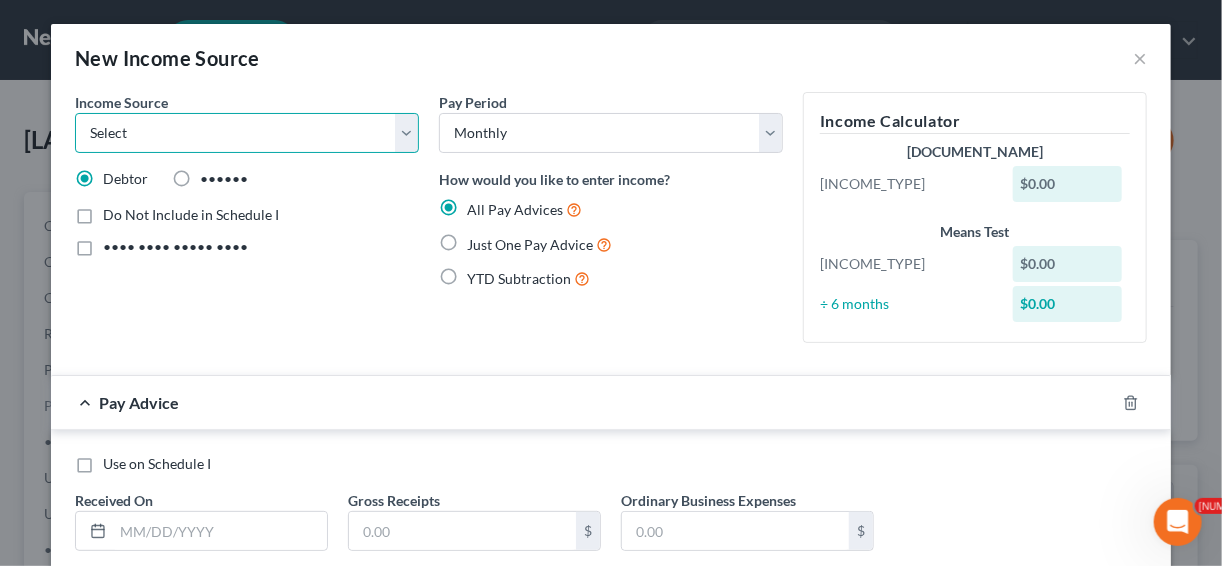 select on "•" 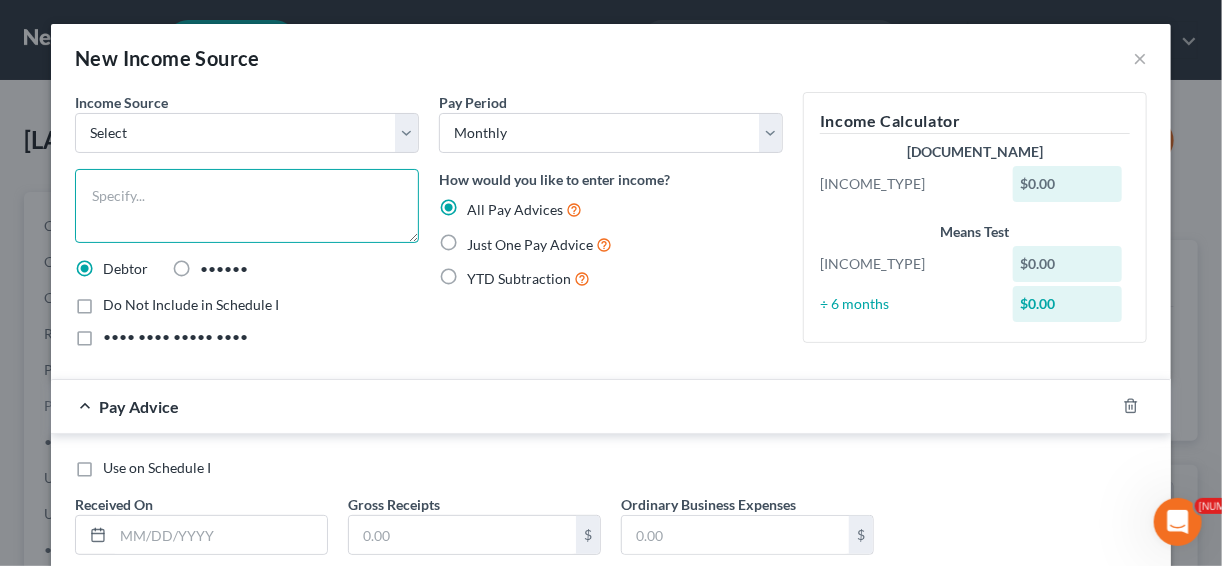 click at bounding box center [247, 206] 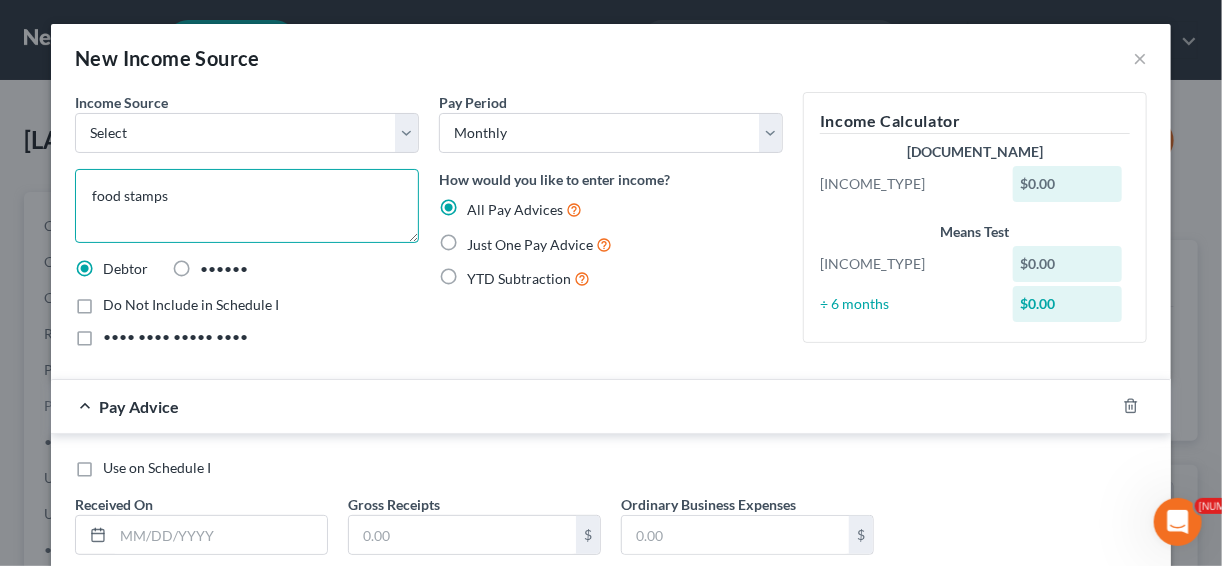 type on "food stamps" 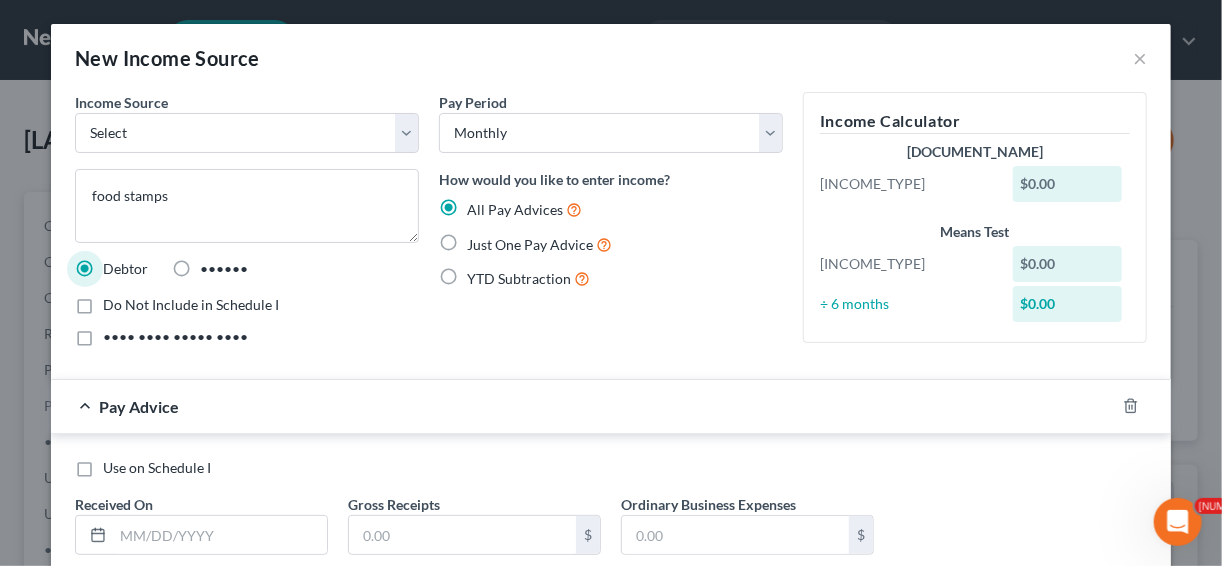 click on "Just One Pay Advice" at bounding box center (539, 244) 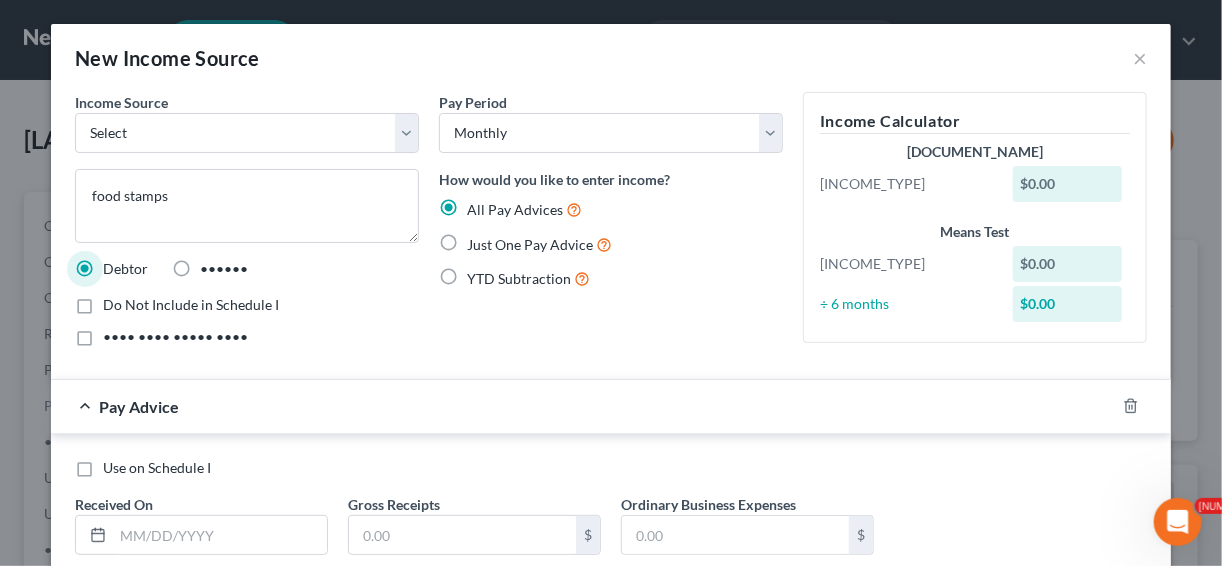 click on "Just One Pay Advice" at bounding box center (481, 239) 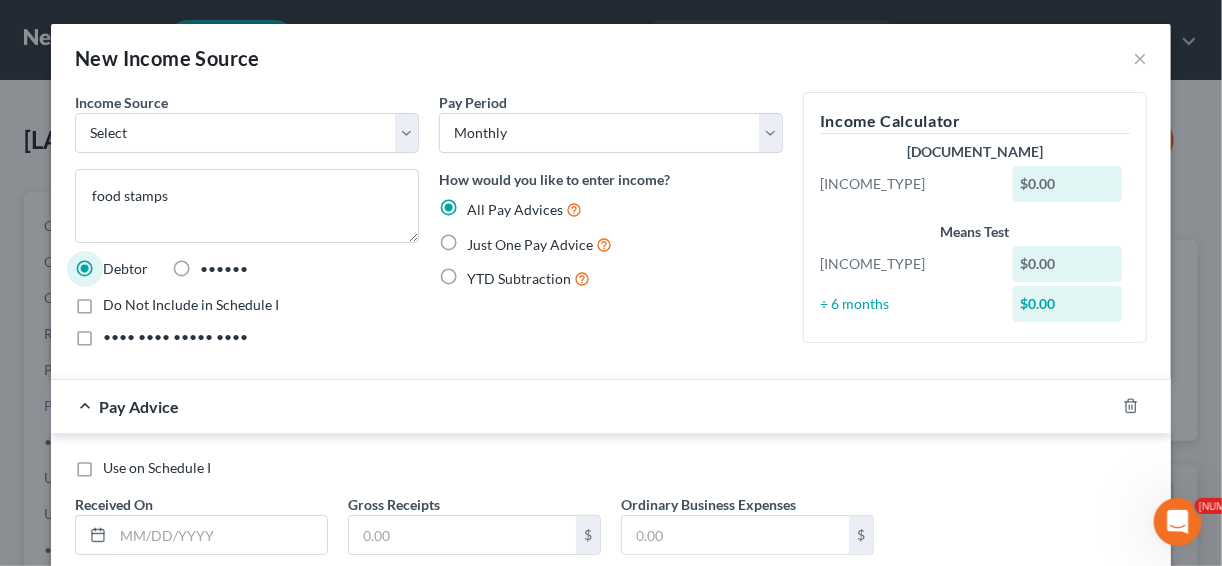 radio on "true" 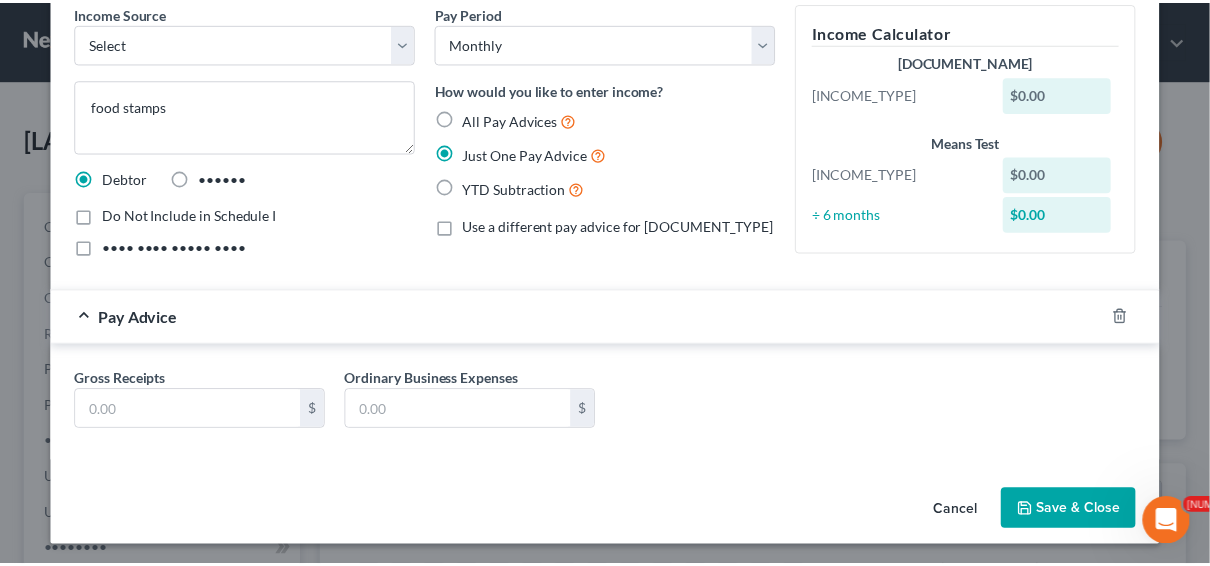 scroll, scrollTop: 91, scrollLeft: 0, axis: vertical 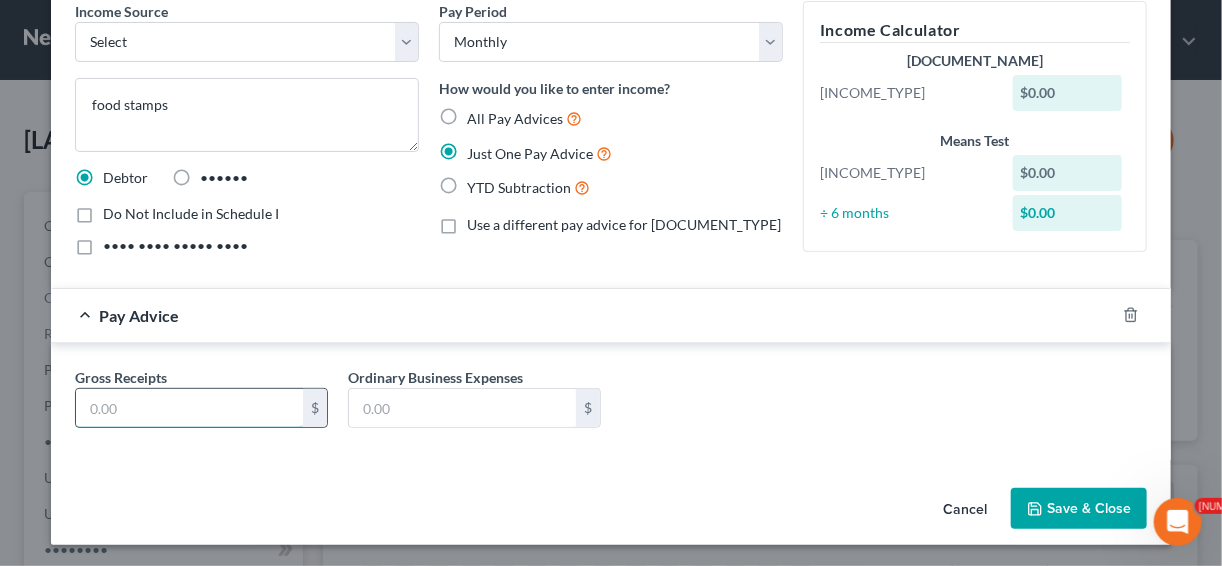 click at bounding box center [189, 408] 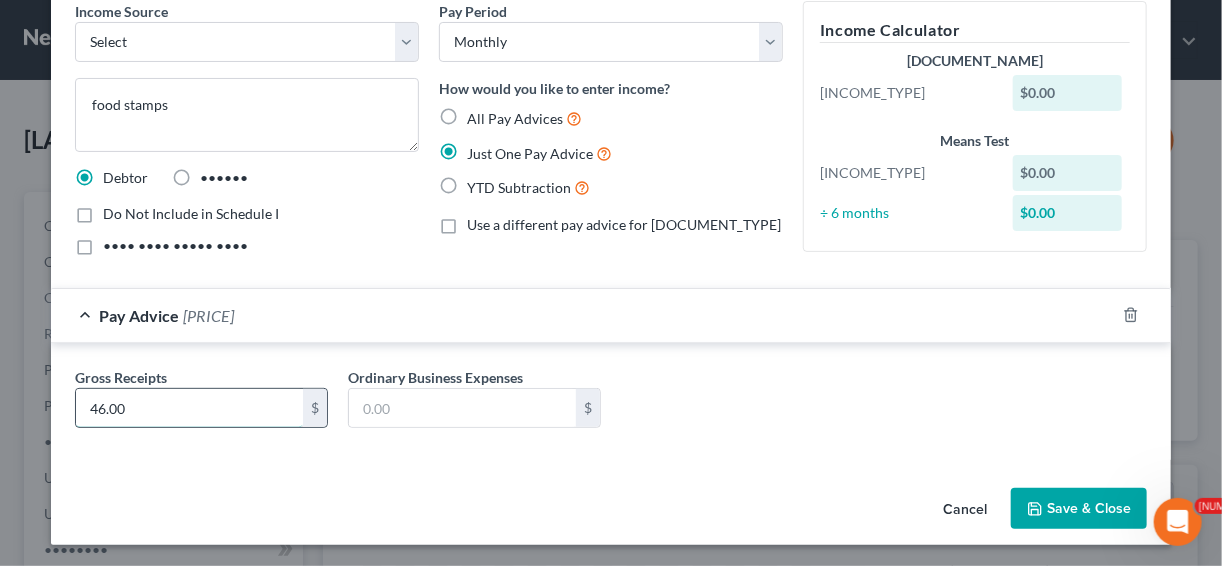 type on "46.00" 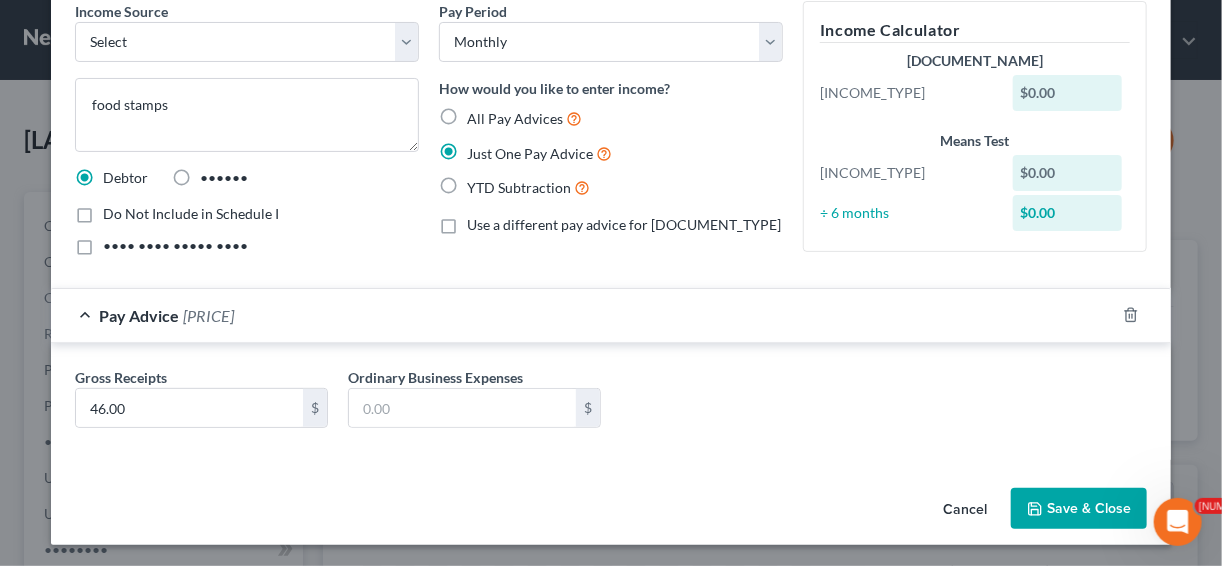 click on "Save & Close" at bounding box center (1079, 509) 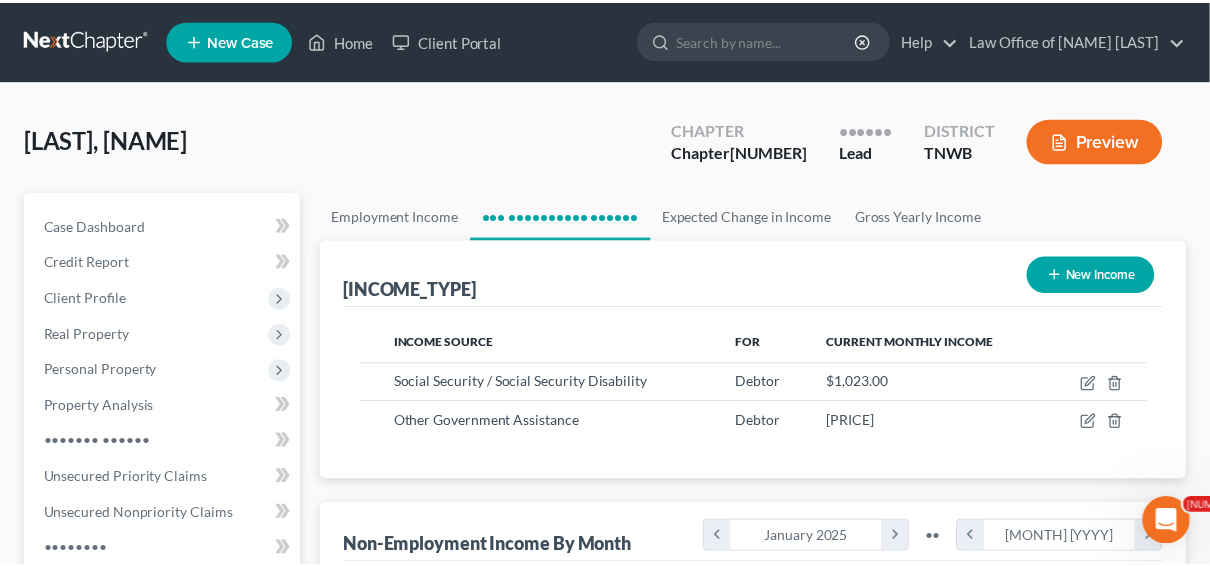 scroll, scrollTop: 355, scrollLeft: 482, axis: both 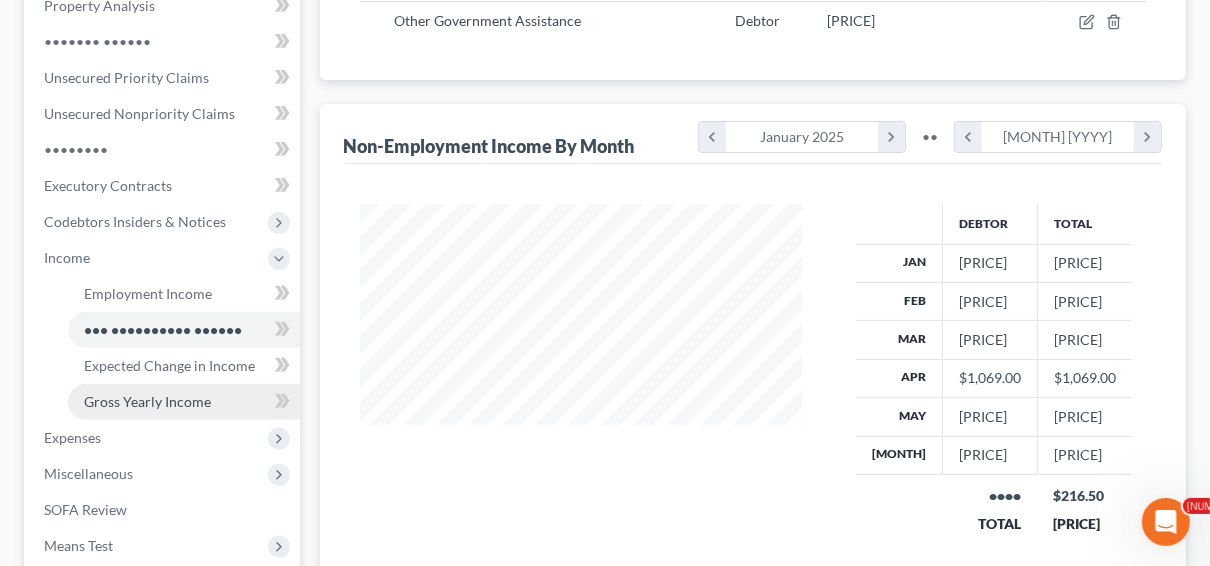 click on "Gross Yearly Income" at bounding box center (147, 401) 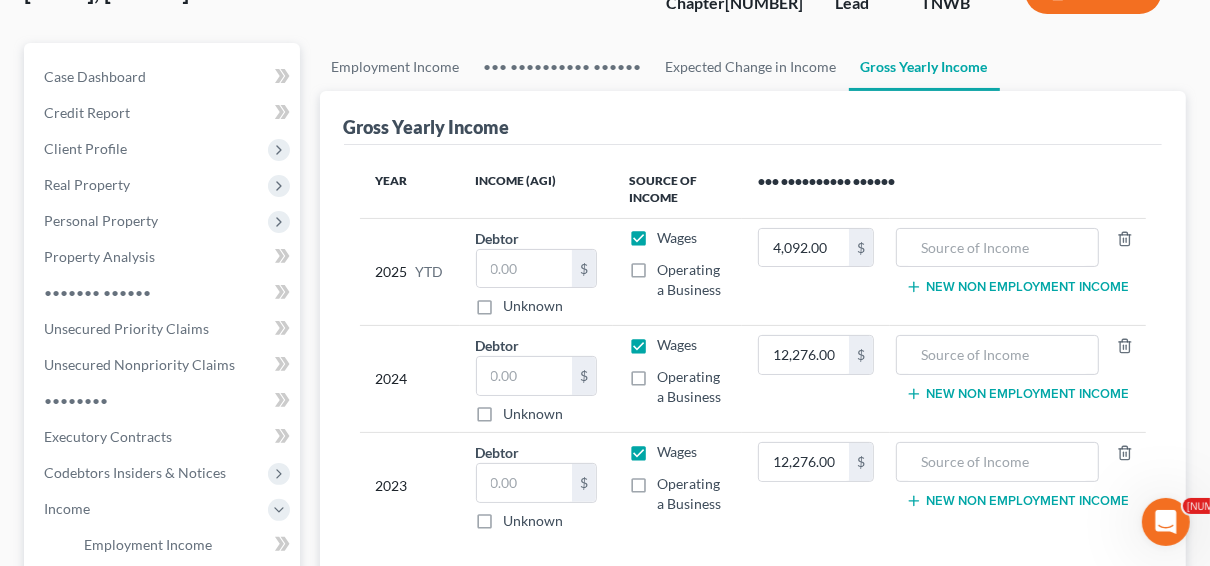 scroll, scrollTop: 160, scrollLeft: 0, axis: vertical 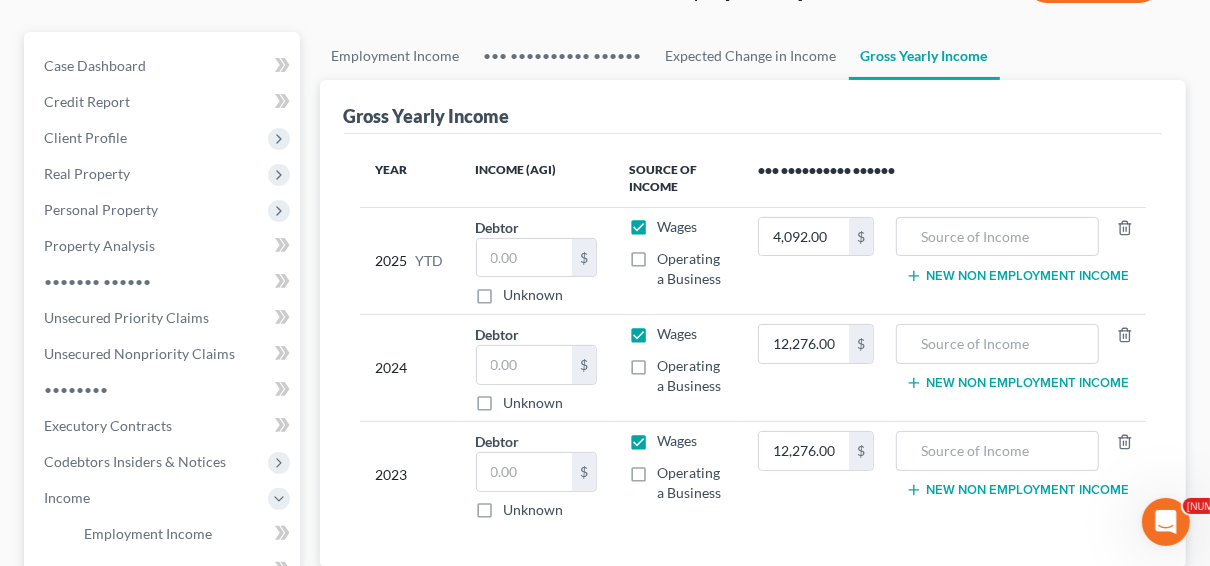 click on "New Non Employment Income" at bounding box center (1017, 276) 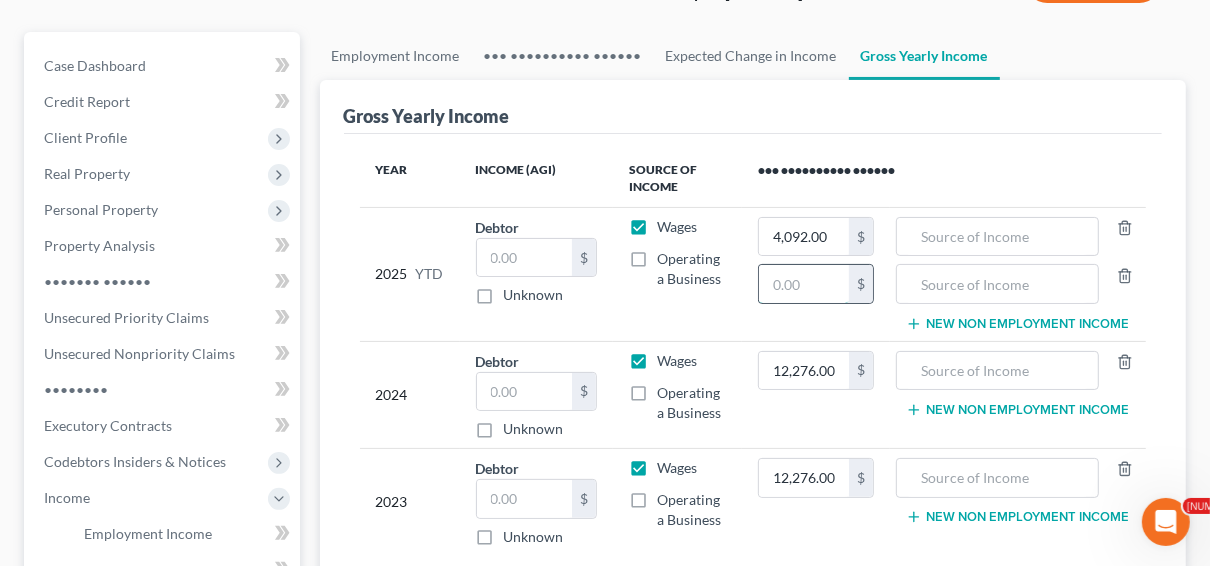 click at bounding box center [804, 284] 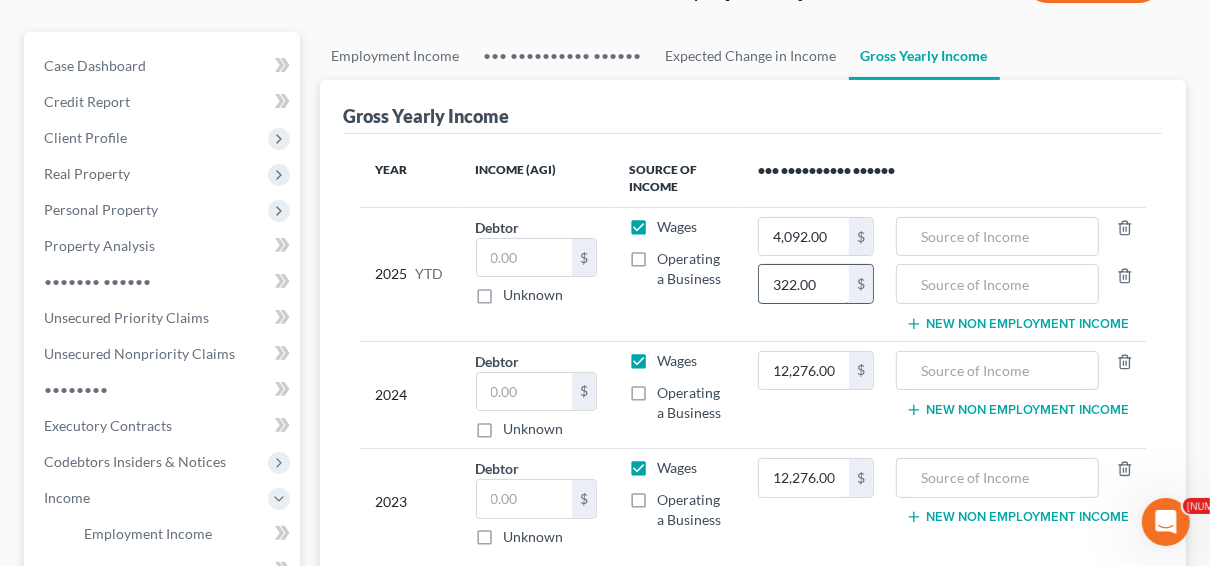 type on "322.00" 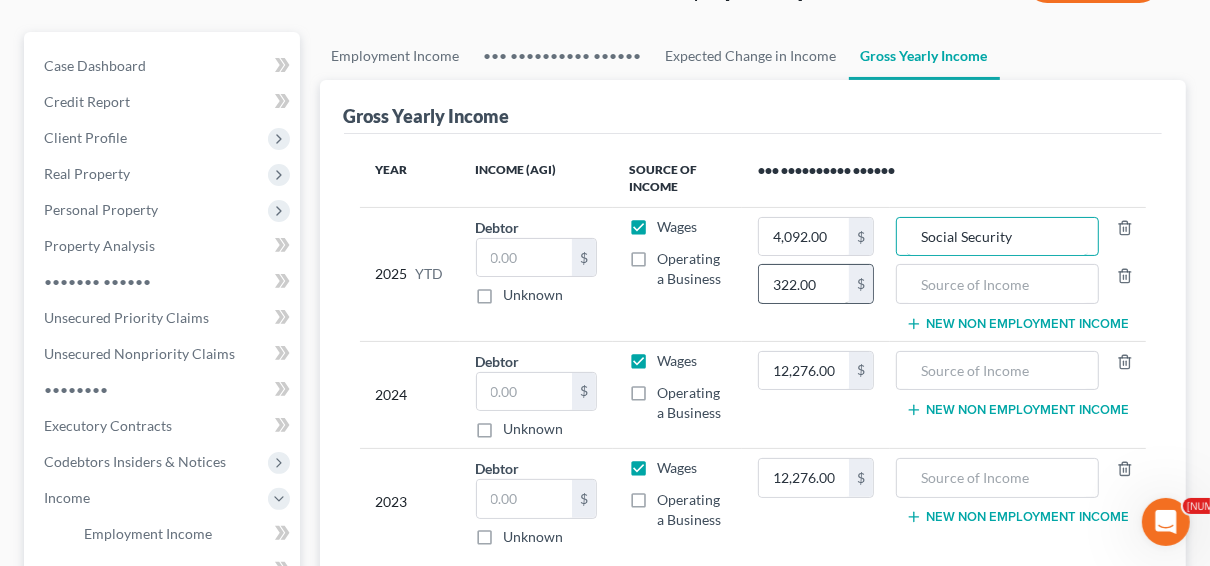 type on "Social Security" 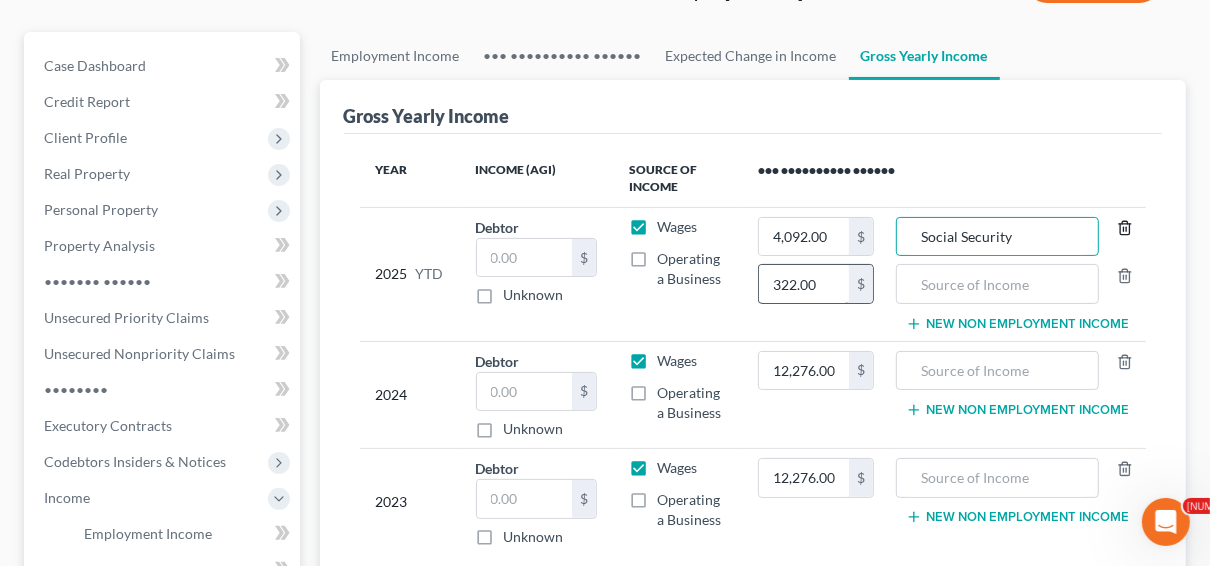 type 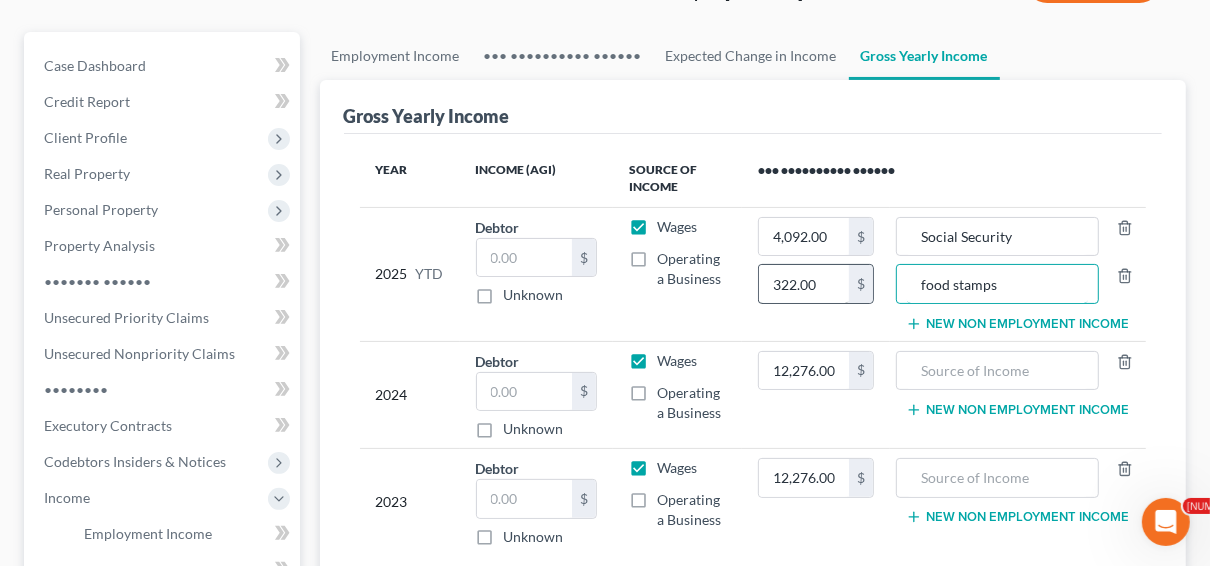 type on "food stamps" 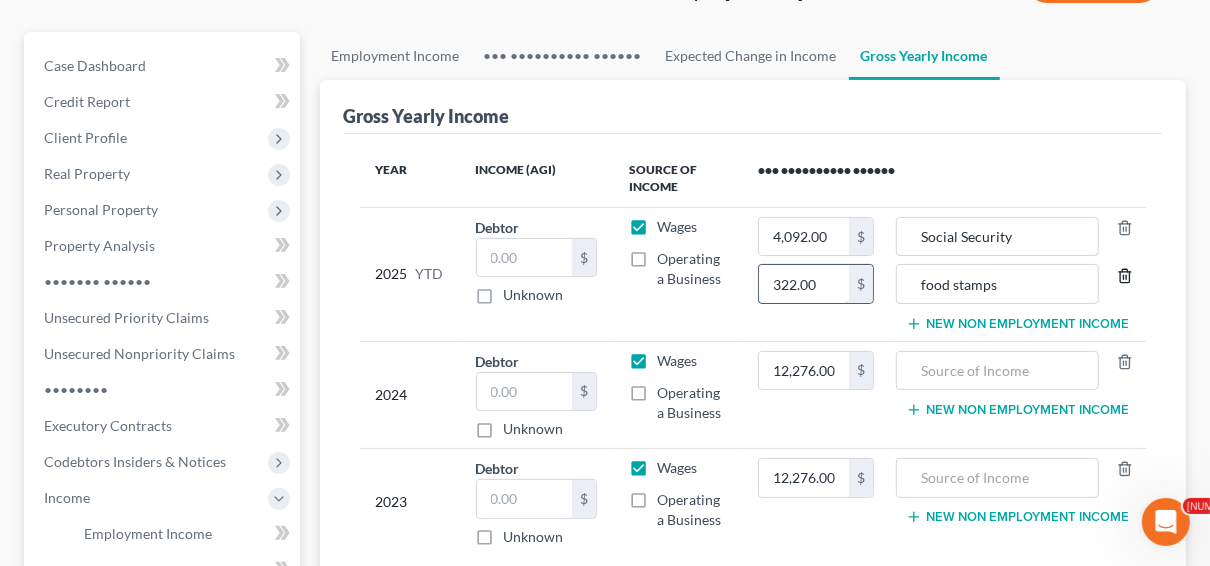 type 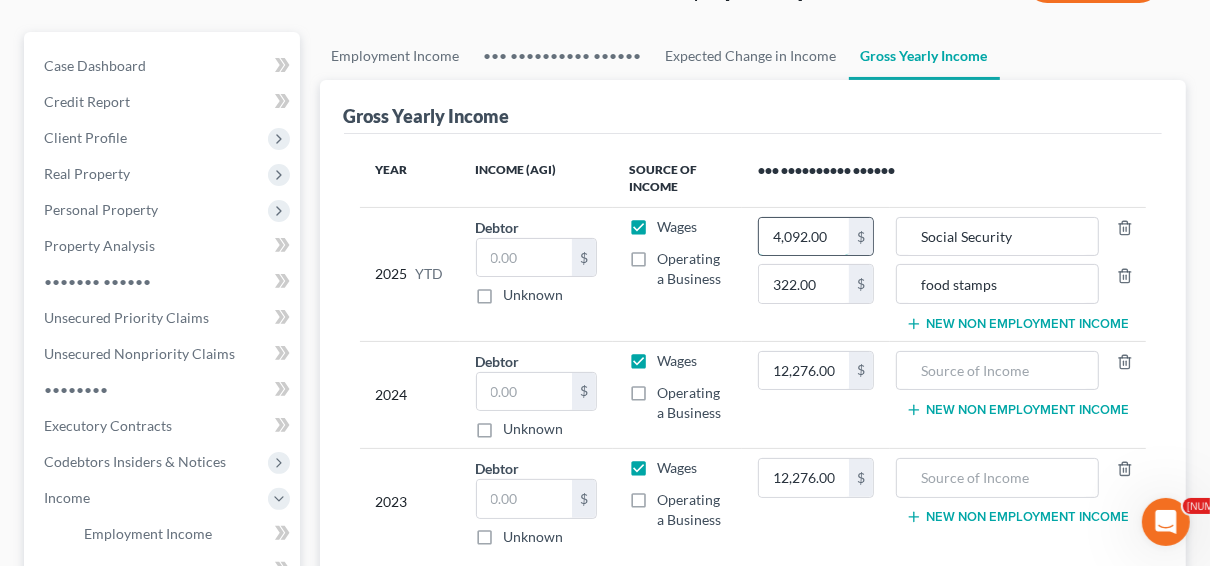click on "4,092.00" at bounding box center [804, 237] 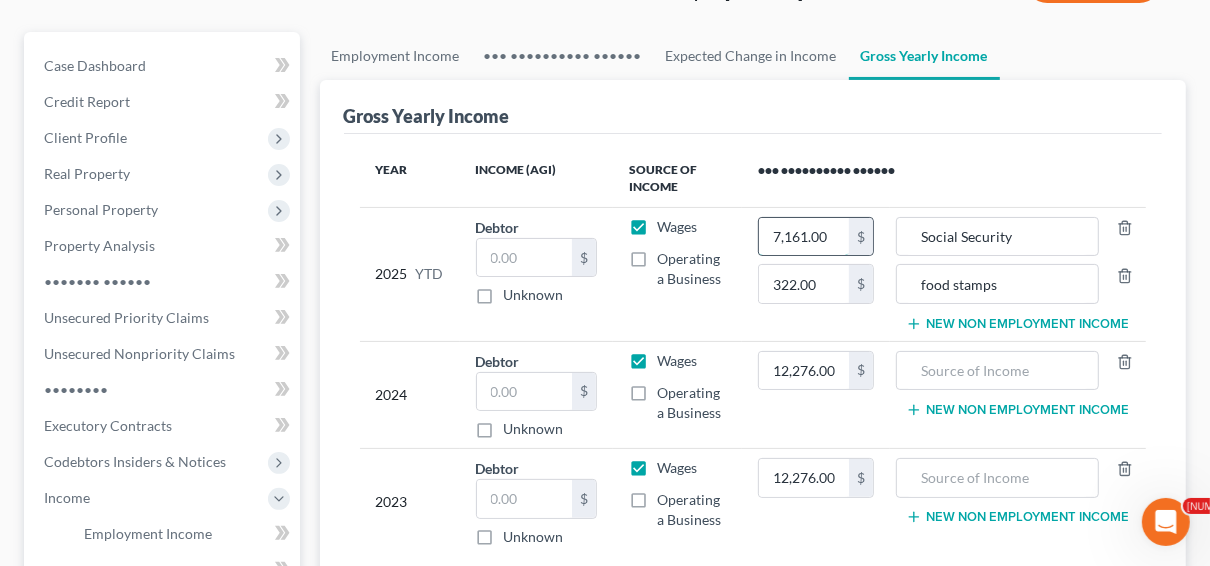 type on "7,161.00" 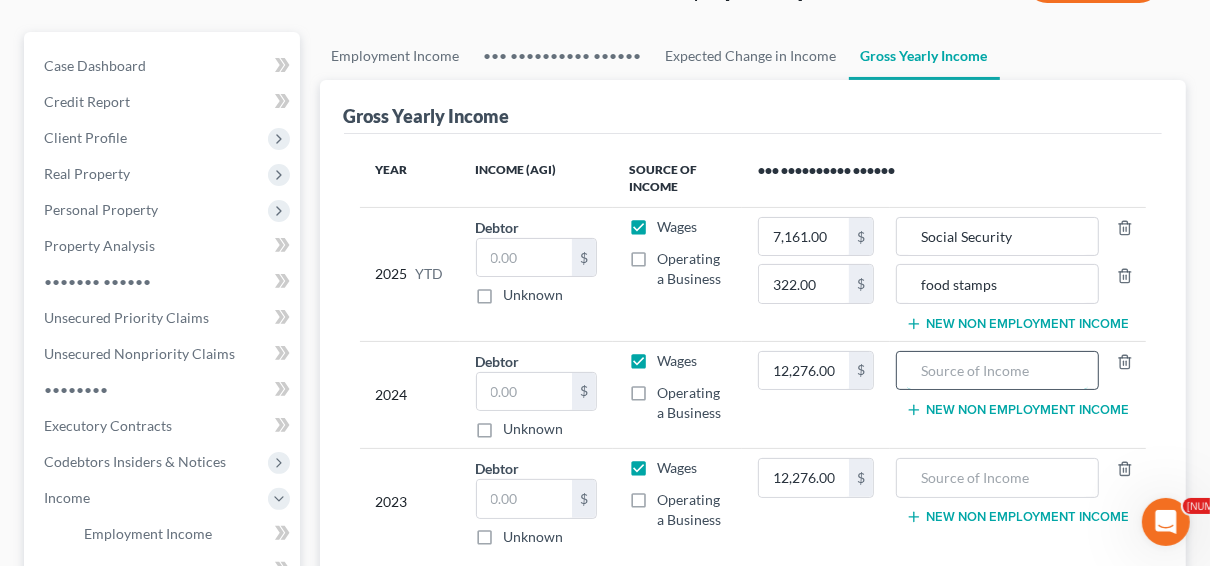click at bounding box center [997, 371] 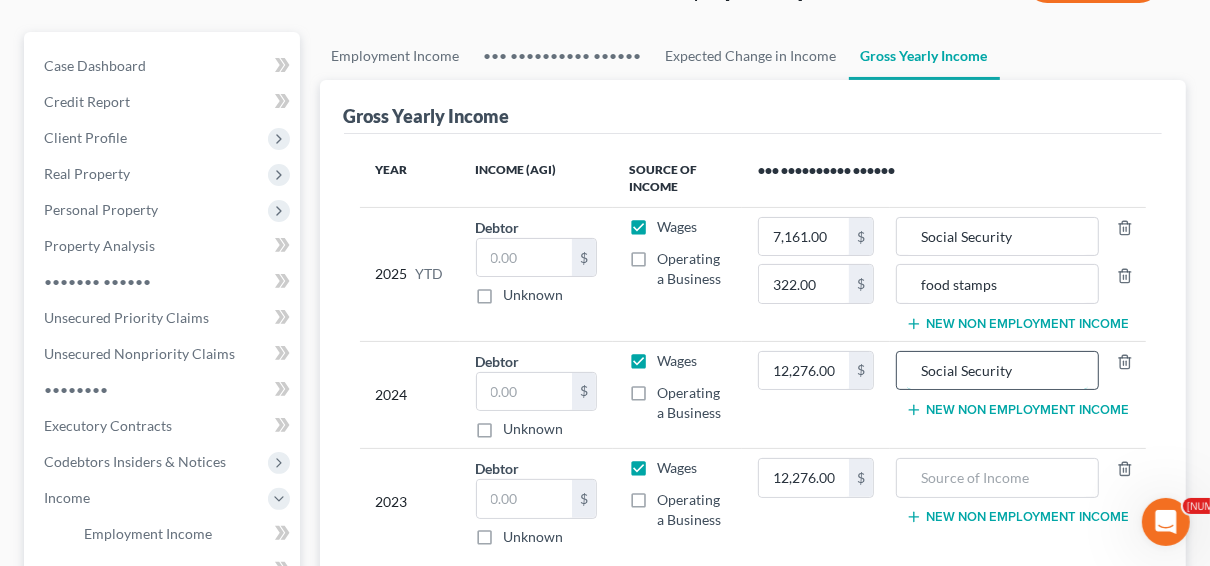 type on "Social Security" 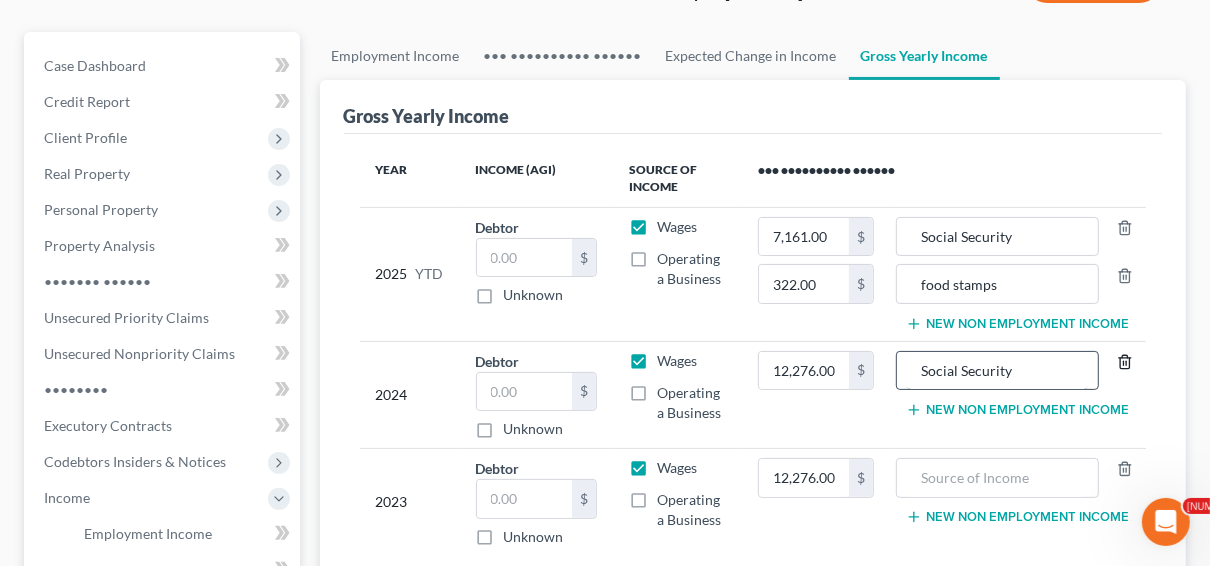 type 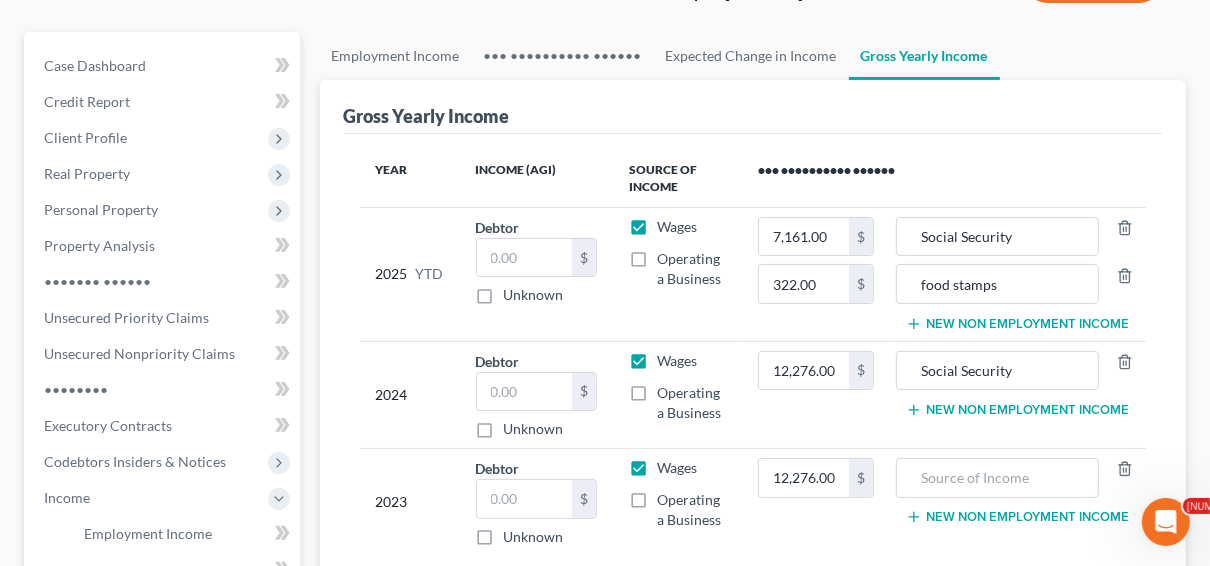 click on "New Non Employment Income" at bounding box center (1017, 410) 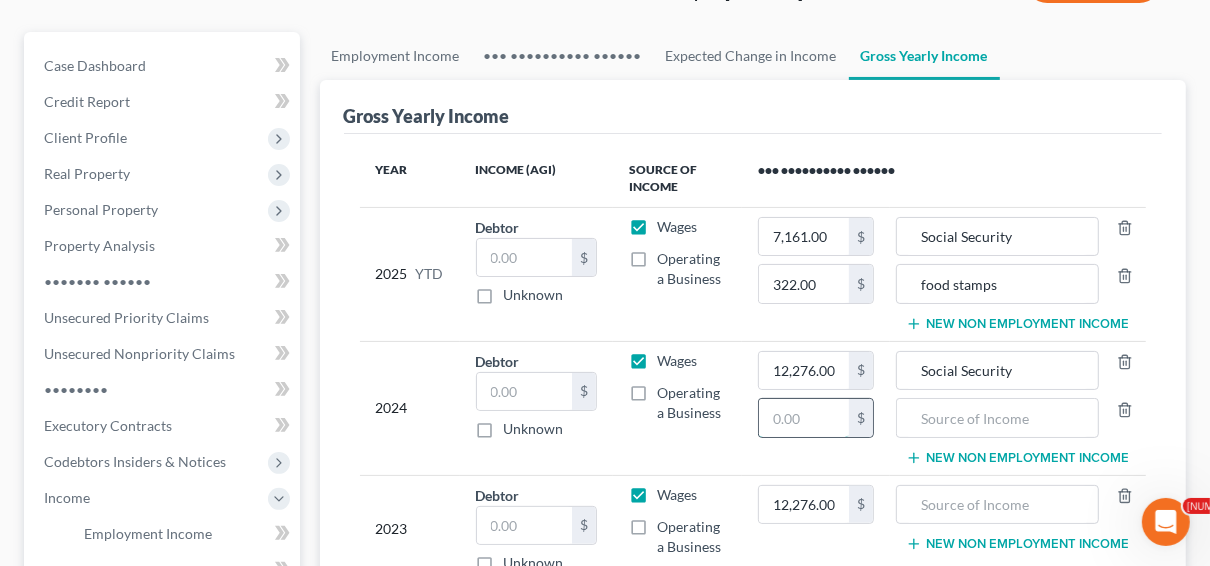click at bounding box center [804, 371] 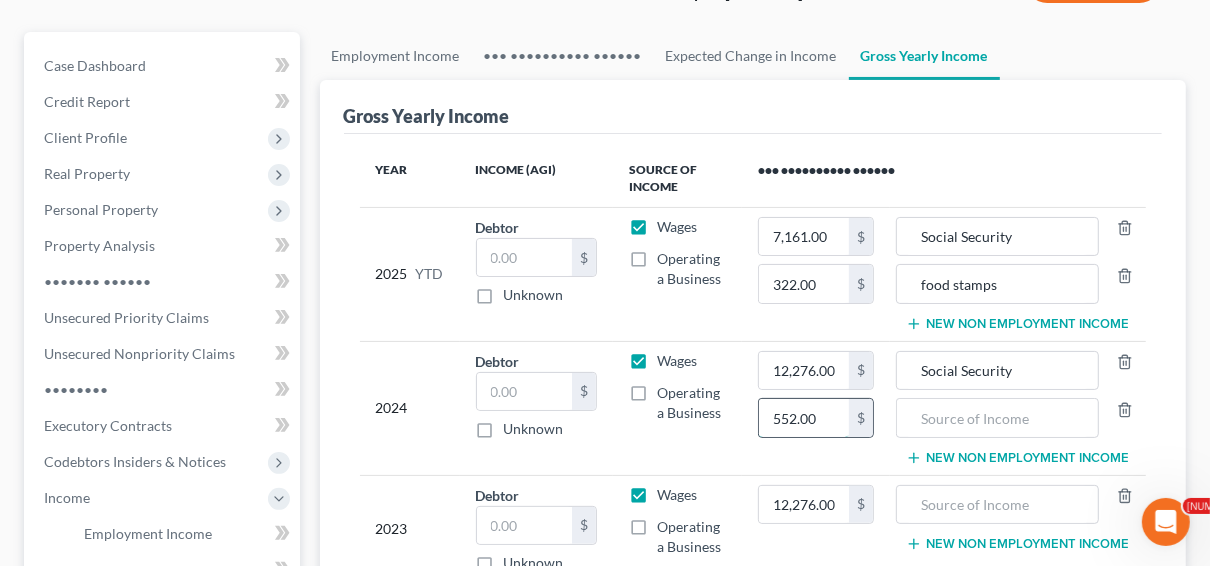 type on "552.00" 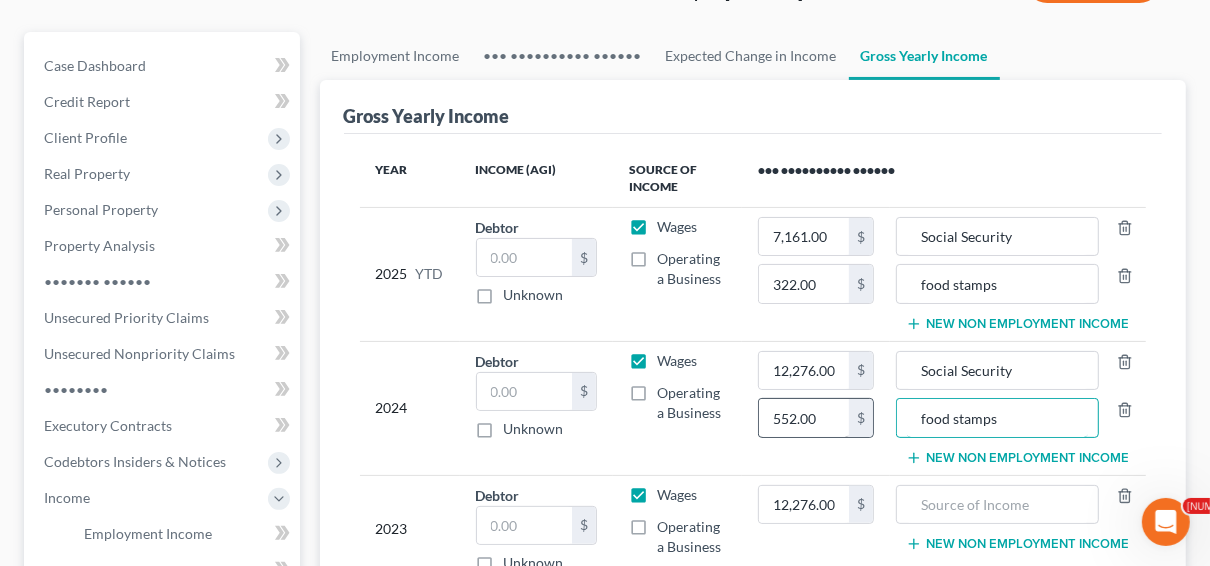 type on "food stamps" 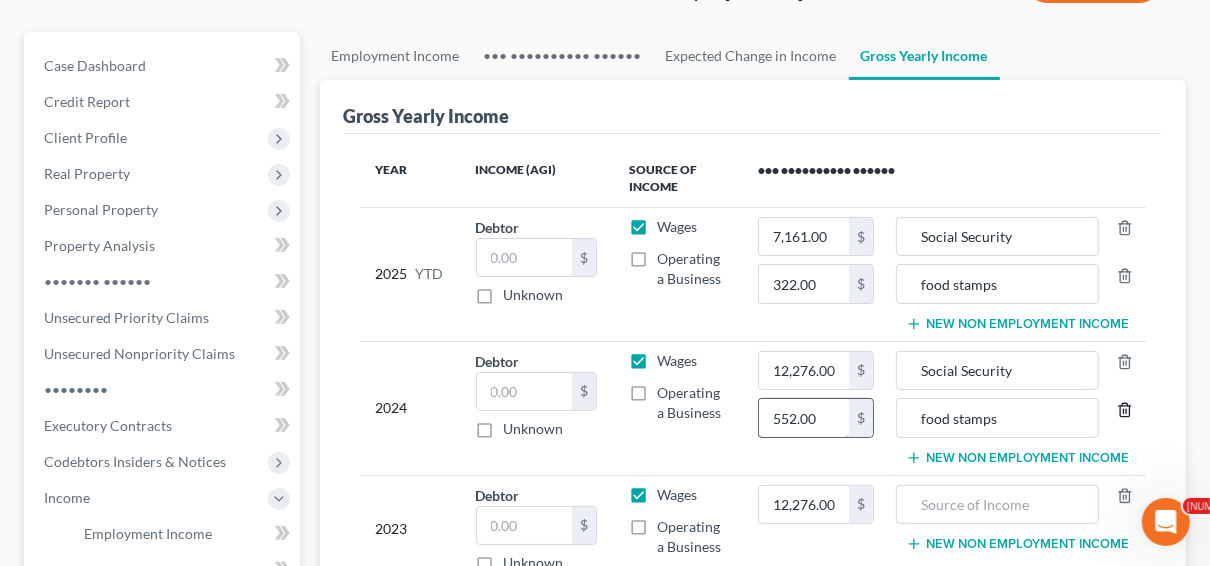 type 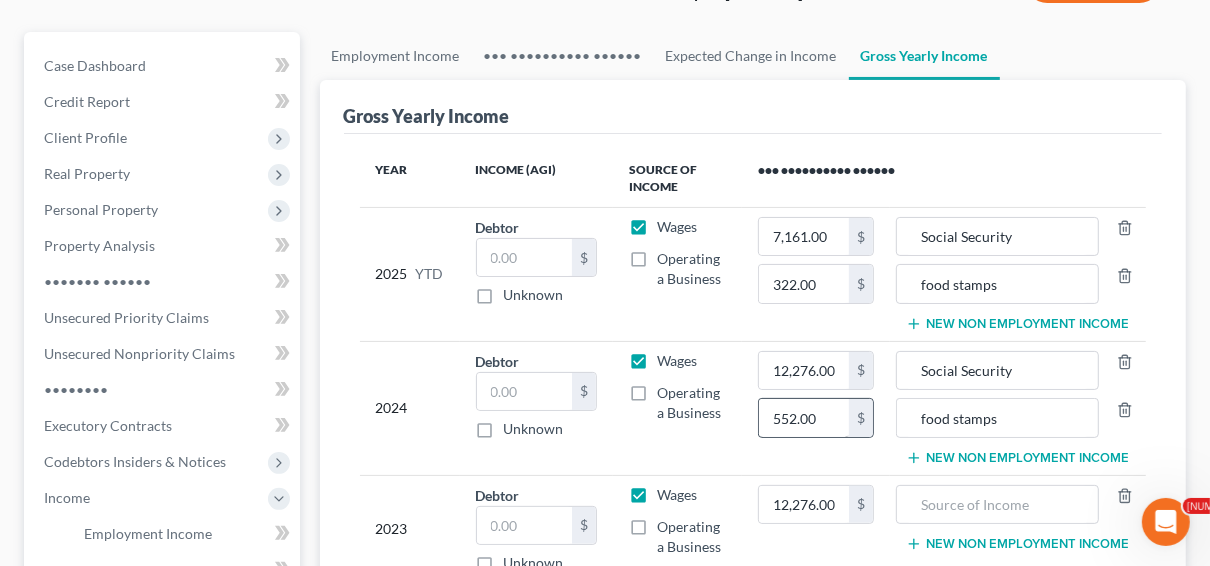type 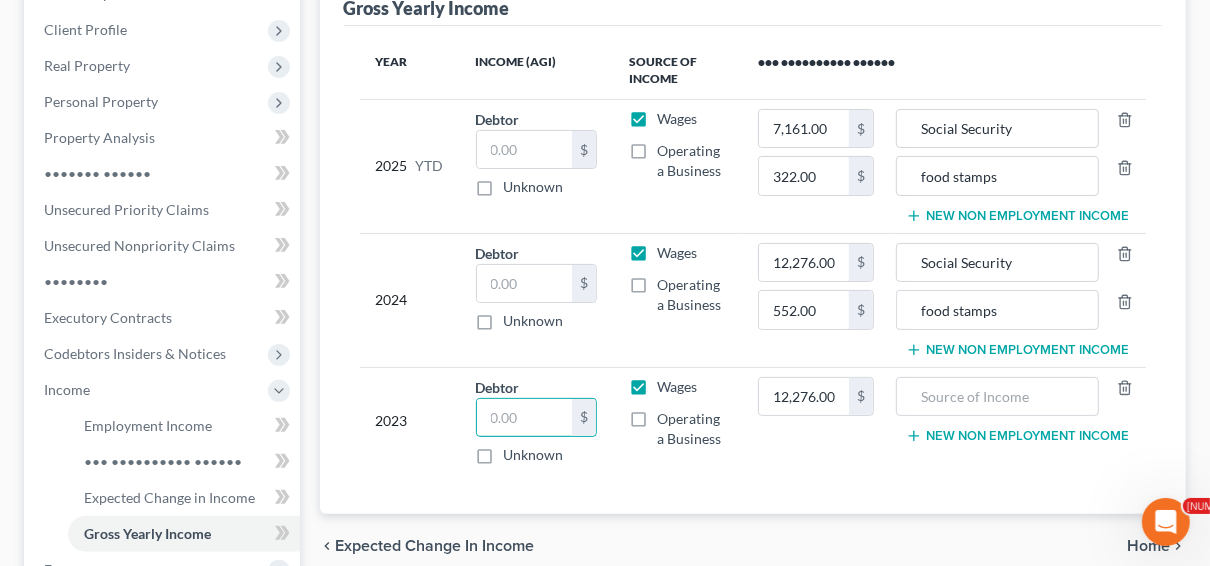 scroll, scrollTop: 320, scrollLeft: 0, axis: vertical 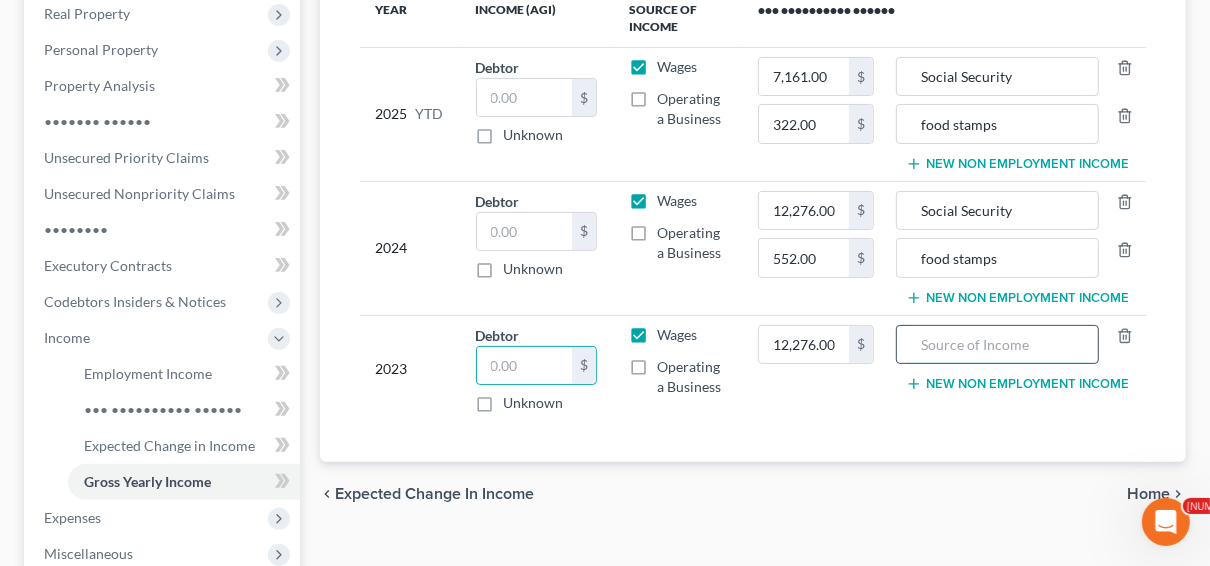 click at bounding box center (997, 345) 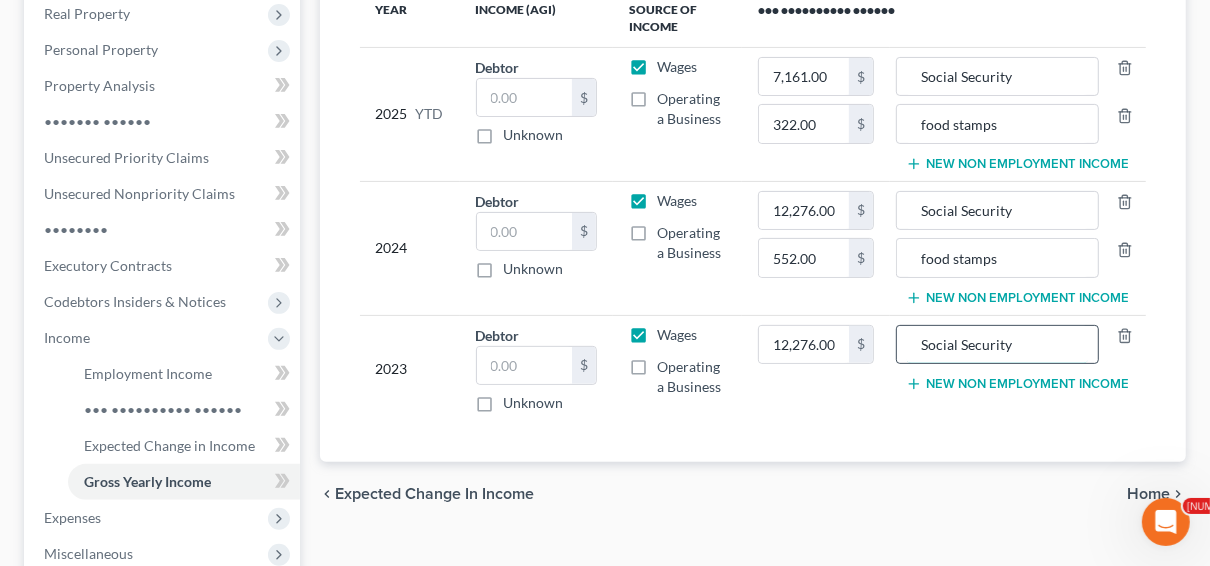 type on "Social Security" 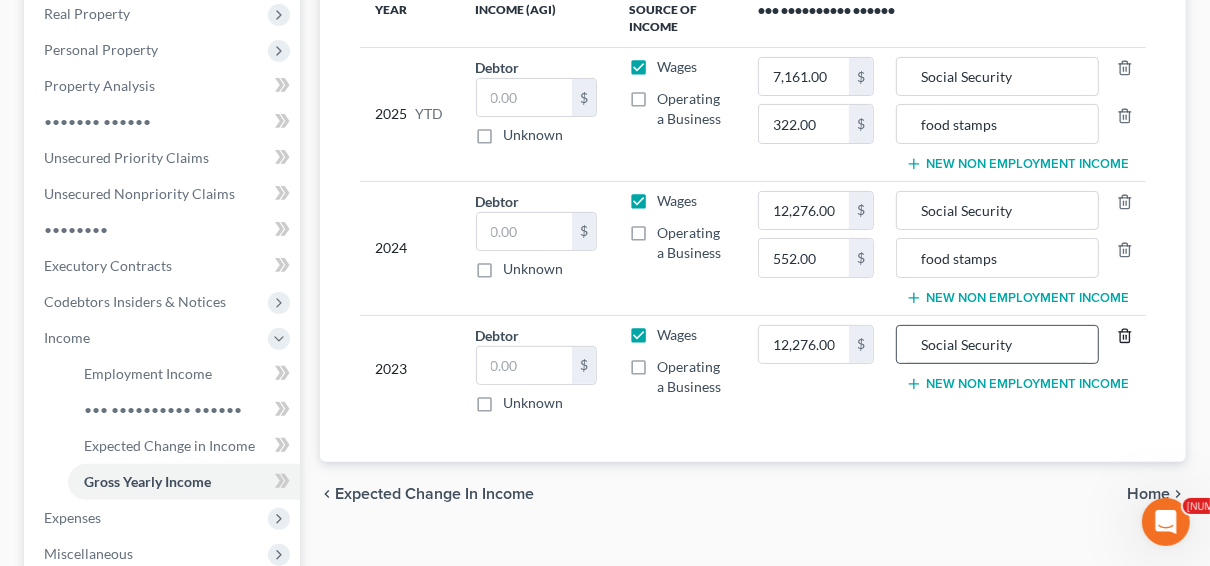 type 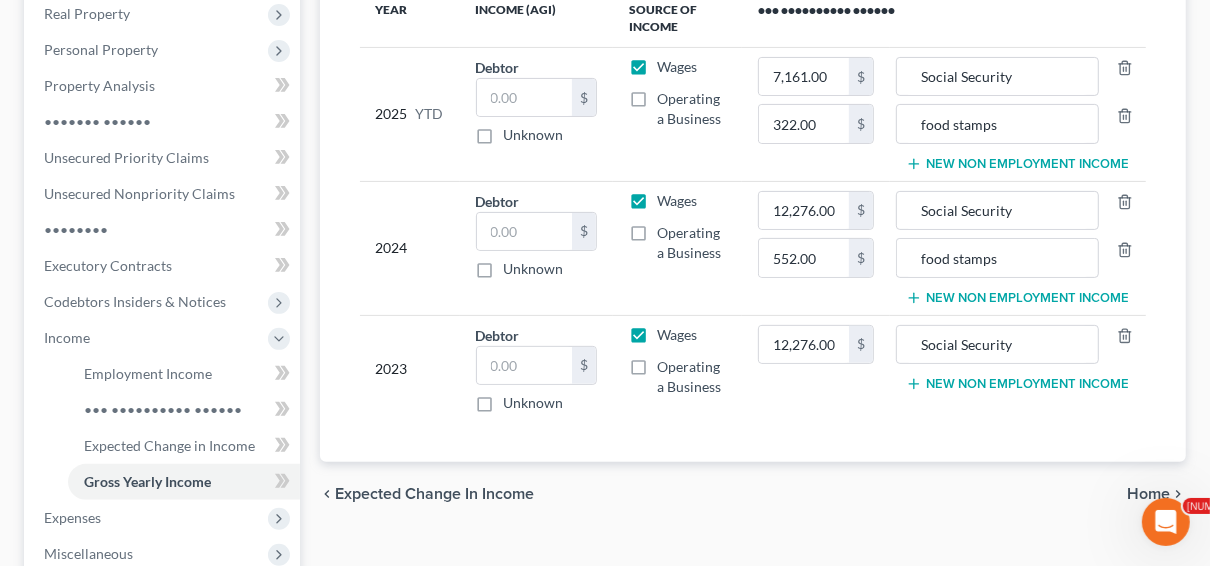 click on "New Non Employment Income" at bounding box center (1017, 384) 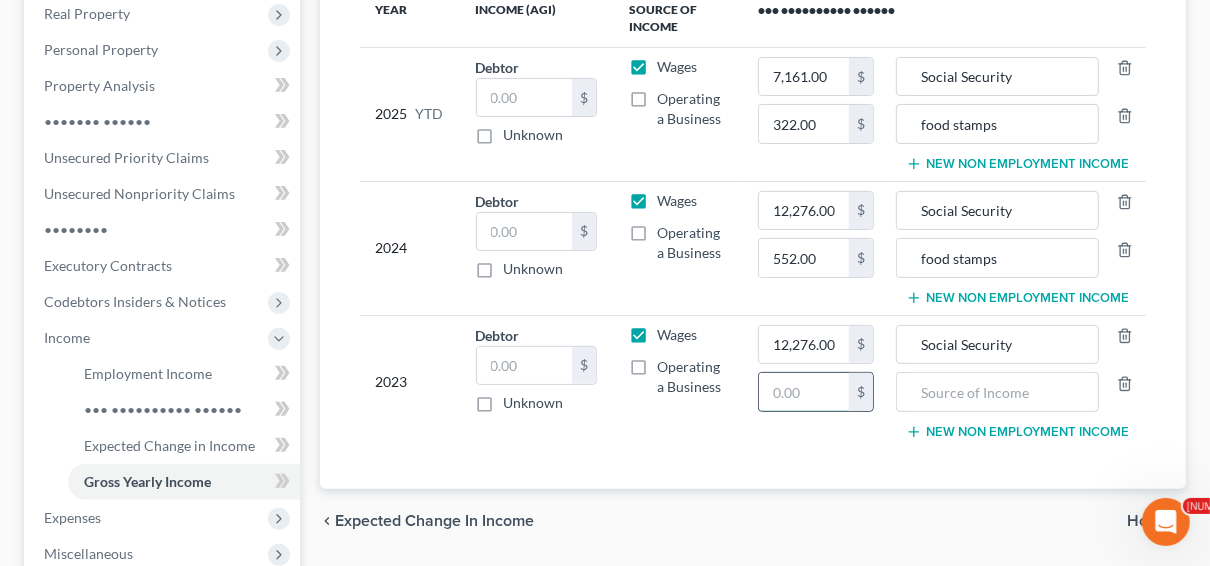 click at bounding box center (804, 211) 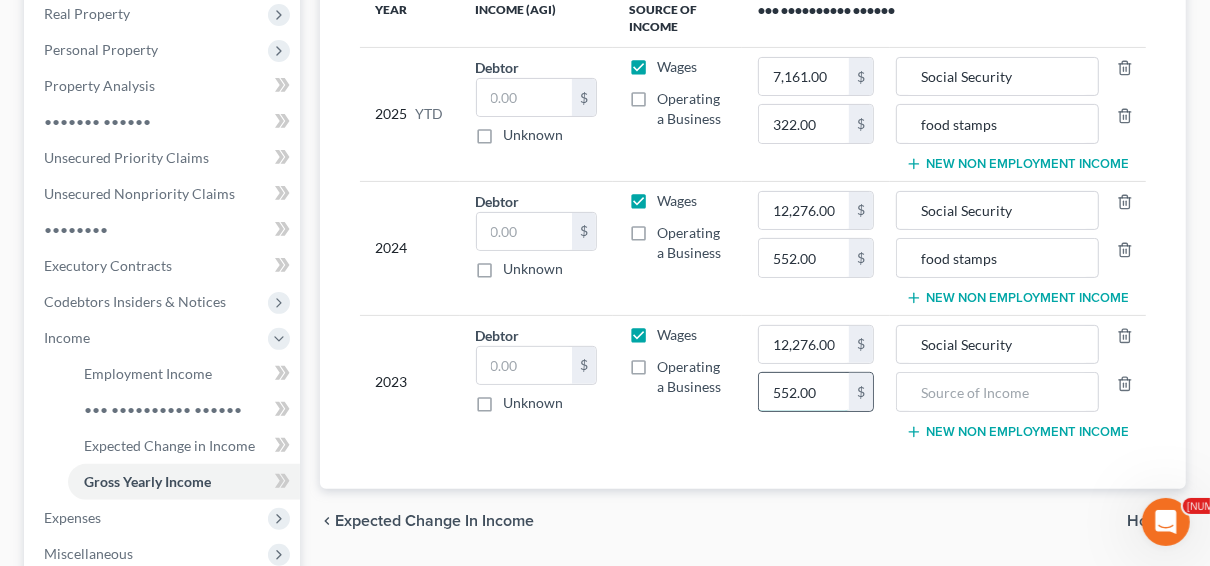 type on "552.00" 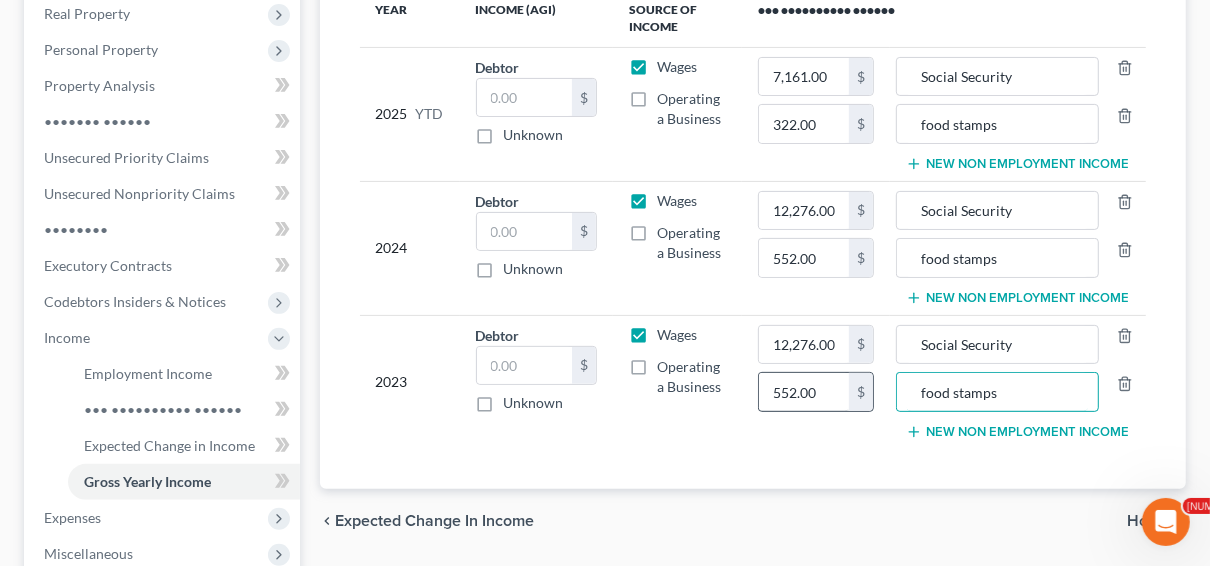 type on "food stamps" 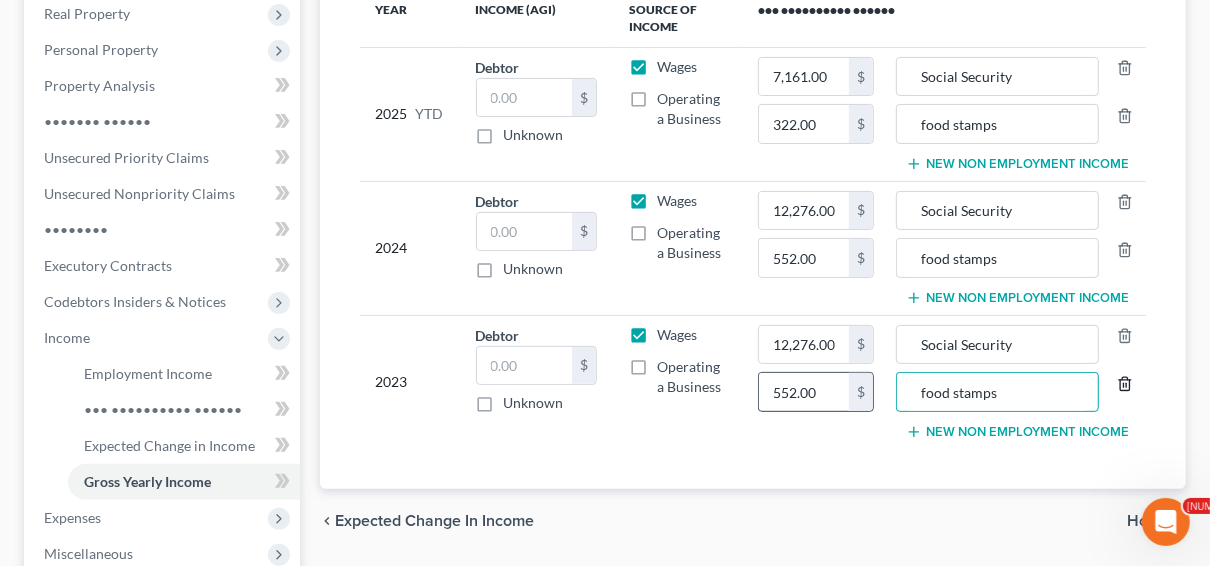 type 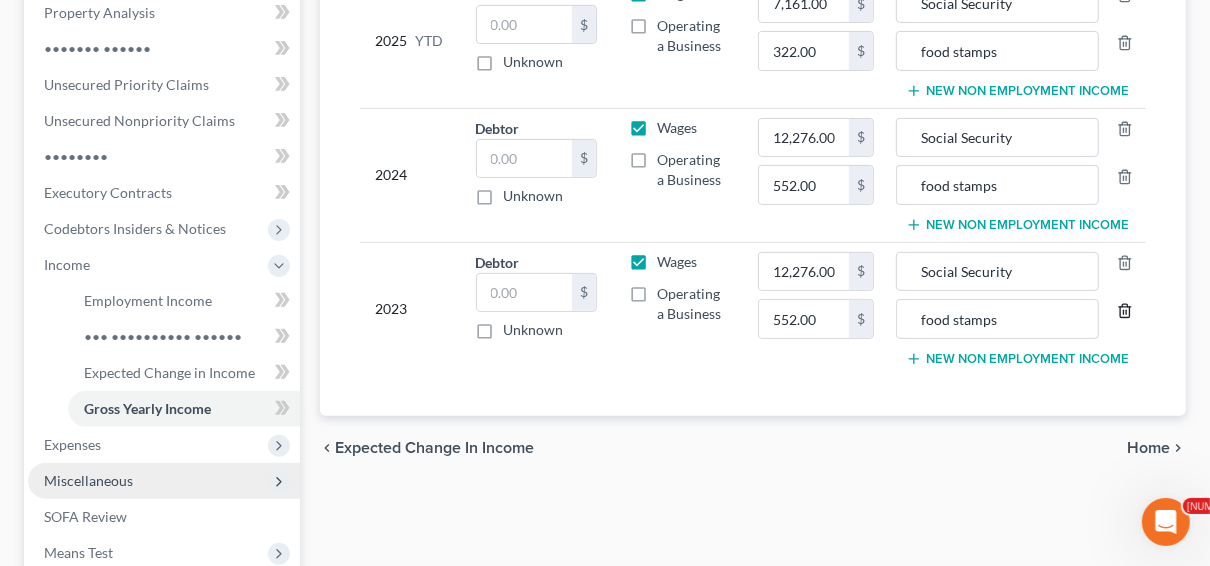 scroll, scrollTop: 480, scrollLeft: 0, axis: vertical 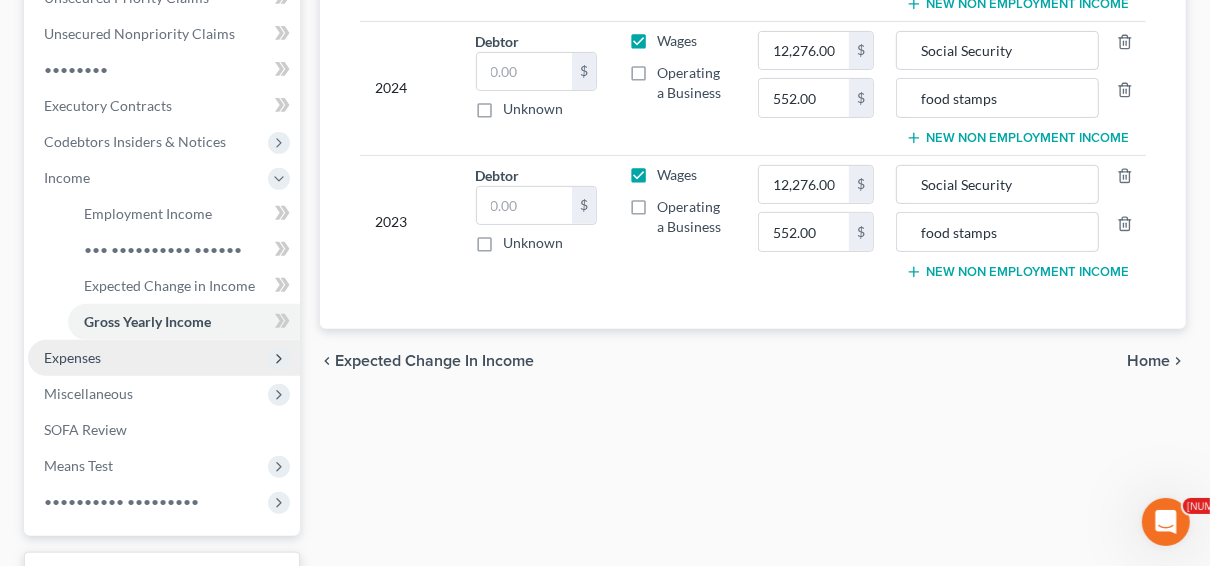 click on "Expenses" at bounding box center [0, 0] 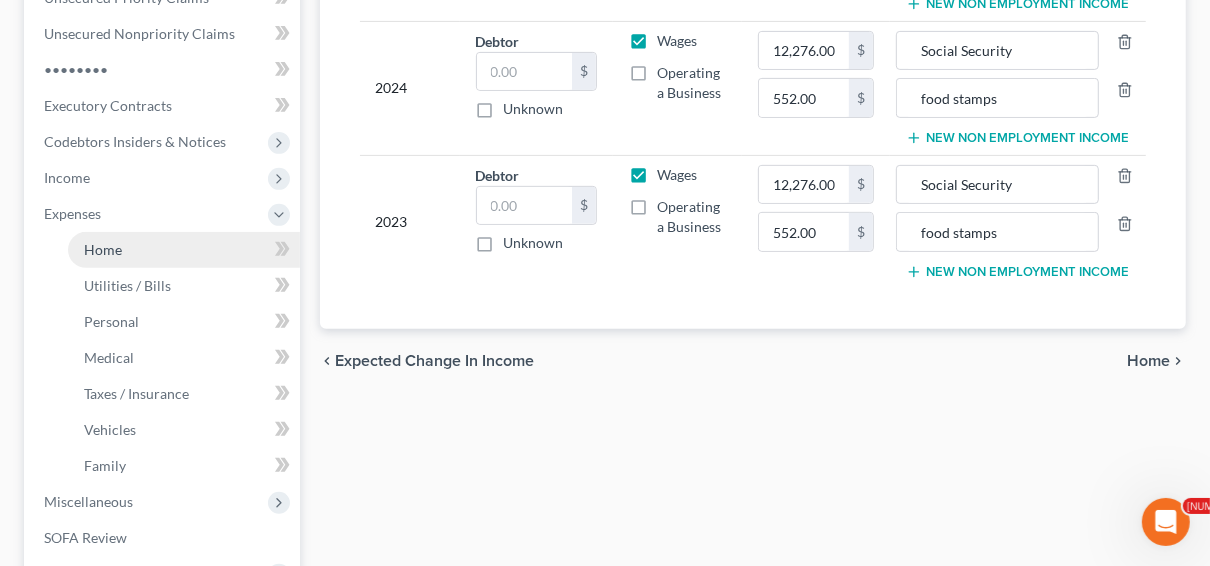 click on "Home" at bounding box center [103, 249] 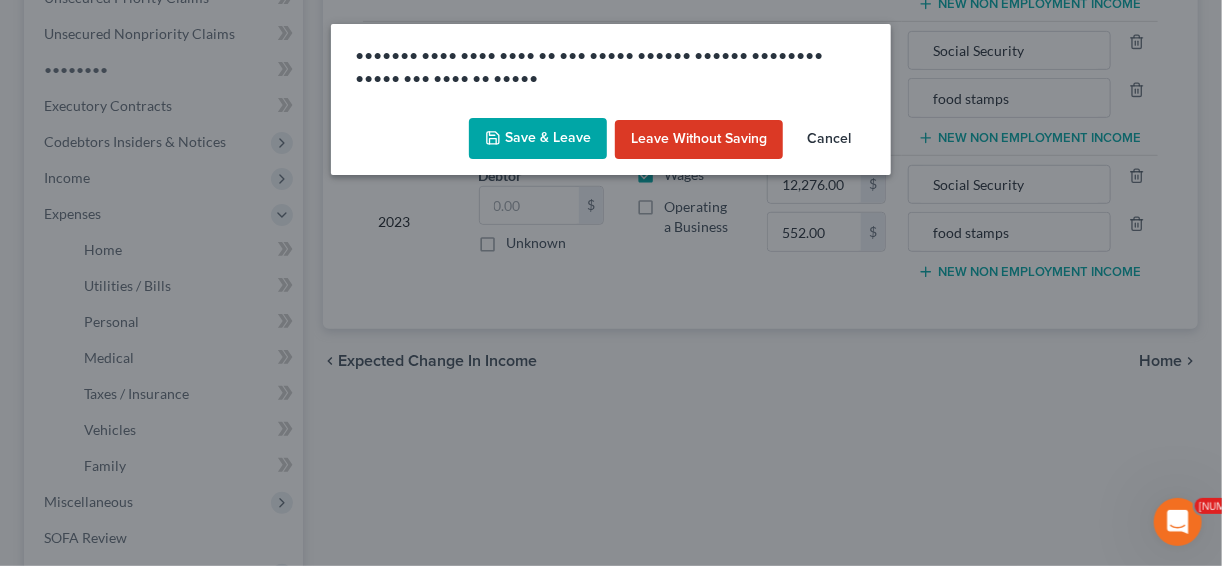 click on "Save & Leave" at bounding box center (538, 139) 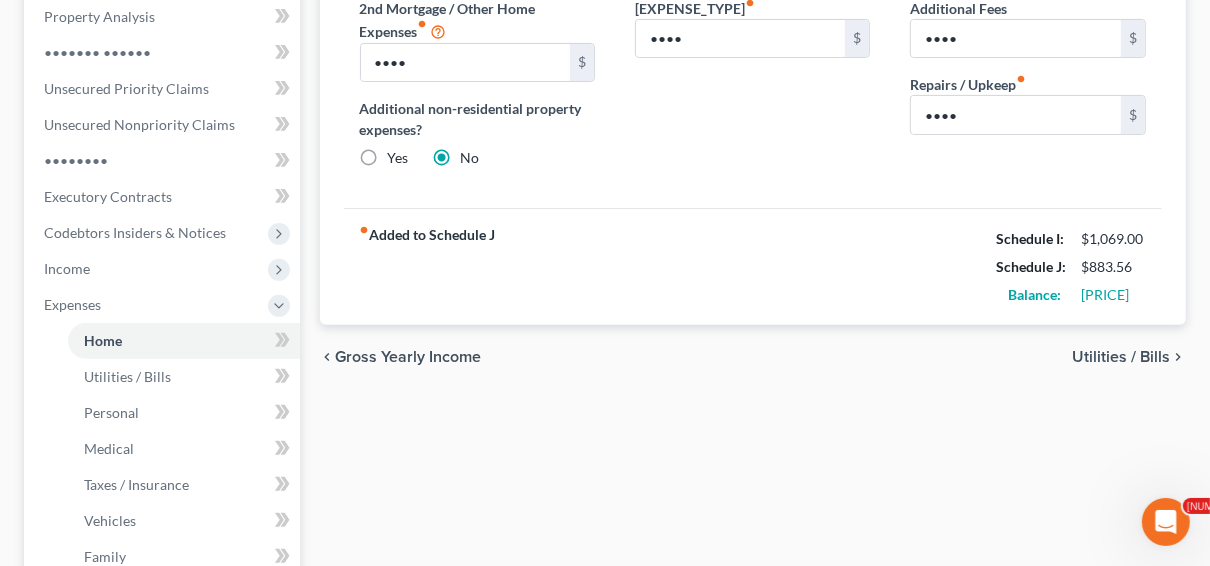 scroll, scrollTop: 240, scrollLeft: 0, axis: vertical 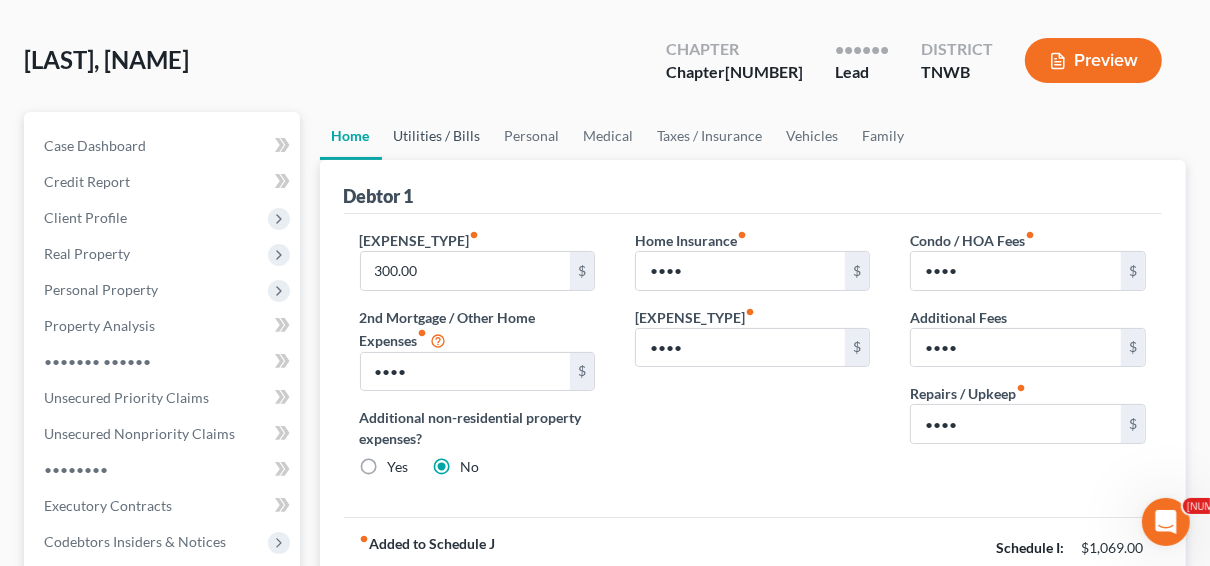 click on "Utilities / Bills" at bounding box center [437, 136] 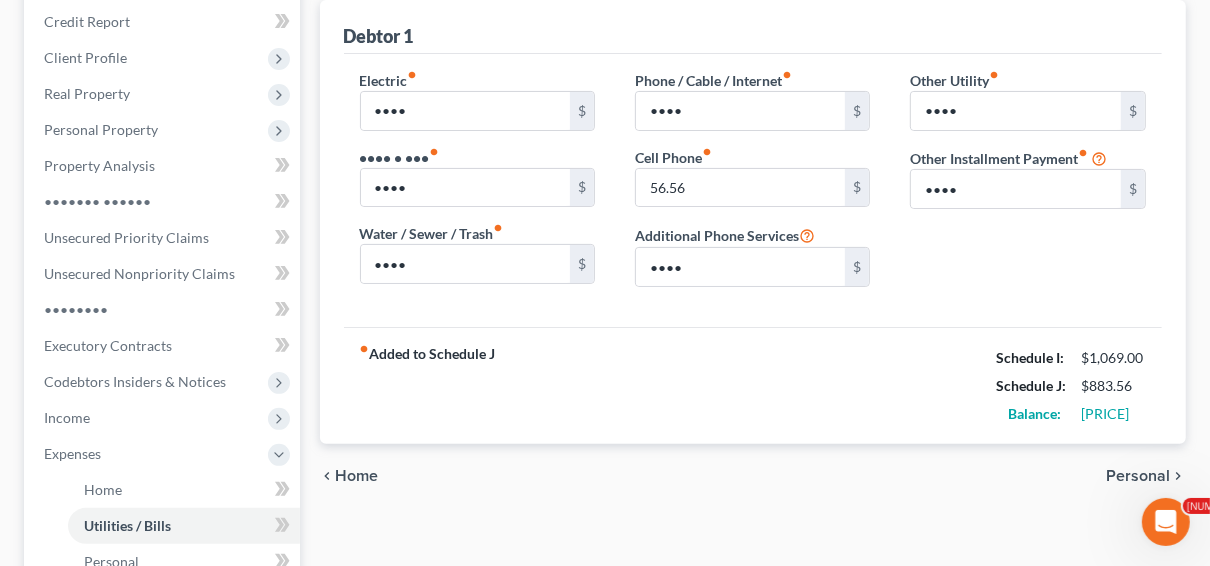 scroll, scrollTop: 160, scrollLeft: 0, axis: vertical 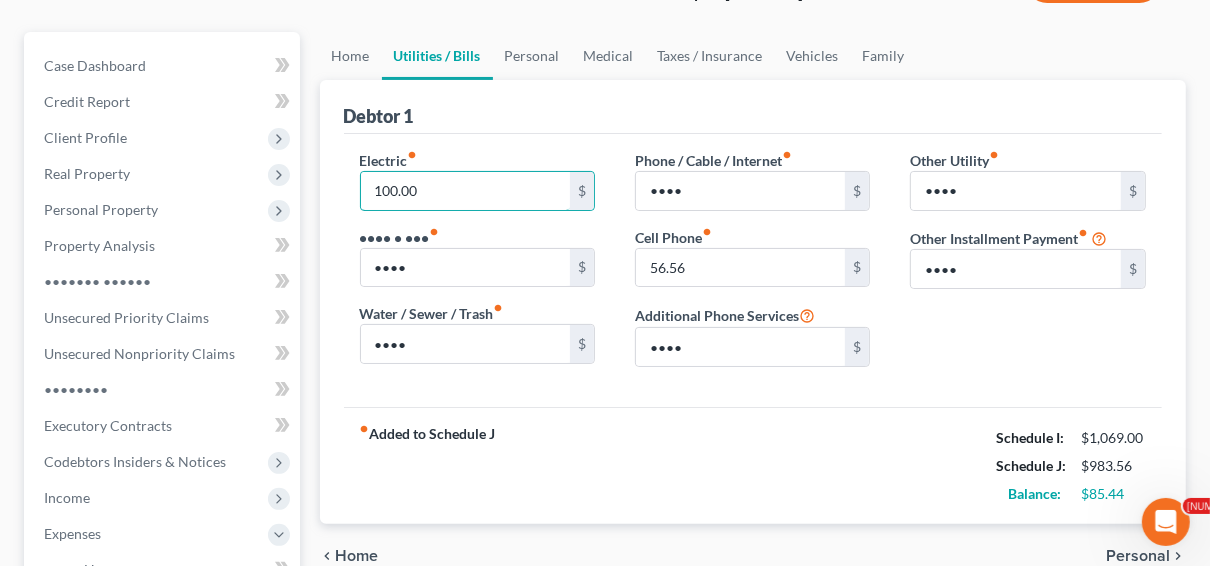 type on "100.00" 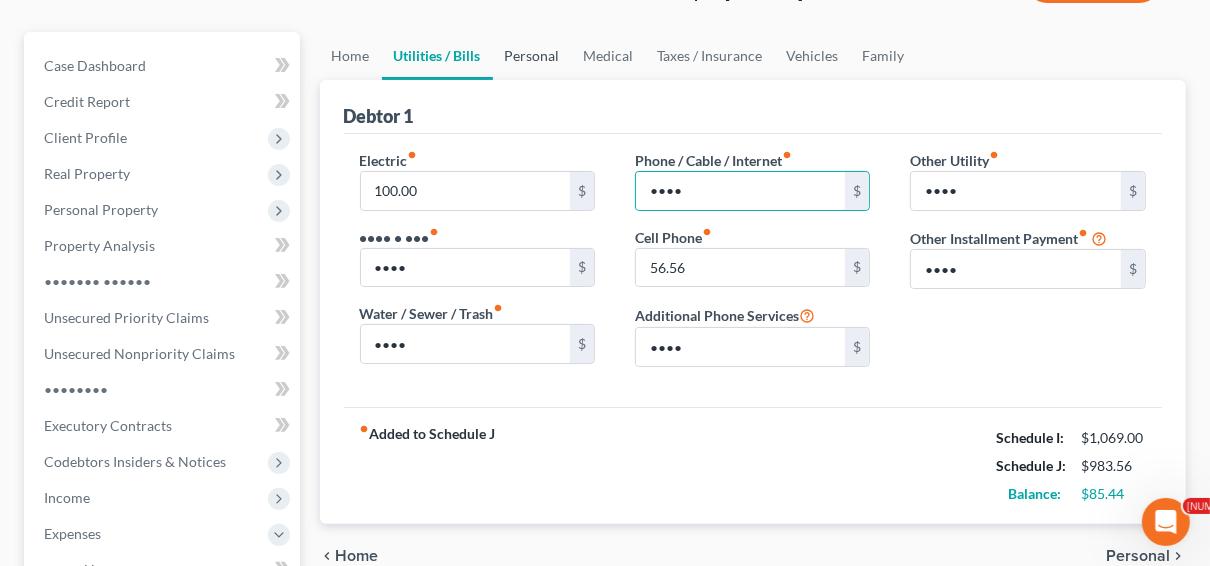 click on "Personal" at bounding box center [532, 56] 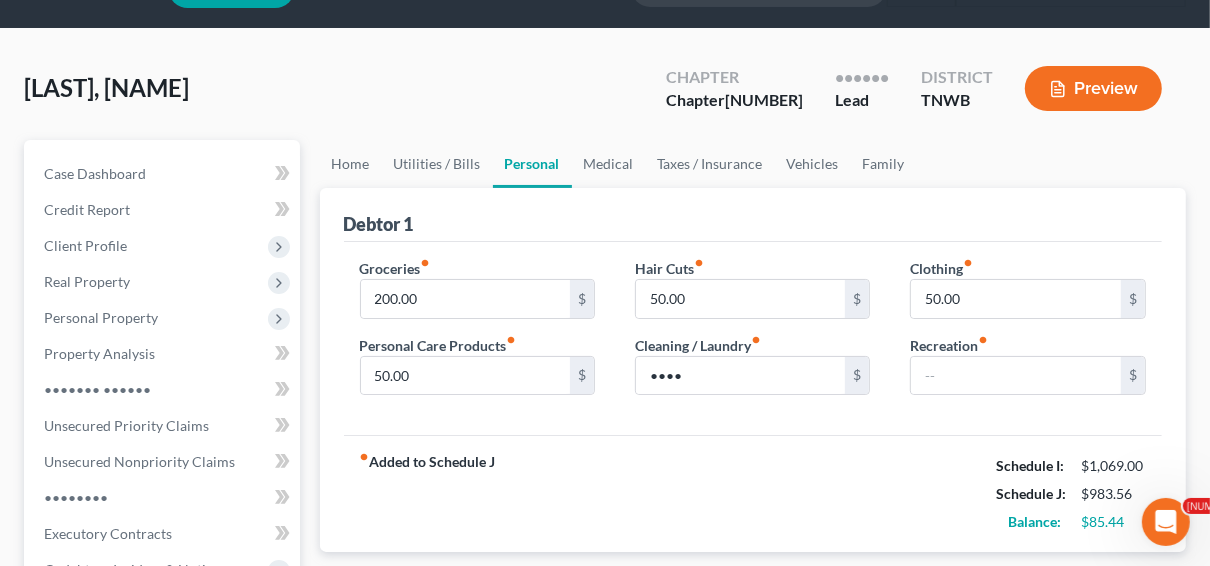 scroll, scrollTop: 80, scrollLeft: 0, axis: vertical 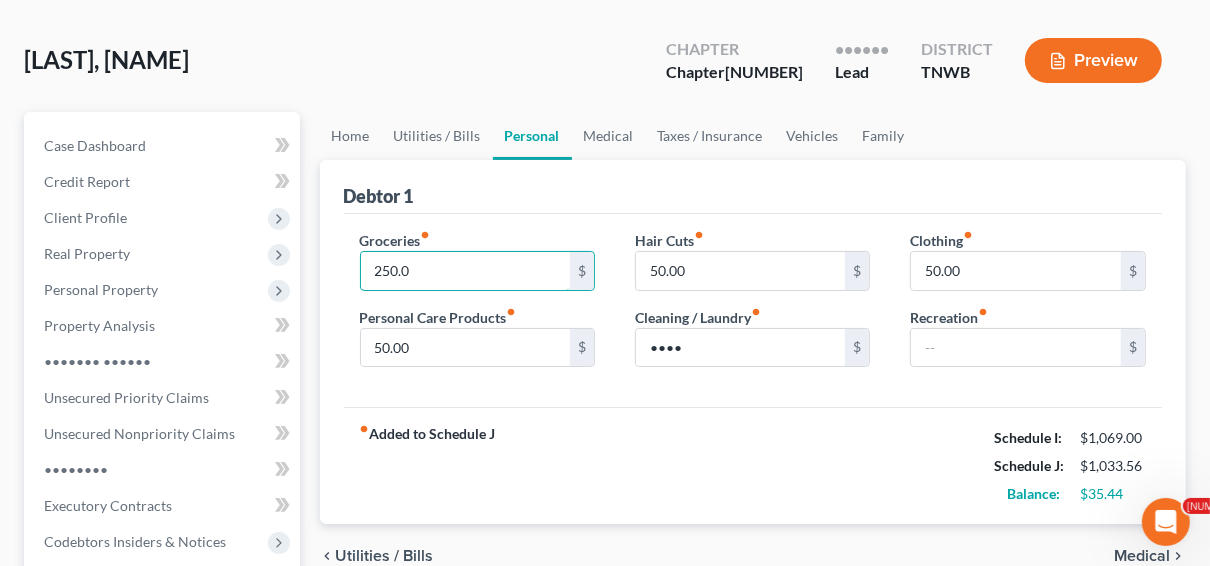 type on "250.00" 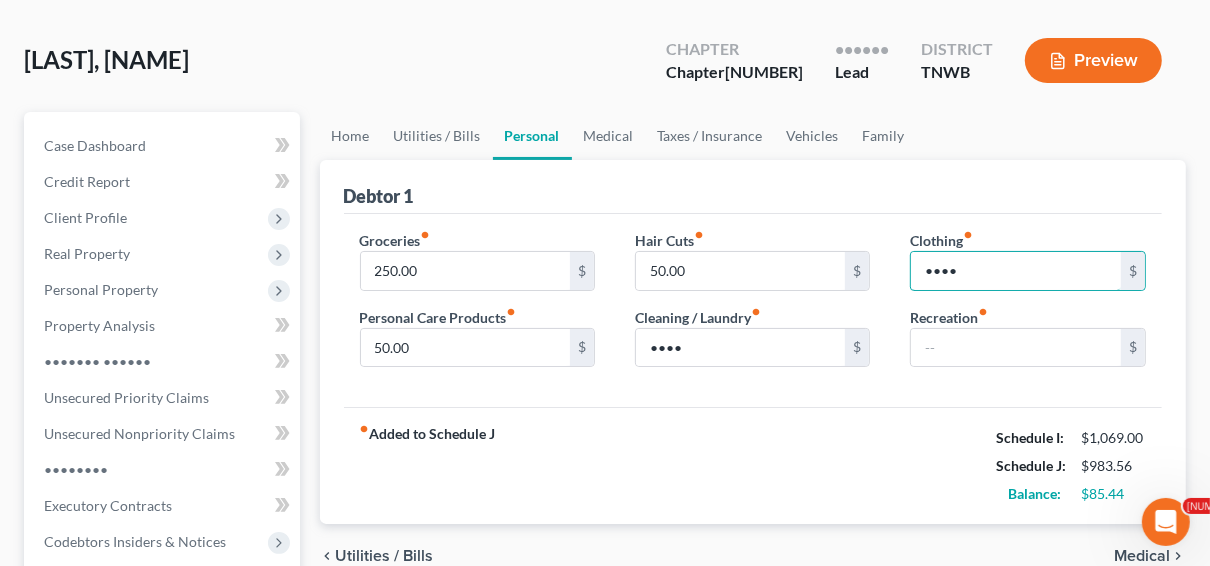 type on "••••" 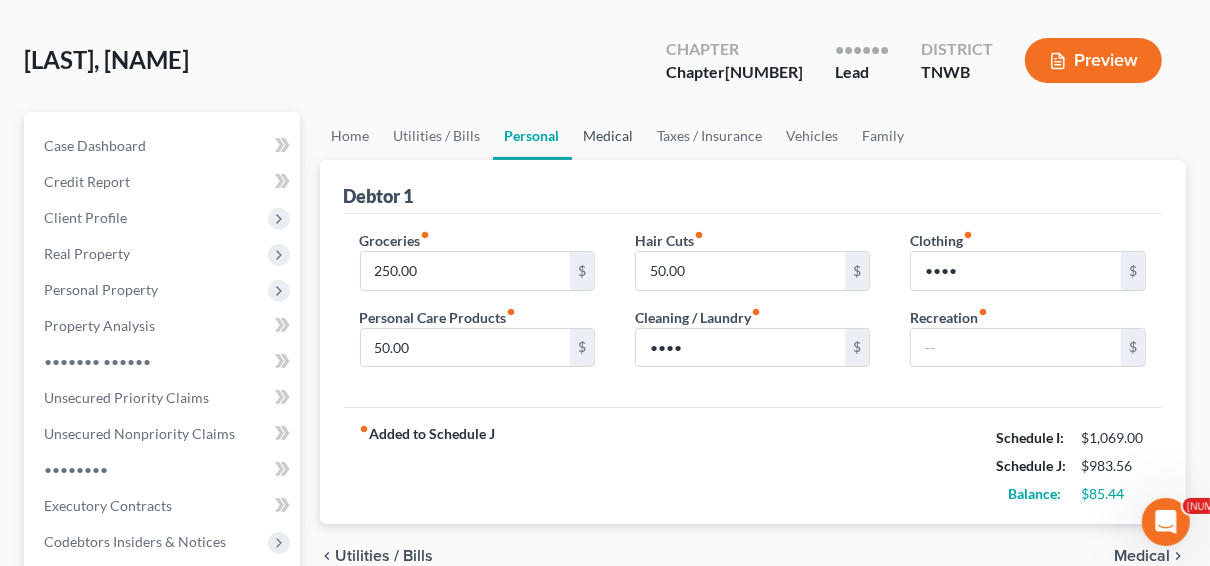 click on "Medical" at bounding box center (609, 136) 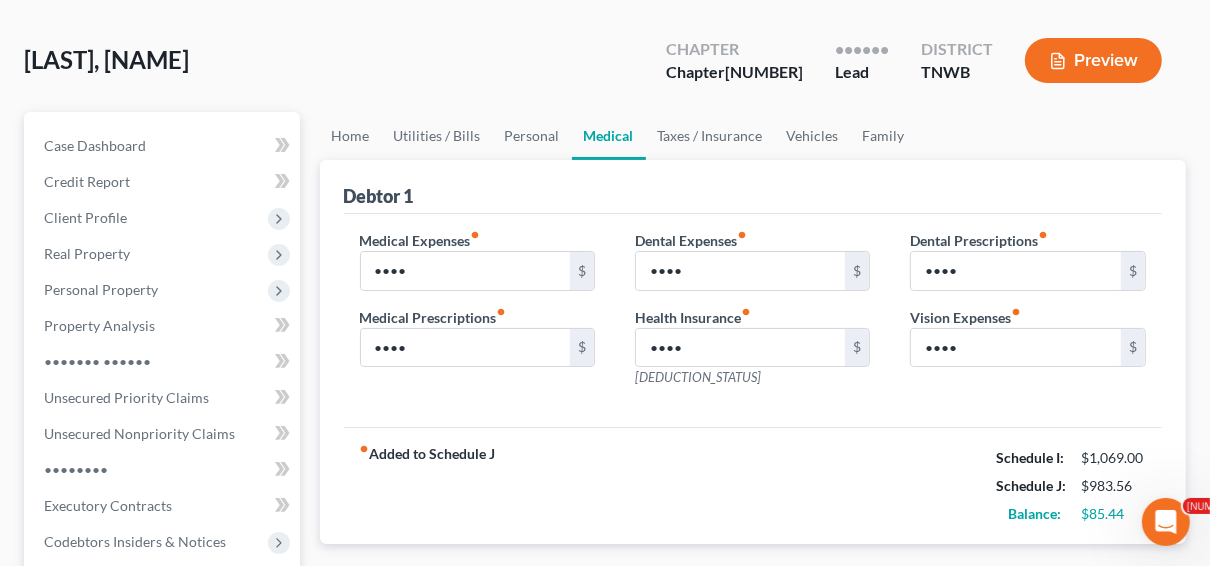 scroll, scrollTop: 0, scrollLeft: 0, axis: both 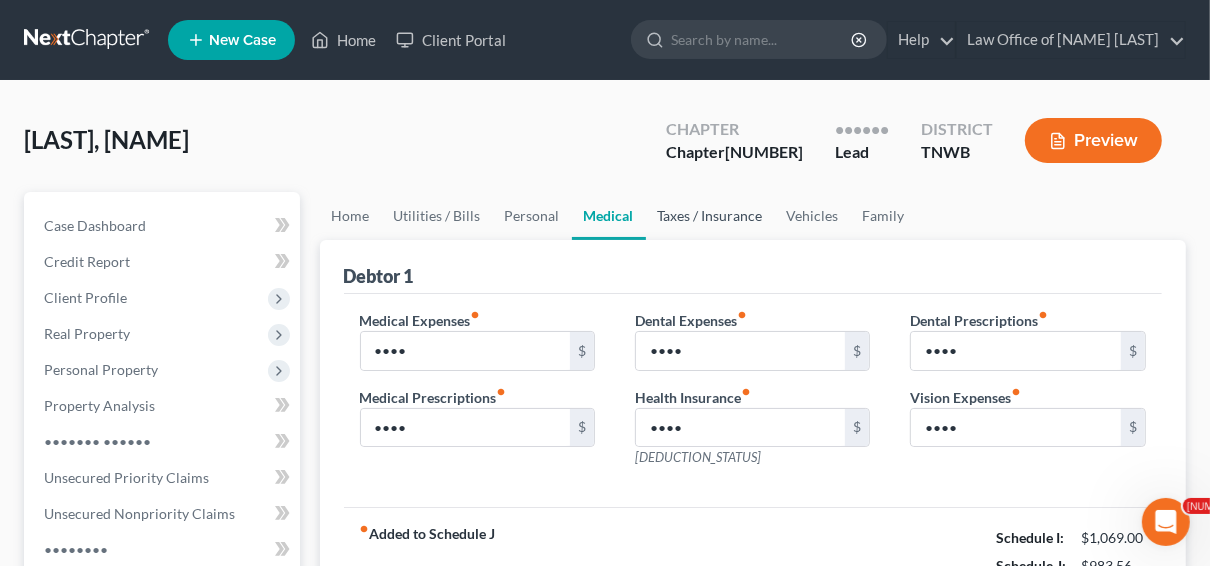 click on "Taxes / Insurance" at bounding box center (710, 216) 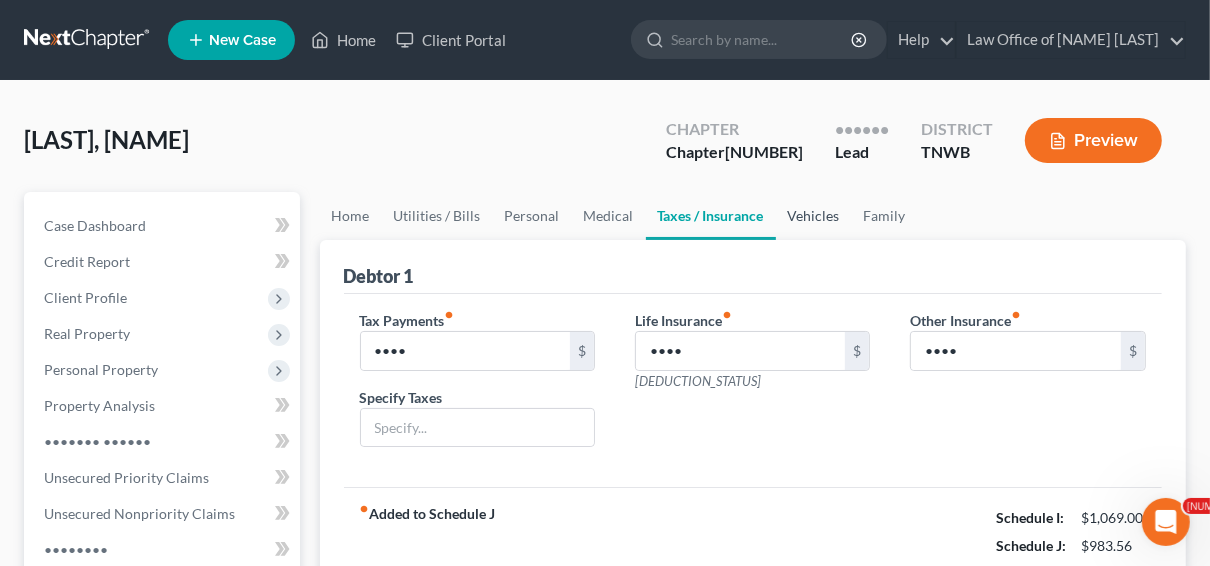 click on "Vehicles" at bounding box center [814, 216] 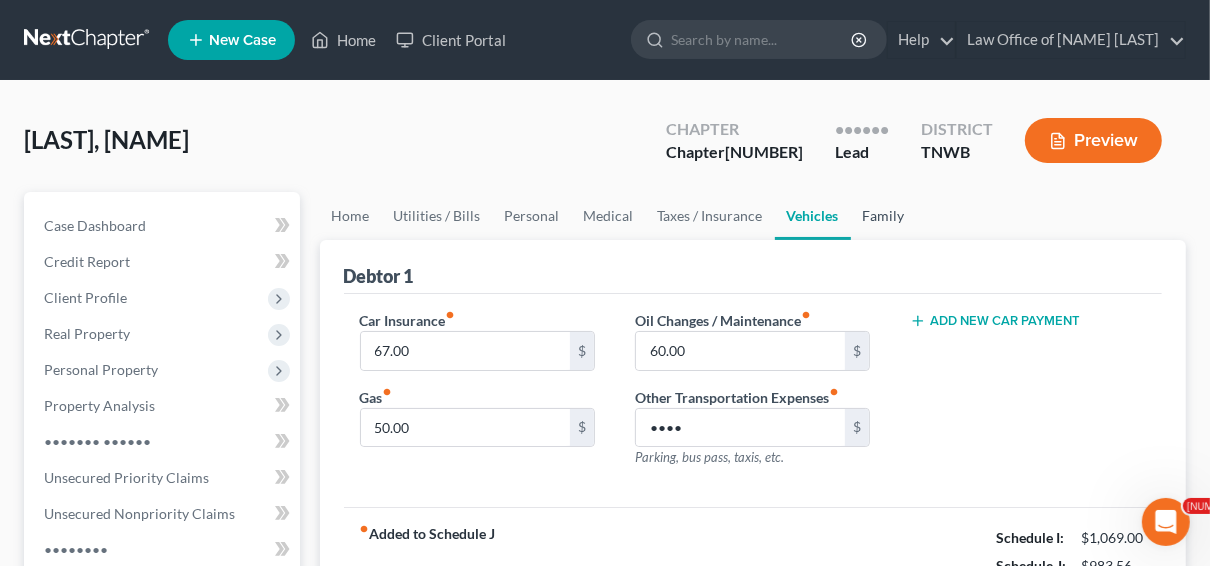 click on "Family" at bounding box center [884, 216] 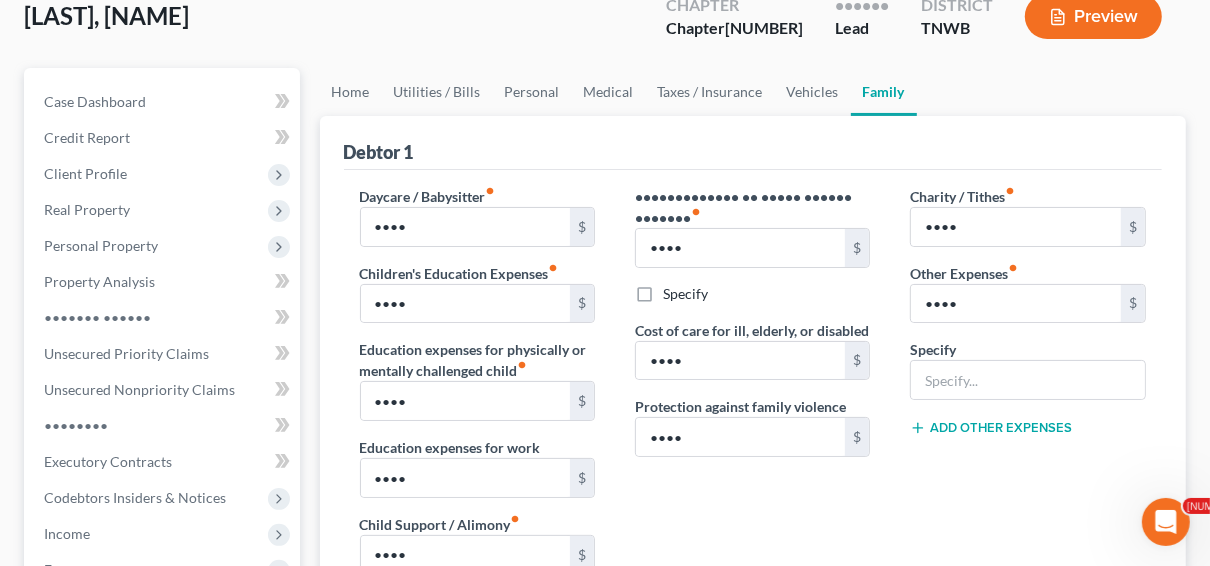 scroll, scrollTop: 160, scrollLeft: 0, axis: vertical 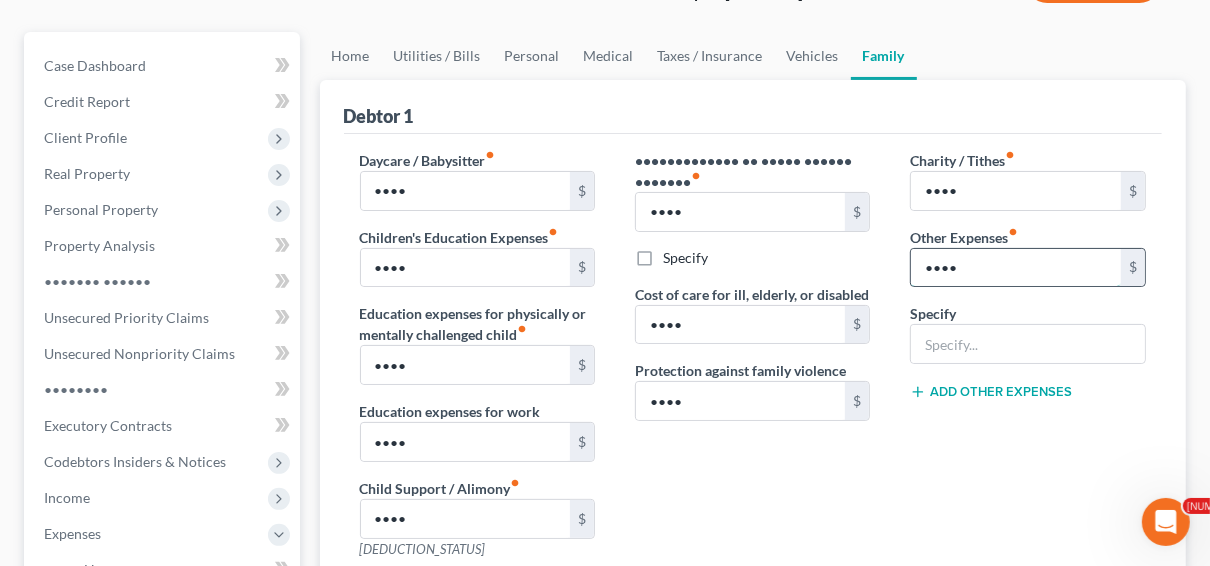 click on "••••" at bounding box center [1016, 268] 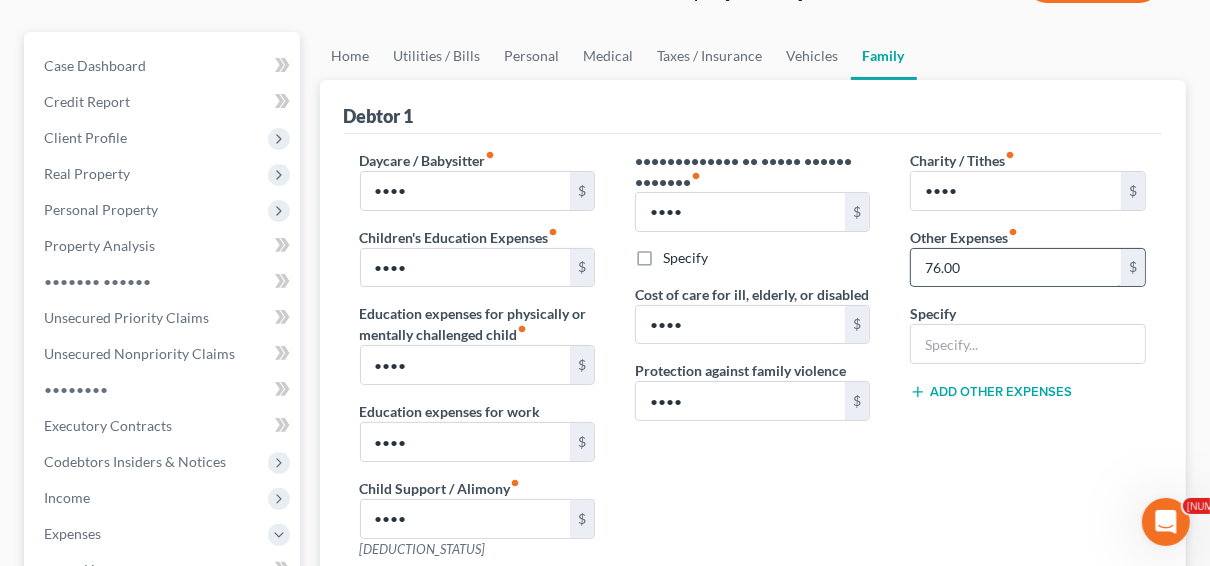 type on "76.00" 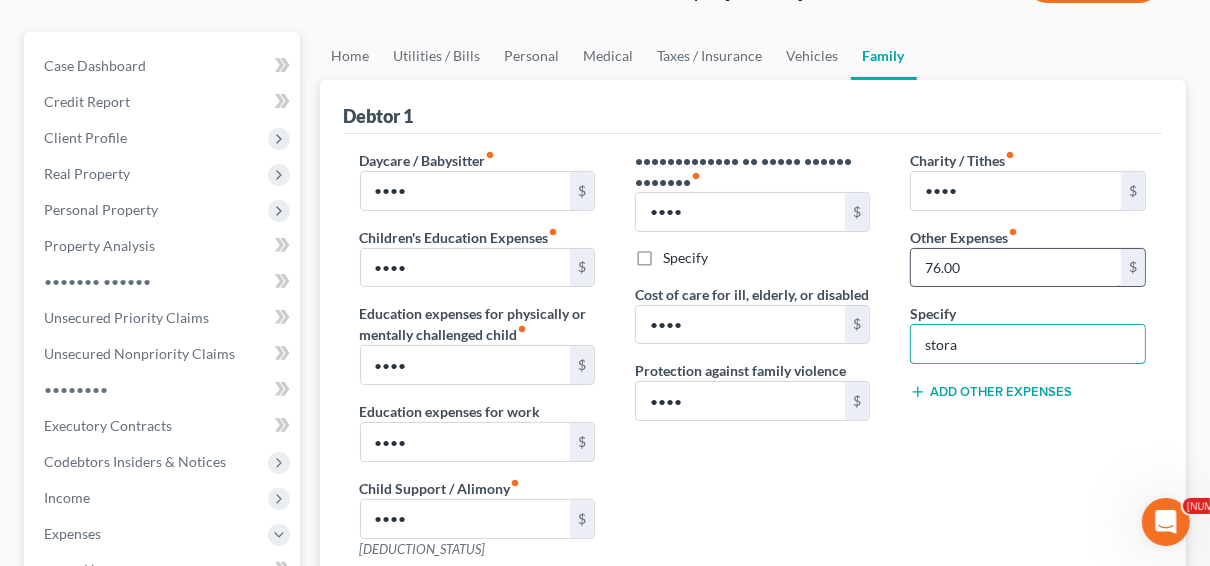 type on "storage unit" 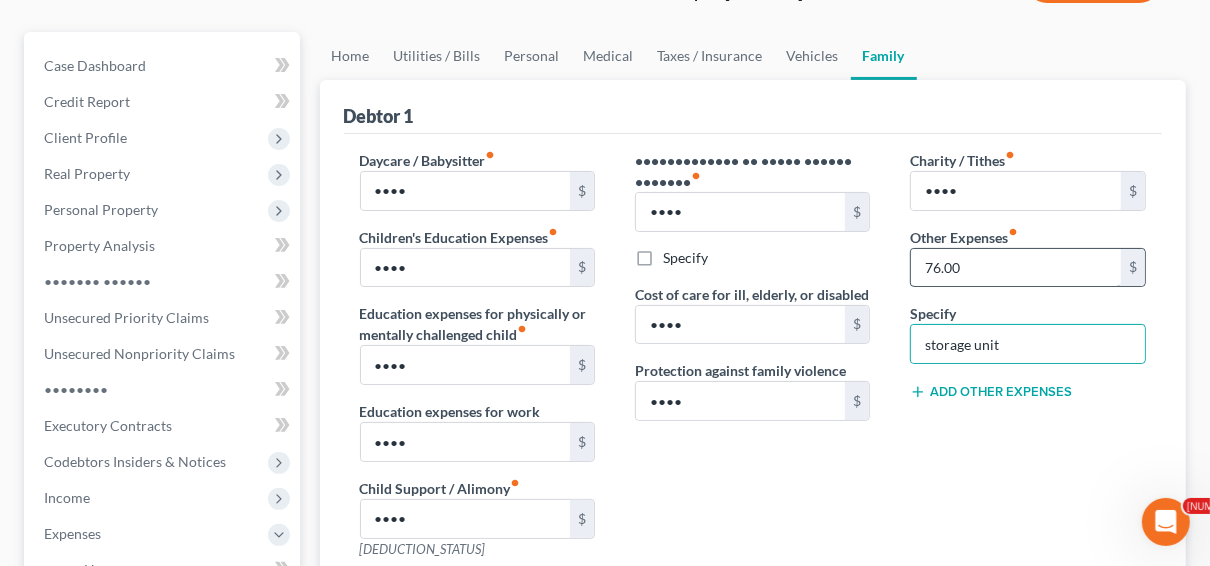 type 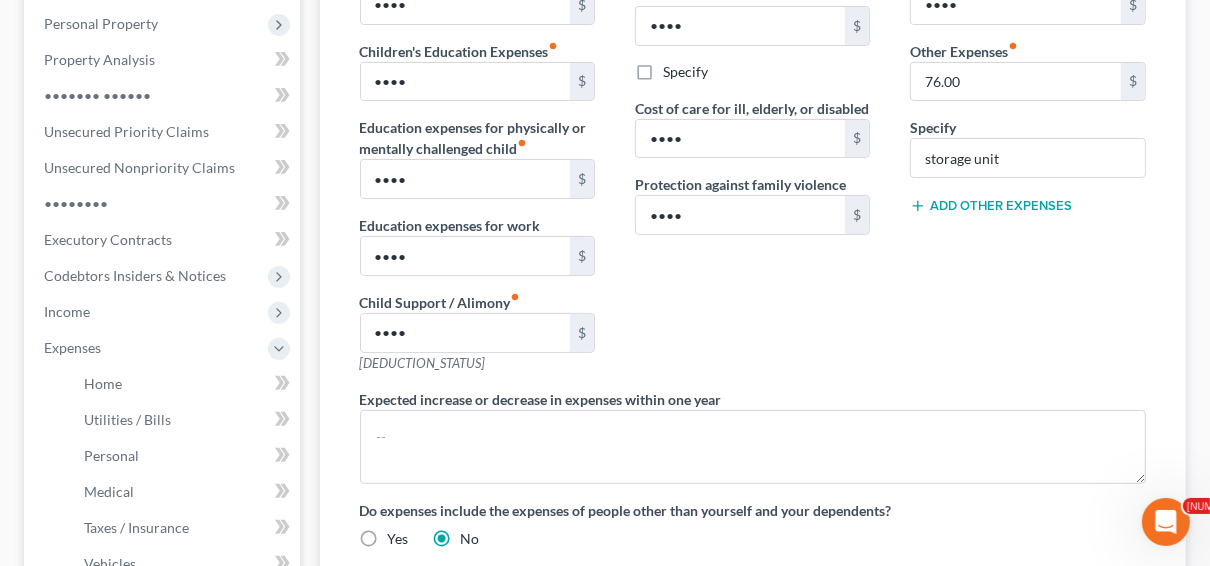 scroll, scrollTop: 320, scrollLeft: 0, axis: vertical 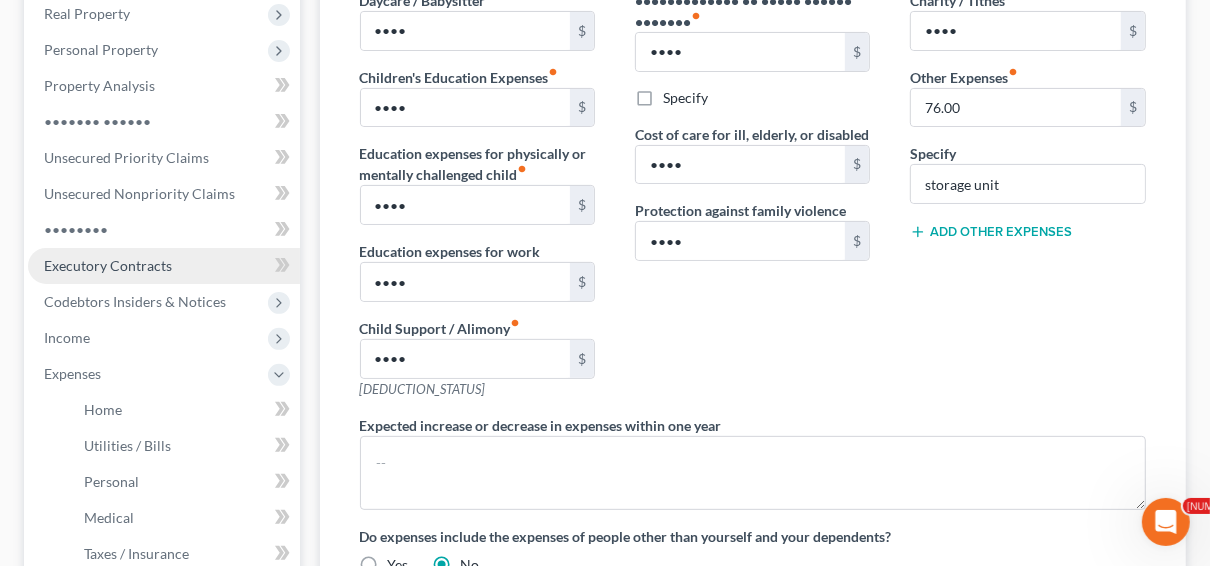 click on "Executory Contracts" at bounding box center [108, 265] 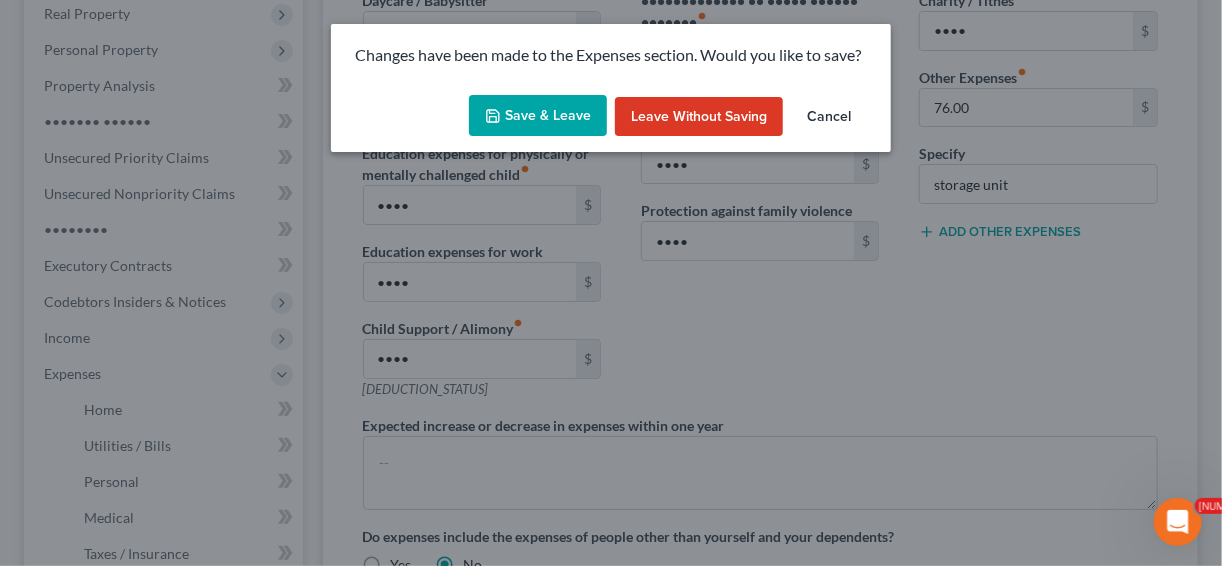 click on "Save & Leave" at bounding box center (538, 116) 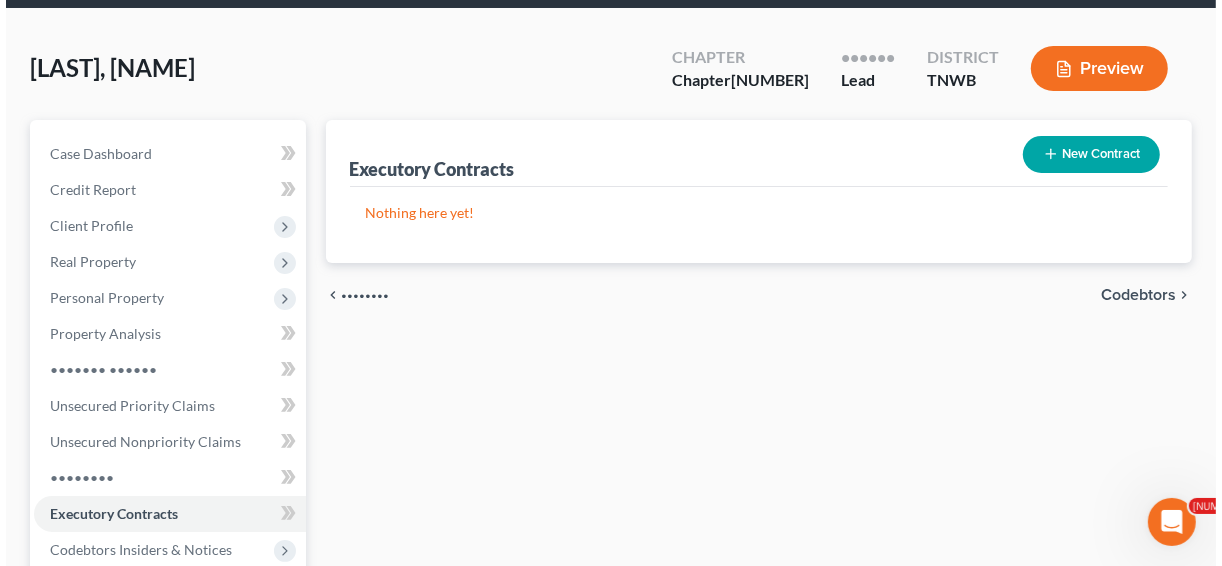 scroll, scrollTop: 0, scrollLeft: 0, axis: both 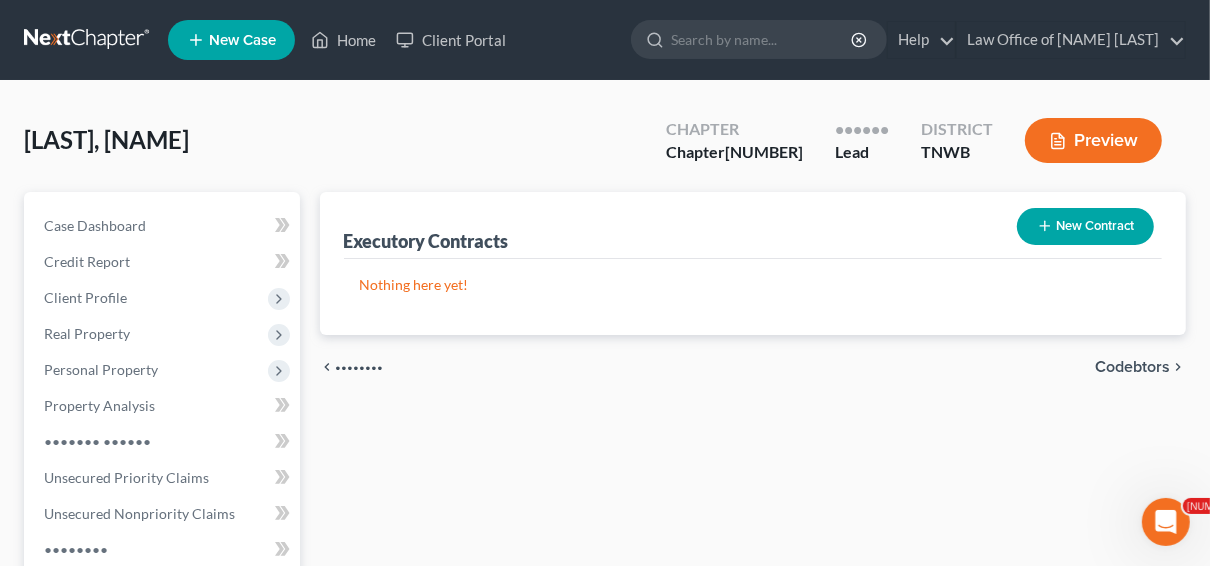 click on "New Contract" at bounding box center (1085, 226) 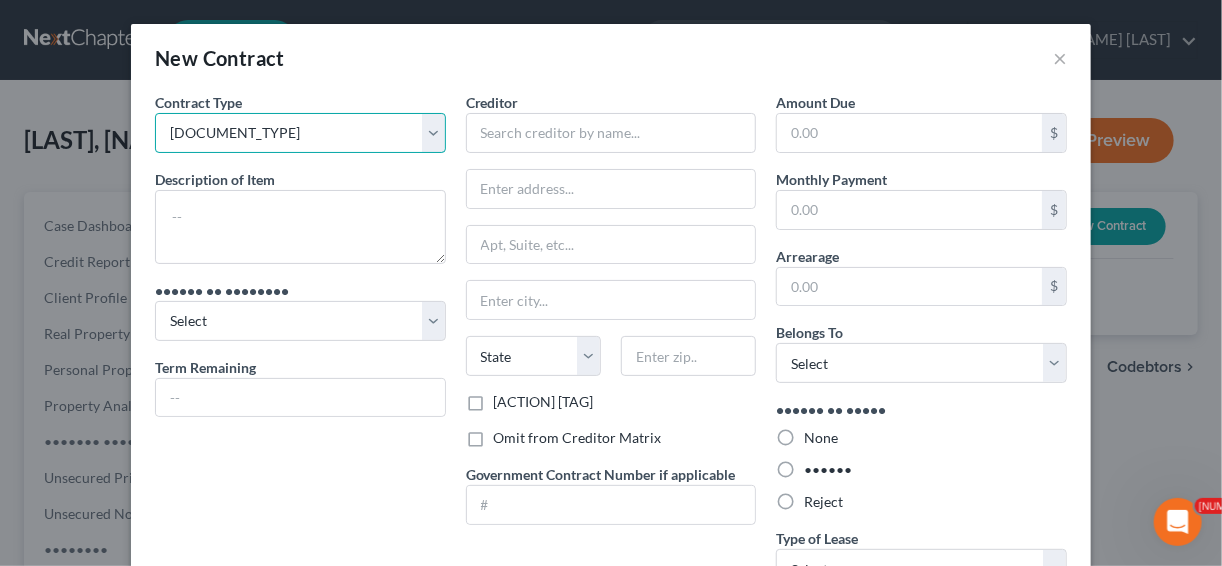 click on "New Lease / Contract New Timeshare" at bounding box center [300, 133] 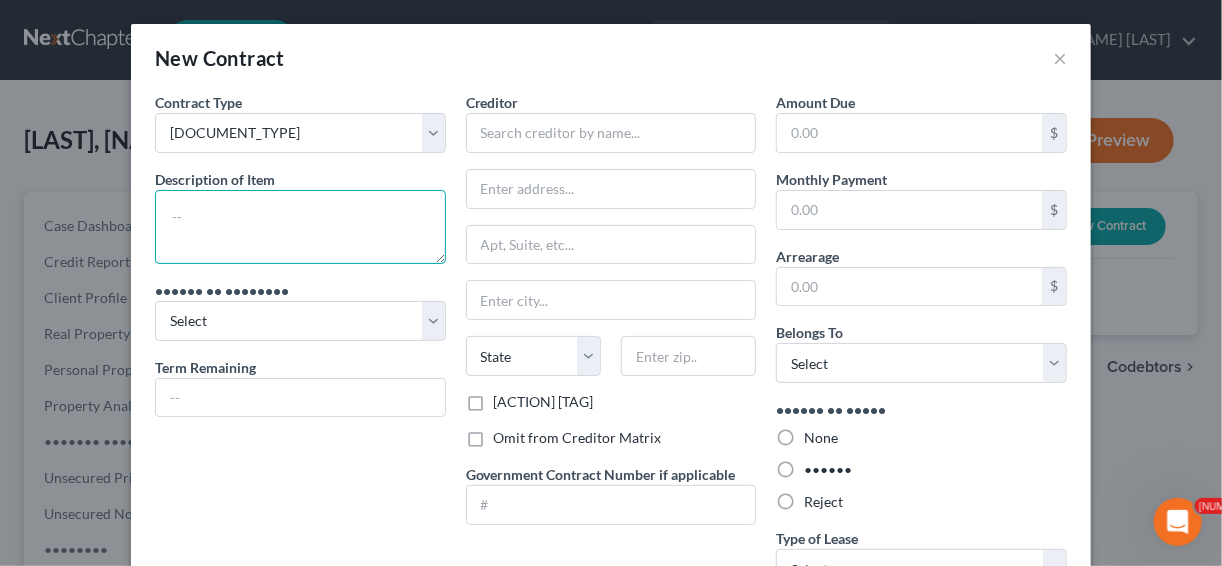 click at bounding box center [300, 227] 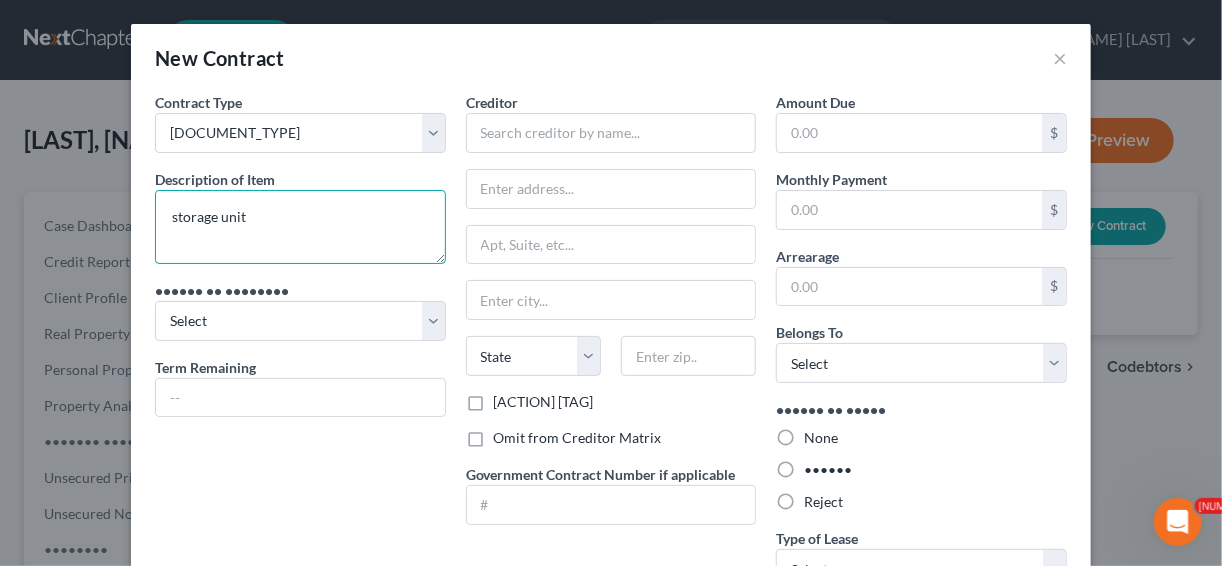 type on "storage unit" 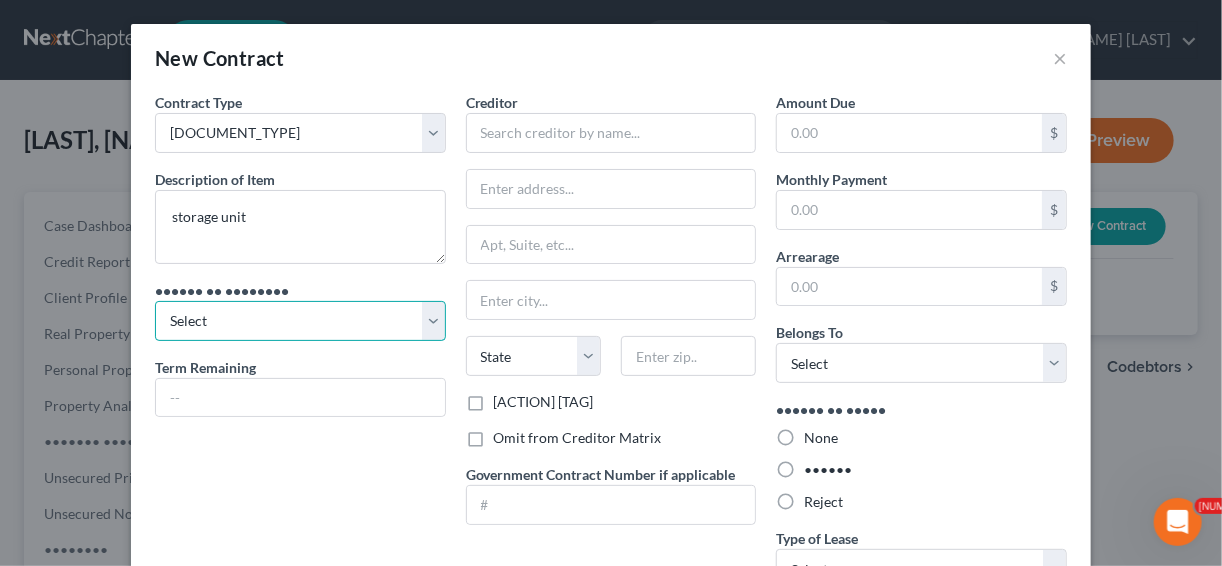 click on "Select Purchaser Agent Lessor Lessee" at bounding box center (300, 321) 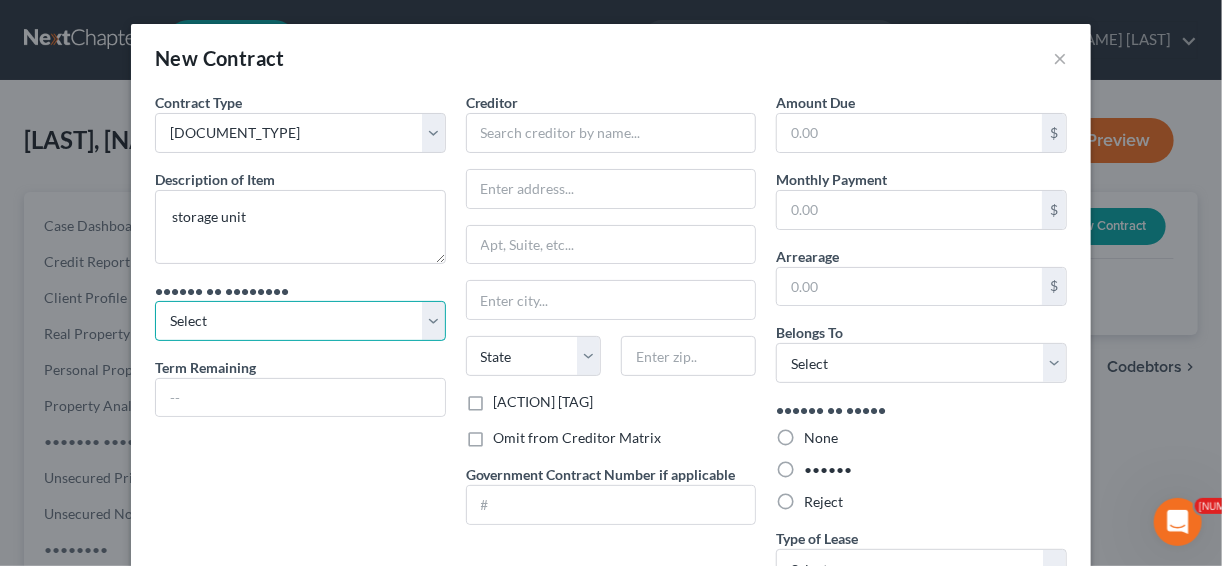 click on "Select Purchaser Agent Lessor Lessee" at bounding box center (300, 321) 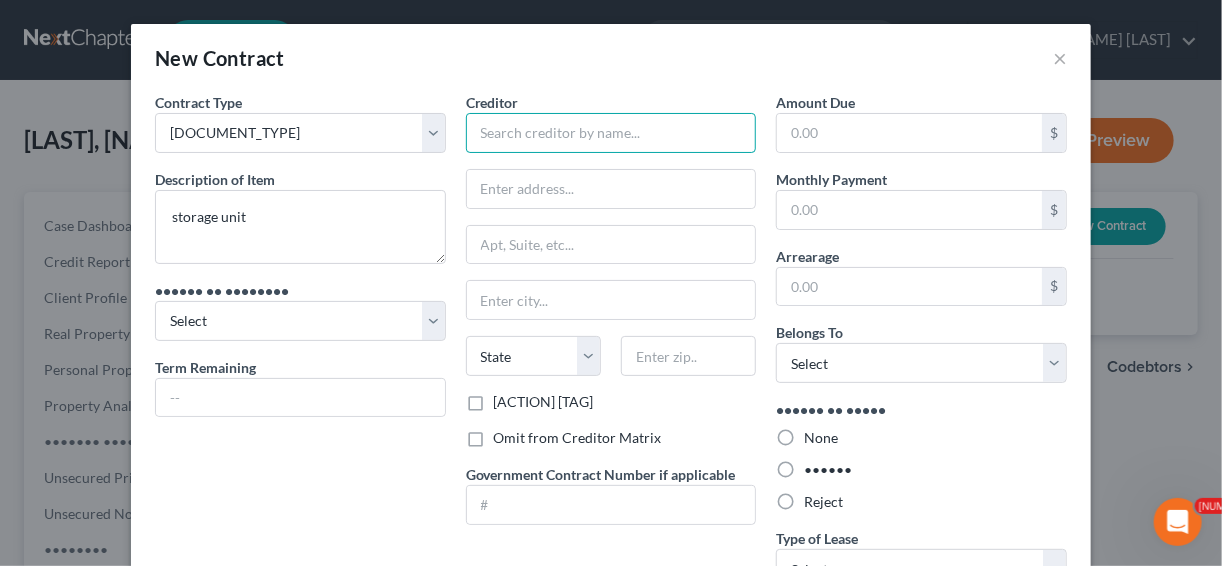 click at bounding box center (611, 133) 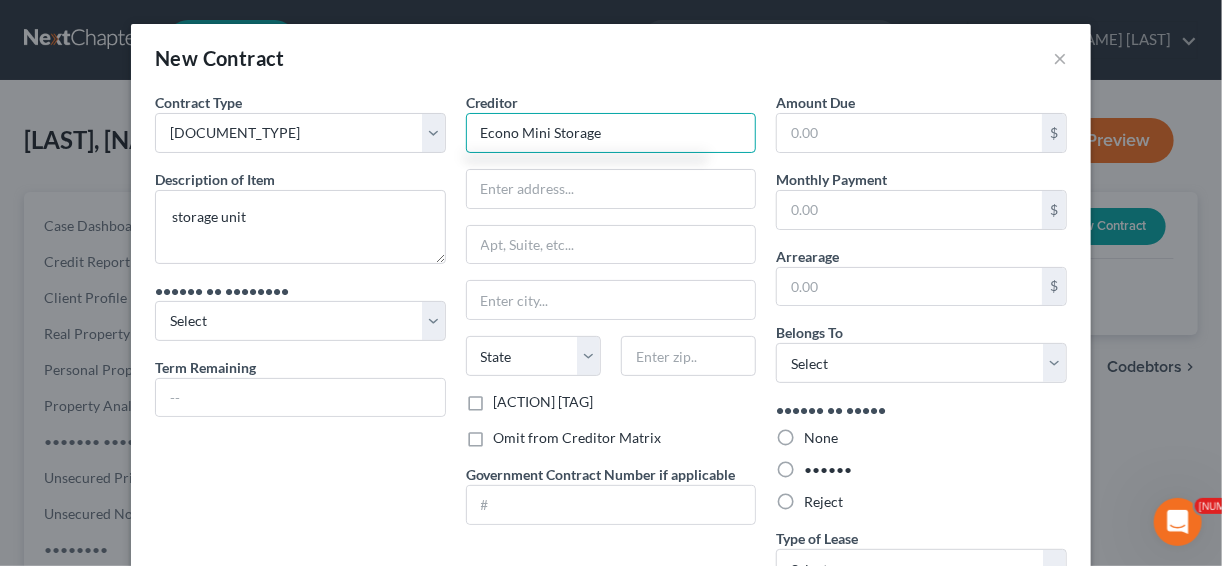 type on "Econo Mini Storage" 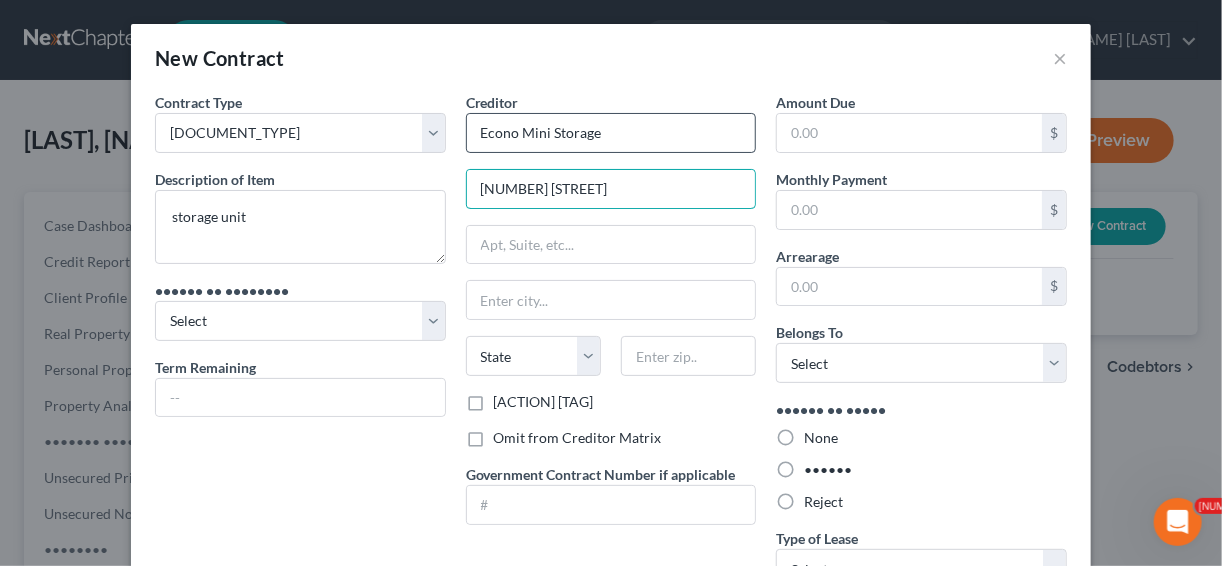 type on "[NUMBER] [STREET]" 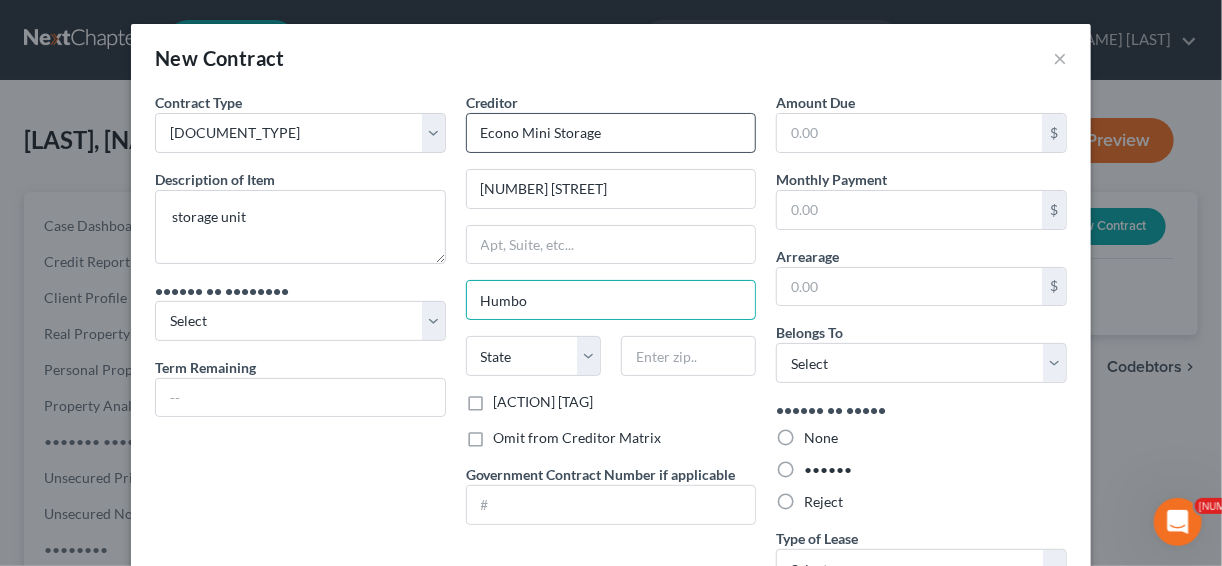 type on "[CITY]" 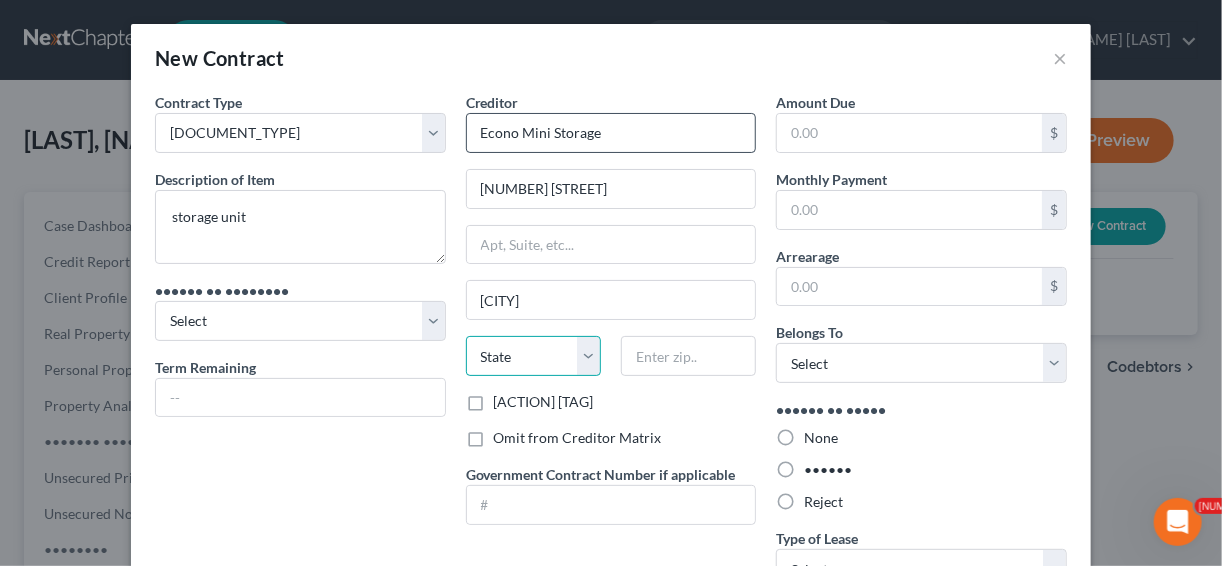 select on "44" 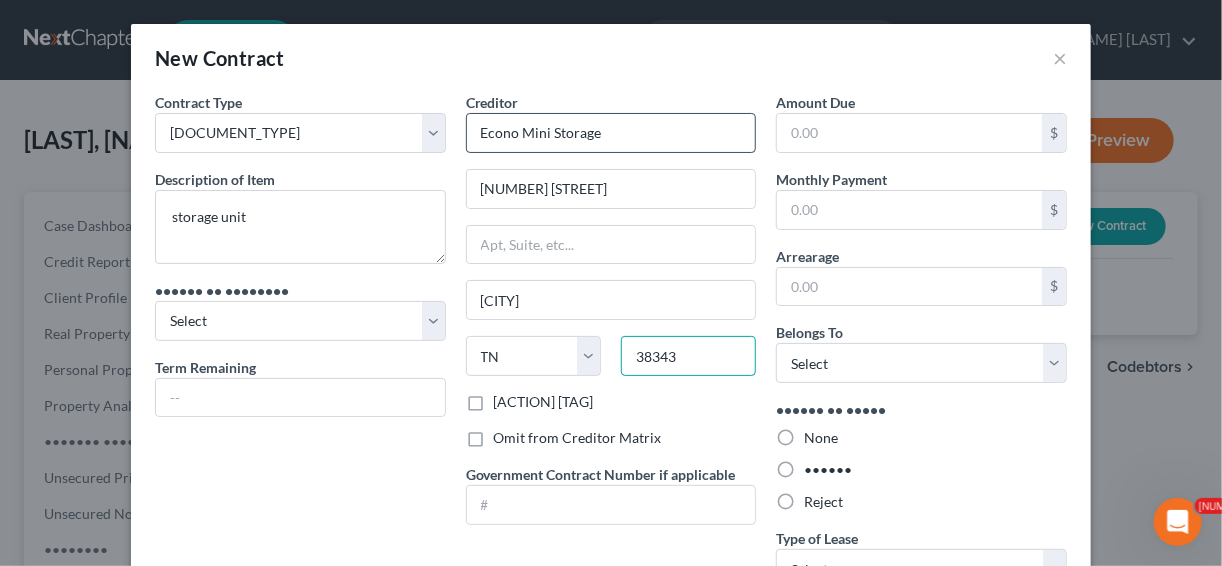 type on "38343" 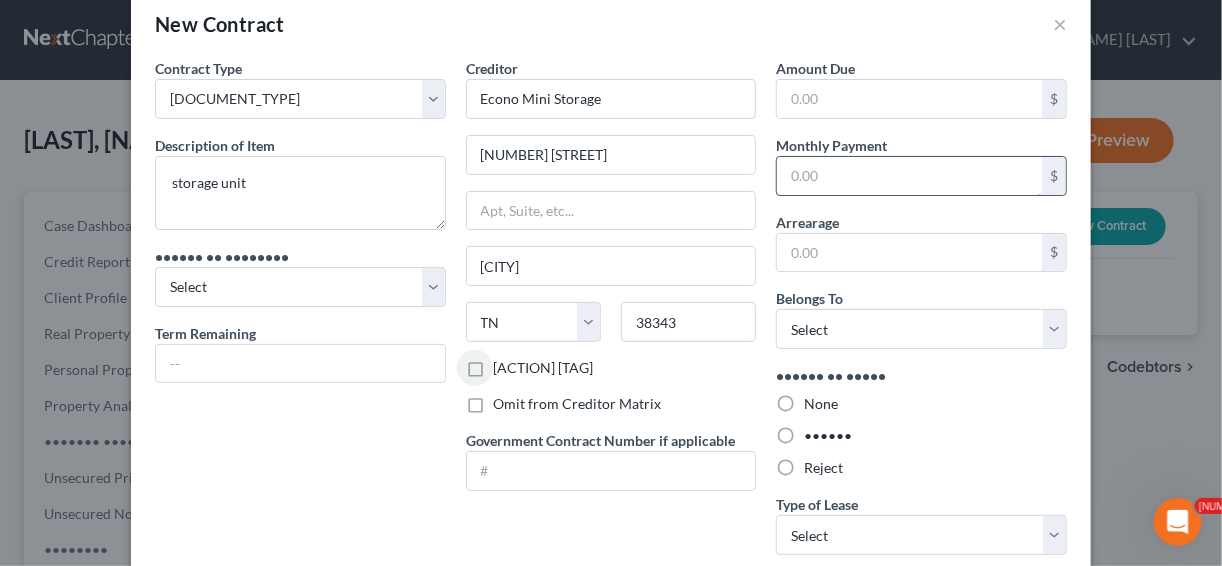 scroll, scrollTop: 0, scrollLeft: 0, axis: both 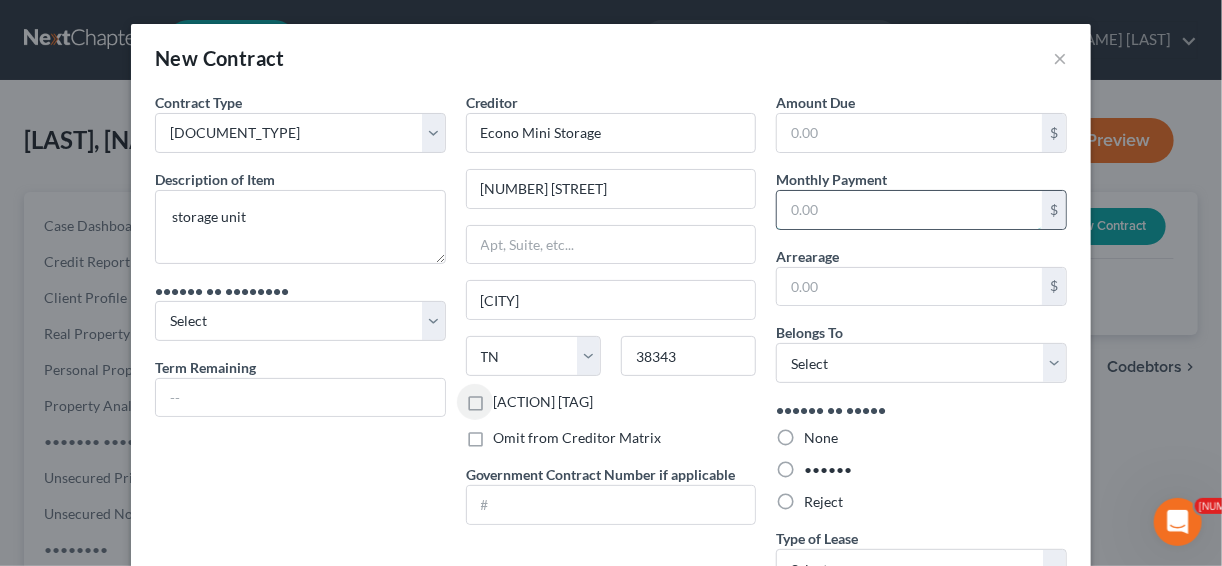 click at bounding box center [909, 210] 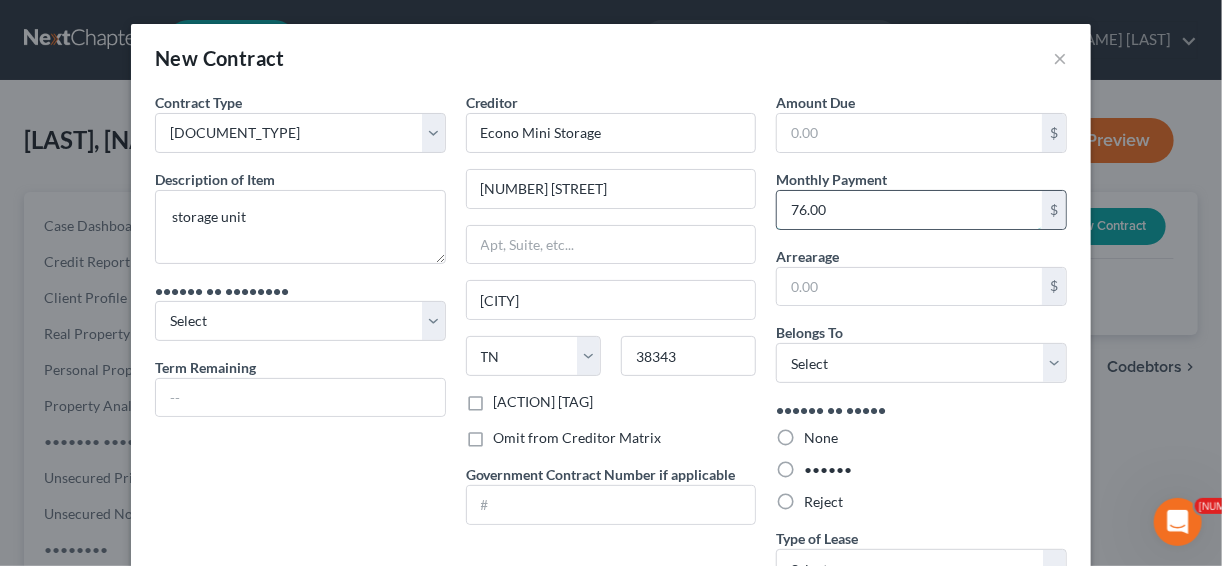 type on "76.00" 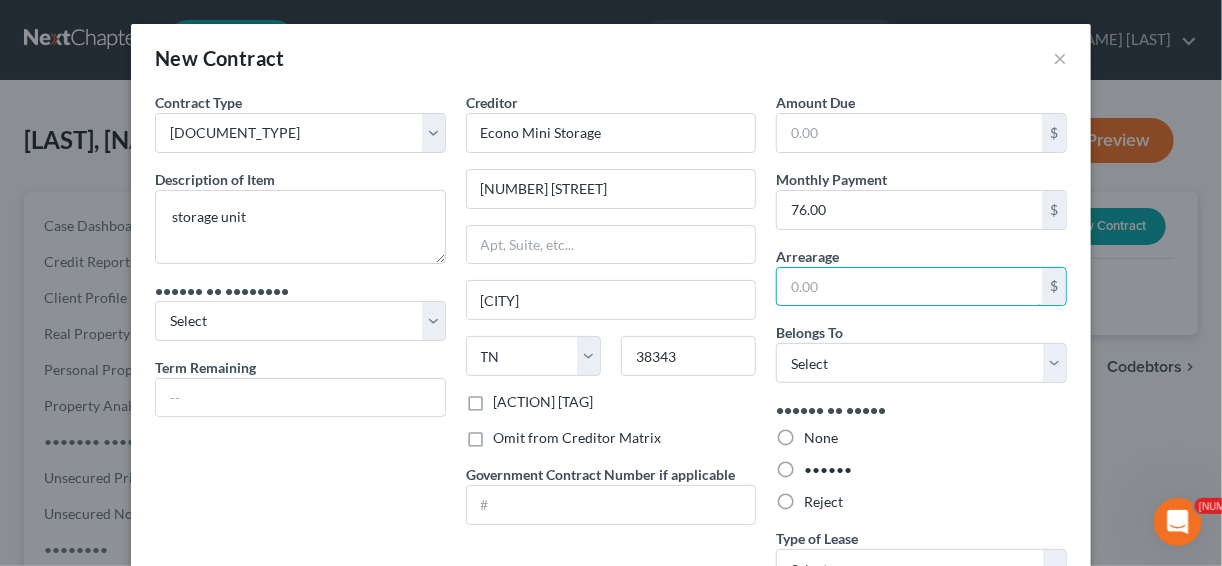 scroll, scrollTop: 80, scrollLeft: 0, axis: vertical 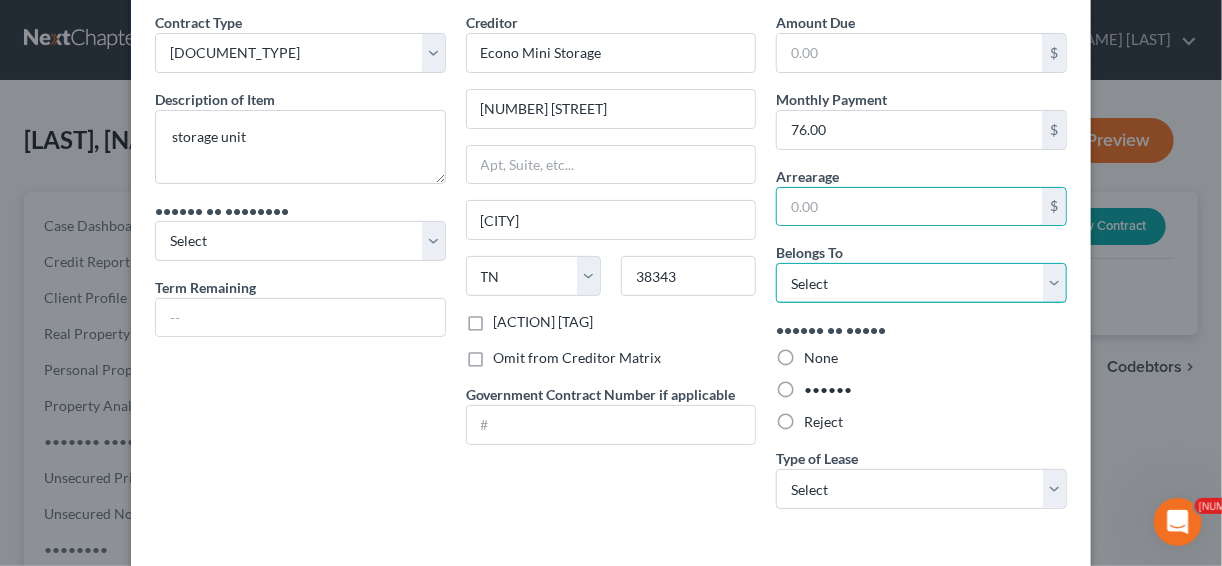 click on "•••••• •••••• • •••• •••••• • •••• •••••• • ••• •••••• • •••• •• ••••• ••• •• ••• ••••••• ••• ••••••• ••••••••• ••••••••" at bounding box center (921, 283) 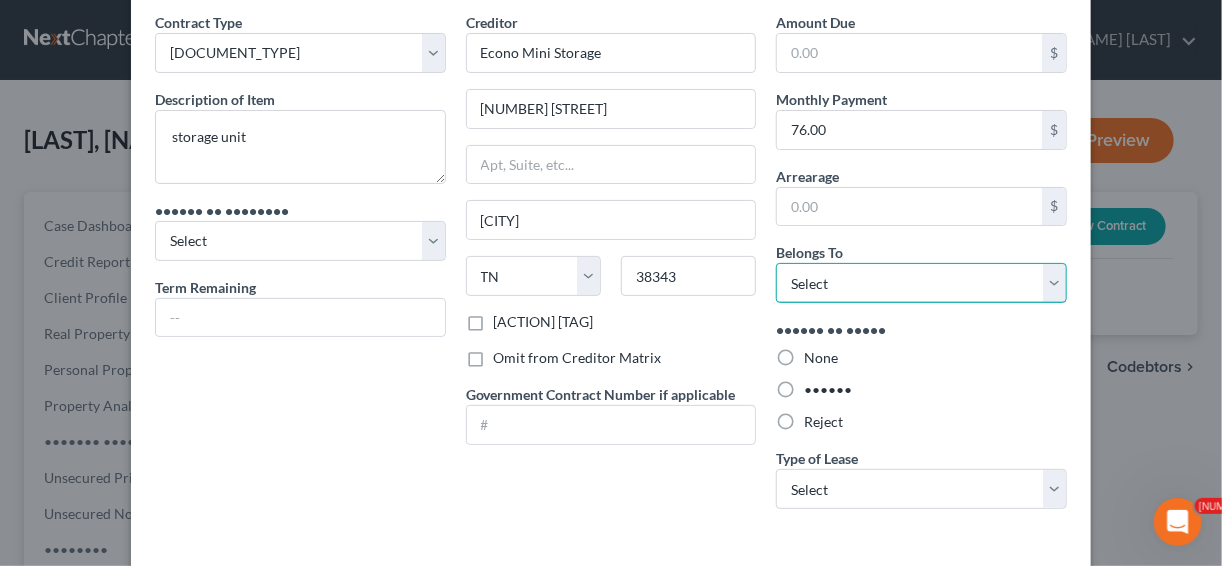 select on "0" 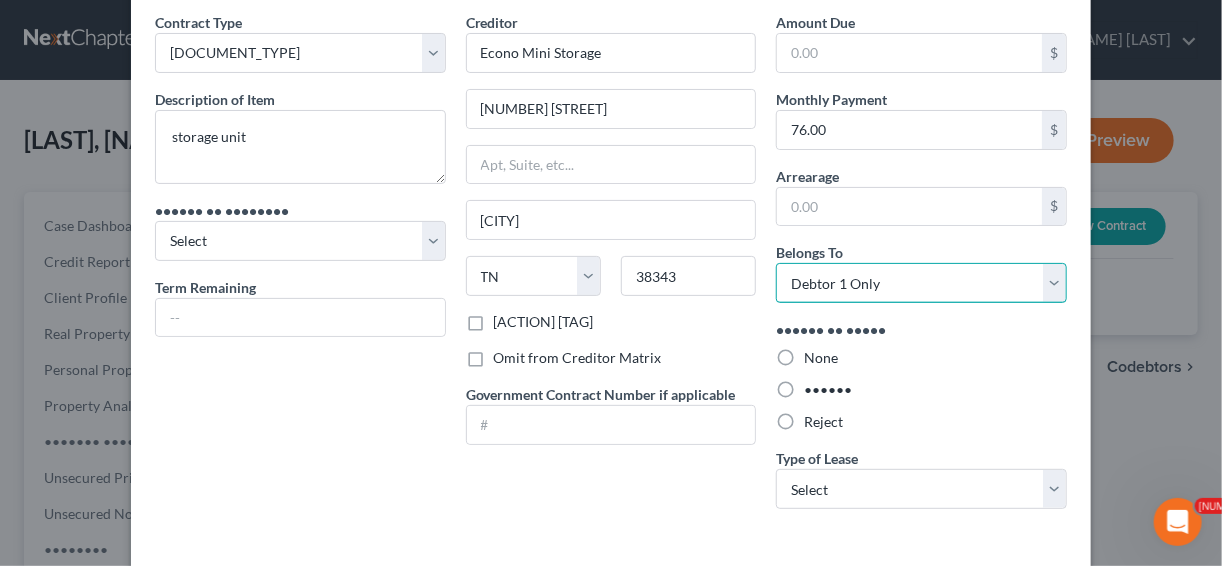 click on "•••••• •••••• • •••• •••••• • •••• •••••• • ••• •••••• • •••• •• ••••• ••• •• ••• ••••••• ••• ••••••• ••••••••• ••••••••" at bounding box center (921, 283) 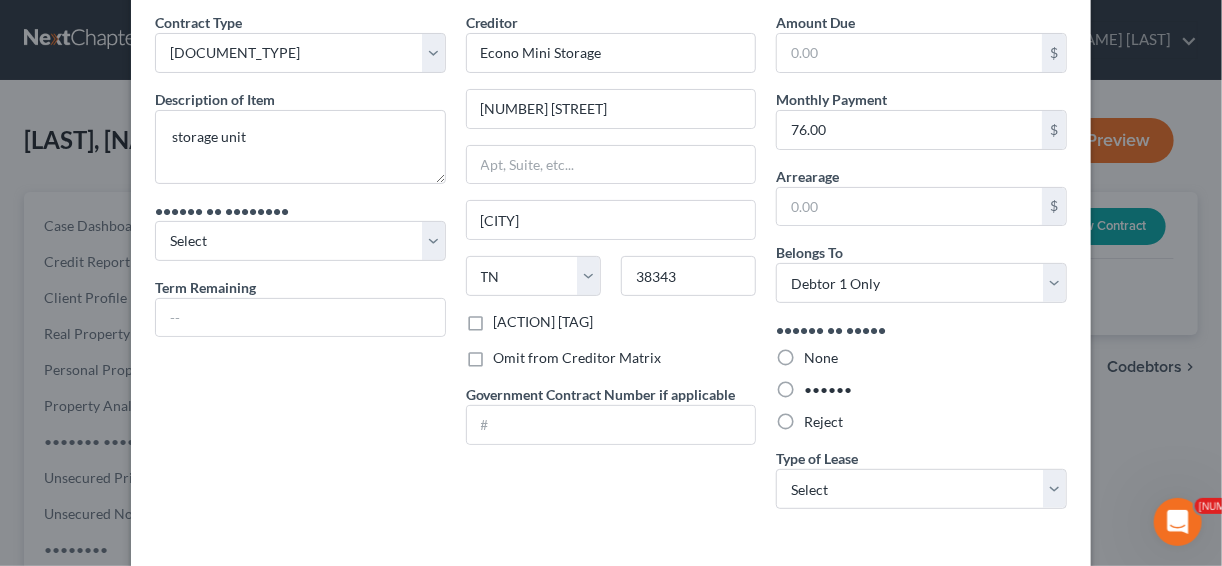 click on "••••••" at bounding box center (828, 390) 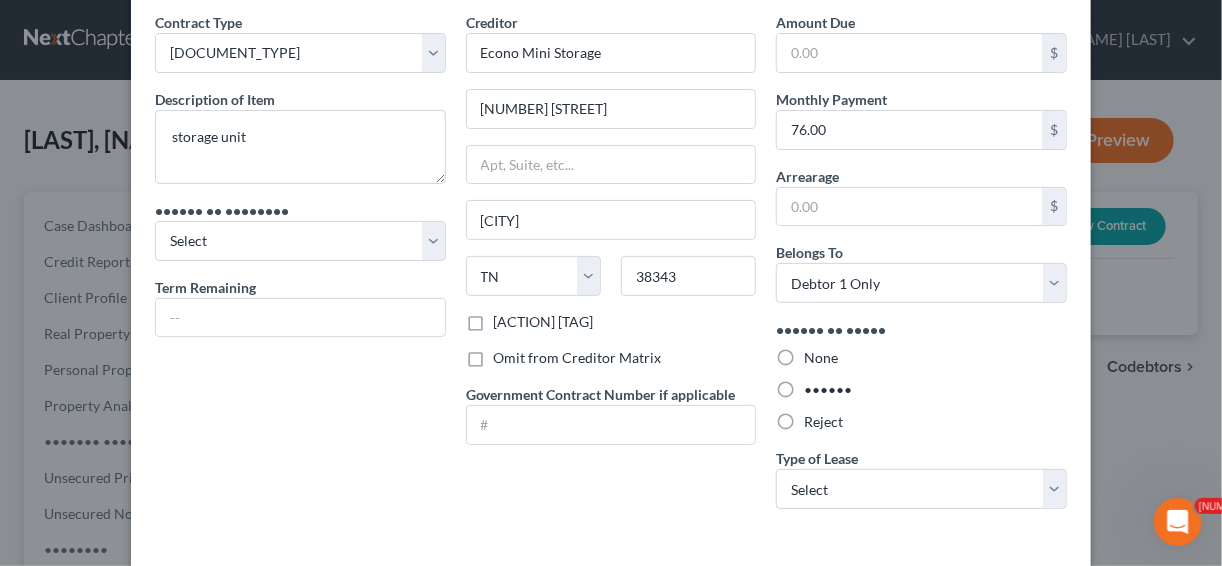 click on "••••••" at bounding box center (818, 386) 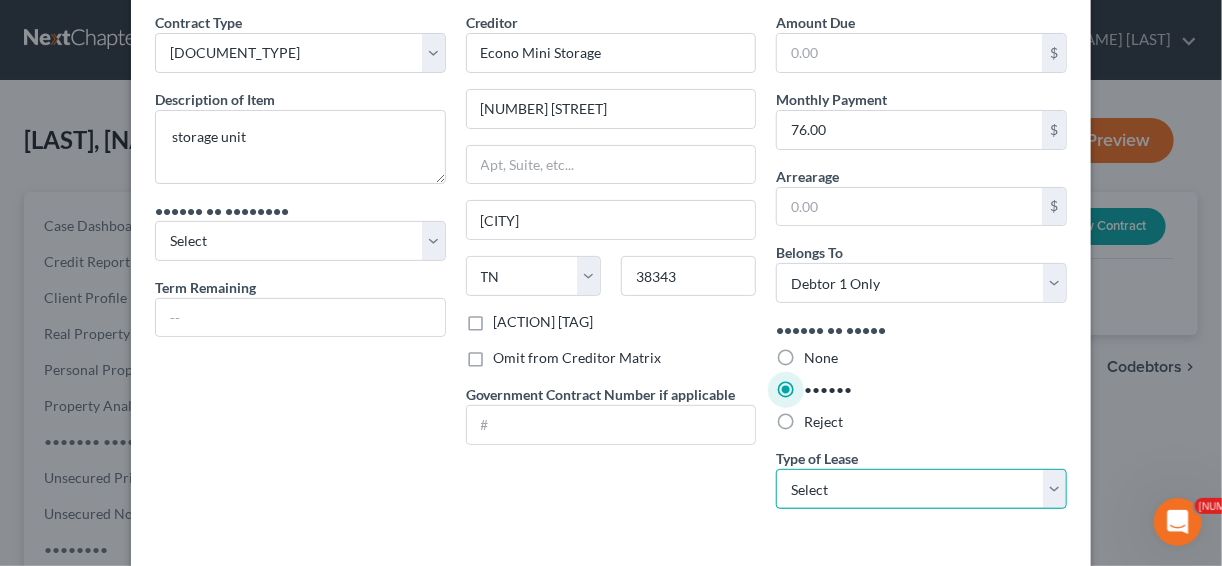 click on "Select Real Estate Car Other" at bounding box center [921, 489] 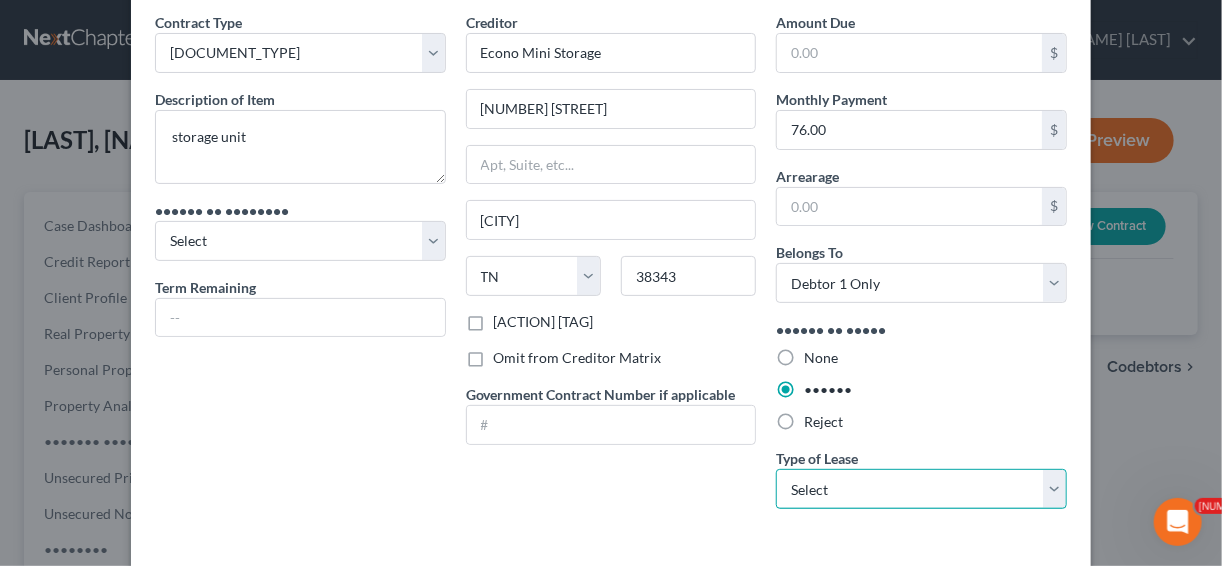 select on "2" 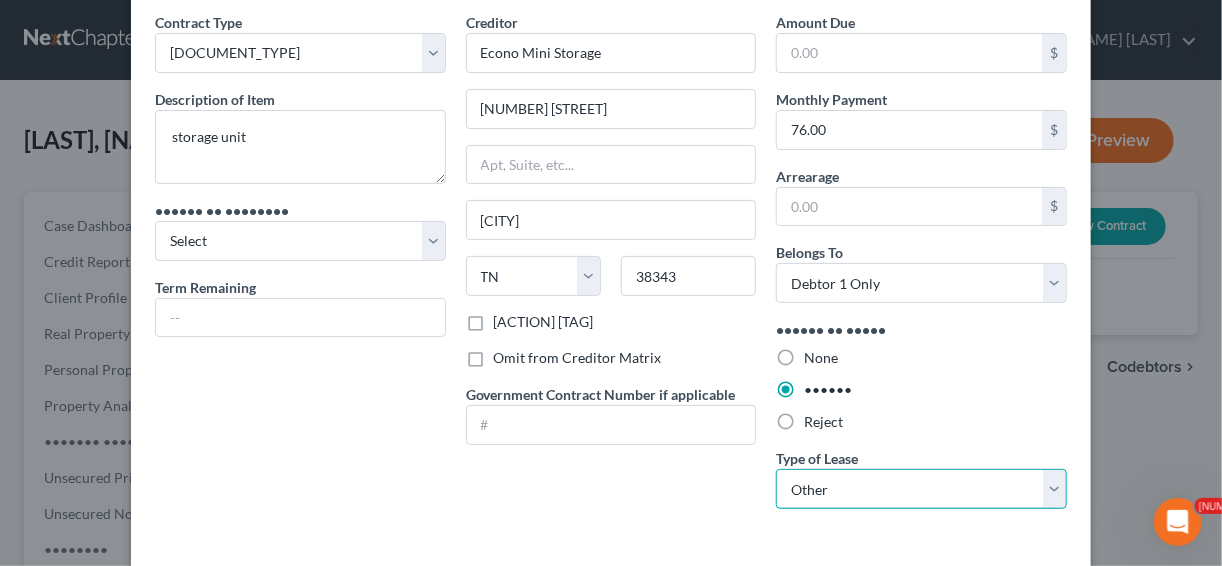 click on "Select Real Estate Car Other" at bounding box center [921, 489] 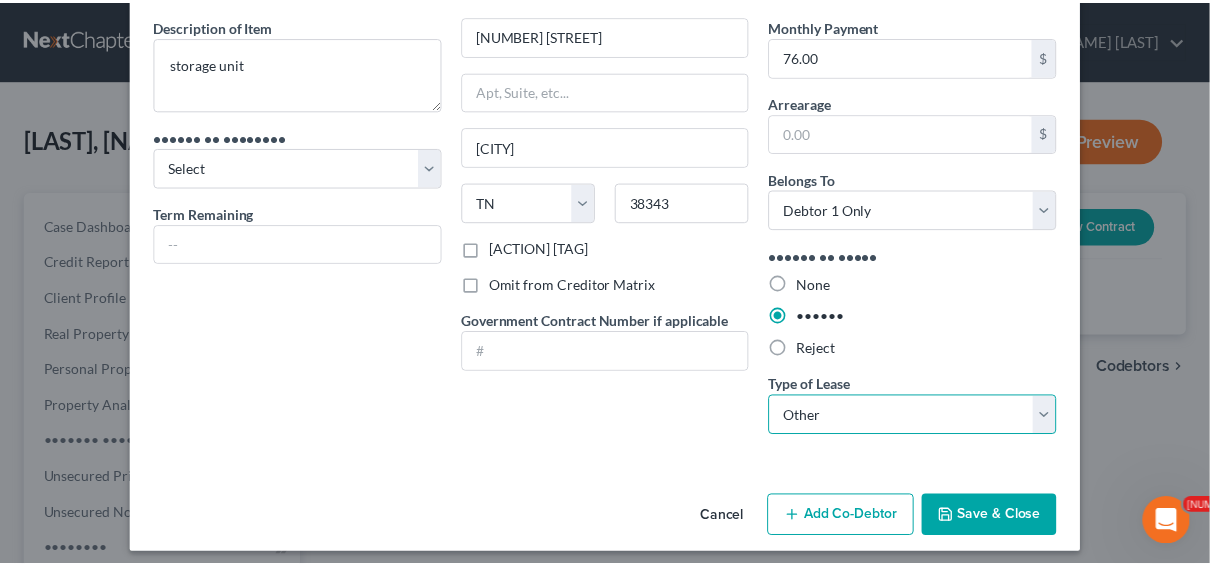 scroll, scrollTop: 160, scrollLeft: 0, axis: vertical 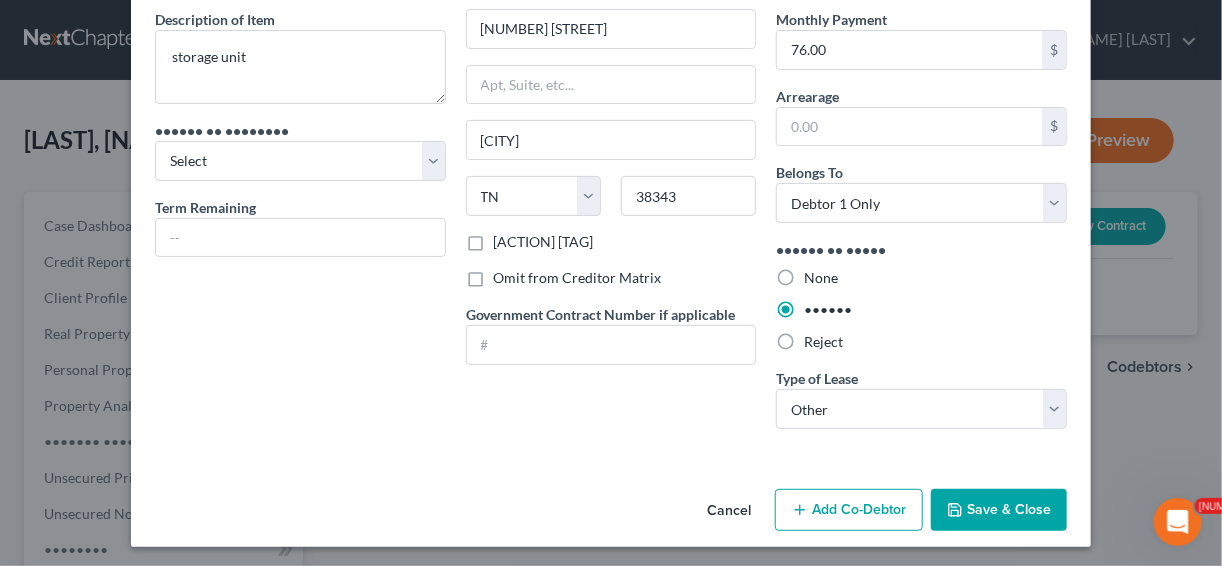 click on "Save & Close" at bounding box center [999, 510] 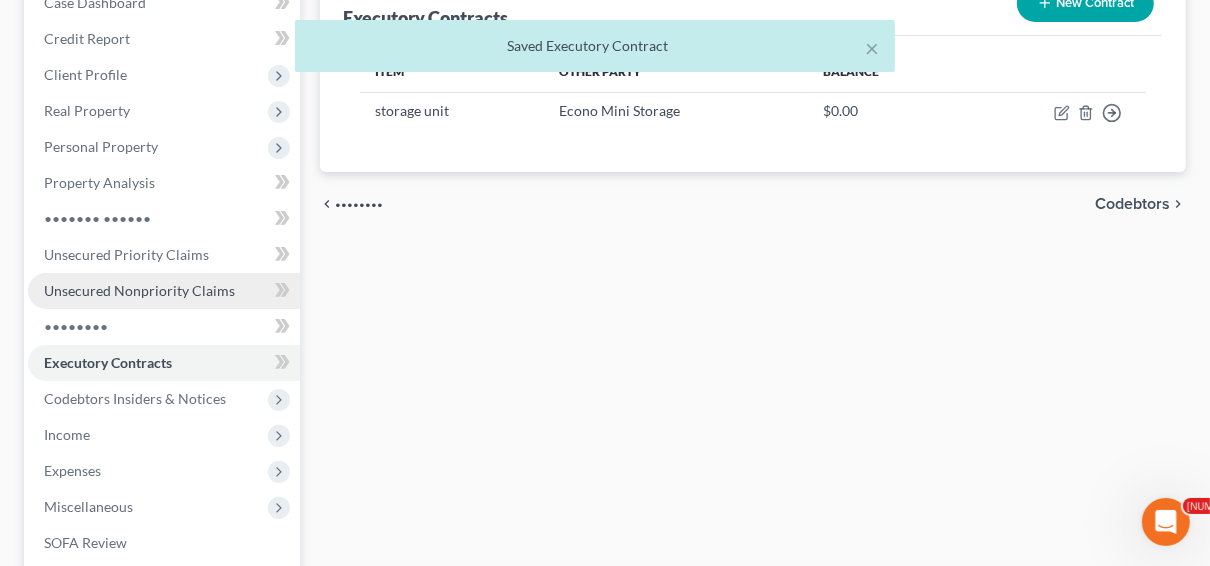scroll, scrollTop: 240, scrollLeft: 0, axis: vertical 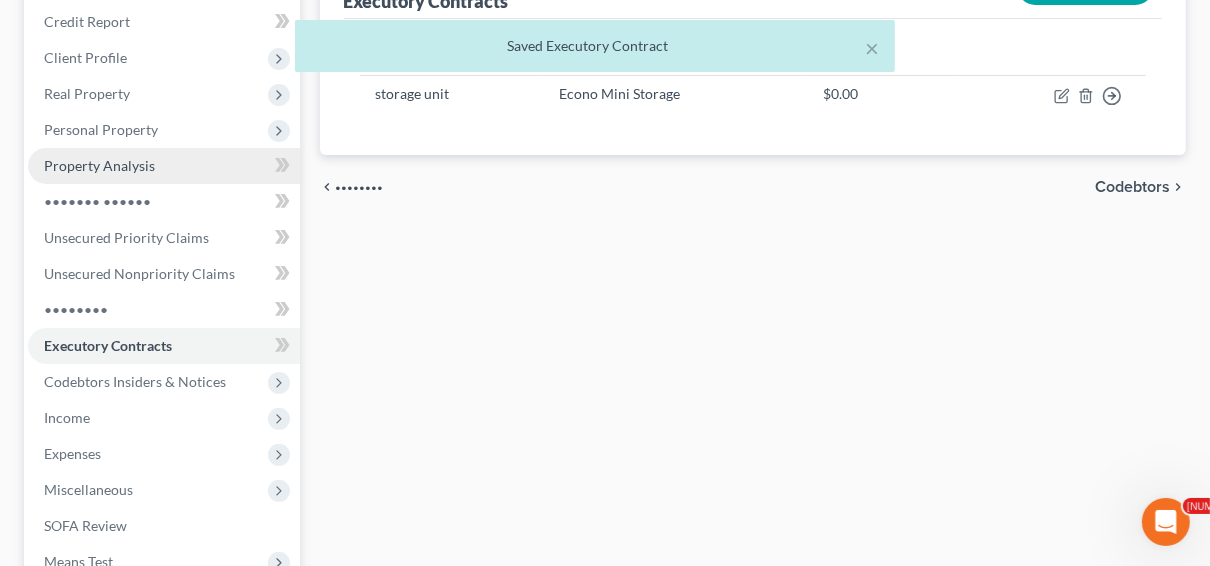 click on "Property Analysis" at bounding box center (99, 165) 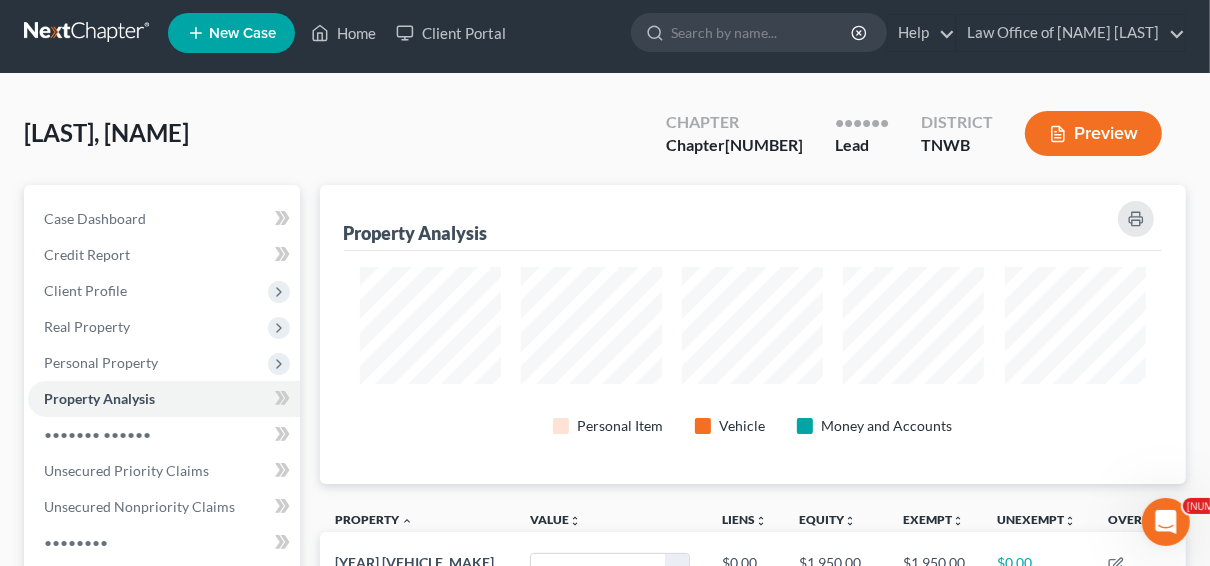 scroll, scrollTop: 0, scrollLeft: 0, axis: both 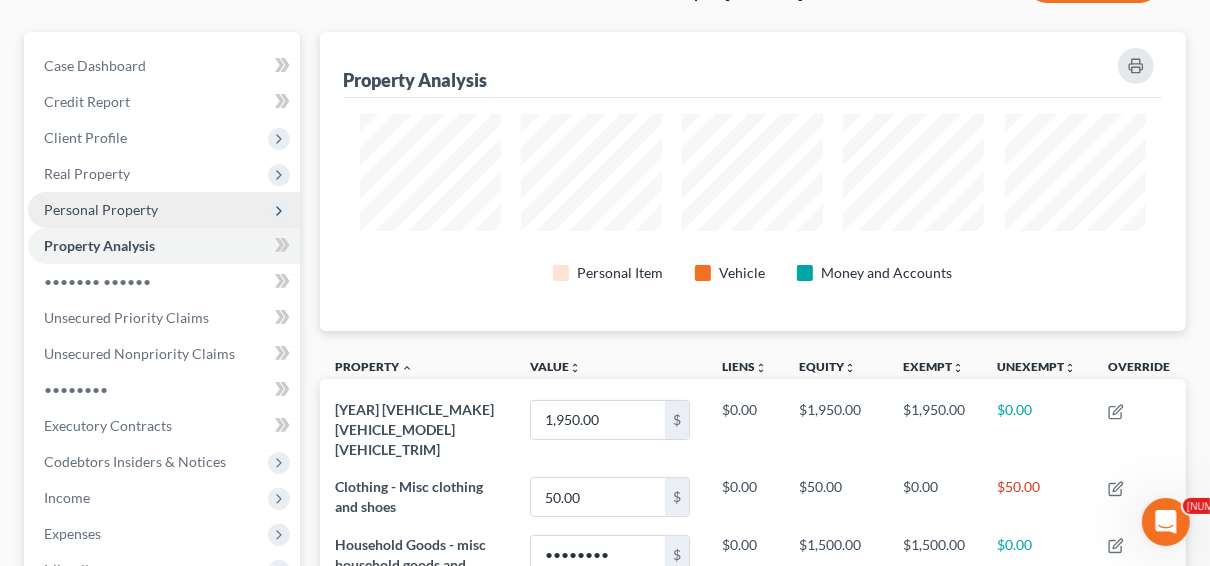 click on "Personal Property" at bounding box center (0, 0) 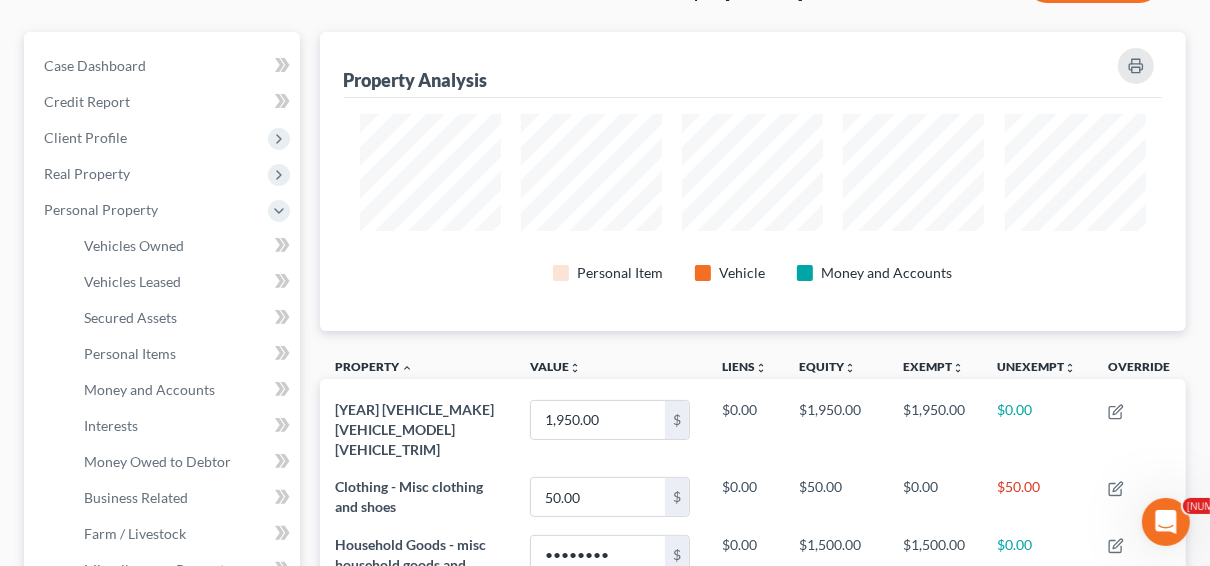 scroll, scrollTop: 240, scrollLeft: 0, axis: vertical 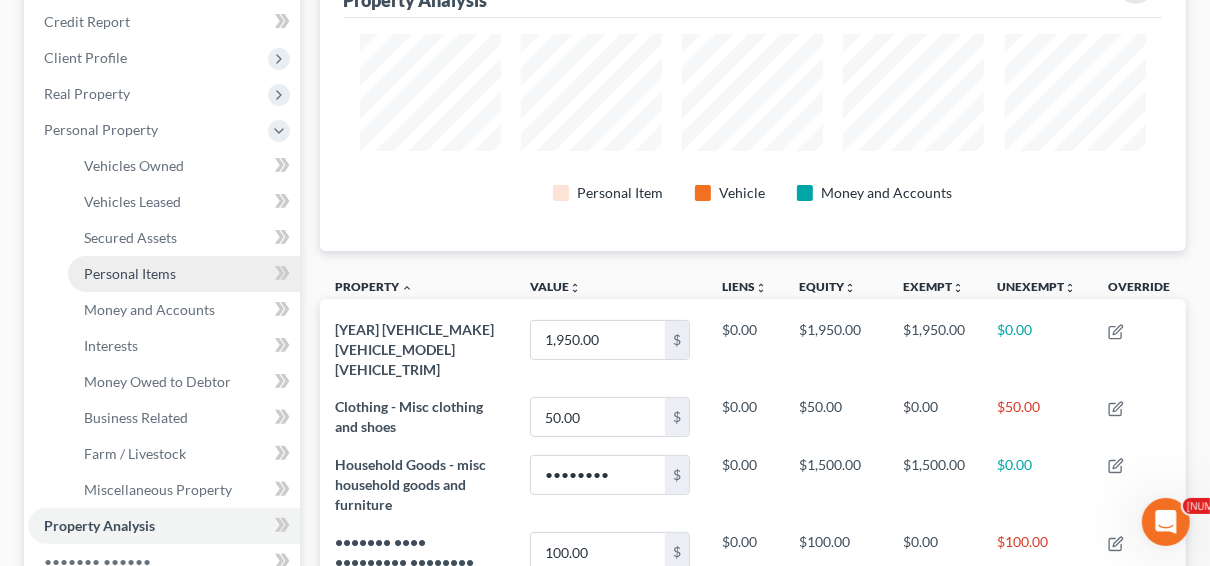 click on "Personal Items" at bounding box center [130, 273] 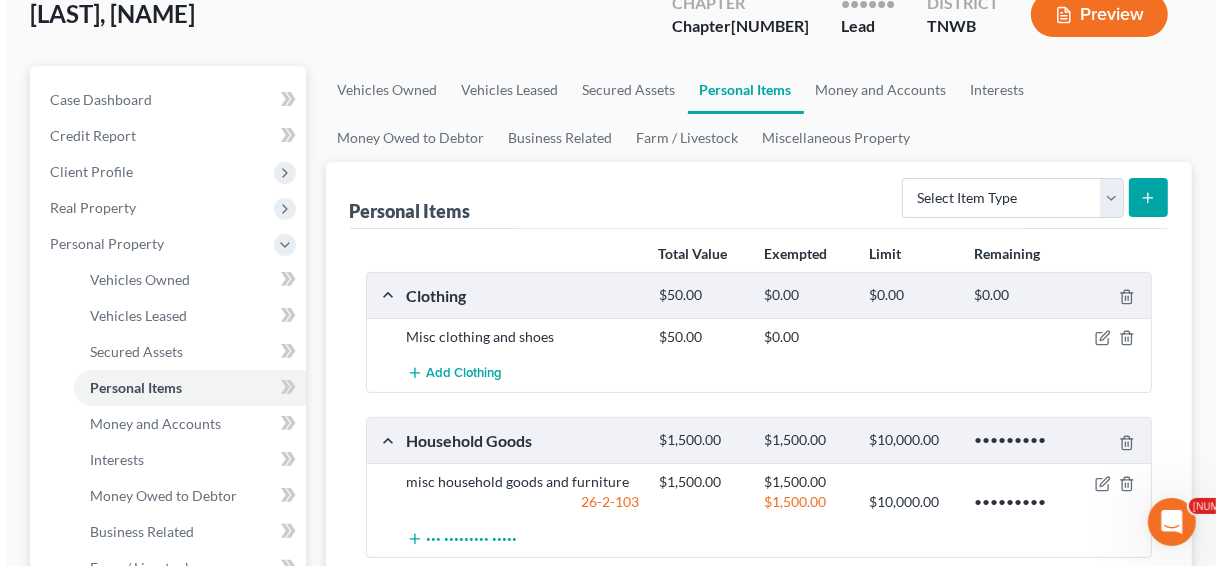 scroll, scrollTop: 160, scrollLeft: 0, axis: vertical 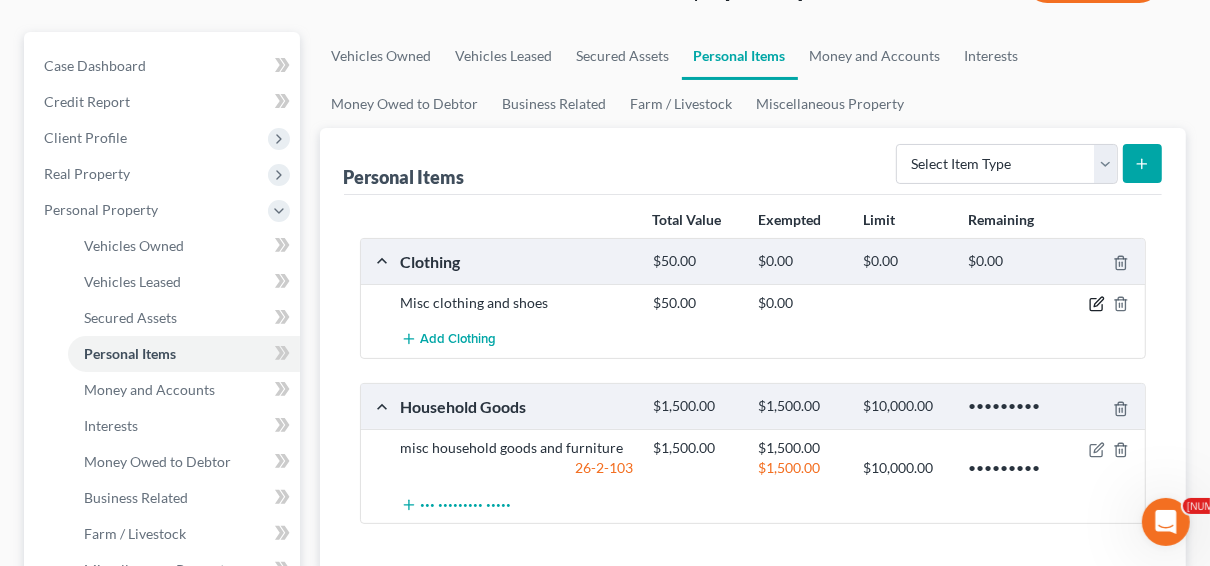 click at bounding box center (1097, 304) 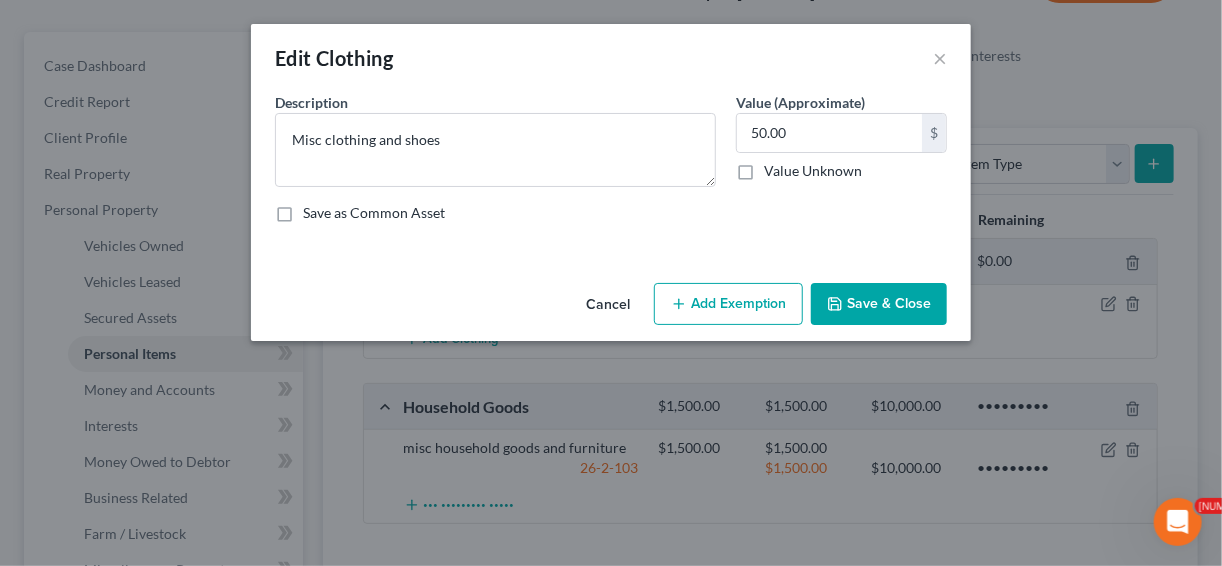 click on "Add Exemption" at bounding box center [728, 304] 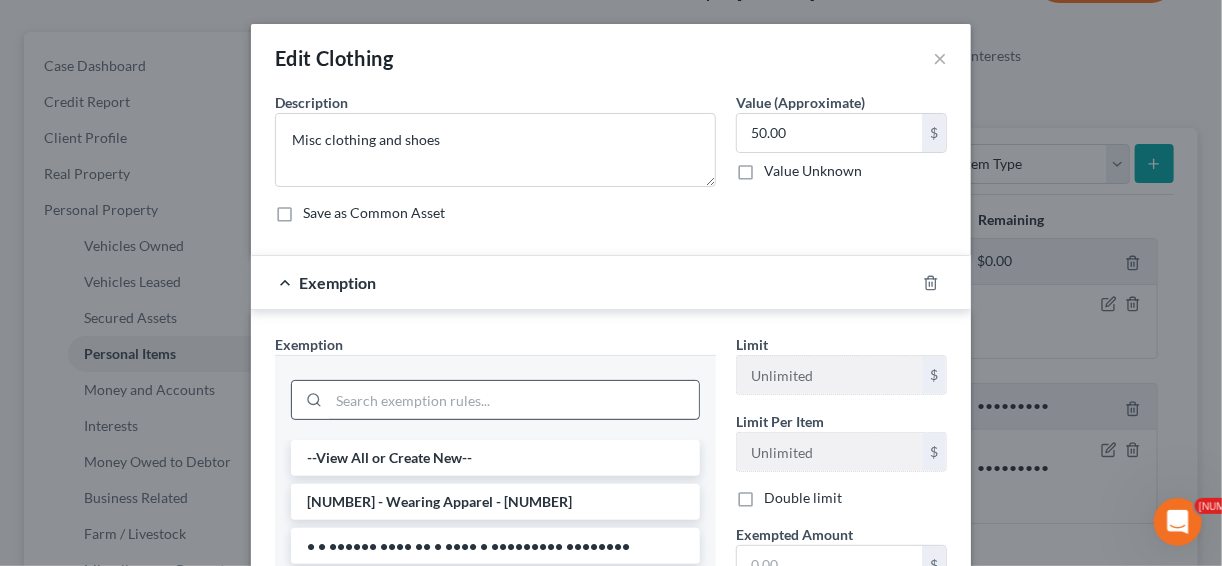 scroll, scrollTop: 160, scrollLeft: 0, axis: vertical 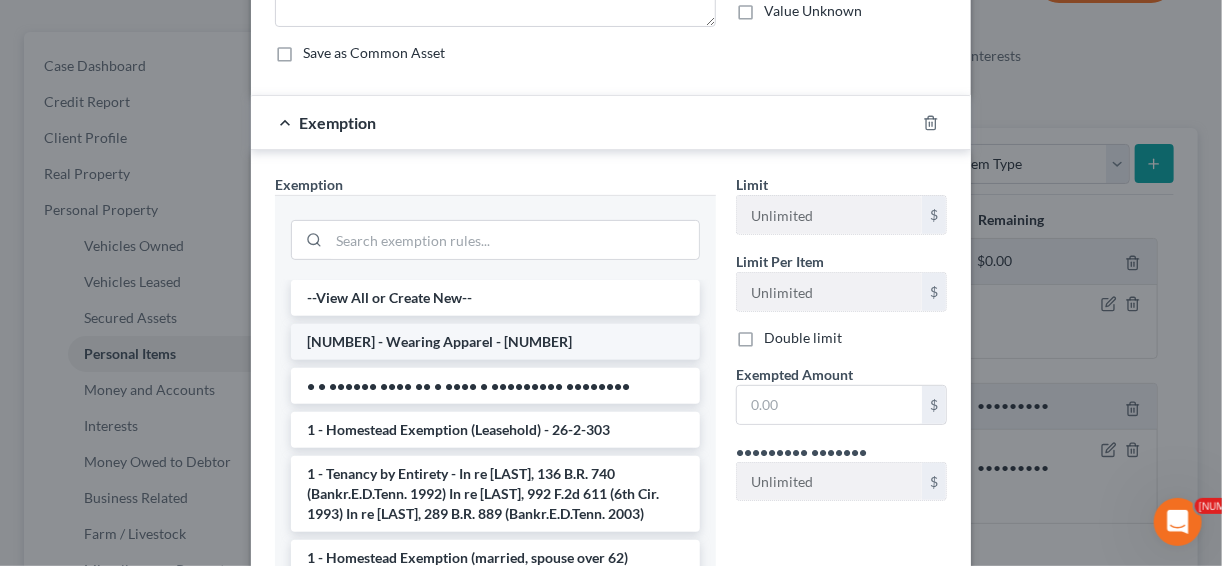 click on "[NUMBER] - Wearing Apparel - [NUMBER]" at bounding box center (495, 342) 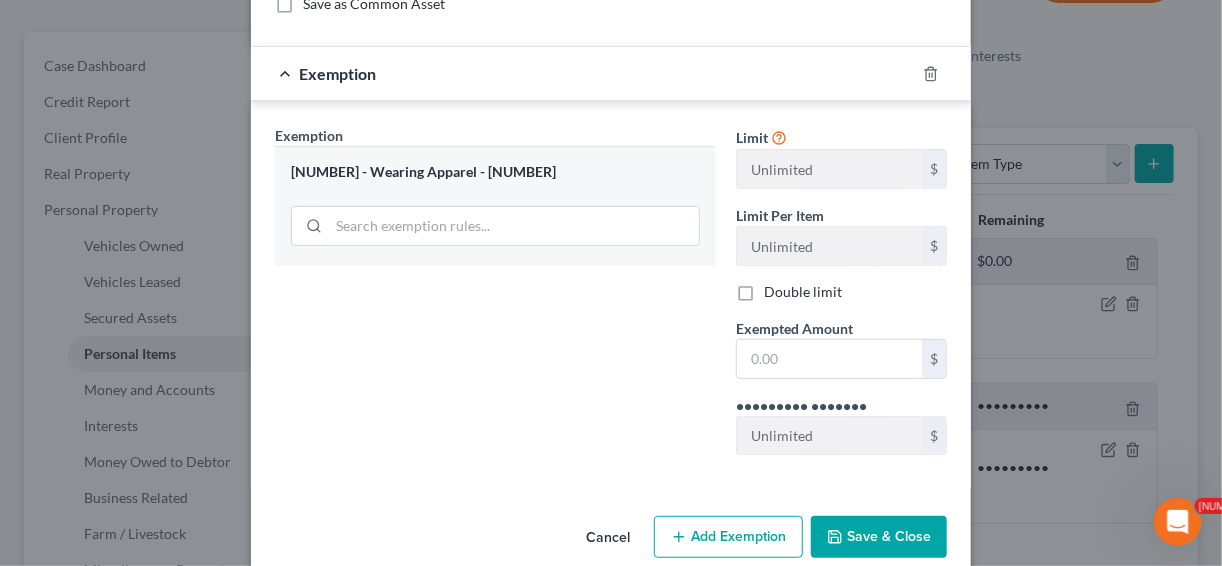 scroll, scrollTop: 236, scrollLeft: 0, axis: vertical 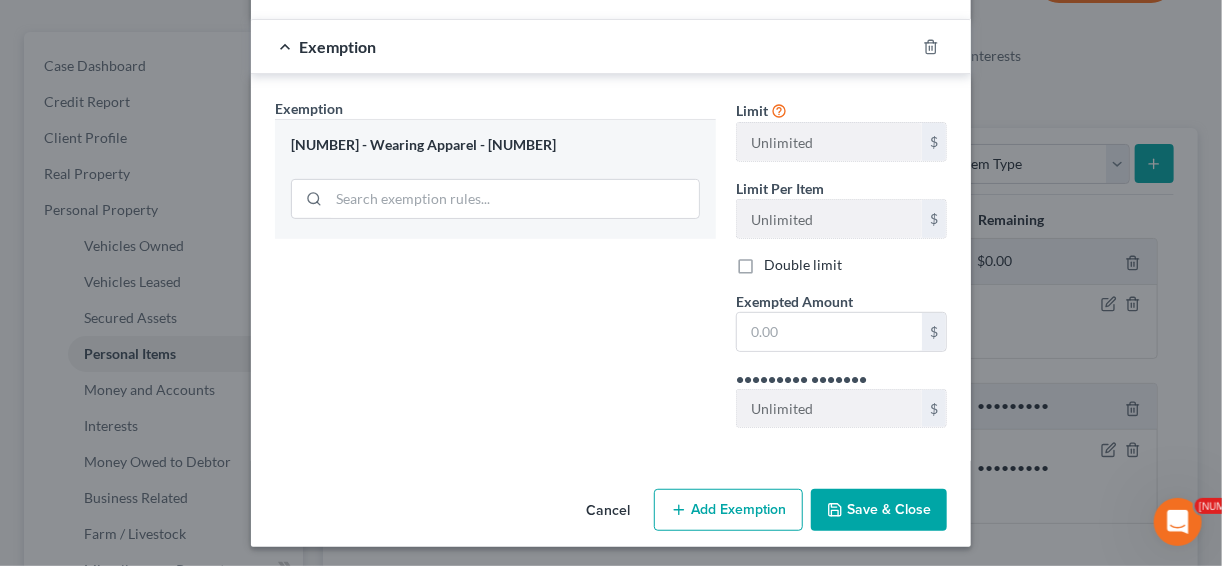 click on "Save & Close" at bounding box center (879, 510) 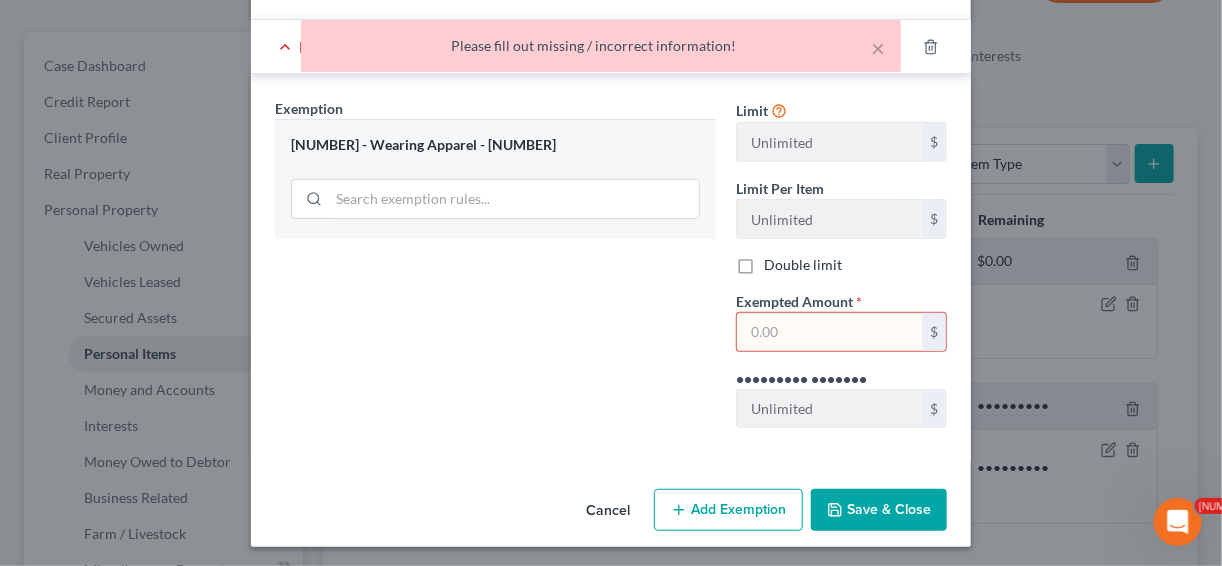 click at bounding box center [829, 332] 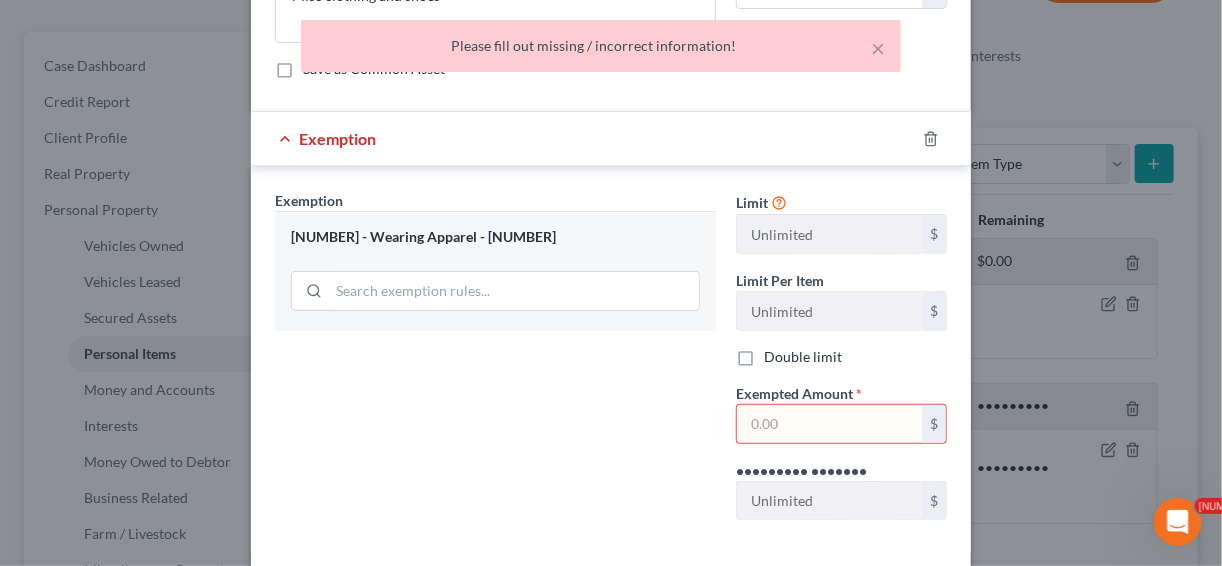 scroll, scrollTop: 160, scrollLeft: 0, axis: vertical 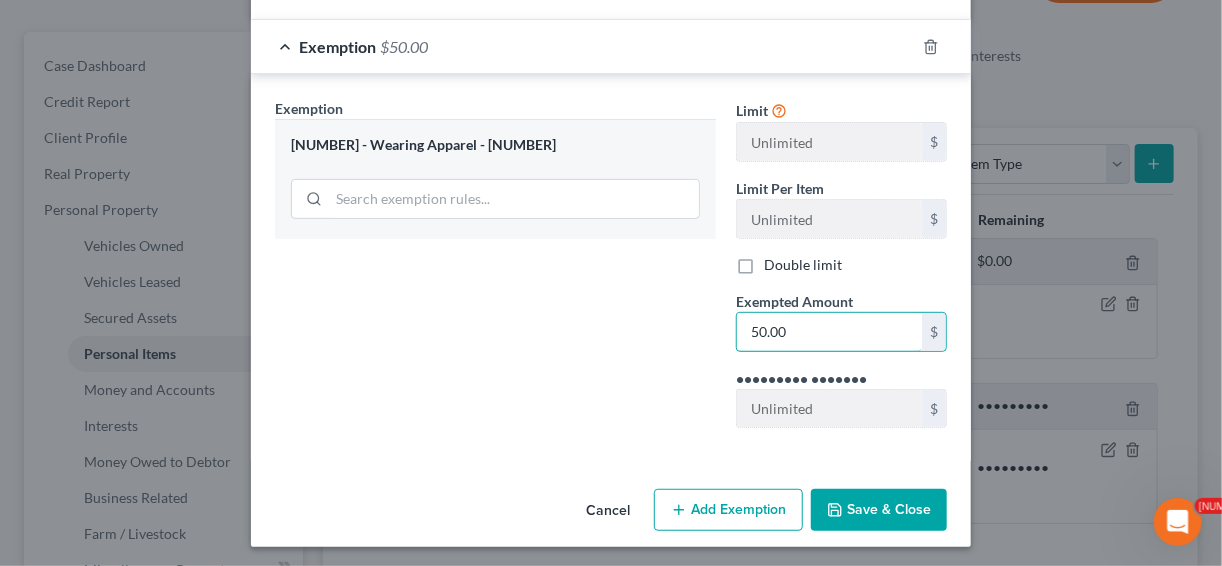 type on "50.00" 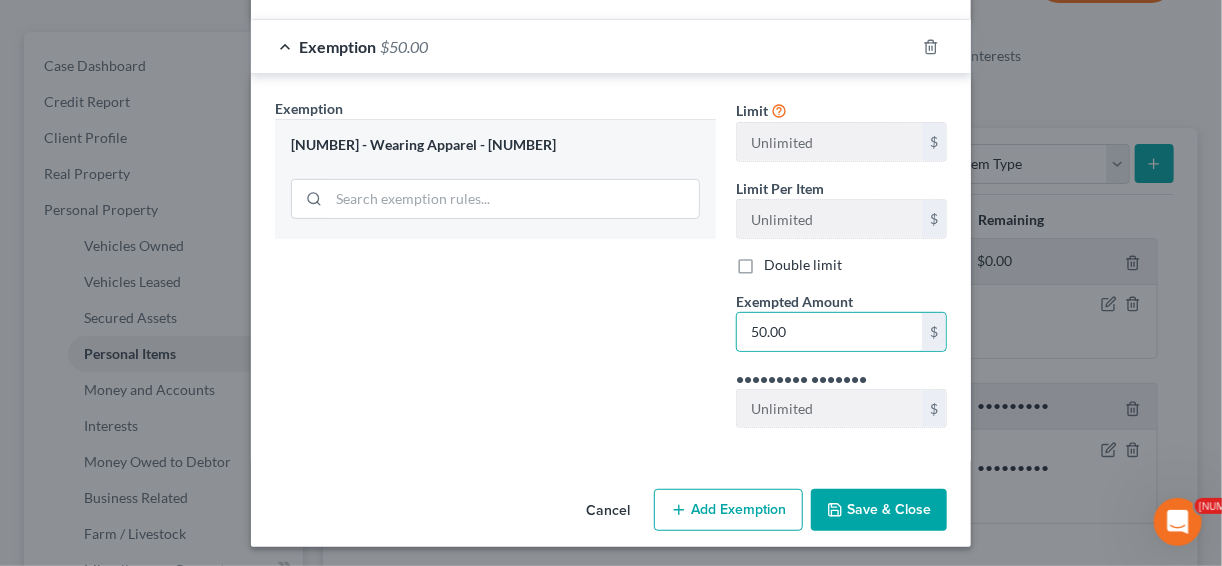 click on "Save & Close" at bounding box center [879, 510] 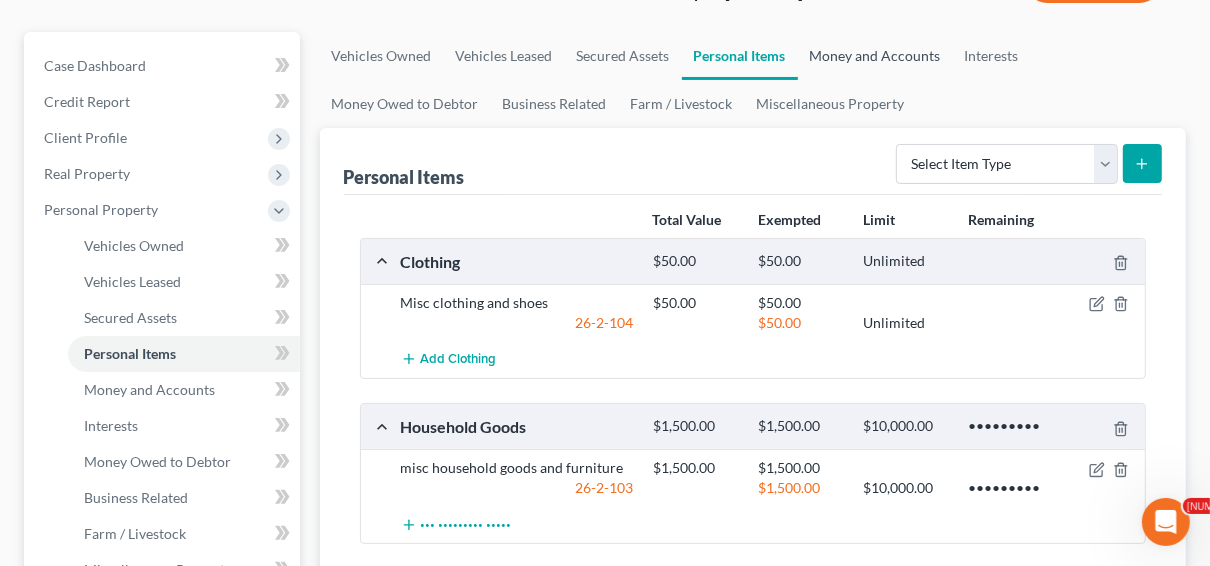 click on "Money and Accounts" at bounding box center (875, 56) 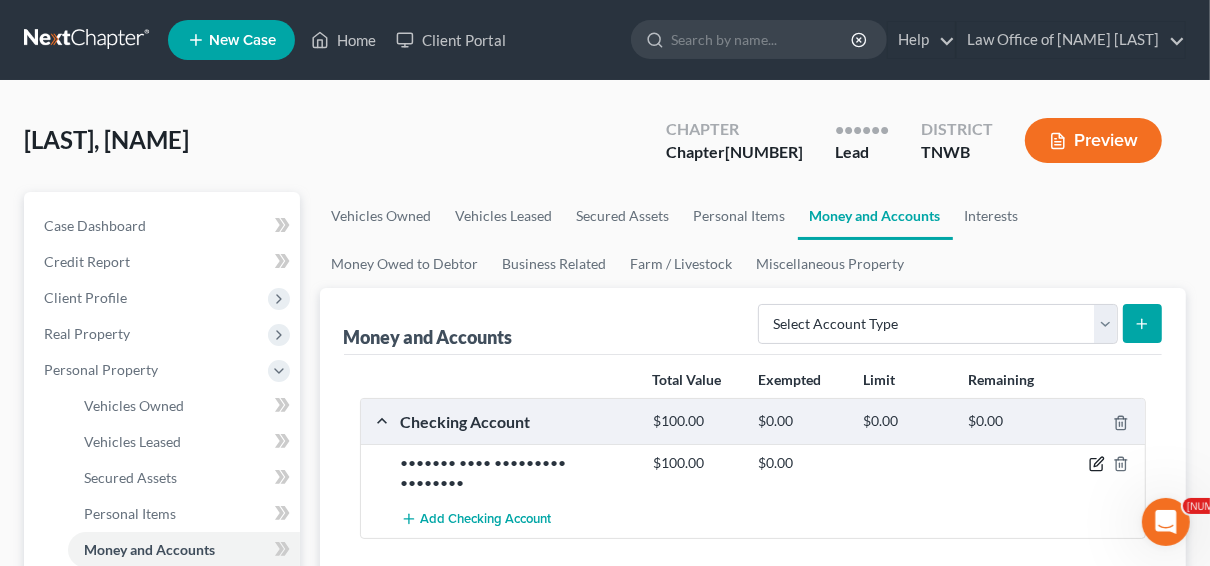 click at bounding box center [1097, 464] 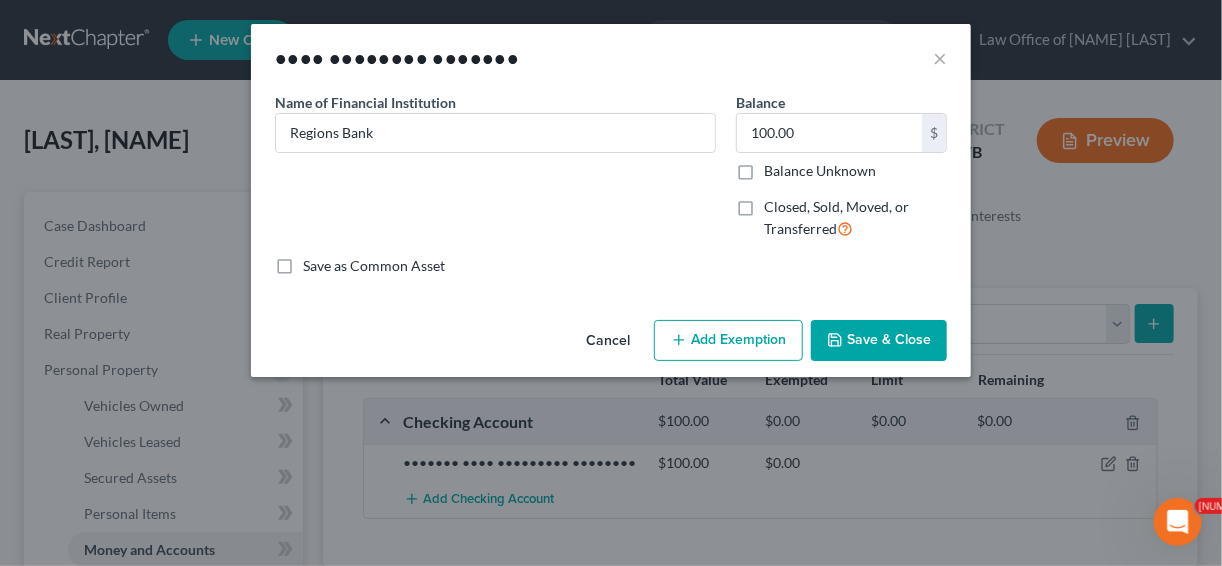 click on "Add Exemption" at bounding box center (728, 341) 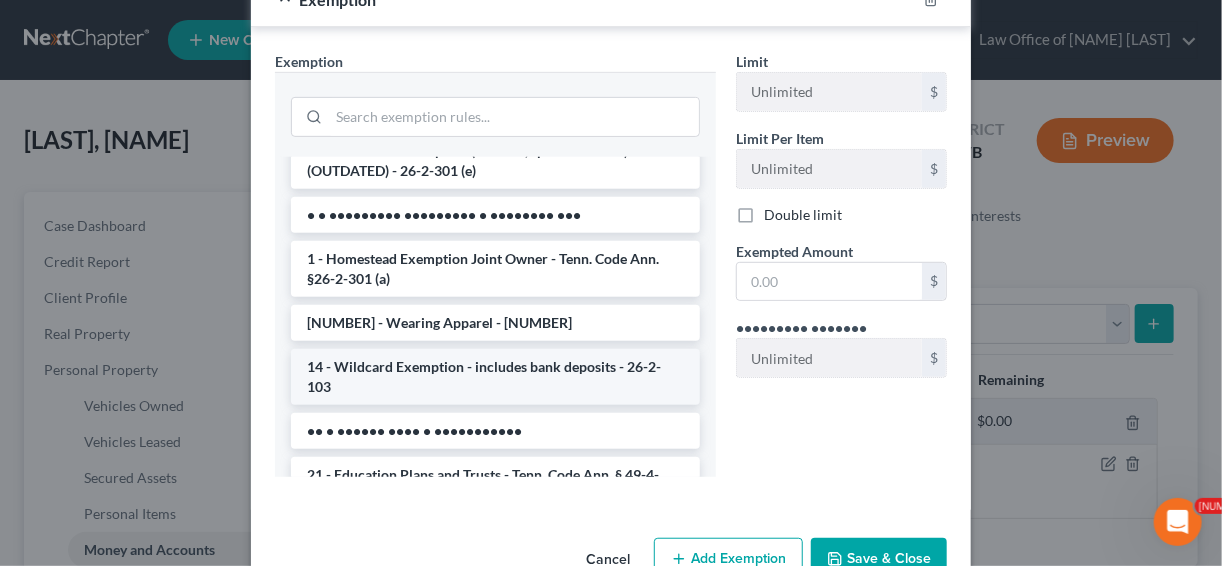click on "14 - Wildcard Exemption - includes bank deposits - 26-2-103" at bounding box center [495, 377] 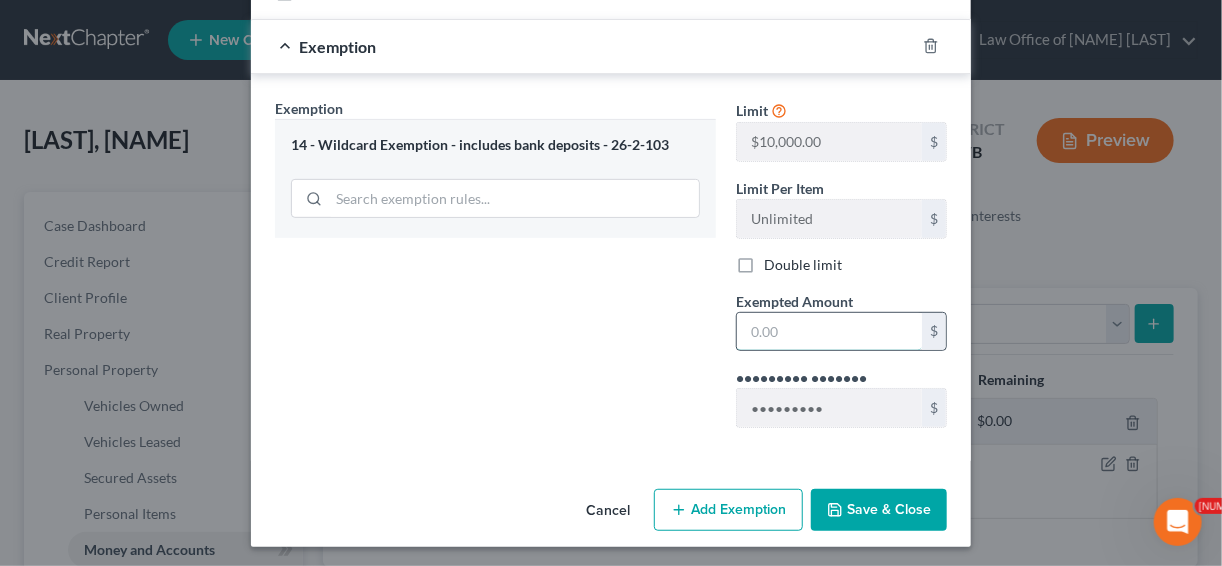 click at bounding box center (829, 332) 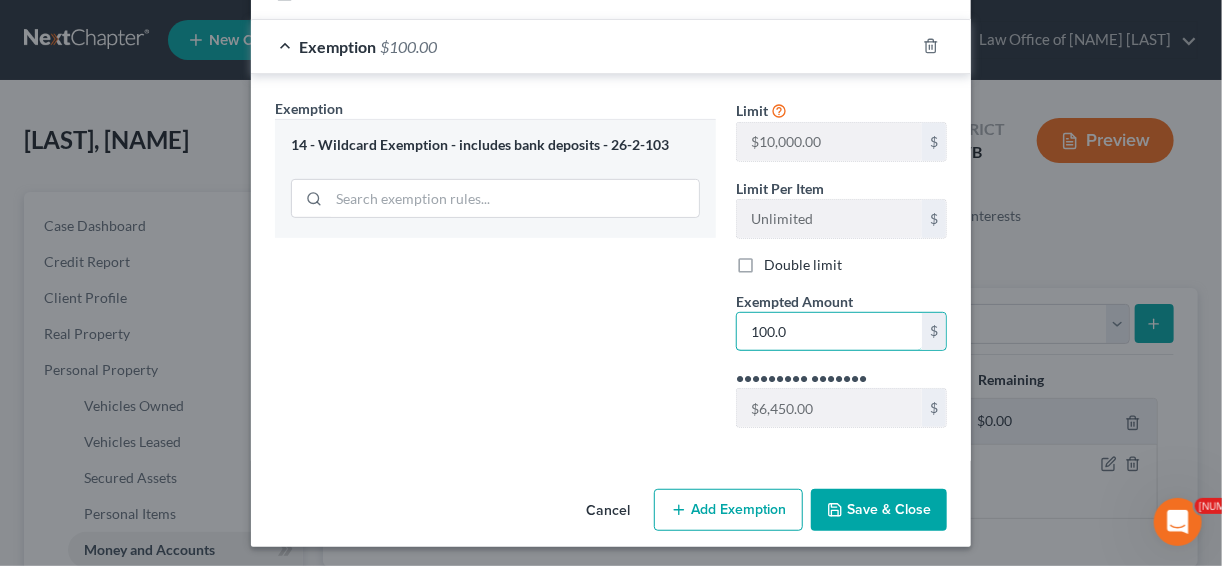 type on "100.0" 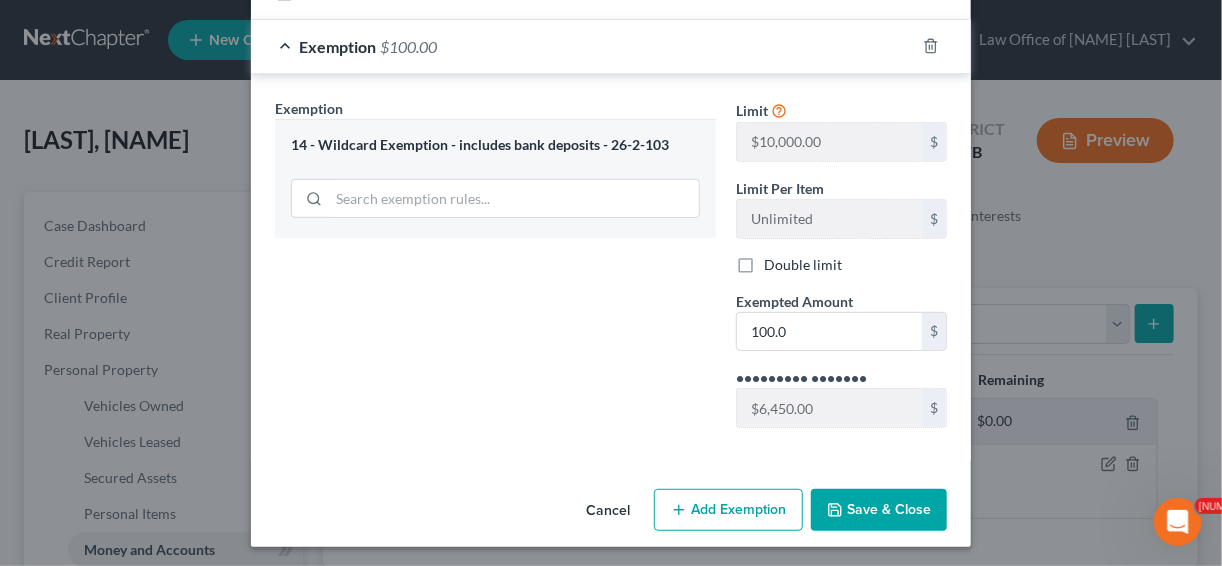 click on "Save & Close" at bounding box center [879, 510] 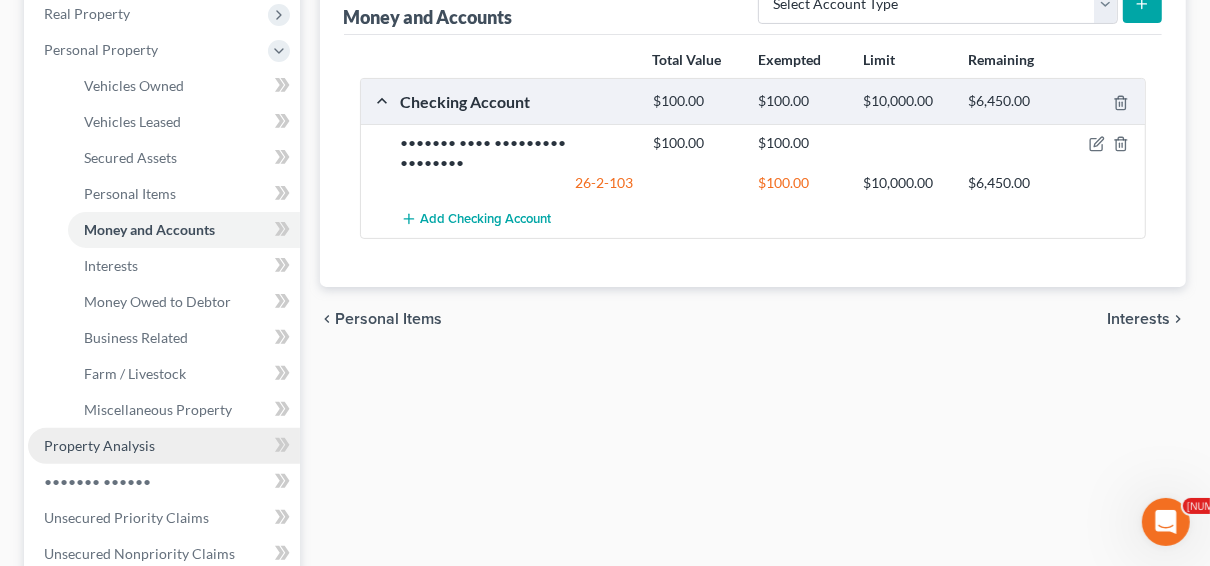 click on "Property Analysis" at bounding box center [99, 445] 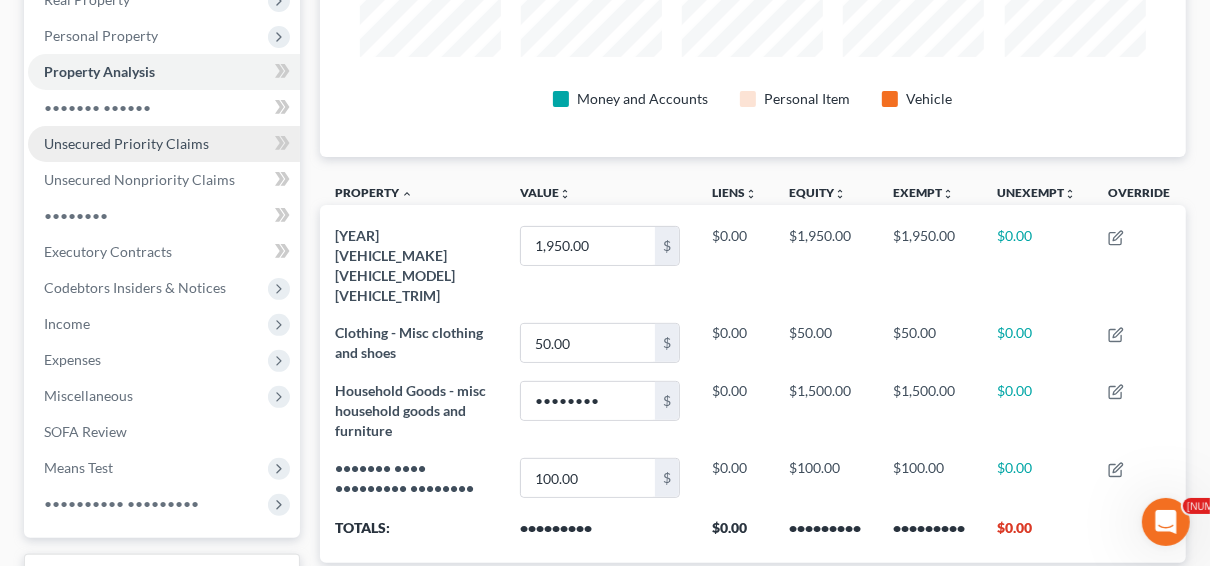 click on "Unsecured Priority Claims" at bounding box center [126, 143] 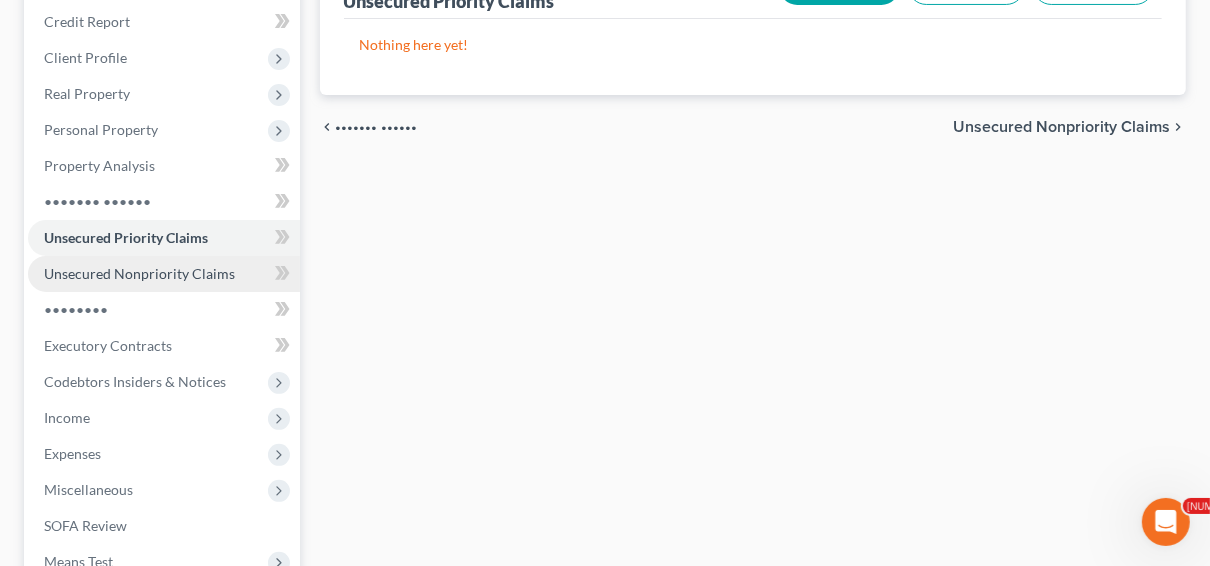 click on "Unsecured Nonpriority Claims" at bounding box center [139, 273] 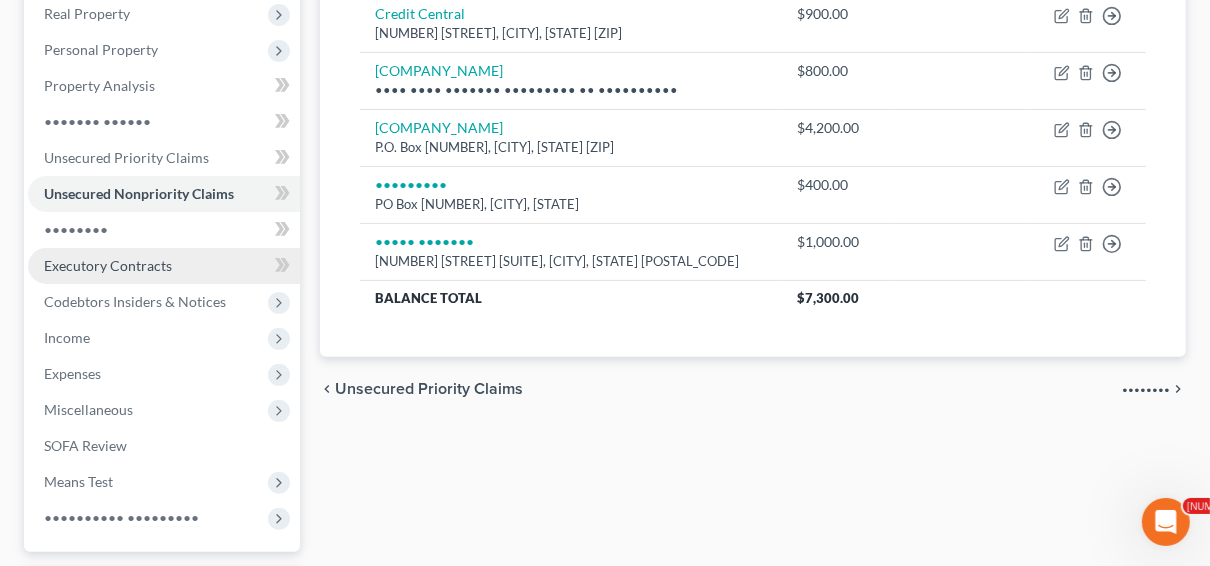 click on "Executory Contracts" at bounding box center (108, 265) 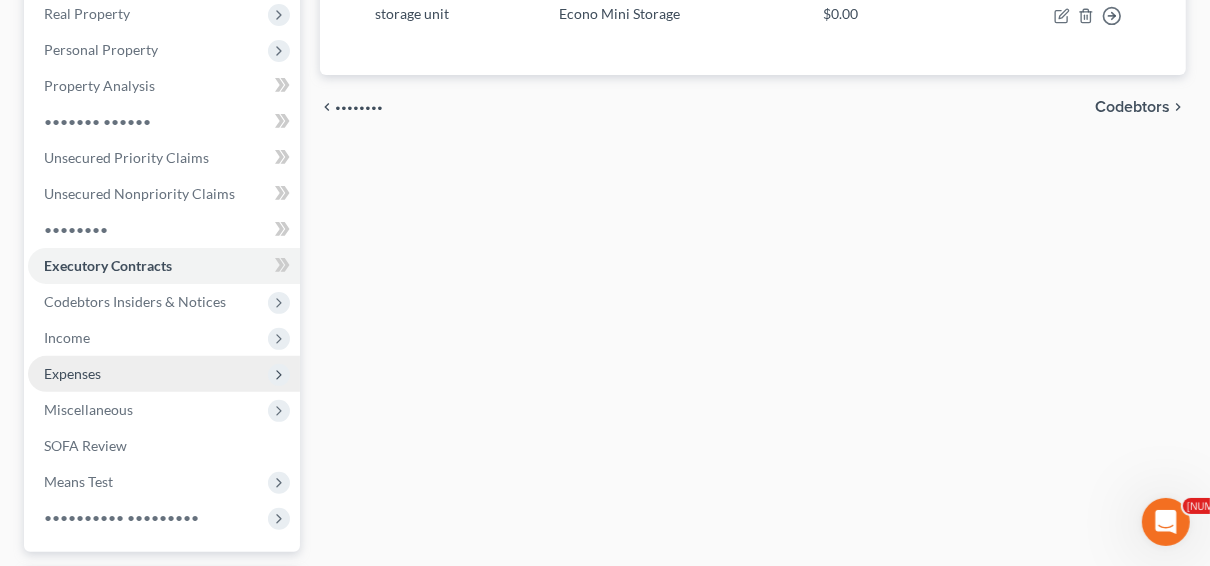 click on "Expenses" at bounding box center (0, 0) 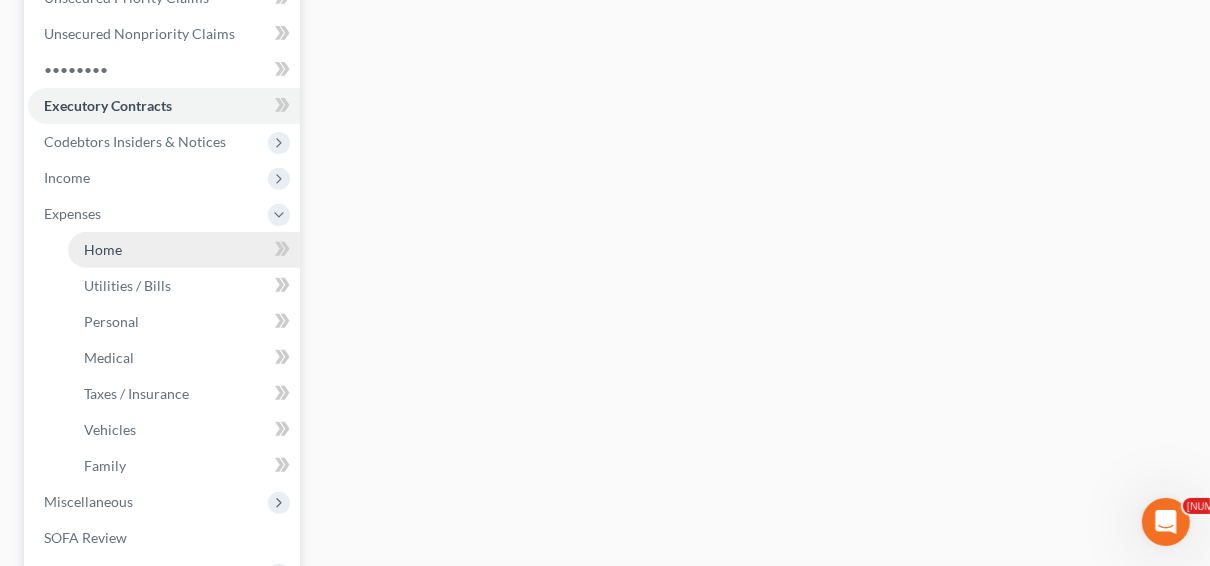 click on "Home" at bounding box center [184, 250] 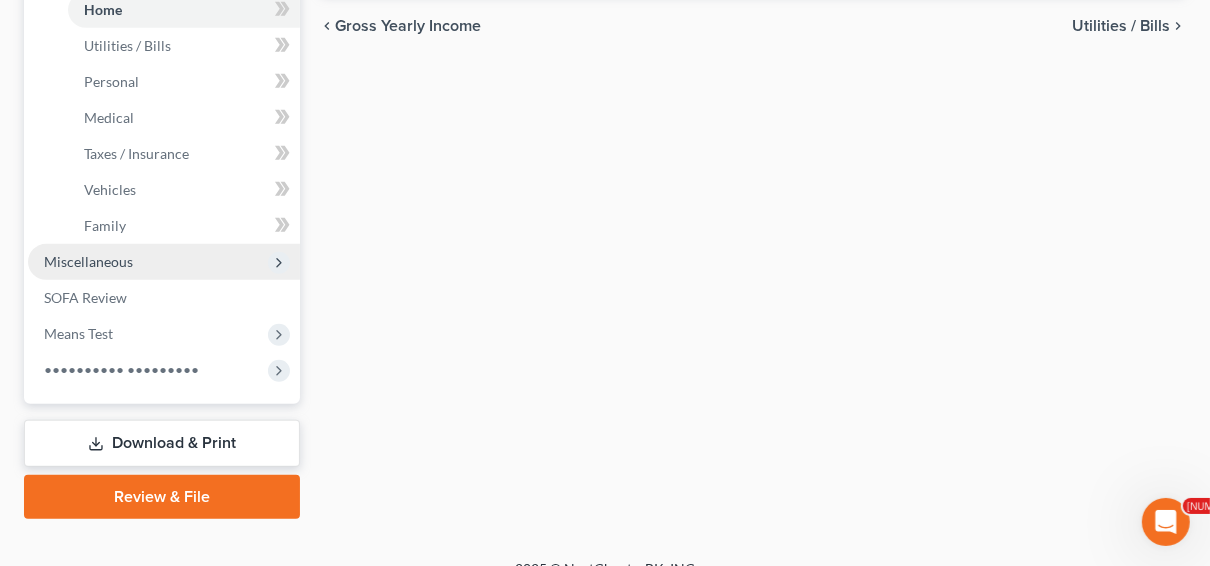 click on "Miscellaneous" at bounding box center (0, 0) 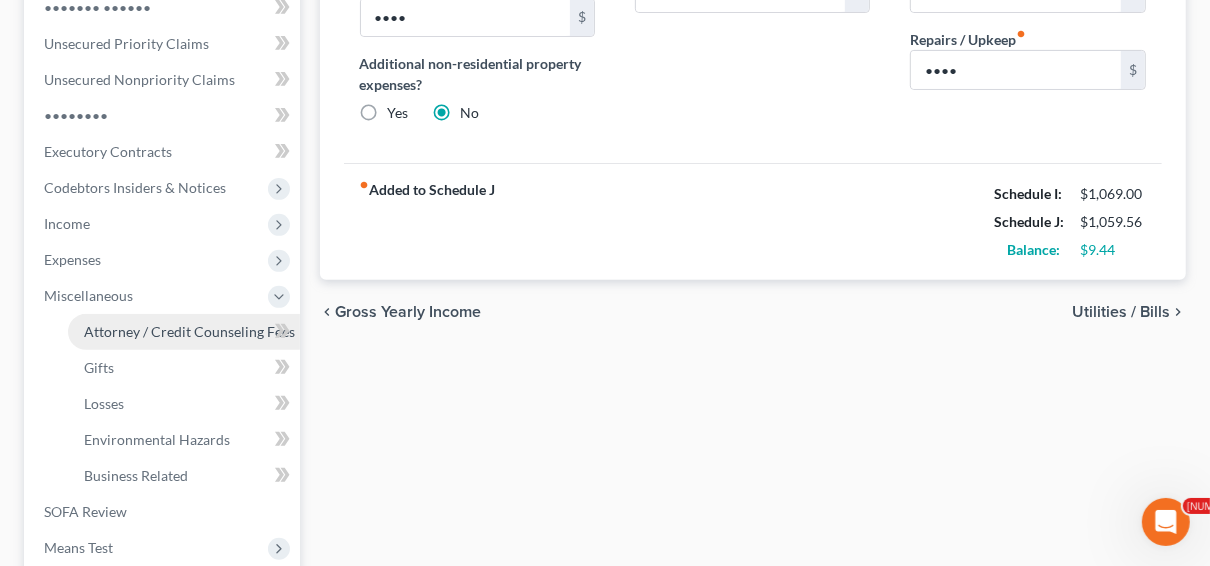 click on "Attorney / Credit Counseling Fees" at bounding box center (189, 331) 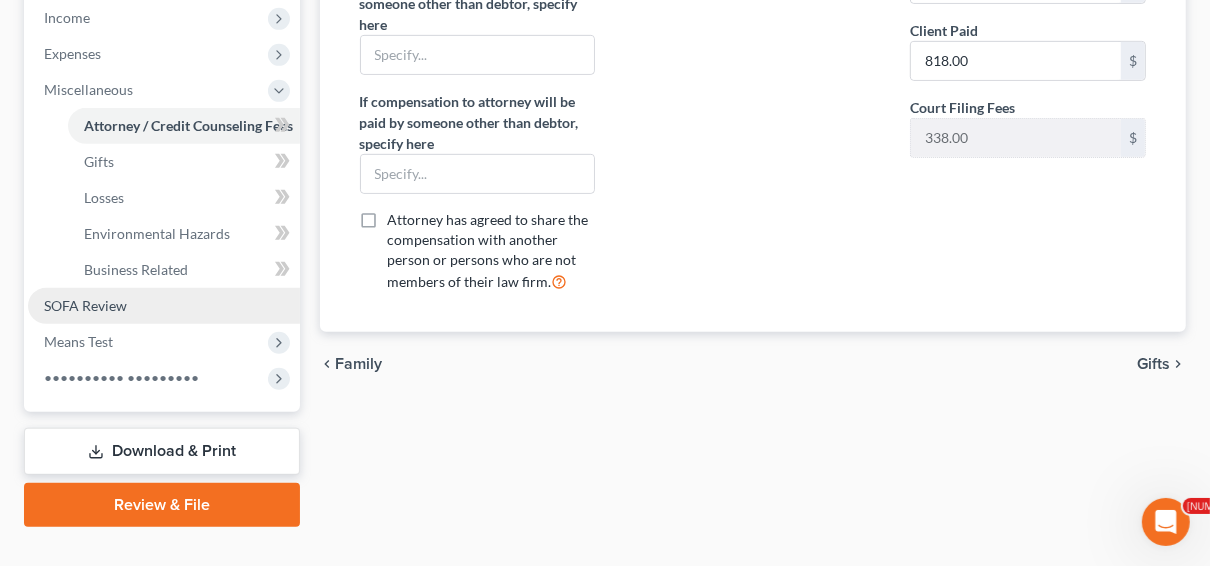 click on "SOFA Review" at bounding box center [164, 306] 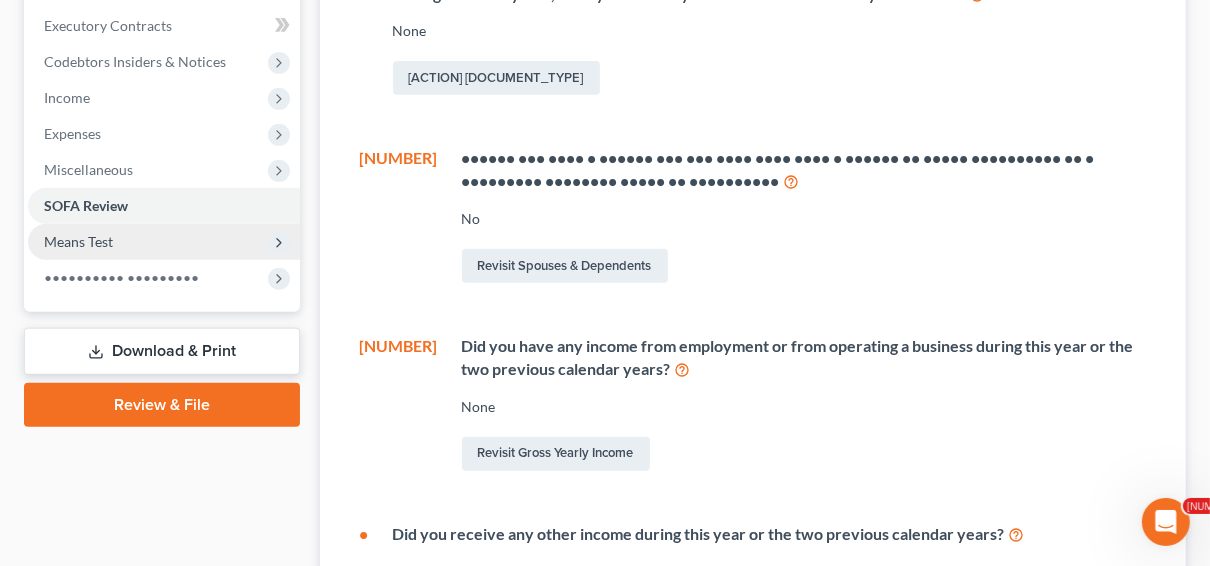 click on "Means Test" at bounding box center [0, 0] 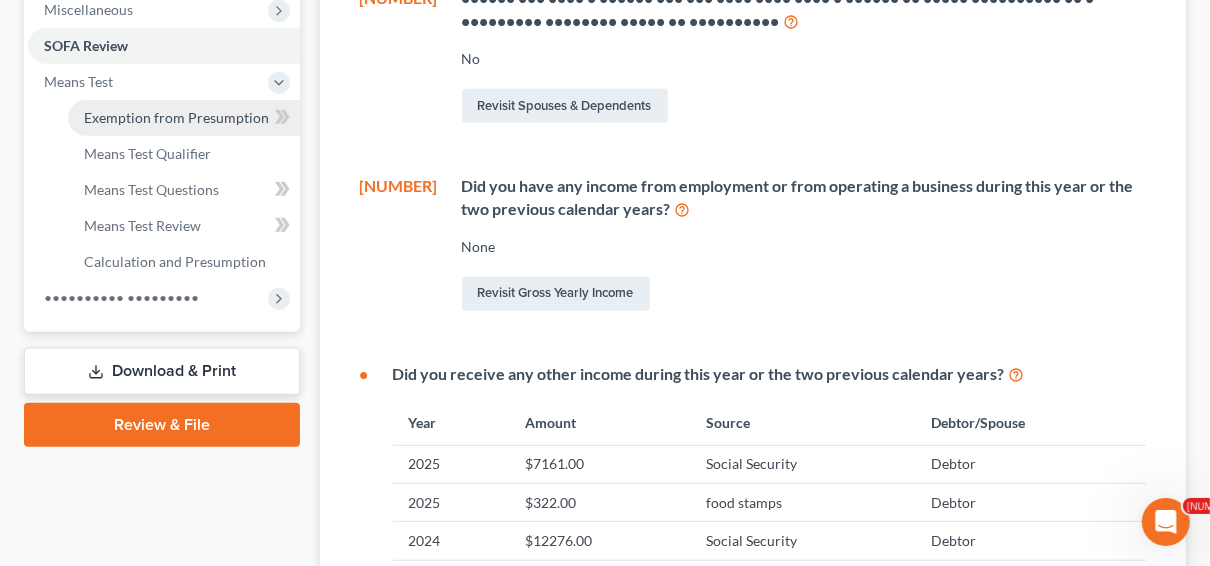 click on "Exemption from Presumption" at bounding box center [176, 117] 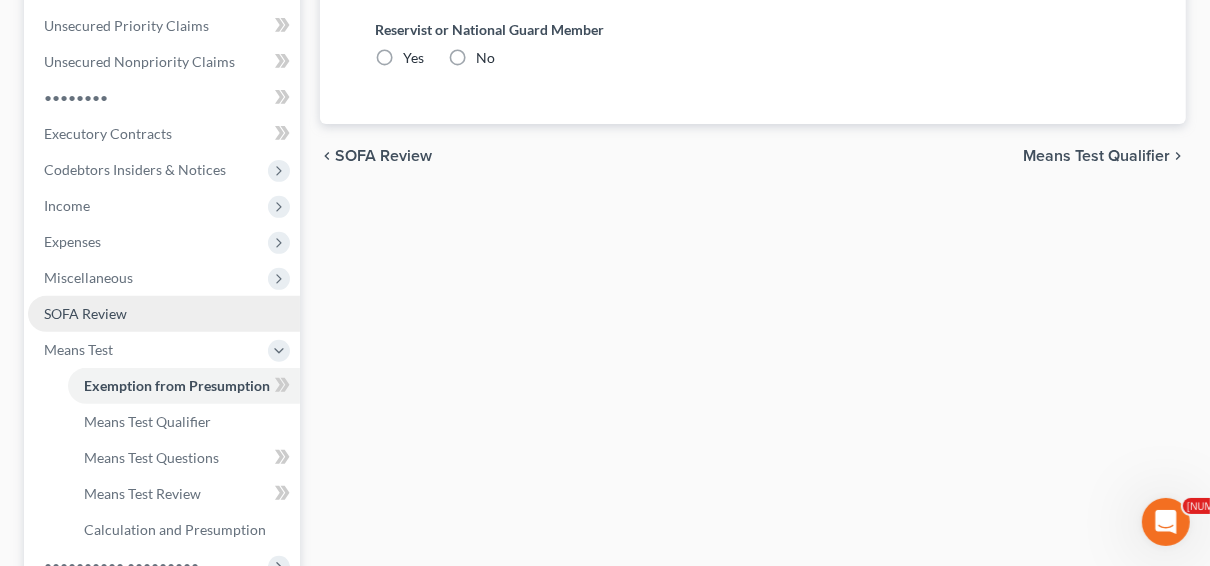 scroll, scrollTop: 480, scrollLeft: 0, axis: vertical 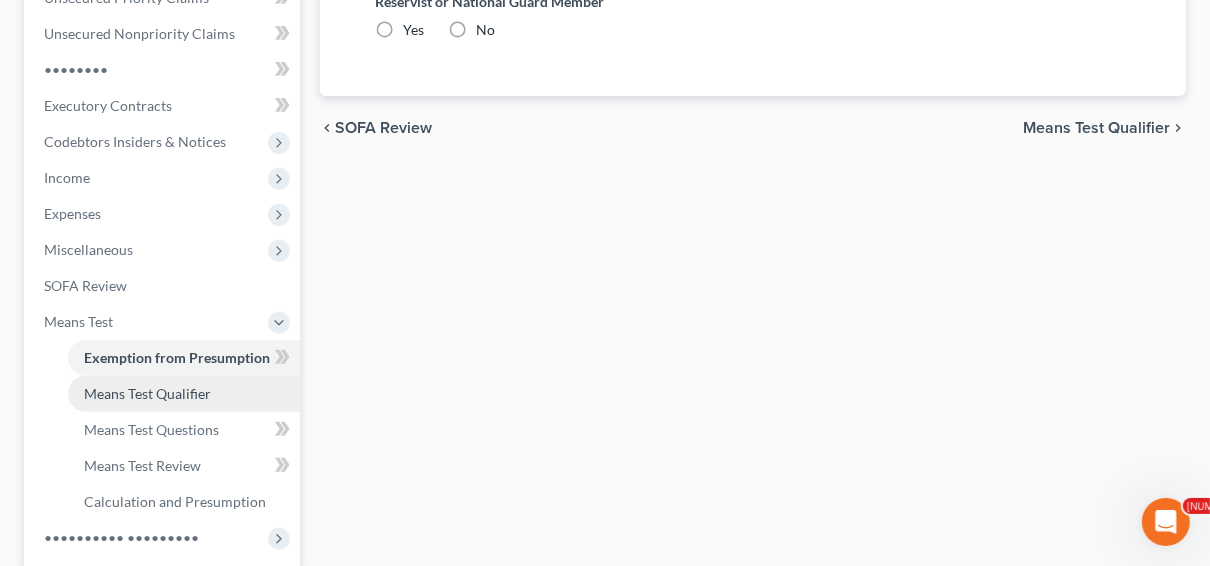 click on "Means Test Qualifier" at bounding box center [147, 393] 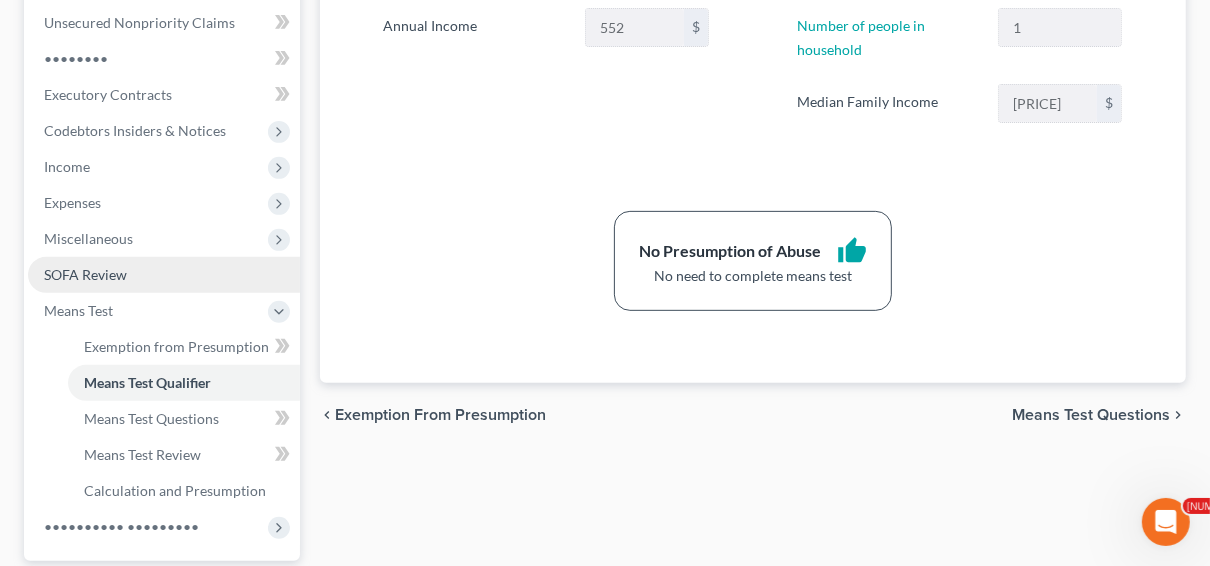 scroll, scrollTop: 640, scrollLeft: 0, axis: vertical 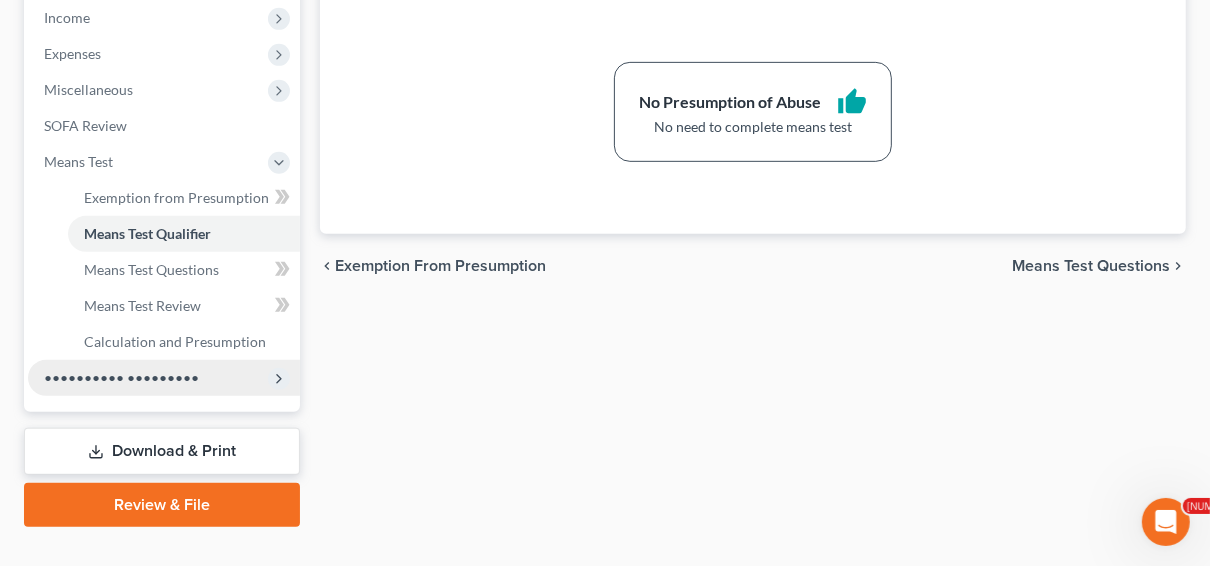 click on "•••••••••• •••••••••" at bounding box center [0, 0] 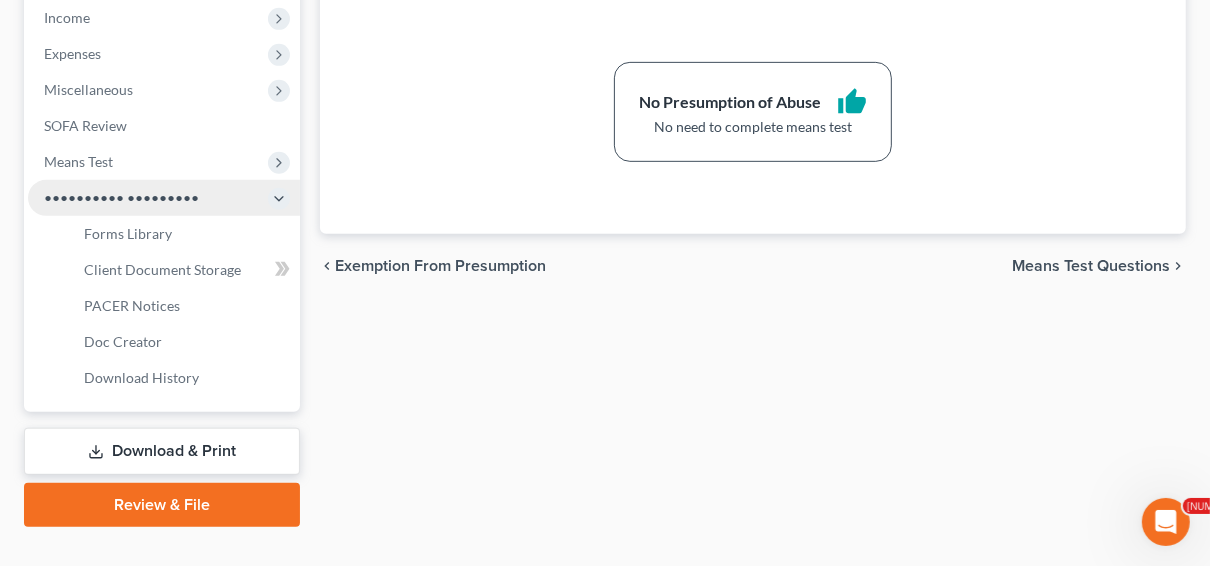 click on "•••••••••• •••••••••" at bounding box center [0, 0] 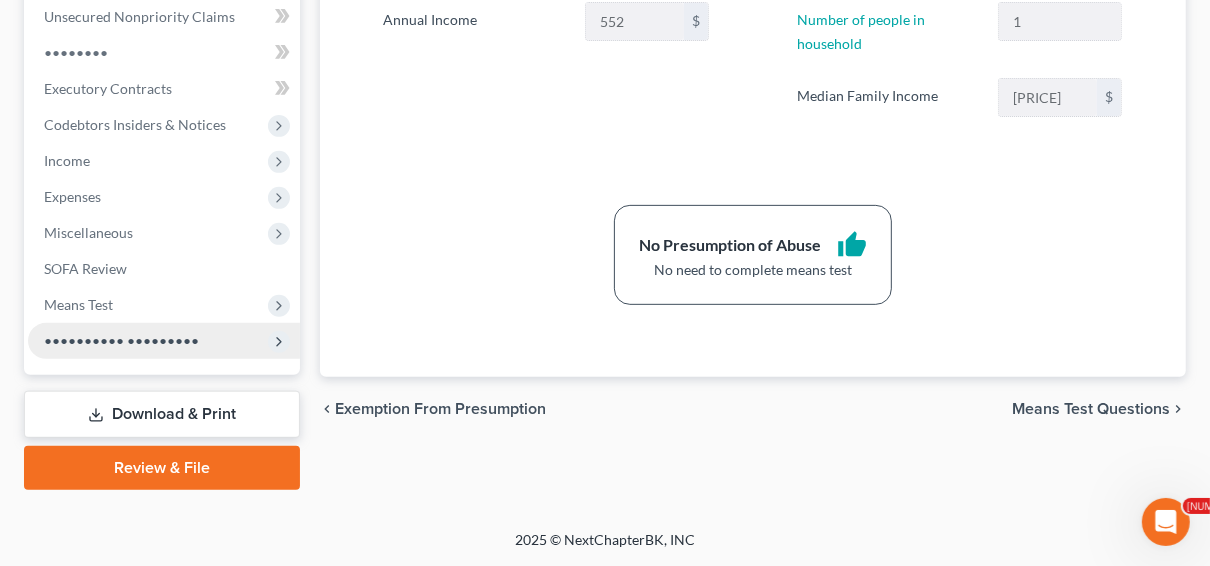 scroll, scrollTop: 494, scrollLeft: 0, axis: vertical 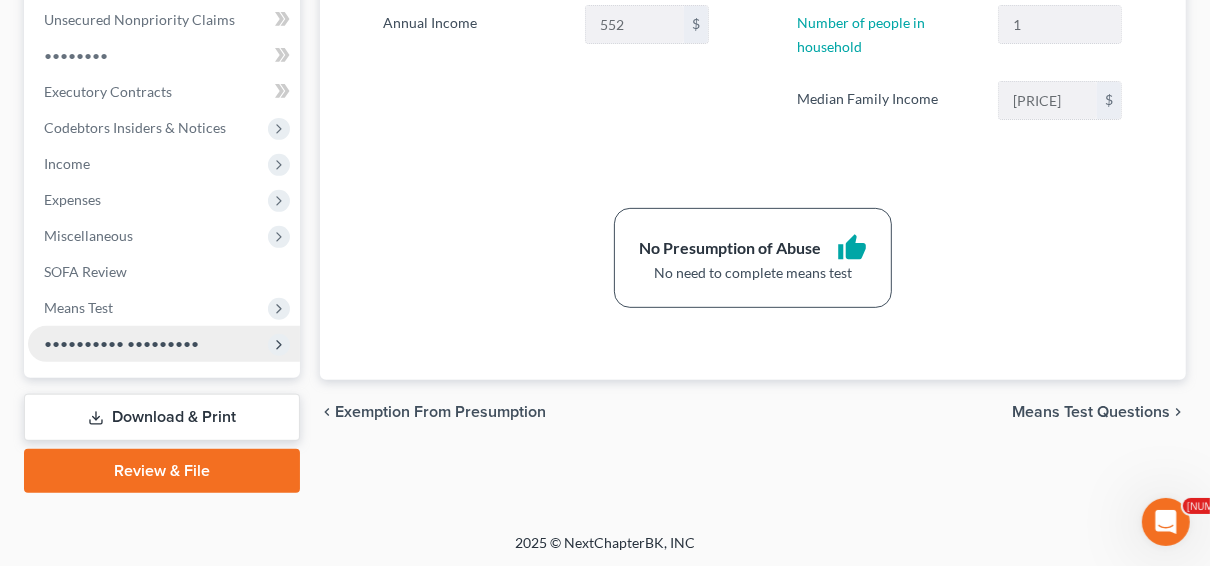 click on "•••••••••• •••••••••" at bounding box center [0, 0] 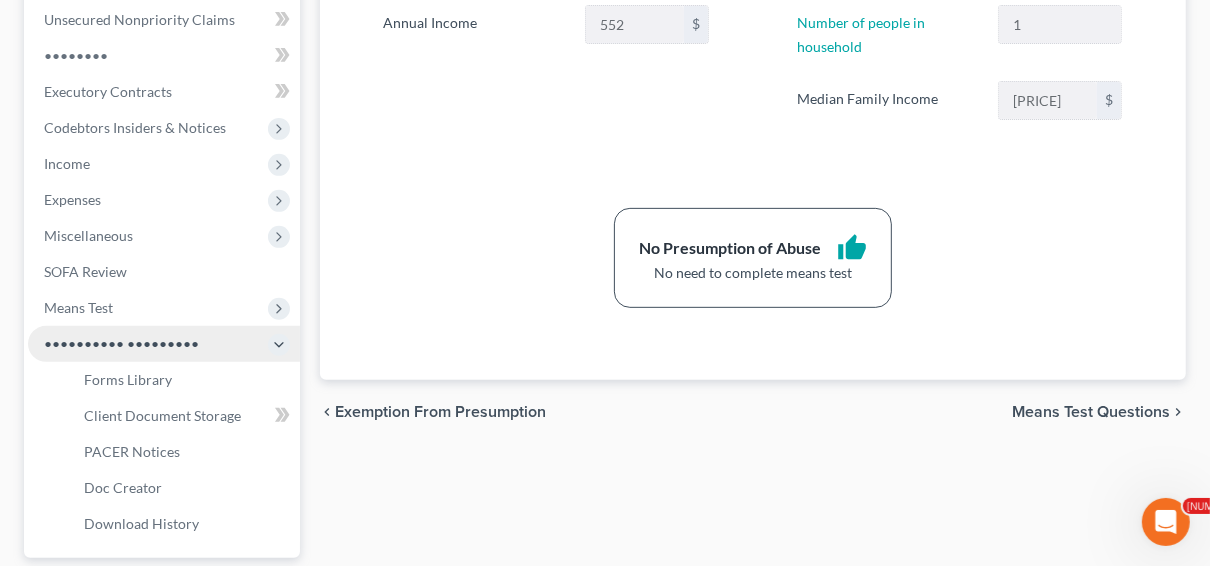 scroll, scrollTop: 640, scrollLeft: 0, axis: vertical 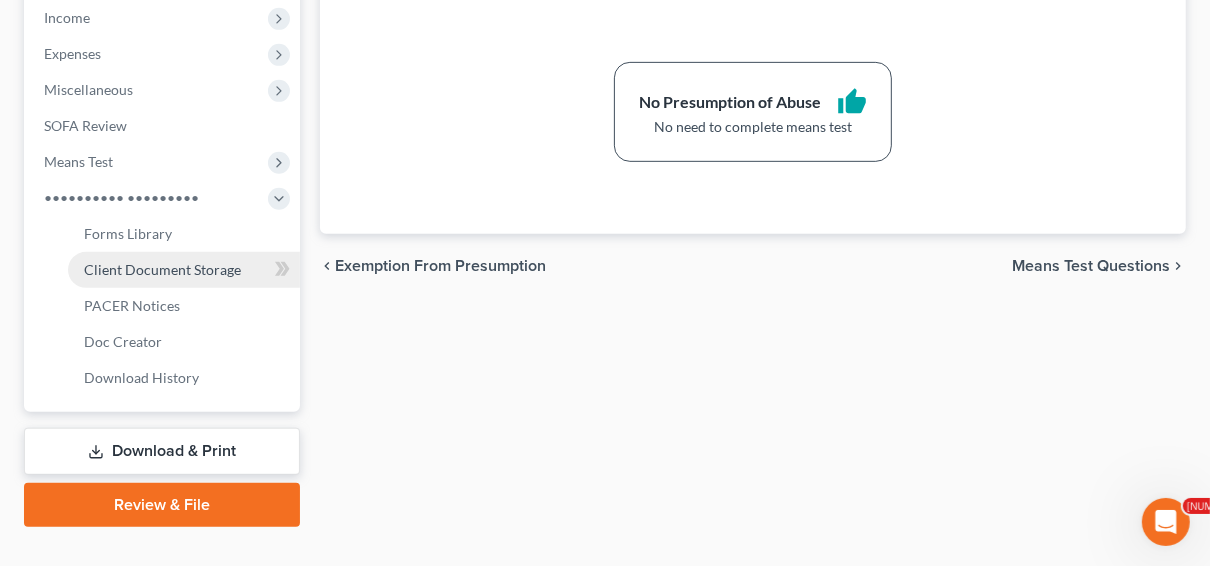click on "Client Document Storage" at bounding box center (184, 270) 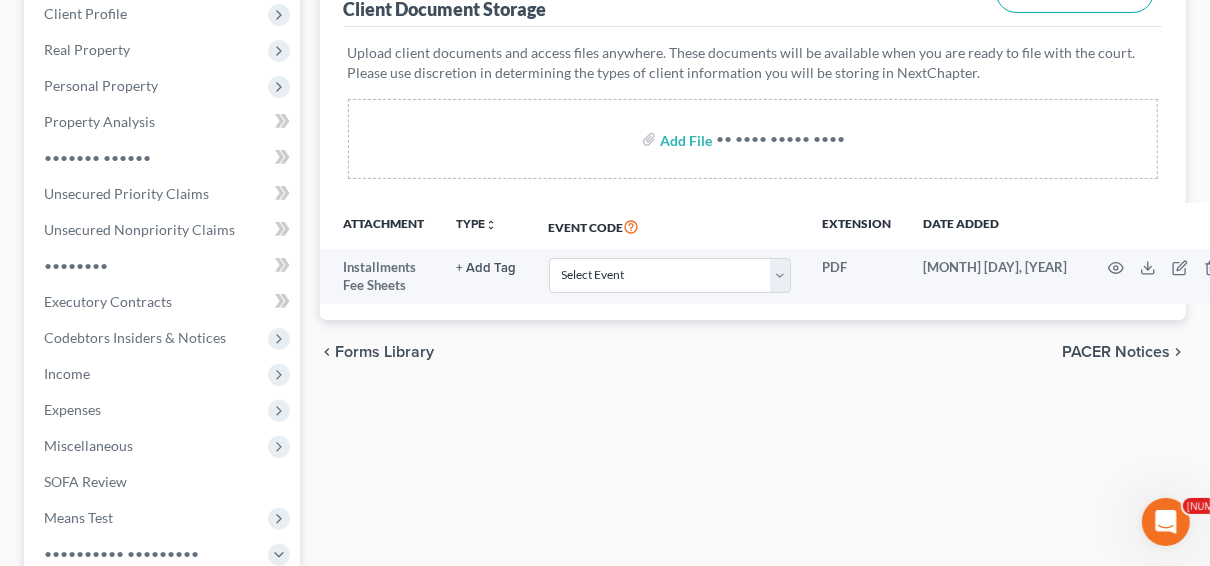 scroll, scrollTop: 320, scrollLeft: 0, axis: vertical 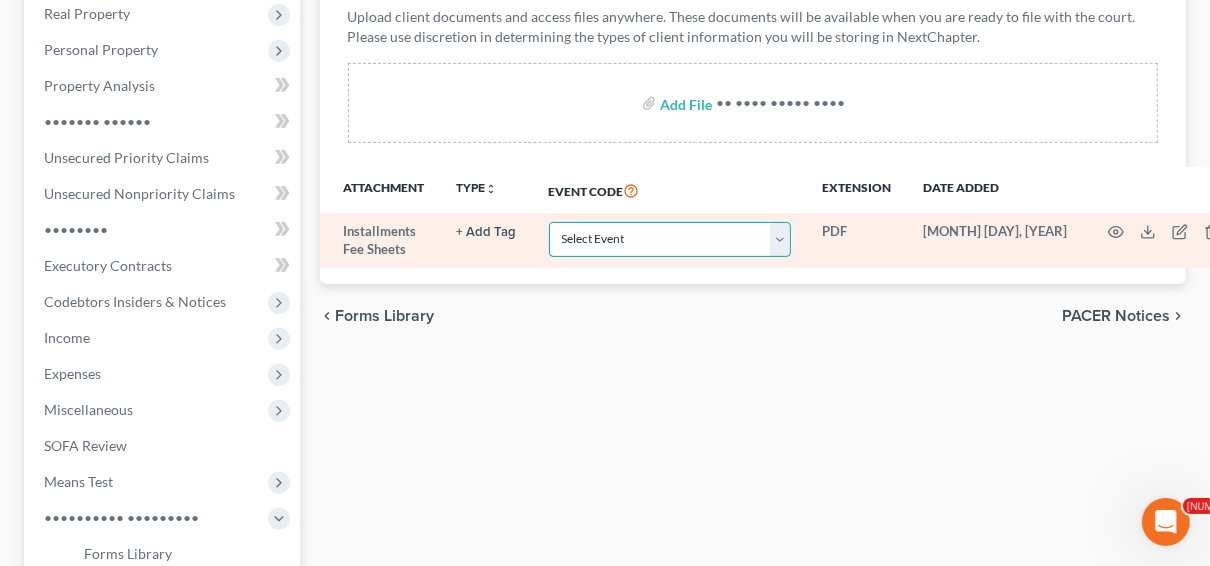 click on "Select Event 20 Largest Unsecured Creditors Amended Creditor Matrix (Fee) Amended Schedules D-H (Two Or More Amended--One Fee Charged) Amended/Amendment/Corrected Amended/Corrected Voluntary Petition Amendment To Add Creditors Application To Pay Filing Fee In Installments Attachment to Voluntary Petition for Non-Individuals Ch 11 Business Income and Expenses Certificate Of Credit Counseling Ch 7 - Form 122A-1 Statement Of Your Monthly Income Ch 7 - Form 122A-1Supp Statement of Exemption from Presumption of Abuse Ch 7 - Form 122A-2 Means Test Calculation Chapter 11 - Form 122B Statement Of Your Current Monthly Income Chapter 11 Final Report And Account Chapter 11 Post-Confirmation Report Chapter 13 - Form 122C-1 Statement Of Your Monthly Income Chapter 13 - Form 122C-2 Calculation Of Disposable Income Chapter 13 Plan Debtor Cert RE Domestic Support Obligations FORM 2830 (Ch 13) Debtor Request for Electronic Noticing (DeBN) Debtor's Election Of Small Business Designation Debtor's Statement Of Intent Matrix" at bounding box center [670, 239] 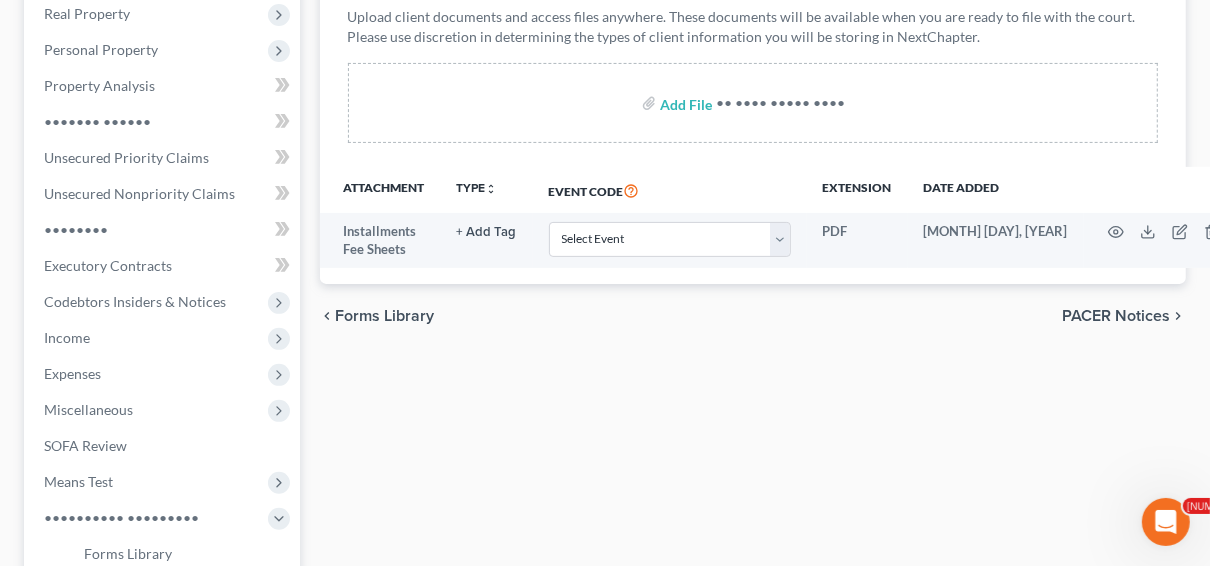 click on "••••• •••••••
•••••• •••••••• •••••••
••••• •••••••
••• •••••••
•••••••• •••••••
•••••• •••••••• •••••••
••••• ••••••••
•••••• •••••• ••••••••• ••• •••••• ••••• ••••••••• ••••• ••••••••• •••• •• ••••••••• •••• ••• ••• ••••• •• •••• •••• ••• •••••• •••••• ••• •••••••••• •• ••••••••••• ••• ••••• •• •••••• ••••••••••• ••• •••• •• ••••••• •• ••••••••••••
••• ••••
•• •••• ••••• ••••
•••••••••• •••• ••••••••••• •••• ••••••• •••••• •••••• ••••• •• ••••• ••••• ••••  ••••••••• •••• ••••• •••••••••••• ••• •••••• • ••• ••• •••••• •• •••••• •• •••••• ••• ••••••• •••••• •••••• ••••• •• ••••• •••••• ••••• •• ••••••• ••••••••• ••••••••• ••••••• •••••••• •••••• ••••• ••••••• ••••••••• ••• •••• •• •••• •••••••••••• ••• •••••••• ••••••••••••••••••••••••••• ••••••••••••••••• ••••••••• •••••••• ••••••••• •• ••• ••••••••• ••••••••••• •• ••• •••••• ••• •• •••••••••••• •••••••• •••••• ••• •••••••• •••••• •••" at bounding box center [753, 359] 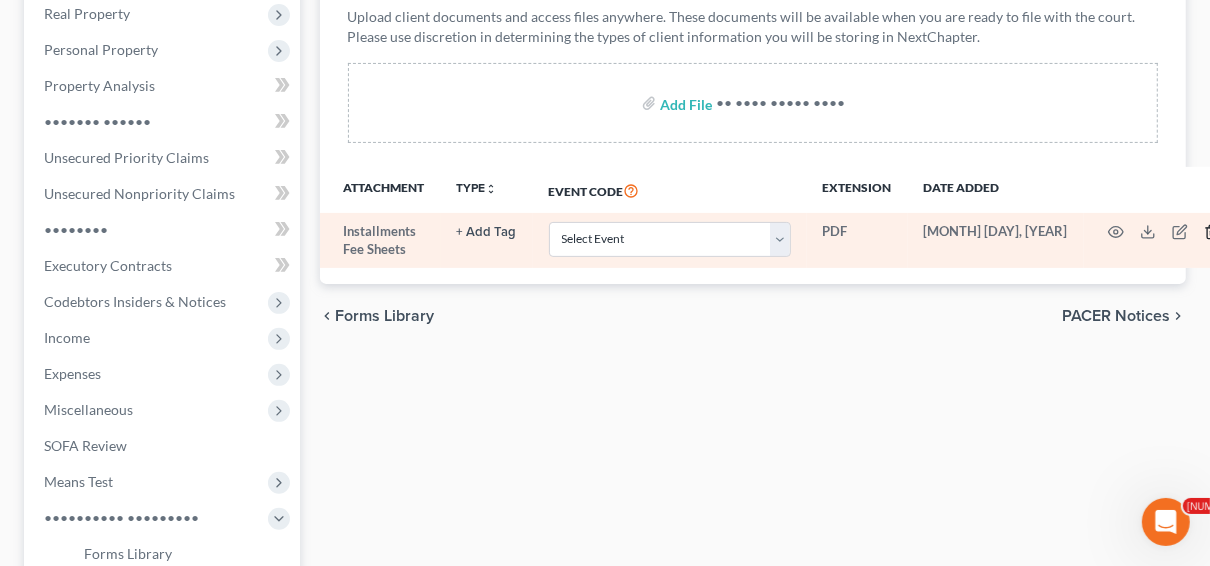 click at bounding box center (1212, 232) 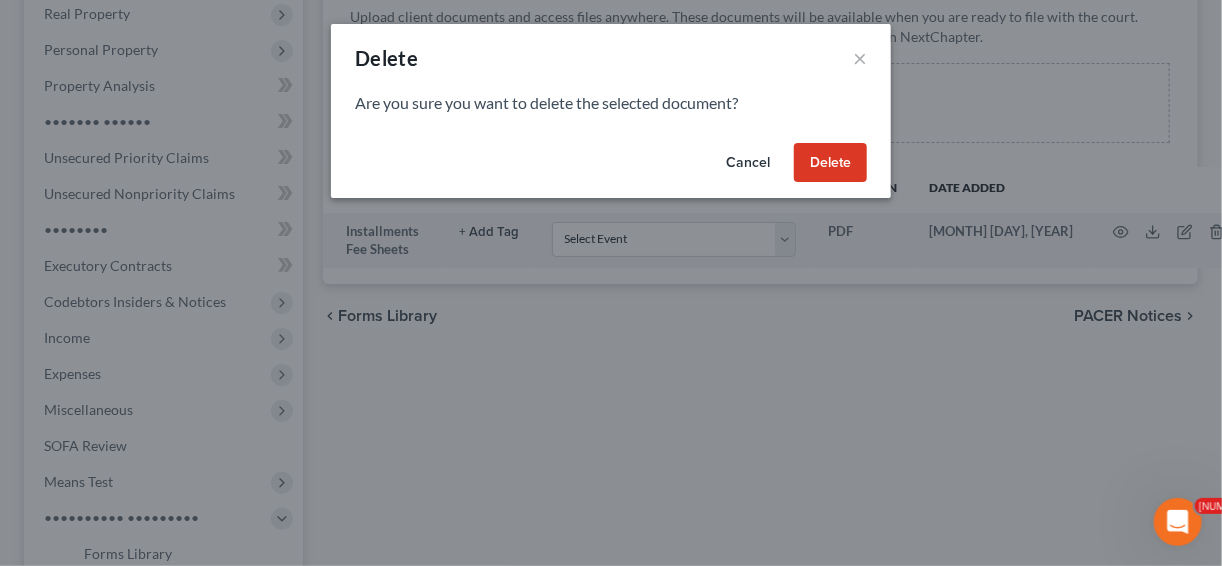 click on "Delete" at bounding box center [830, 163] 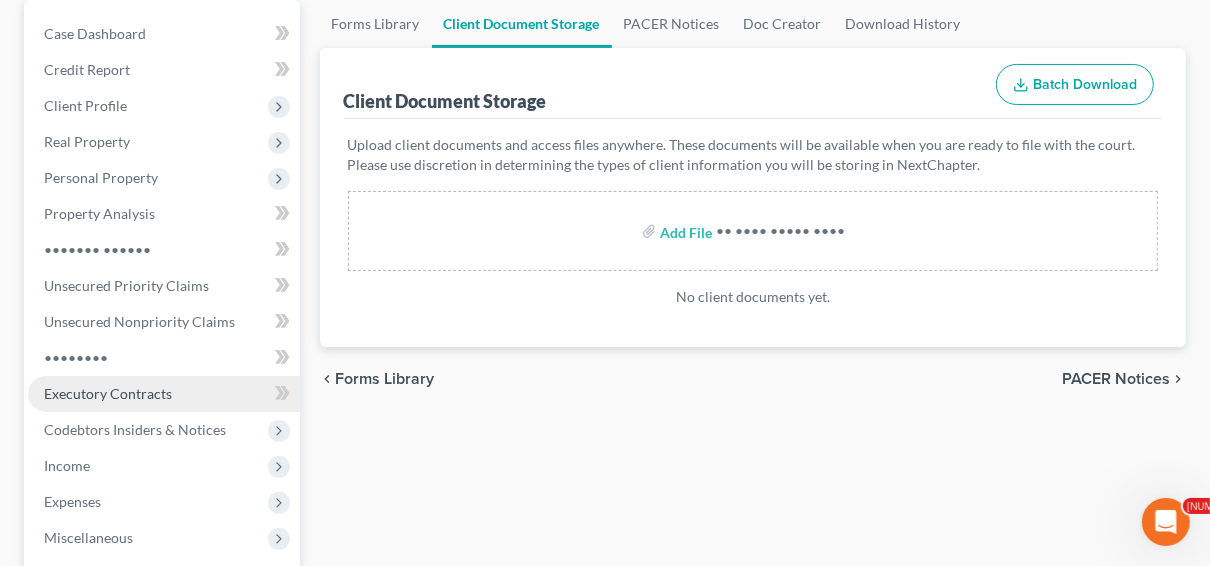 scroll, scrollTop: 0, scrollLeft: 0, axis: both 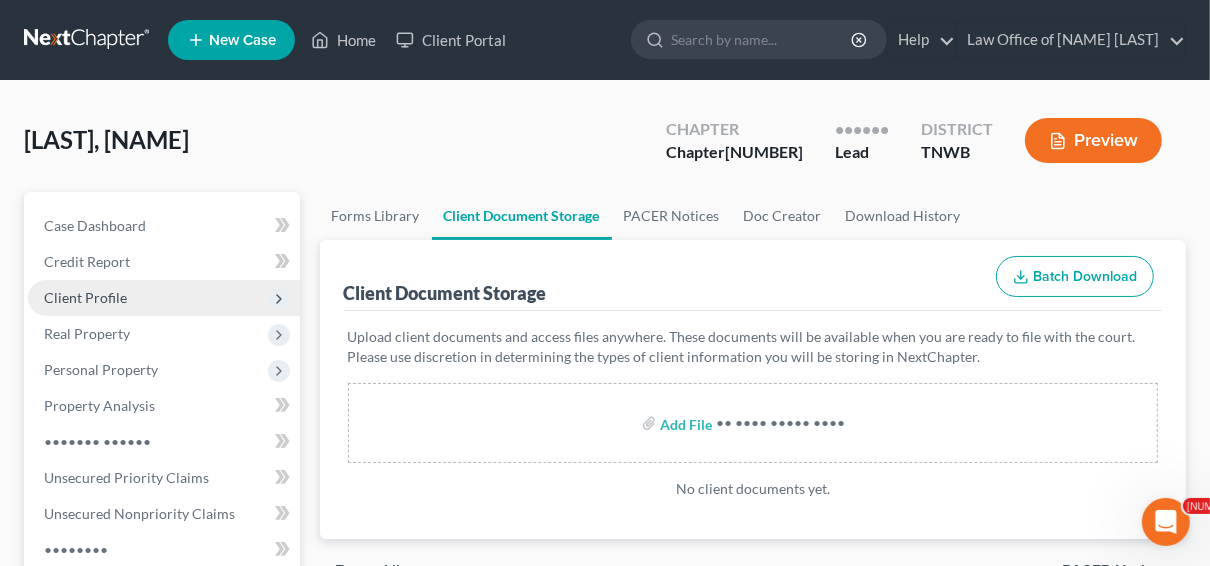 click on "Client Profile" at bounding box center [0, 0] 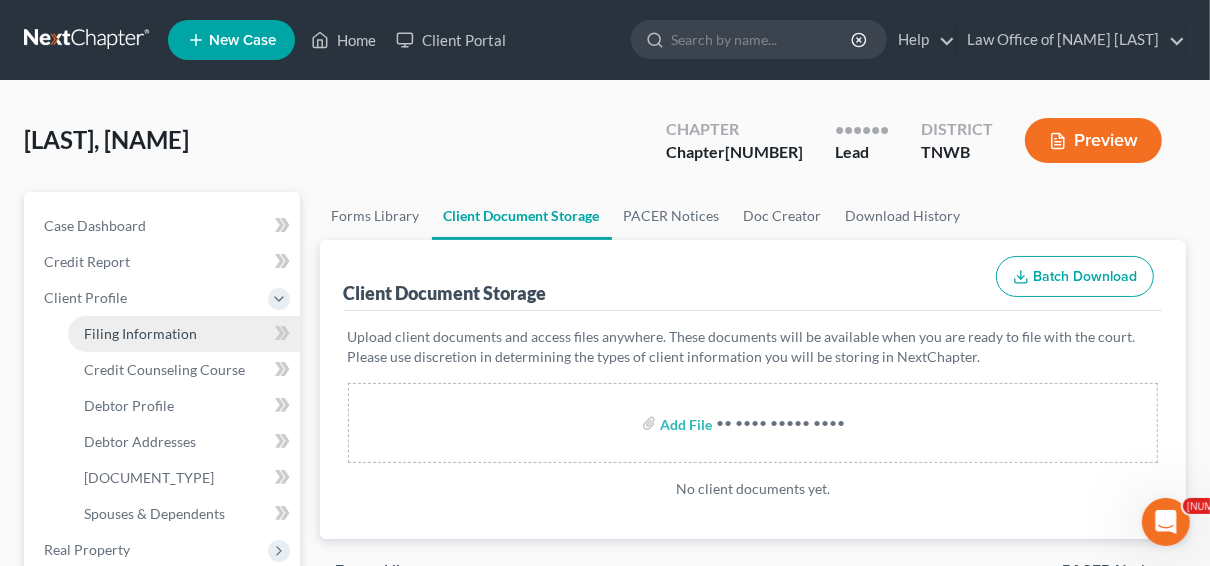 click on "Filing Information" at bounding box center (140, 333) 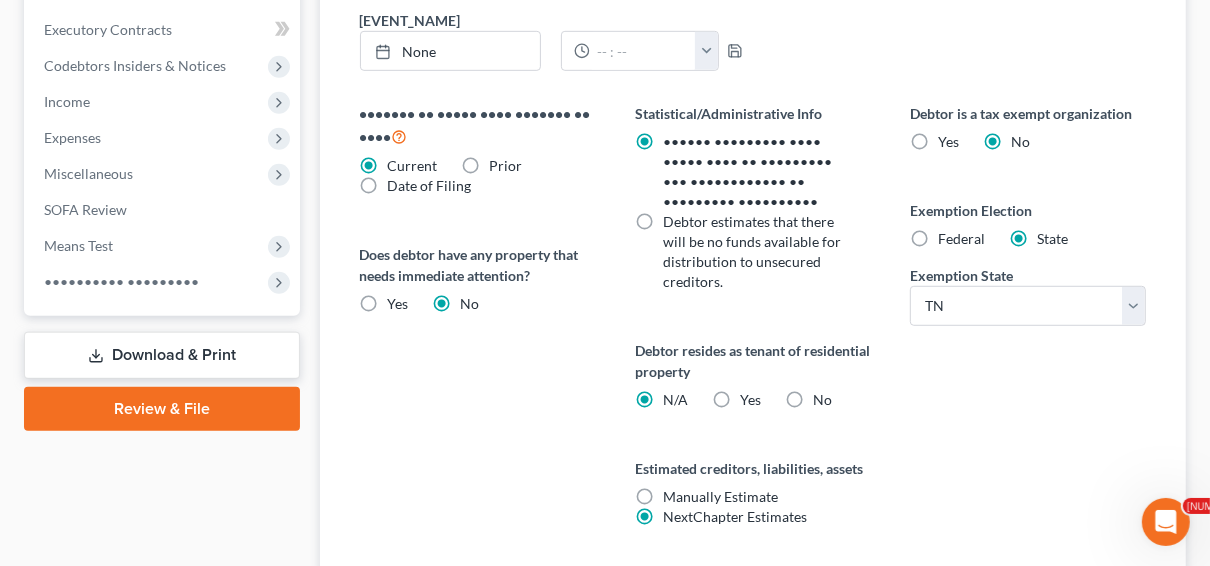 scroll, scrollTop: 800, scrollLeft: 0, axis: vertical 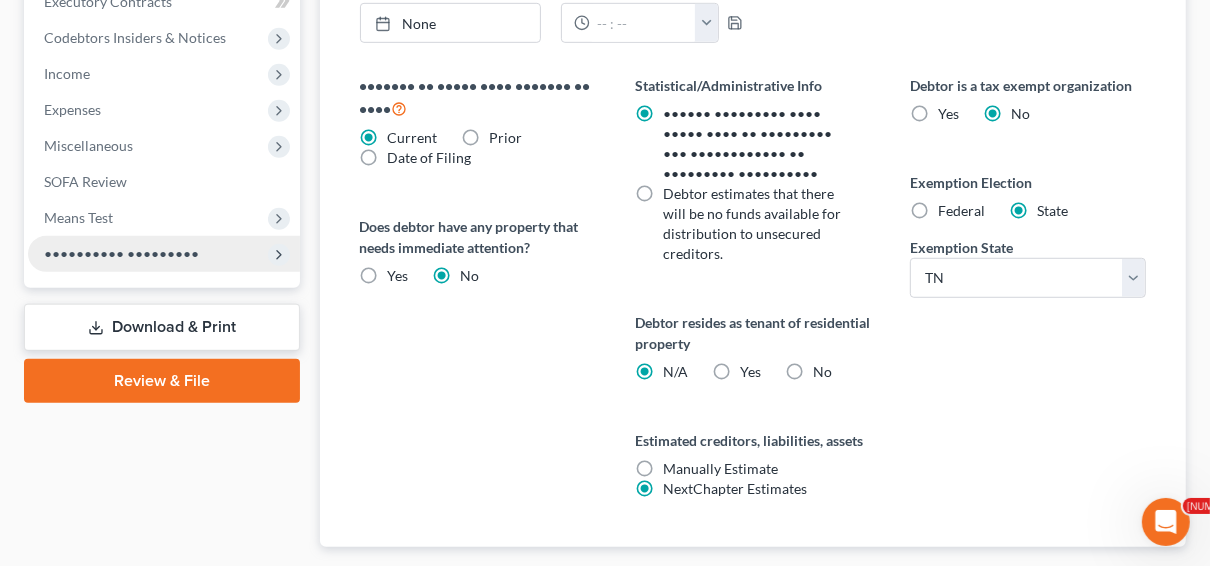 click on "•••••••••• •••••••••" at bounding box center [0, 0] 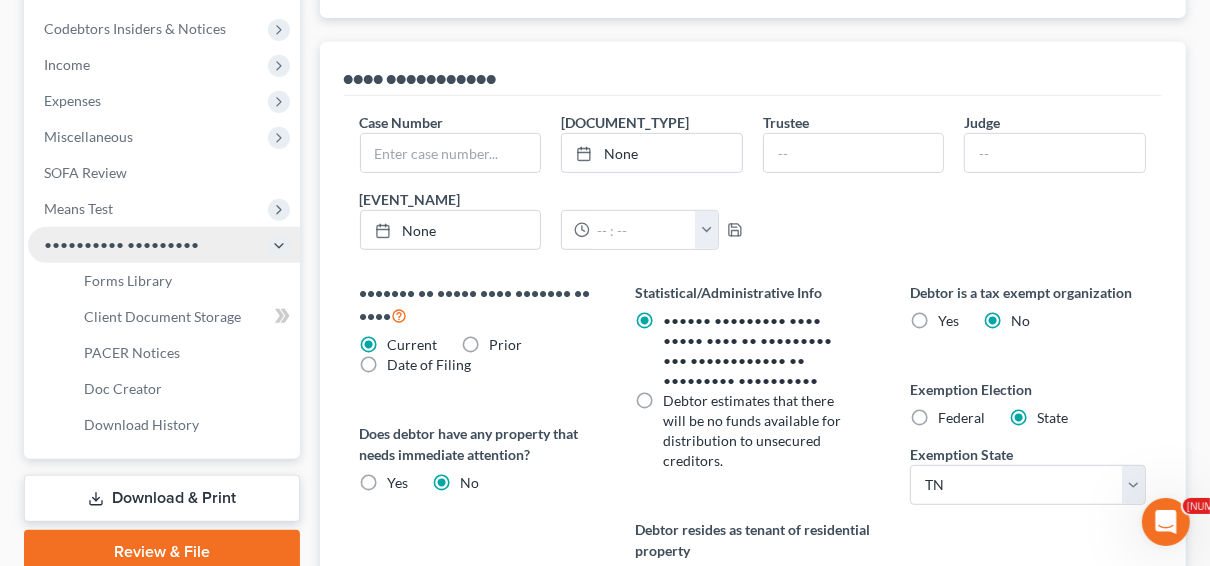 scroll, scrollTop: 583, scrollLeft: 0, axis: vertical 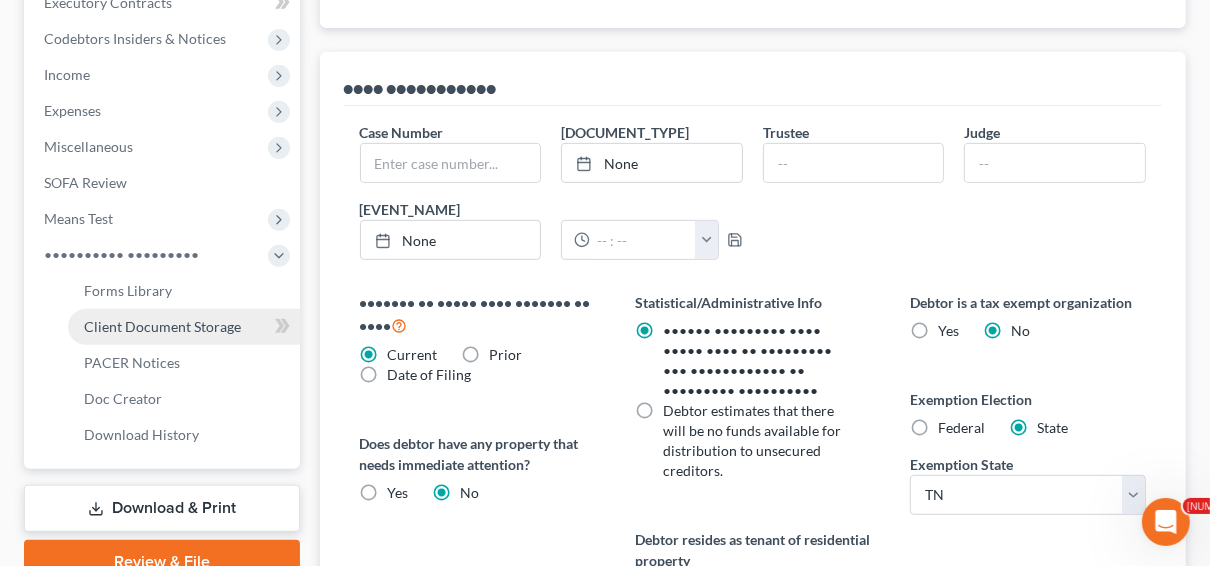 click on "Client Document Storage" at bounding box center [162, 326] 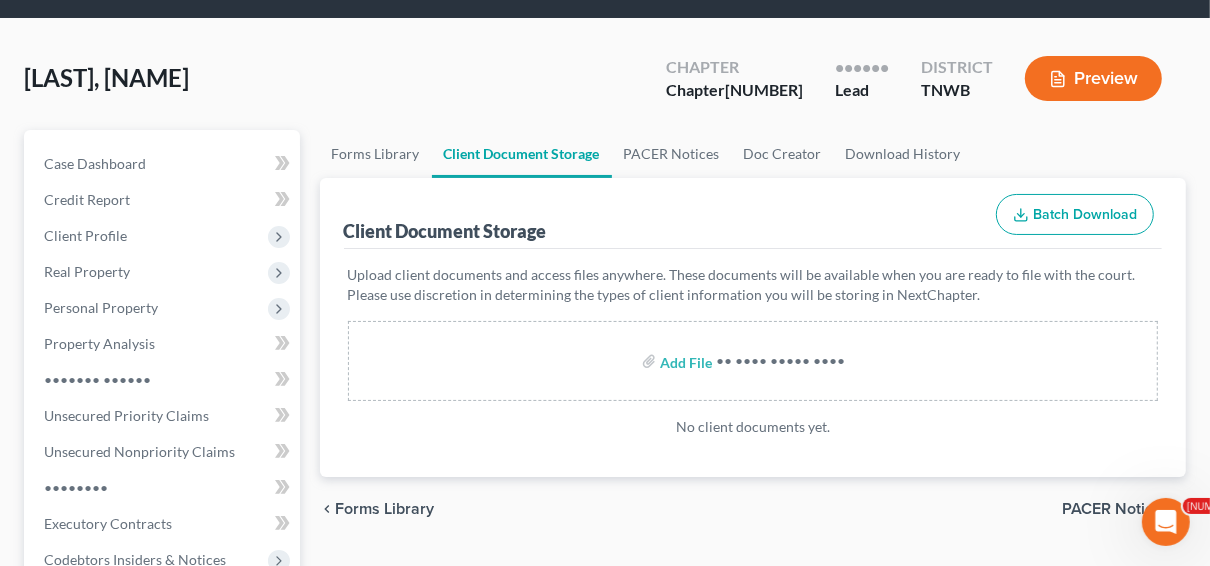 scroll, scrollTop: 160, scrollLeft: 0, axis: vertical 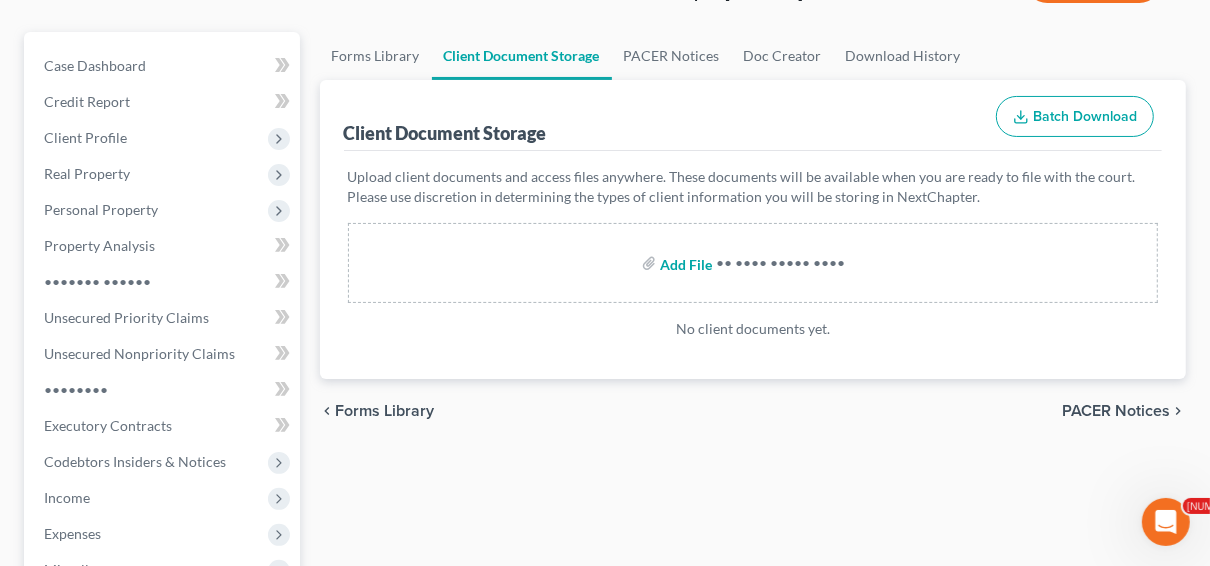click at bounding box center [684, 263] 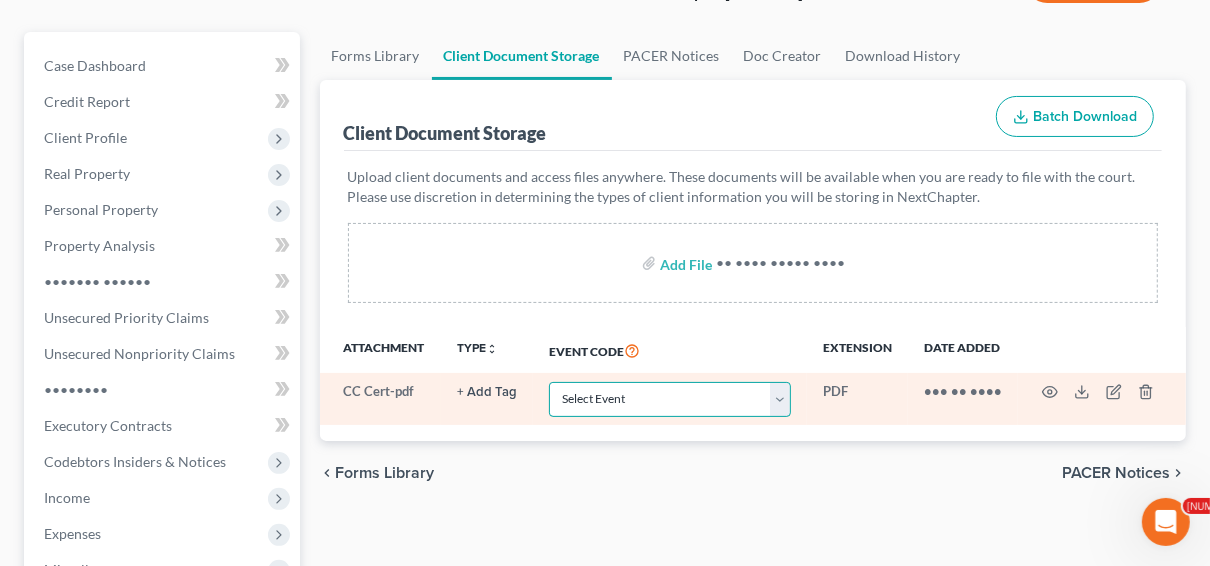 click on "Select Event 20 Largest Unsecured Creditors Amended Creditor Matrix (Fee) Amended Schedules D-H (Two Or More Amended--One Fee Charged) Amended/Amendment/Corrected Amended/Corrected Voluntary Petition Amendment To Add Creditors Application To Pay Filing Fee In Installments Attachment to Voluntary Petition for Non-Individuals Ch 11 Business Income and Expenses Certificate Of Credit Counseling Ch 7 - Form 122A-1 Statement Of Your Monthly Income Ch 7 - Form 122A-1Supp Statement of Exemption from Presumption of Abuse Ch 7 - Form 122A-2 Means Test Calculation Chapter 11 - Form 122B Statement Of Your Current Monthly Income Chapter 11 Final Report And Account Chapter 11 Post-Confirmation Report Chapter 13 - Form 122C-1 Statement Of Your Monthly Income Chapter 13 - Form 122C-2 Calculation Of Disposable Income Chapter 13 Plan Debtor Cert RE Domestic Support Obligations FORM 2830 (Ch 13) Debtor Request for Electronic Noticing (DeBN) Debtor's Election Of Small Business Designation Debtor's Statement Of Intent Matrix" at bounding box center [670, 399] 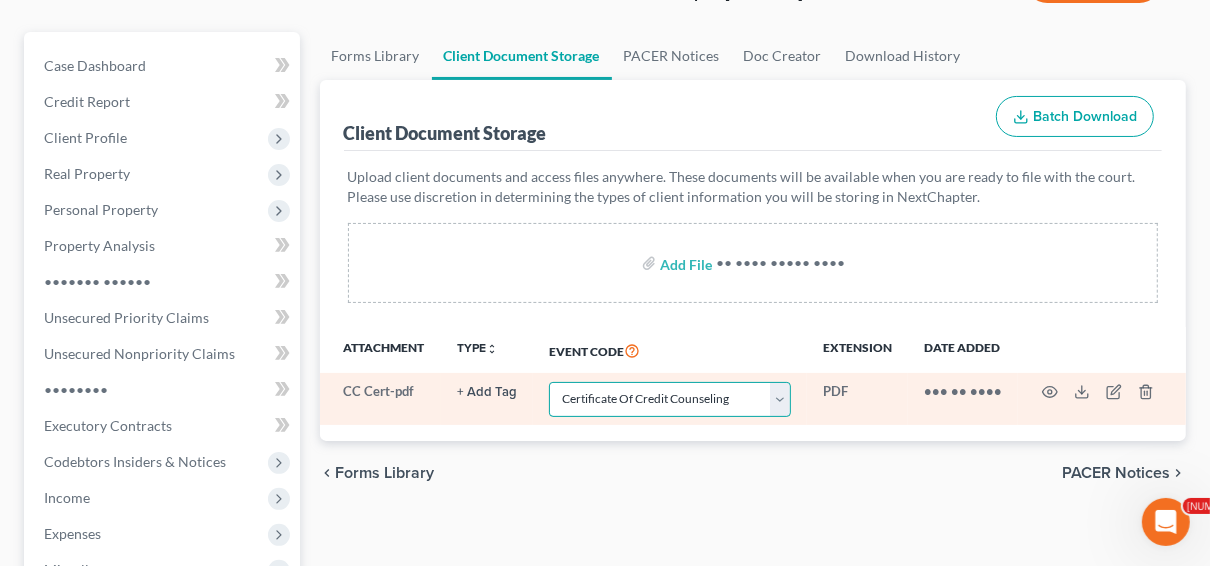 click on "Select Event 20 Largest Unsecured Creditors Amended Creditor Matrix (Fee) Amended Schedules D-H (Two Or More Amended--One Fee Charged) Amended/Amendment/Corrected Amended/Corrected Voluntary Petition Amendment To Add Creditors Application To Pay Filing Fee In Installments Attachment to Voluntary Petition for Non-Individuals Ch 11 Business Income and Expenses Certificate Of Credit Counseling Ch 7 - Form 122A-1 Statement Of Your Monthly Income Ch 7 - Form 122A-1Supp Statement of Exemption from Presumption of Abuse Ch 7 - Form 122A-2 Means Test Calculation Chapter 11 - Form 122B Statement Of Your Current Monthly Income Chapter 11 Final Report And Account Chapter 11 Post-Confirmation Report Chapter 13 - Form 122C-1 Statement Of Your Monthly Income Chapter 13 - Form 122C-2 Calculation Of Disposable Income Chapter 13 Plan Debtor Cert RE Domestic Support Obligations FORM 2830 (Ch 13) Debtor Request for Electronic Noticing (DeBN) Debtor's Election Of Small Business Designation Debtor's Statement Of Intent Matrix" at bounding box center [670, 399] 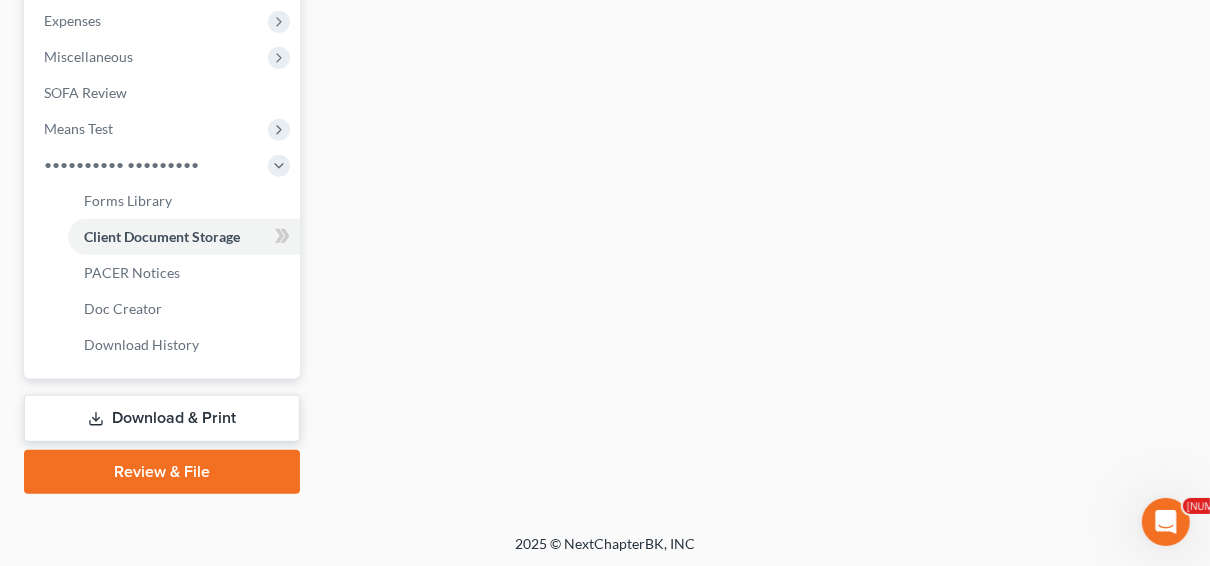 scroll, scrollTop: 674, scrollLeft: 0, axis: vertical 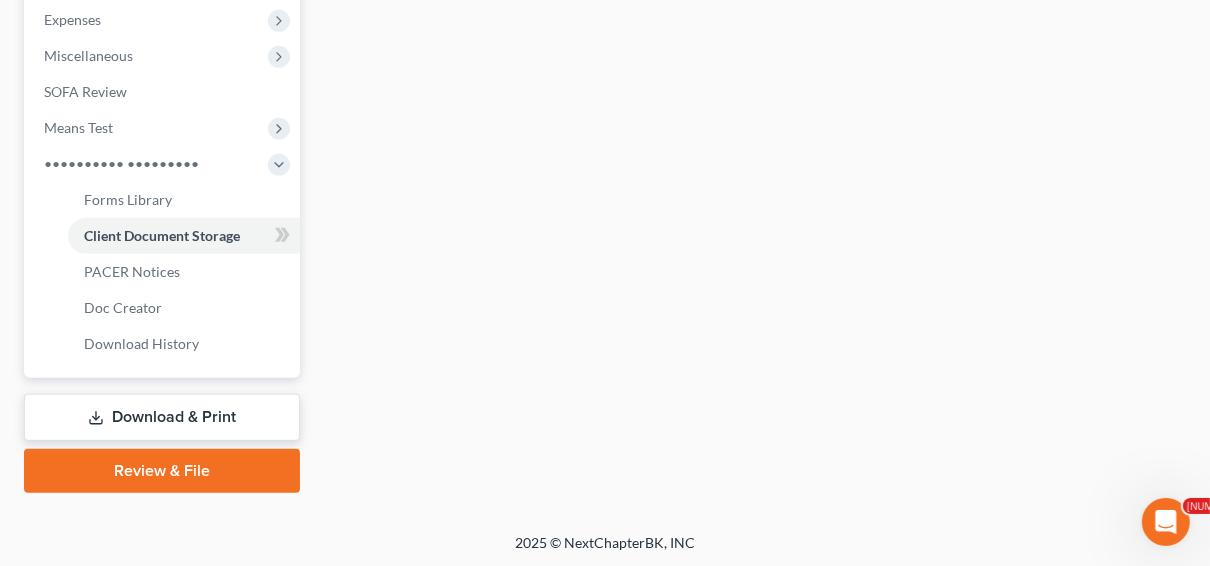 click on "Review & File" at bounding box center [162, 471] 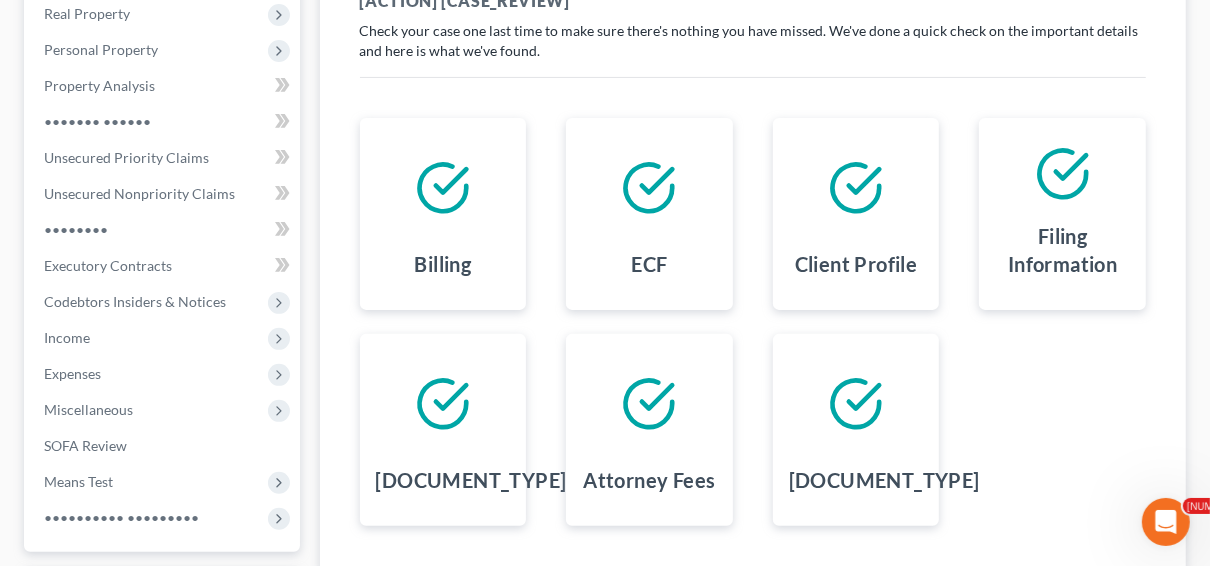 scroll, scrollTop: 494, scrollLeft: 0, axis: vertical 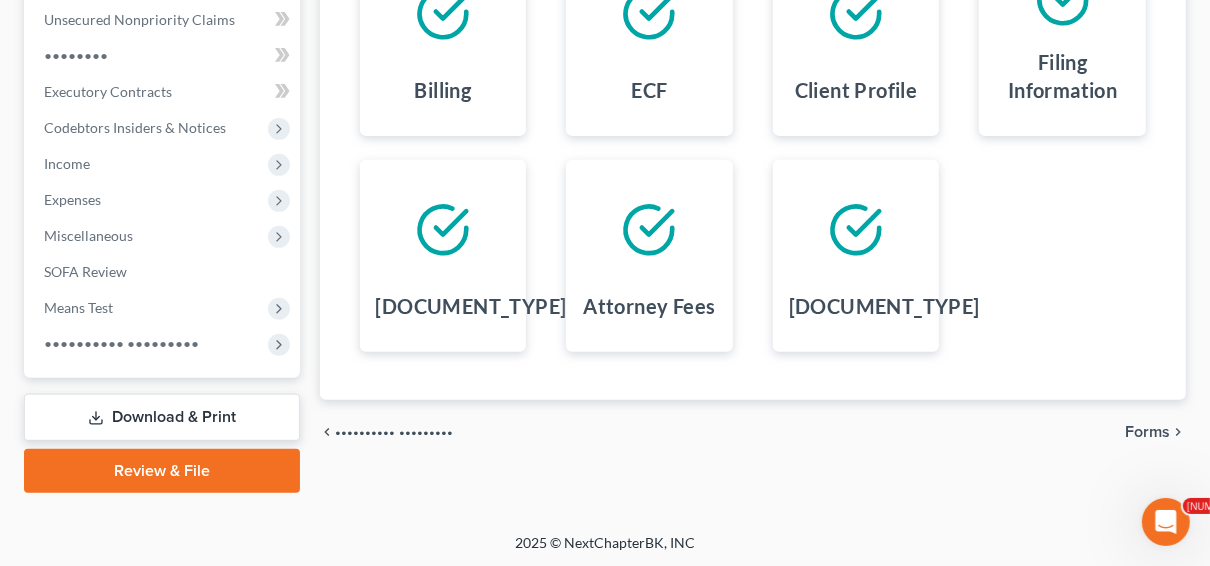 click on "Forms" at bounding box center (1147, 432) 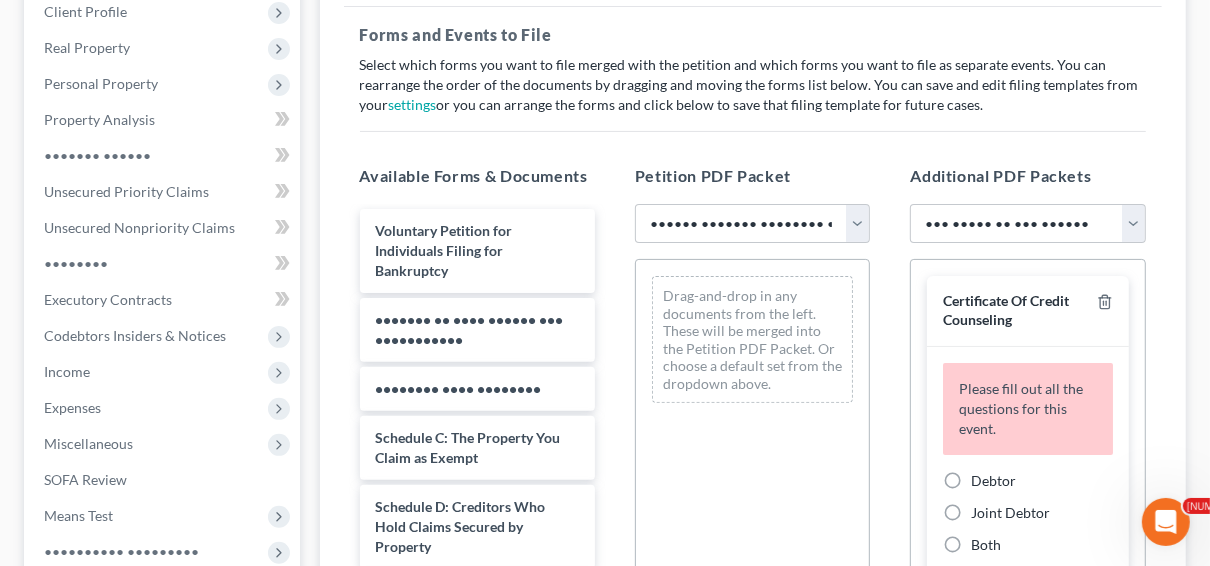 scroll, scrollTop: 254, scrollLeft: 0, axis: vertical 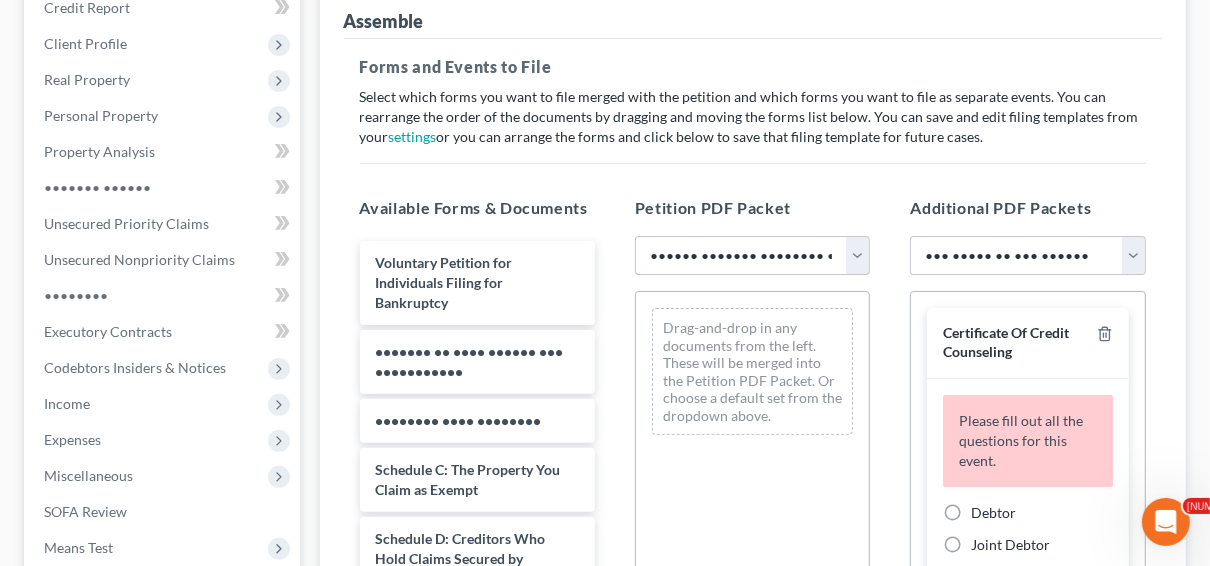 click on "Choose Default Petition PDF Packet Emergency Filing (Voluntary Petition and Creditor List Only) Chapter 7 Template" at bounding box center [752, 256] 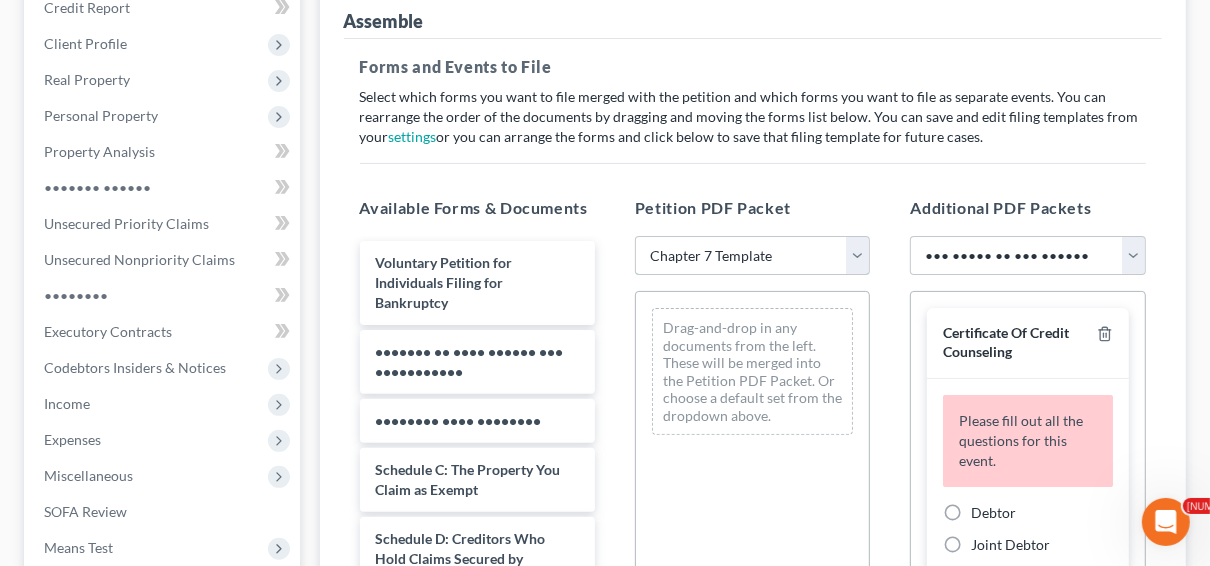 click on "Choose Default Petition PDF Packet Emergency Filing (Voluntary Petition and Creditor List Only) Chapter 7 Template" at bounding box center (752, 256) 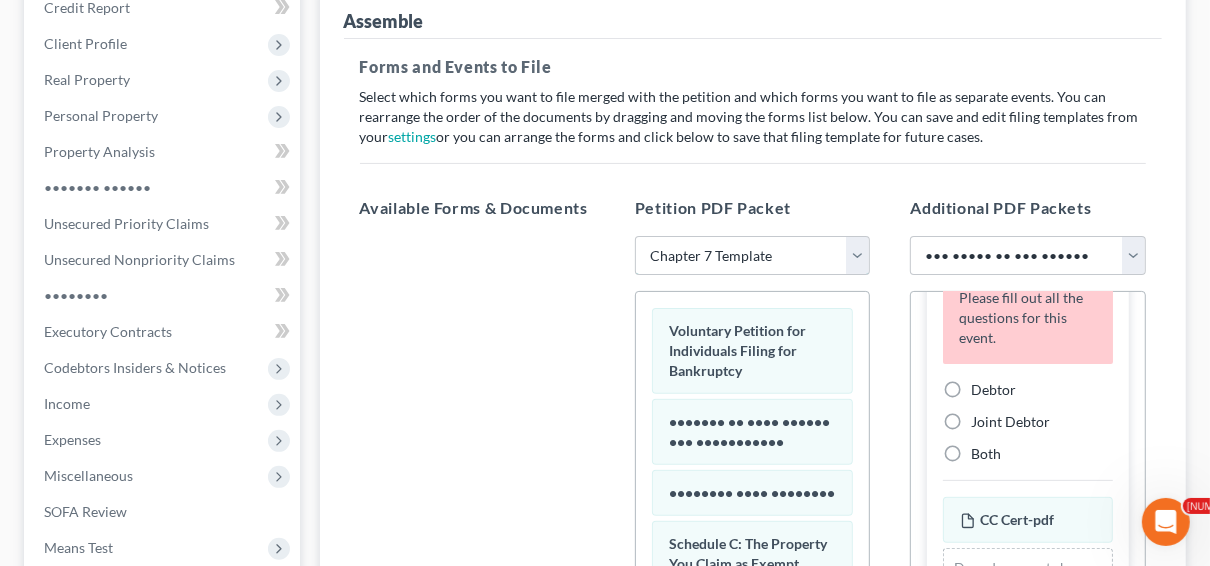 scroll, scrollTop: 160, scrollLeft: 0, axis: vertical 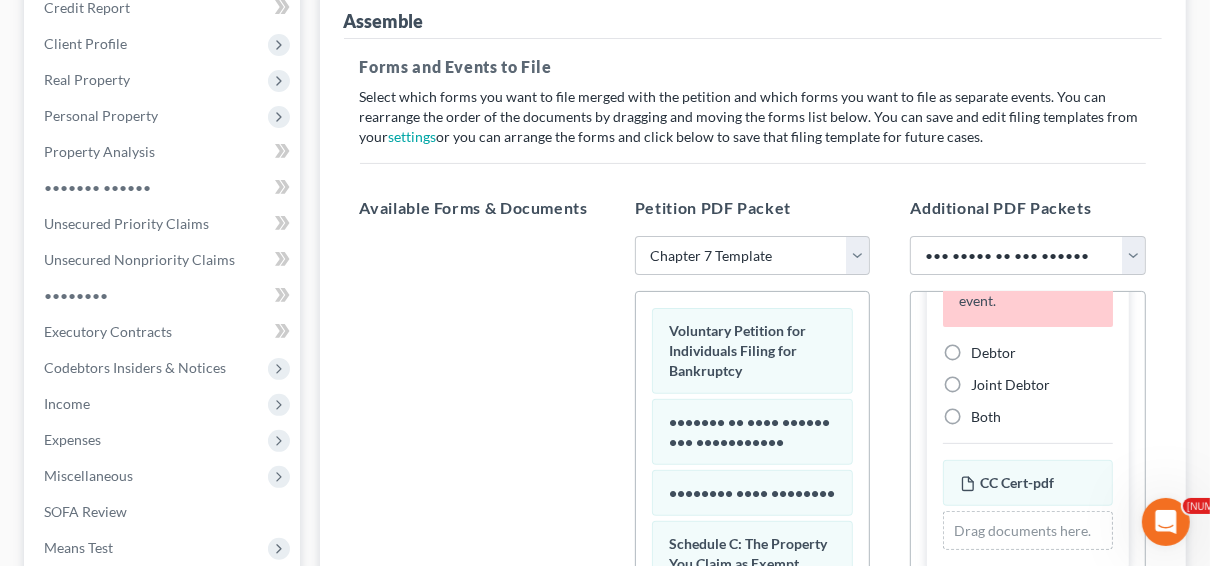 click on "Debtor" at bounding box center (993, 353) 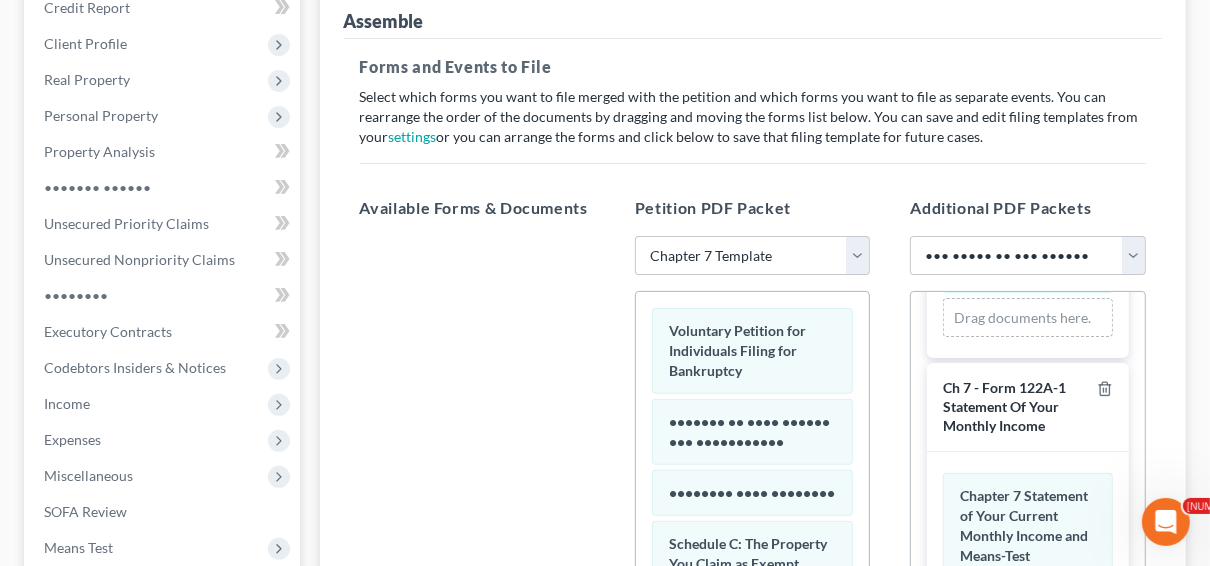 scroll, scrollTop: 277, scrollLeft: 0, axis: vertical 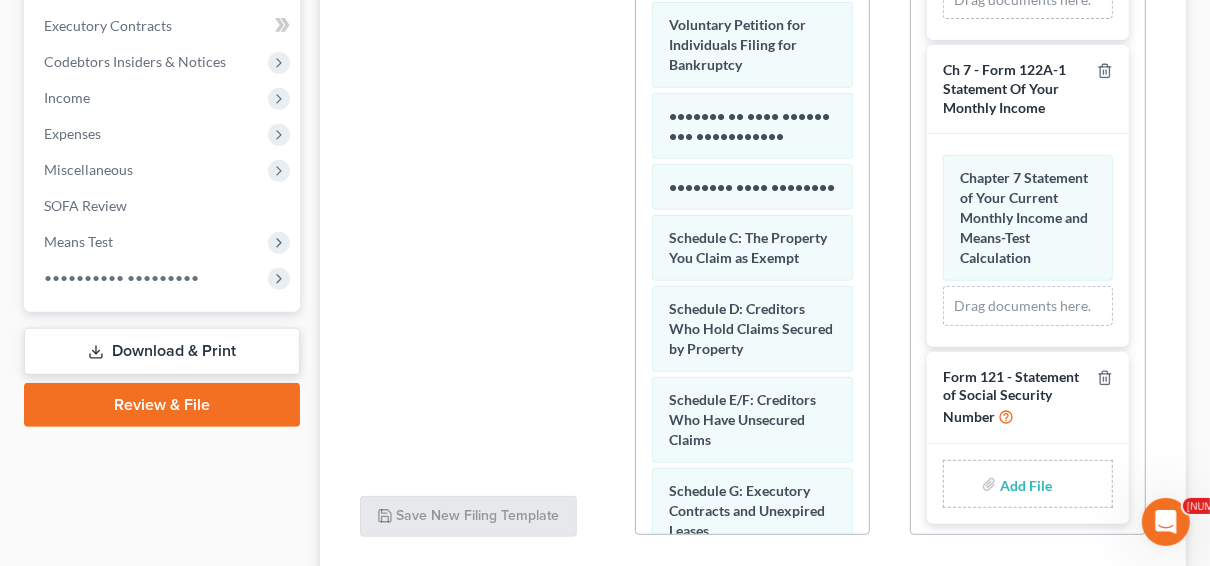 click on "Download & Print" at bounding box center [162, 351] 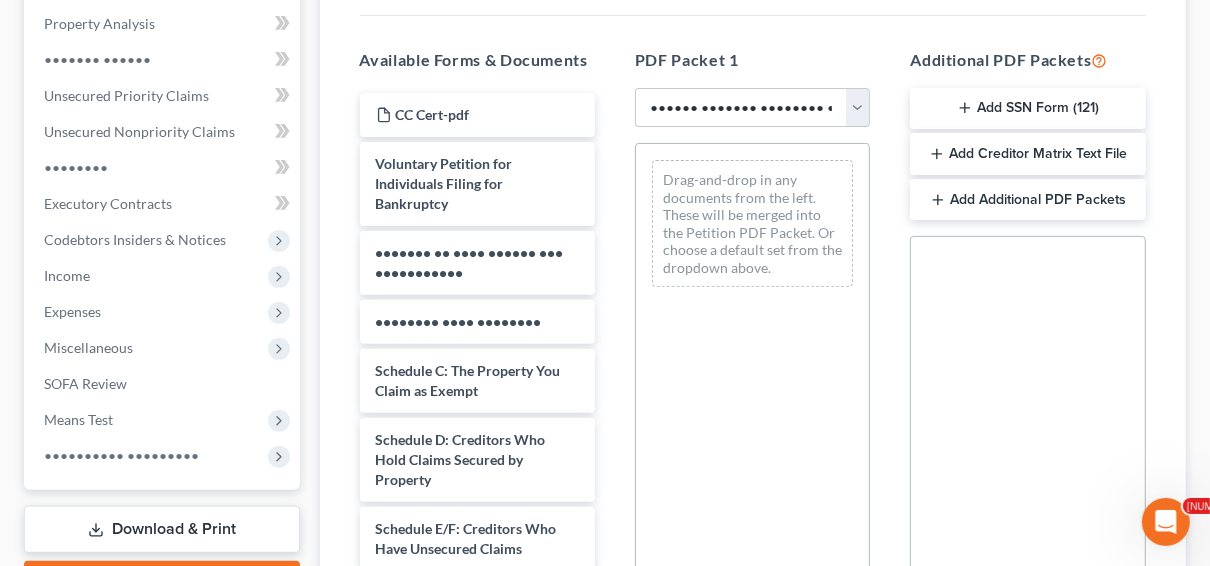 scroll, scrollTop: 480, scrollLeft: 0, axis: vertical 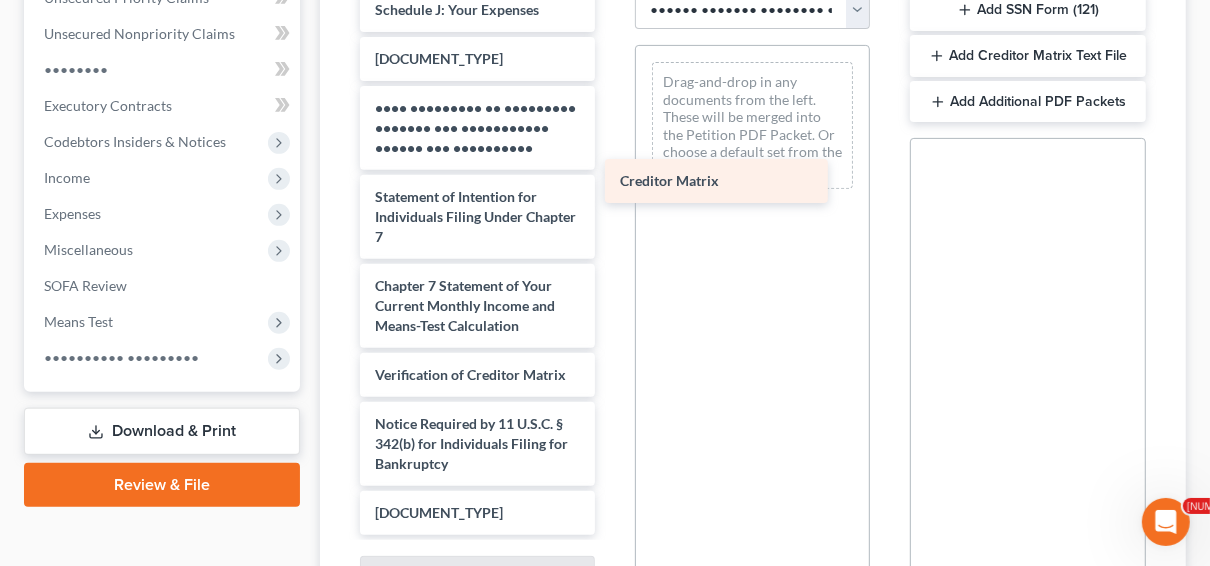 drag, startPoint x: 438, startPoint y: 299, endPoint x: 683, endPoint y: 176, distance: 274.1423 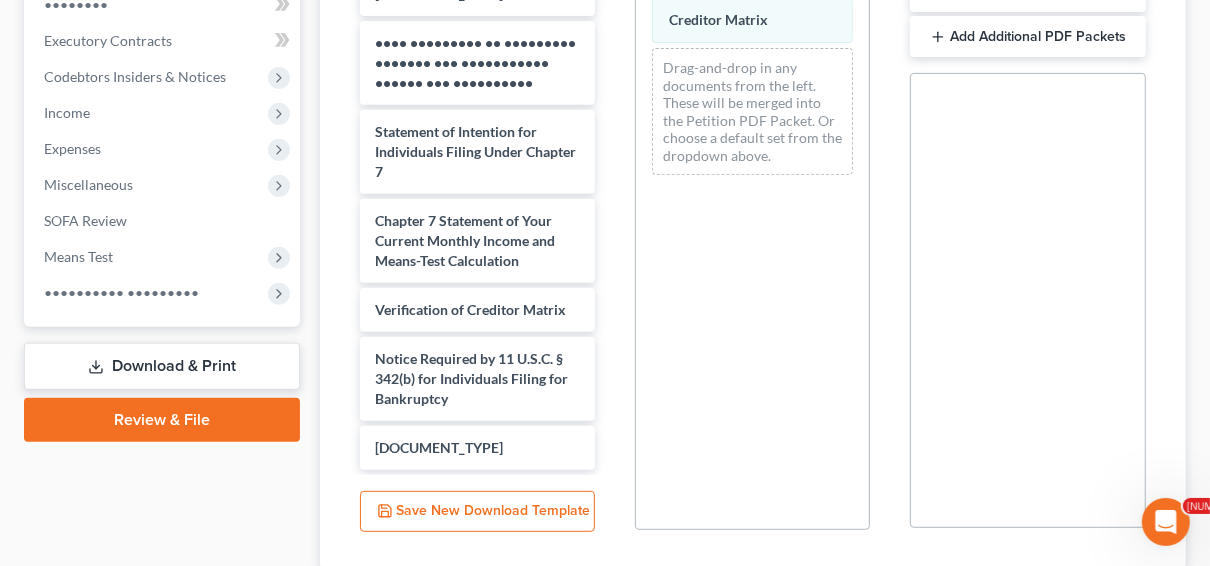 scroll, scrollTop: 686, scrollLeft: 0, axis: vertical 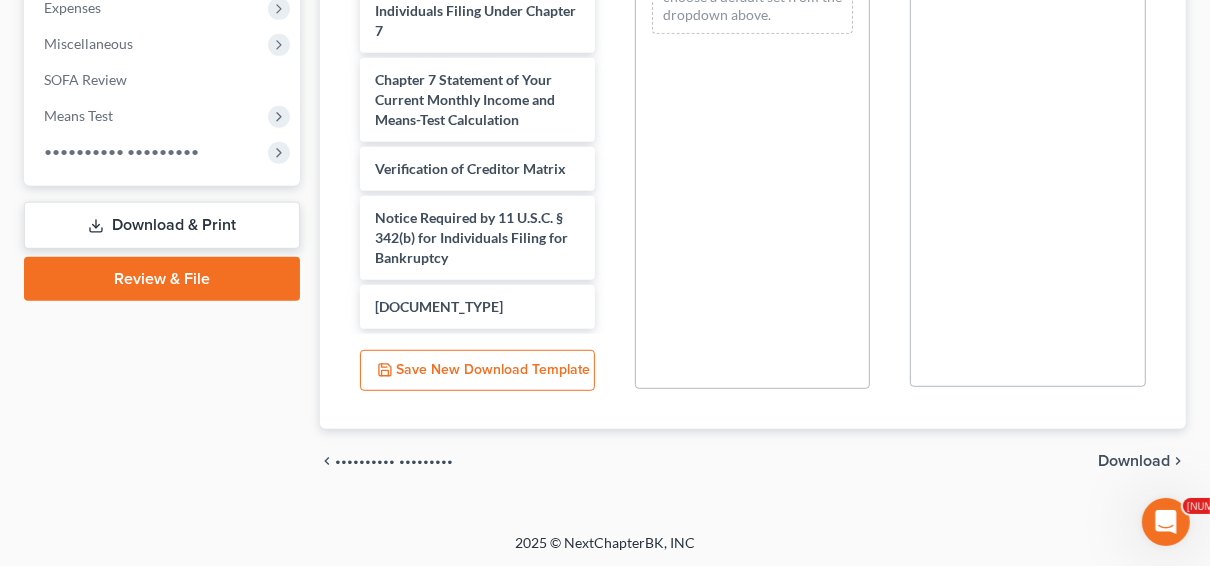 click on "Download" at bounding box center [1134, 461] 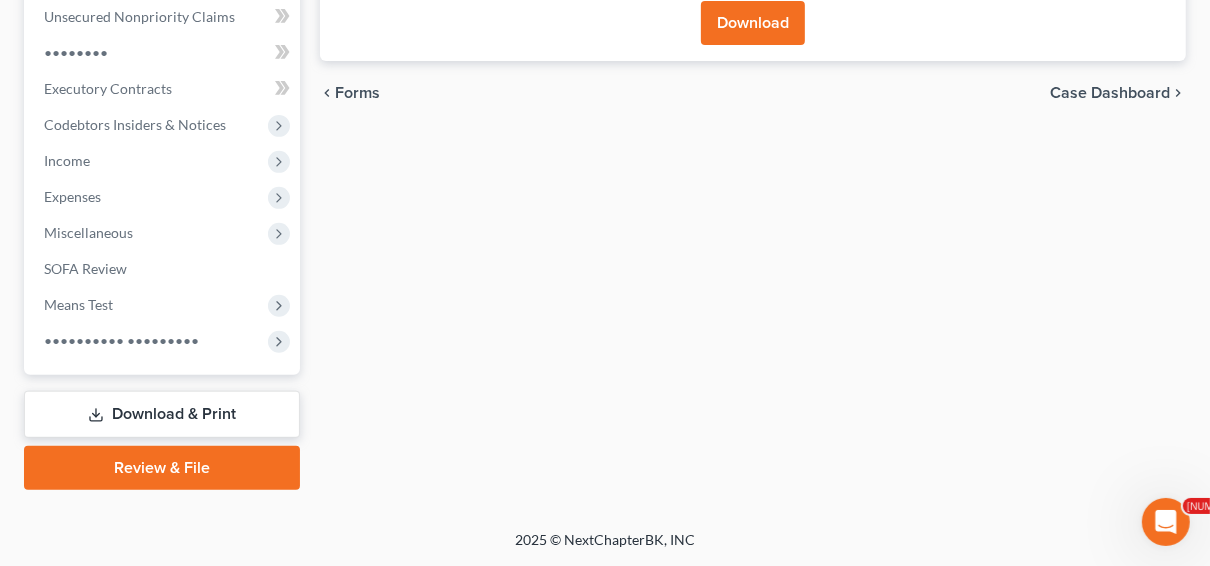 scroll, scrollTop: 494, scrollLeft: 0, axis: vertical 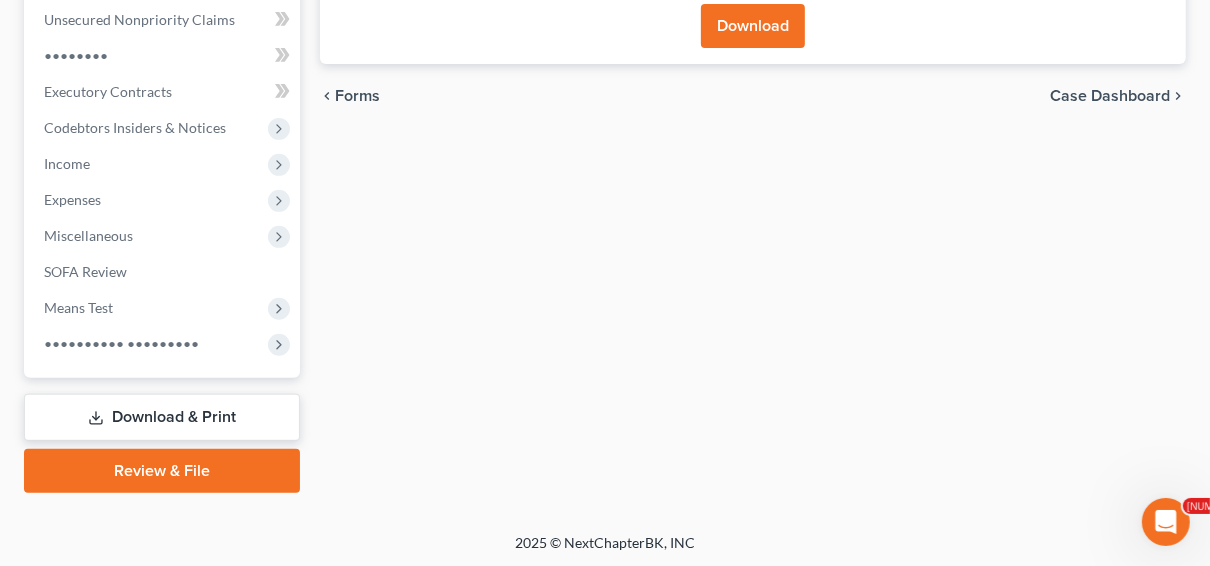 click on "Download" at bounding box center (753, 26) 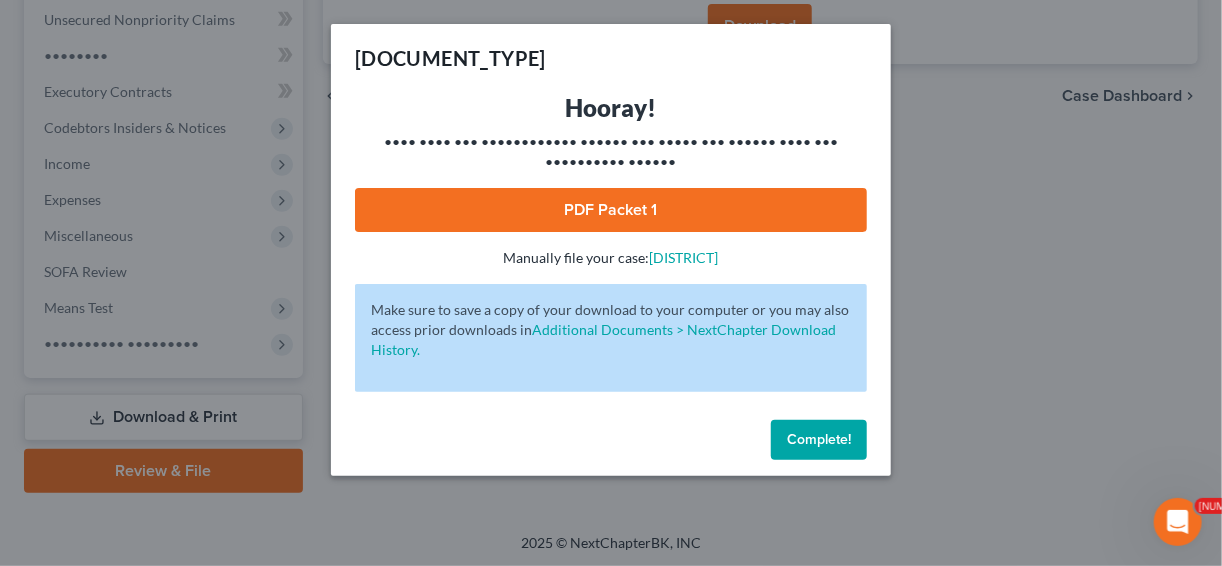 click on "PDF Packet 1" at bounding box center (611, 210) 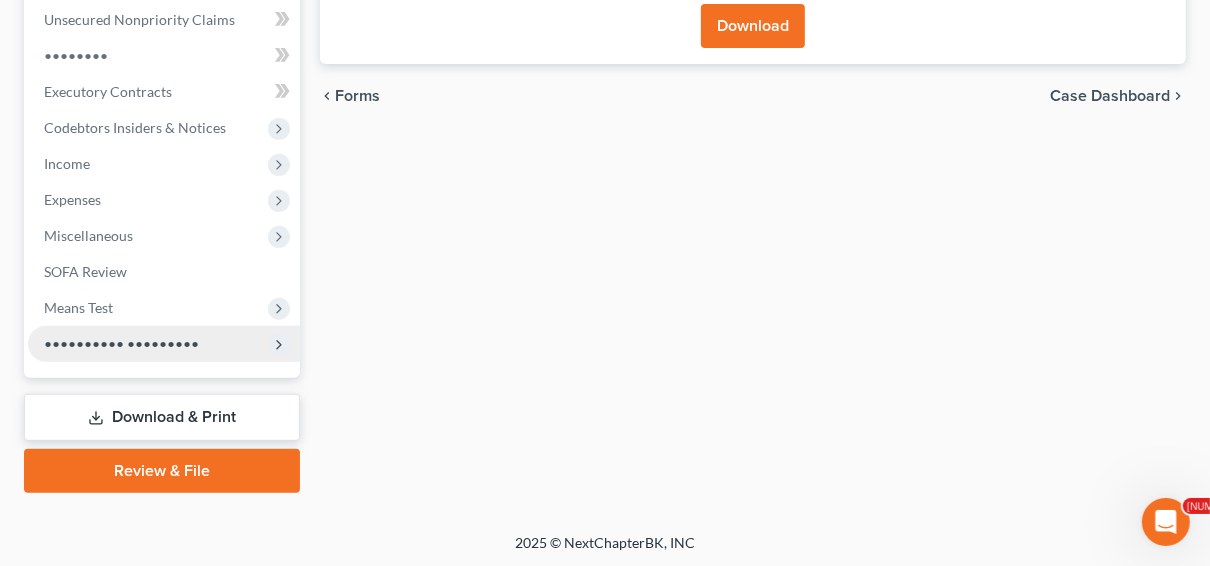click on "•••••••••• •••••••••" at bounding box center [0, 0] 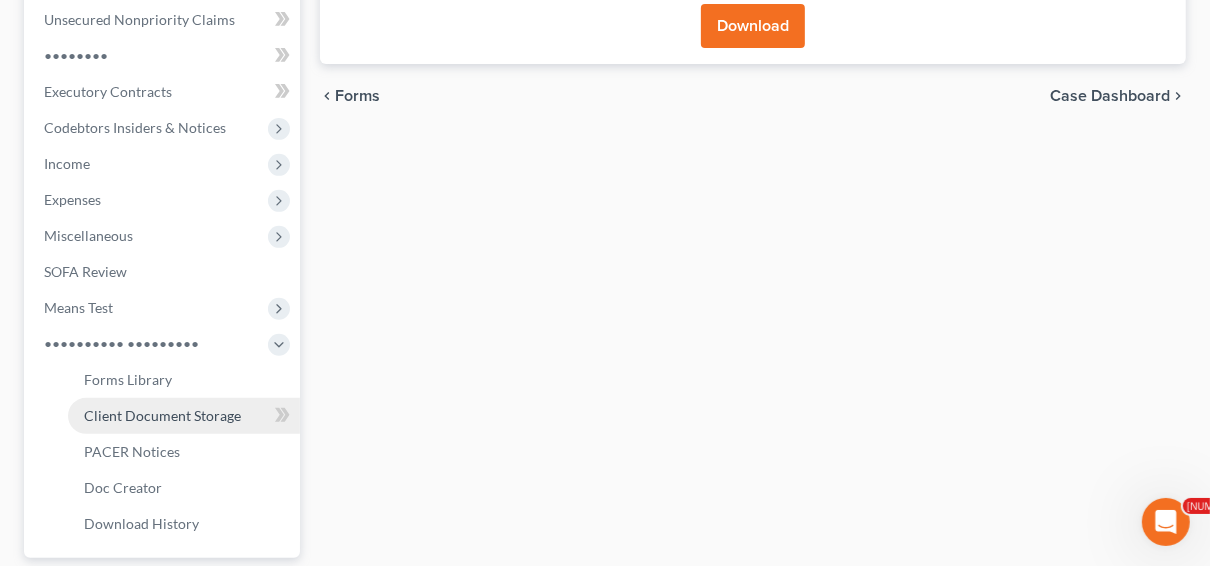 click on "Client Document Storage" at bounding box center [184, 416] 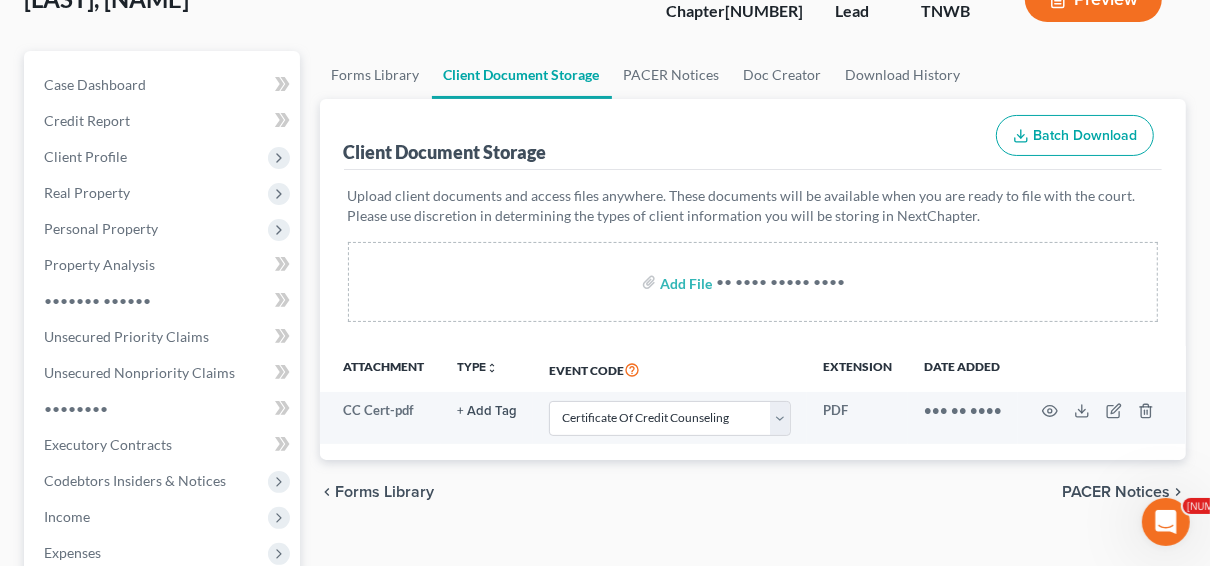 scroll, scrollTop: 320, scrollLeft: 0, axis: vertical 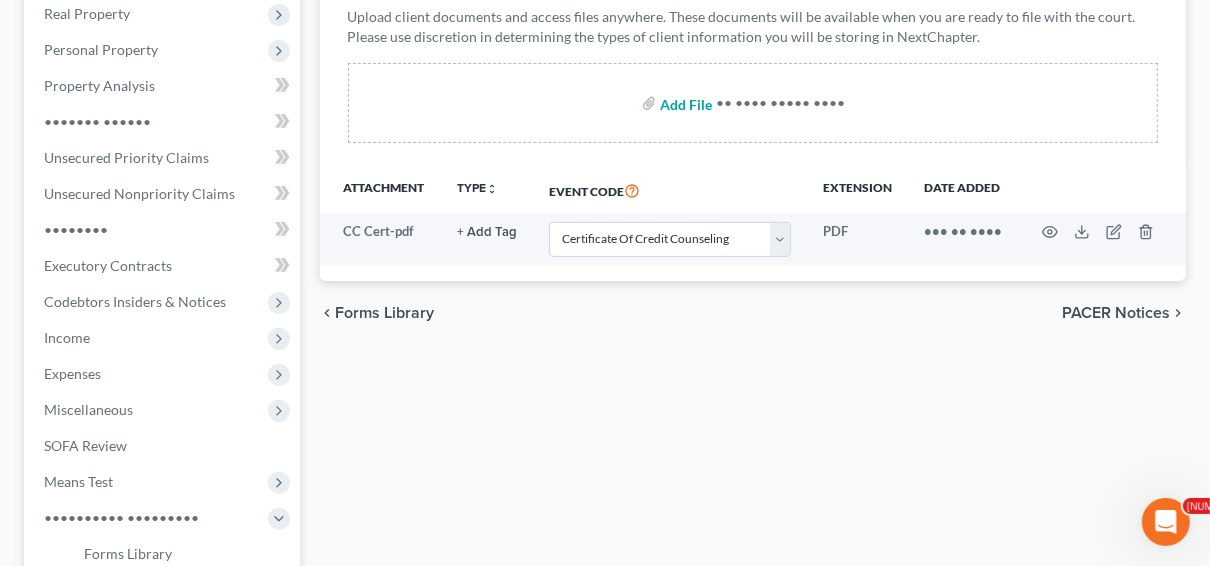 click at bounding box center [684, 103] 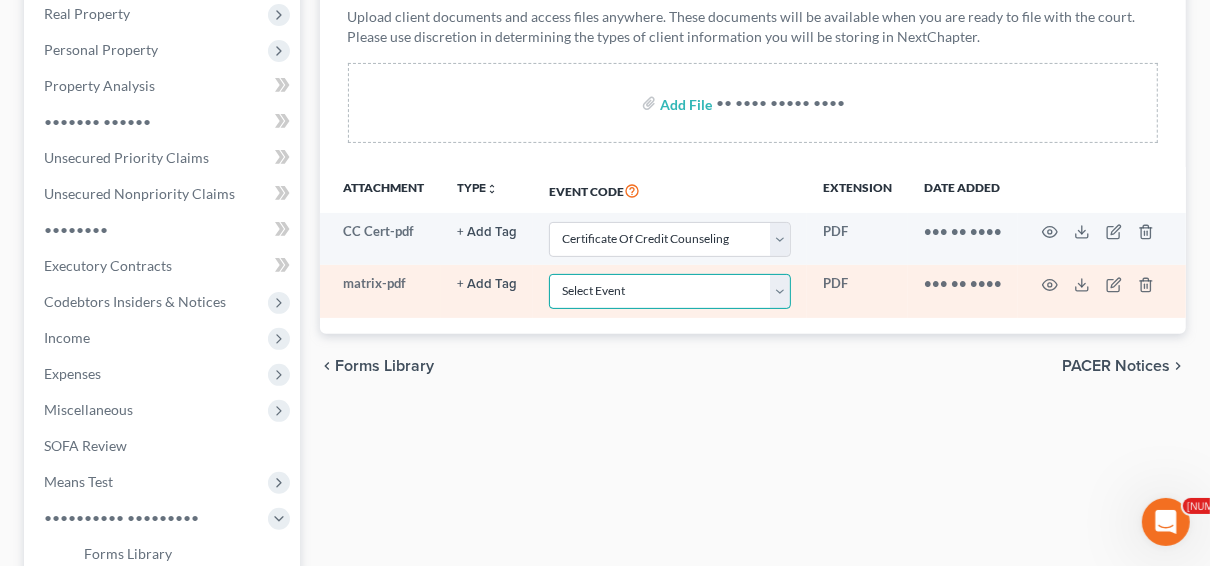 click on "Select Event 20 Largest Unsecured Creditors Amended Creditor Matrix (Fee) Amended Schedules D-H (Two Or More Amended--One Fee Charged) Amended/Amendment/Corrected Amended/Corrected Voluntary Petition Amendment To Add Creditors Application To Pay Filing Fee In Installments Attachment to Voluntary Petition for Non-Individuals Ch 11 Business Income and Expenses Certificate Of Credit Counseling Ch 7 - Form 122A-1 Statement Of Your Monthly Income Ch 7 - Form 122A-1Supp Statement of Exemption from Presumption of Abuse Ch 7 - Form 122A-2 Means Test Calculation Chapter 11 - Form 122B Statement Of Your Current Monthly Income Chapter 11 Final Report And Account Chapter 11 Post-Confirmation Report Chapter 13 - Form 122C-1 Statement Of Your Monthly Income Chapter 13 - Form 122C-2 Calculation Of Disposable Income Chapter 13 Plan Debtor Cert RE Domestic Support Obligations FORM 2830 (Ch 13) Debtor Request for Electronic Noticing (DeBN) Debtor's Election Of Small Business Designation Debtor's Statement Of Intent Matrix" at bounding box center (670, 239) 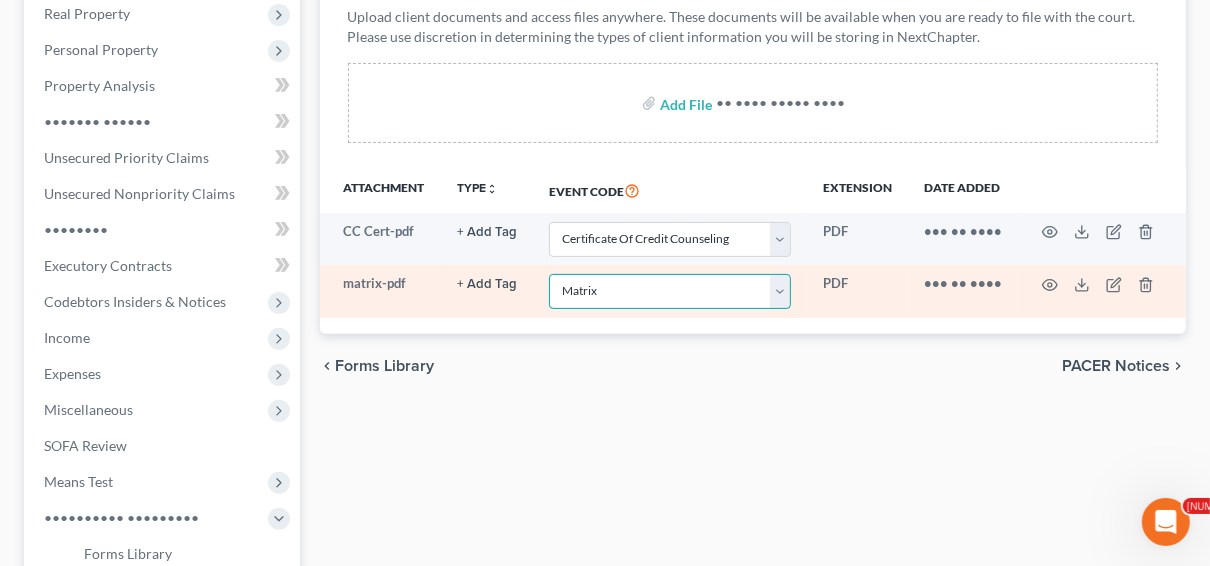 click on "Select Event 20 Largest Unsecured Creditors Amended Creditor Matrix (Fee) Amended Schedules D-H (Two Or More Amended--One Fee Charged) Amended/Amendment/Corrected Amended/Corrected Voluntary Petition Amendment To Add Creditors Application To Pay Filing Fee In Installments Attachment to Voluntary Petition for Non-Individuals Ch 11 Business Income and Expenses Certificate Of Credit Counseling Ch 7 - Form 122A-1 Statement Of Your Monthly Income Ch 7 - Form 122A-1Supp Statement of Exemption from Presumption of Abuse Ch 7 - Form 122A-2 Means Test Calculation Chapter 11 - Form 122B Statement Of Your Current Monthly Income Chapter 11 Final Report And Account Chapter 11 Post-Confirmation Report Chapter 13 - Form 122C-1 Statement Of Your Monthly Income Chapter 13 - Form 122C-2 Calculation Of Disposable Income Chapter 13 Plan Debtor Cert RE Domestic Support Obligations FORM 2830 (Ch 13) Debtor Request for Electronic Noticing (DeBN) Debtor's Election Of Small Business Designation Debtor's Statement Of Intent Matrix" at bounding box center (670, 239) 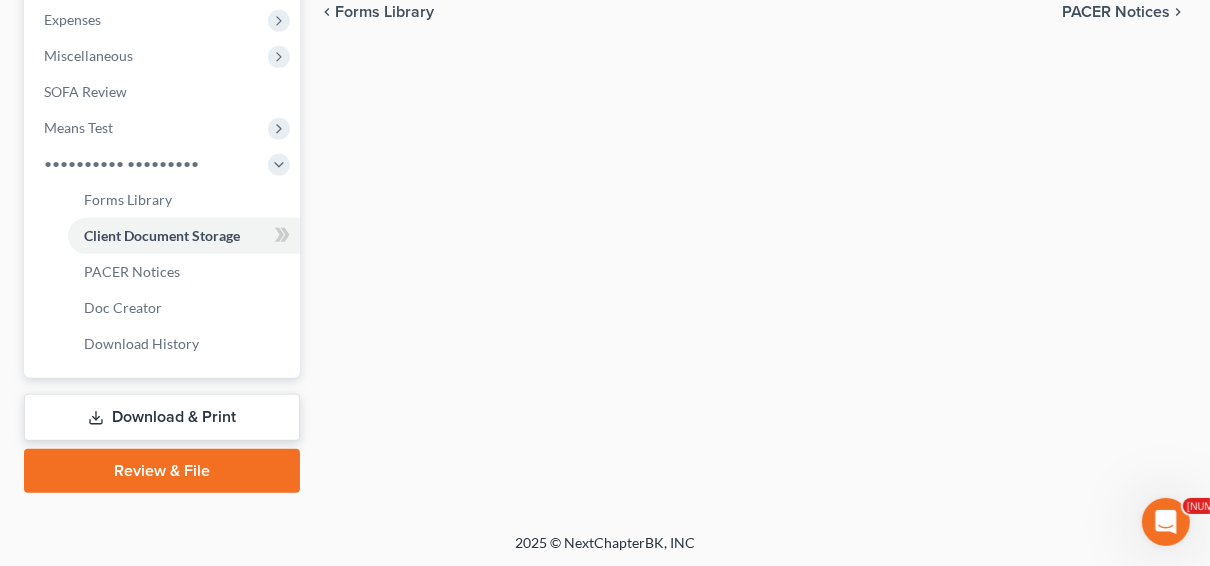 click on "Review & File" at bounding box center (162, 471) 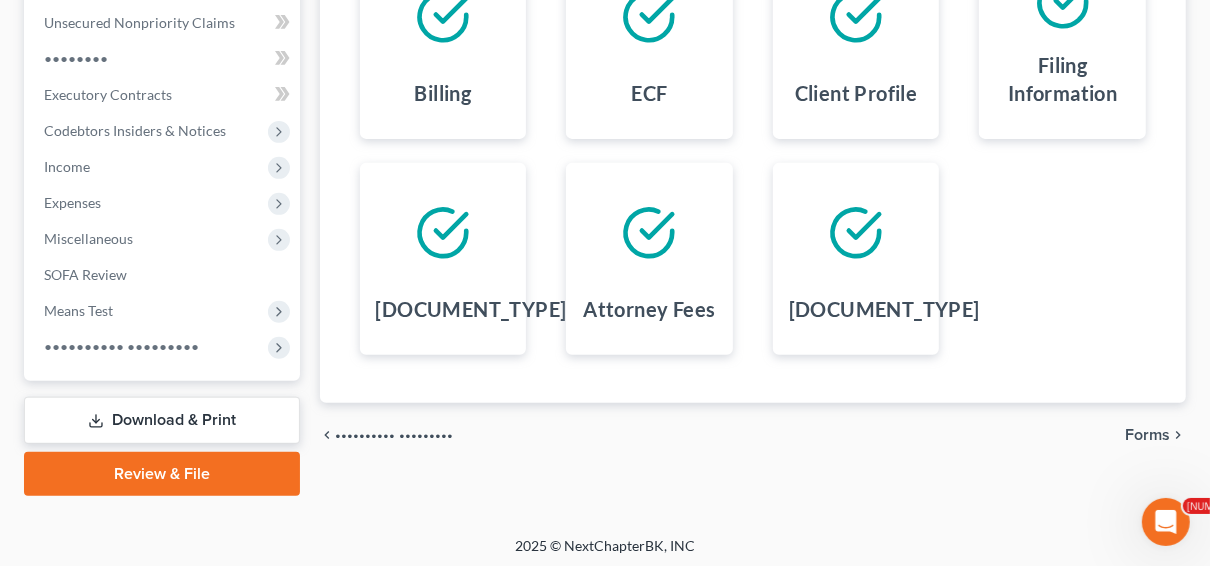 scroll, scrollTop: 494, scrollLeft: 0, axis: vertical 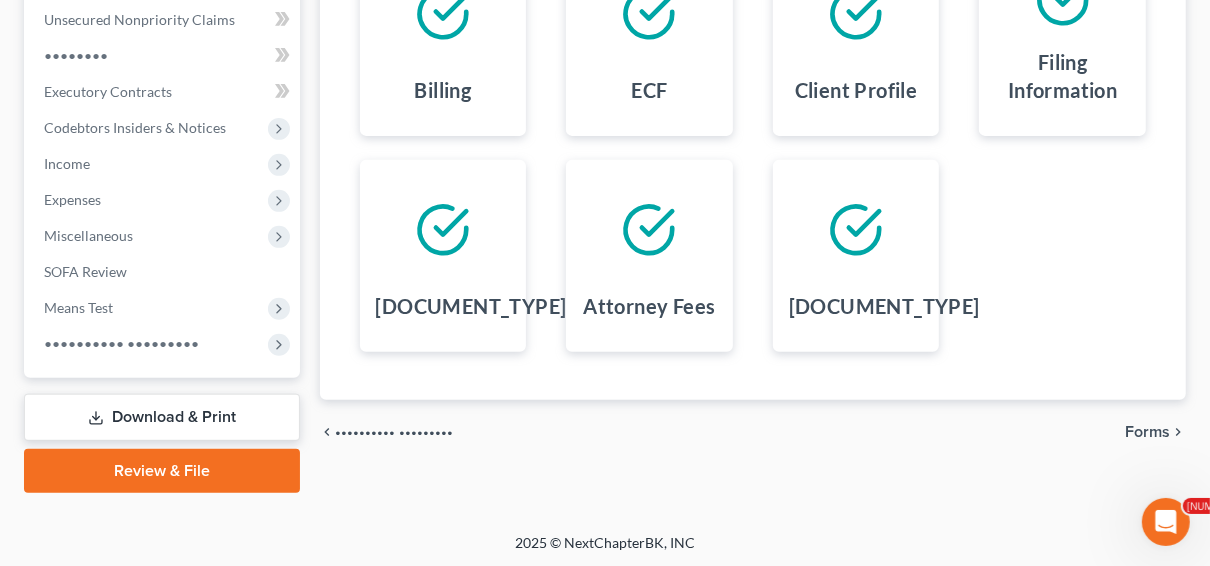 click on "Forms" at bounding box center (1147, 432) 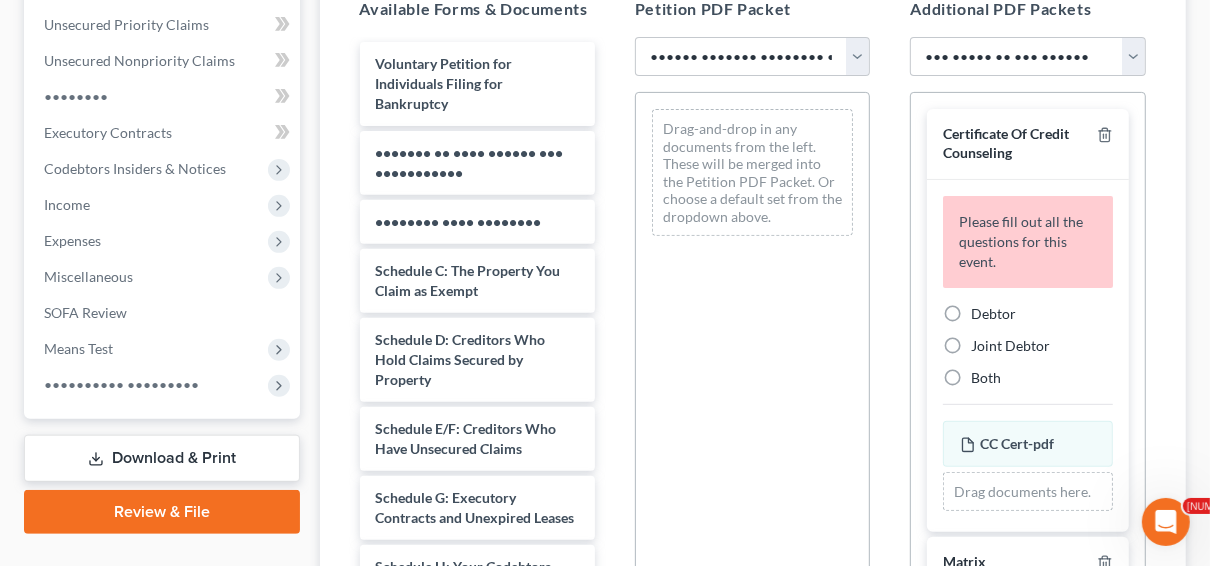 scroll, scrollTop: 414, scrollLeft: 0, axis: vertical 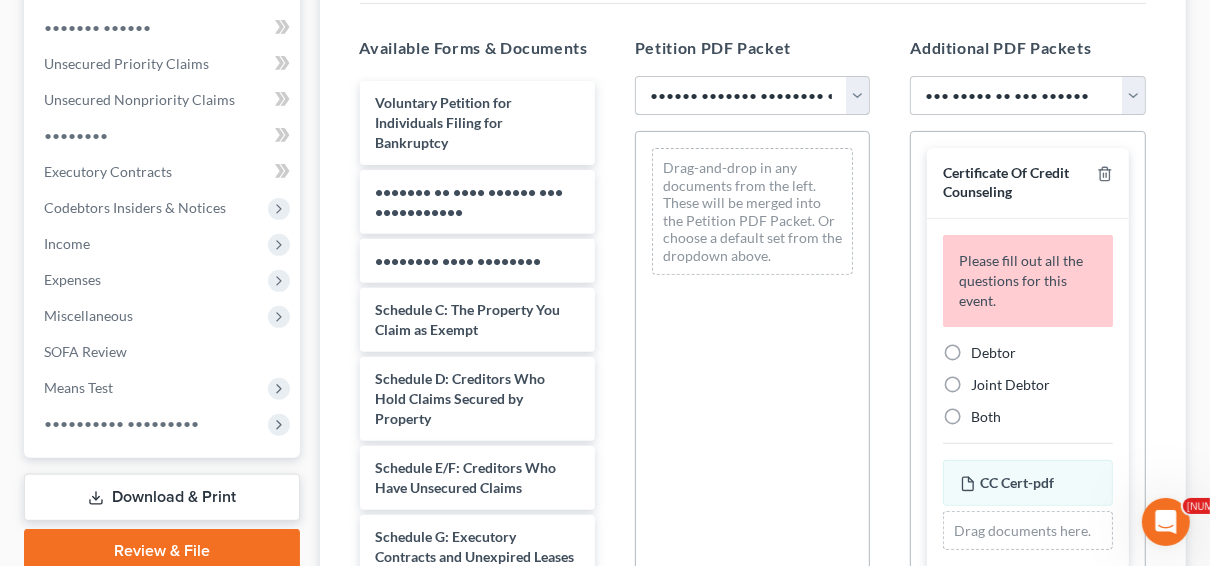 click on "Choose Default Petition PDF Packet Emergency Filing (Voluntary Petition and Creditor List Only) Chapter 7 Template" at bounding box center [752, 96] 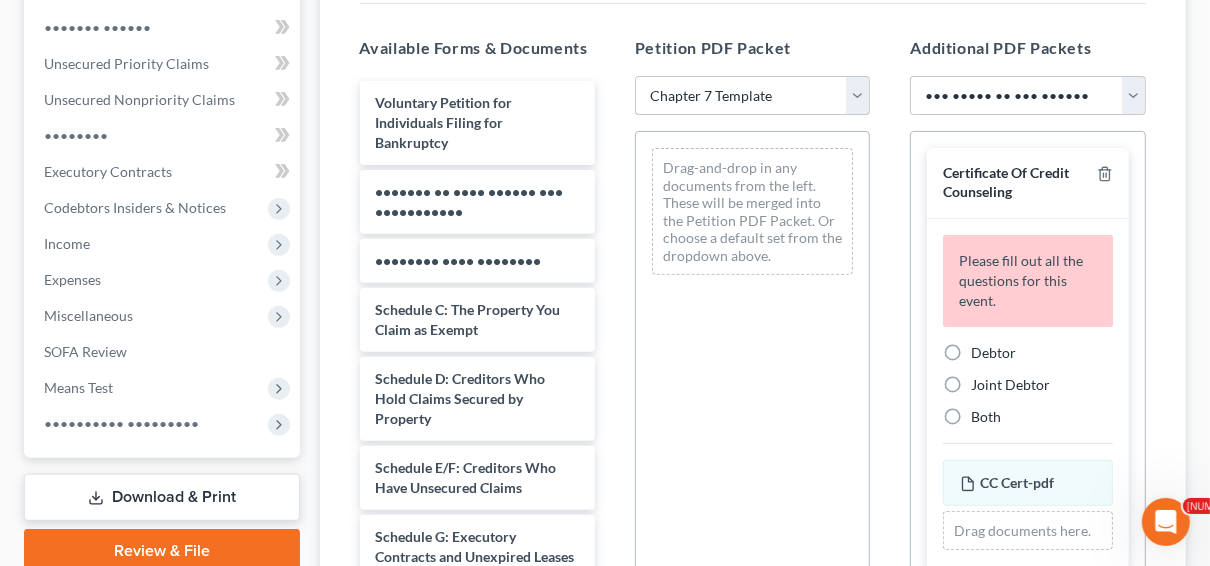 click on "Choose Default Petition PDF Packet Emergency Filing (Voluntary Petition and Creditor List Only) Chapter 7 Template" at bounding box center (752, 96) 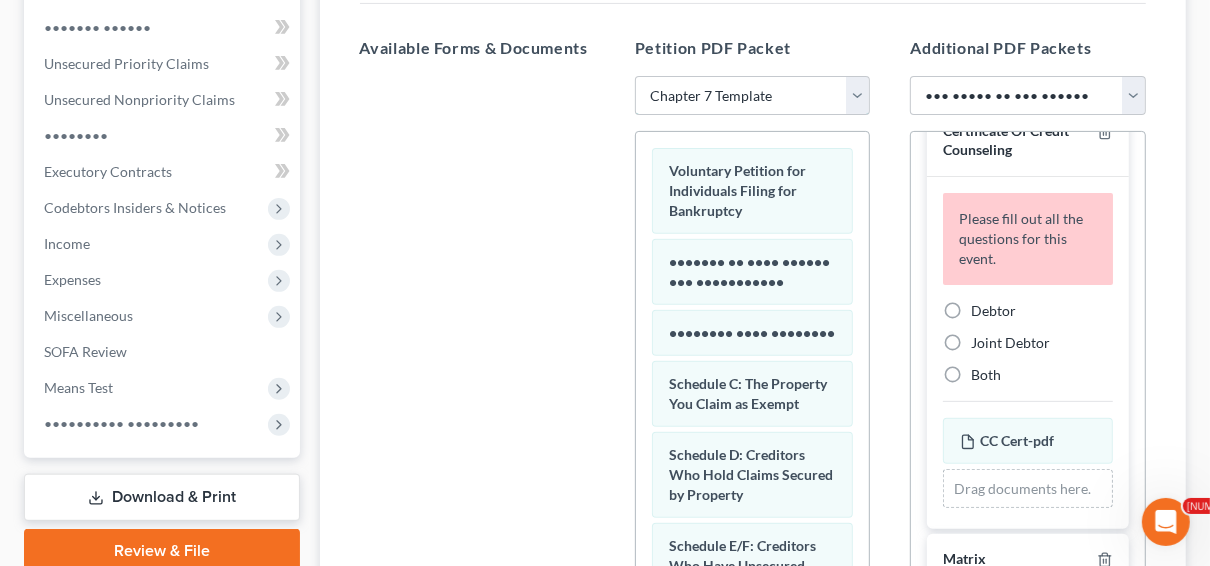 scroll, scrollTop: 80, scrollLeft: 0, axis: vertical 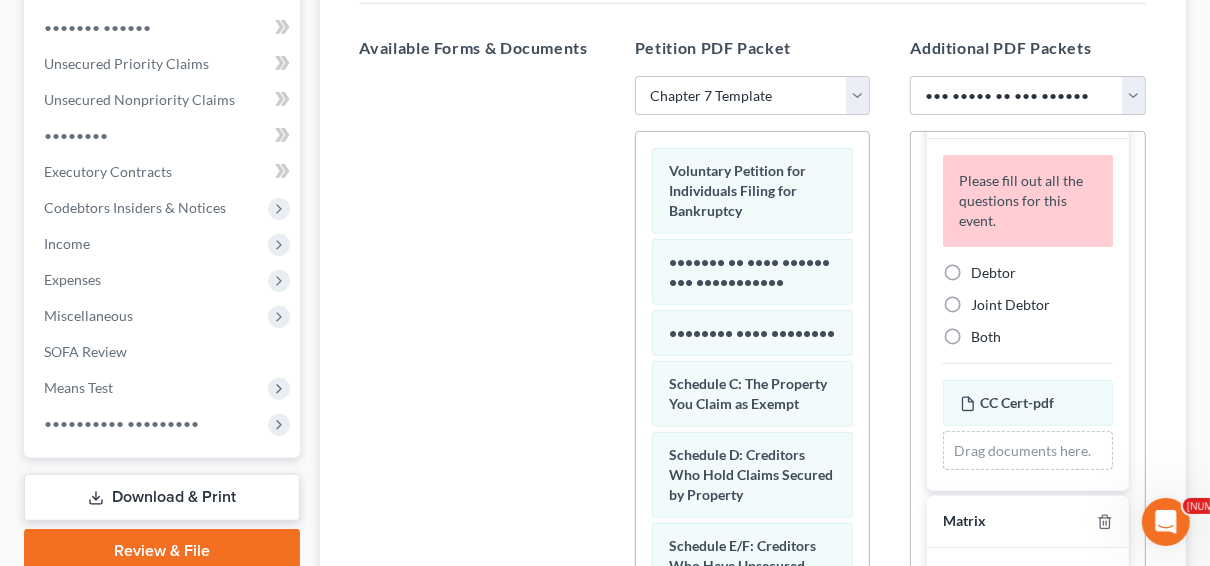 click on "Debtor" at bounding box center [993, 273] 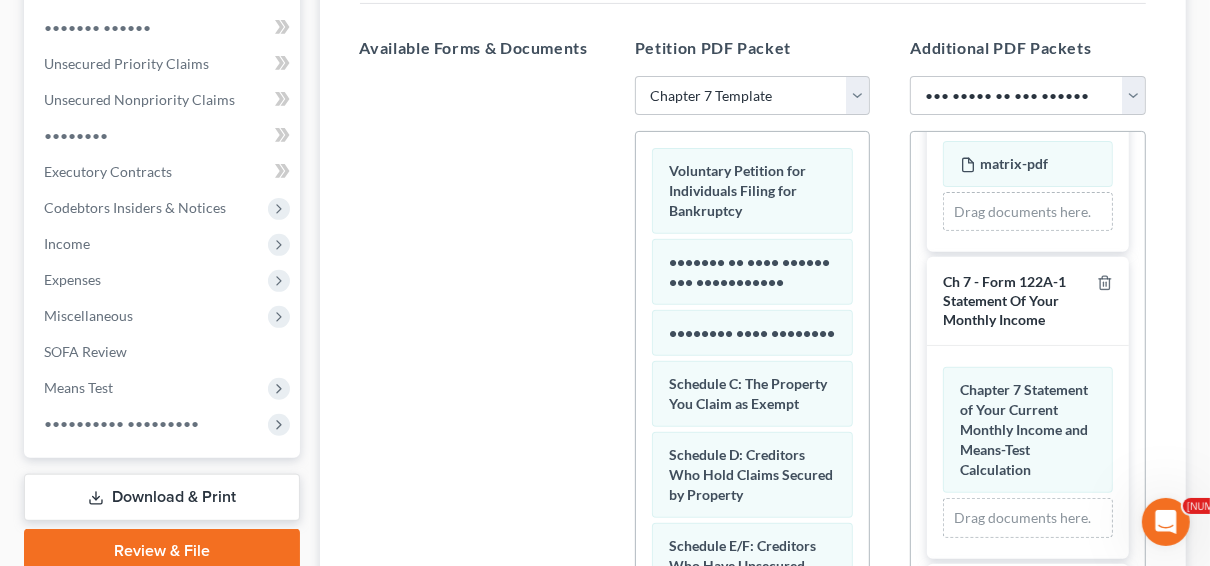 scroll, scrollTop: 464, scrollLeft: 0, axis: vertical 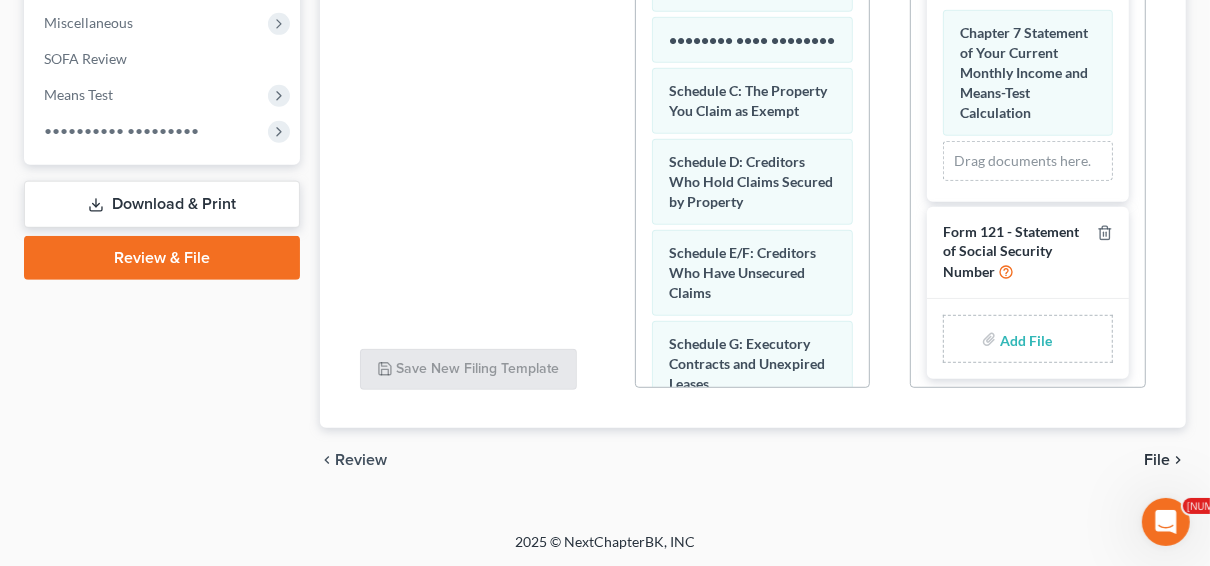 click on "File" at bounding box center [1157, 460] 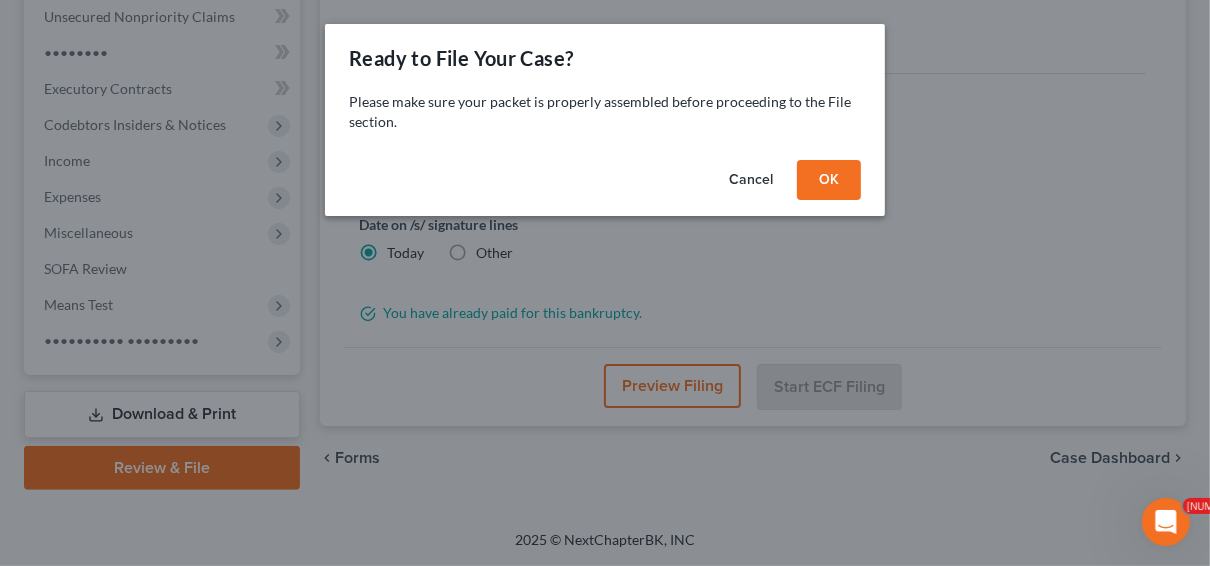 scroll, scrollTop: 494, scrollLeft: 0, axis: vertical 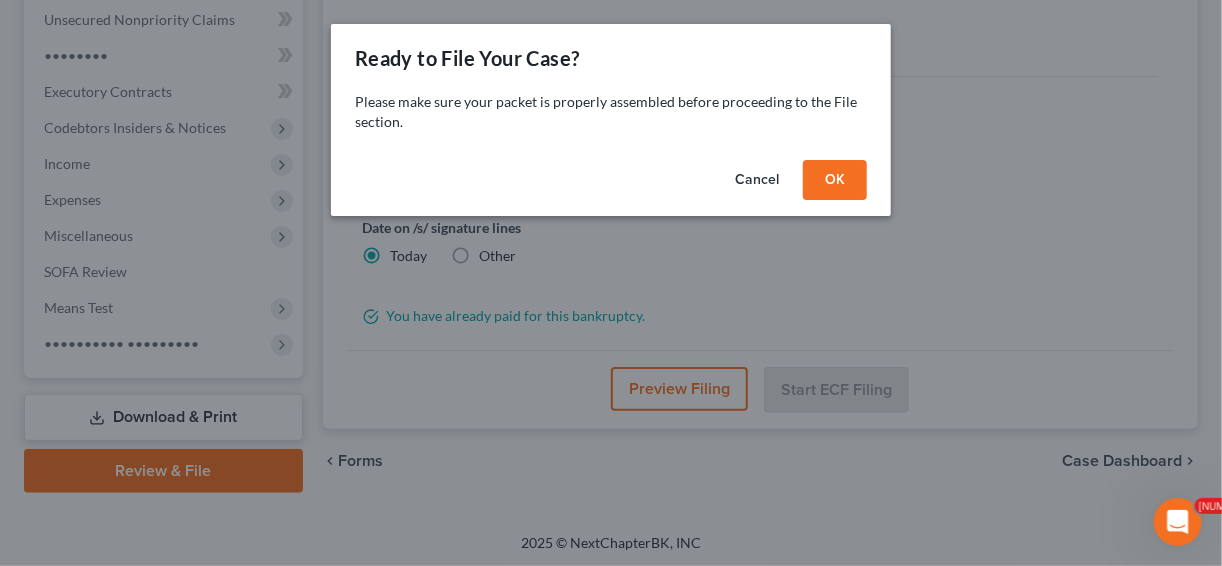 click on "OK" at bounding box center (835, 180) 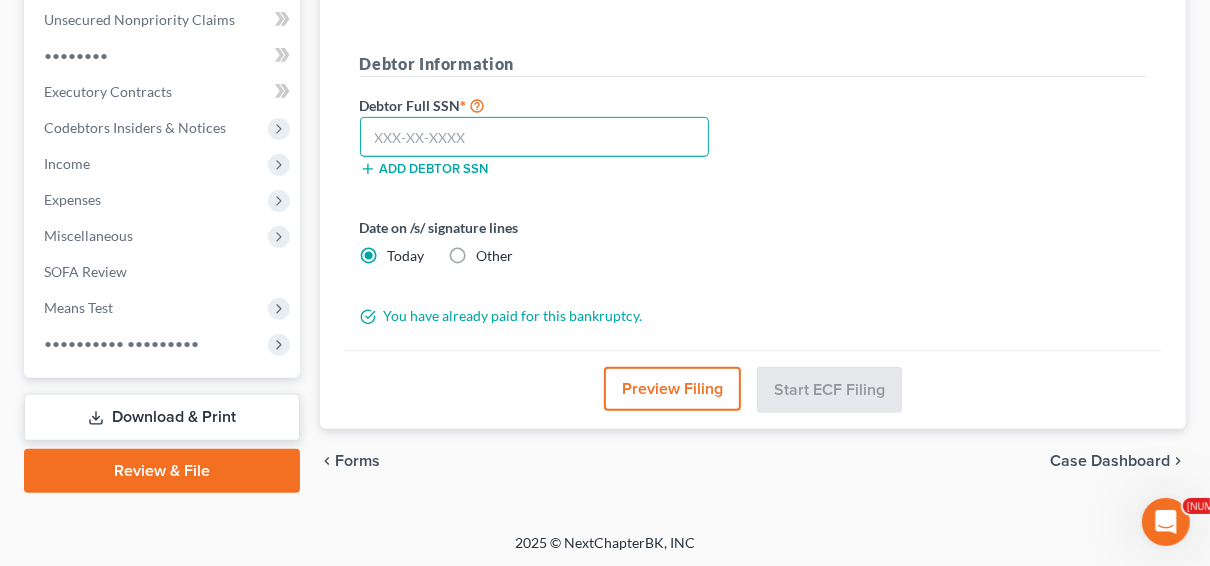 click at bounding box center [535, 137] 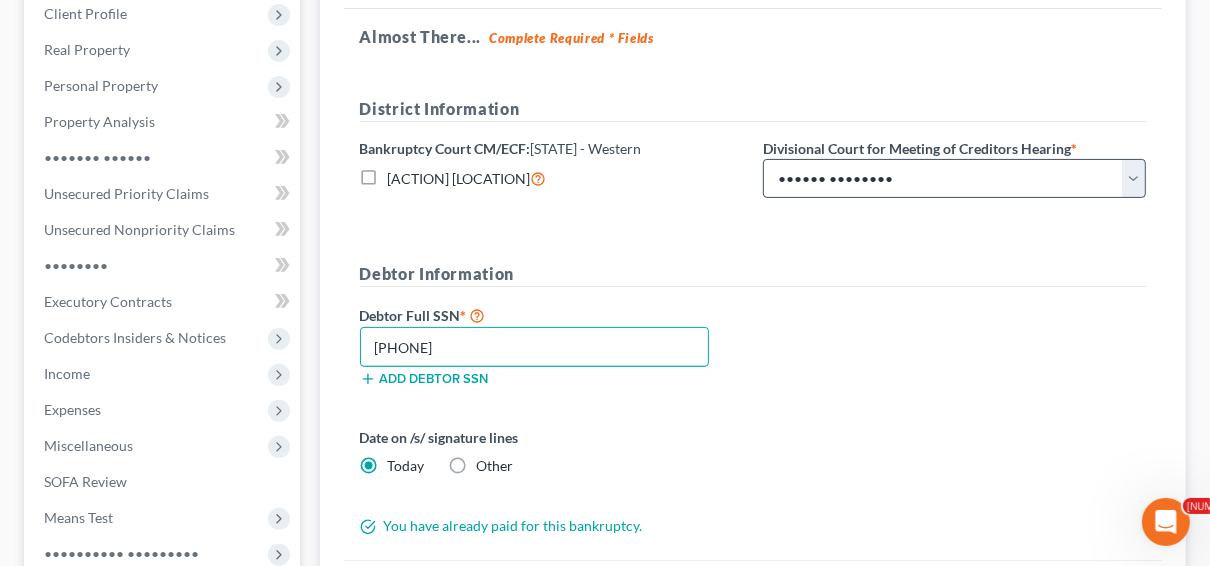 scroll, scrollTop: 254, scrollLeft: 0, axis: vertical 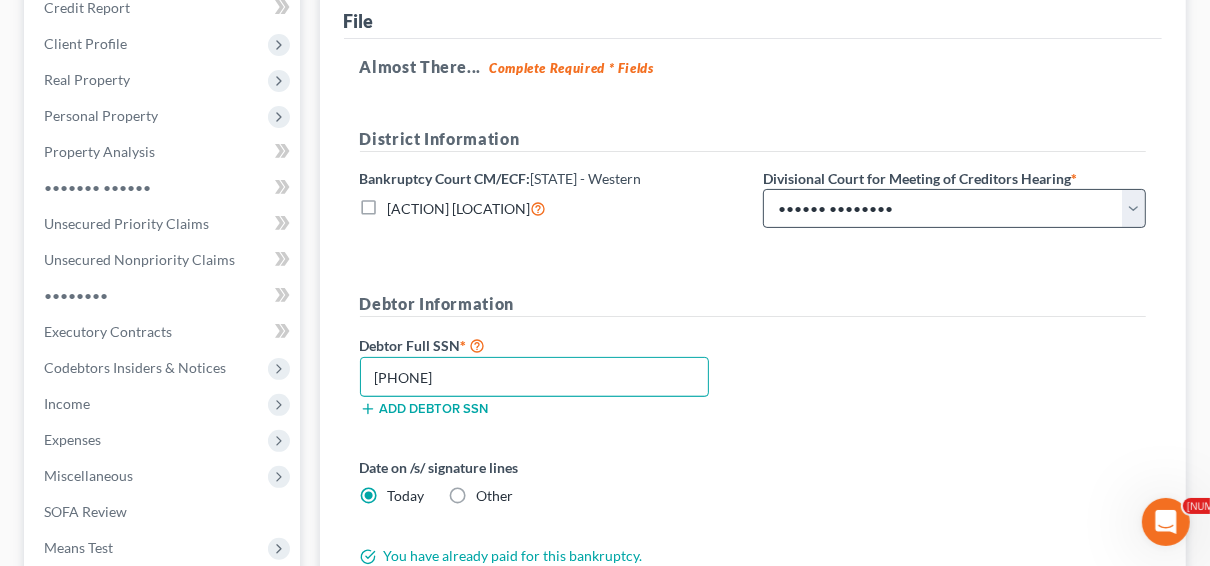 type on "[PHONE]" 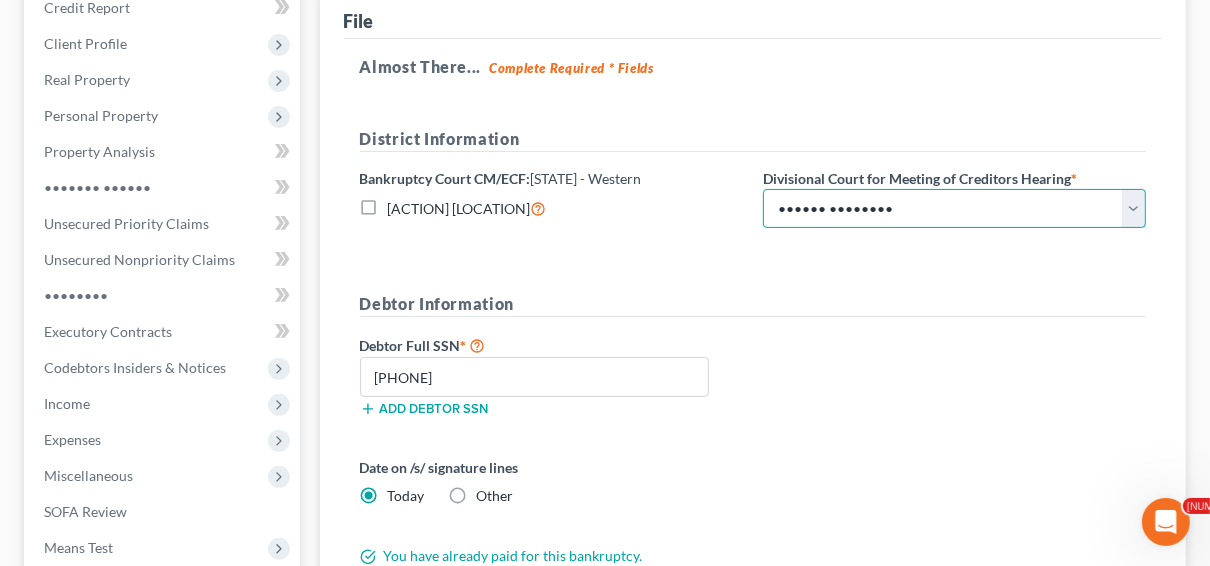click on "Choose Division [CITY] [CITY]" at bounding box center (954, 209) 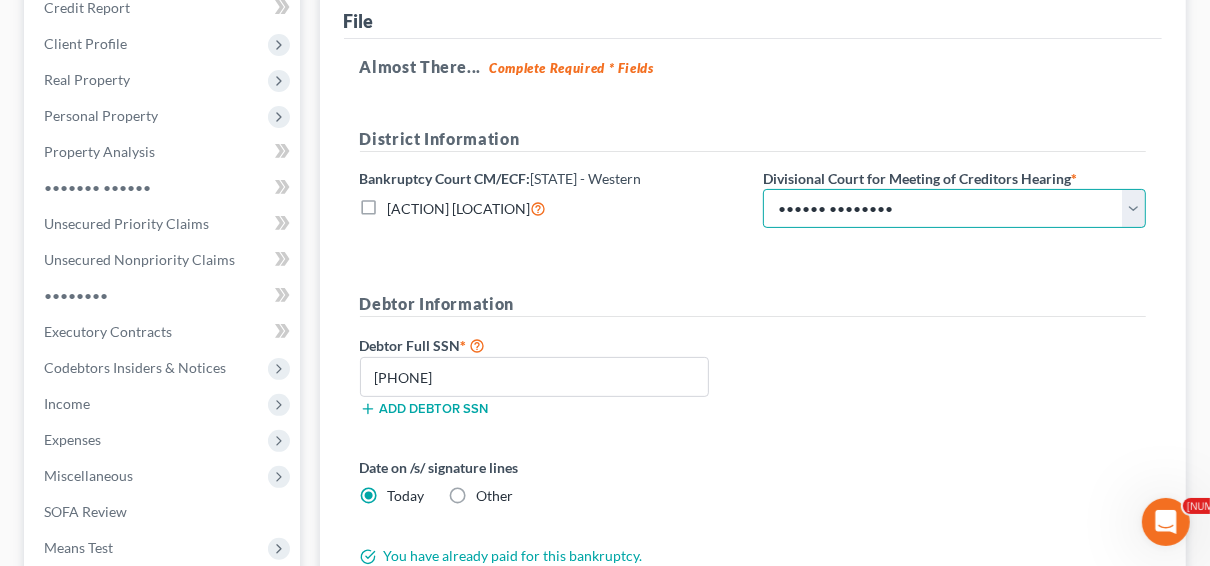 select on "0" 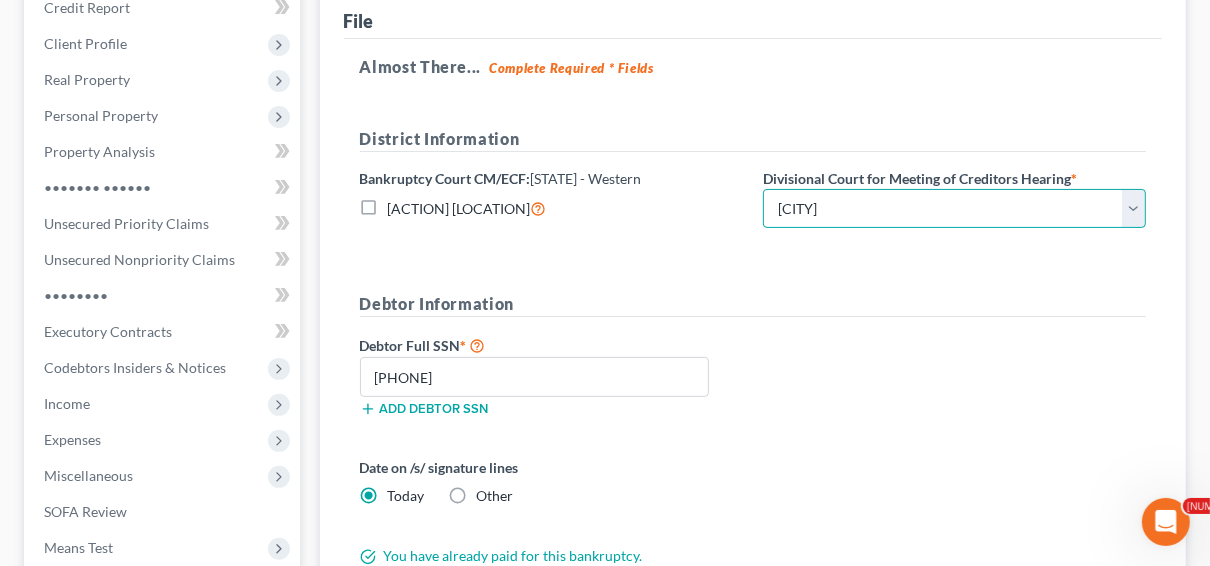 click on "Choose Division [CITY] [CITY]" at bounding box center (954, 209) 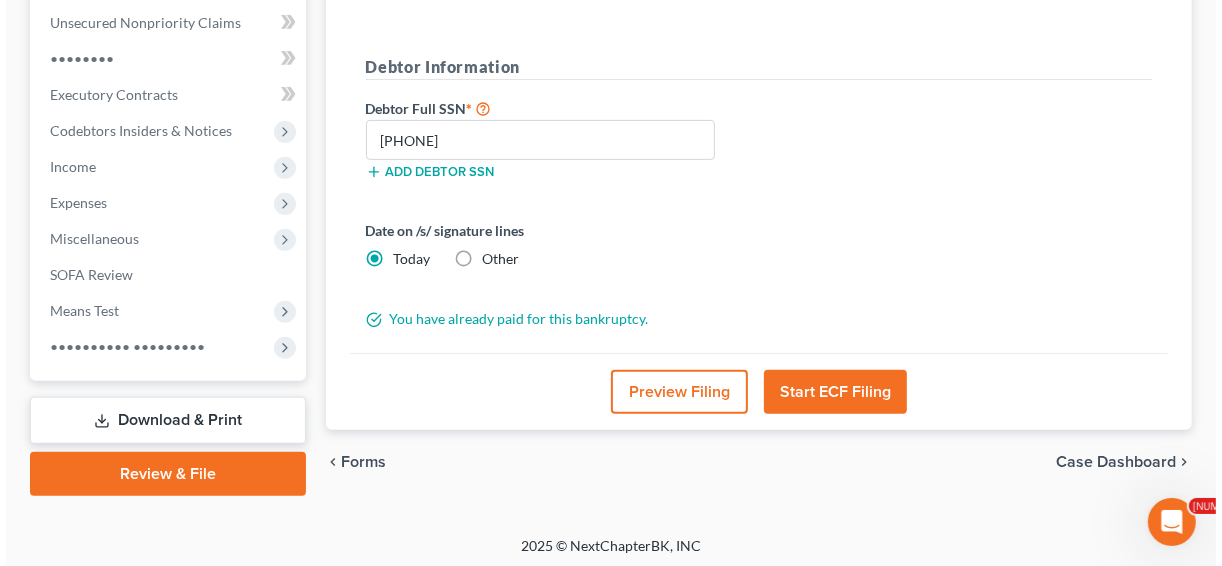 scroll, scrollTop: 494, scrollLeft: 0, axis: vertical 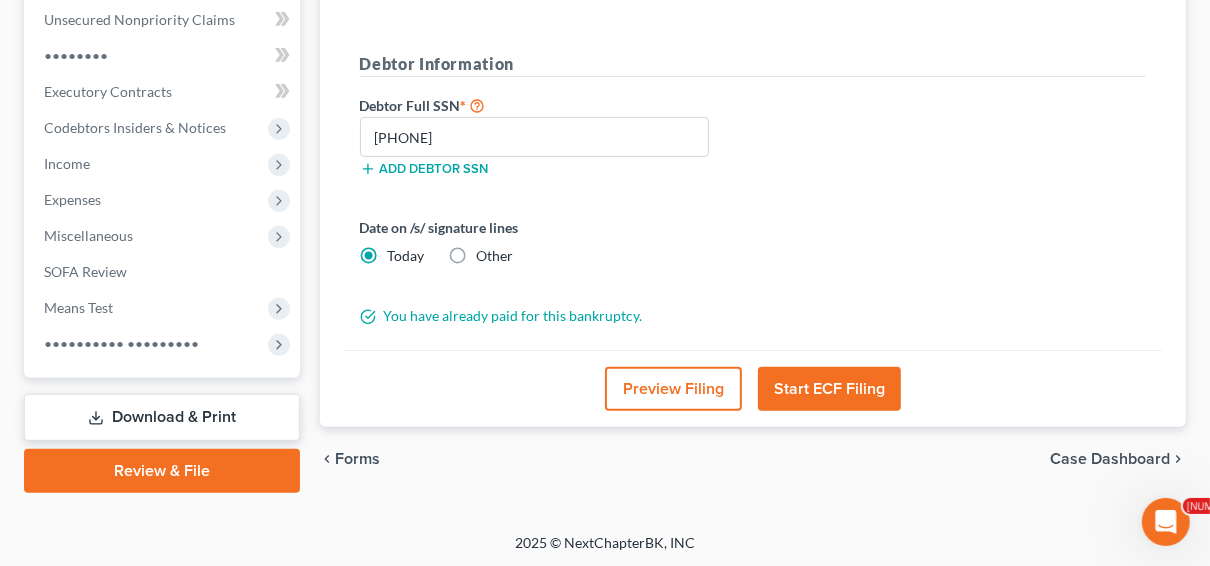 click on "Start ECF Filing" at bounding box center [829, 389] 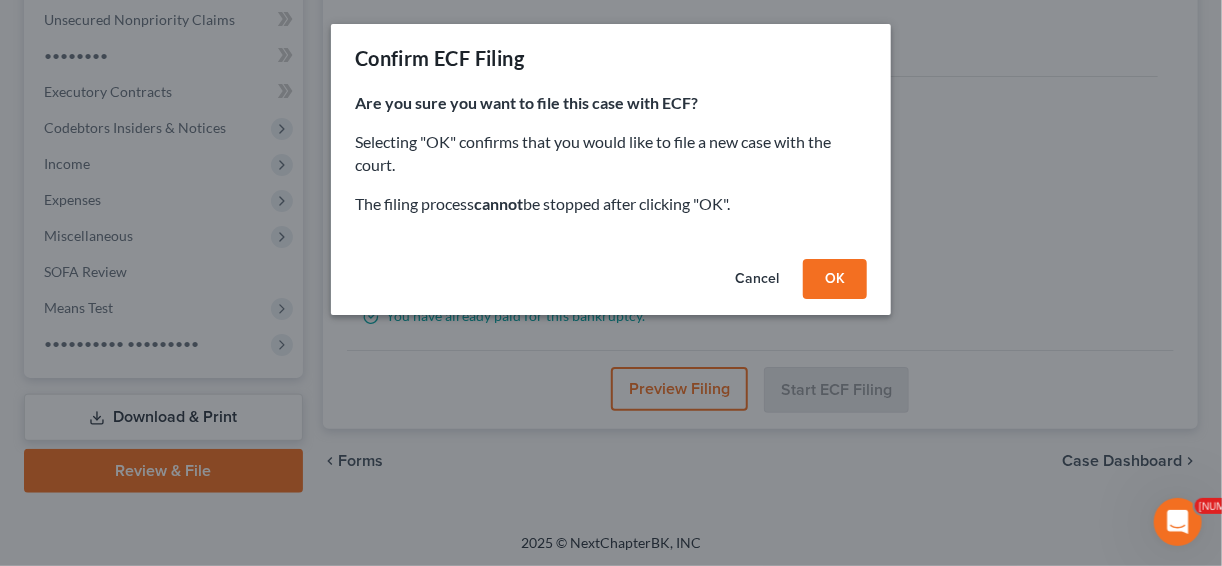 click on "OK" at bounding box center [835, 279] 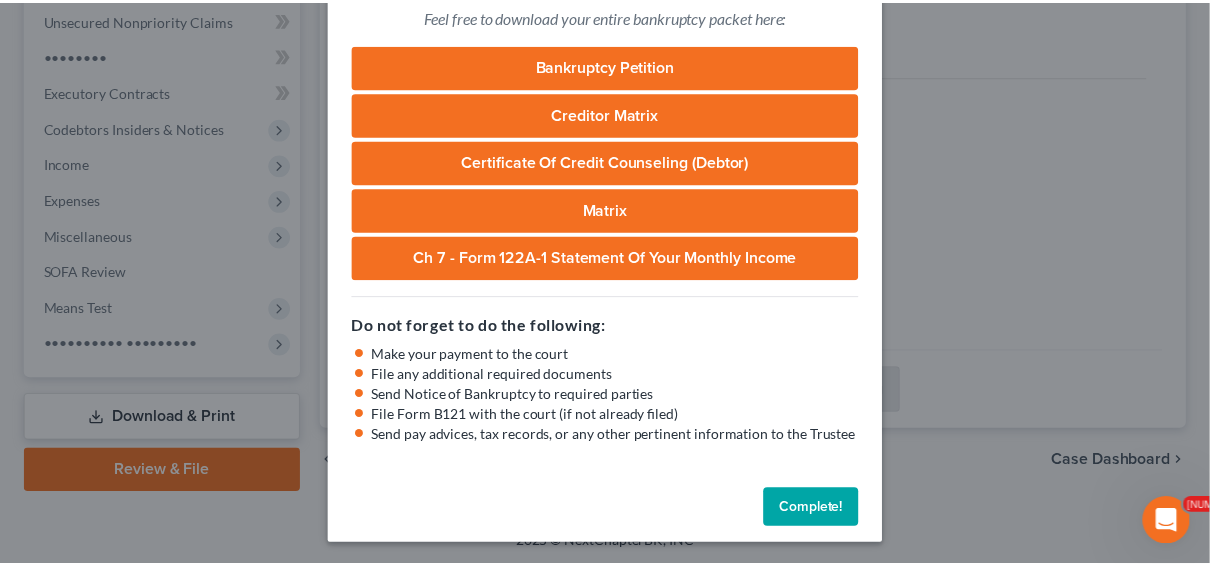 scroll, scrollTop: 184, scrollLeft: 0, axis: vertical 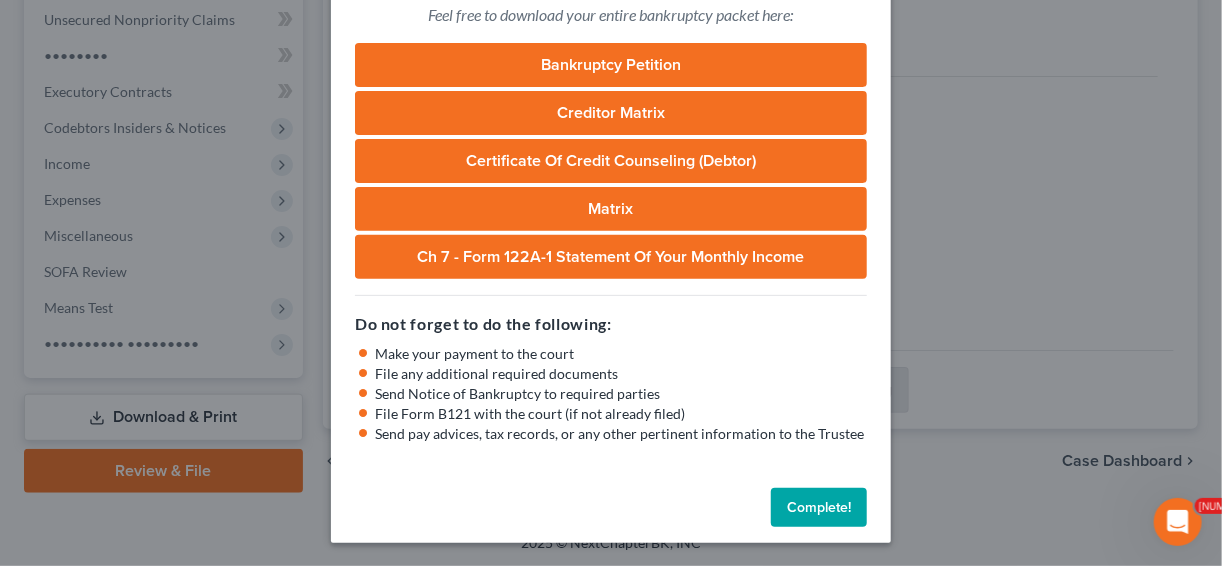 click on "Complete!" at bounding box center (819, 508) 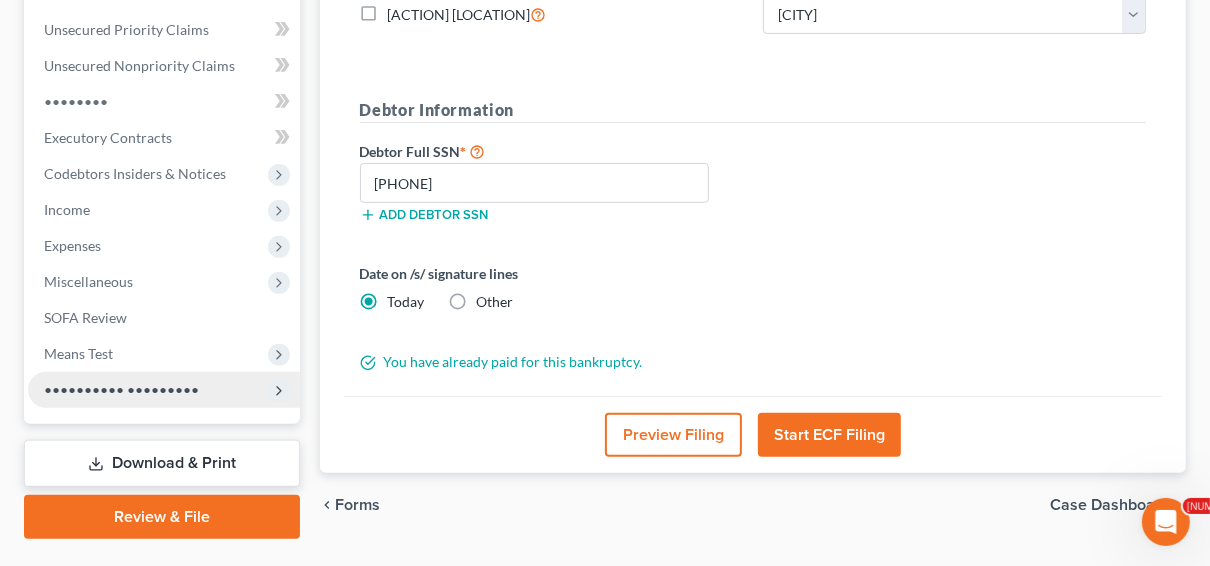 scroll, scrollTop: 494, scrollLeft: 0, axis: vertical 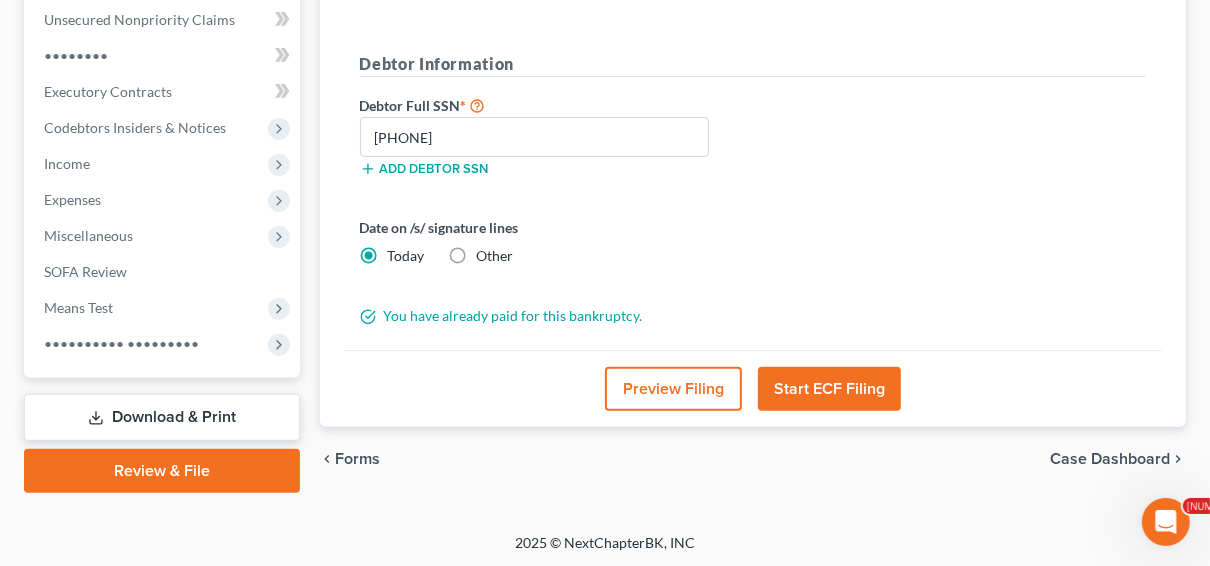 click on "Download & Print" at bounding box center [162, 417] 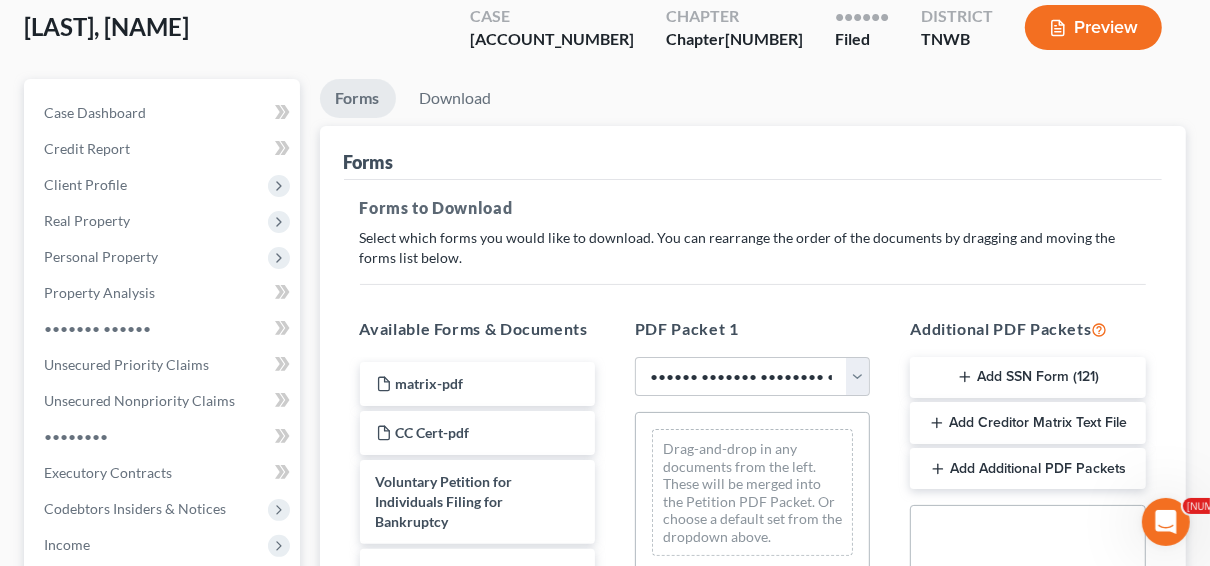 scroll, scrollTop: 320, scrollLeft: 0, axis: vertical 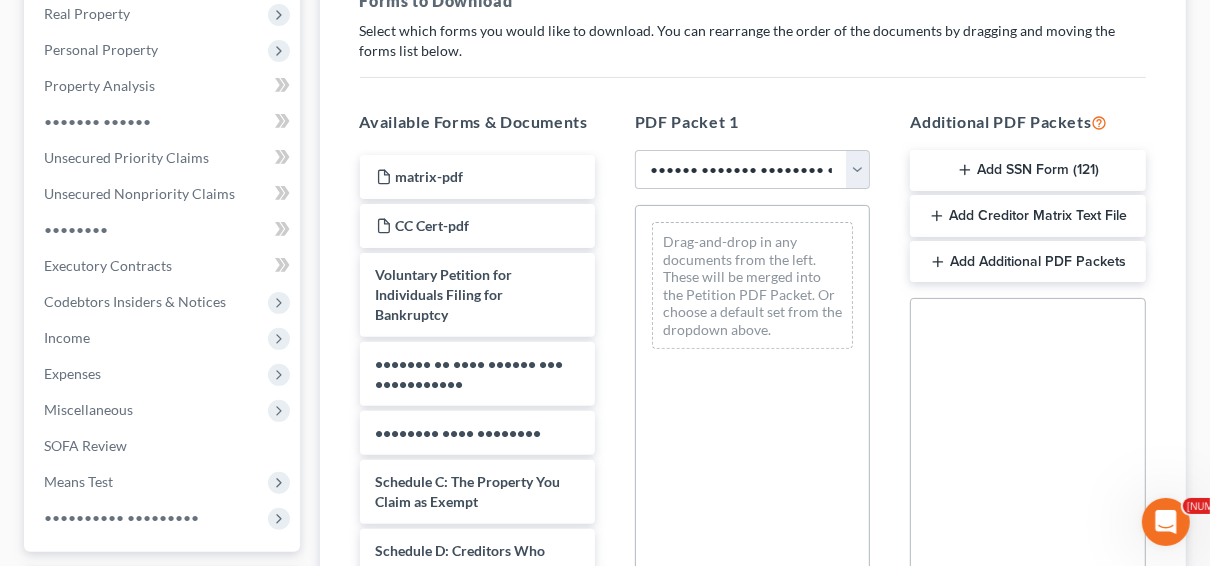 click on "Add SSN Form (121)" at bounding box center [1027, 171] 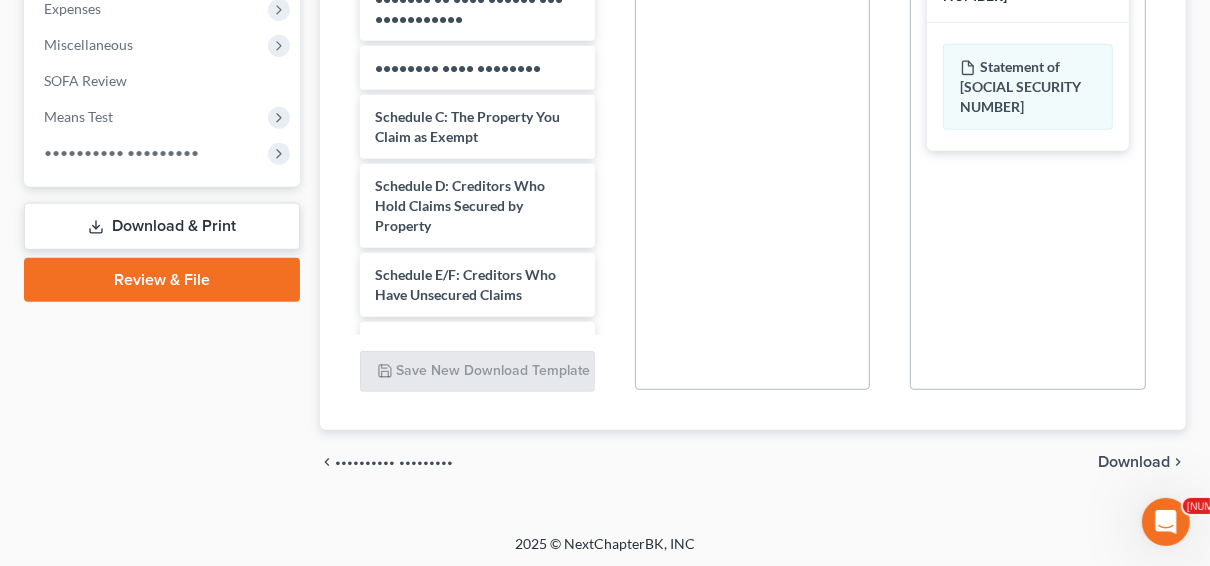 scroll, scrollTop: 686, scrollLeft: 0, axis: vertical 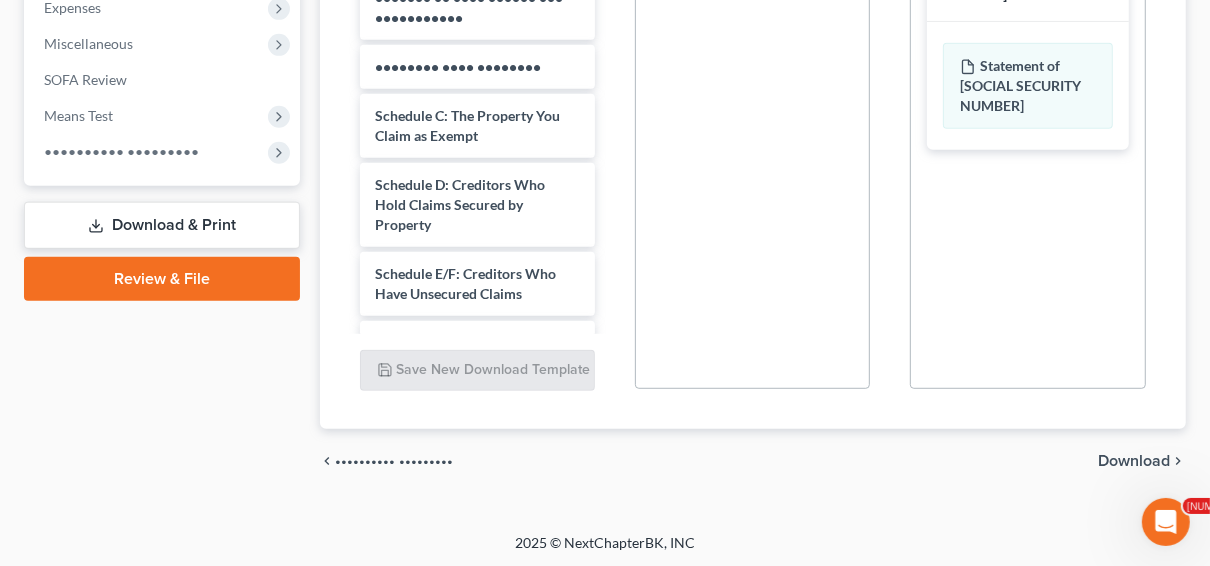 click on "Download" at bounding box center [1134, 461] 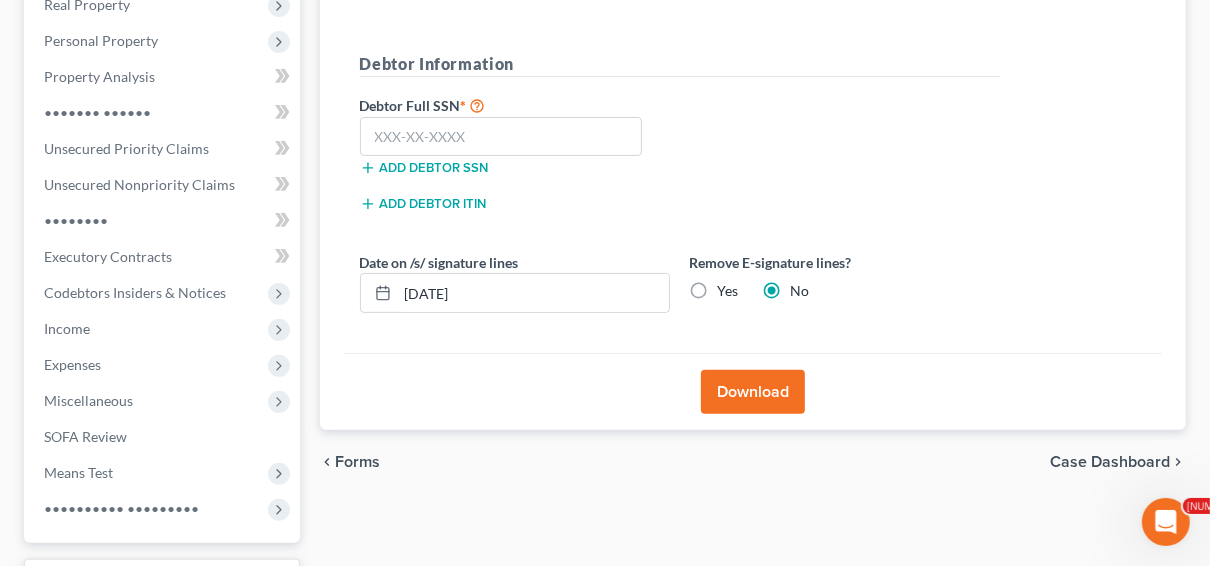 scroll, scrollTop: 254, scrollLeft: 0, axis: vertical 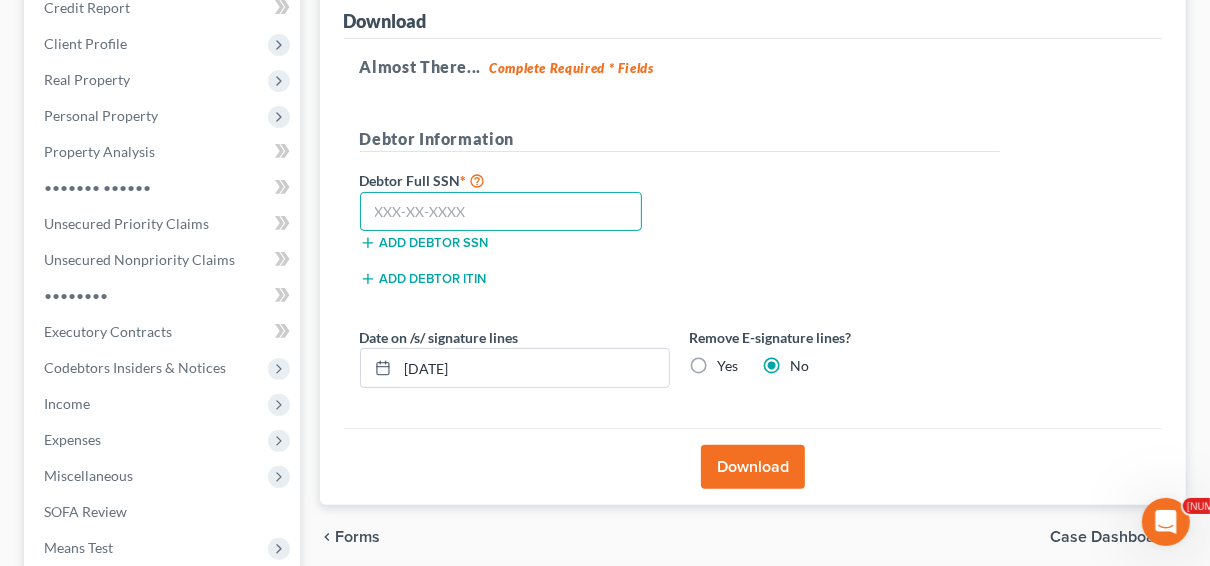 click at bounding box center (501, 212) 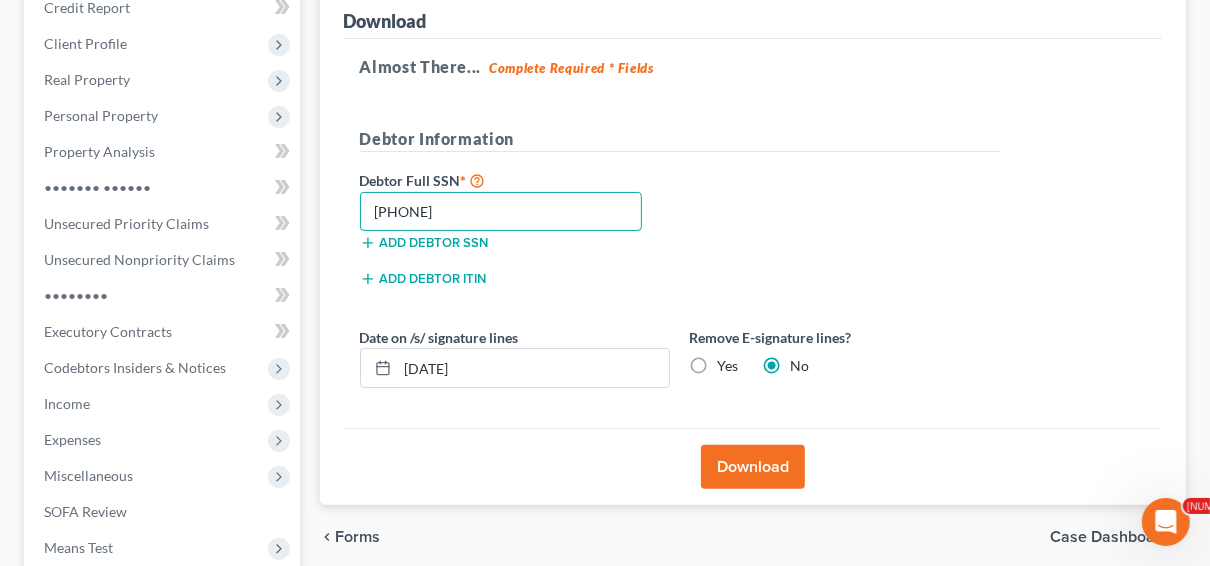 type on "[PHONE]" 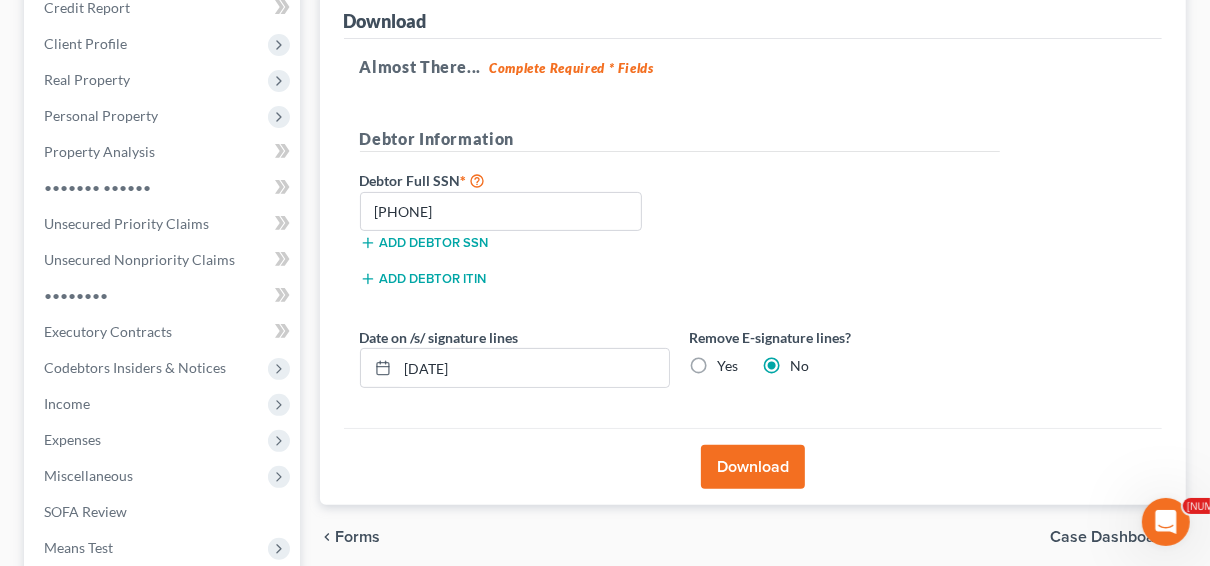 click on "Download" at bounding box center (753, 467) 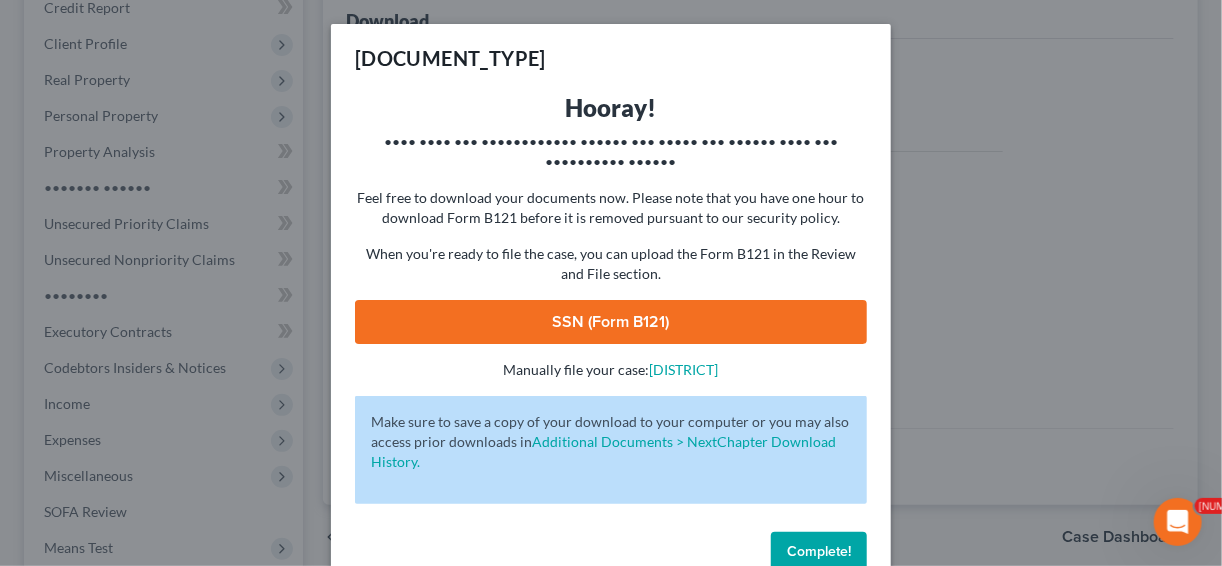 click on "SSN (Form B121)" at bounding box center [611, 322] 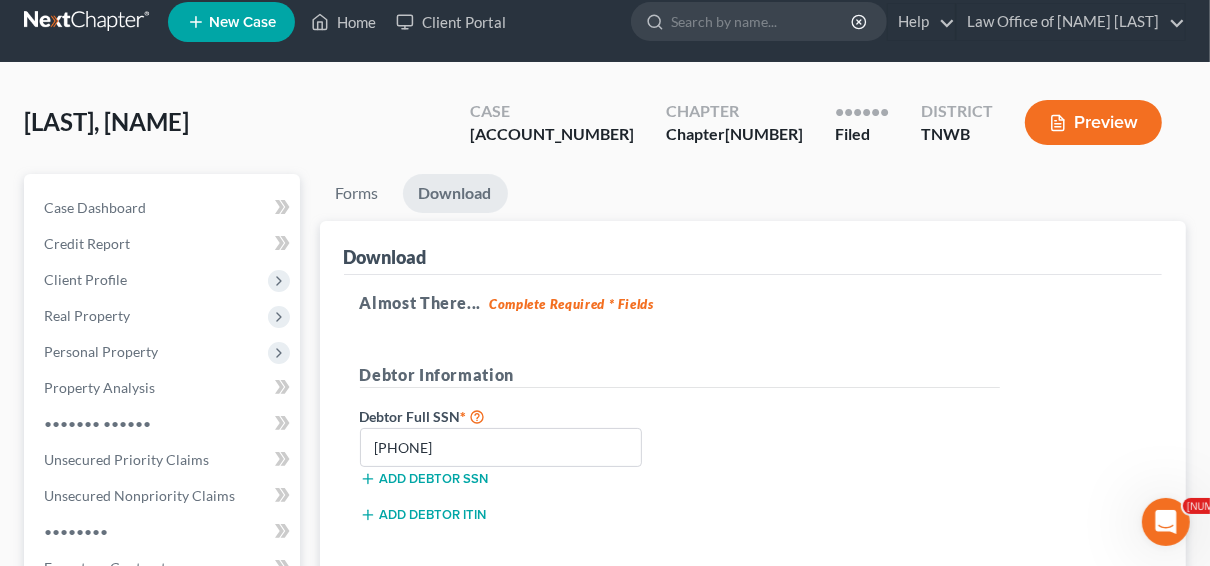 scroll, scrollTop: 0, scrollLeft: 0, axis: both 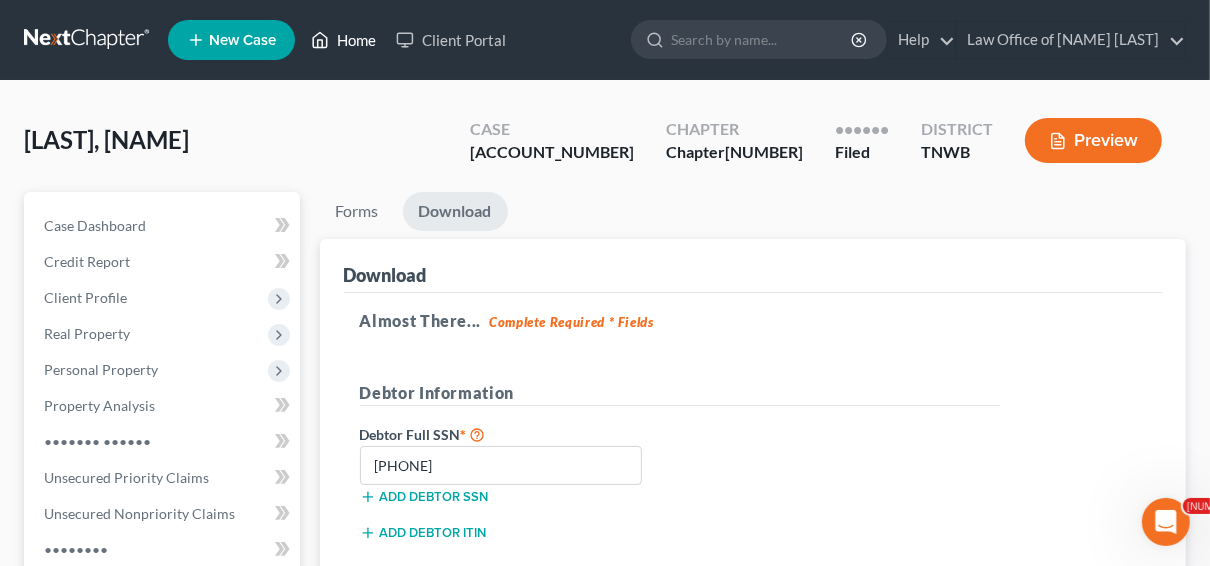 drag, startPoint x: 362, startPoint y: 39, endPoint x: 377, endPoint y: 92, distance: 55.081757 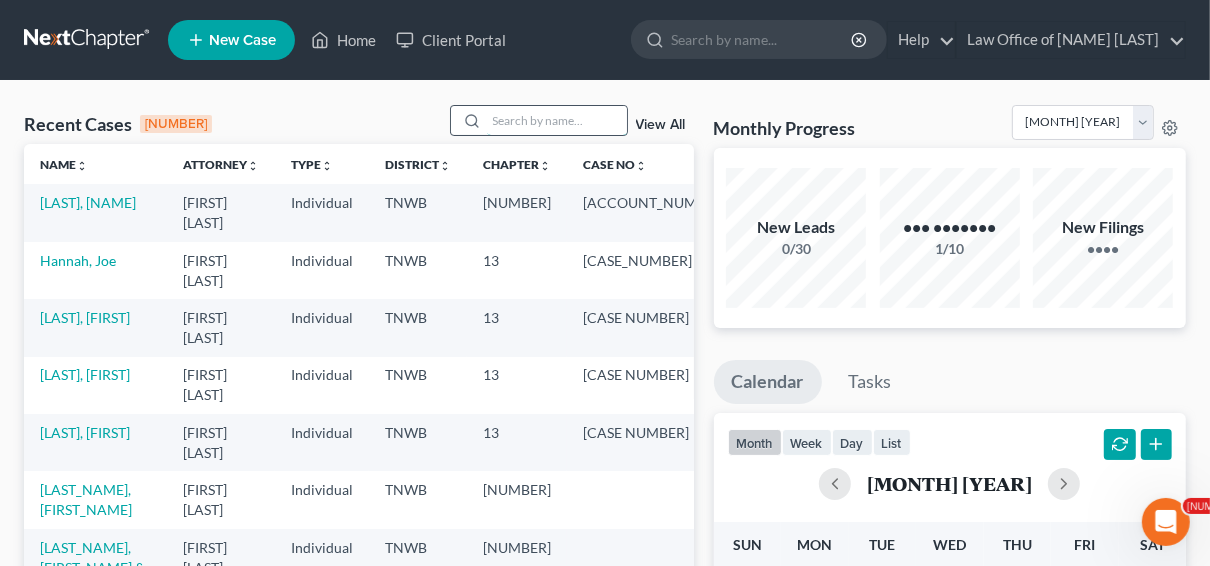 click at bounding box center (557, 120) 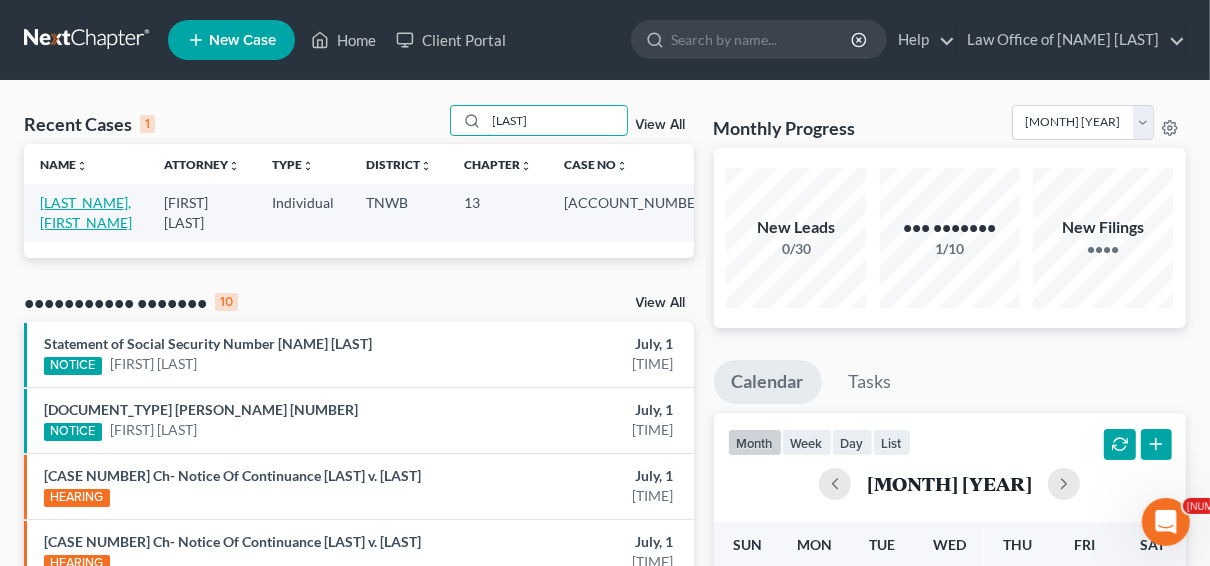 type on "[LAST]" 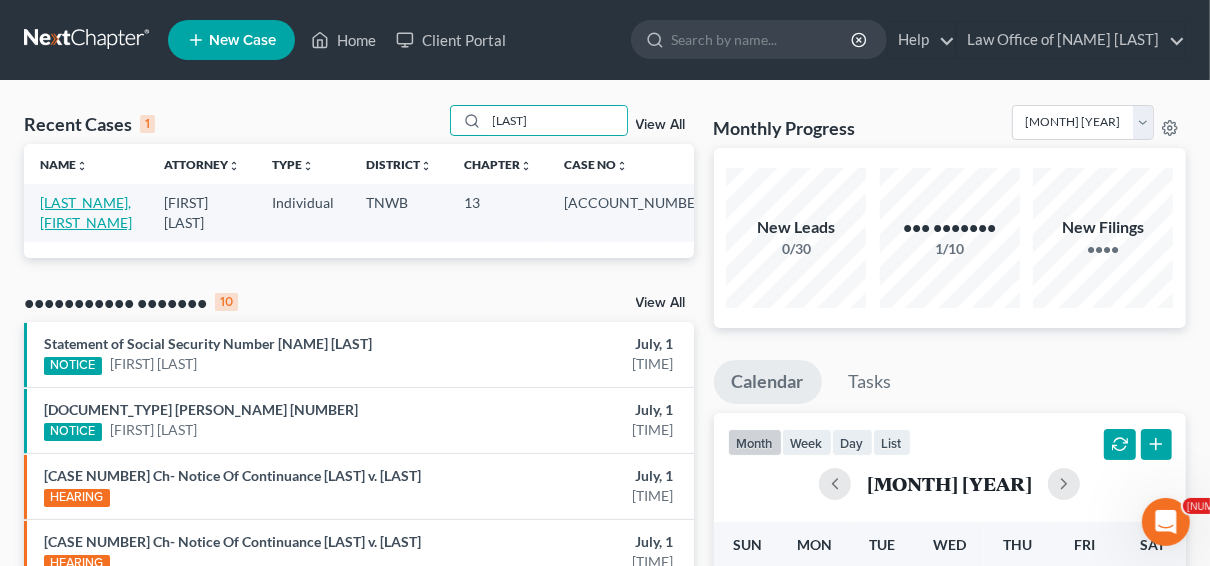 click on "[LAST_NAME], [FIRST_NAME]" at bounding box center (86, 212) 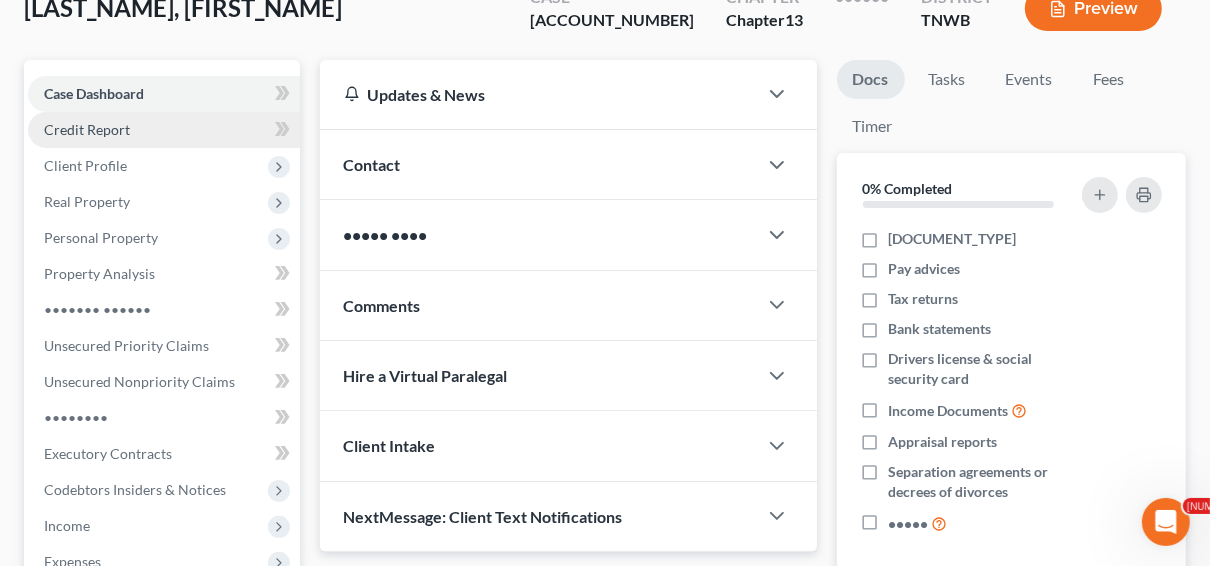 scroll, scrollTop: 160, scrollLeft: 0, axis: vertical 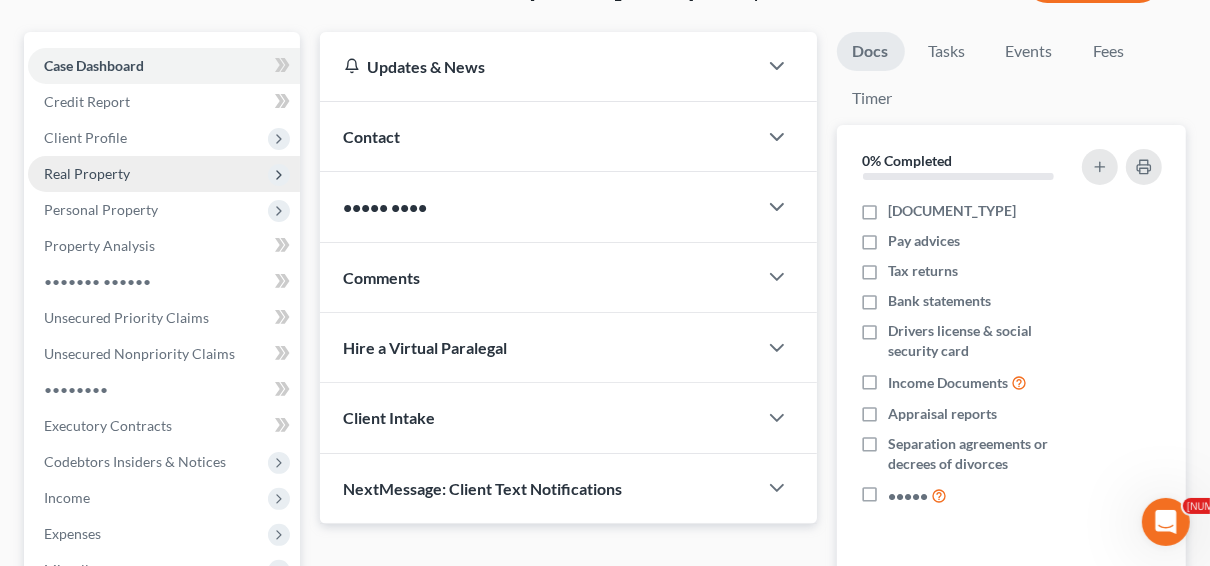 click on "Real Property" at bounding box center [0, 0] 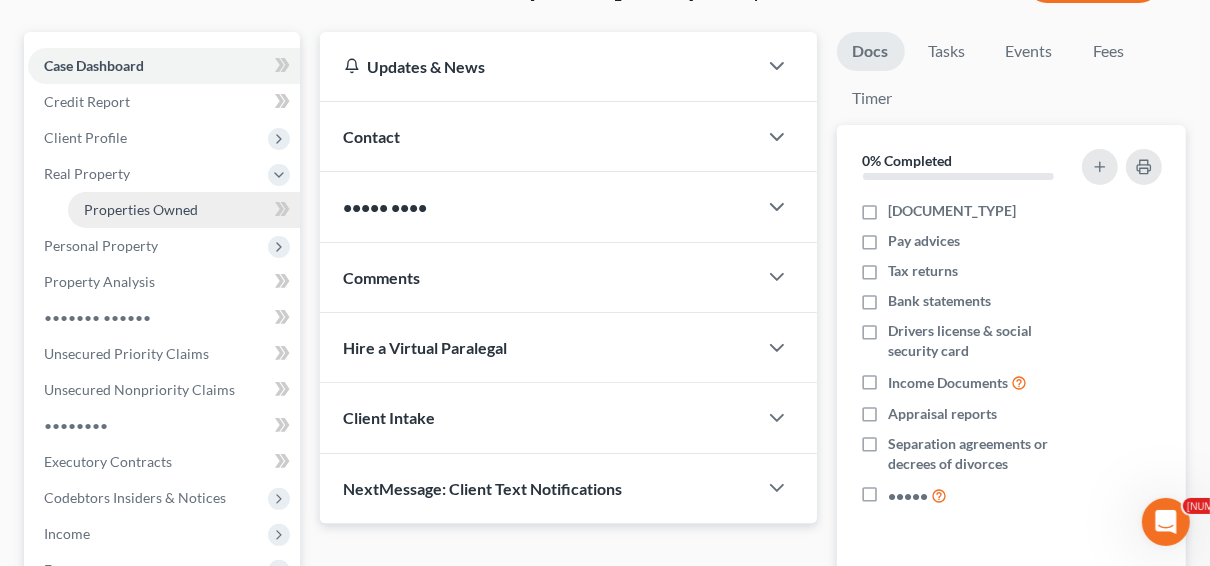 click on "Properties Owned" at bounding box center [184, 210] 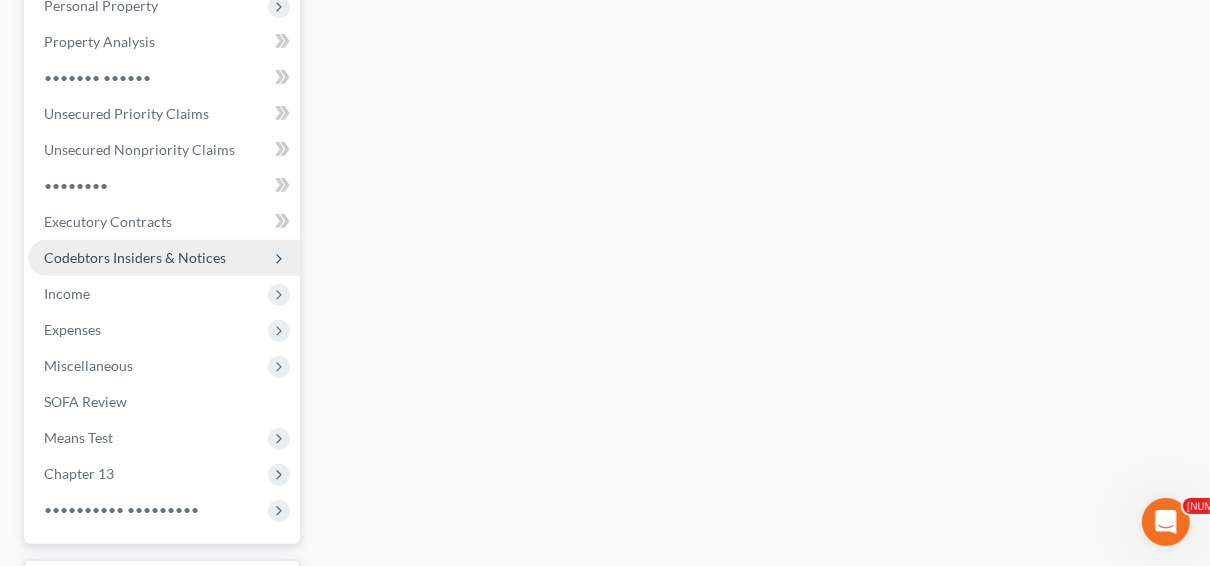 scroll, scrollTop: 480, scrollLeft: 0, axis: vertical 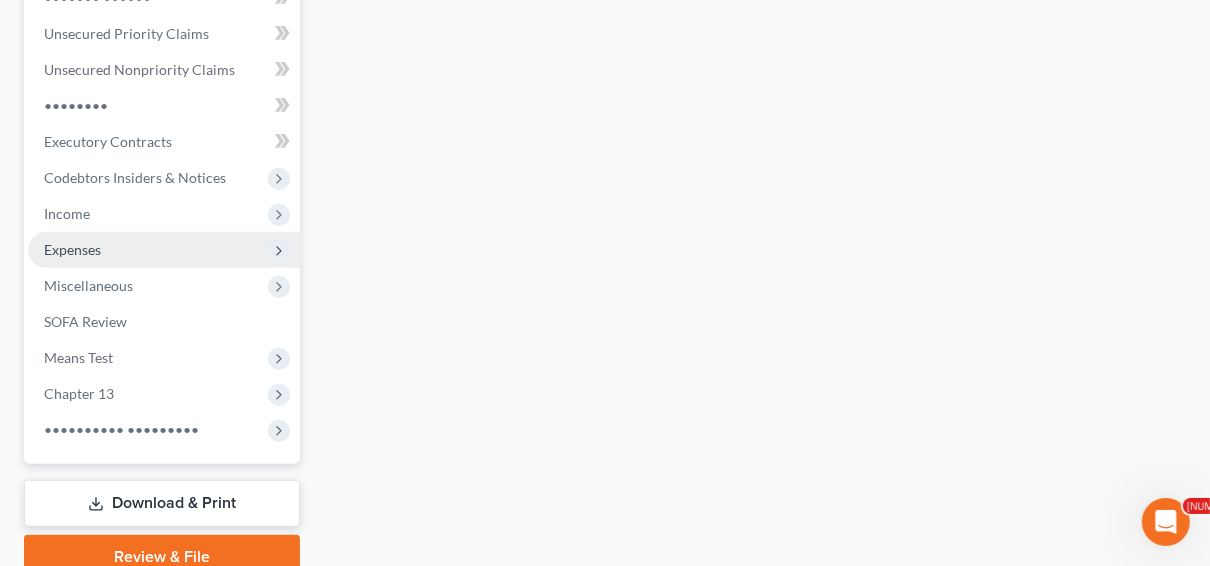 click on "Expenses" at bounding box center (0, 0) 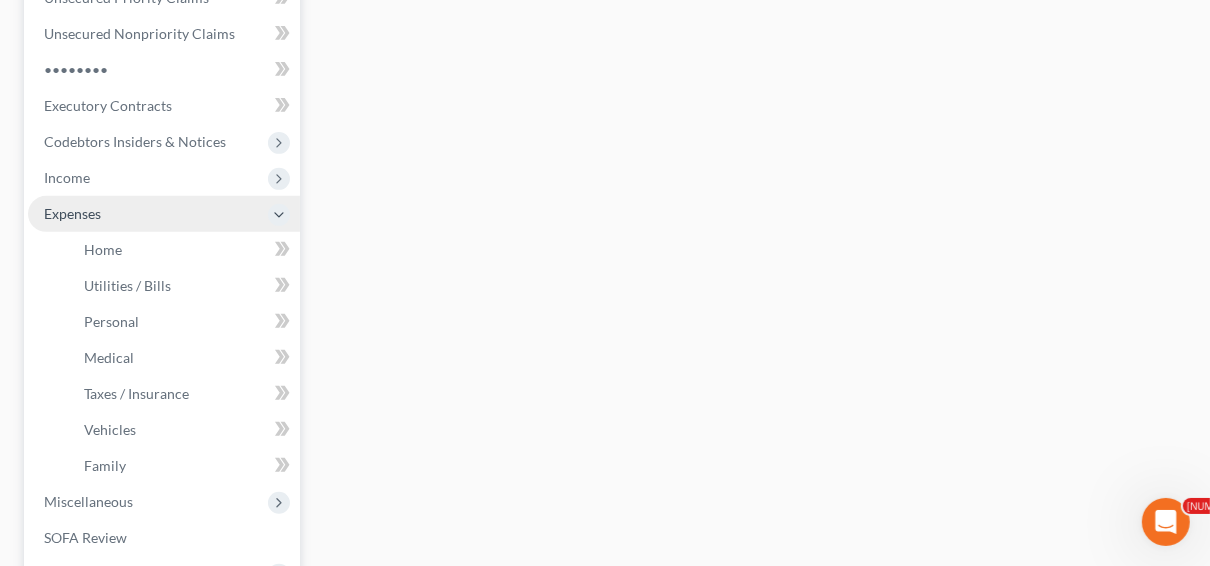 scroll, scrollTop: 444, scrollLeft: 0, axis: vertical 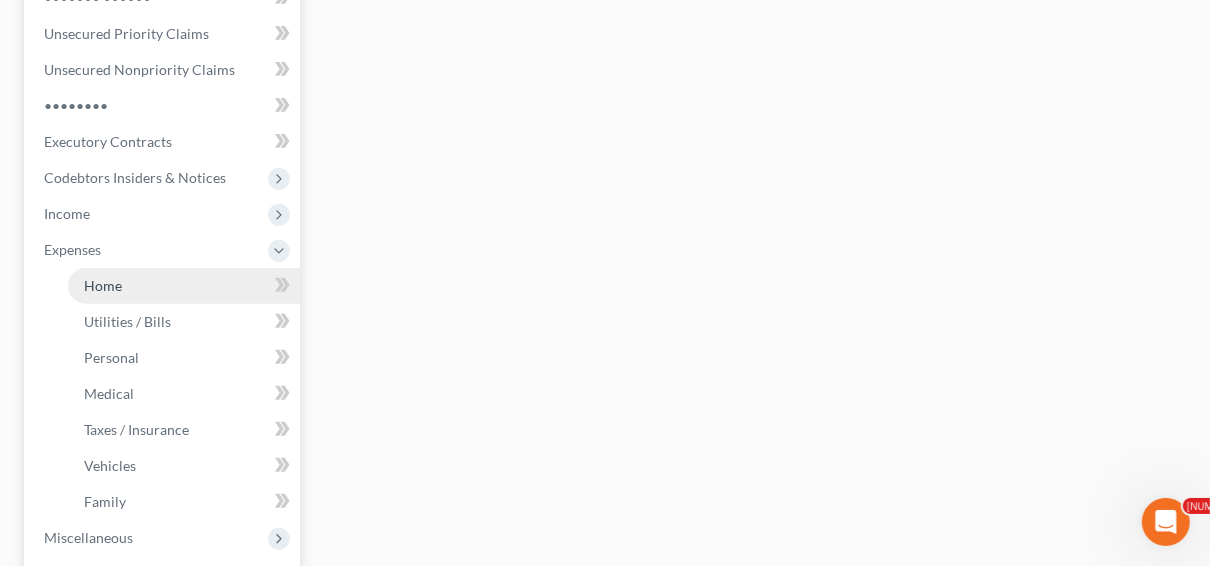 click on "Home" at bounding box center (184, 286) 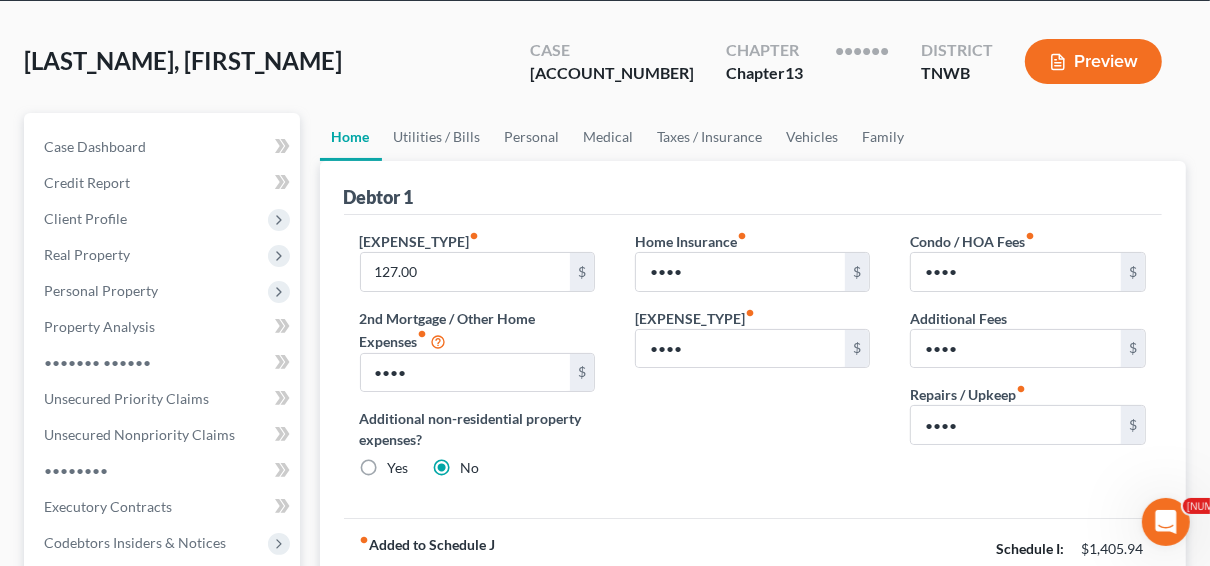 scroll, scrollTop: 80, scrollLeft: 0, axis: vertical 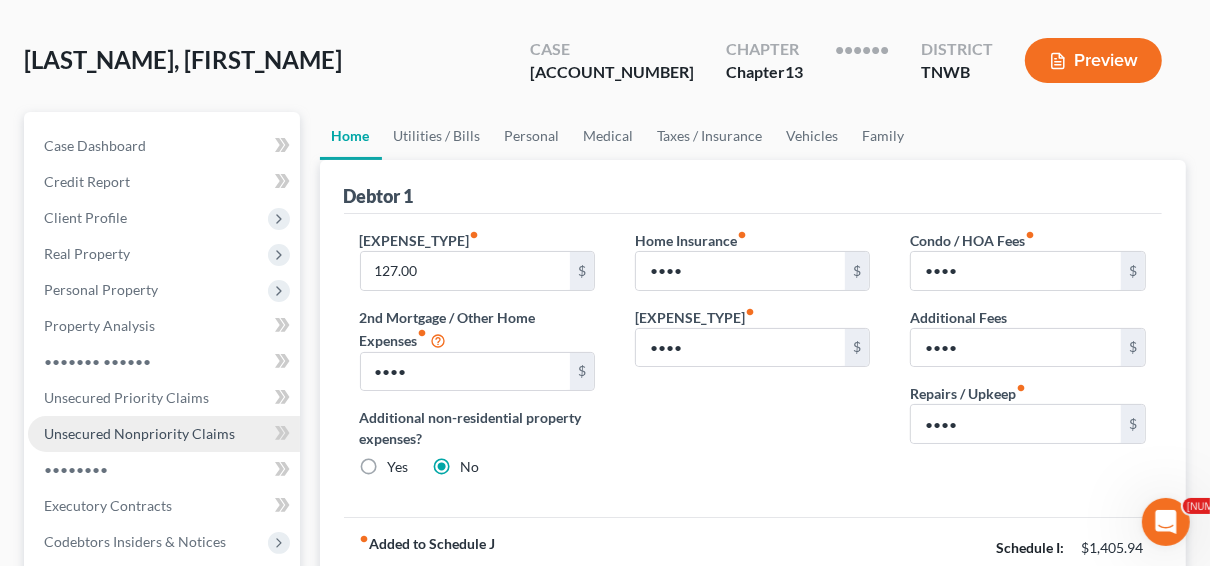 click on "Unsecured Nonpriority Claims" at bounding box center (139, 433) 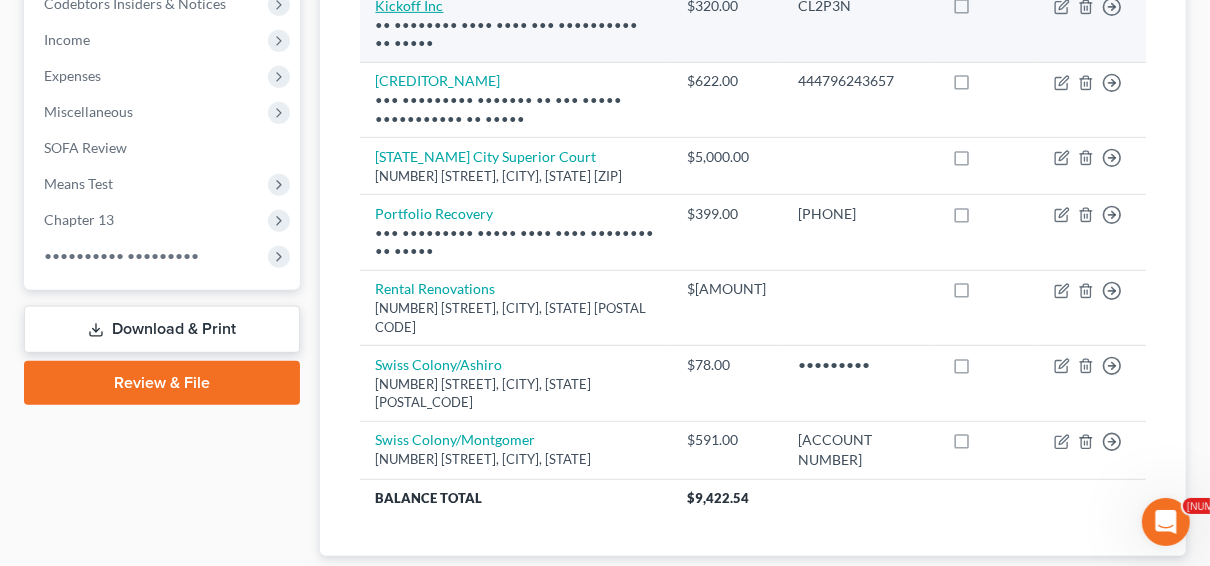 scroll, scrollTop: 640, scrollLeft: 0, axis: vertical 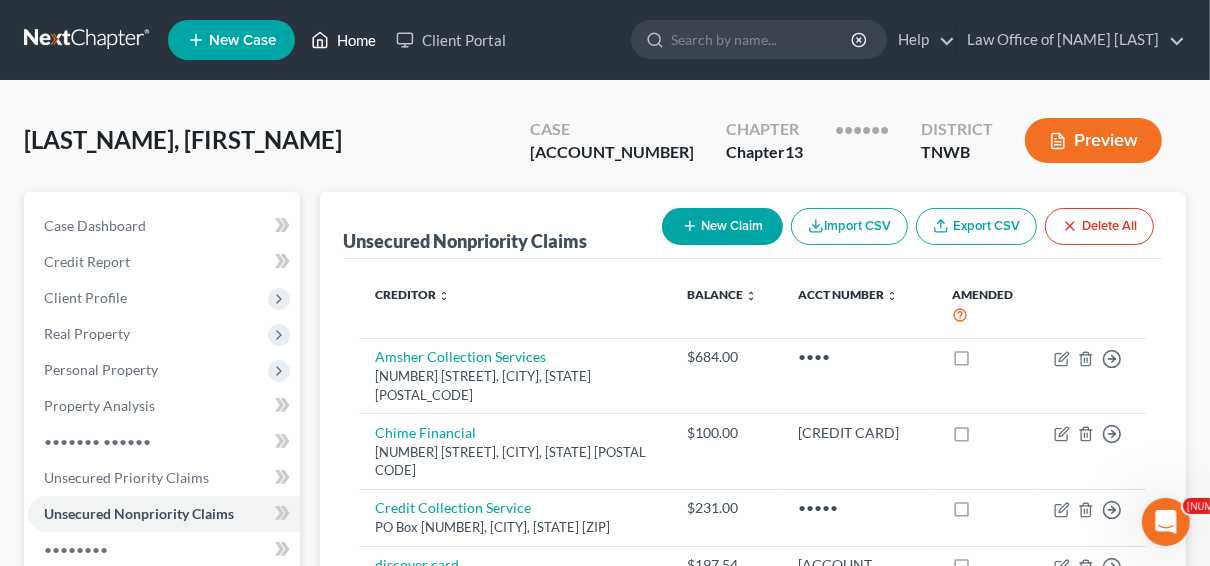 click on "Home" at bounding box center [343, 40] 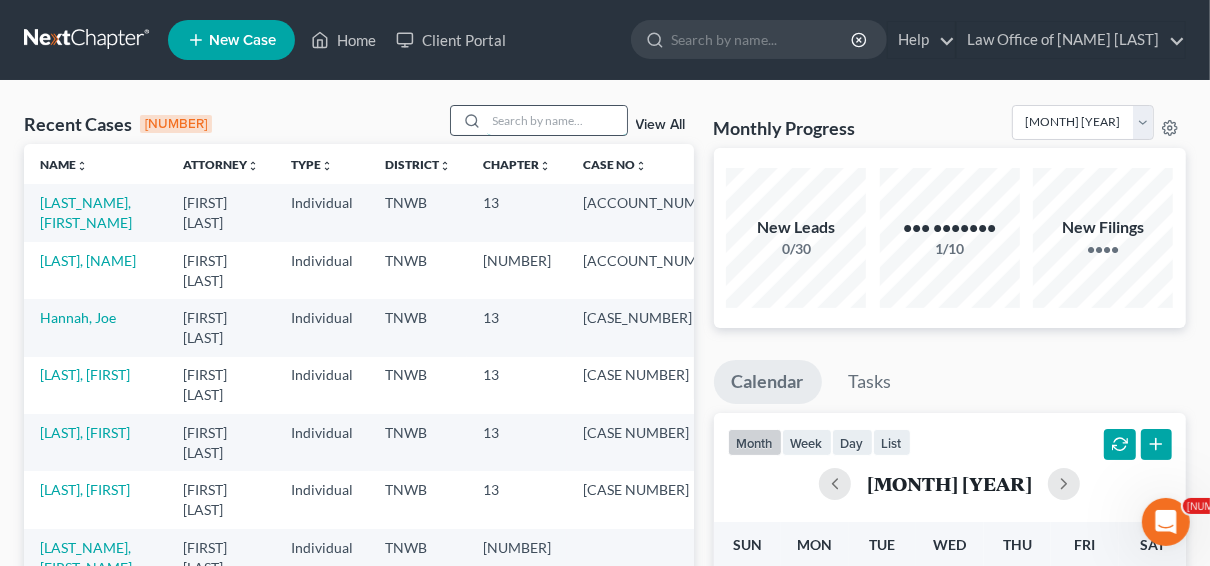 click at bounding box center [557, 120] 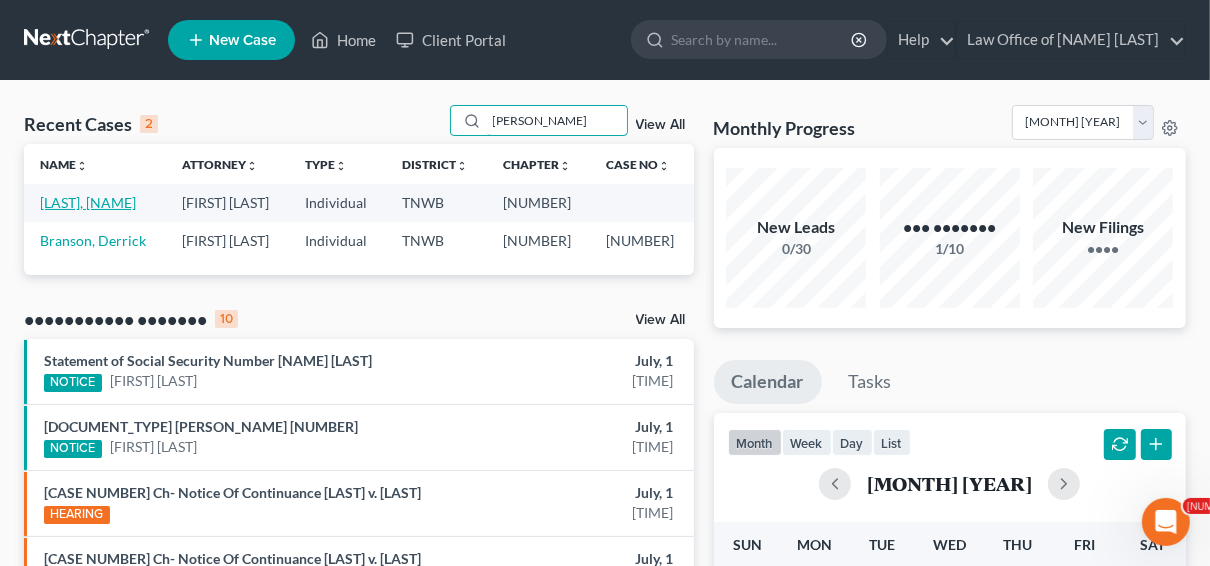 type on "[PERSON_NAME]" 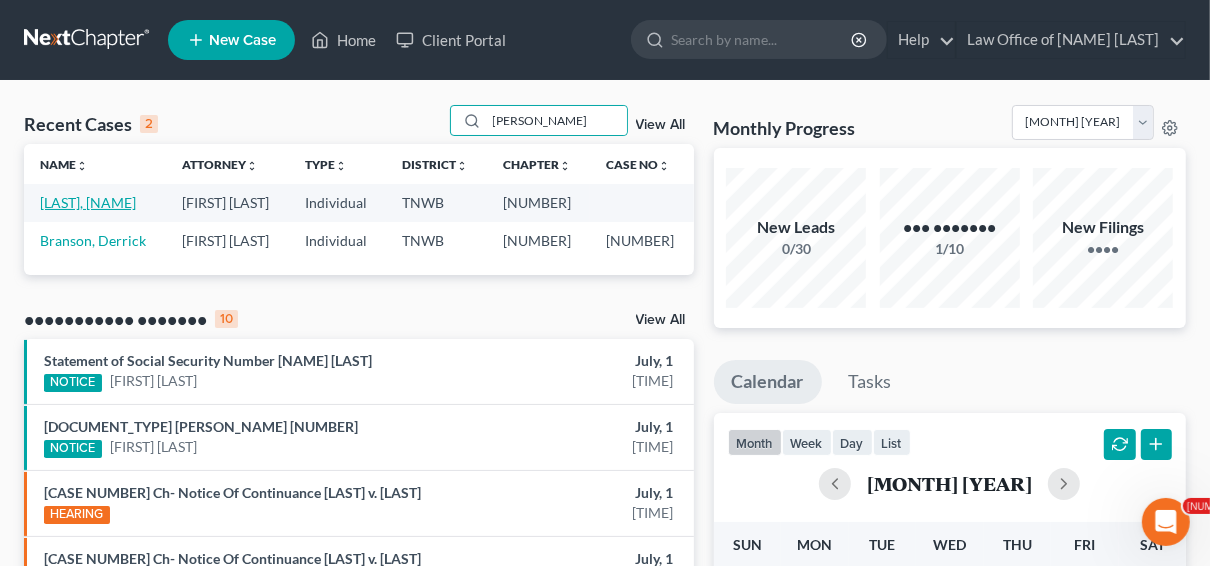 click on "[LAST], [NAME]" at bounding box center [88, 202] 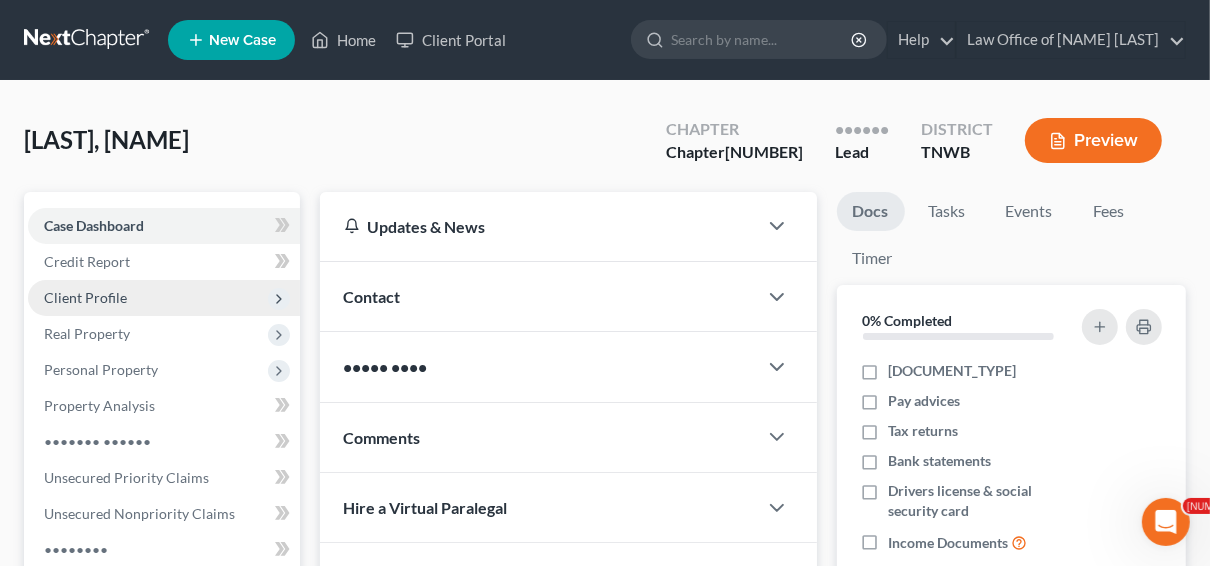 click on "Client Profile" at bounding box center (0, 0) 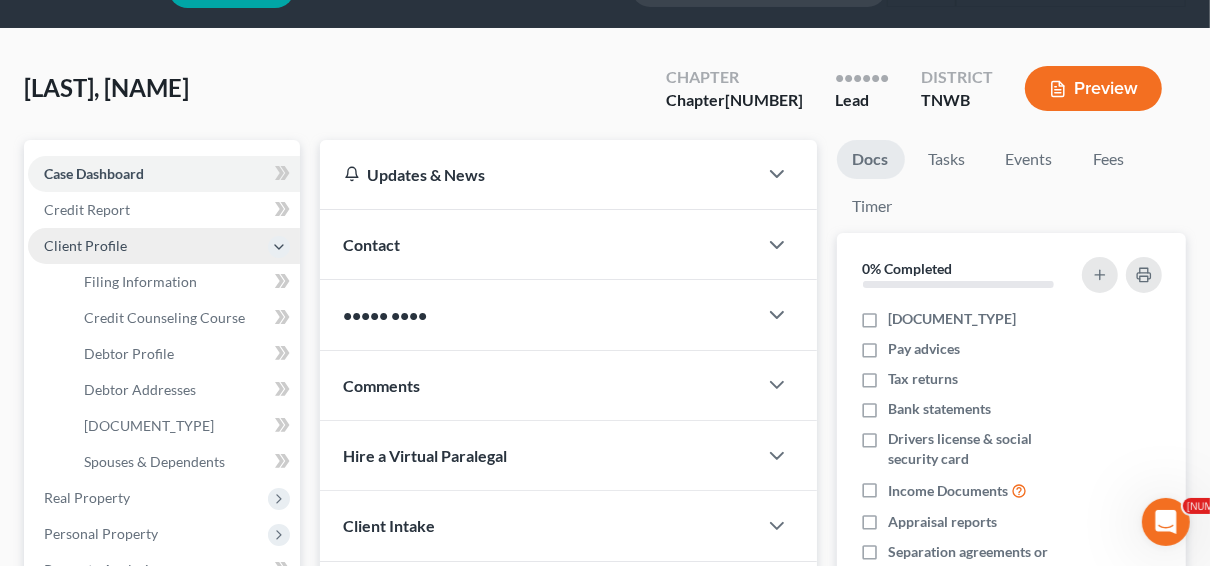 scroll, scrollTop: 80, scrollLeft: 0, axis: vertical 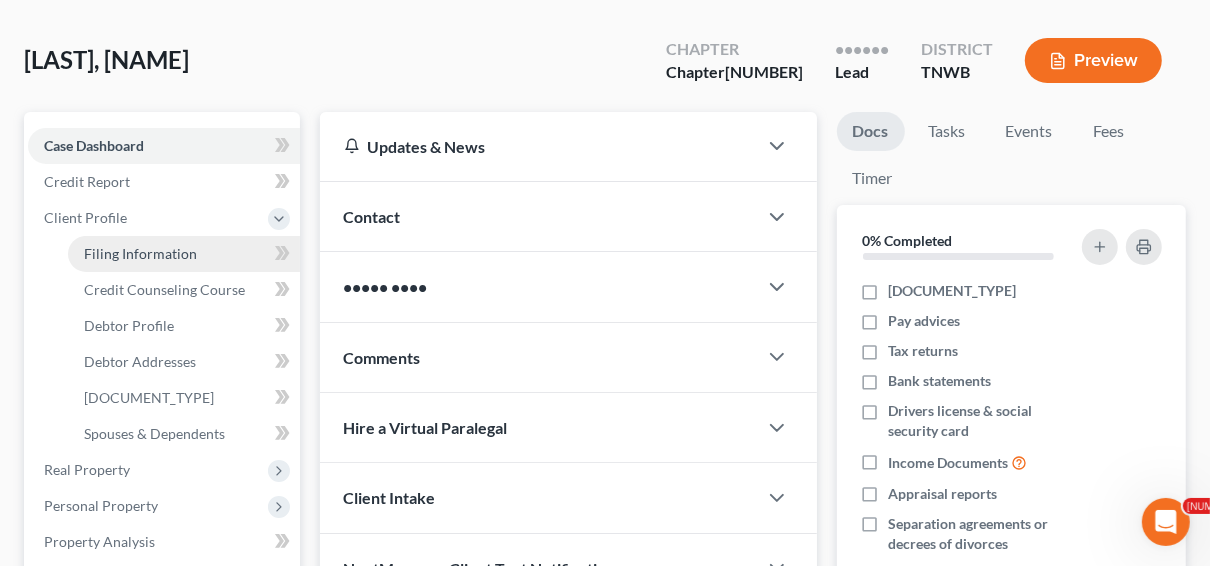 click on "Filing Information" at bounding box center (140, 253) 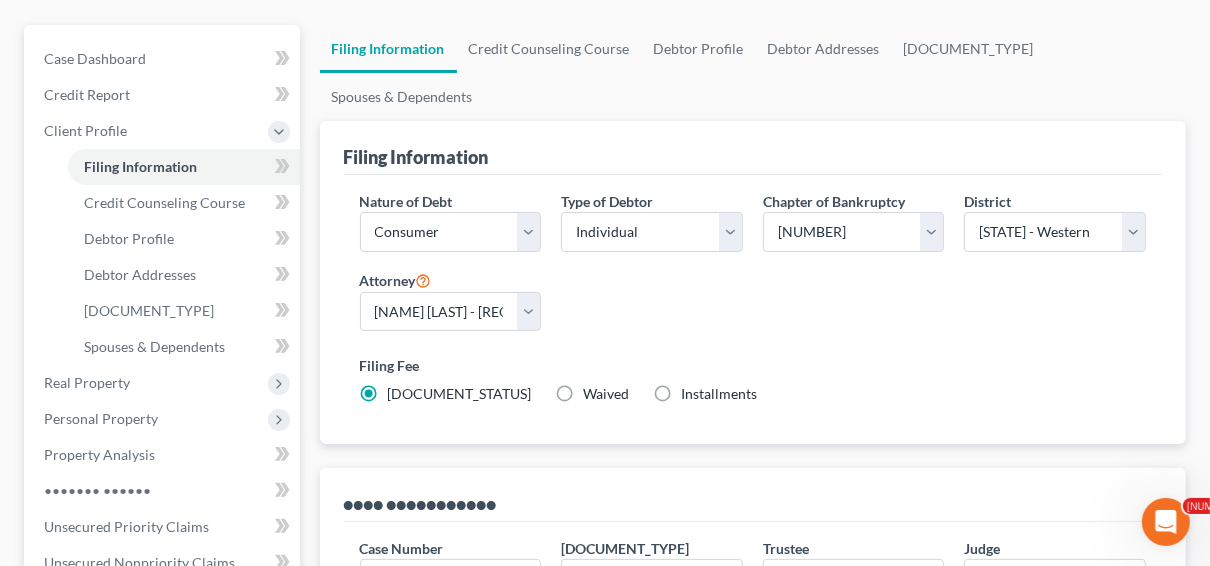 scroll, scrollTop: 160, scrollLeft: 0, axis: vertical 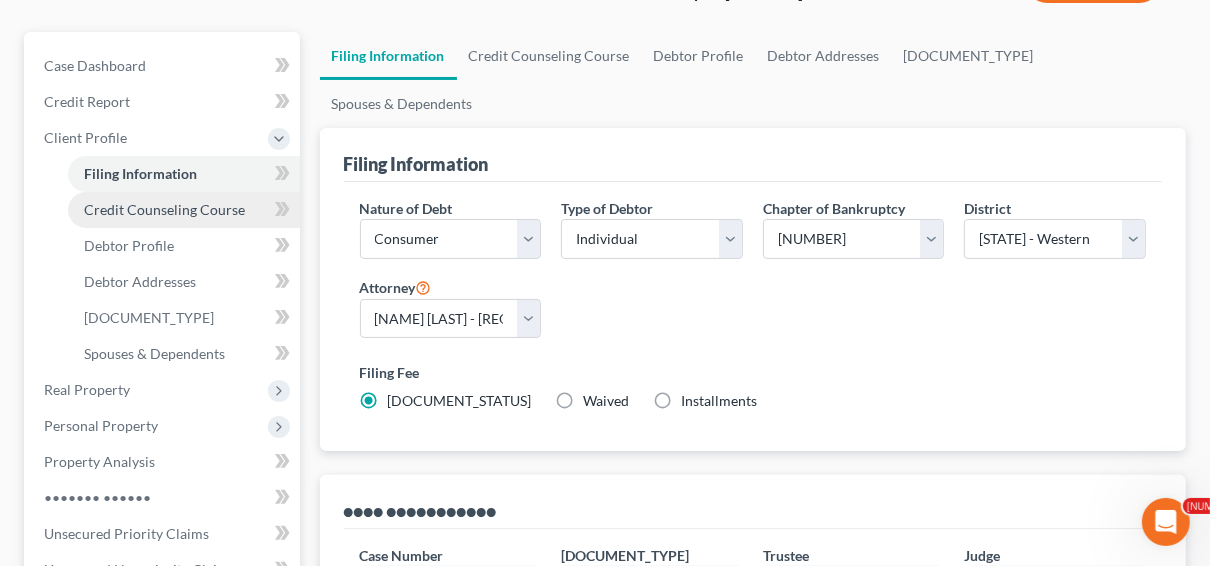 click on "Credit Counseling Course" at bounding box center (164, 209) 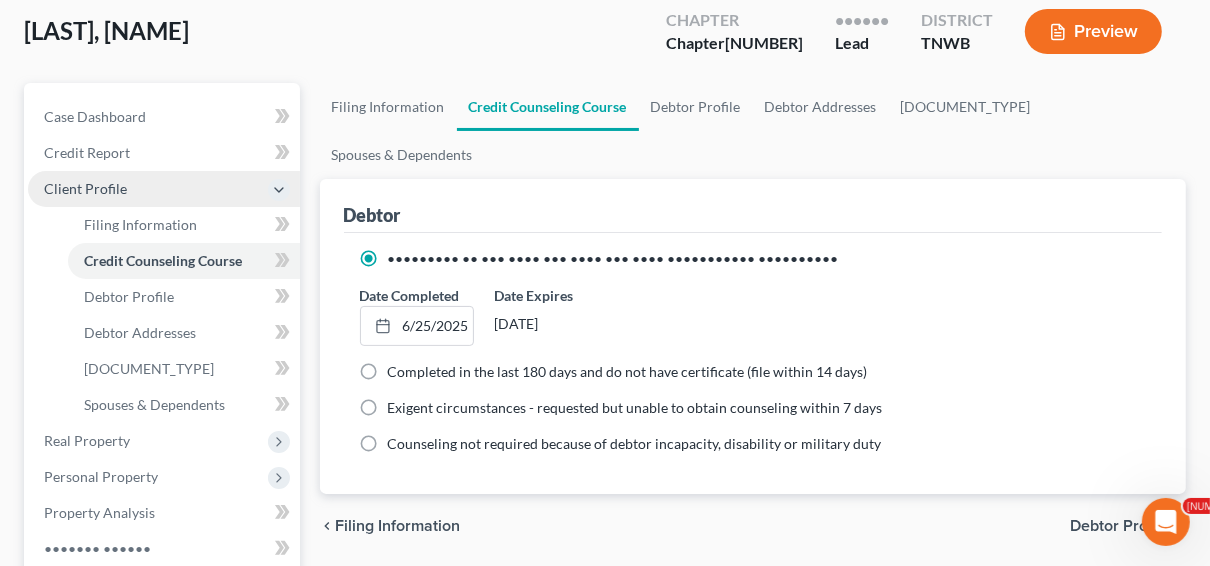scroll, scrollTop: 160, scrollLeft: 0, axis: vertical 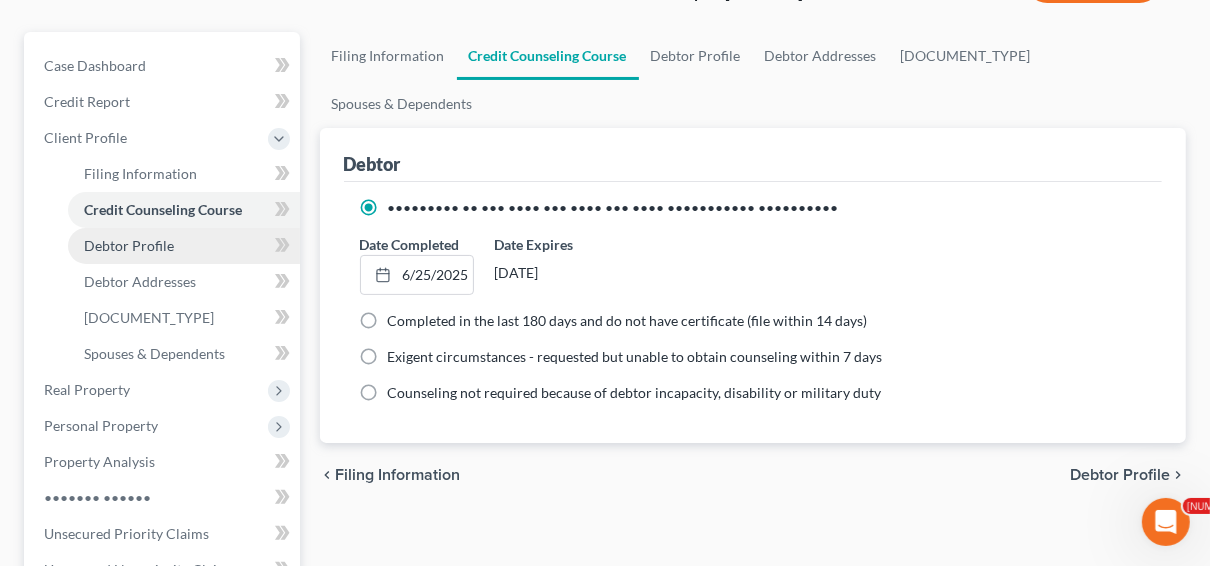 click on "Debtor Profile" at bounding box center (129, 245) 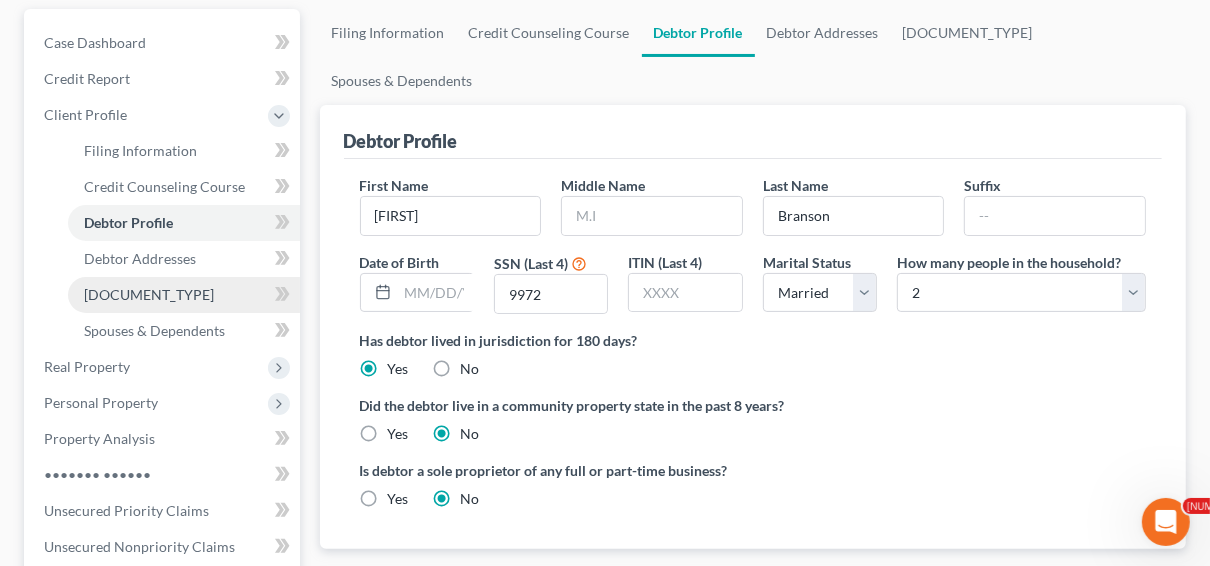 scroll, scrollTop: 240, scrollLeft: 0, axis: vertical 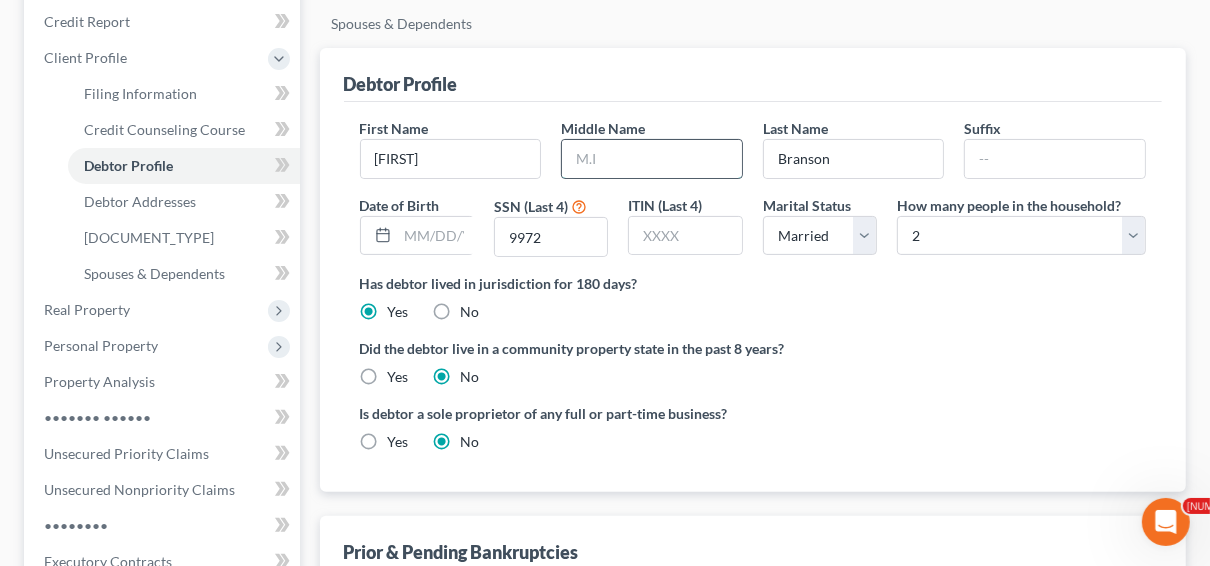 click at bounding box center (652, 159) 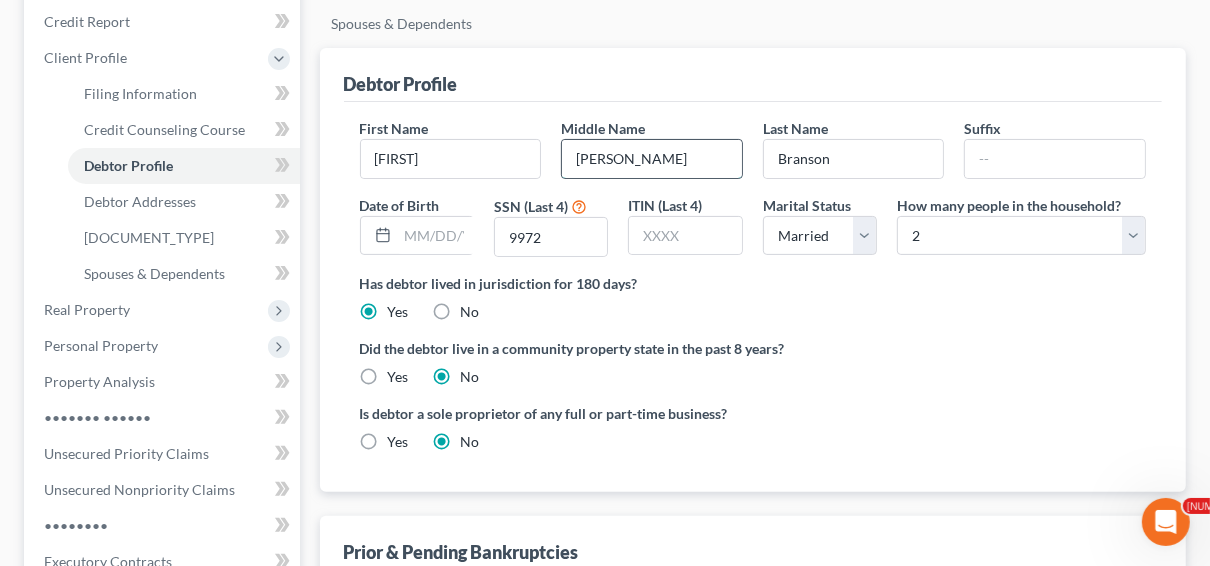 type on "[PERSON_NAME]" 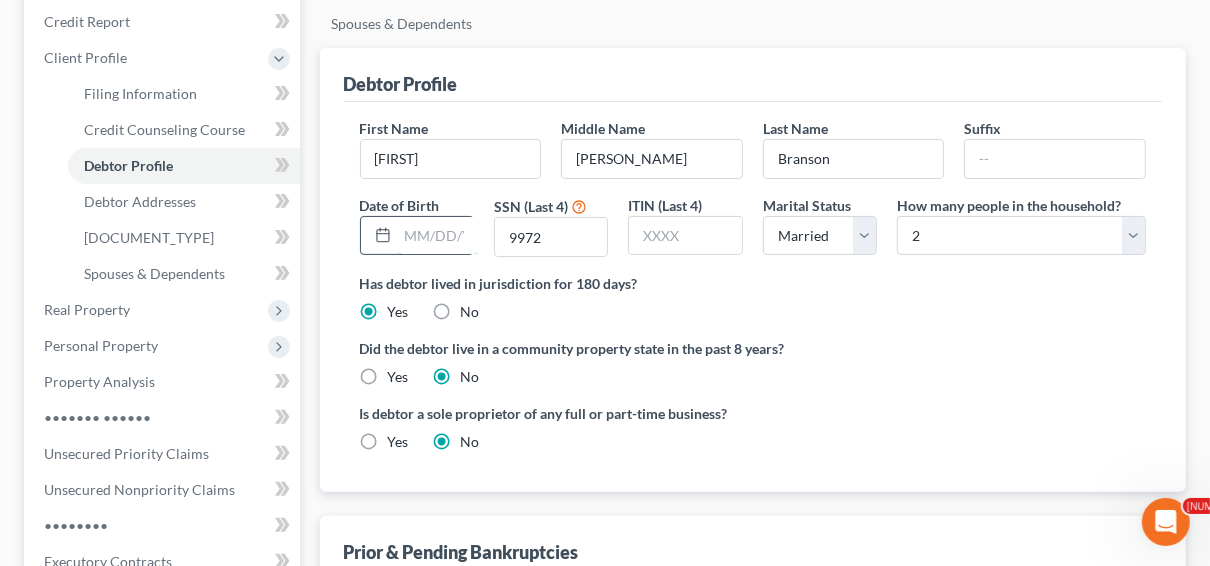 click at bounding box center [438, 236] 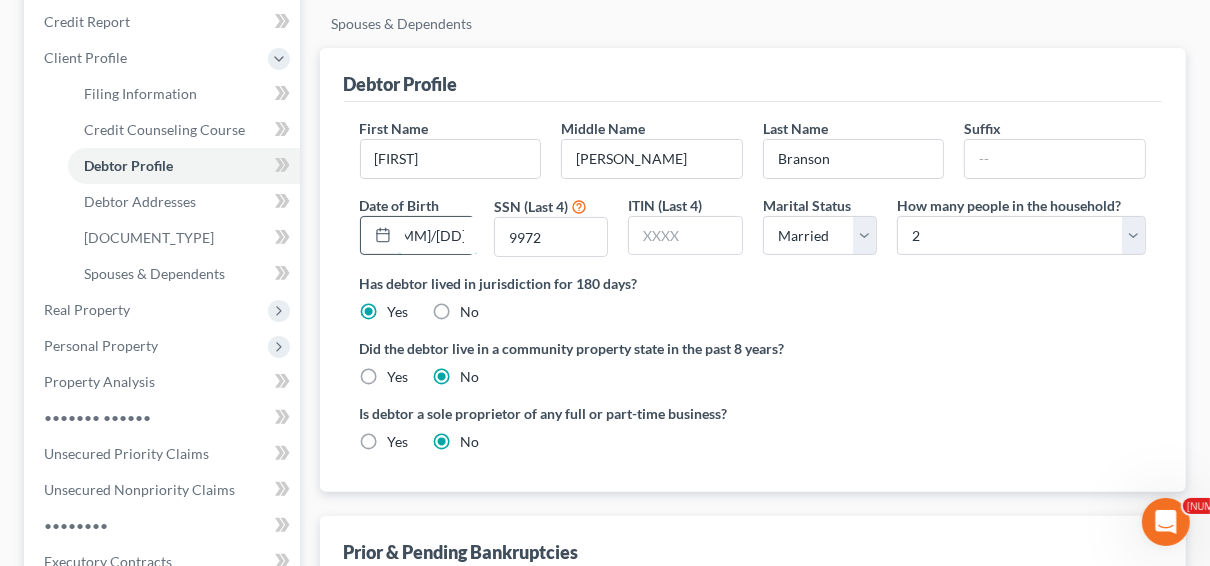 scroll, scrollTop: 0, scrollLeft: 16, axis: horizontal 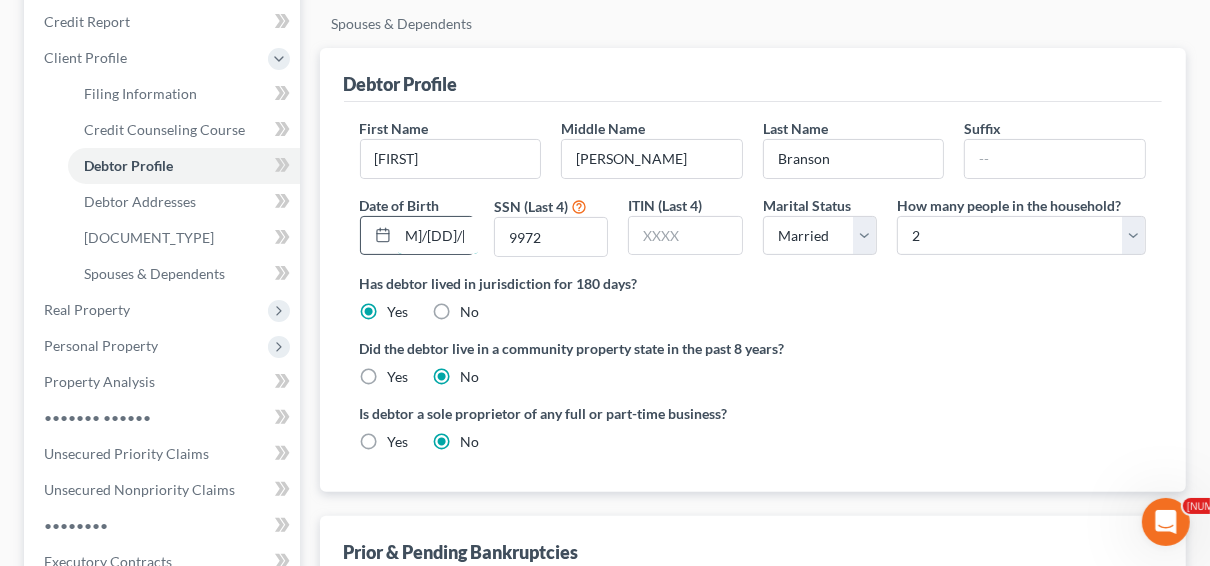 type on "[MM]/[DD]/[YYYY]" 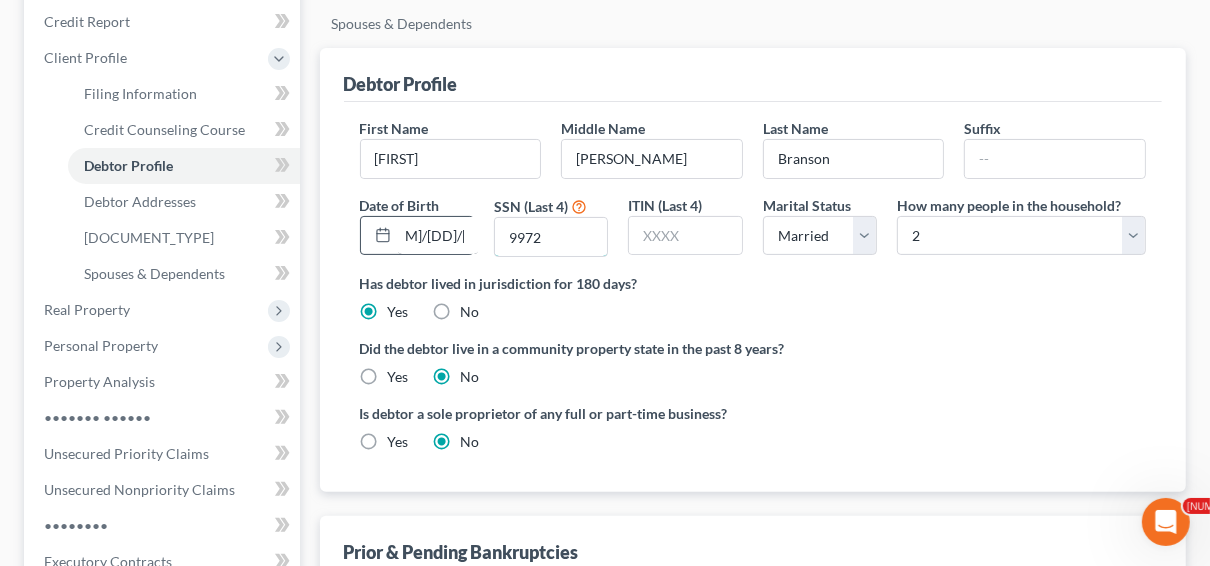 scroll, scrollTop: 0, scrollLeft: 0, axis: both 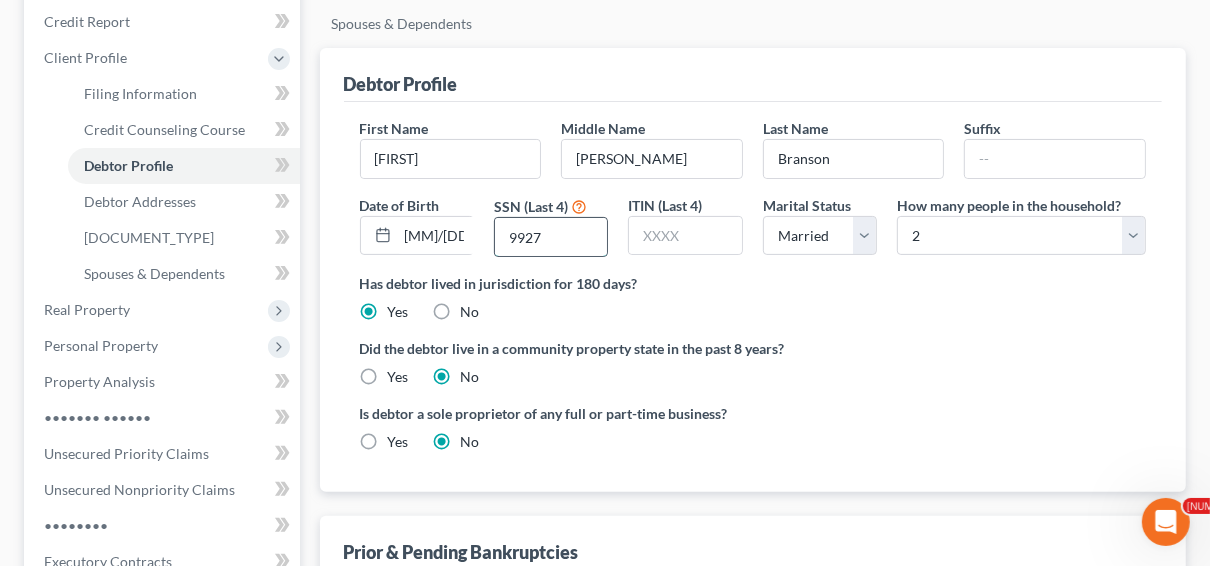 type on "9927" 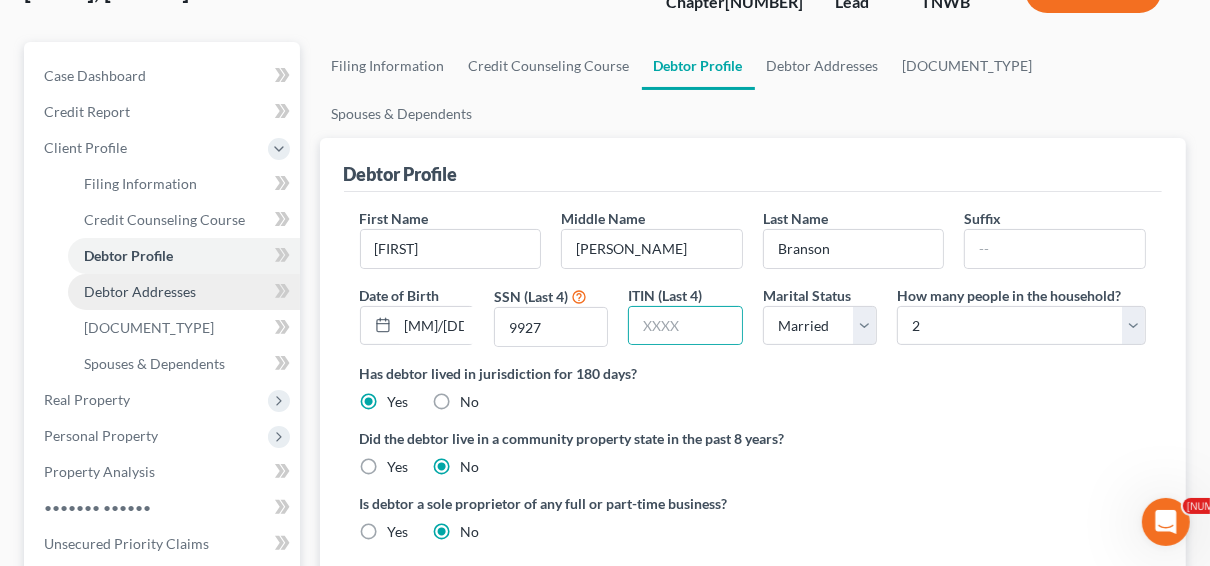 click on "Debtor Addresses" at bounding box center (140, 291) 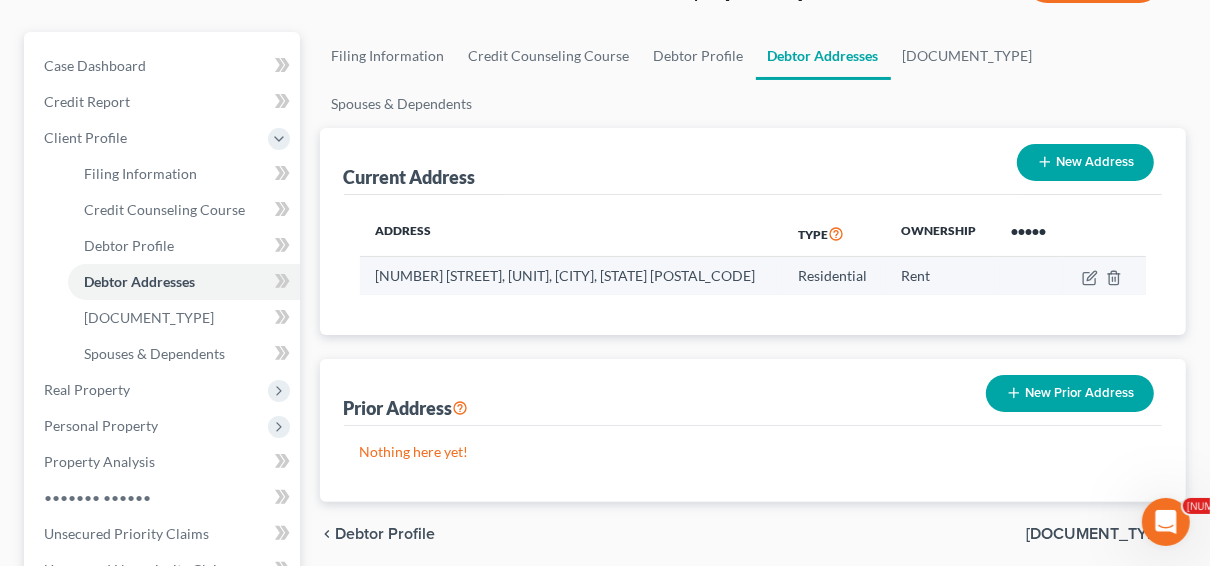 scroll, scrollTop: 240, scrollLeft: 0, axis: vertical 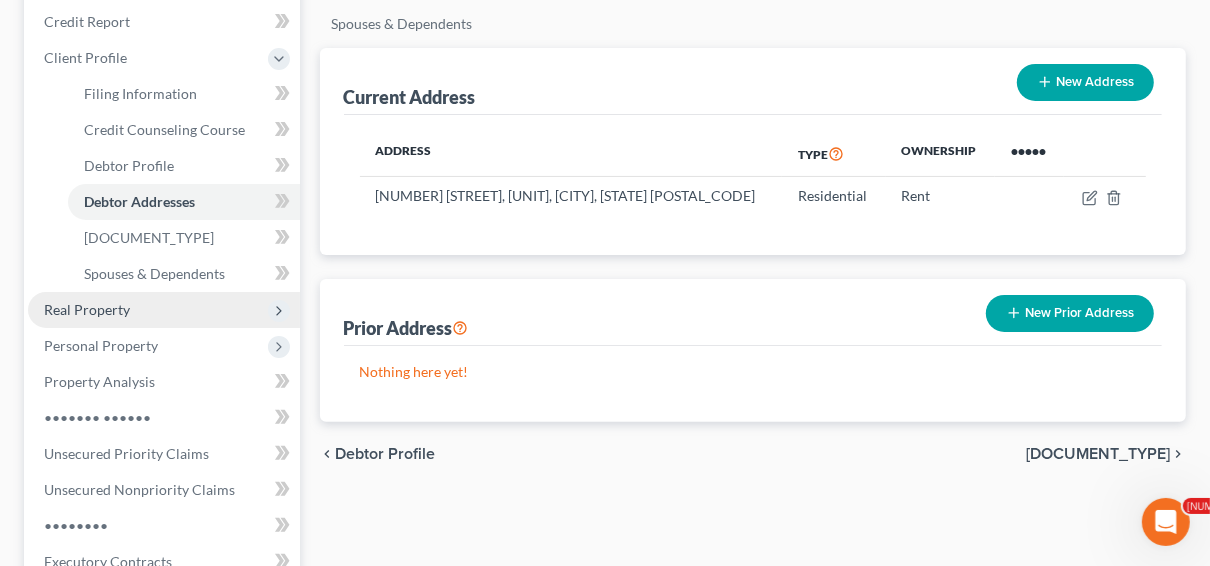 click on "Real Property" at bounding box center [0, 0] 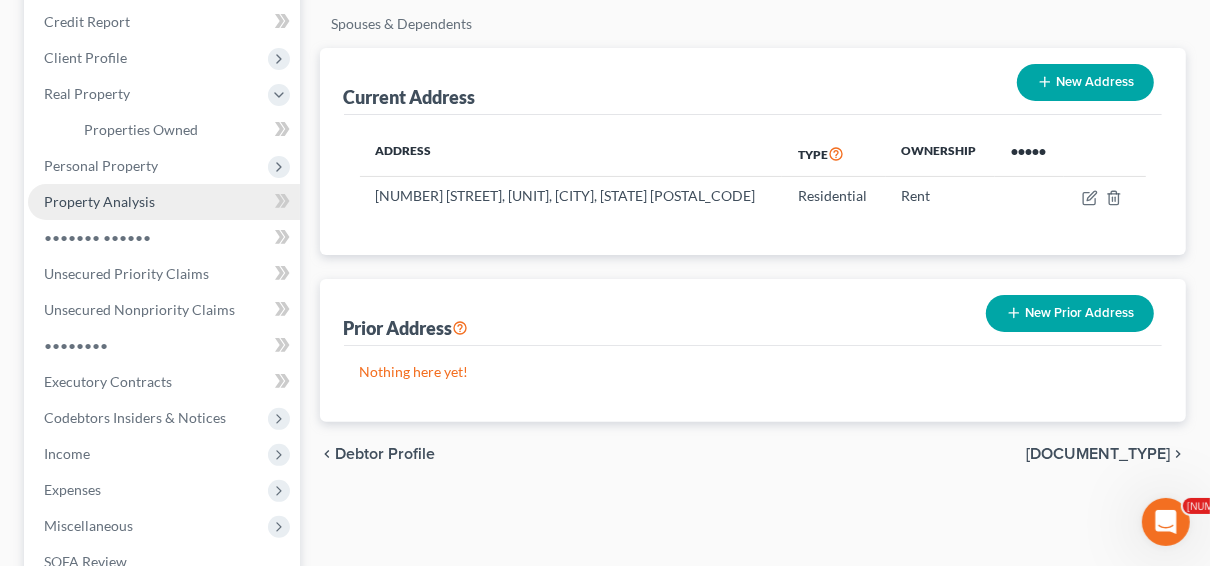 click on "Property Analysis" at bounding box center (99, 201) 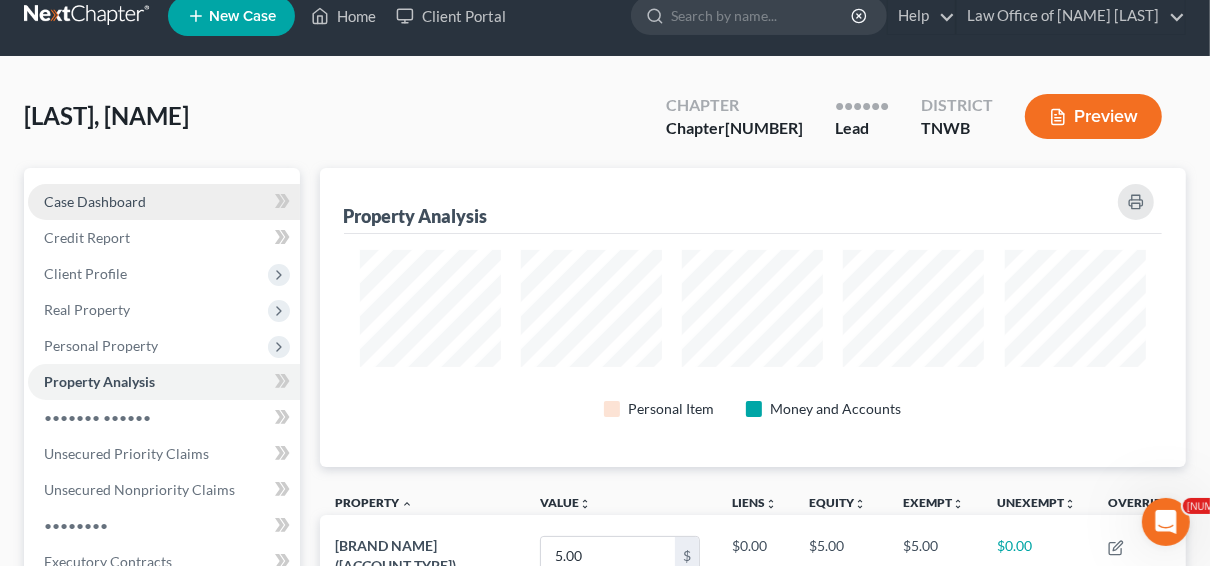 scroll, scrollTop: 0, scrollLeft: 0, axis: both 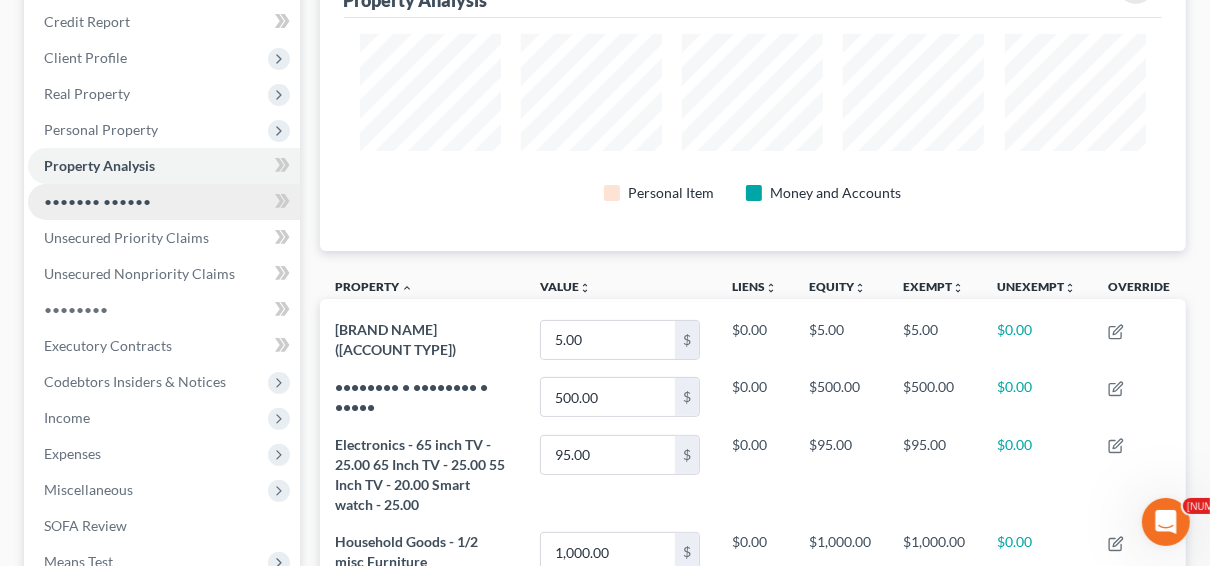 click on "••••••• ••••••" at bounding box center [97, 201] 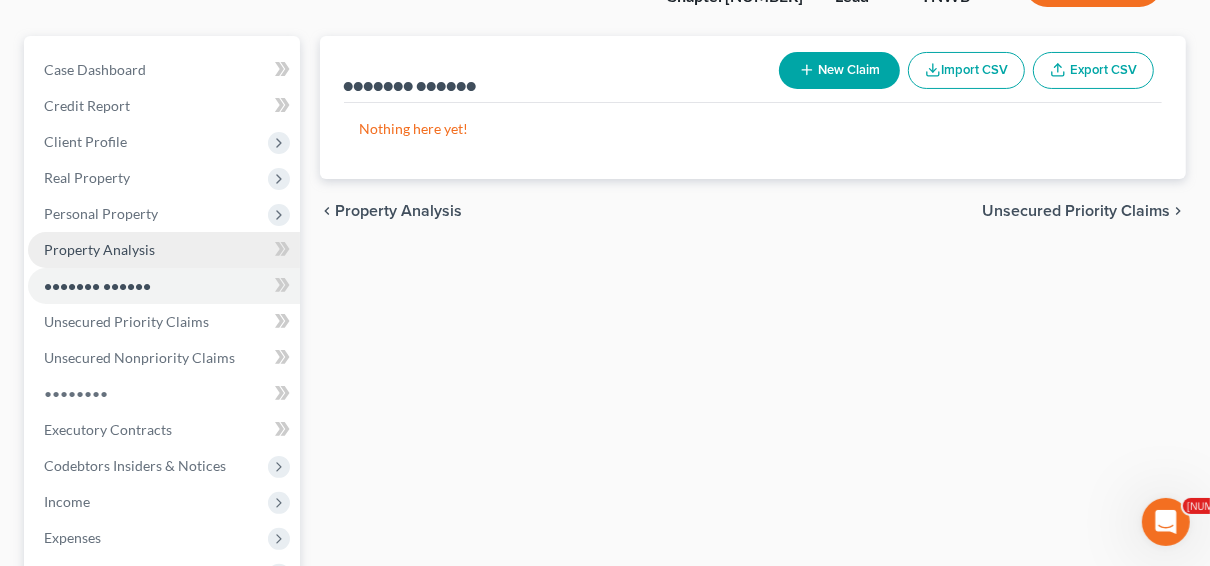 scroll, scrollTop: 160, scrollLeft: 0, axis: vertical 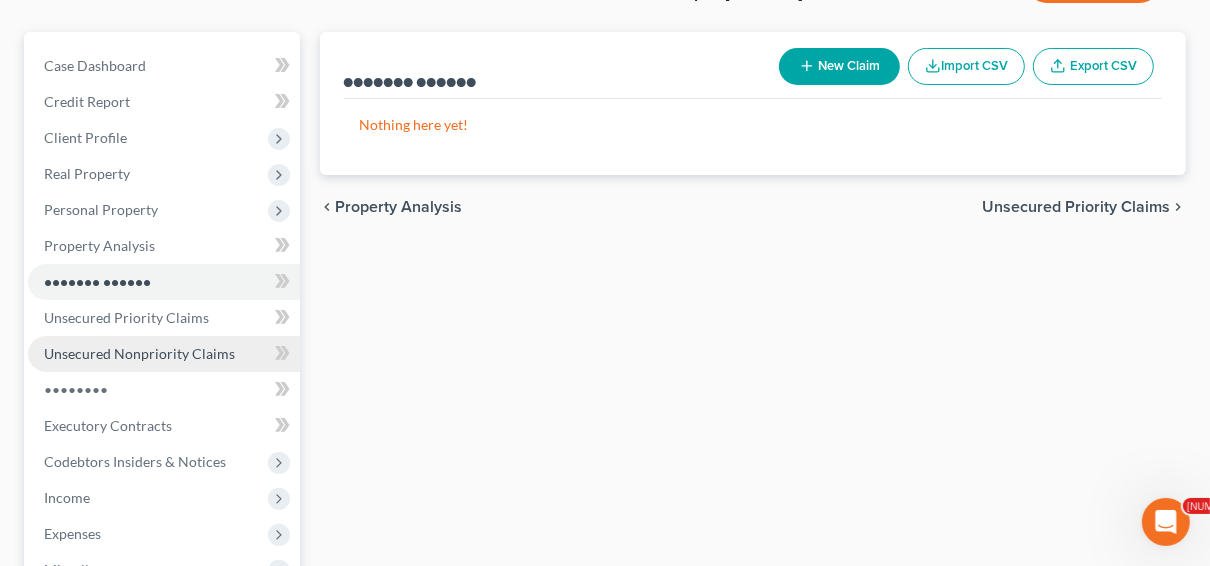 click on "Unsecured Nonpriority Claims" at bounding box center (139, 353) 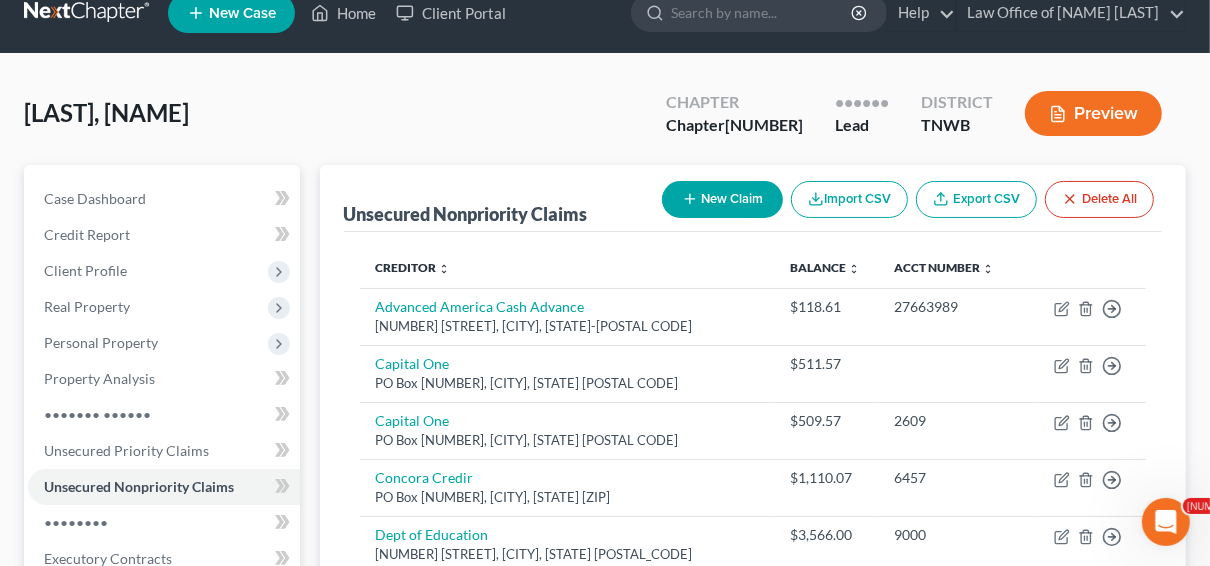 scroll, scrollTop: 0, scrollLeft: 0, axis: both 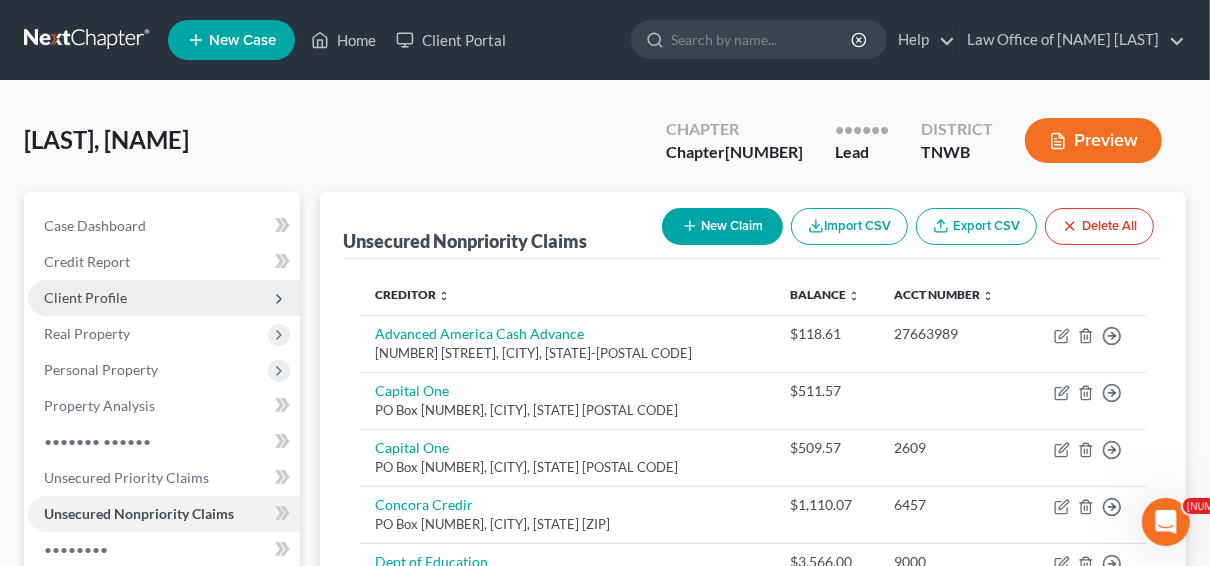 click on "Client Profile" at bounding box center (0, 0) 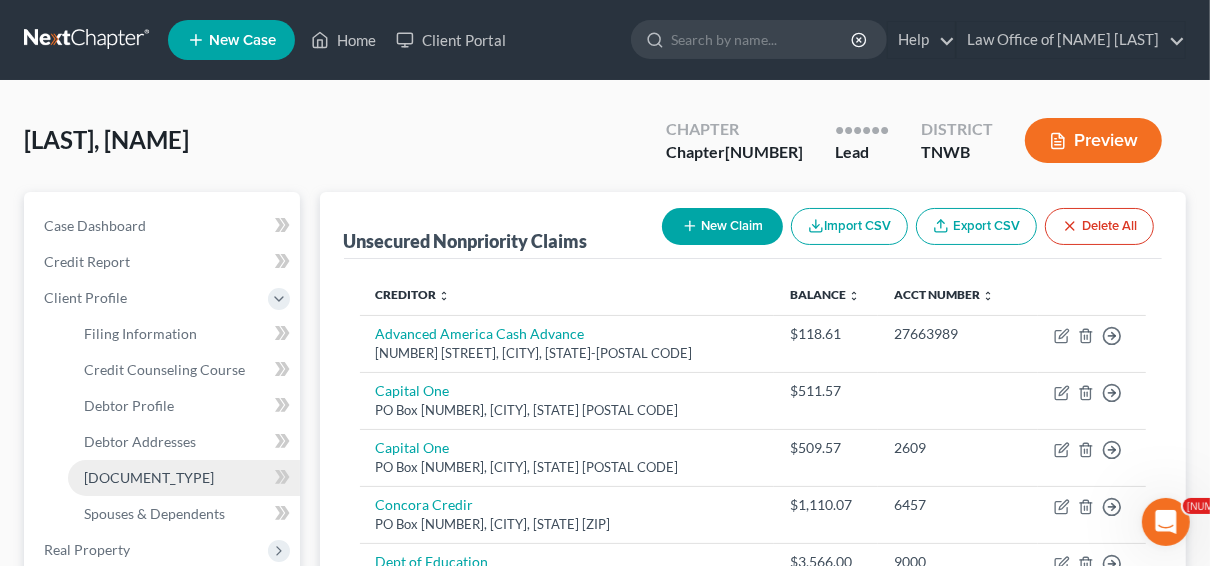 click on "[DOCUMENT_TYPE]" at bounding box center (149, 477) 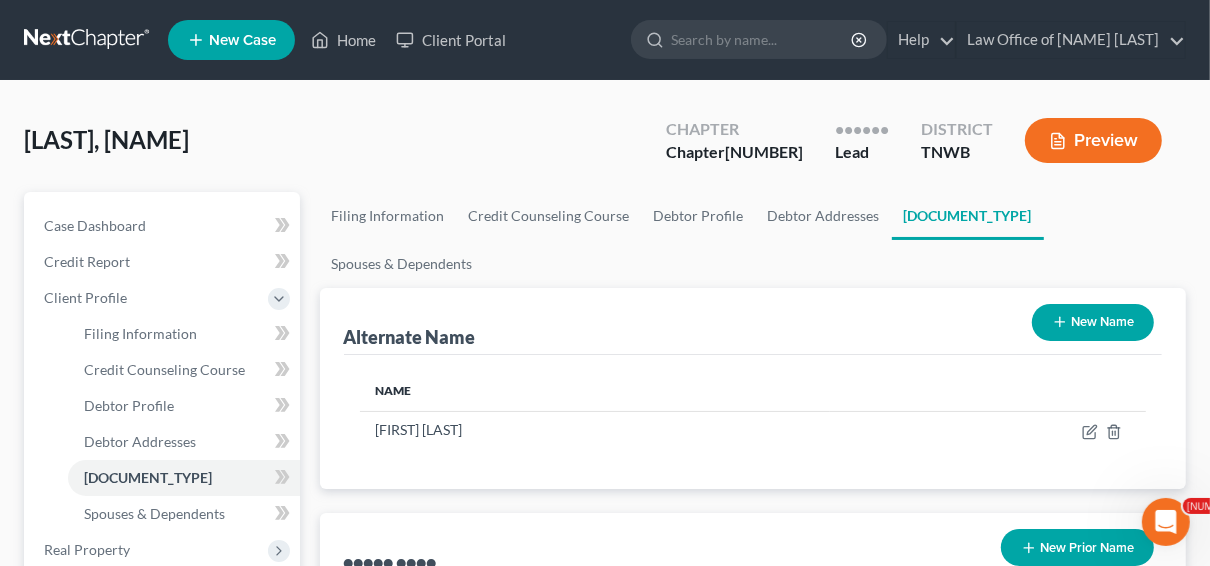 click on "New Name" at bounding box center [1093, 322] 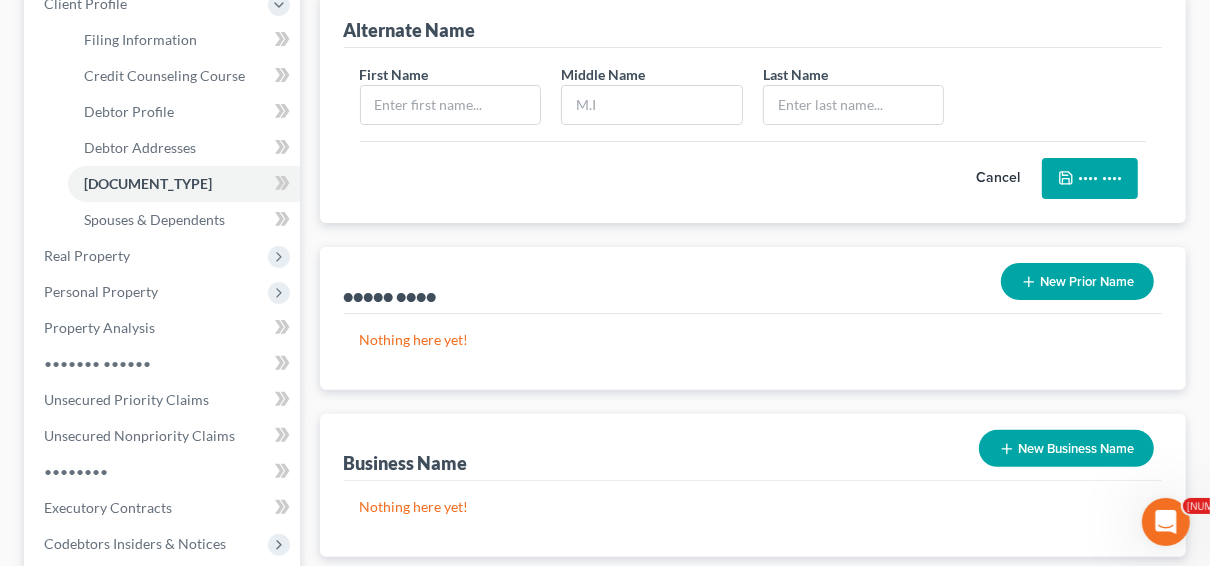 scroll, scrollTop: 320, scrollLeft: 0, axis: vertical 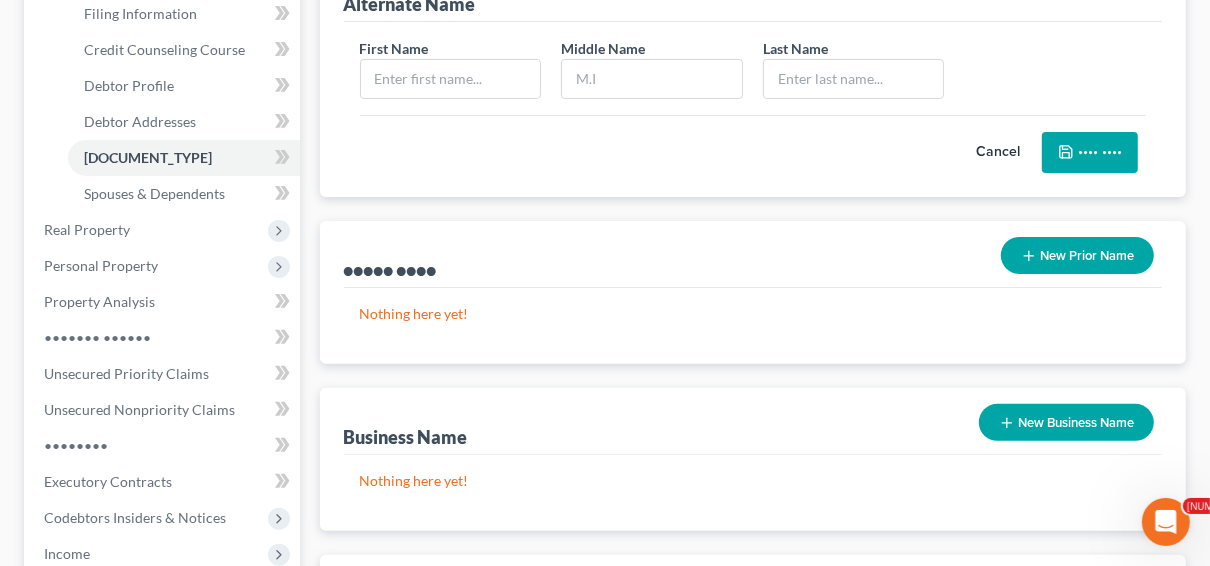 click on "Cancel" at bounding box center [998, 153] 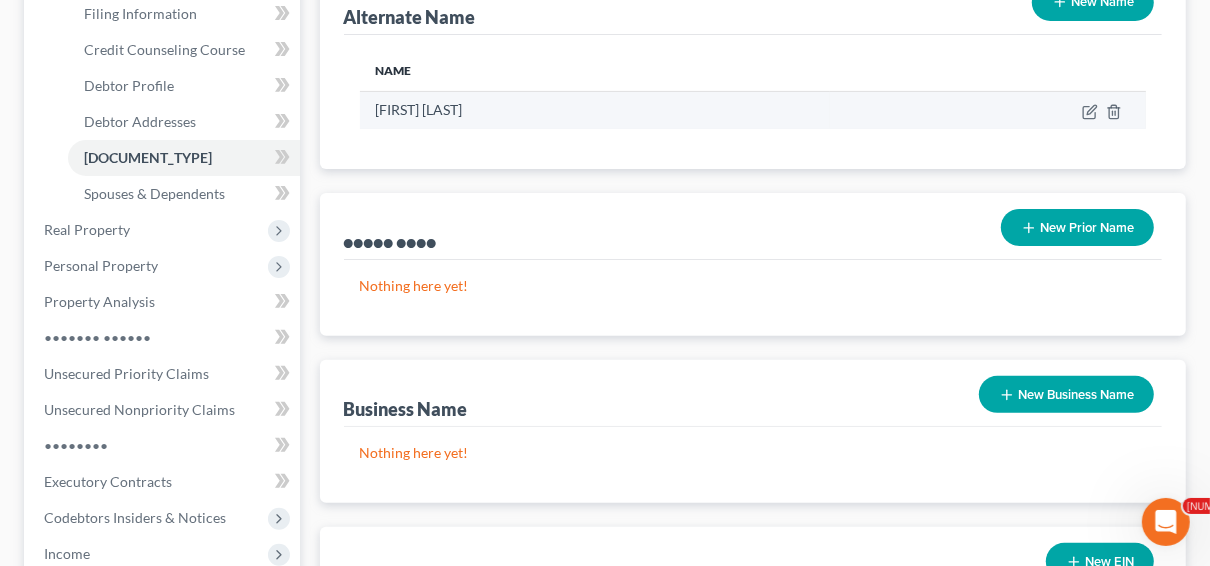 click at bounding box center (988, 110) 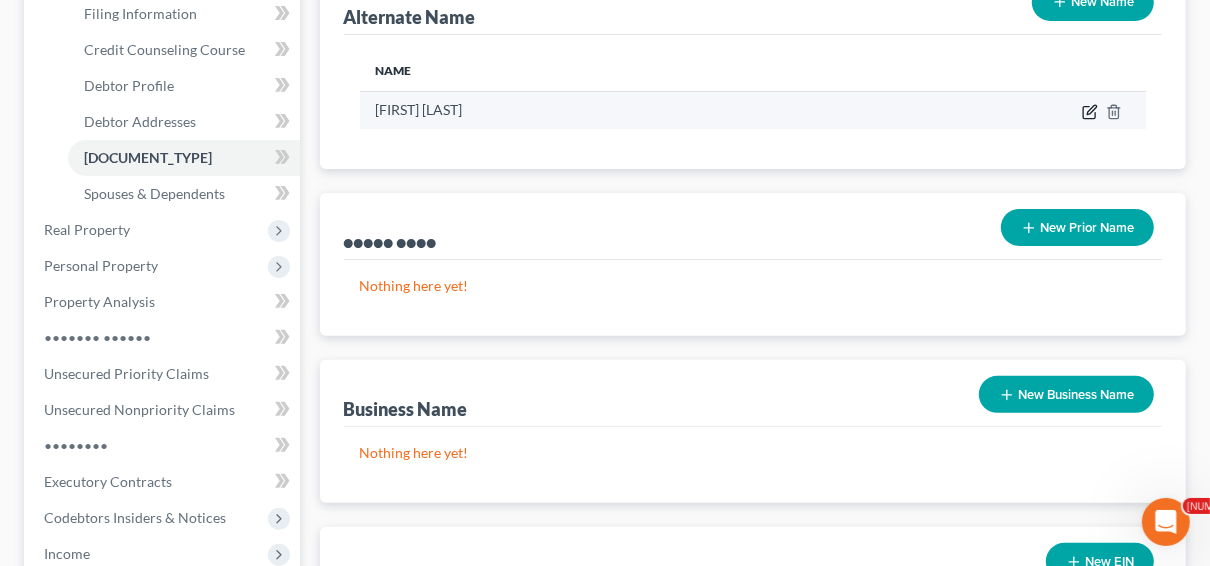 click at bounding box center [1090, 112] 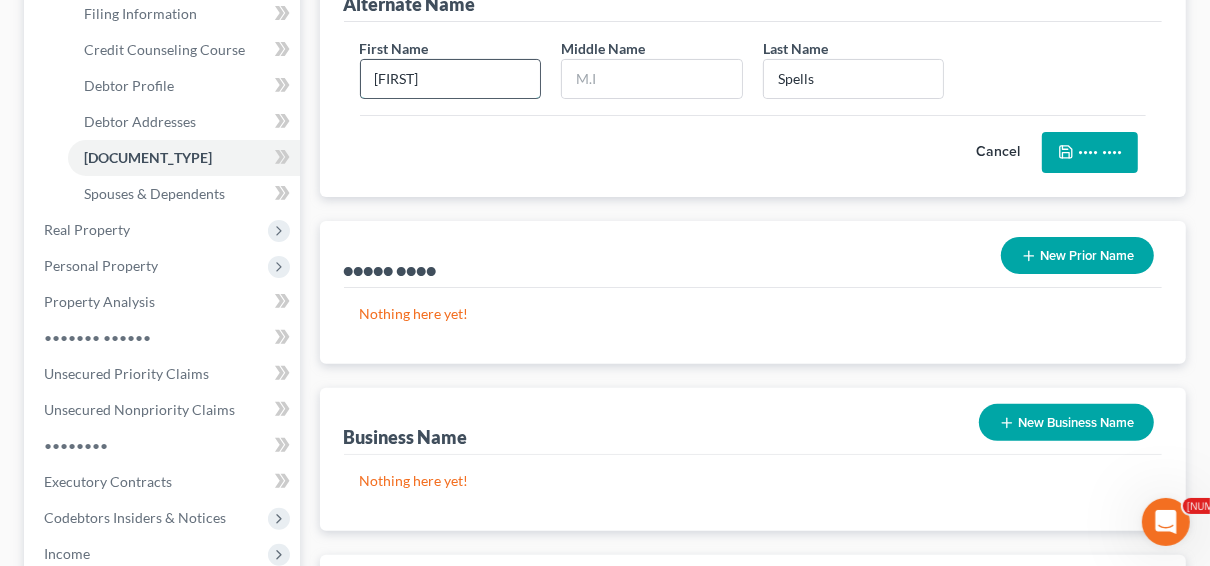 click on "[FIRST]" at bounding box center [451, 79] 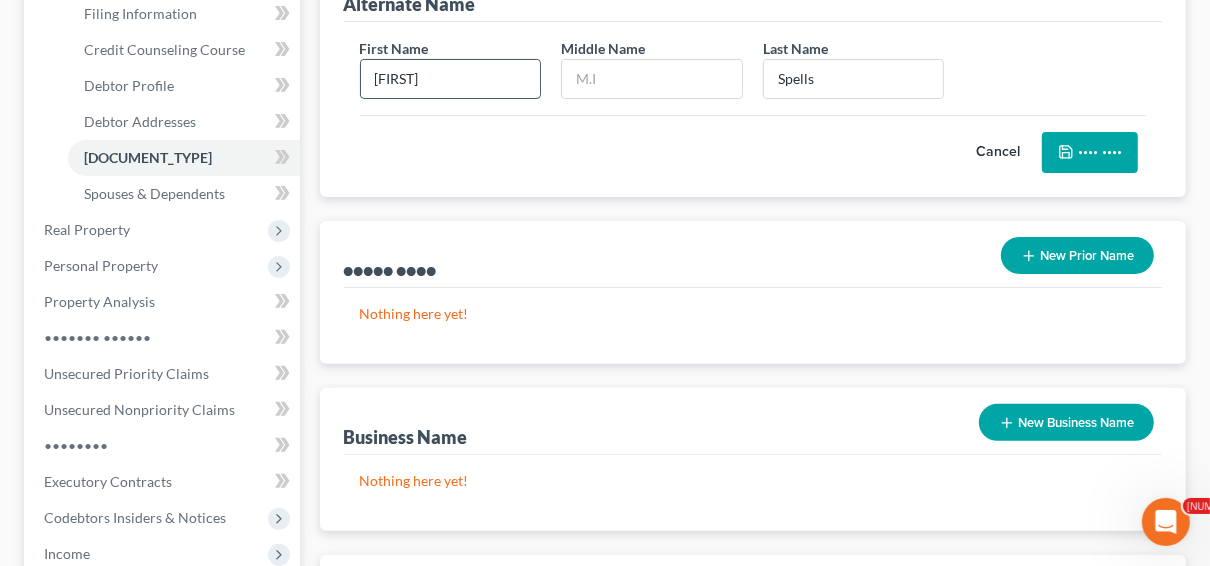 type on "[FIRST]" 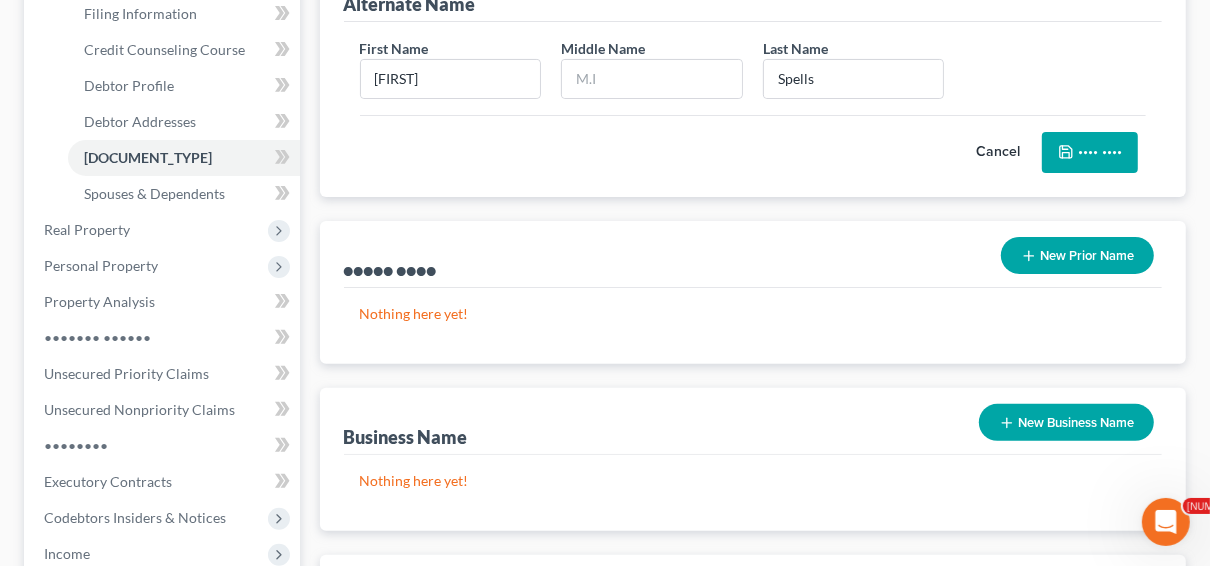 click on "•••• ••••" at bounding box center (1090, 153) 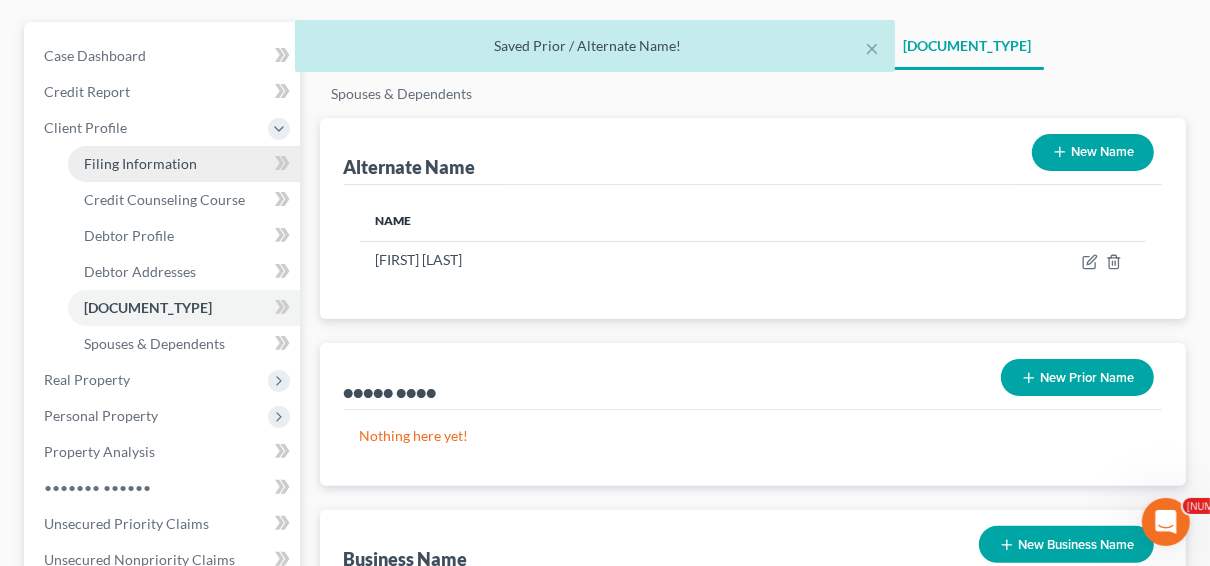 scroll, scrollTop: 160, scrollLeft: 0, axis: vertical 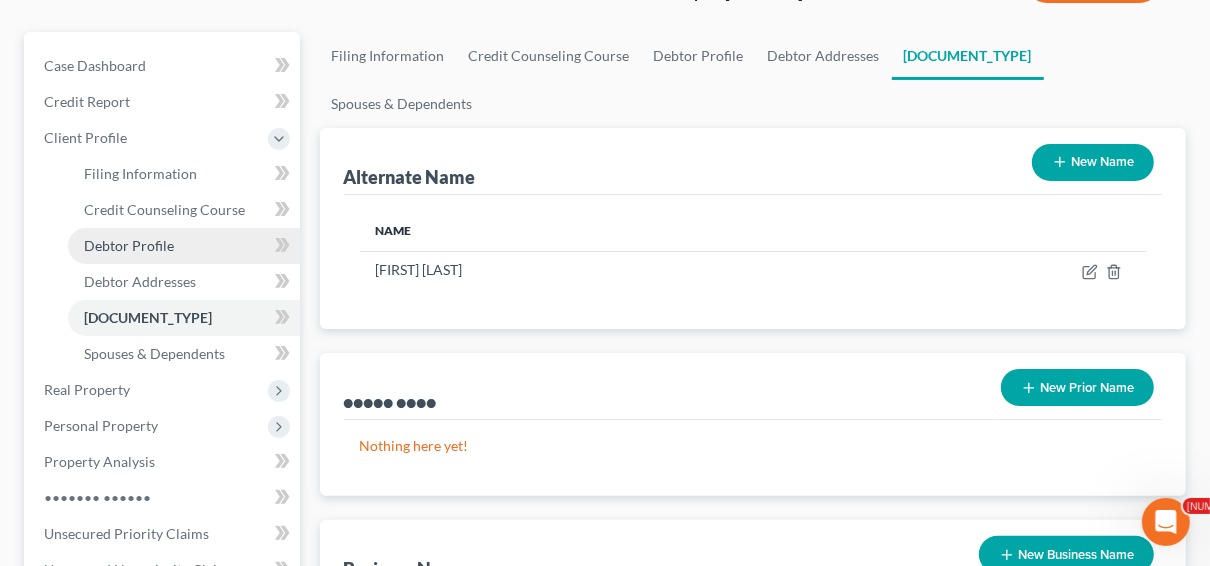 click on "Debtor Profile" at bounding box center (129, 245) 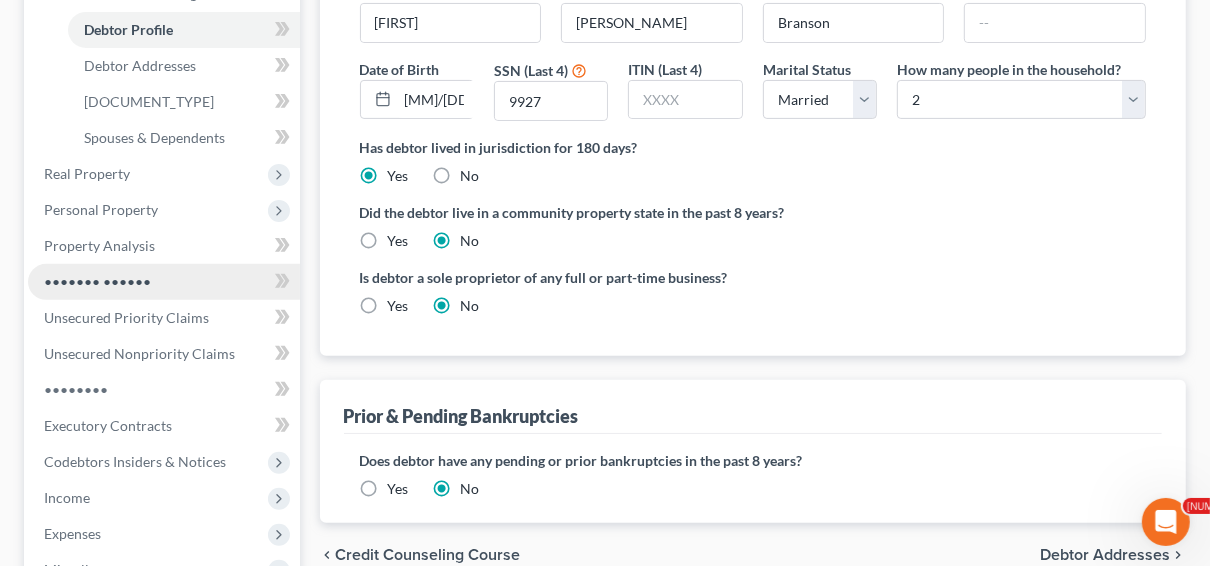 scroll, scrollTop: 400, scrollLeft: 0, axis: vertical 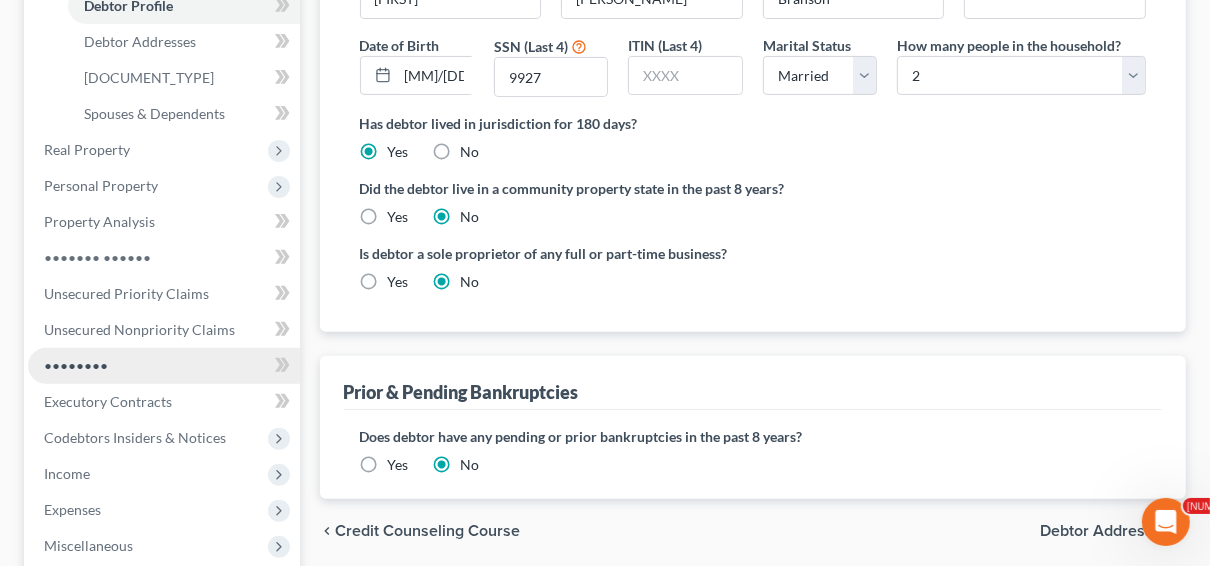 click on "••••••••" at bounding box center (76, 365) 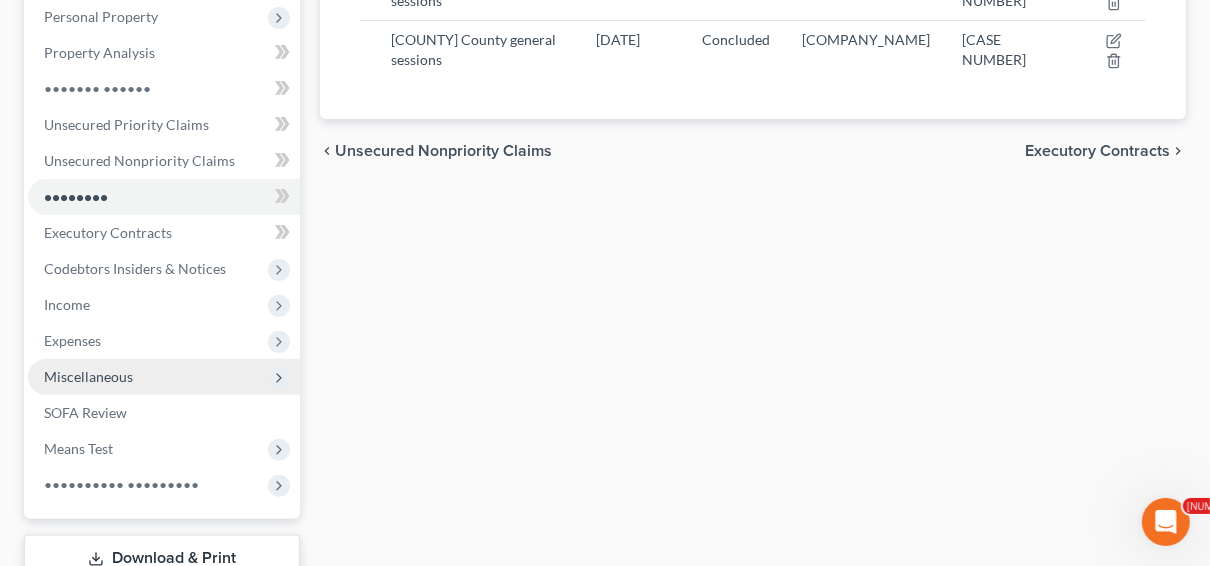 scroll, scrollTop: 400, scrollLeft: 0, axis: vertical 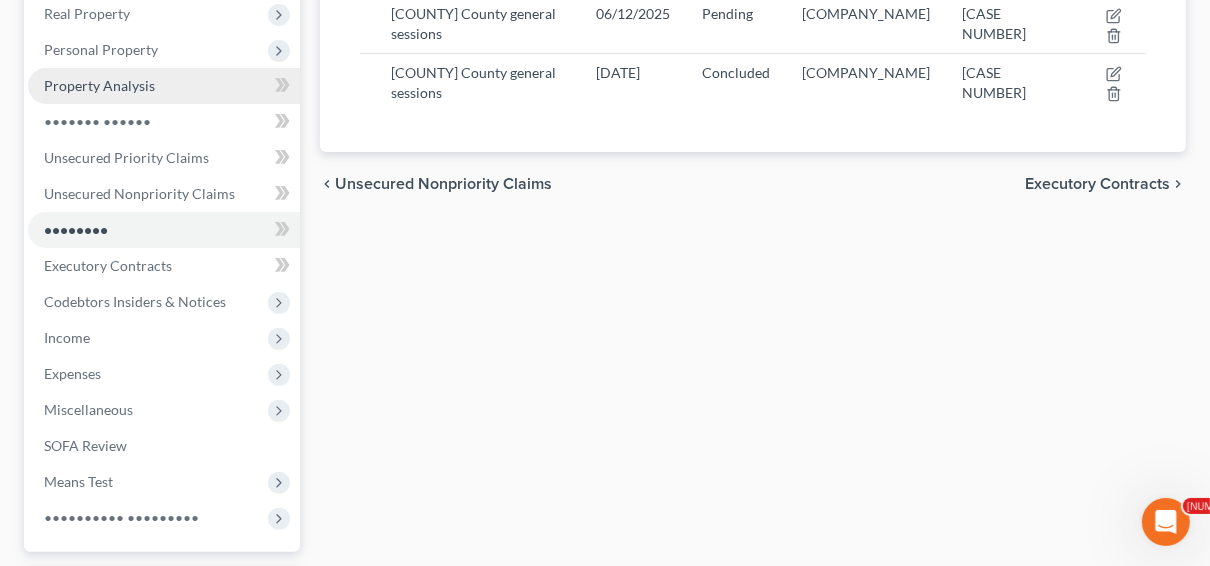 click on "Property Analysis" at bounding box center [99, 85] 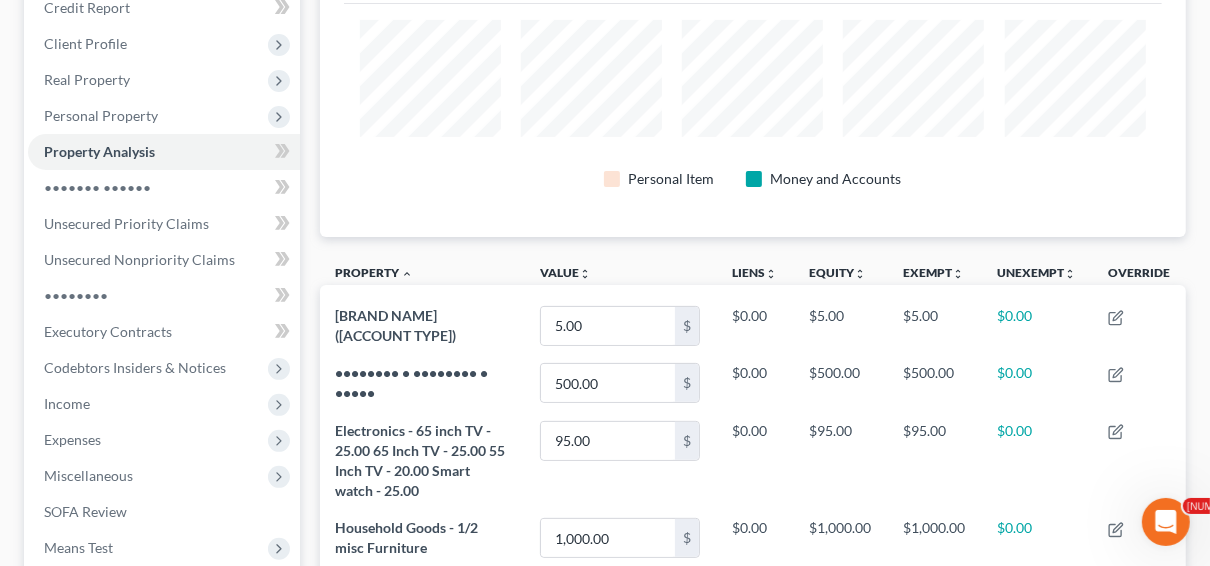 scroll, scrollTop: 0, scrollLeft: 0, axis: both 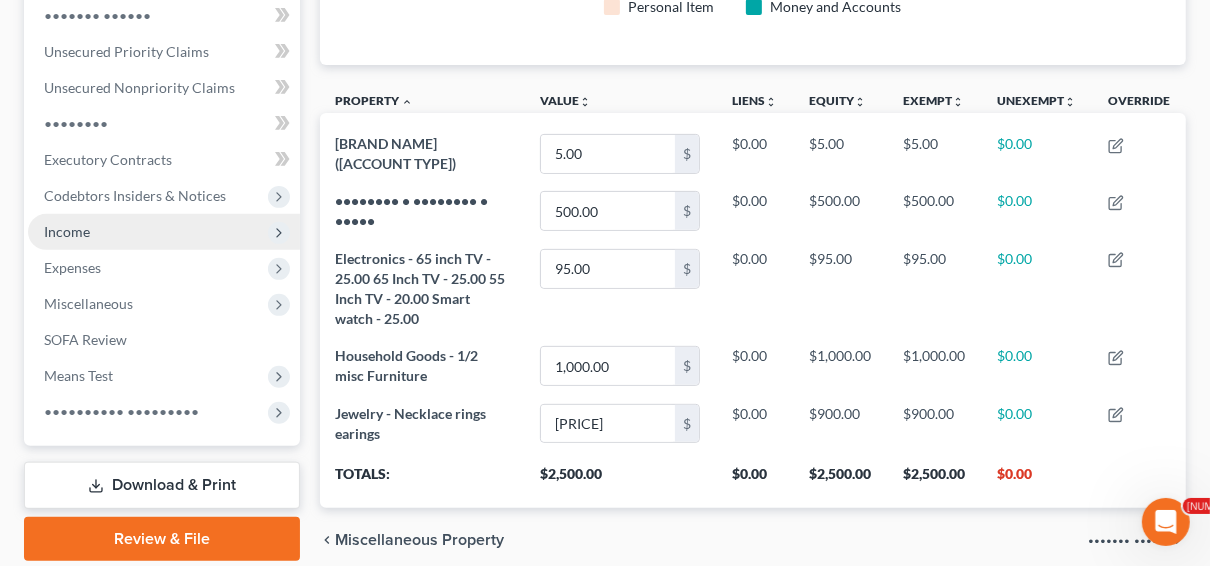 click on "Income" at bounding box center [0, 0] 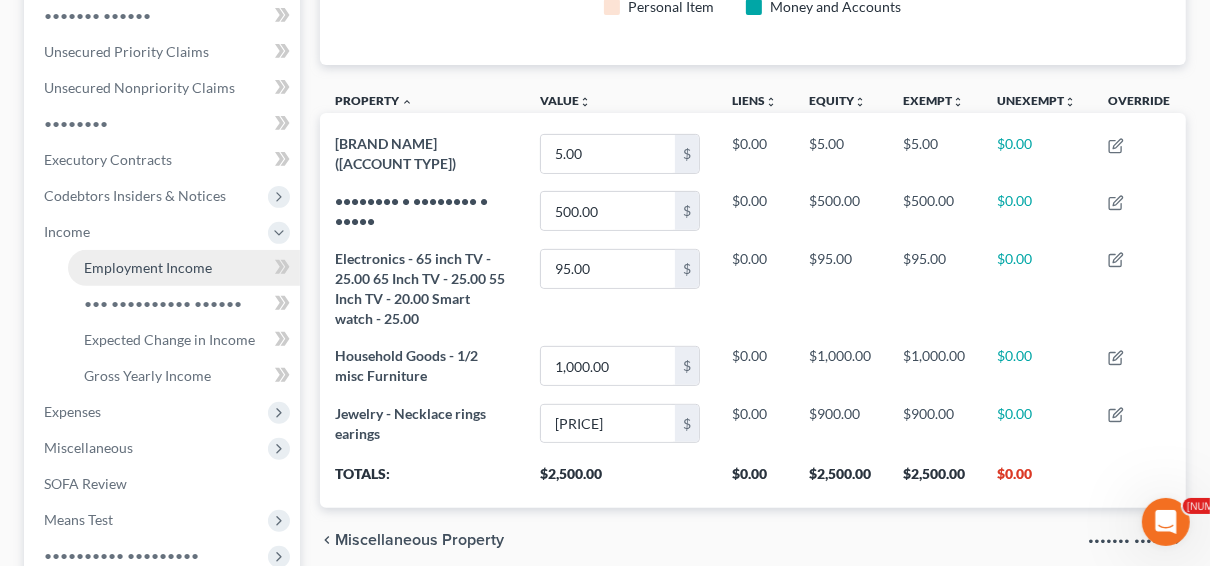 click on "Employment Income" at bounding box center (148, 267) 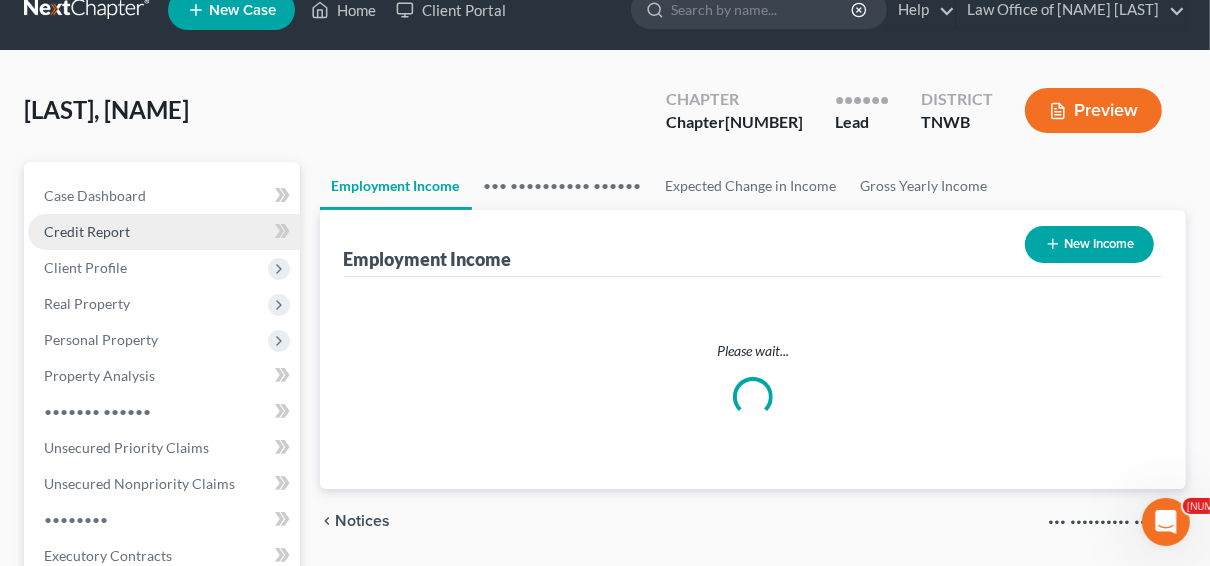 scroll, scrollTop: 0, scrollLeft: 0, axis: both 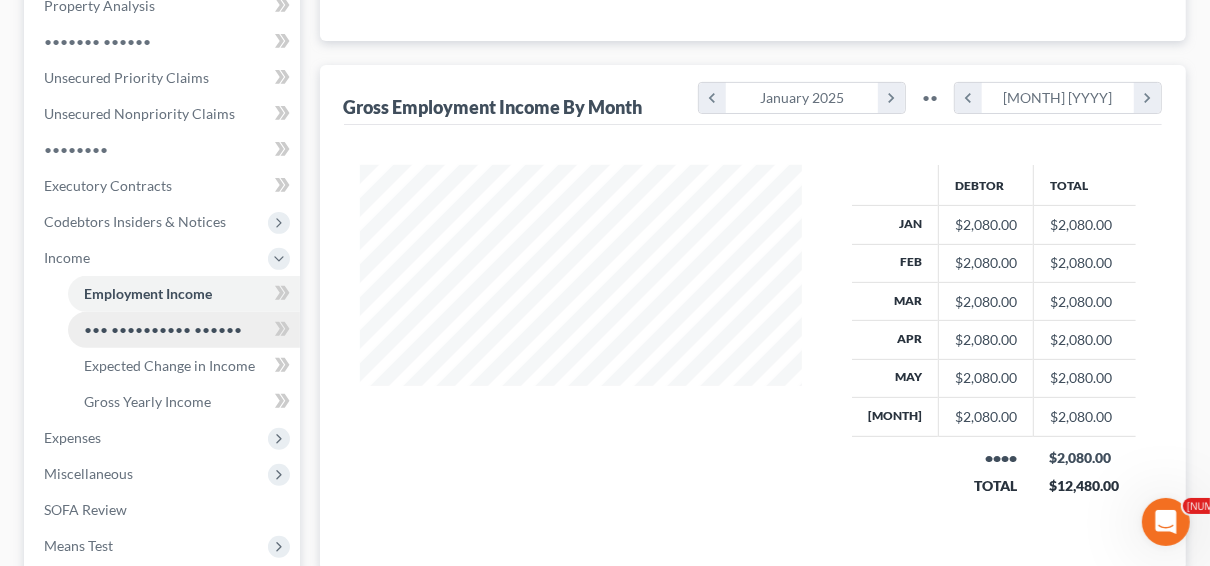 click on "••• •••••••••• ••••••" at bounding box center (163, 329) 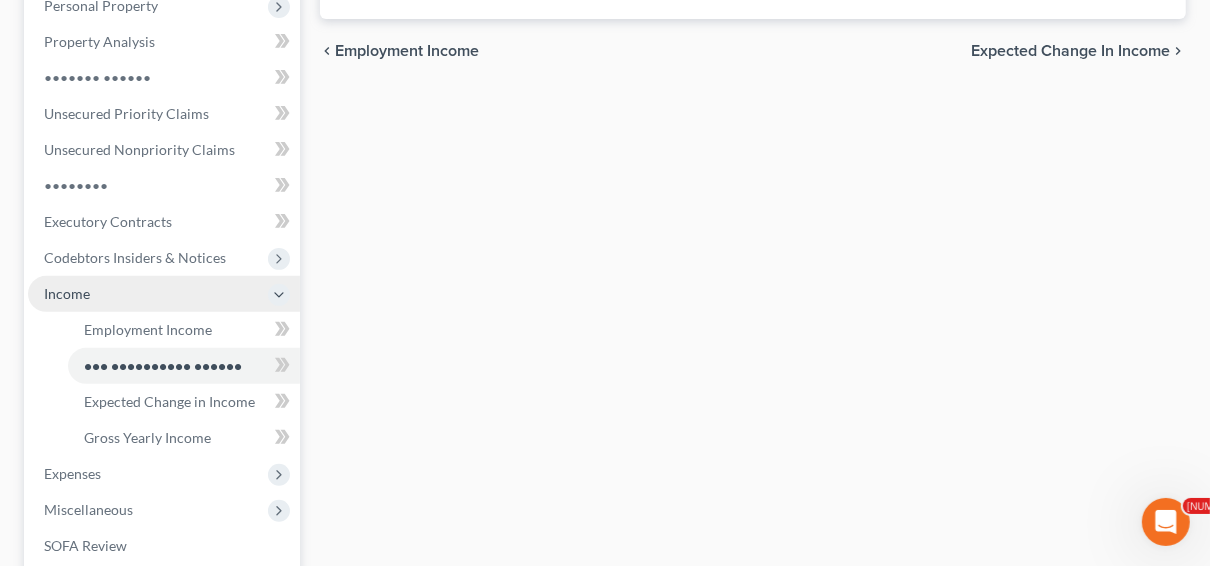 scroll, scrollTop: 480, scrollLeft: 0, axis: vertical 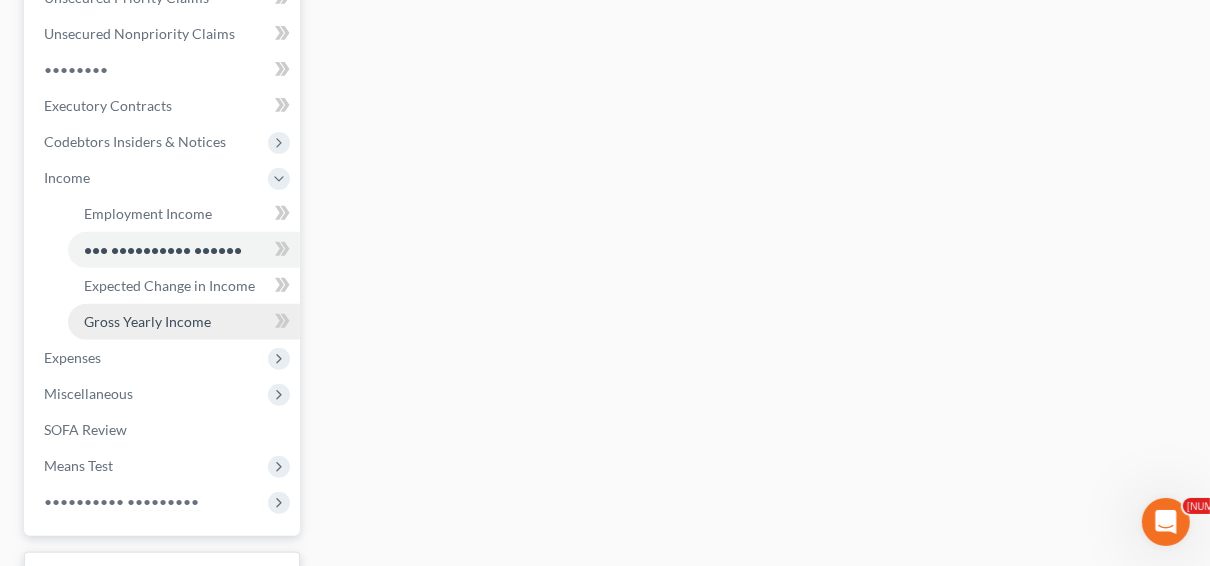 click on "Gross Yearly Income" at bounding box center (147, 321) 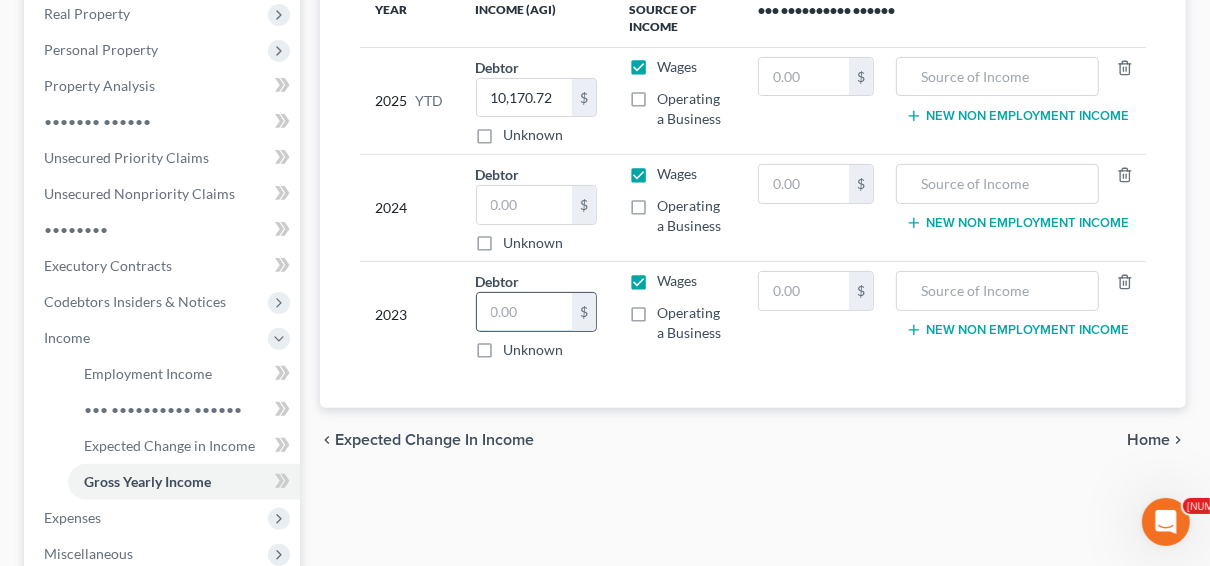 click at bounding box center (0, 0) 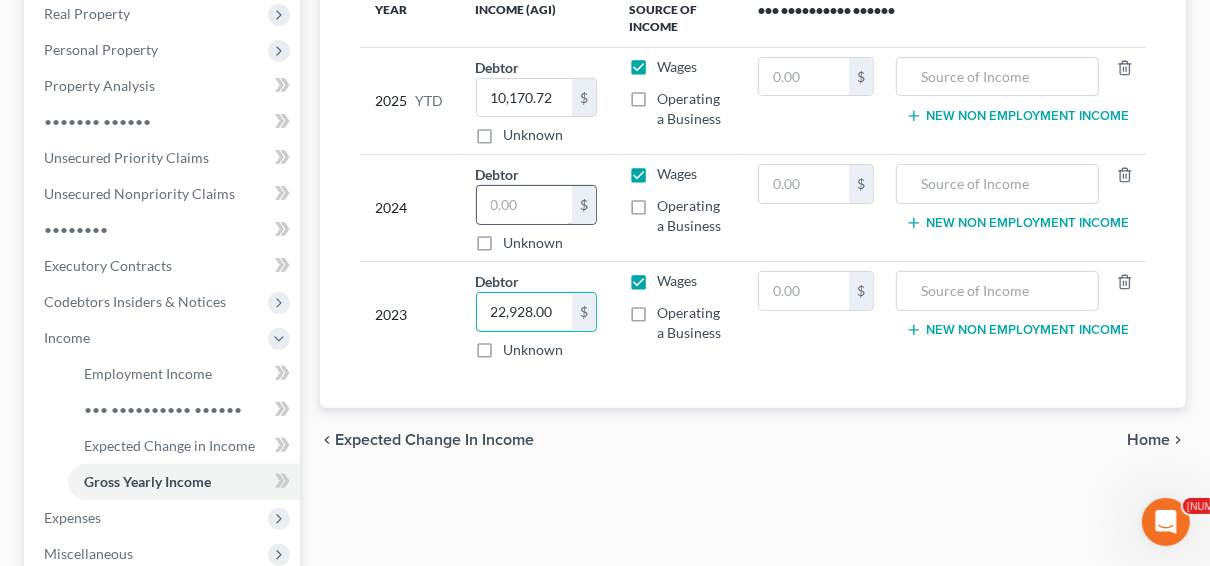 type on "22,928.00" 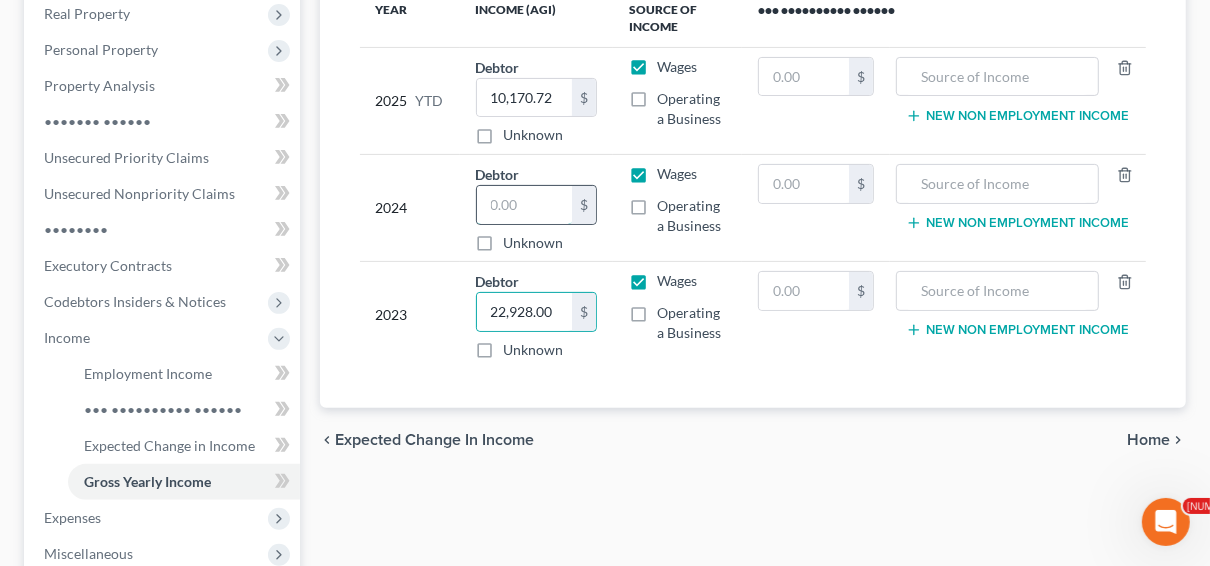 click at bounding box center [0, 0] 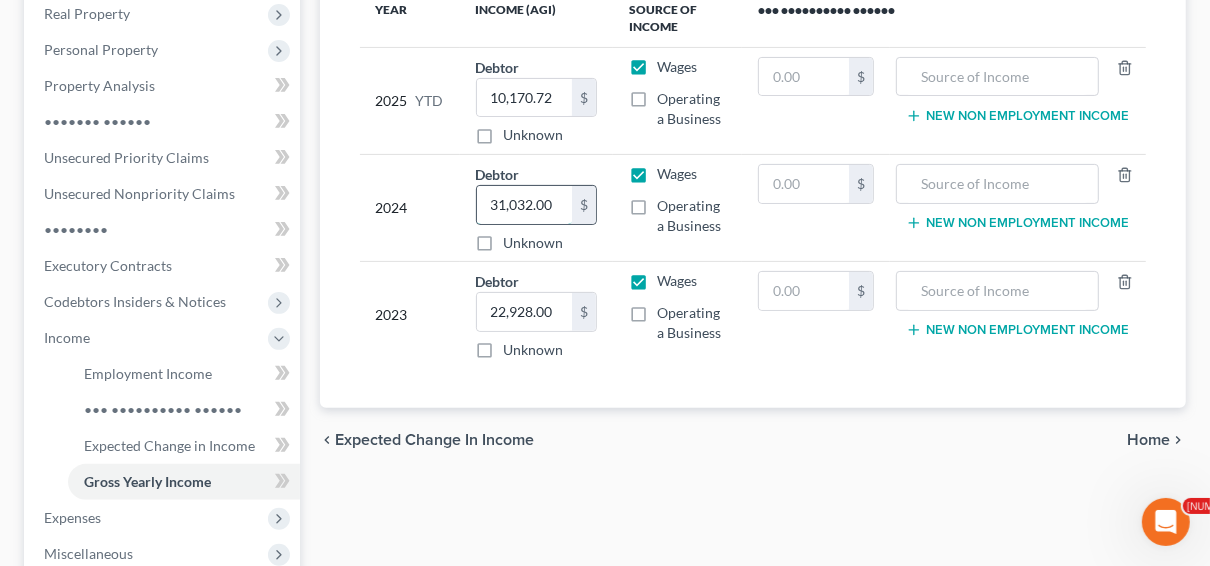 type on "31,032.00" 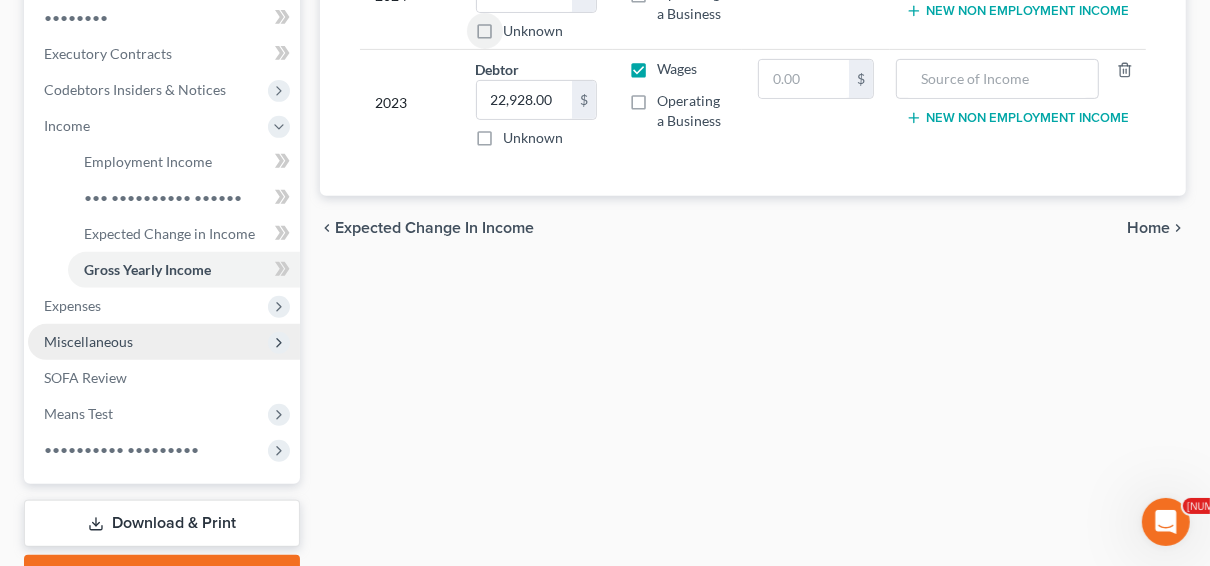 scroll, scrollTop: 560, scrollLeft: 0, axis: vertical 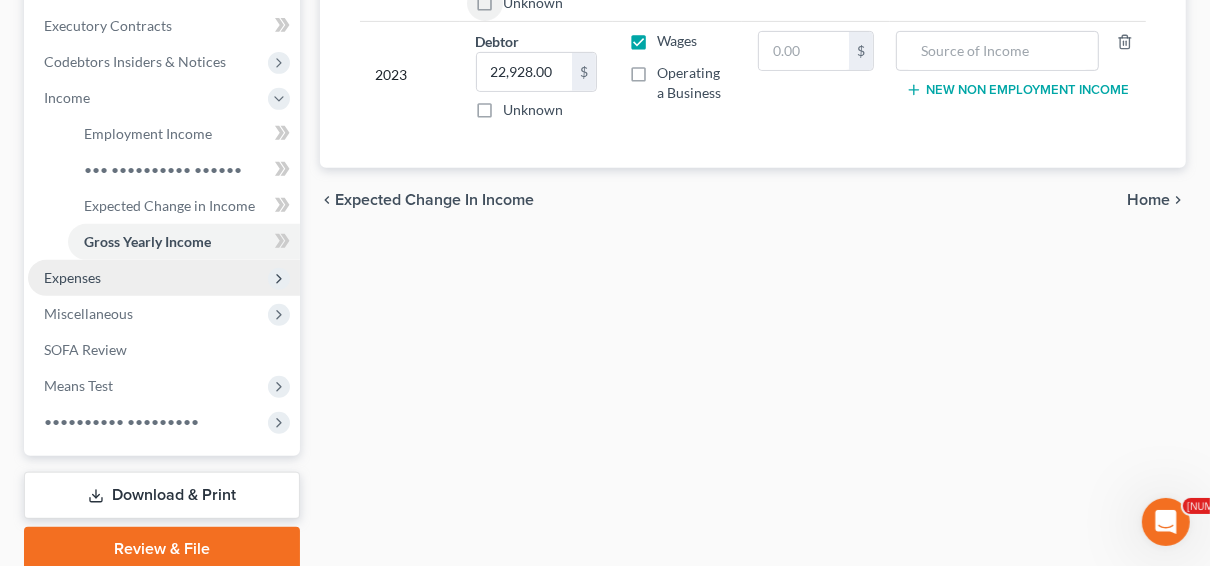 click on "Expenses" at bounding box center (0, 0) 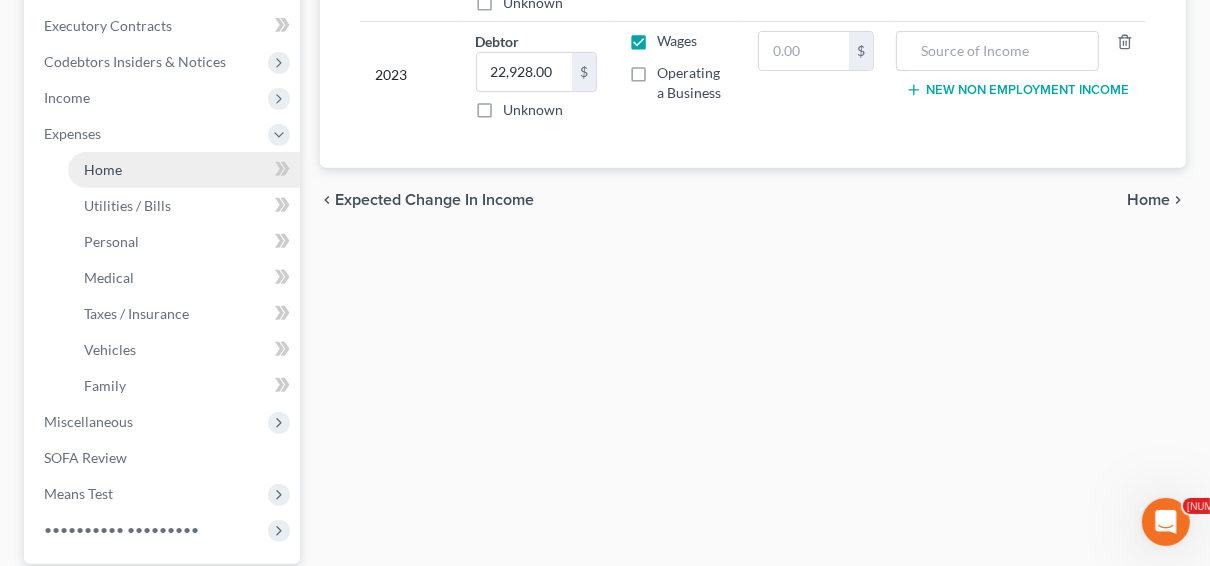 click on "Home" at bounding box center [184, 170] 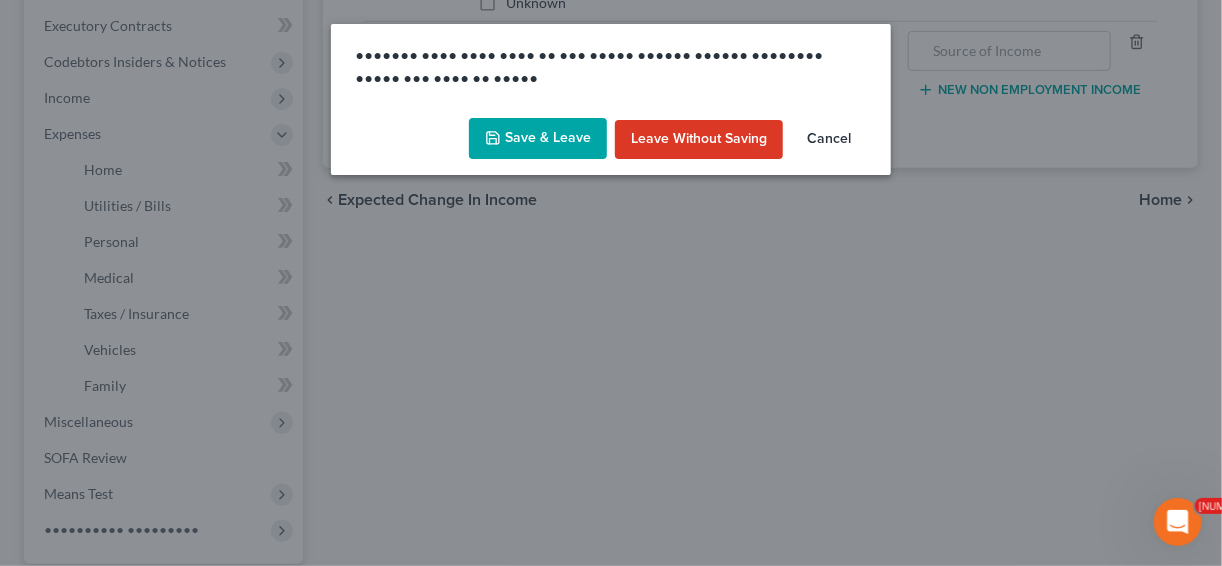 click on "Save & Leave" at bounding box center (538, 139) 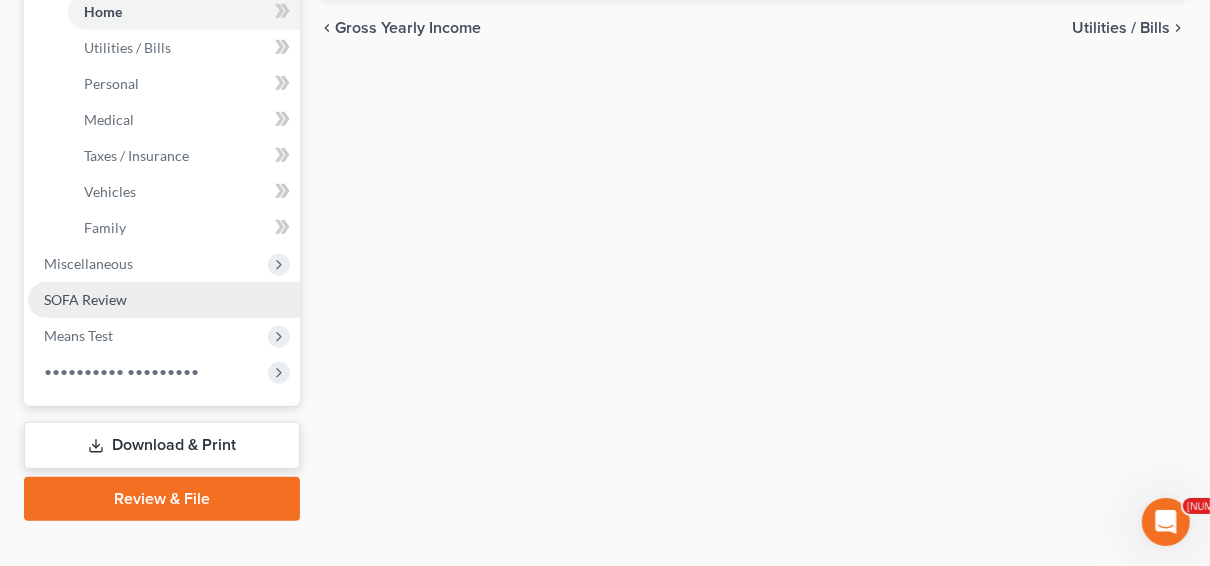 scroll, scrollTop: 720, scrollLeft: 0, axis: vertical 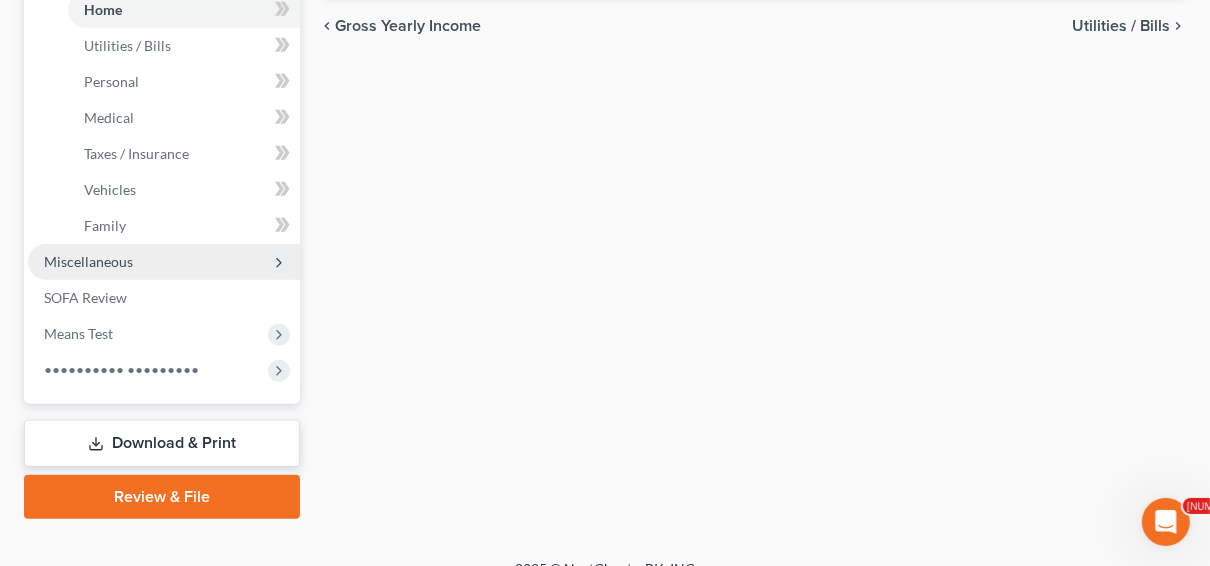 click on "Miscellaneous" at bounding box center [0, 0] 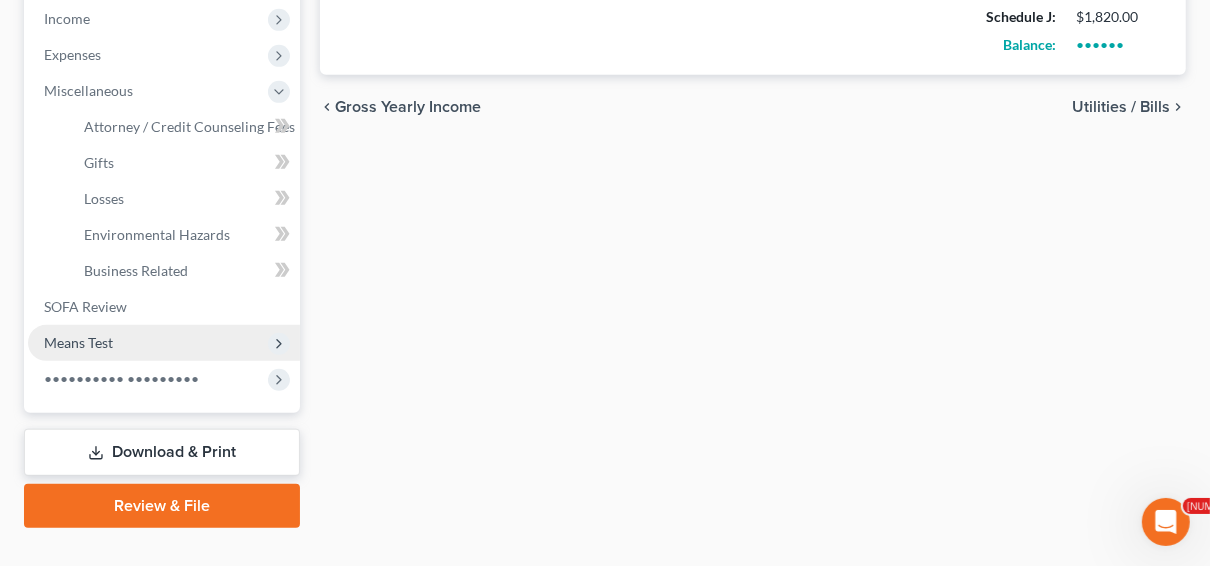 scroll, scrollTop: 674, scrollLeft: 0, axis: vertical 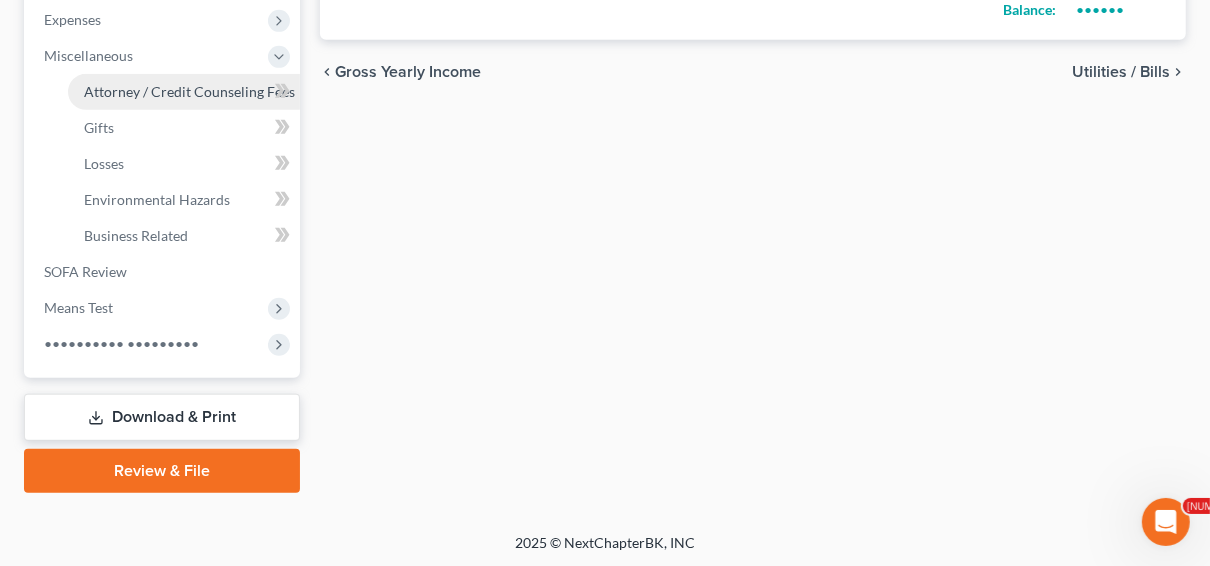 click on "Attorney / Credit Counseling Fees" at bounding box center [189, 91] 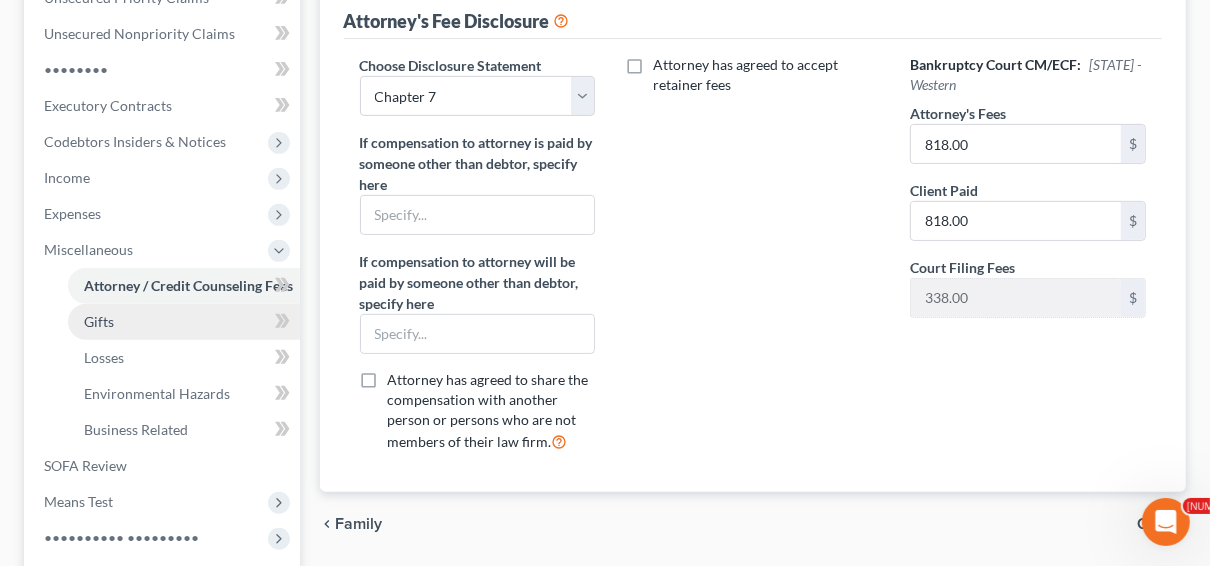 scroll, scrollTop: 560, scrollLeft: 0, axis: vertical 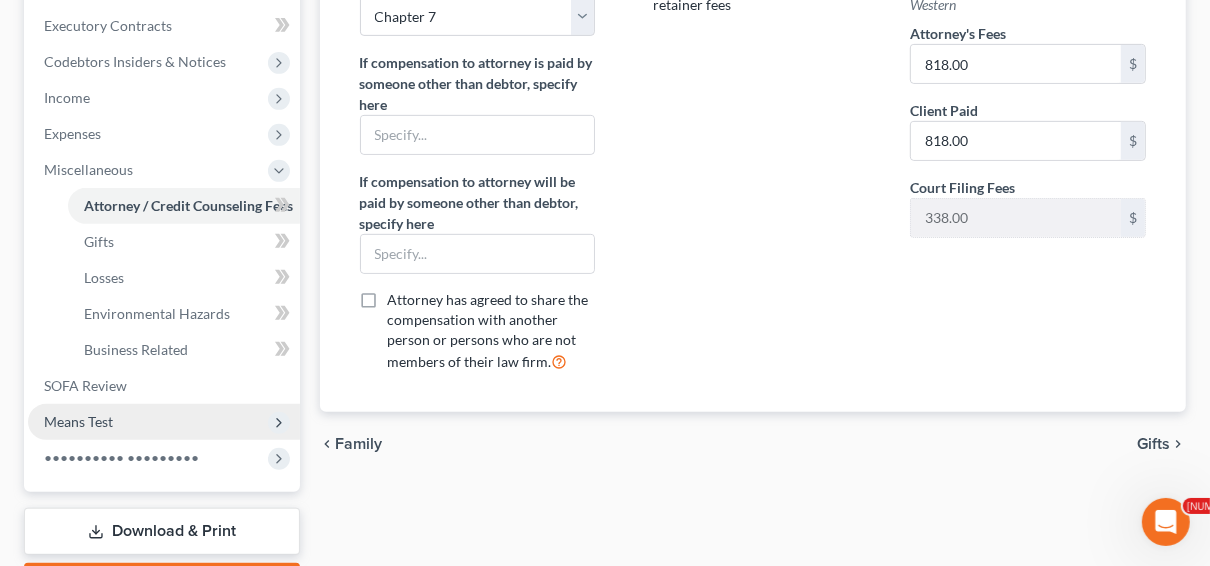 click on "Means Test" at bounding box center (0, 0) 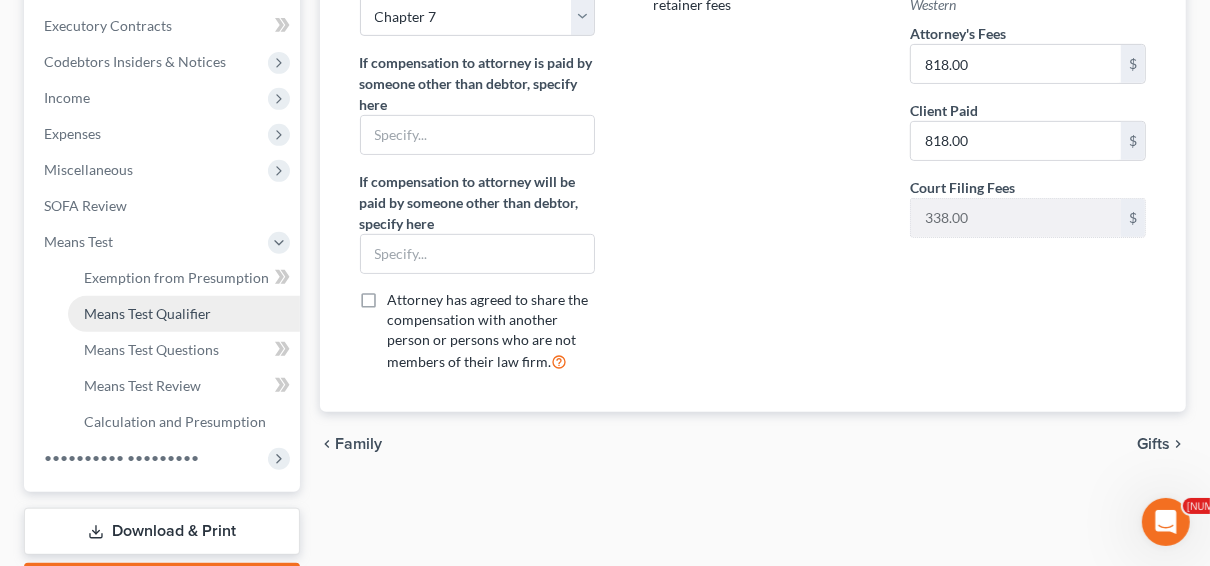 click on "Means Test Qualifier" at bounding box center [147, 313] 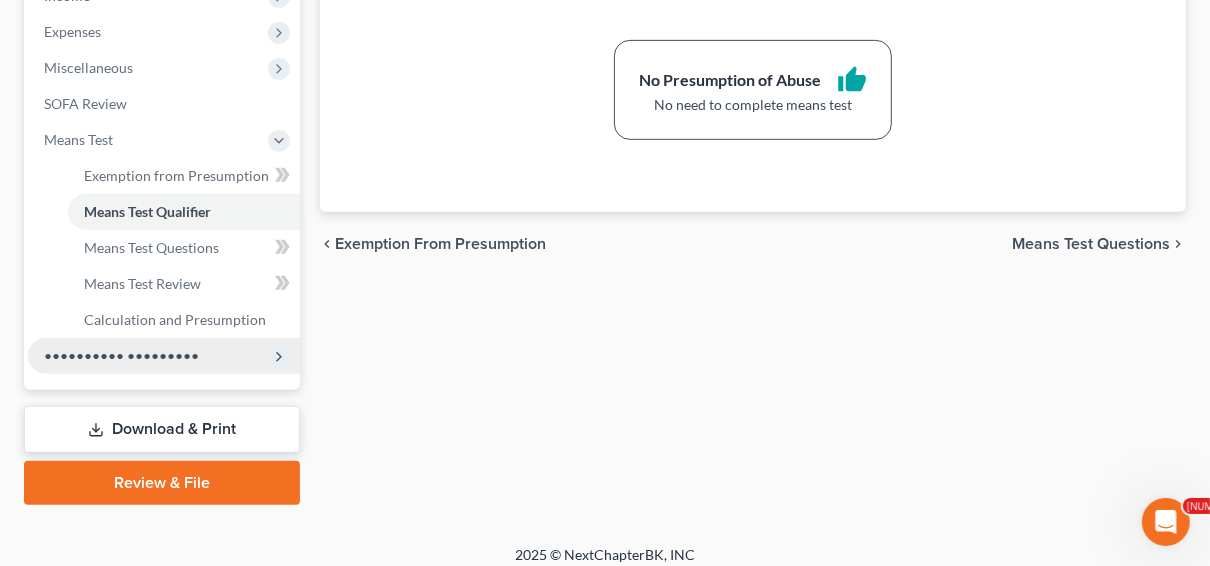 scroll, scrollTop: 674, scrollLeft: 0, axis: vertical 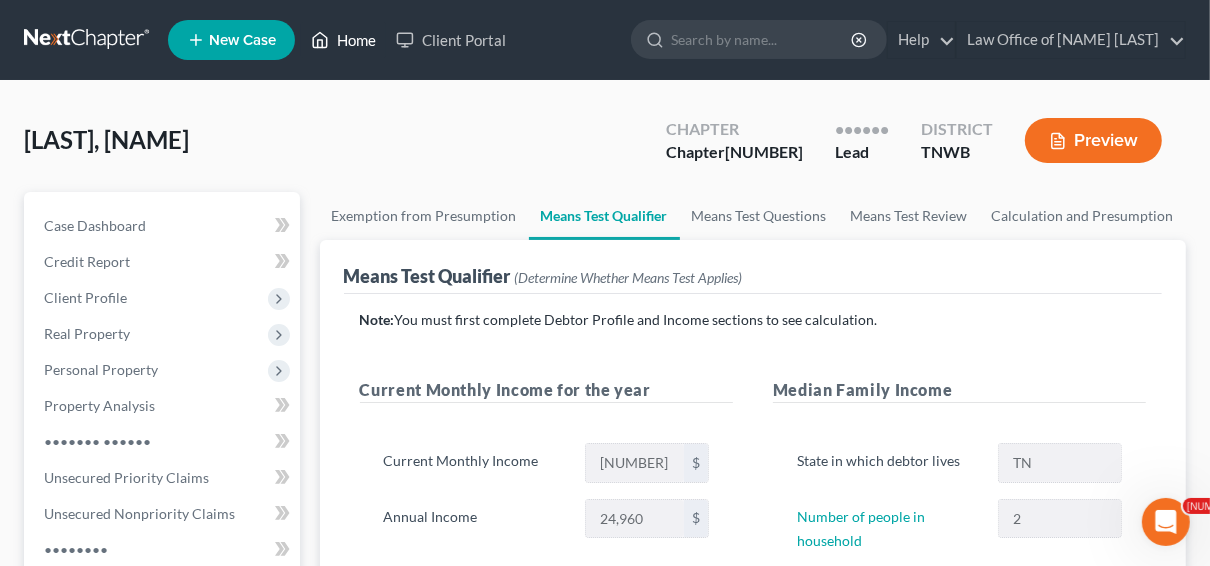 click on "Home" at bounding box center (343, 40) 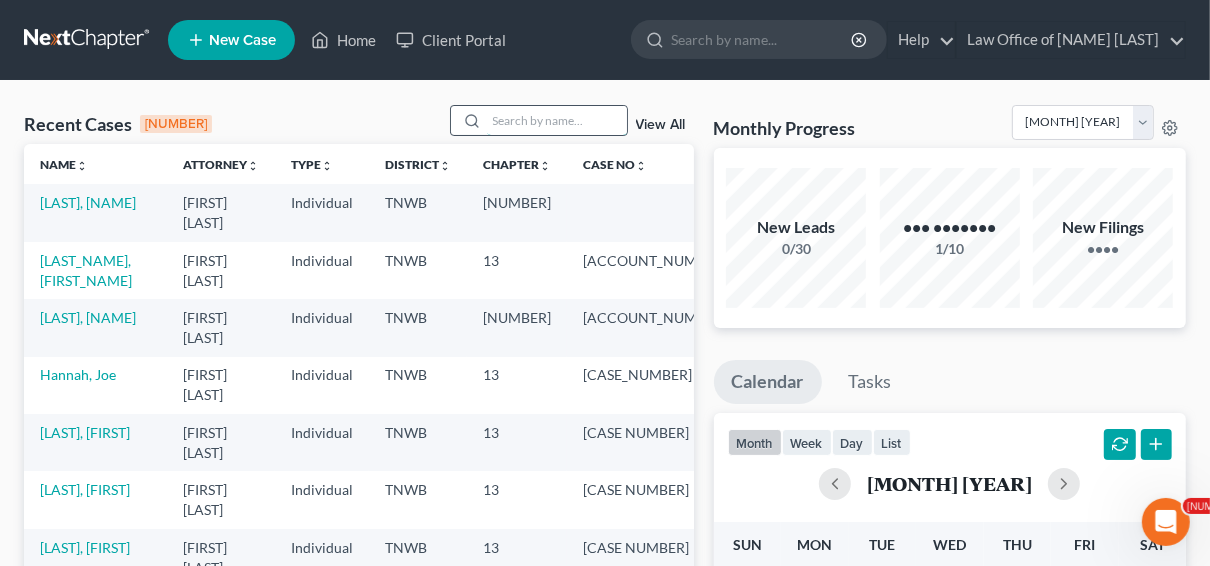 click at bounding box center [557, 120] 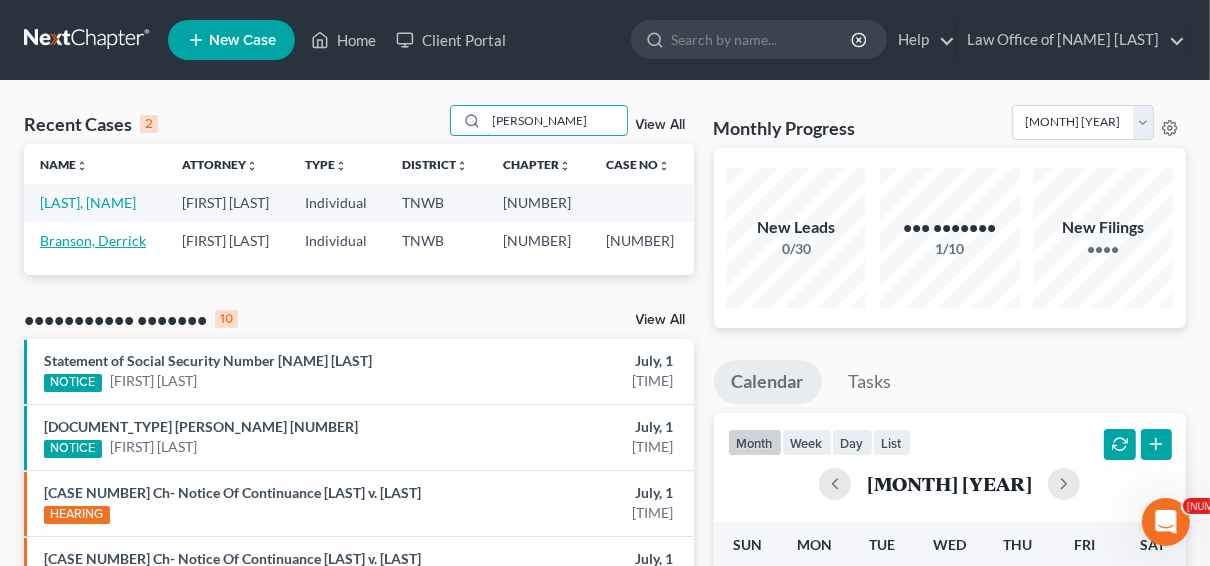 type on "[PERSON_NAME]" 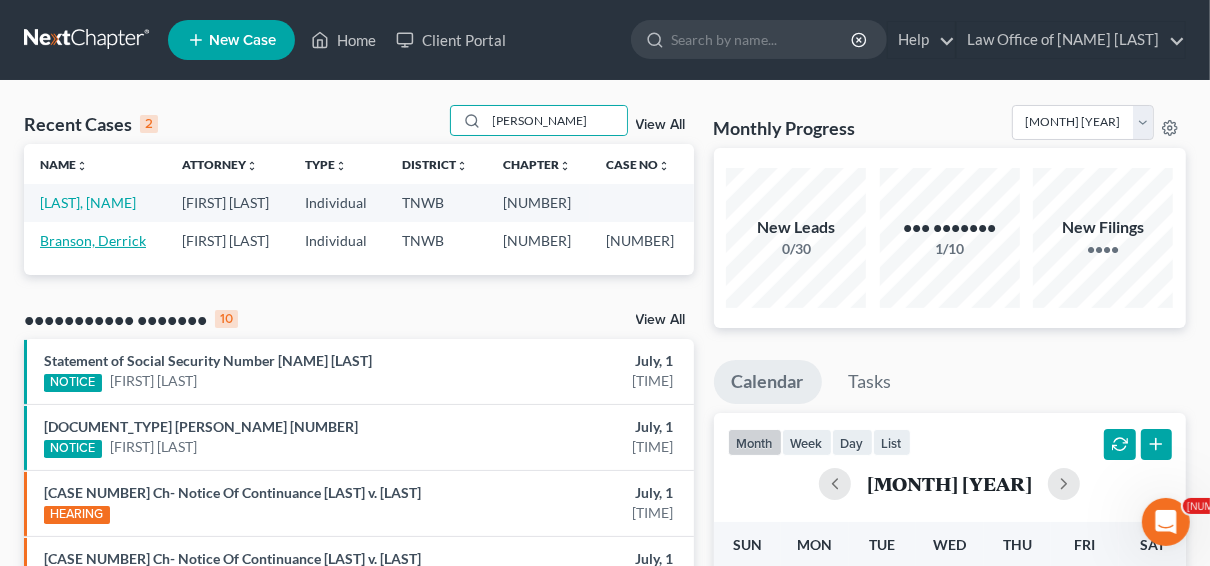 click on "Branson, Derrick" at bounding box center (93, 240) 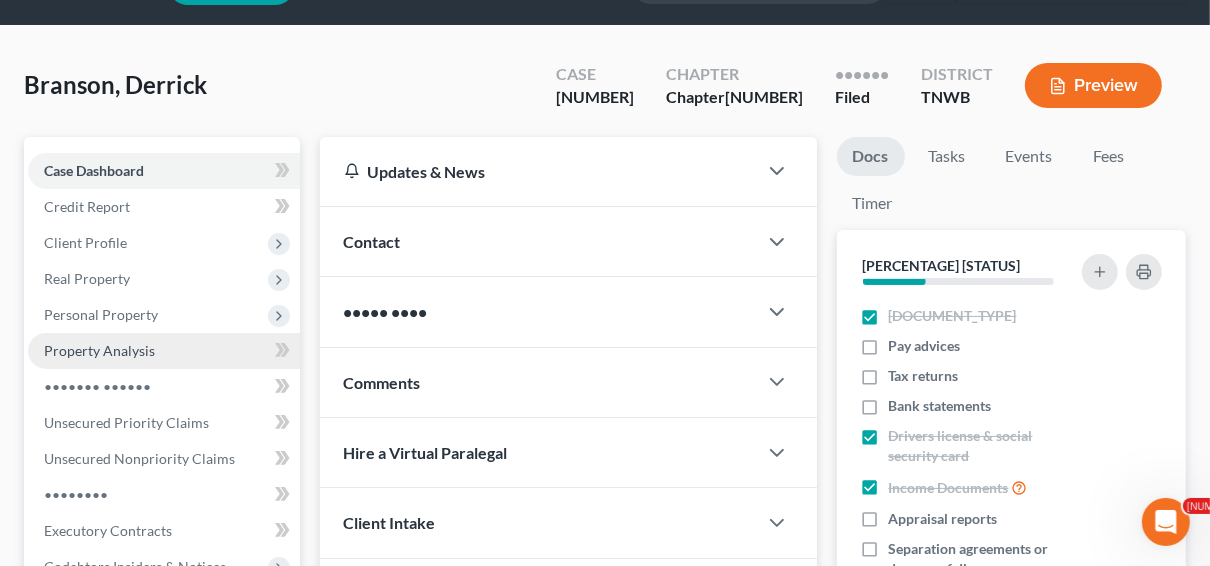 scroll, scrollTop: 80, scrollLeft: 0, axis: vertical 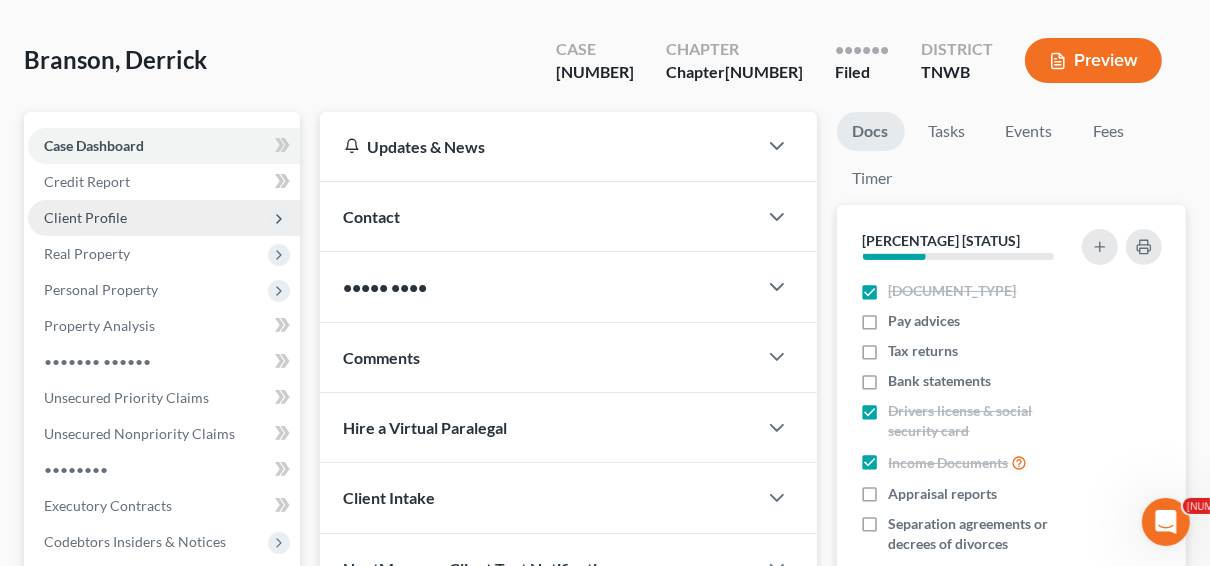 click on "Client Profile" at bounding box center (0, 0) 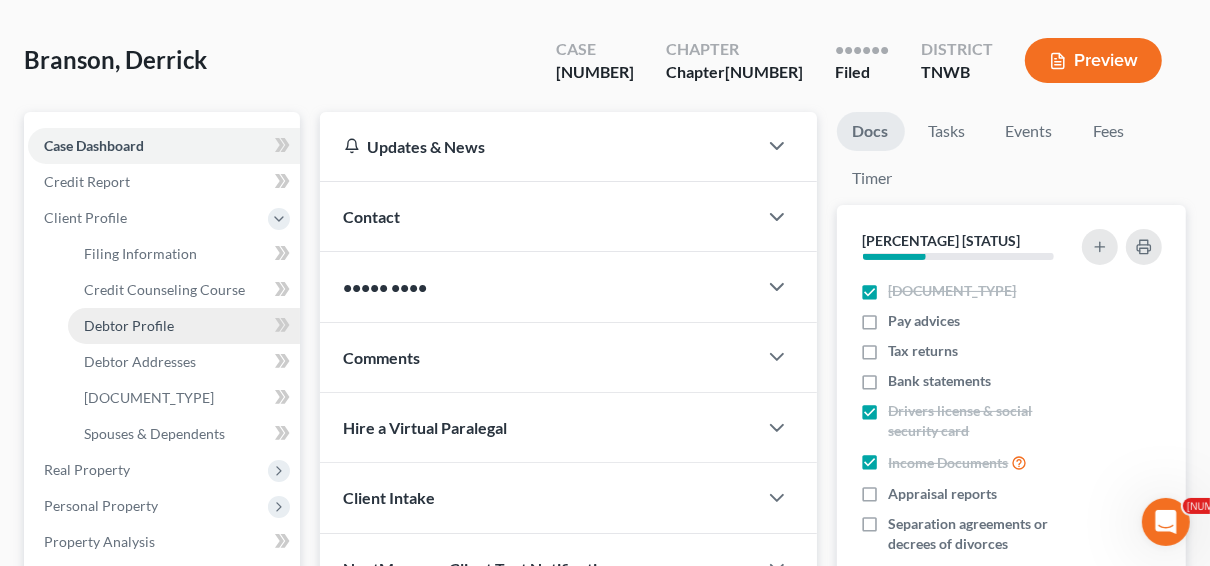 click on "Debtor Profile" at bounding box center [129, 325] 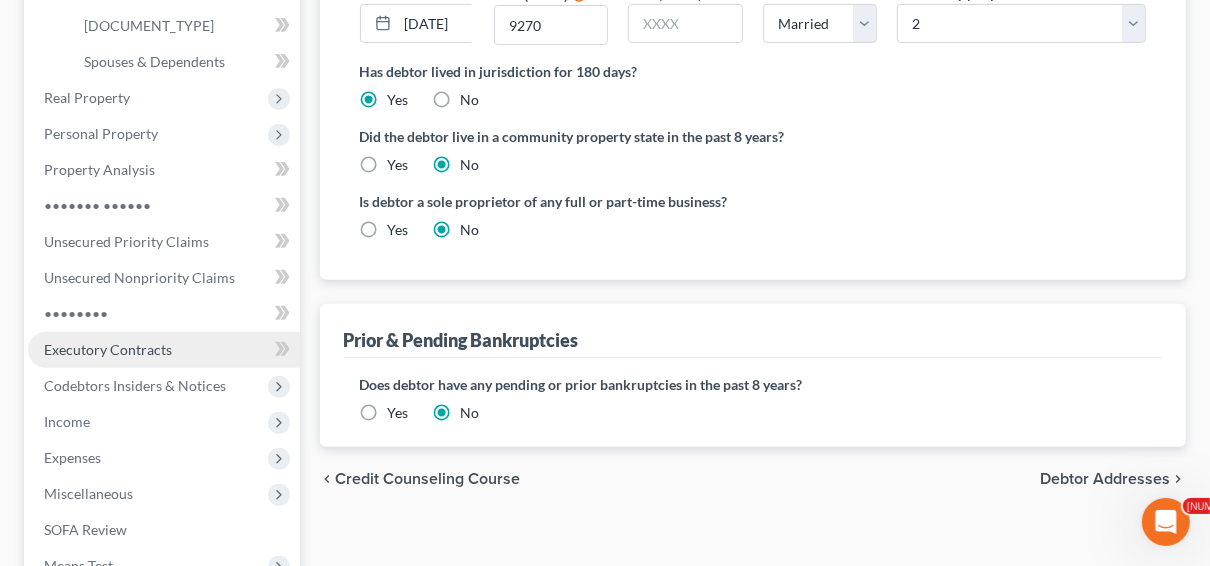 scroll, scrollTop: 480, scrollLeft: 0, axis: vertical 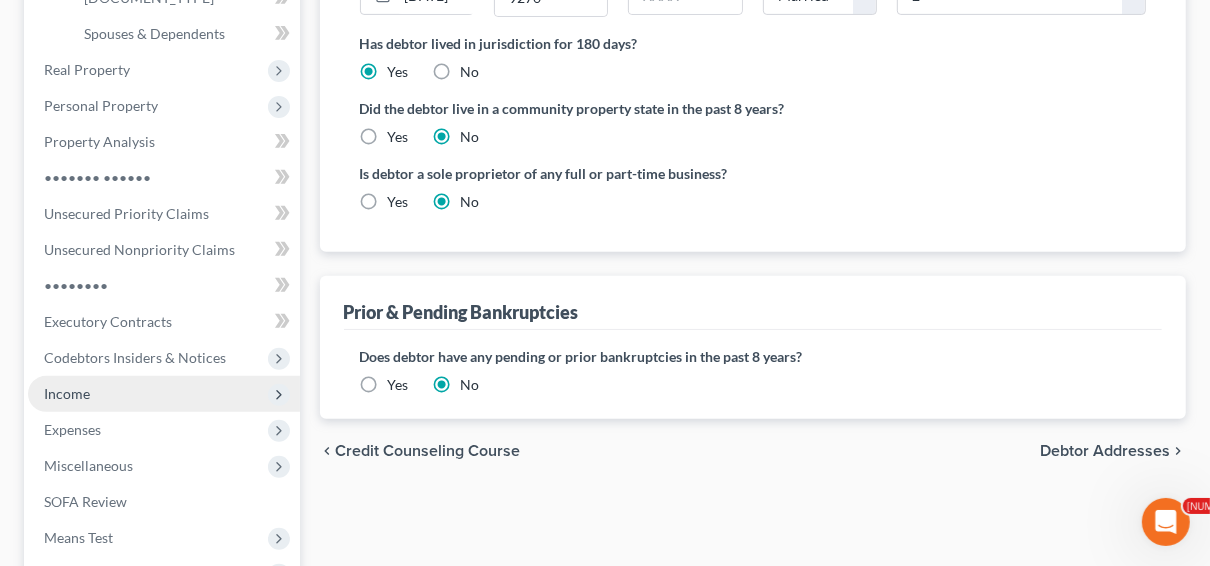 click on "Income" at bounding box center (0, 0) 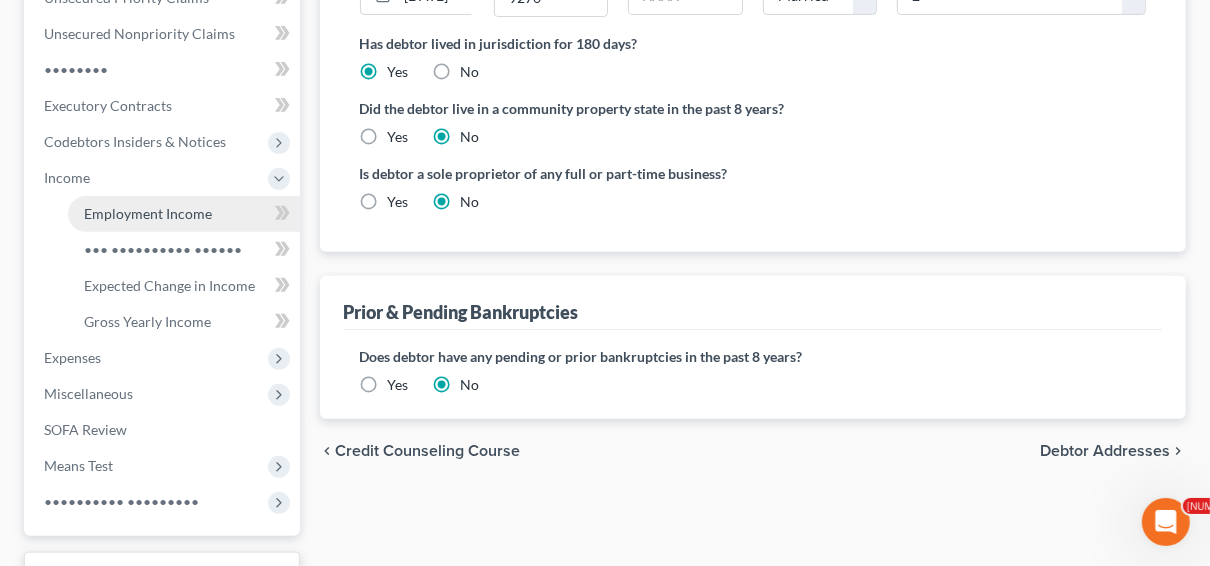 click on "Employment Income" at bounding box center (148, 213) 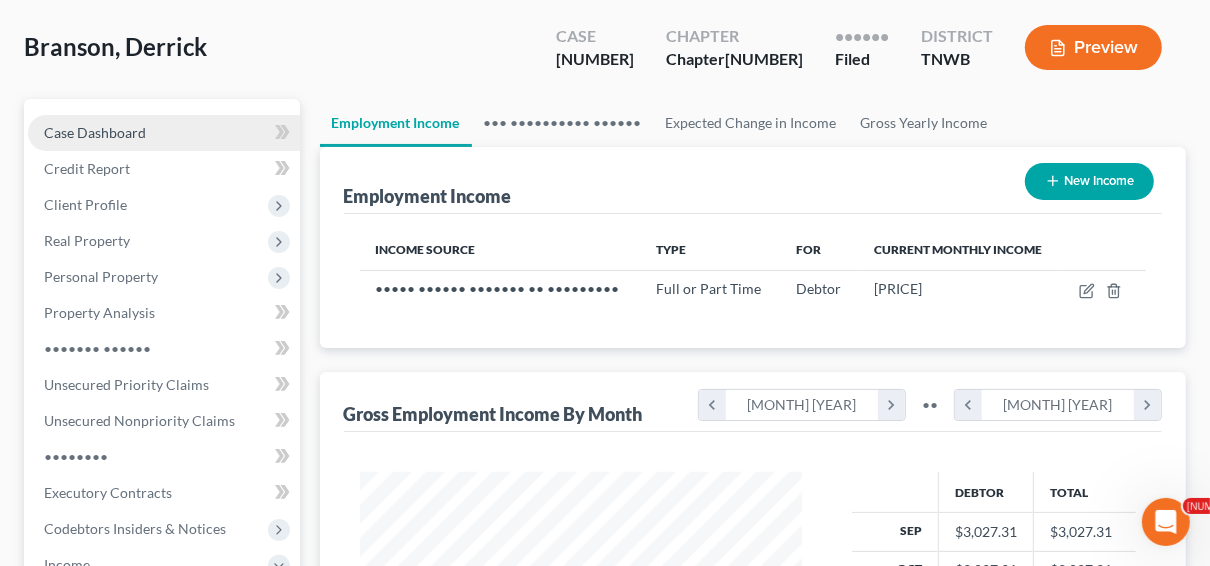 scroll, scrollTop: 2, scrollLeft: 0, axis: vertical 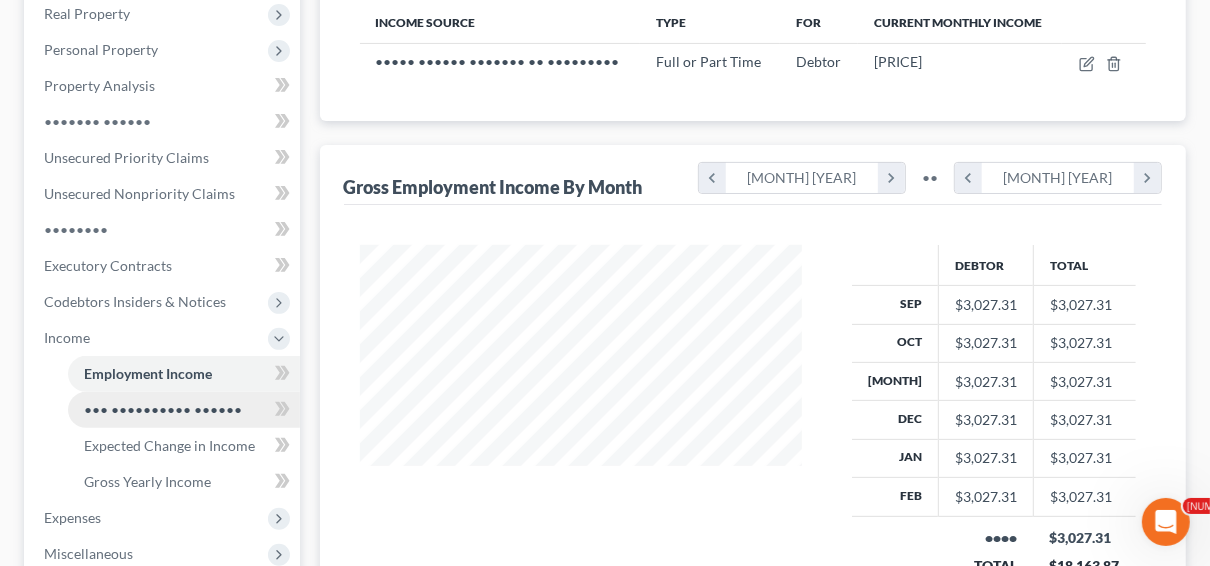 click on "••• •••••••••• ••••••" at bounding box center (163, 409) 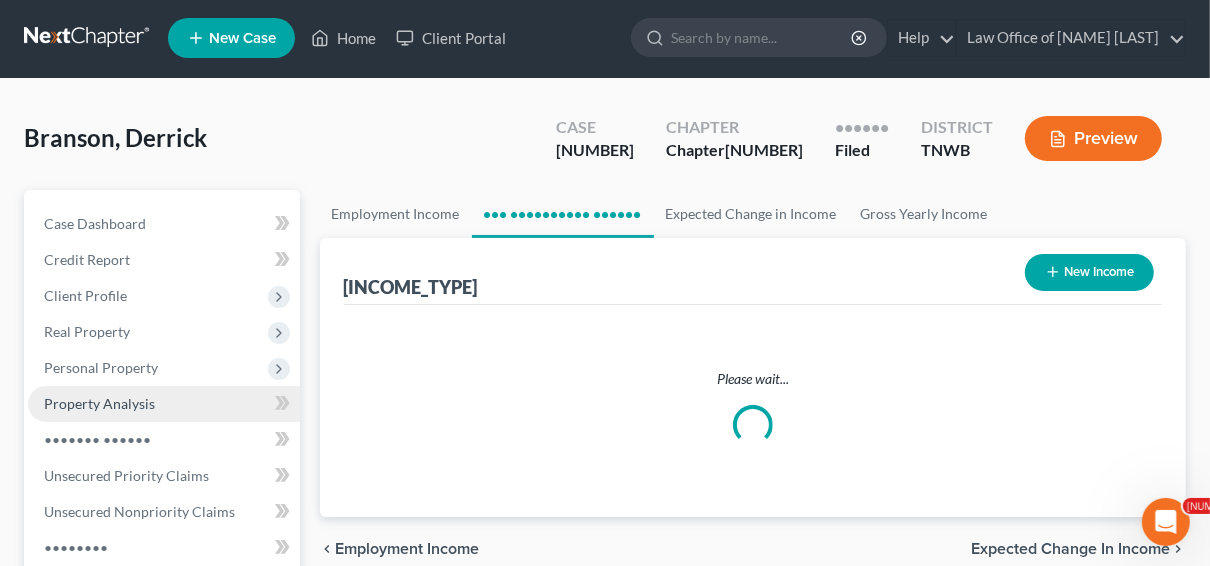 scroll, scrollTop: 0, scrollLeft: 0, axis: both 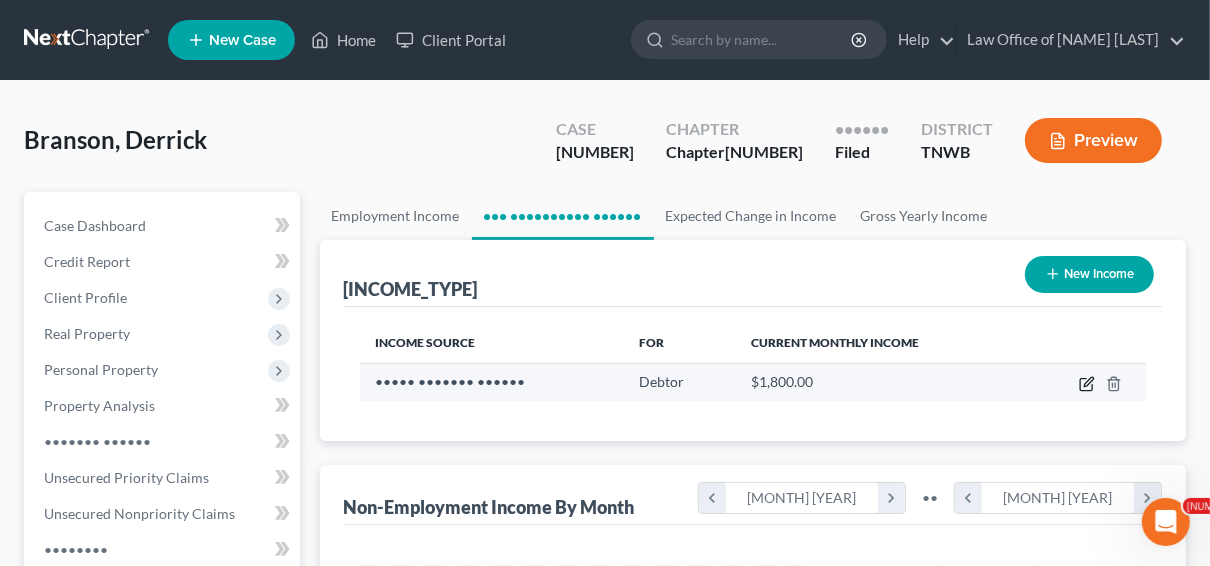 click at bounding box center (1087, 384) 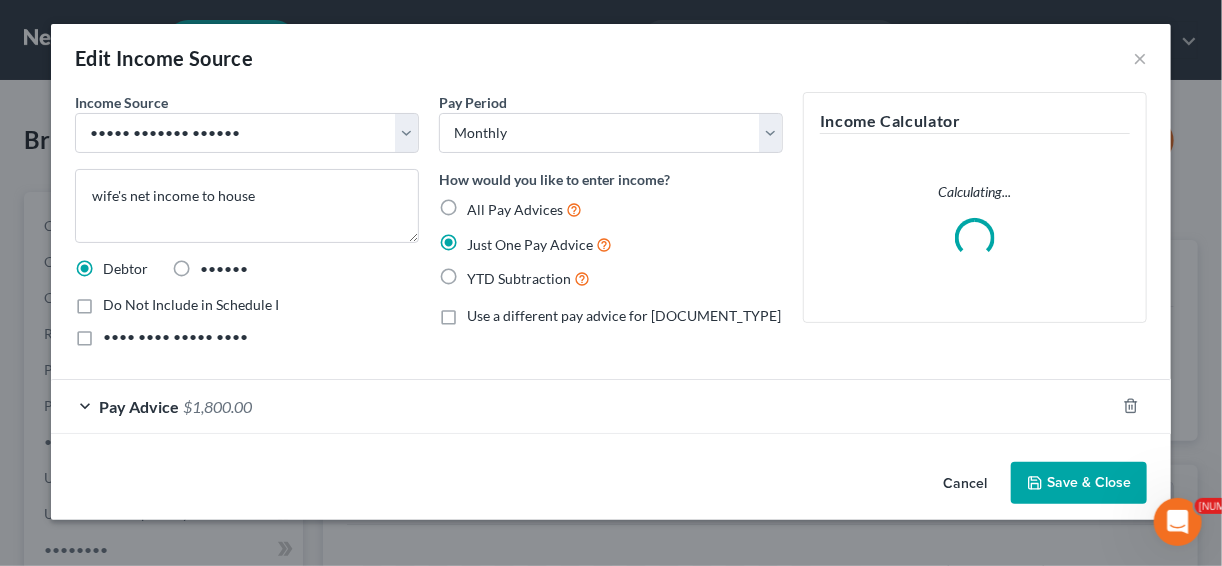scroll, scrollTop: 999644, scrollLeft: 999512, axis: both 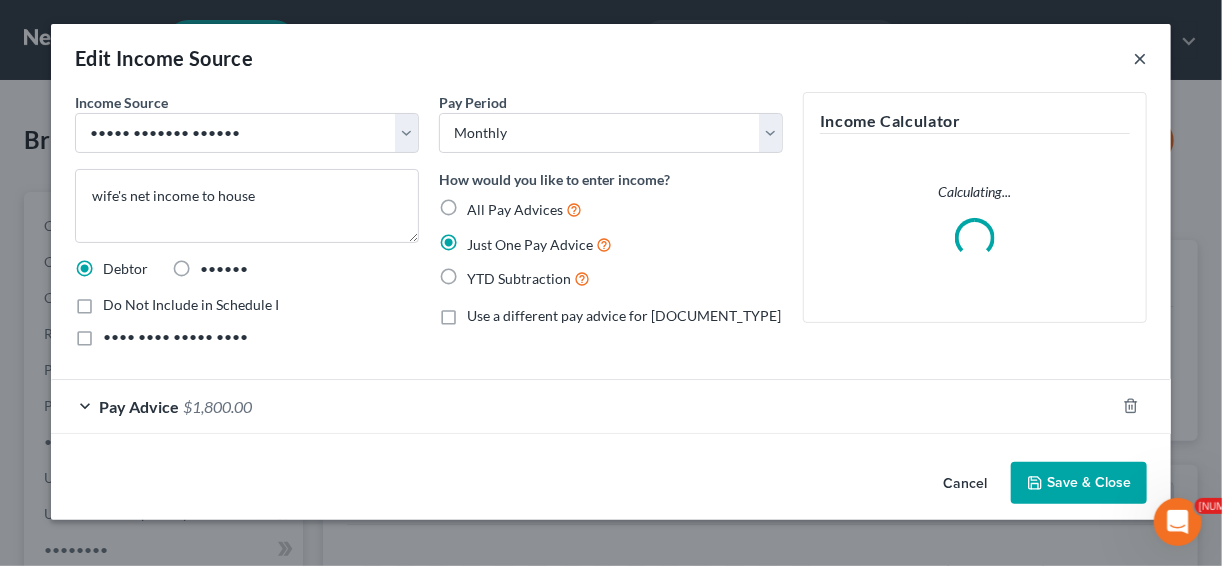click on "×" at bounding box center [1140, 58] 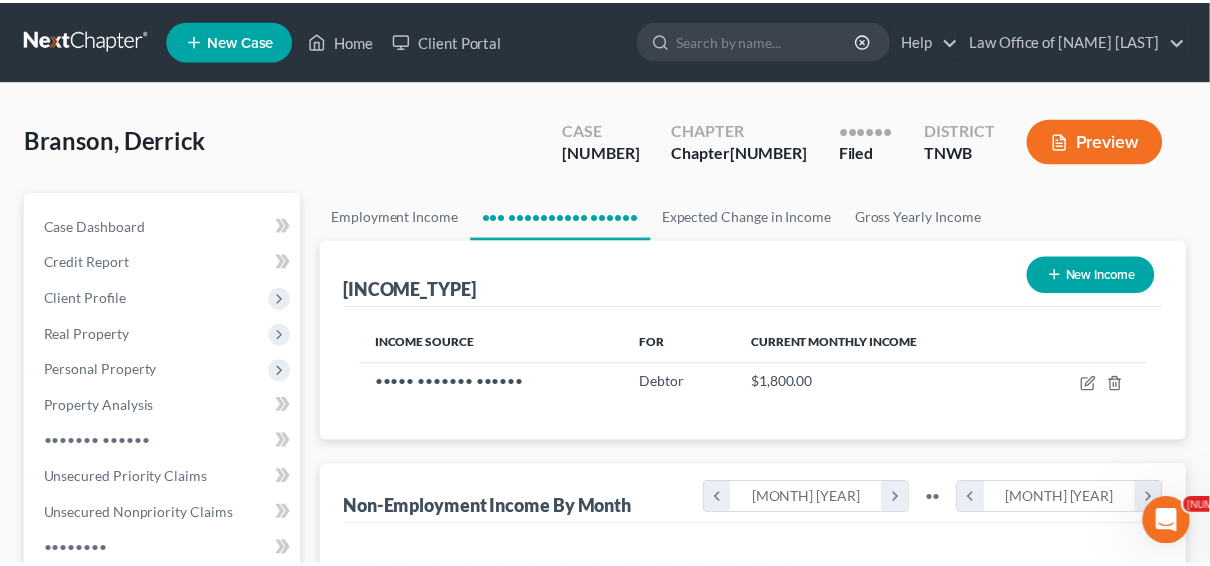 scroll, scrollTop: 355, scrollLeft: 482, axis: both 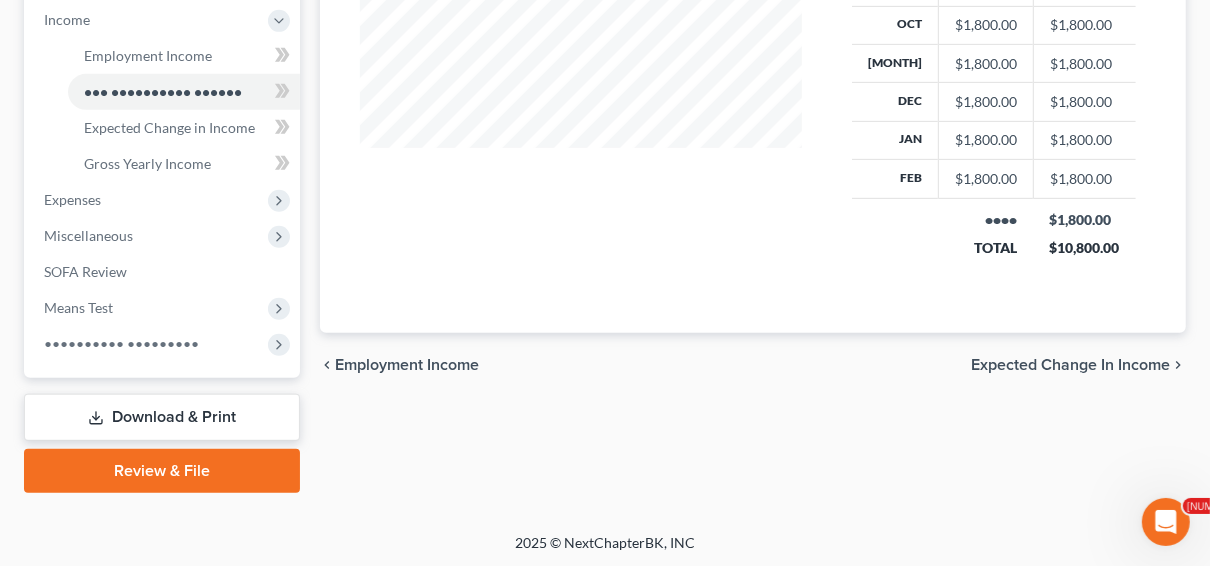 click on "Download & Print" at bounding box center [162, 417] 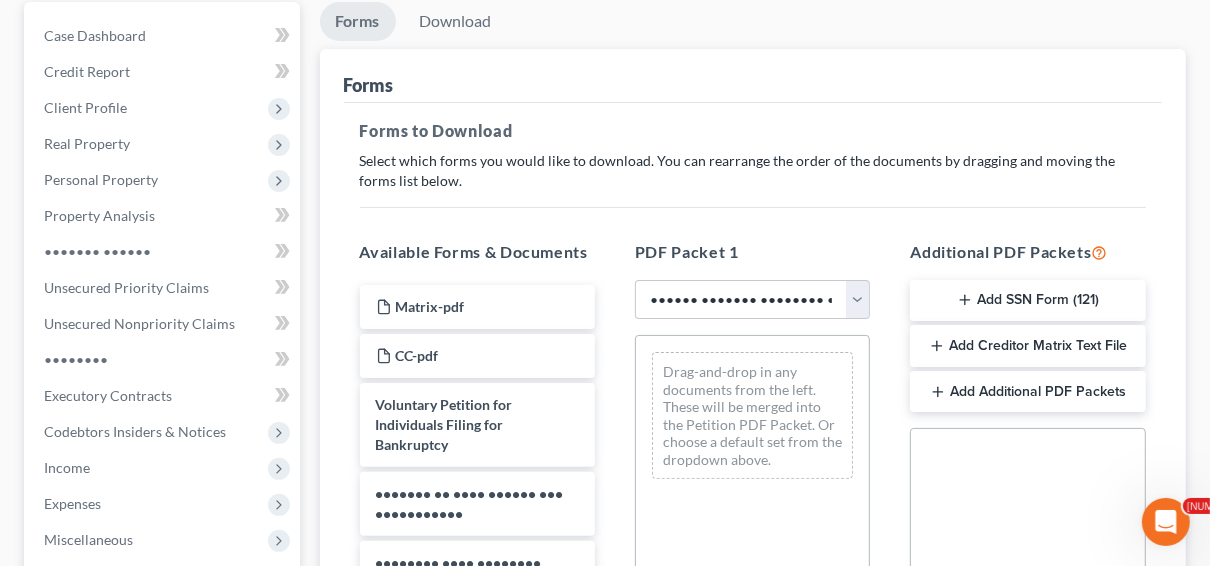 scroll, scrollTop: 320, scrollLeft: 0, axis: vertical 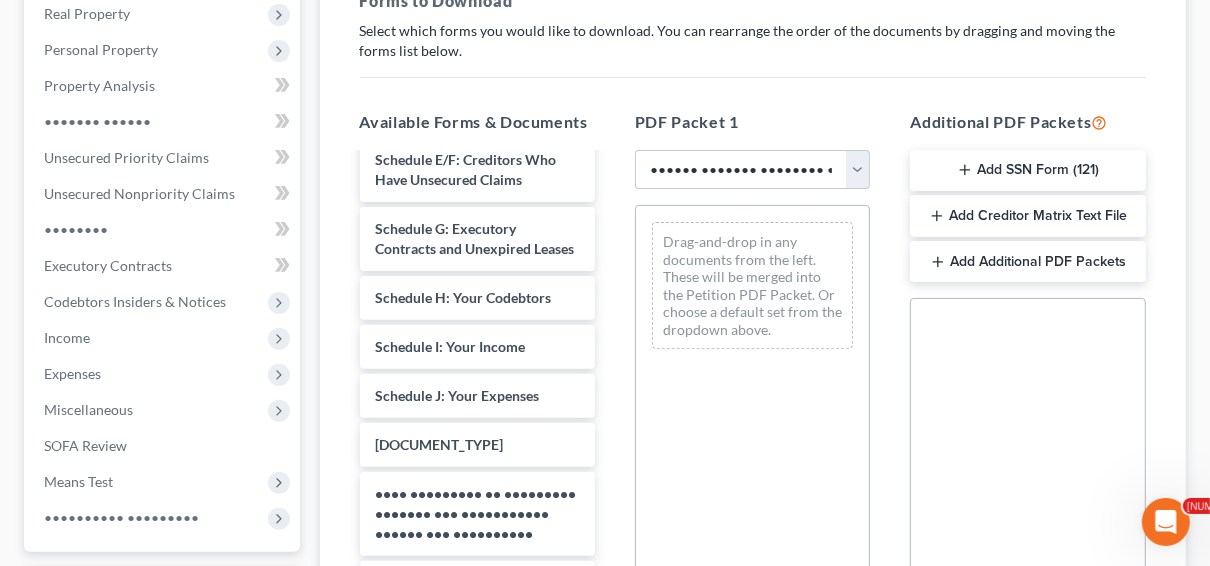 click on "Matrix-pdf CC-pdf Voluntary Petition for Individuals Filing for Bankruptcy Summary of Your Assets and Liabilities Schedule A/B: Property Schedule C: The Property You Claim as Exempt Schedule D: Creditors Who Hold Claims Secured by Property Schedule E/F: Creditors Who Have Unsecured Claims Schedule G: Executory Contracts and Unexpired Leases Schedule H: Your Codebtors Schedule I: Your Income Schedule J: Your Expenses Declaration About an Individual Debtor's Schedules Your Statement of Financial Affairs for Individuals Filing for Bankruptcy Statement of Intention for Individuals Filing Under Chapter 7 Chapter 7 Statement of Your Current Monthly Income and Means-Test Calculation Creditor Matrix Verification of Creditor Matrix Notice Required by 11 U.S.C. § 342(b) for Individuals Filing for Bankruptcy Attorney's Disclosure of Compensation" at bounding box center (477, 322) 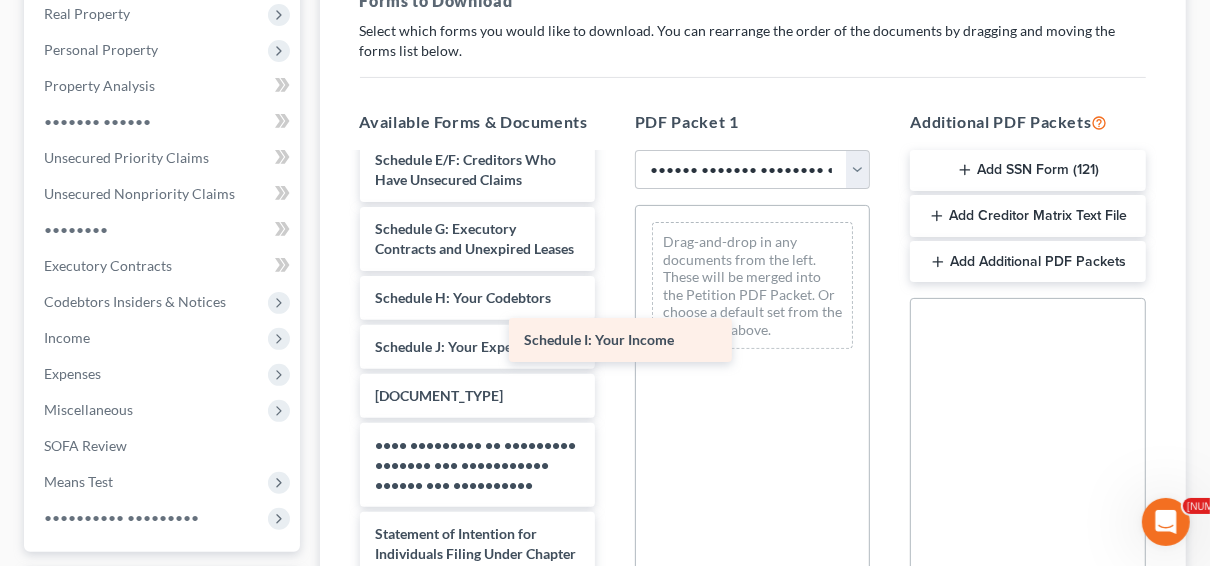 drag, startPoint x: 499, startPoint y: 362, endPoint x: 746, endPoint y: 302, distance: 254.183 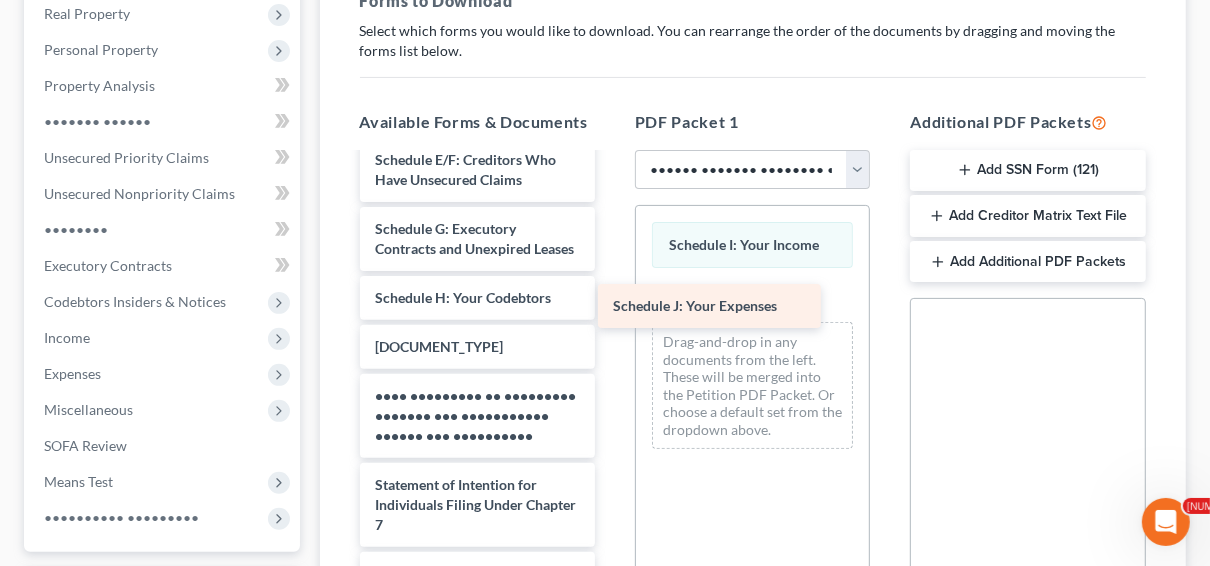 drag, startPoint x: 485, startPoint y: 367, endPoint x: 732, endPoint y: 305, distance: 254.66252 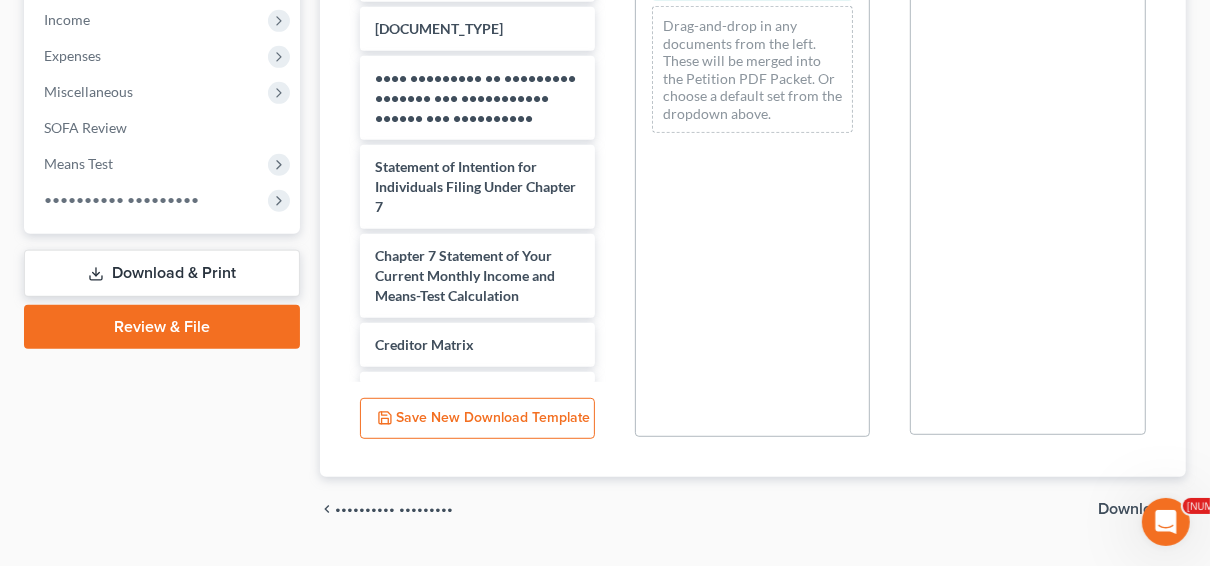 scroll, scrollTop: 686, scrollLeft: 0, axis: vertical 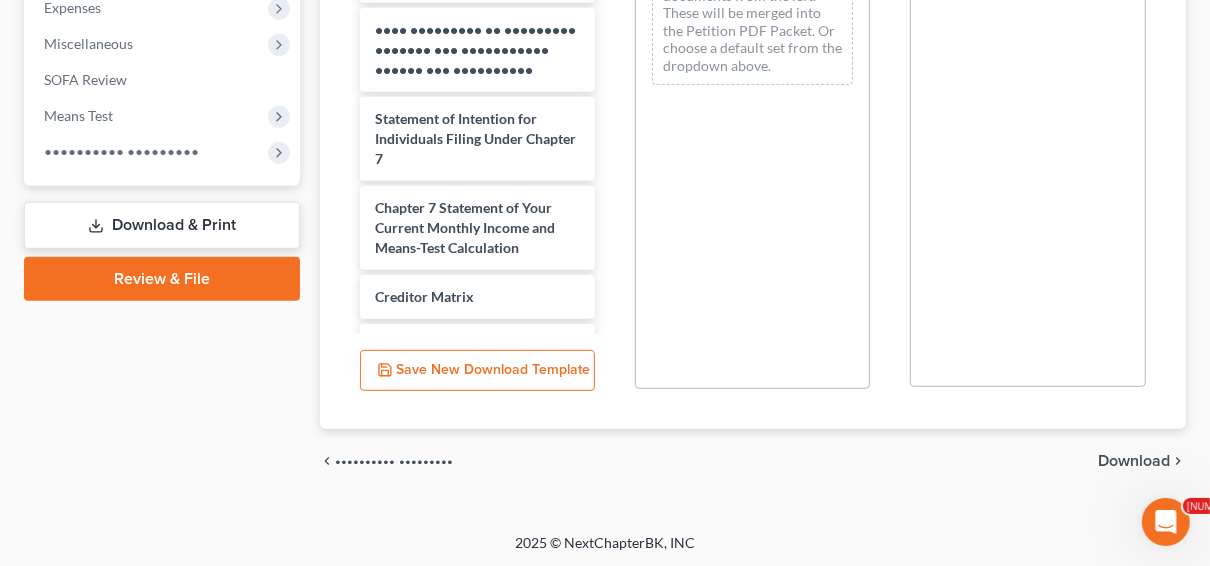 click on "Download" at bounding box center (1134, 461) 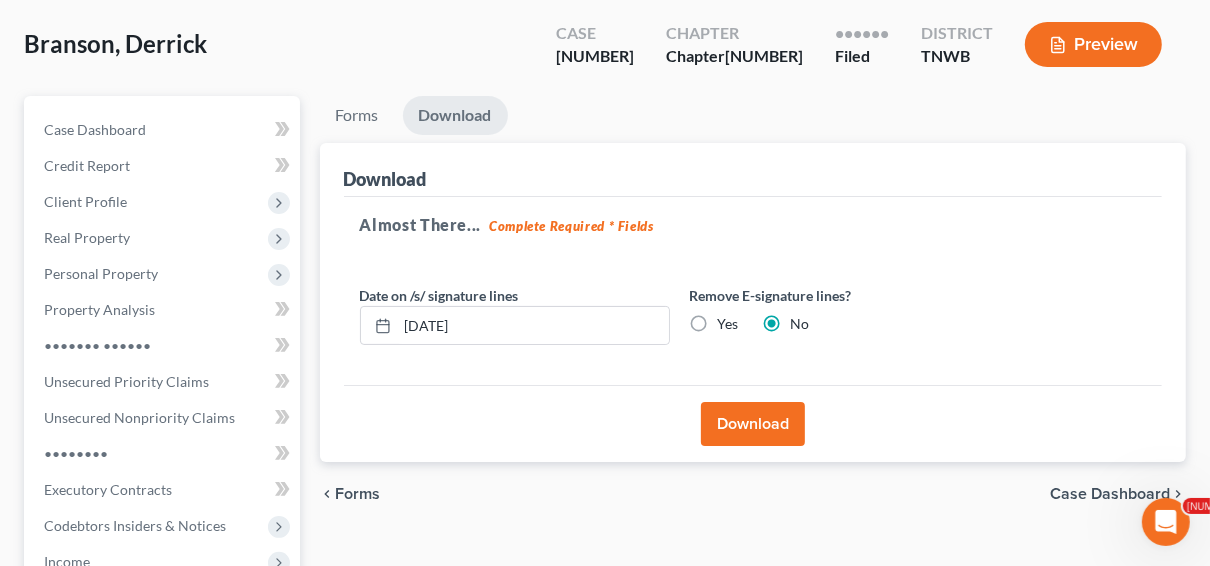 scroll, scrollTop: 94, scrollLeft: 0, axis: vertical 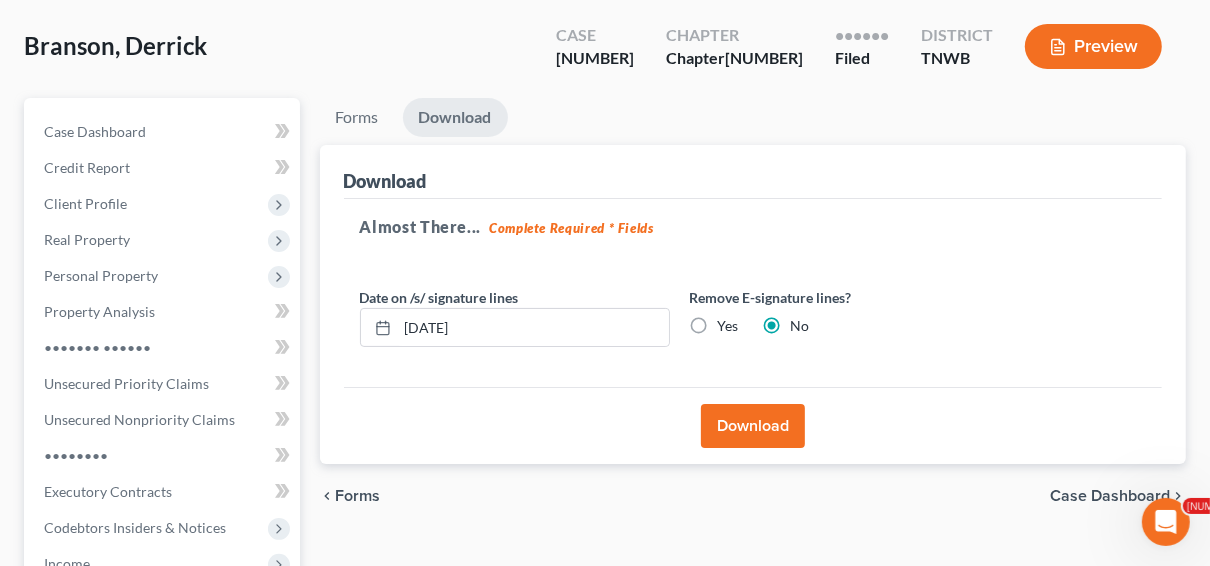 click on "Download" at bounding box center (753, 426) 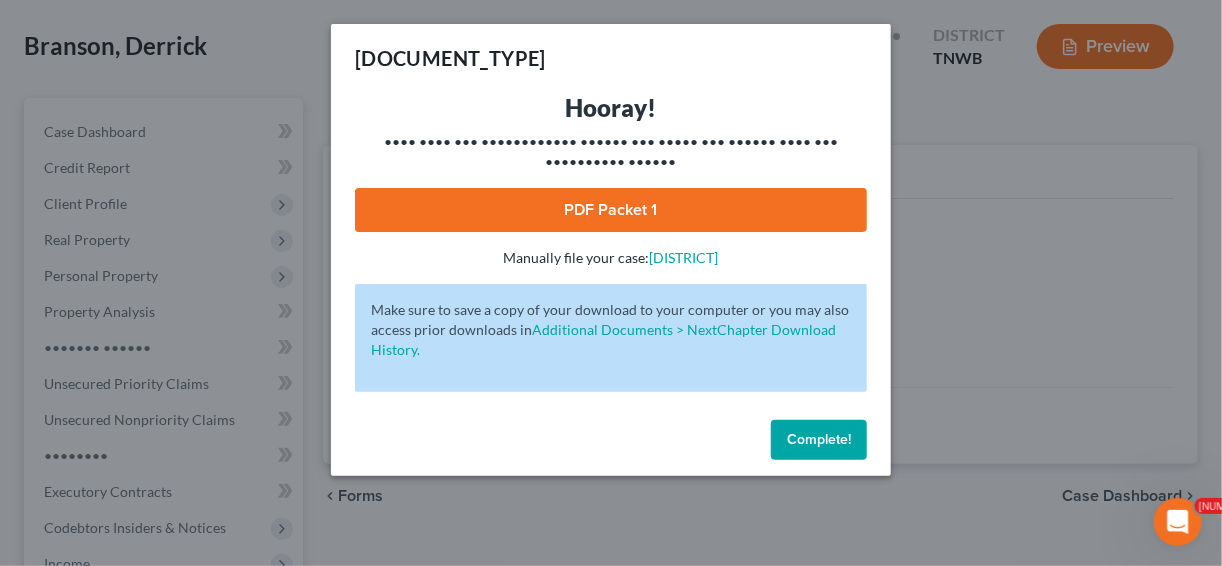 click on "PDF Packet 1" at bounding box center (611, 210) 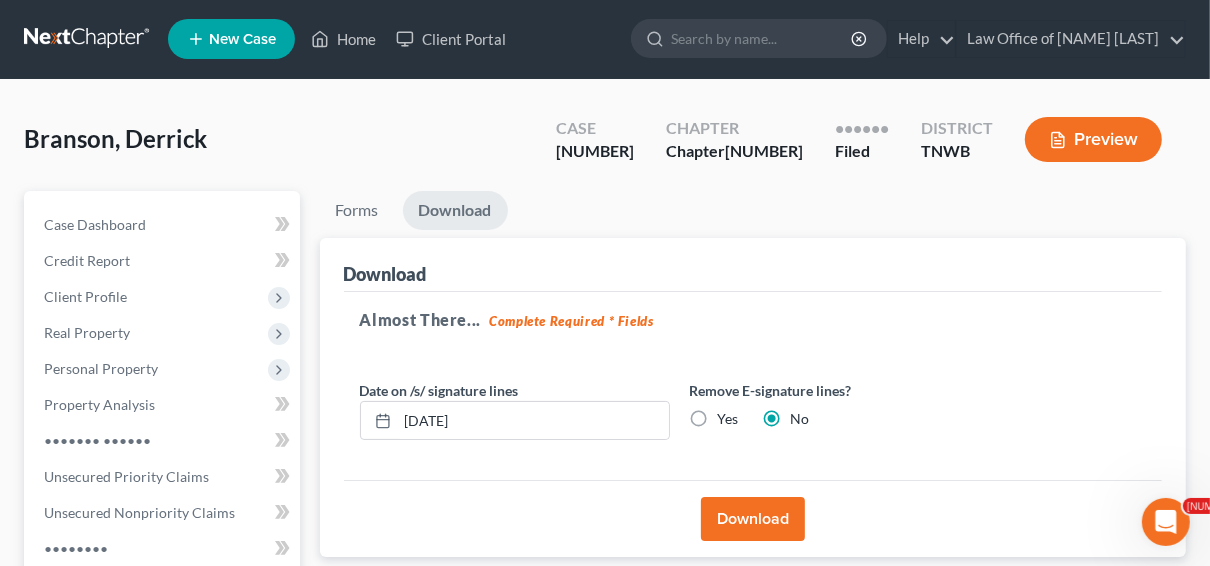 scroll, scrollTop: 0, scrollLeft: 0, axis: both 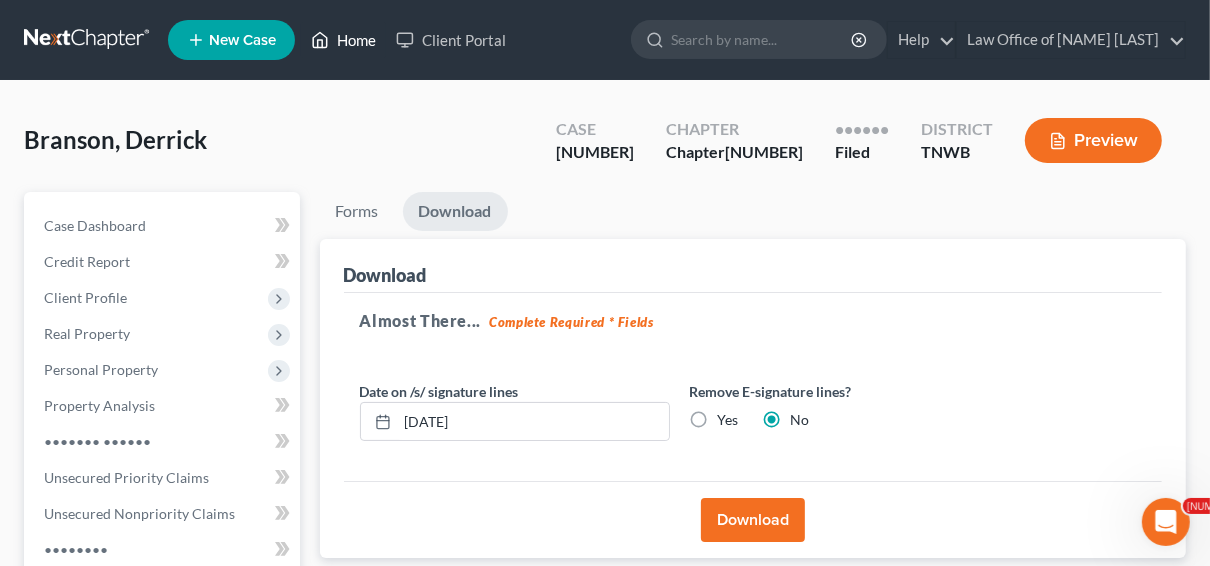 click on "Home" at bounding box center (343, 40) 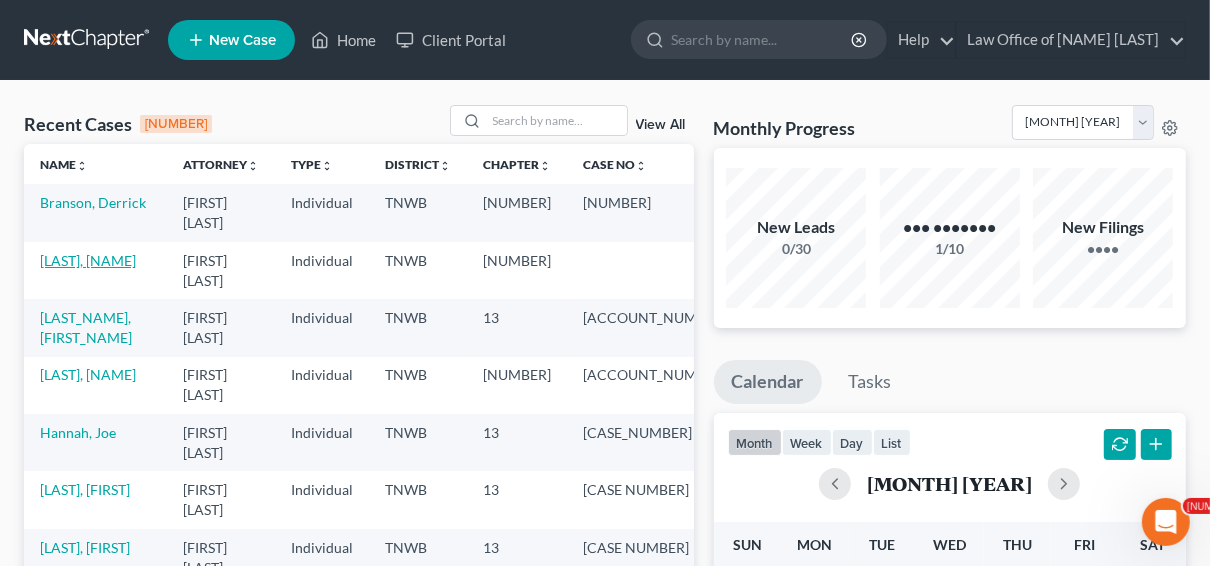 click on "[LAST], [NAME]" at bounding box center (88, 260) 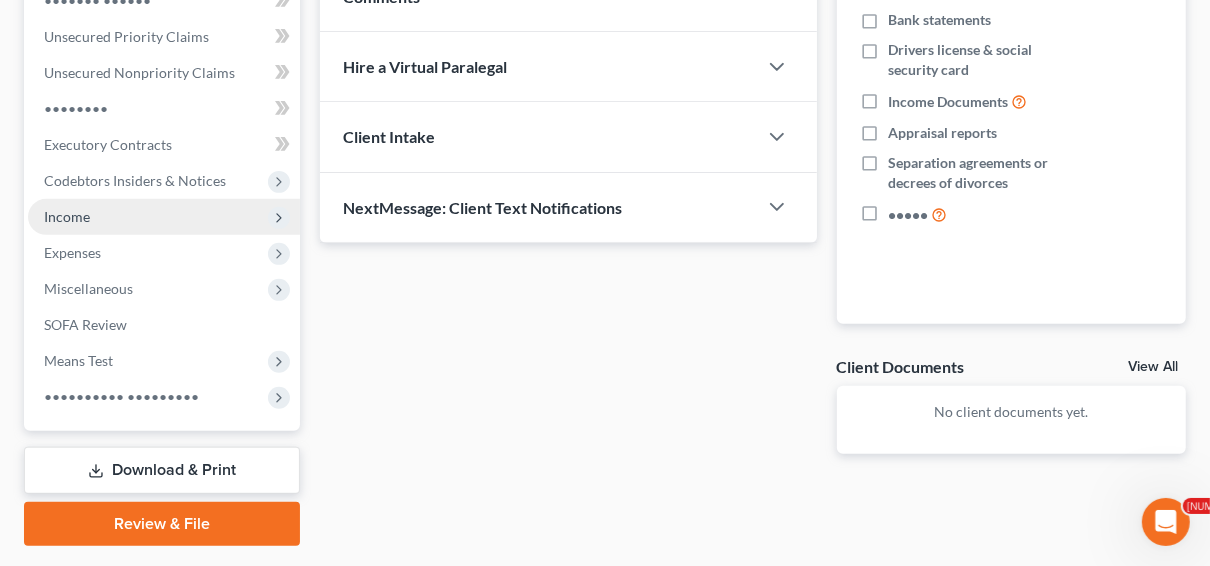 scroll, scrollTop: 414, scrollLeft: 0, axis: vertical 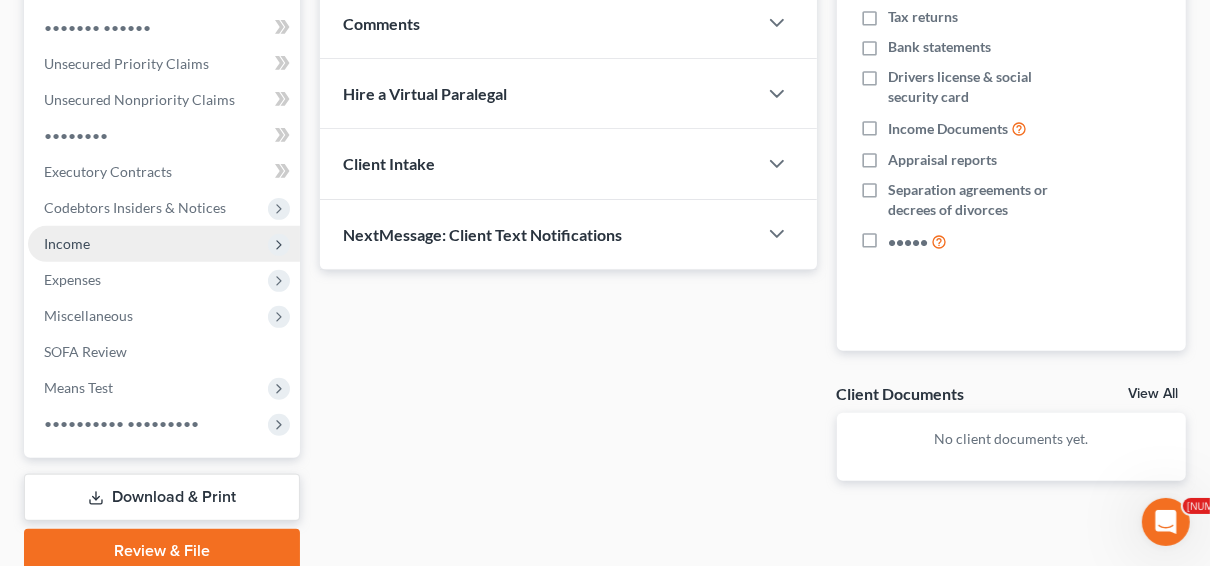 click on "Income" at bounding box center (0, 0) 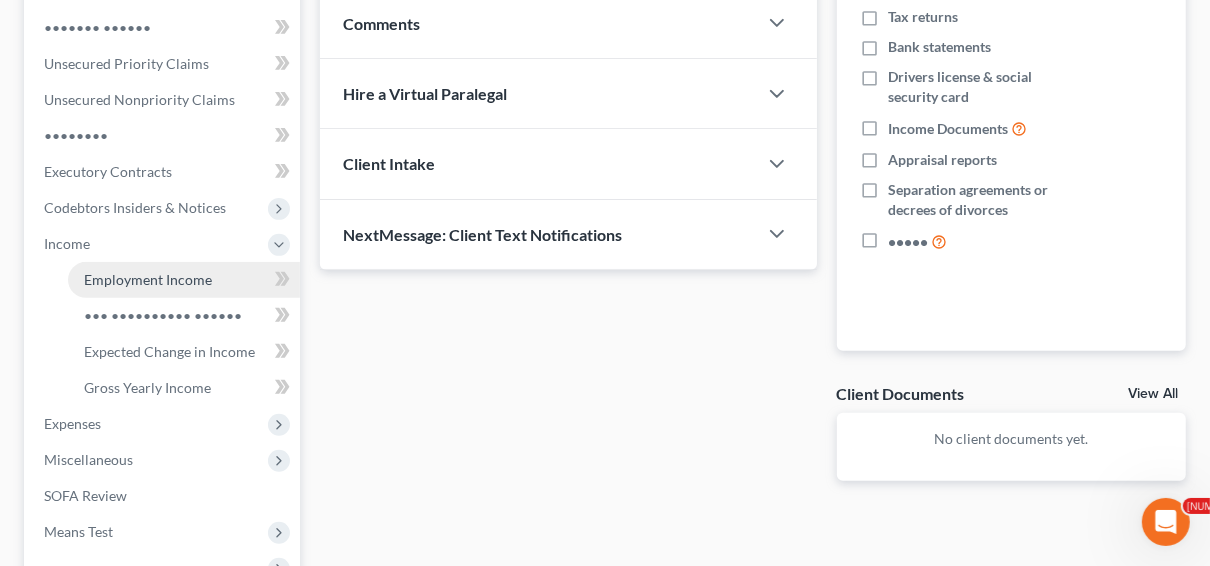click on "Employment Income" at bounding box center [148, 279] 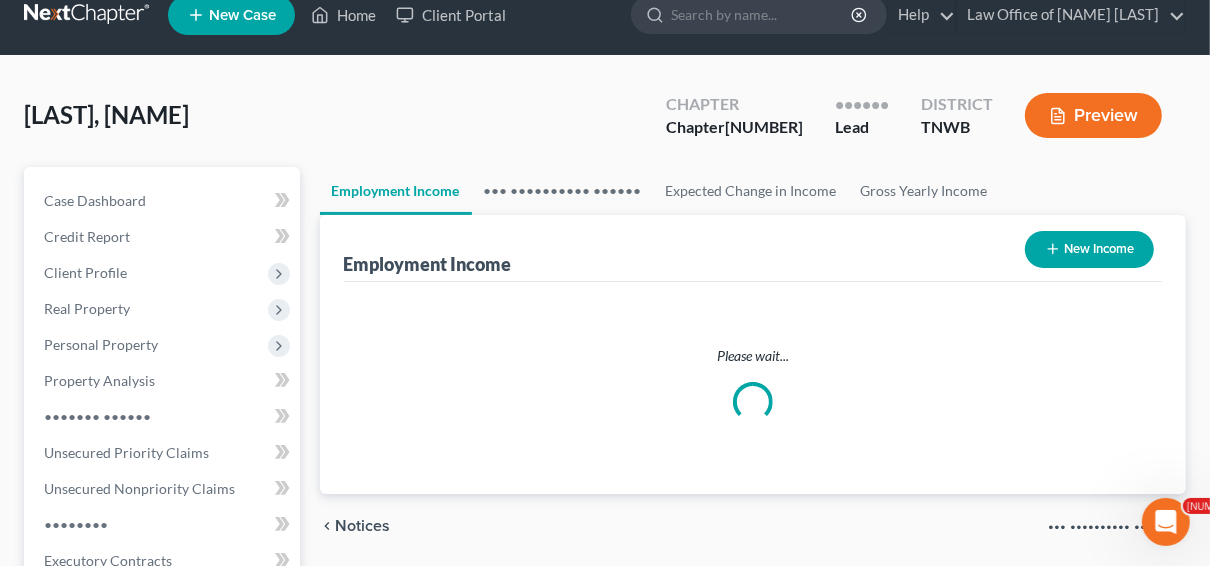 scroll, scrollTop: 0, scrollLeft: 0, axis: both 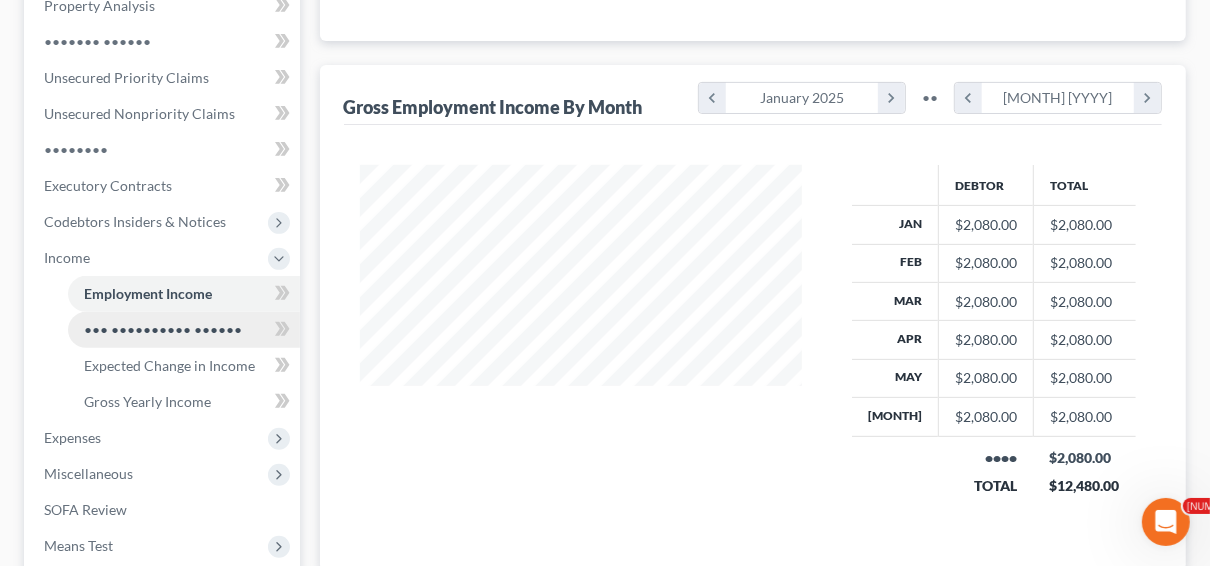 drag, startPoint x: 224, startPoint y: 328, endPoint x: 254, endPoint y: 328, distance: 30 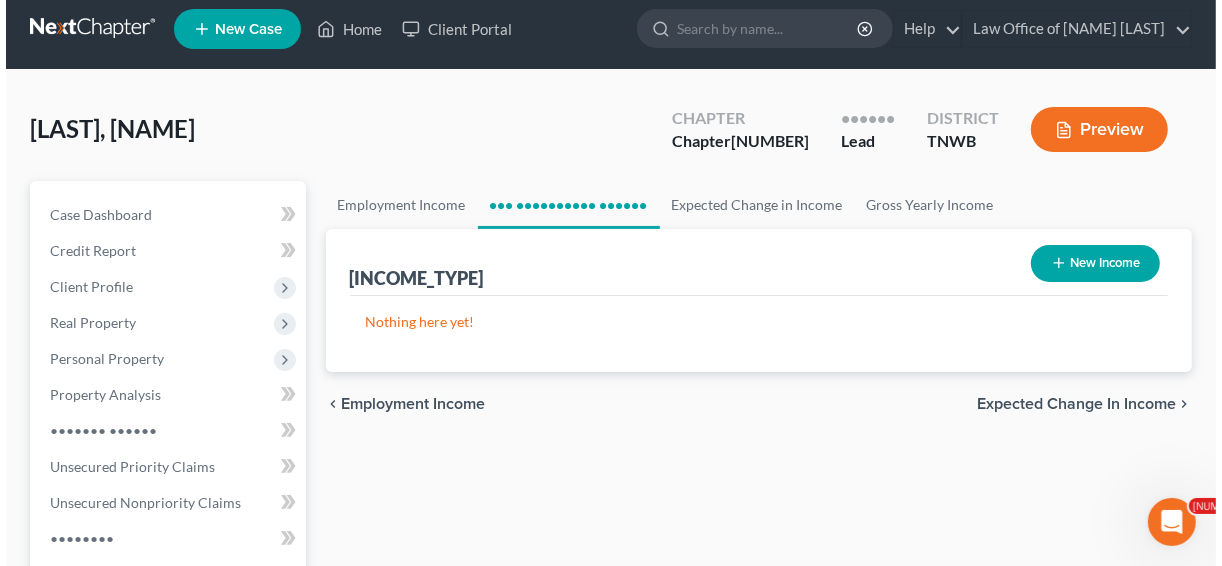 scroll, scrollTop: 0, scrollLeft: 0, axis: both 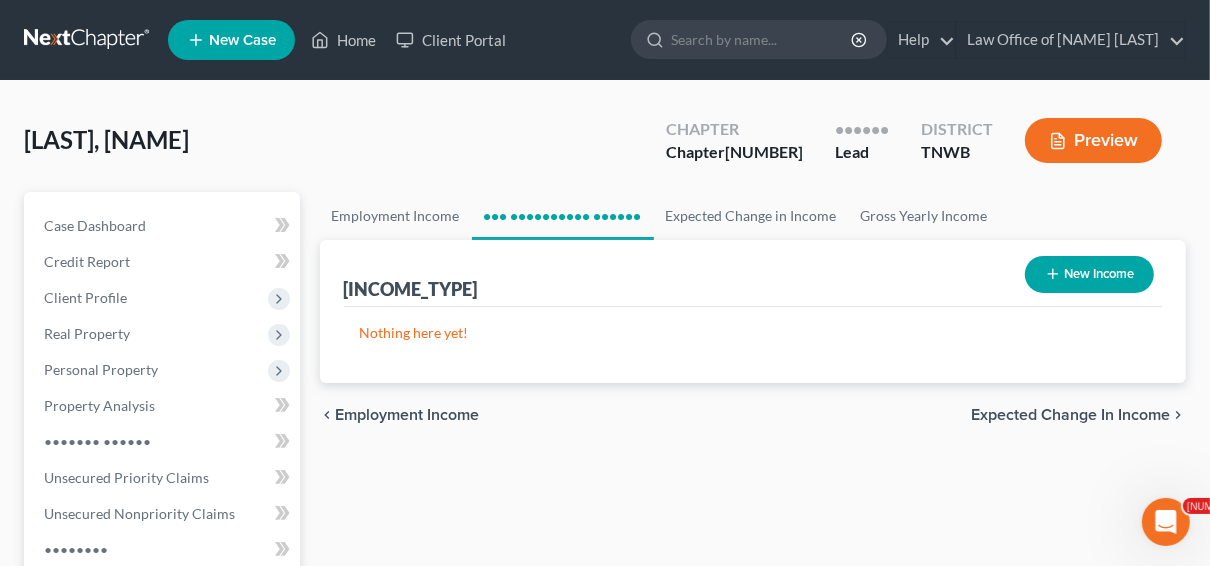 click on "New Income" at bounding box center [1089, 274] 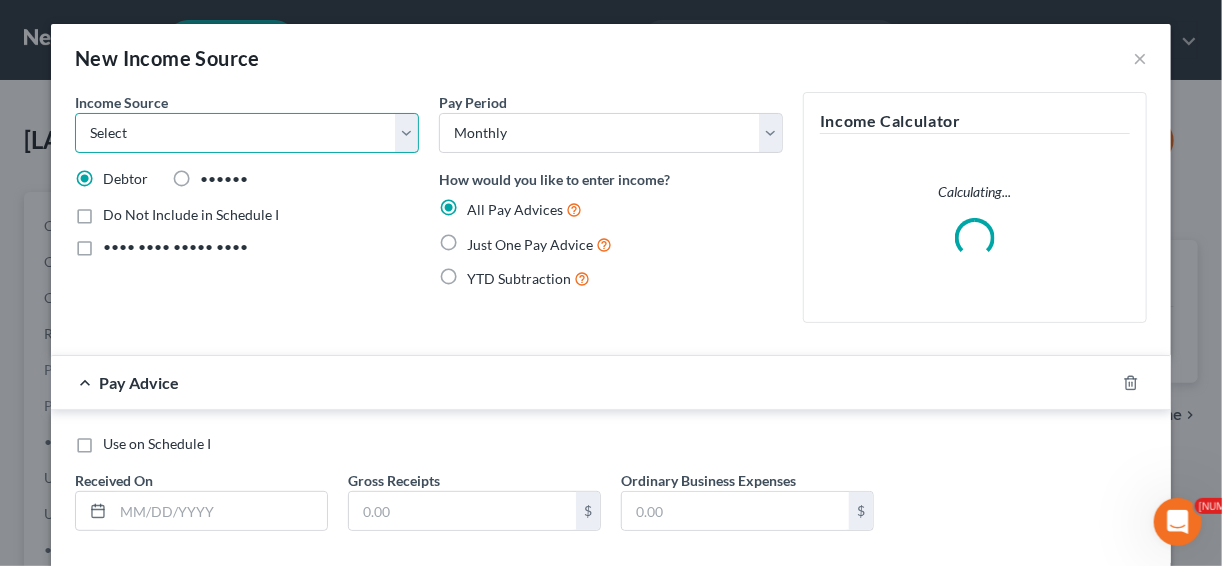drag, startPoint x: 293, startPoint y: 134, endPoint x: 290, endPoint y: 145, distance: 11.401754 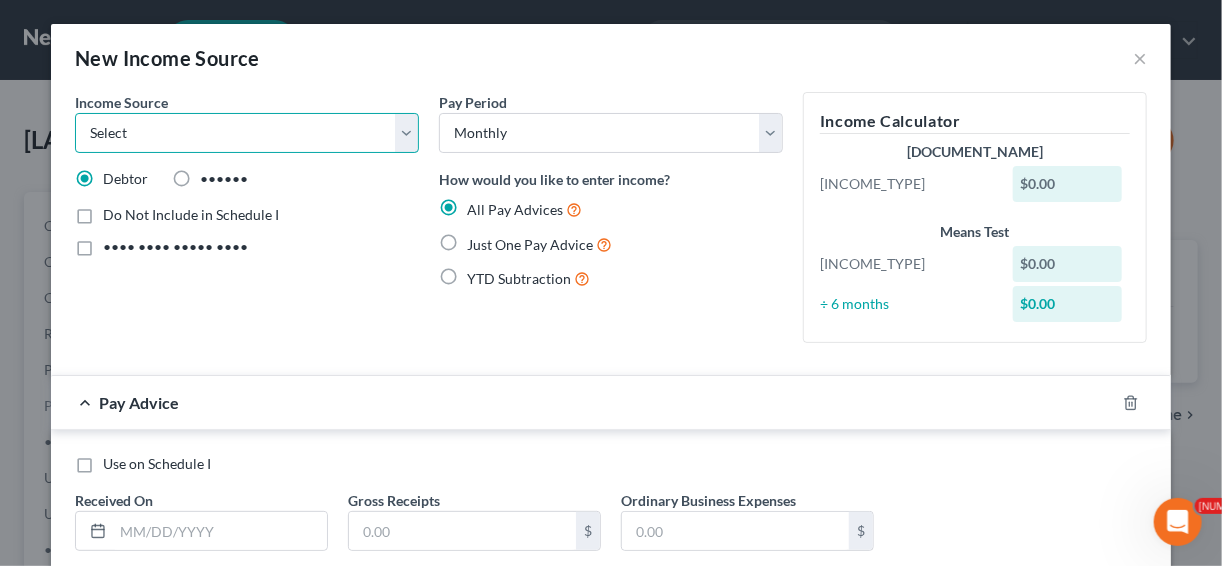 select on "13" 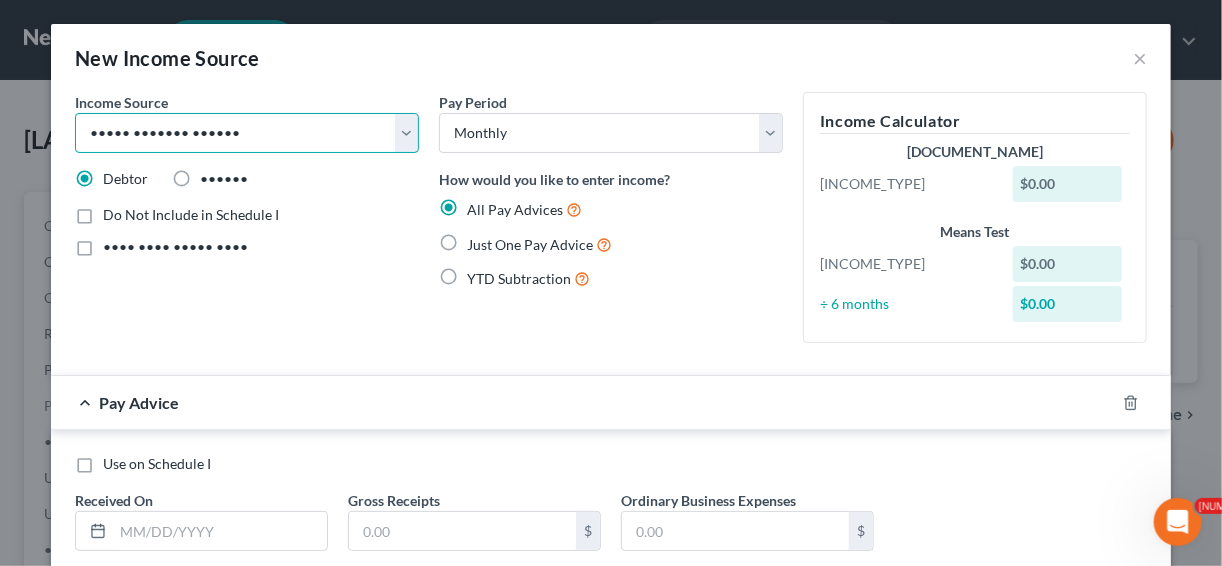 click on "Select Unemployment Disability (from employer) Pension Retirement Social Security / Social Security Disability Other Government Assistance Interests, Dividends or Royalties Child / Family Support Contributions to Household Property / Rental Business, Professional or Farm Alimony / Maintenance Payments Military Disability Benefits Other Monthly Income" at bounding box center (247, 133) 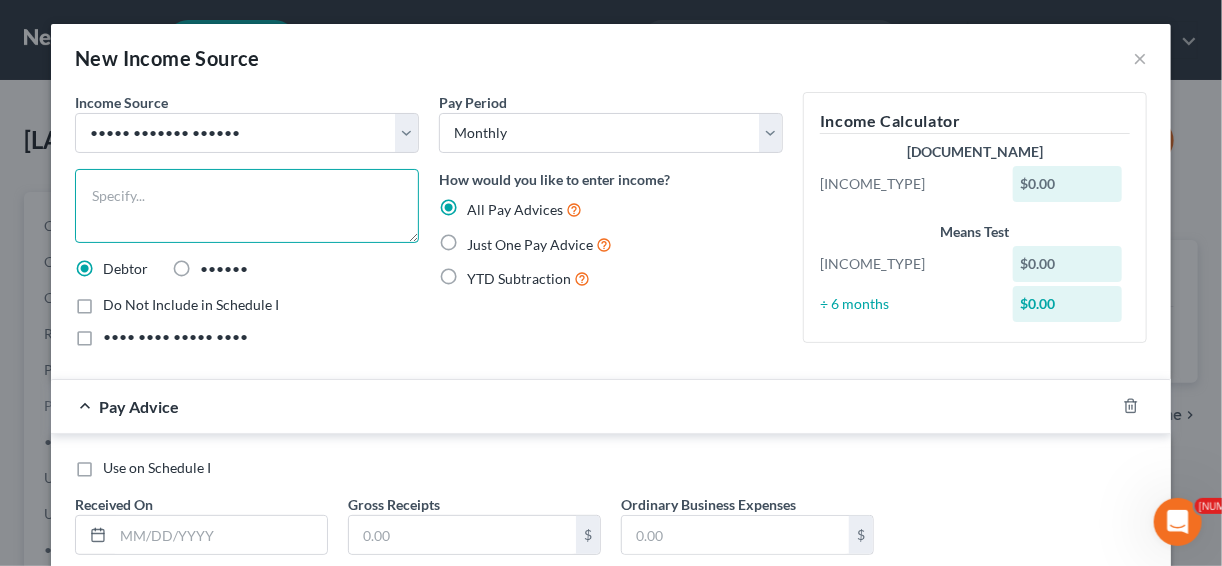 click at bounding box center (247, 206) 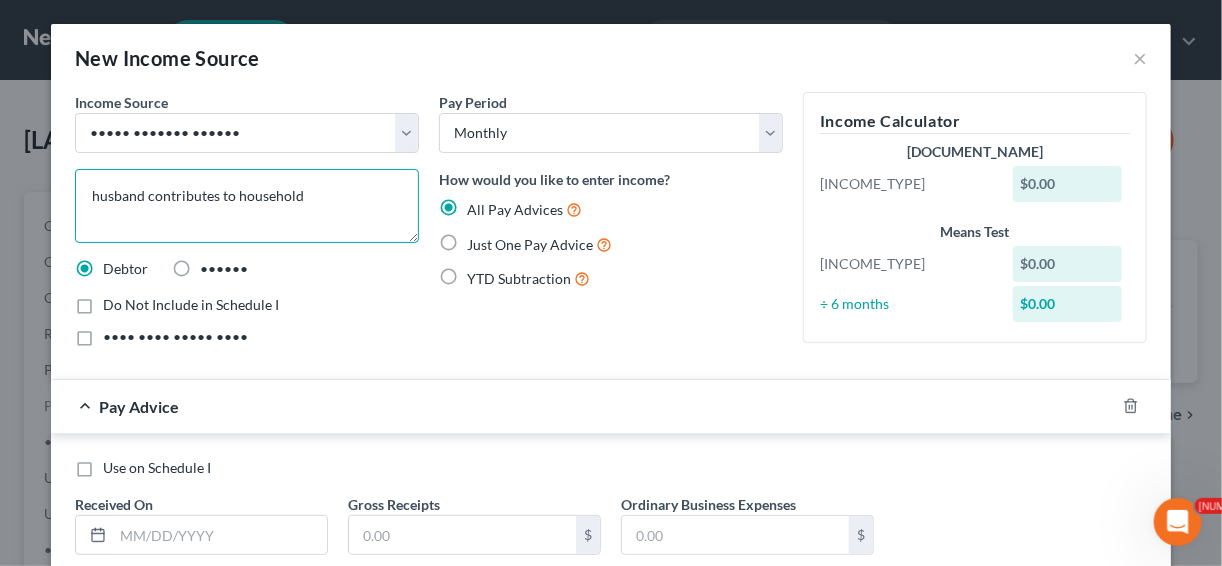 type on "husband contributes to household" 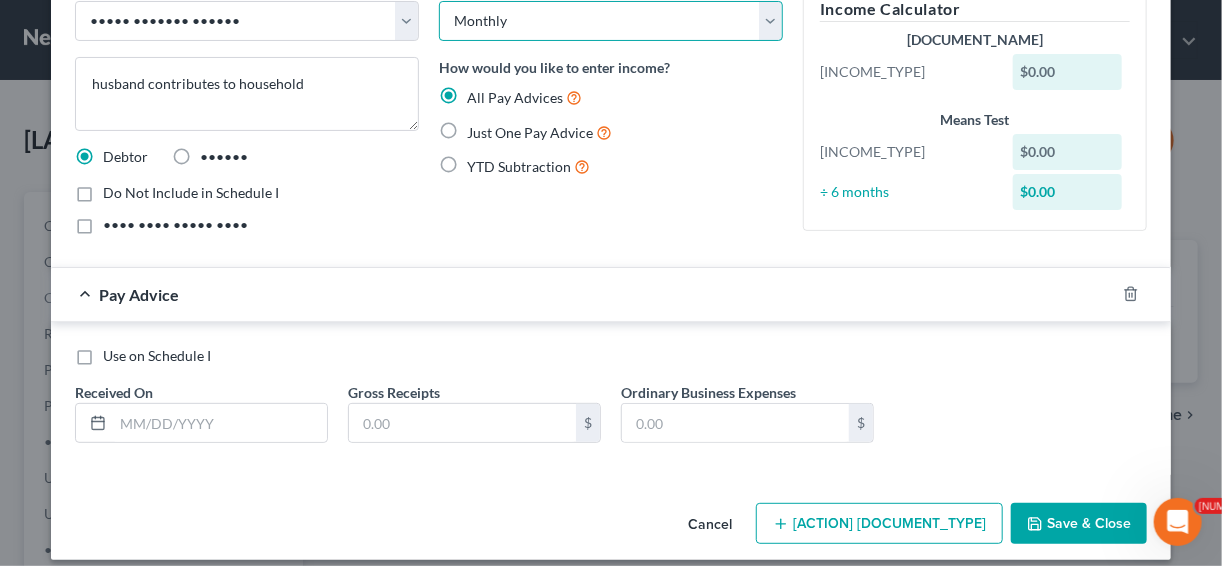 scroll, scrollTop: 127, scrollLeft: 0, axis: vertical 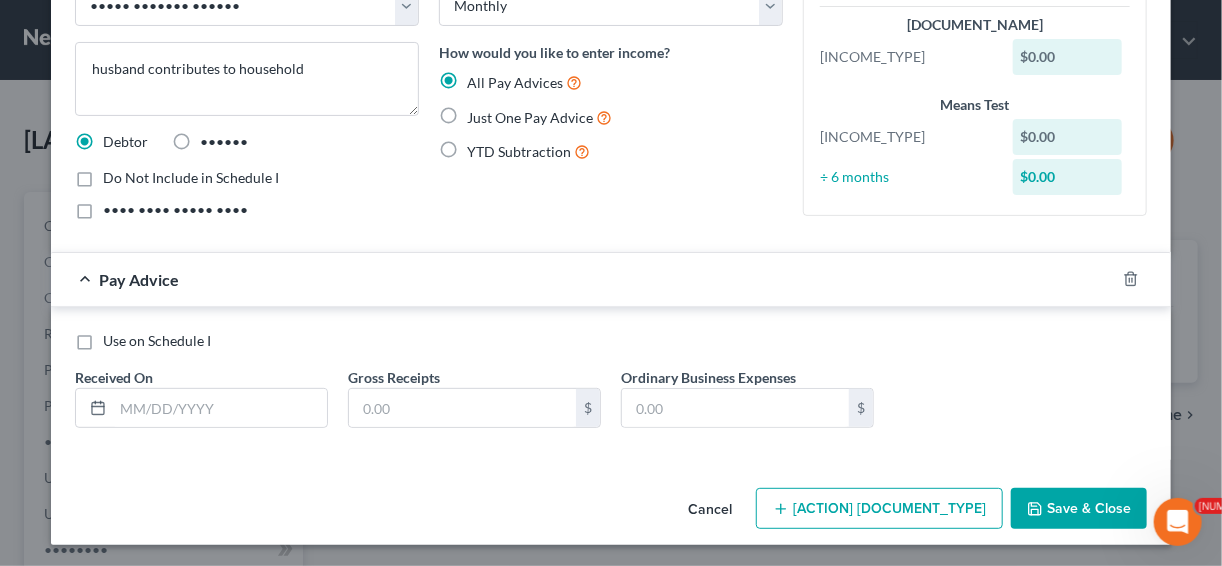click on "Just One Pay Advice" at bounding box center [530, 117] 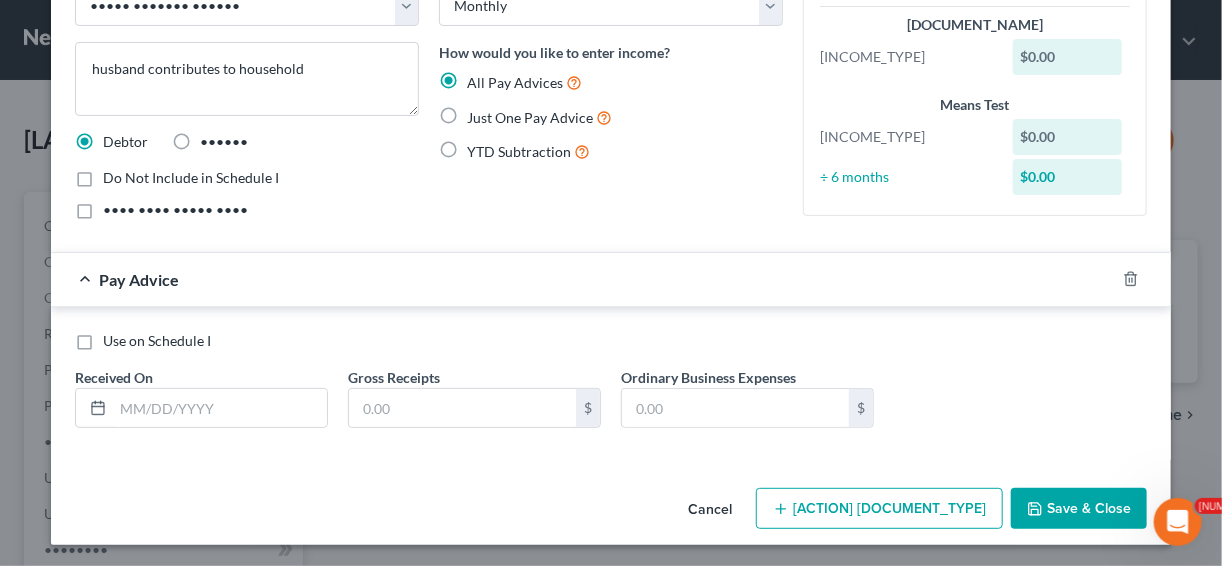 click on "Just One Pay Advice" at bounding box center (481, 112) 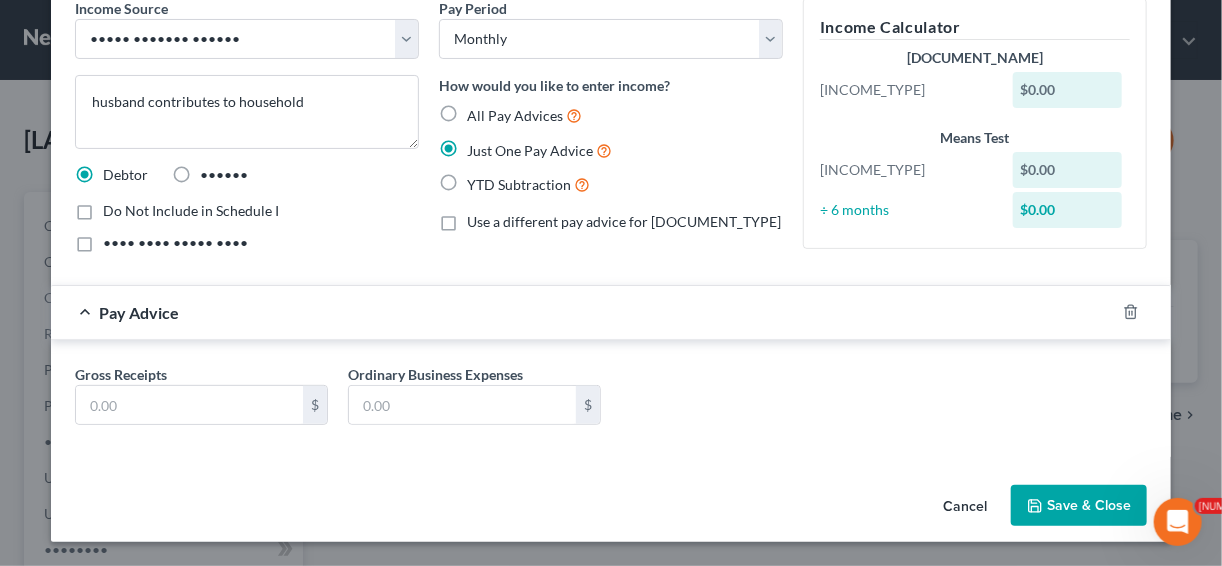 scroll, scrollTop: 91, scrollLeft: 0, axis: vertical 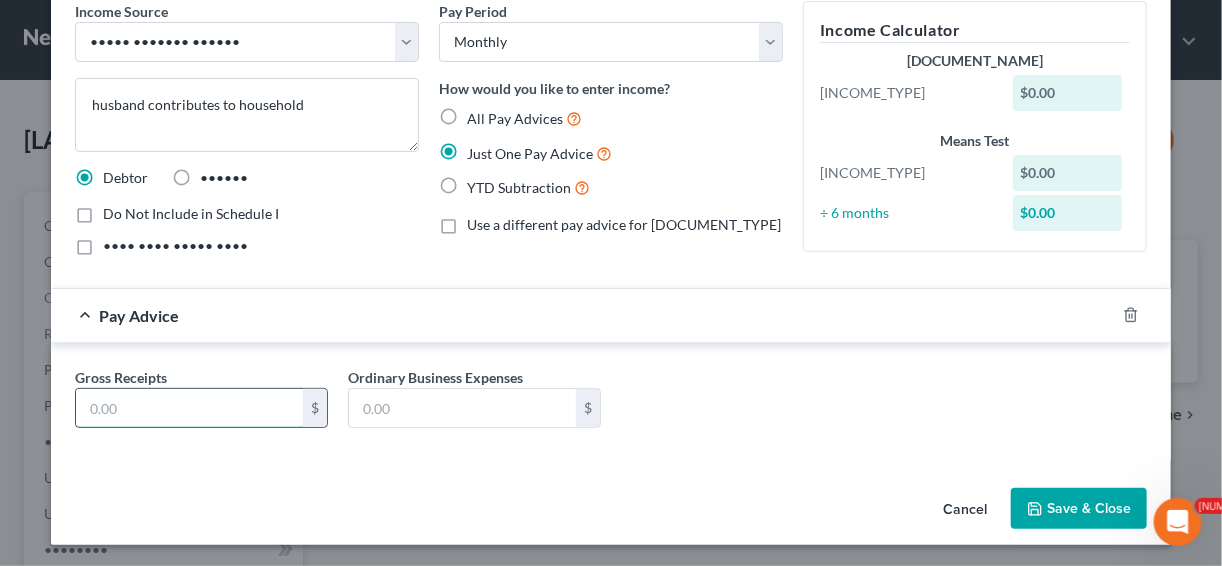 click at bounding box center (189, 408) 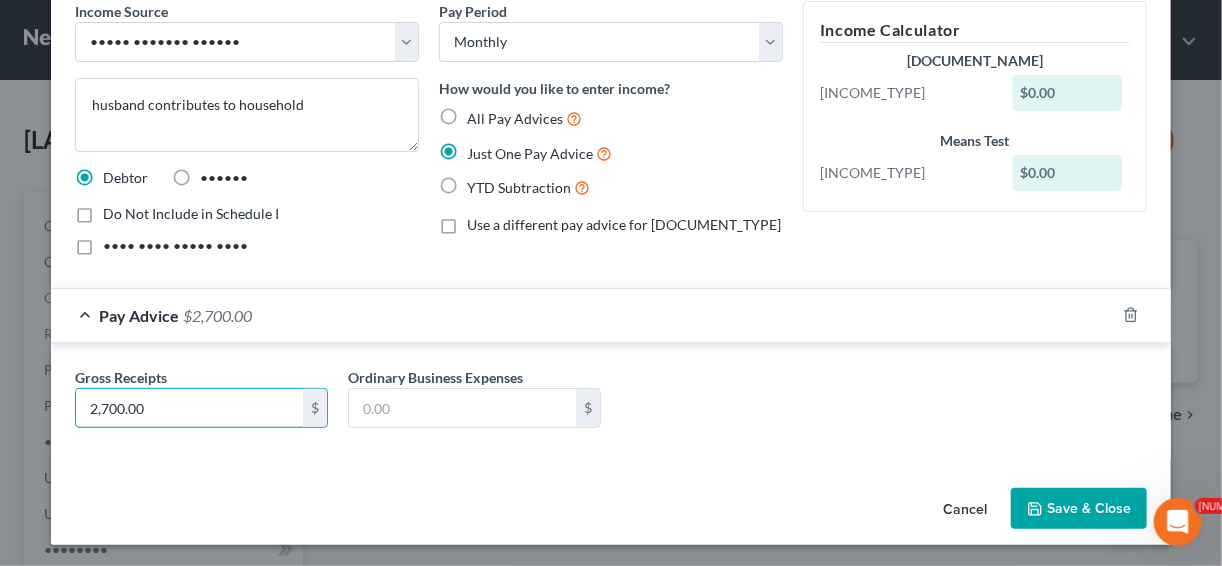 type on "2,700.00" 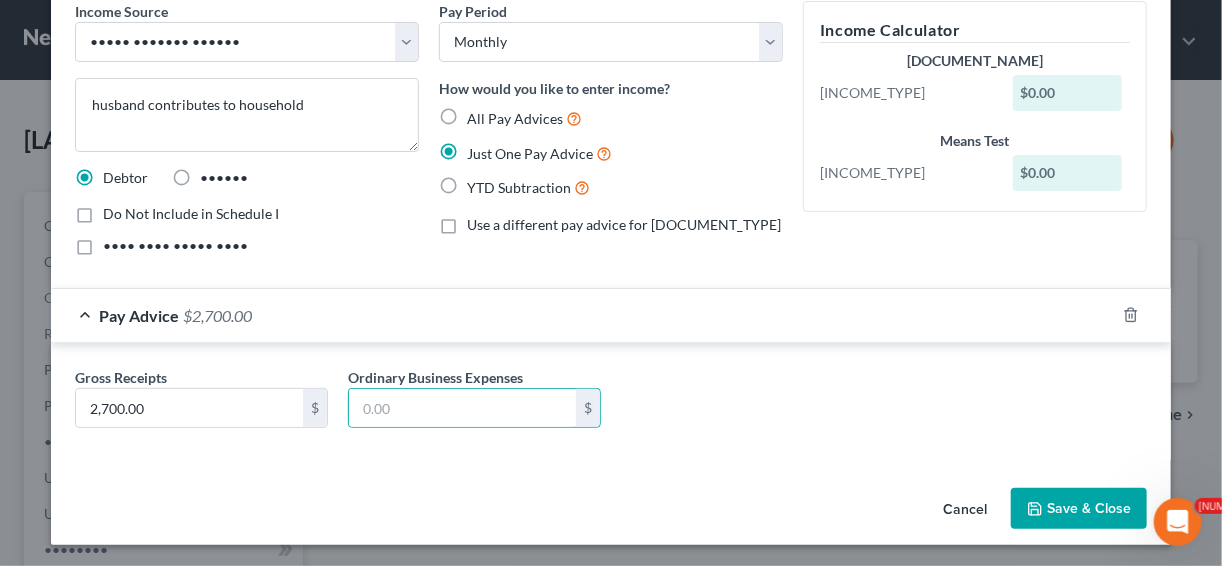 click at bounding box center (1035, 509) 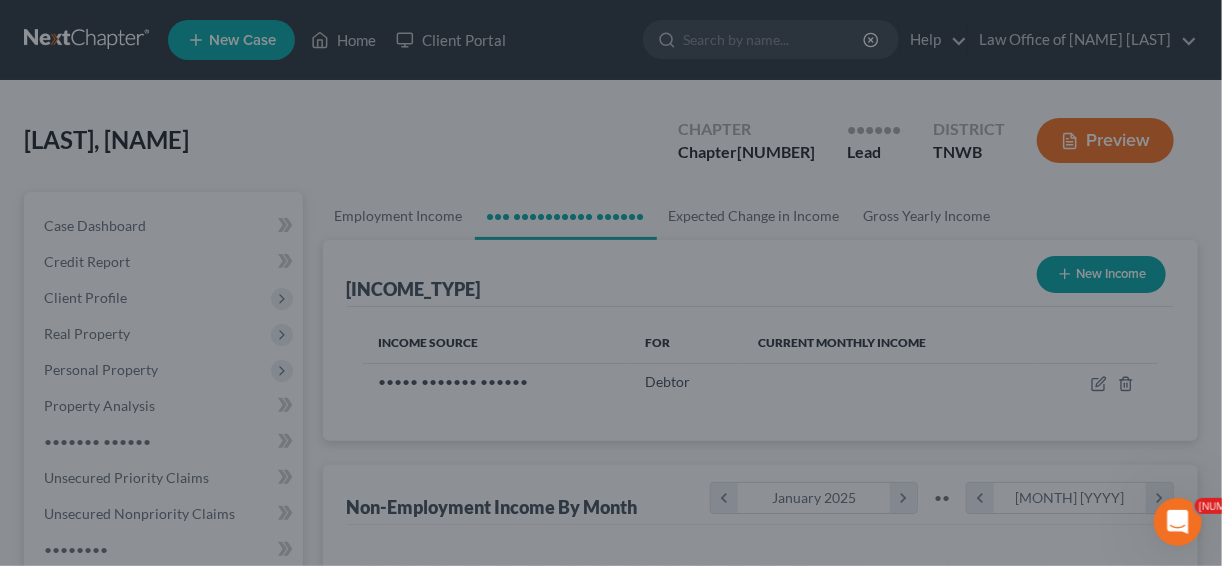 scroll, scrollTop: 999644, scrollLeft: 999518, axis: both 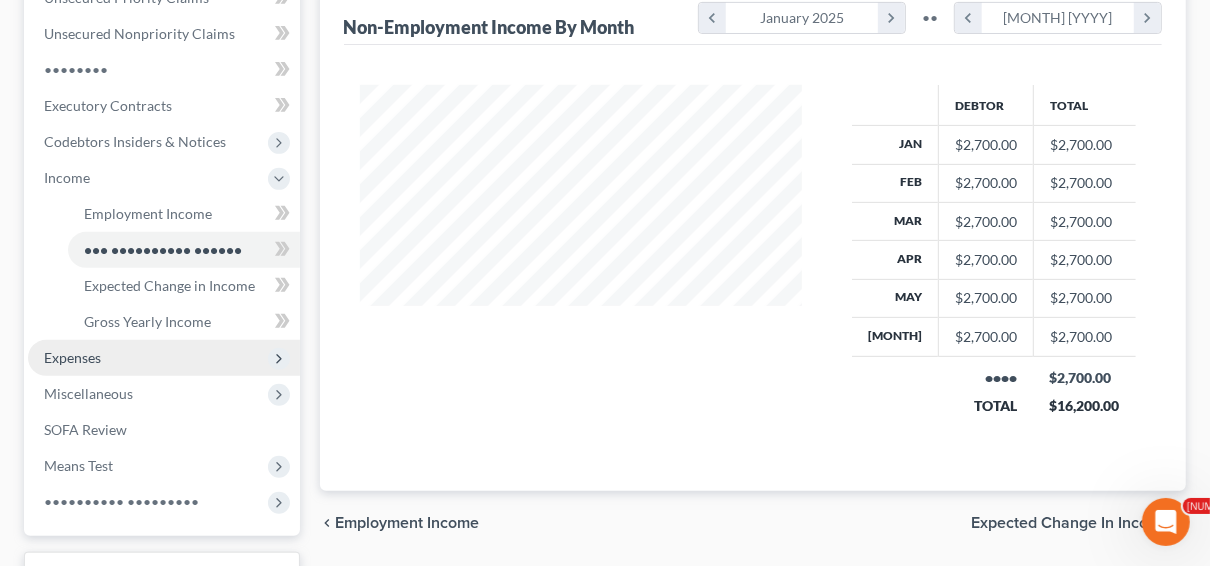 click on "Expenses" at bounding box center [0, 0] 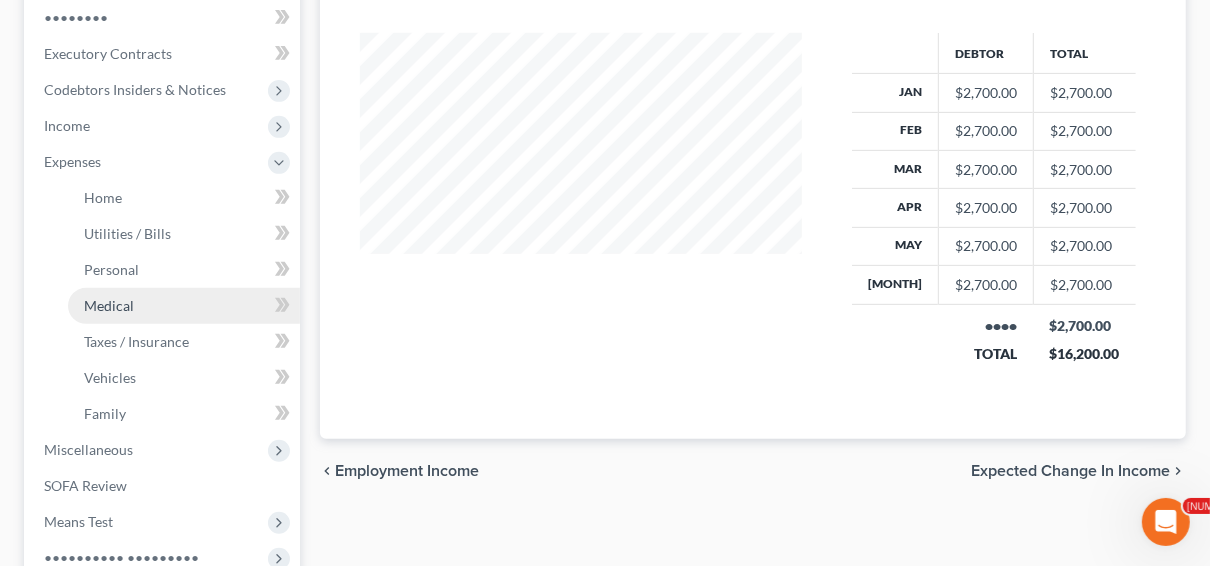 scroll, scrollTop: 560, scrollLeft: 0, axis: vertical 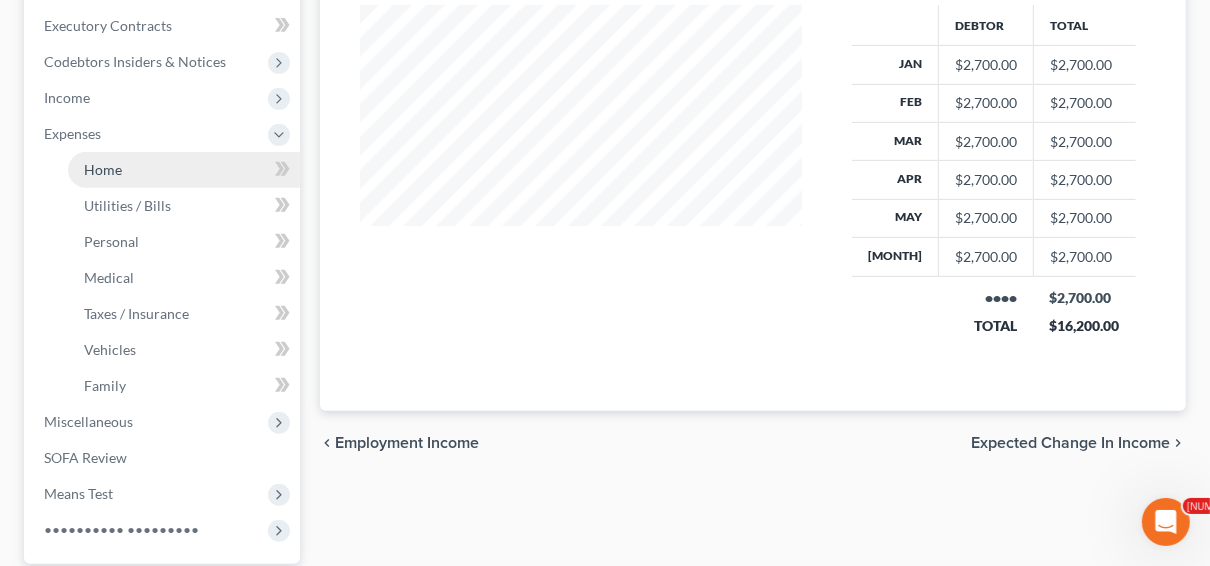 click on "Home" at bounding box center (184, 170) 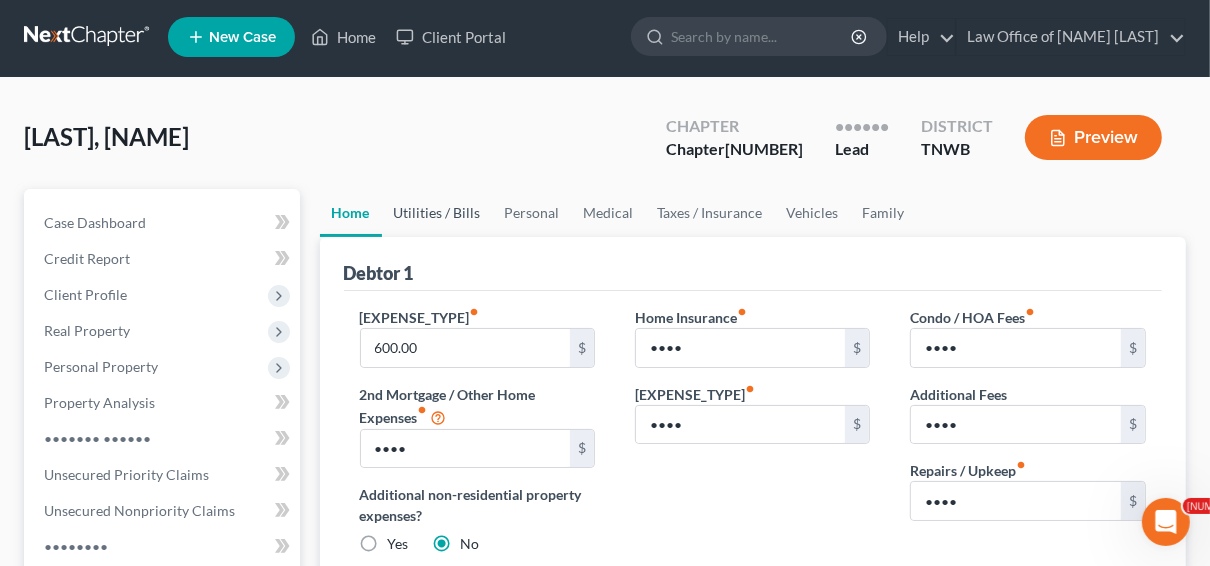 scroll, scrollTop: 0, scrollLeft: 0, axis: both 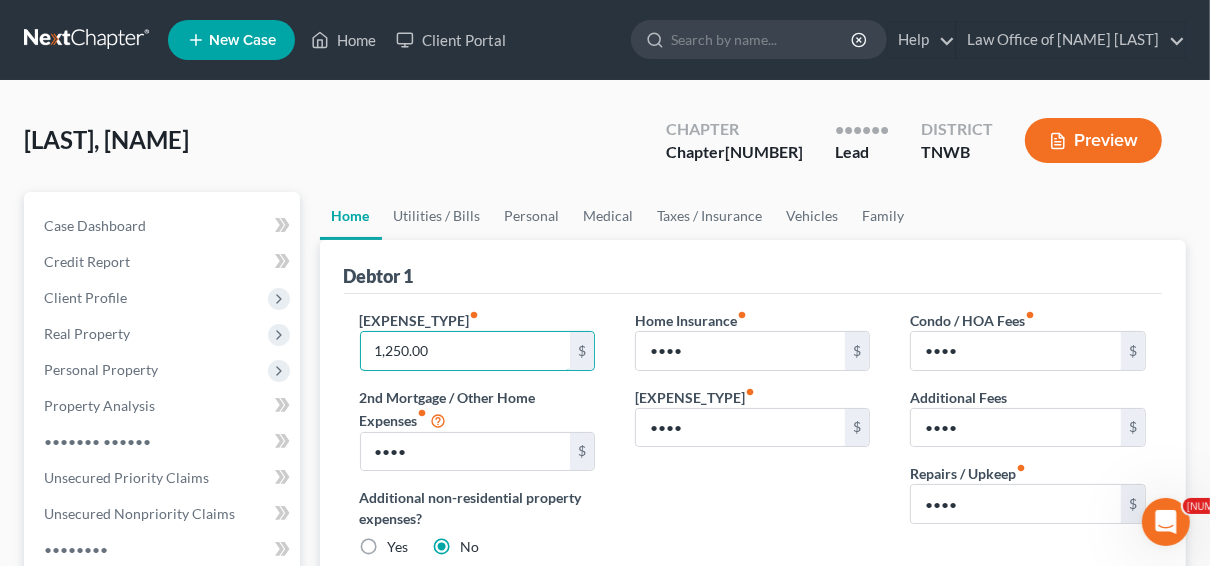 type on "1,250.00" 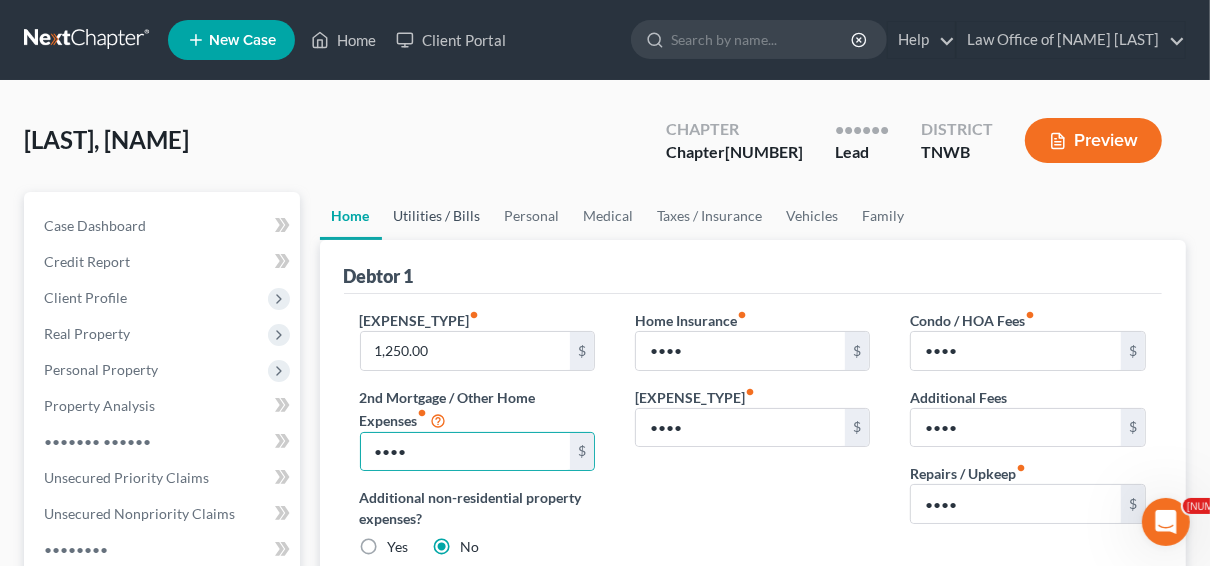 click on "Utilities / Bills" at bounding box center [437, 216] 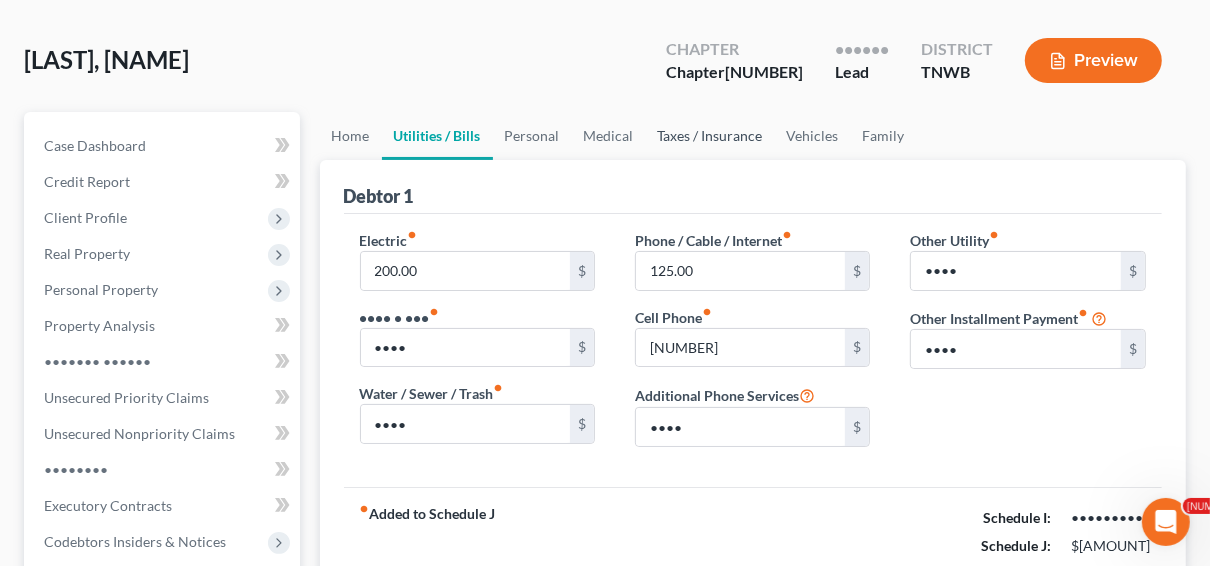 scroll, scrollTop: 0, scrollLeft: 0, axis: both 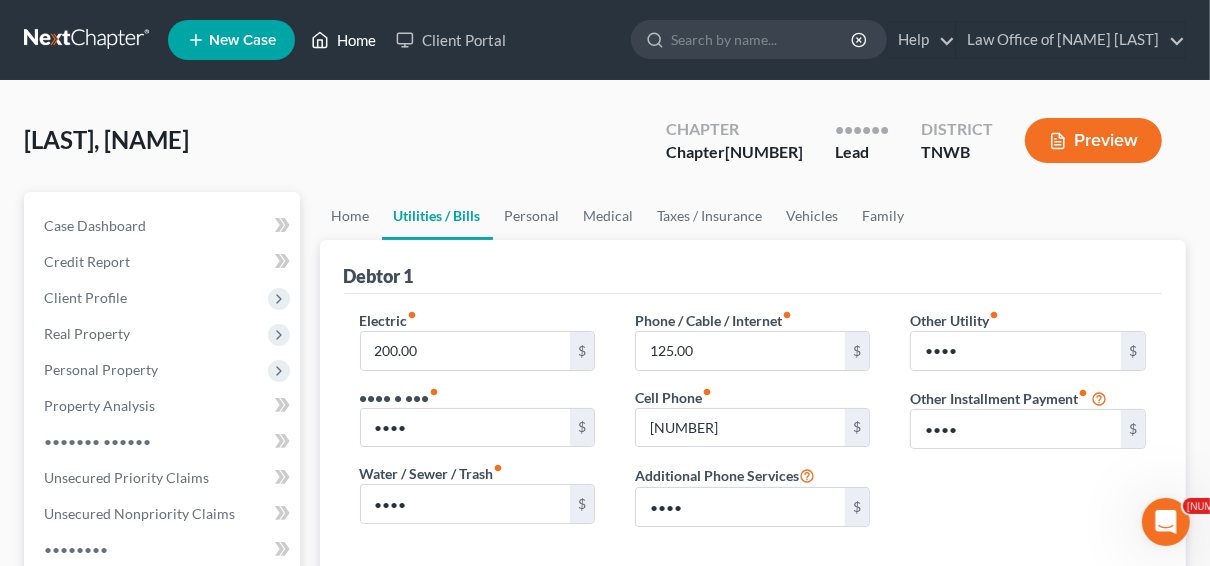 click on "Home" at bounding box center (343, 40) 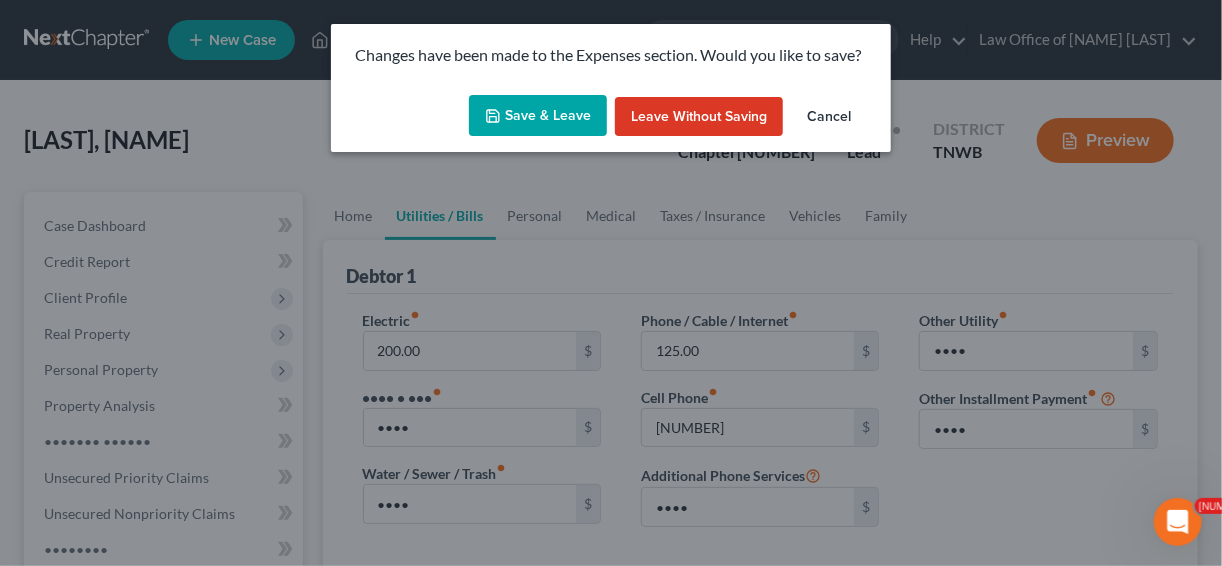 click on "Save & Leave" at bounding box center (538, 116) 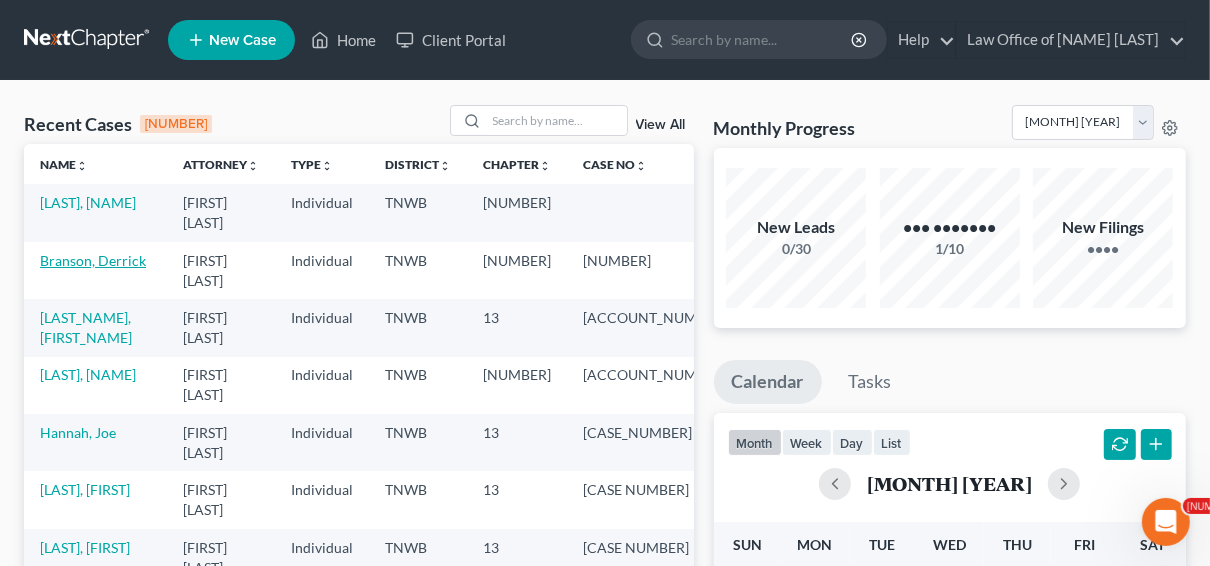 click on "Branson, Derrick" at bounding box center [93, 260] 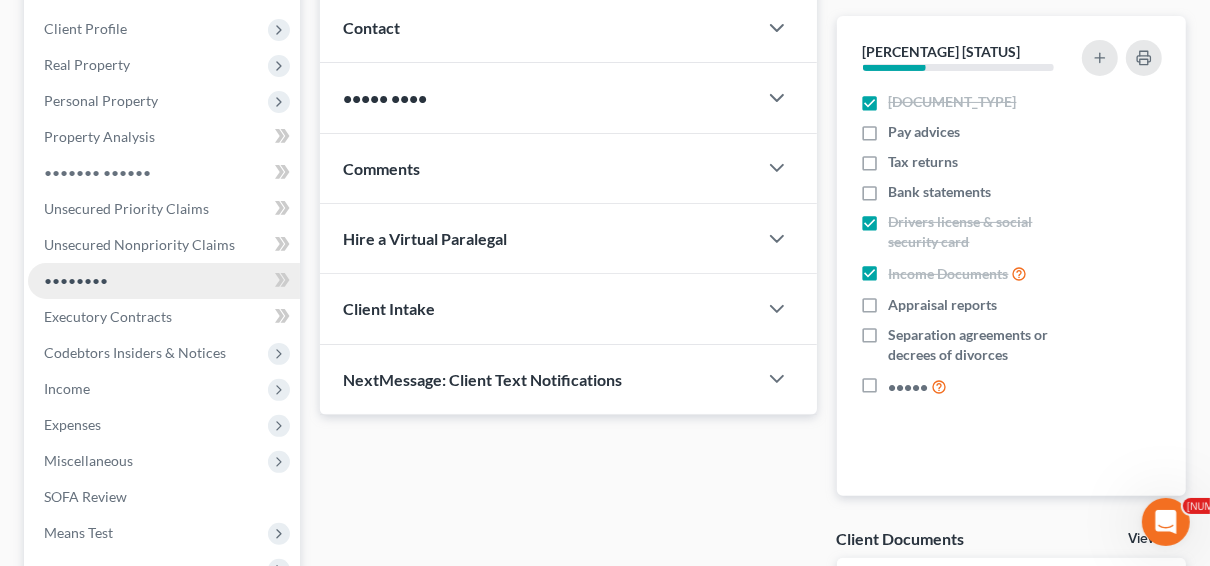 scroll, scrollTop: 320, scrollLeft: 0, axis: vertical 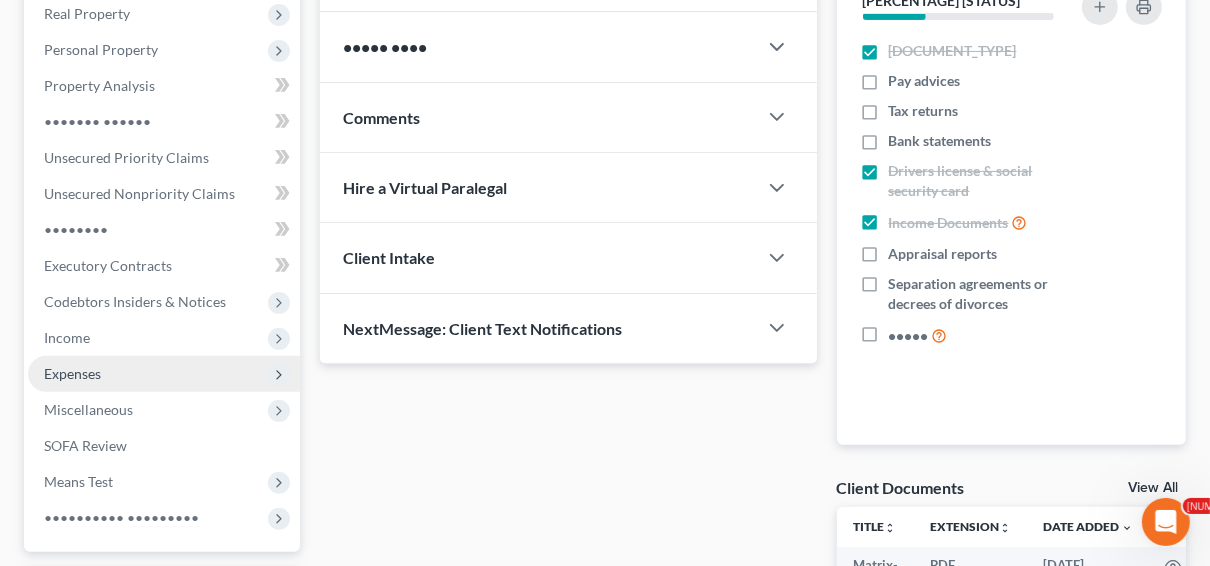 click on "Expenses" at bounding box center [0, 0] 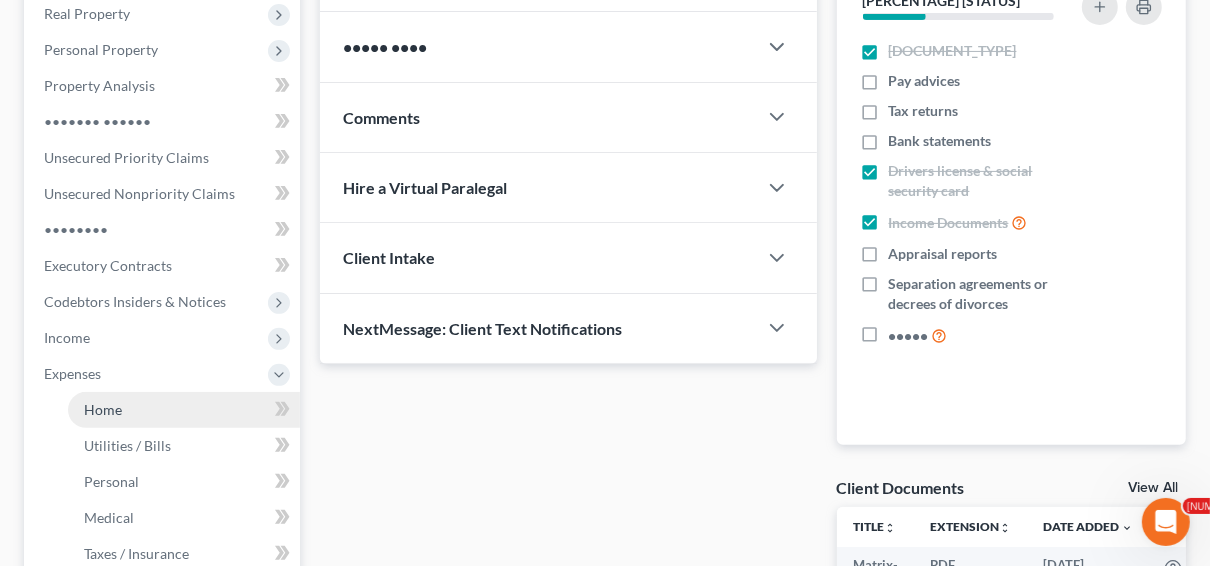 click on "Home" at bounding box center (103, 409) 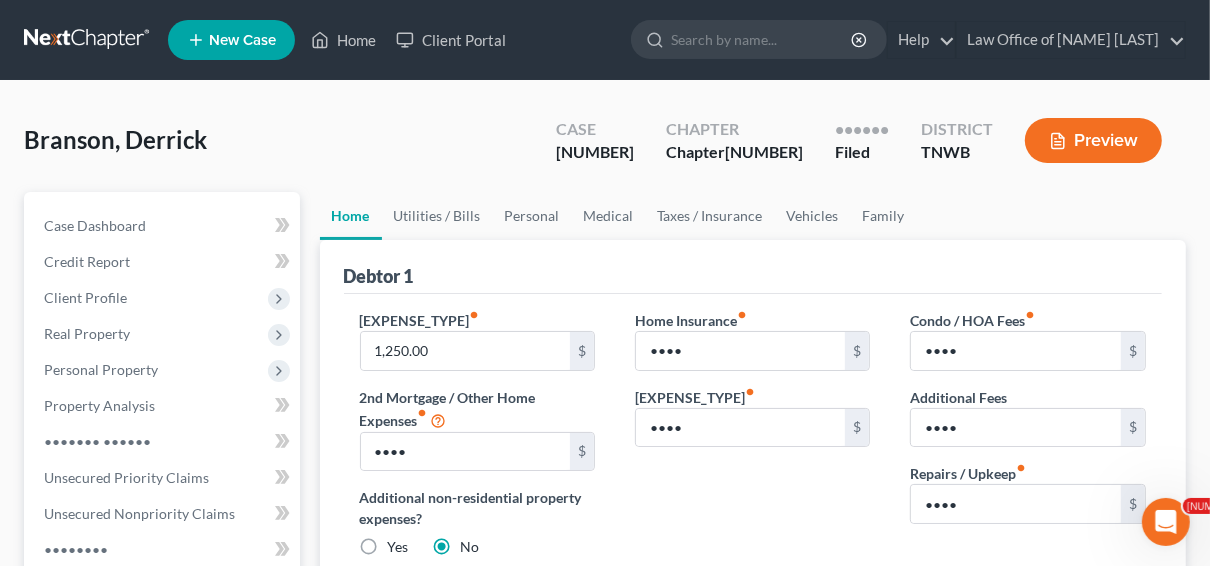 scroll, scrollTop: 80, scrollLeft: 0, axis: vertical 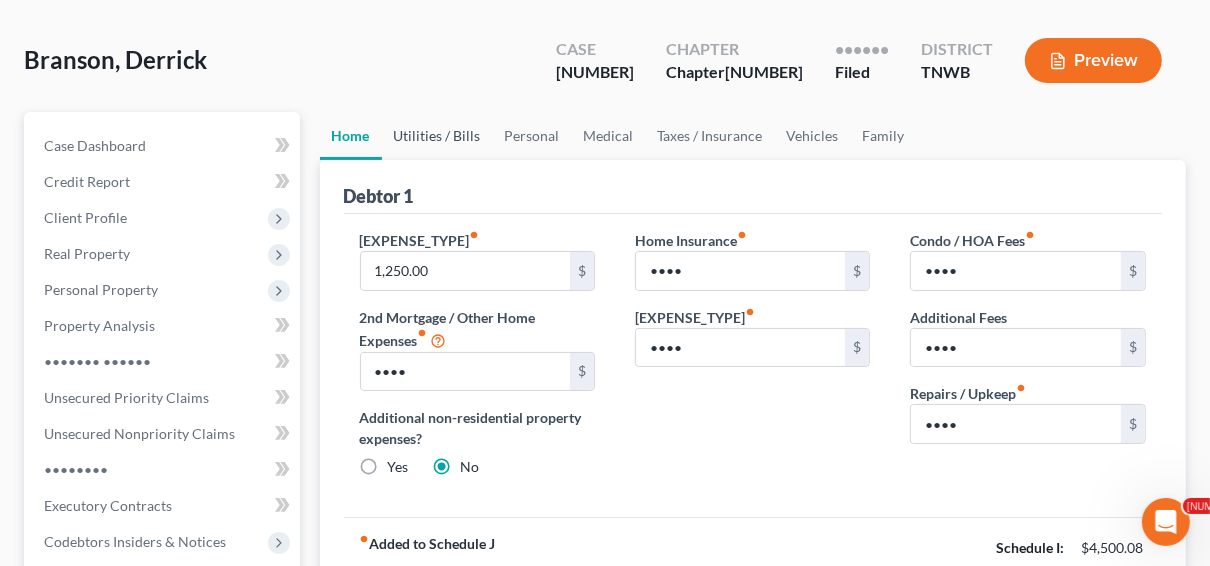 click on "Utilities / Bills" at bounding box center [437, 136] 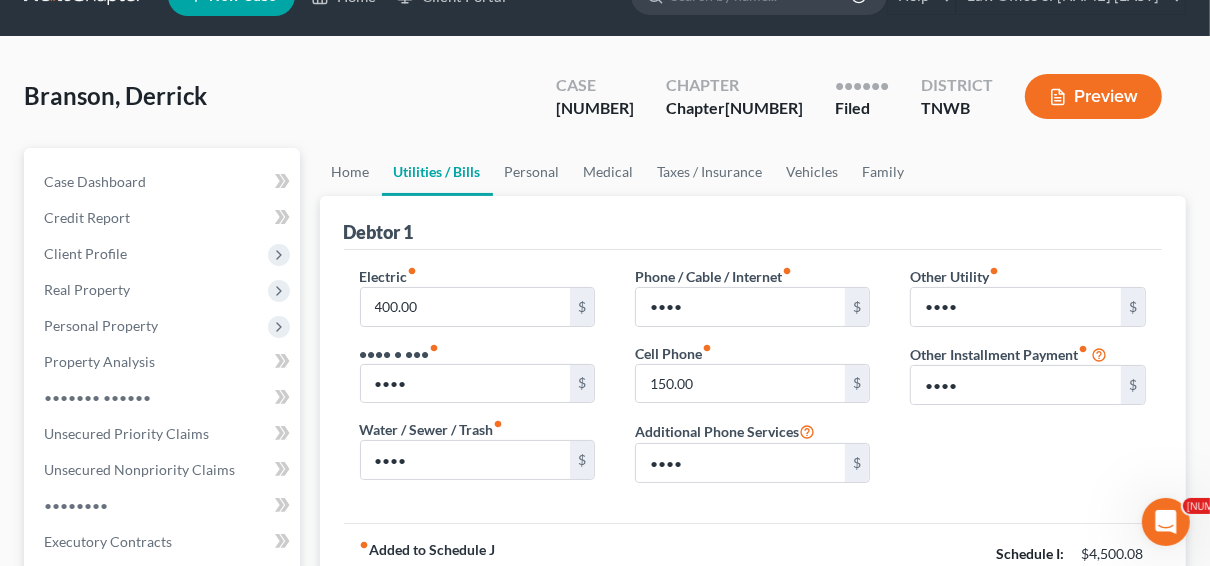 scroll, scrollTop: 80, scrollLeft: 0, axis: vertical 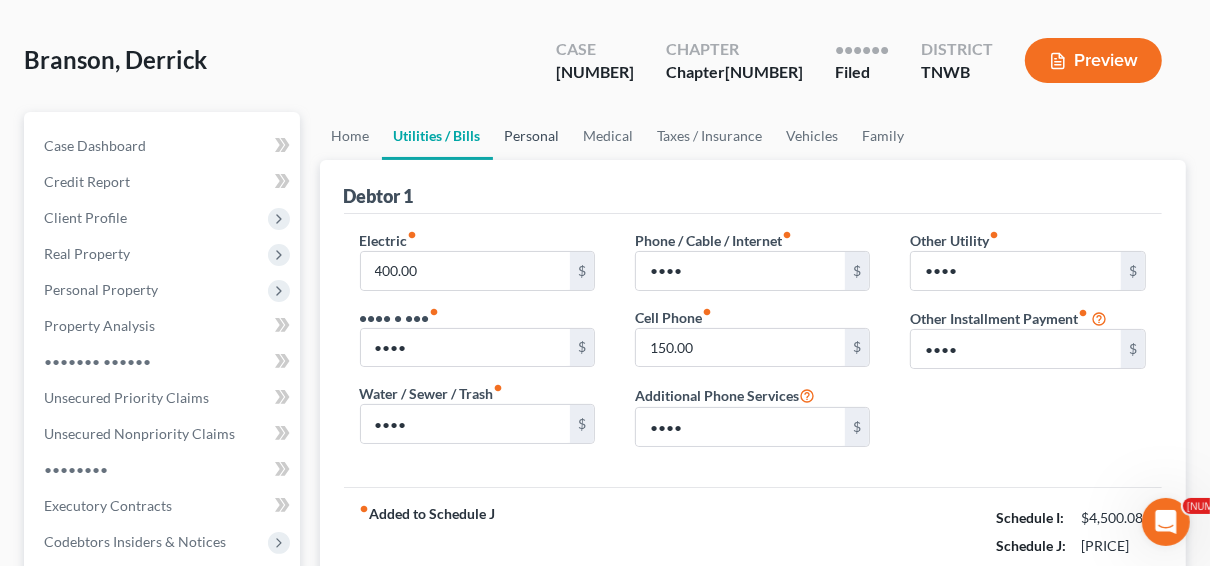 click on "Personal" at bounding box center (532, 136) 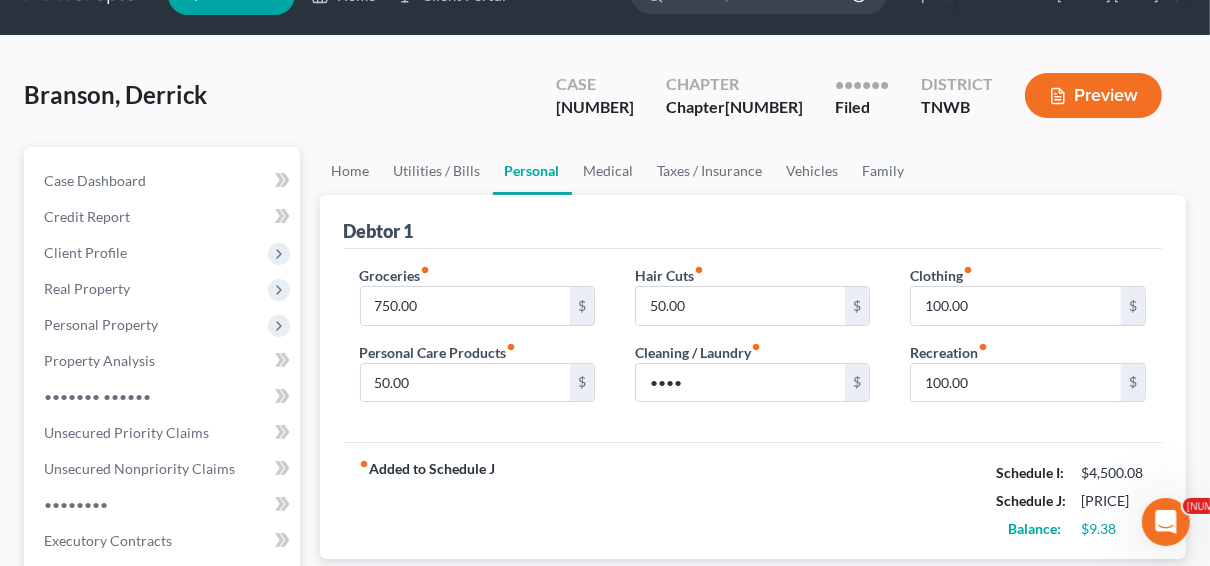 scroll, scrollTop: 80, scrollLeft: 0, axis: vertical 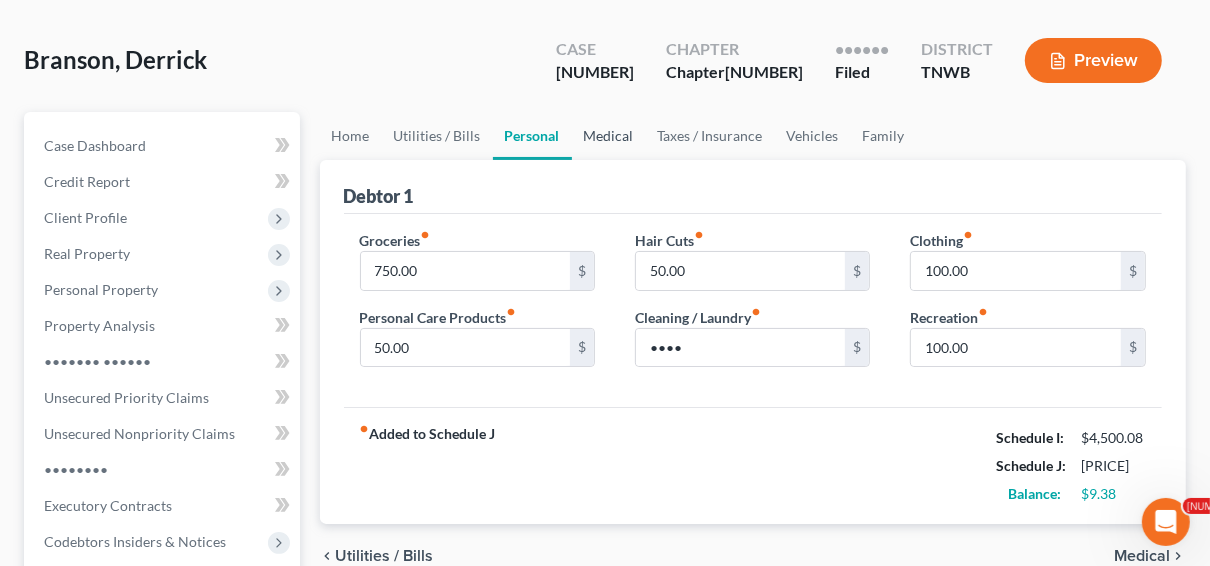 click on "Medical" at bounding box center (609, 136) 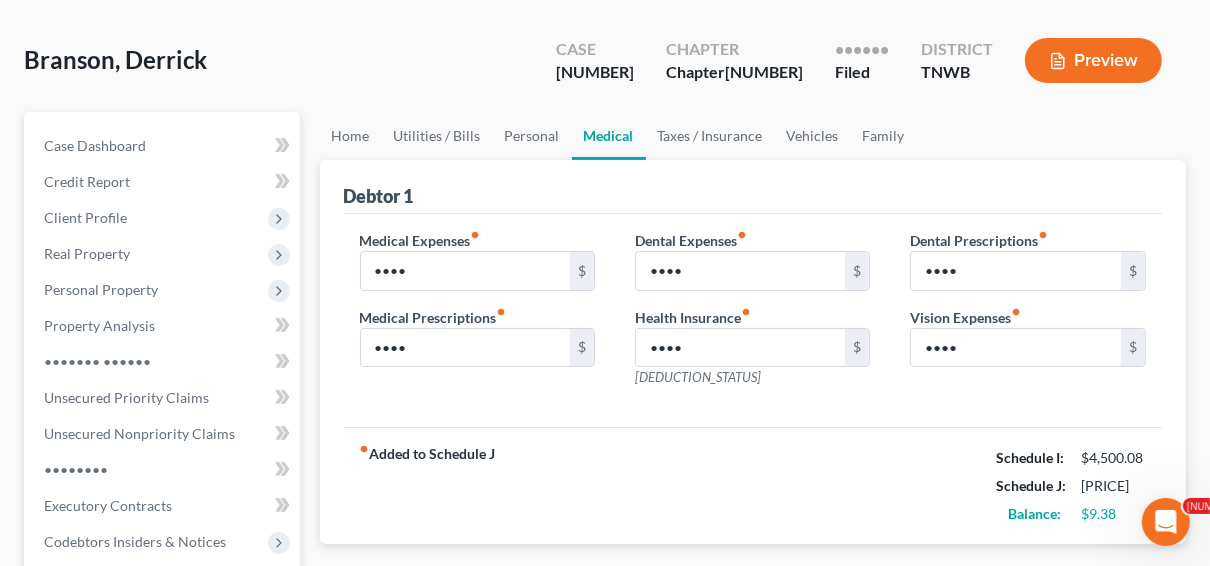 scroll, scrollTop: 0, scrollLeft: 0, axis: both 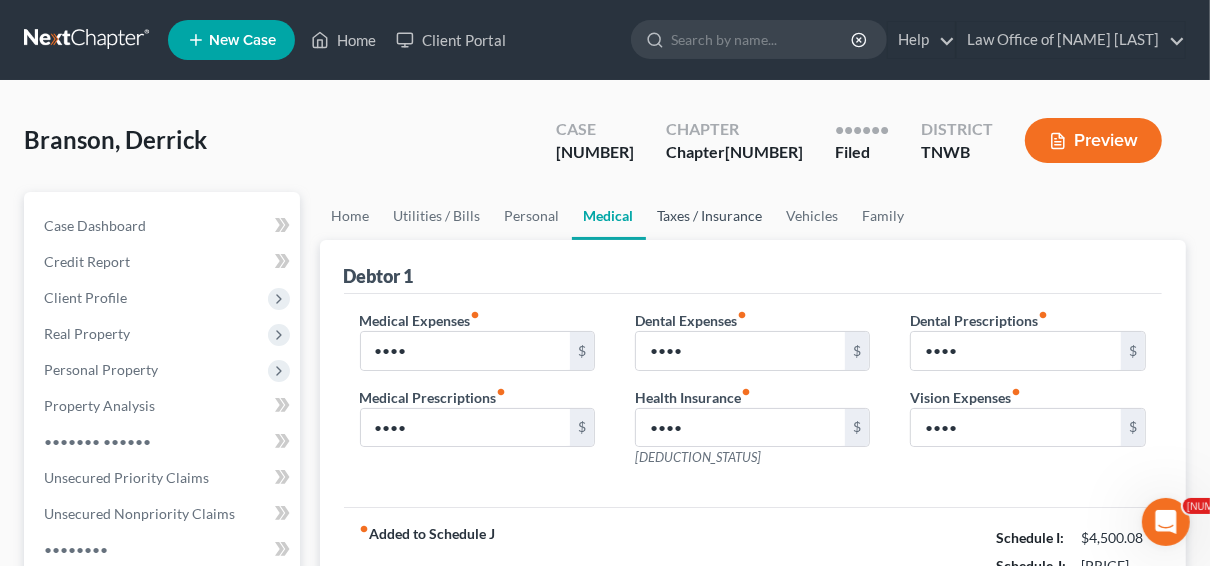 click on "Taxes / Insurance" at bounding box center (710, 216) 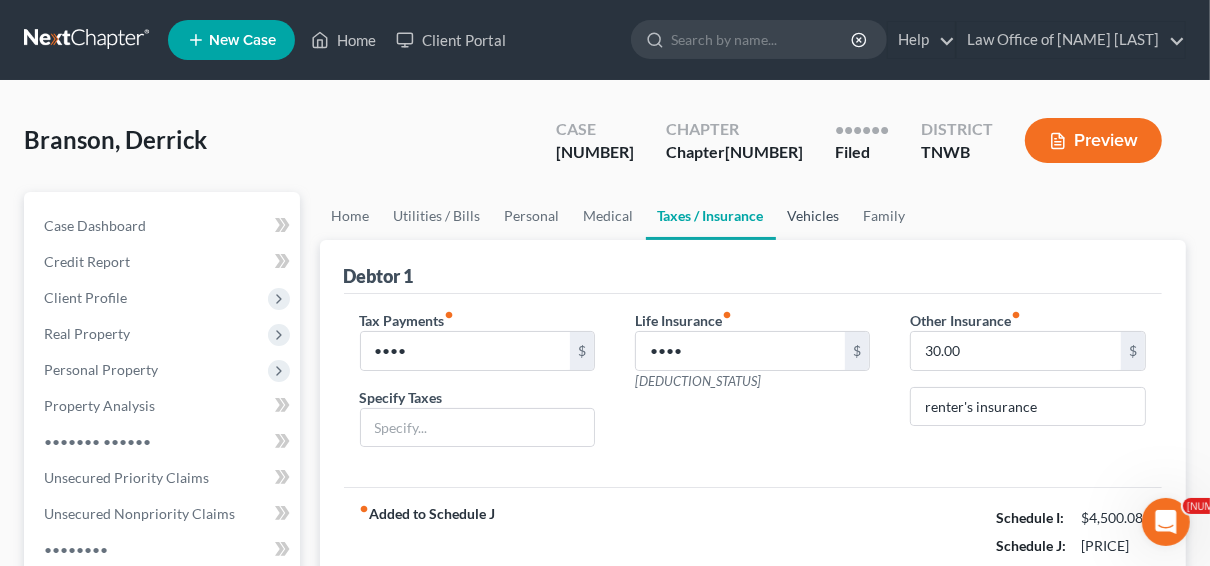 click on "Vehicles" at bounding box center [814, 216] 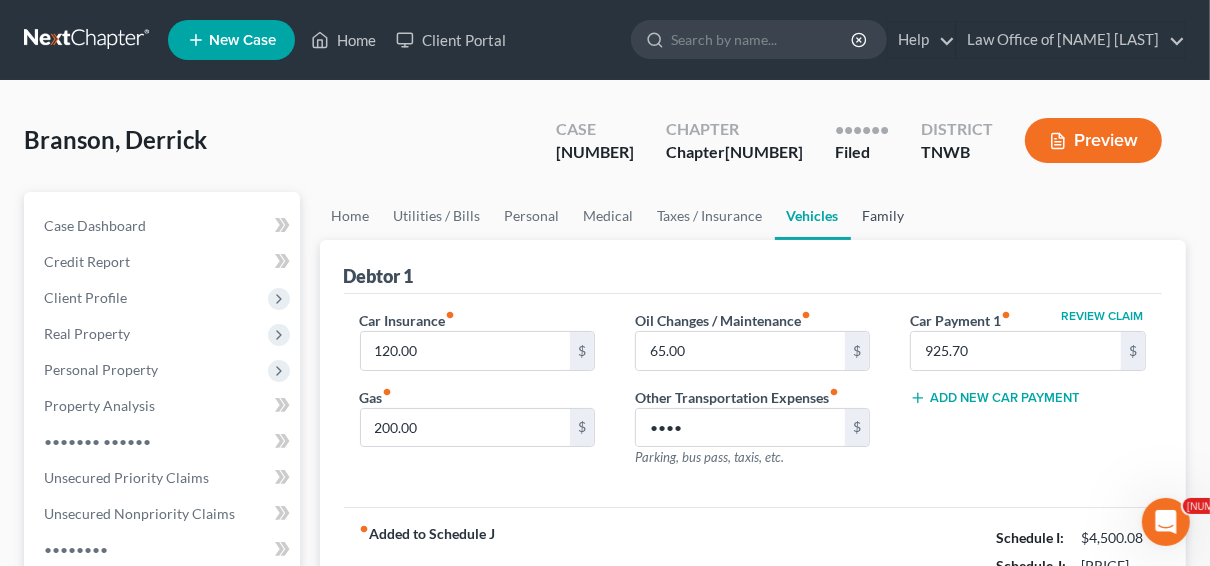 click on "Family" at bounding box center [884, 216] 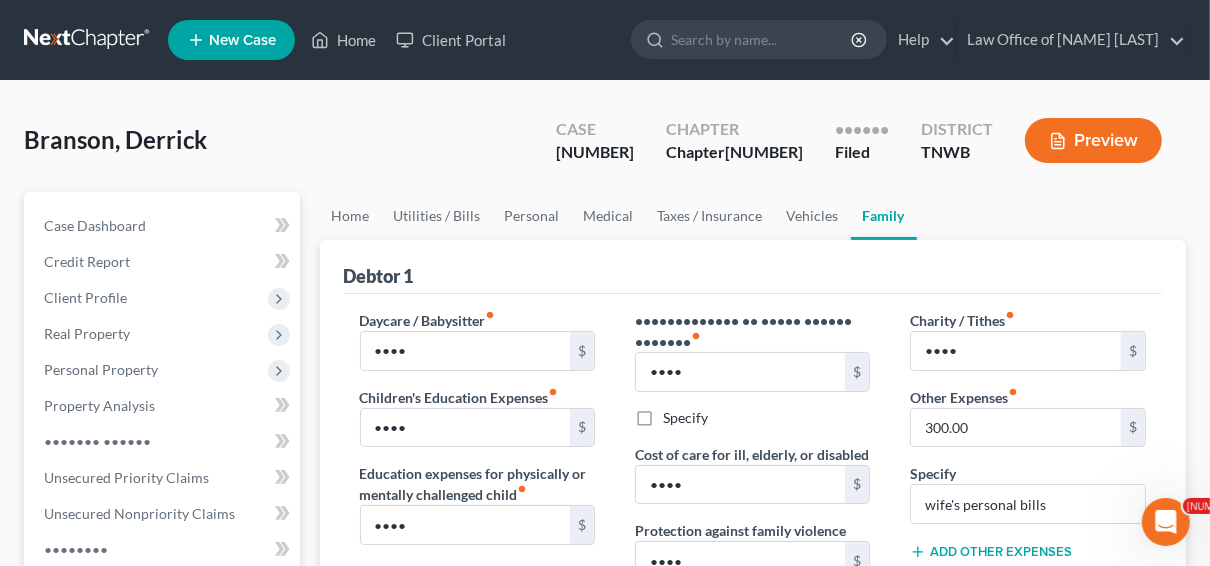 scroll, scrollTop: 80, scrollLeft: 0, axis: vertical 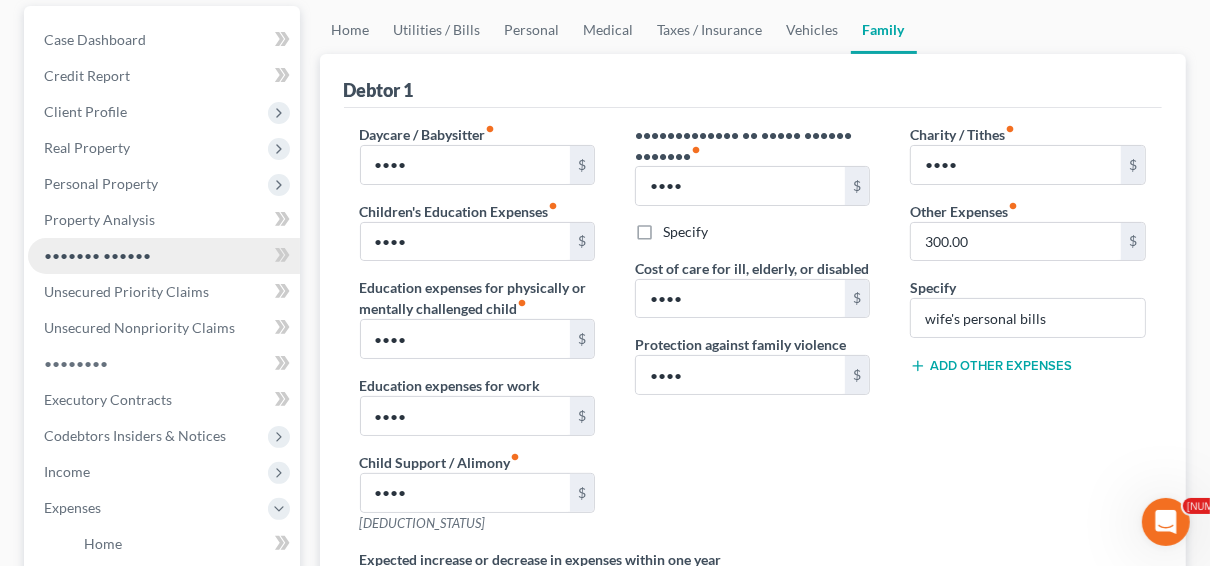 click on "••••••• ••••••" at bounding box center [97, 255] 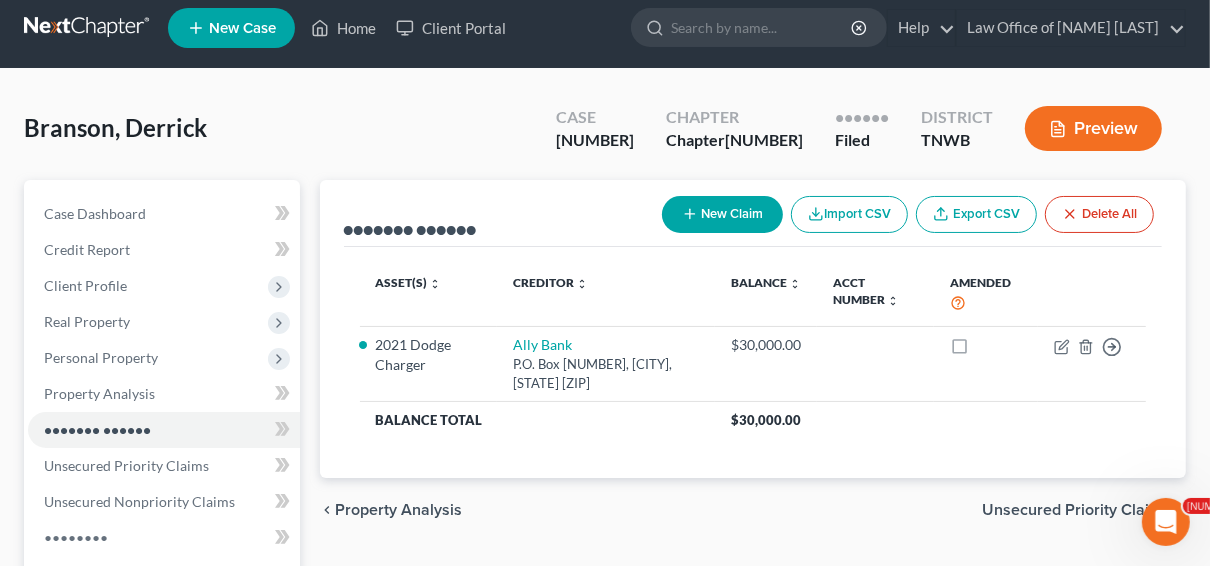 scroll, scrollTop: 0, scrollLeft: 0, axis: both 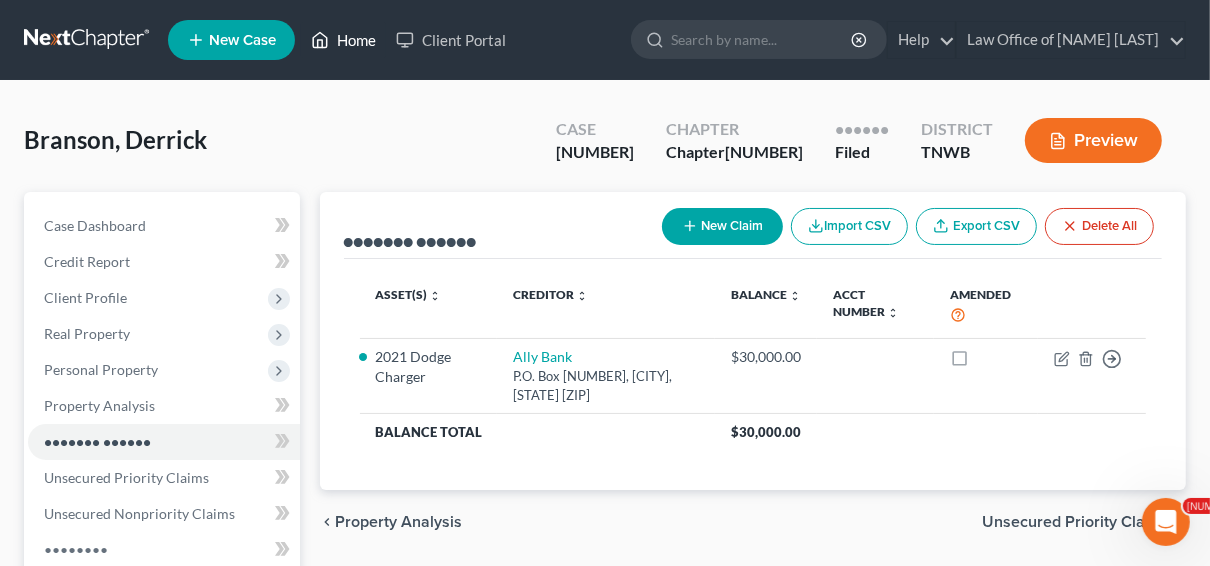 click on "Home" at bounding box center (343, 40) 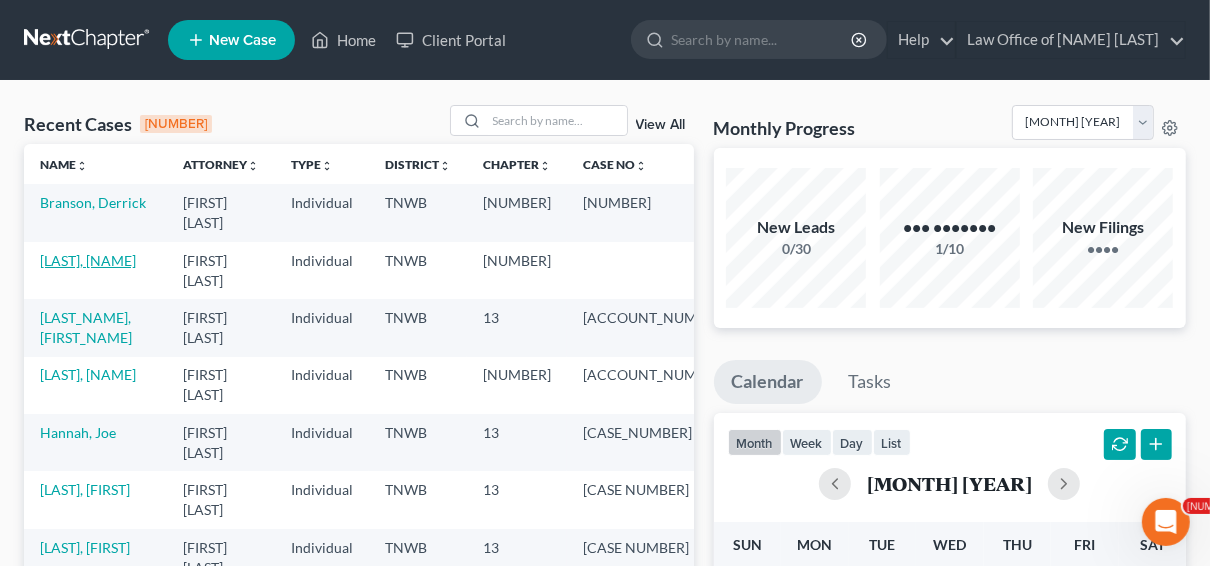 click on "[LAST], [NAME]" at bounding box center (88, 260) 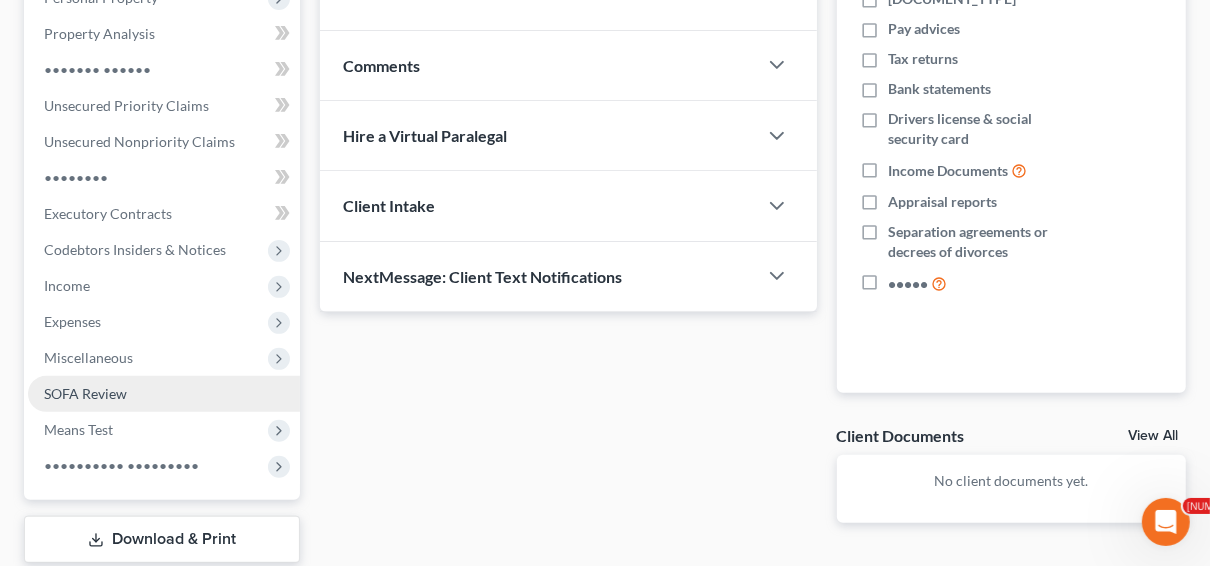 scroll, scrollTop: 400, scrollLeft: 0, axis: vertical 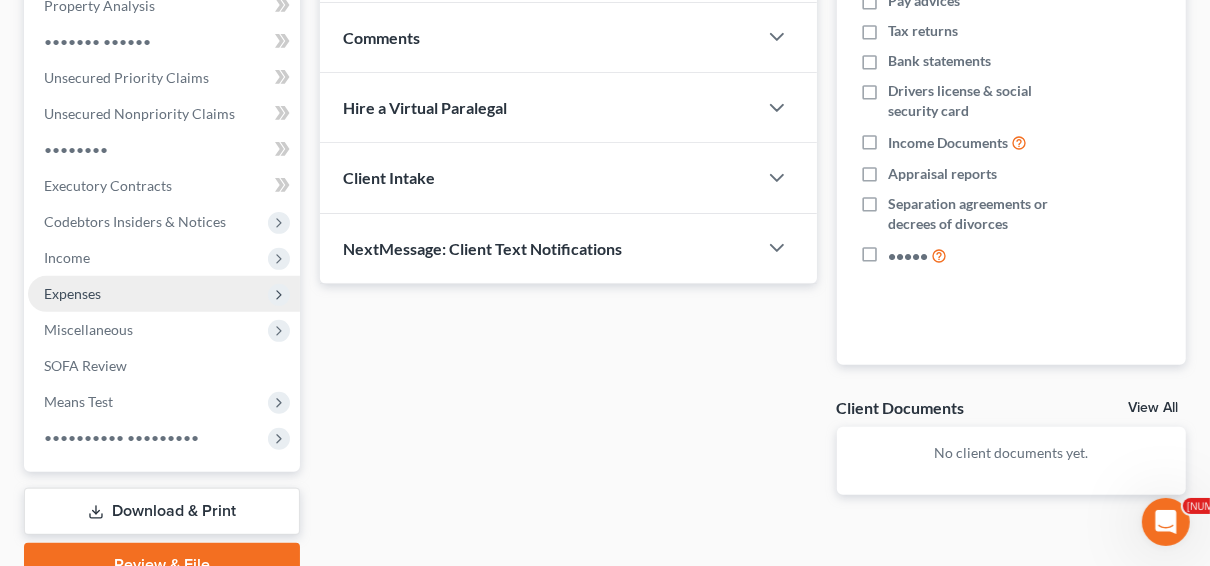 click on "Expenses" at bounding box center [0, 0] 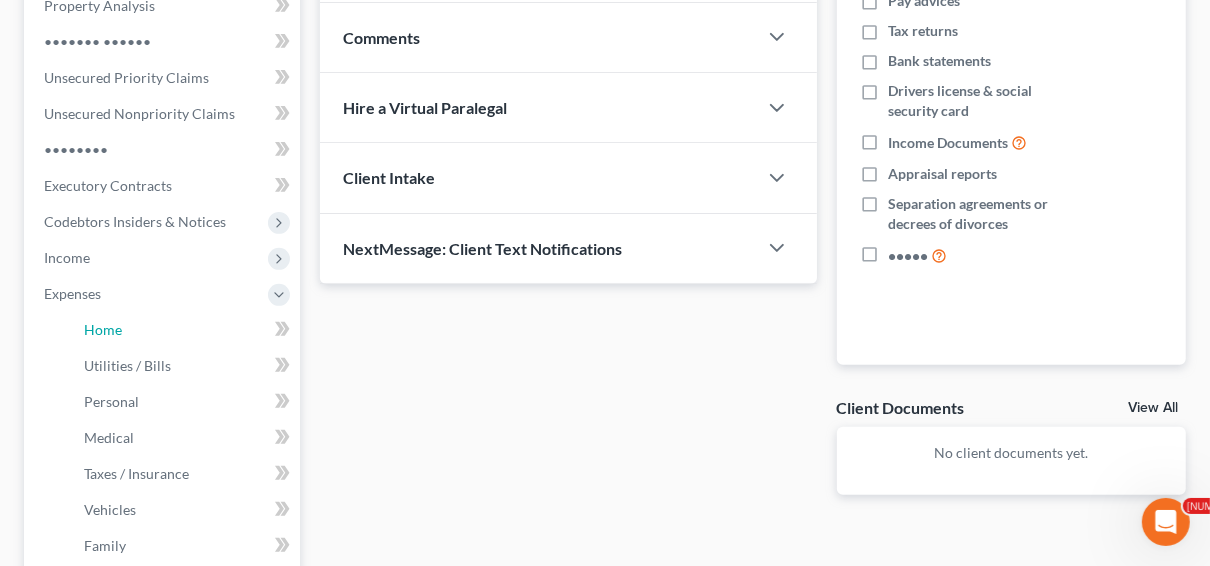 click on "Home" at bounding box center [184, 330] 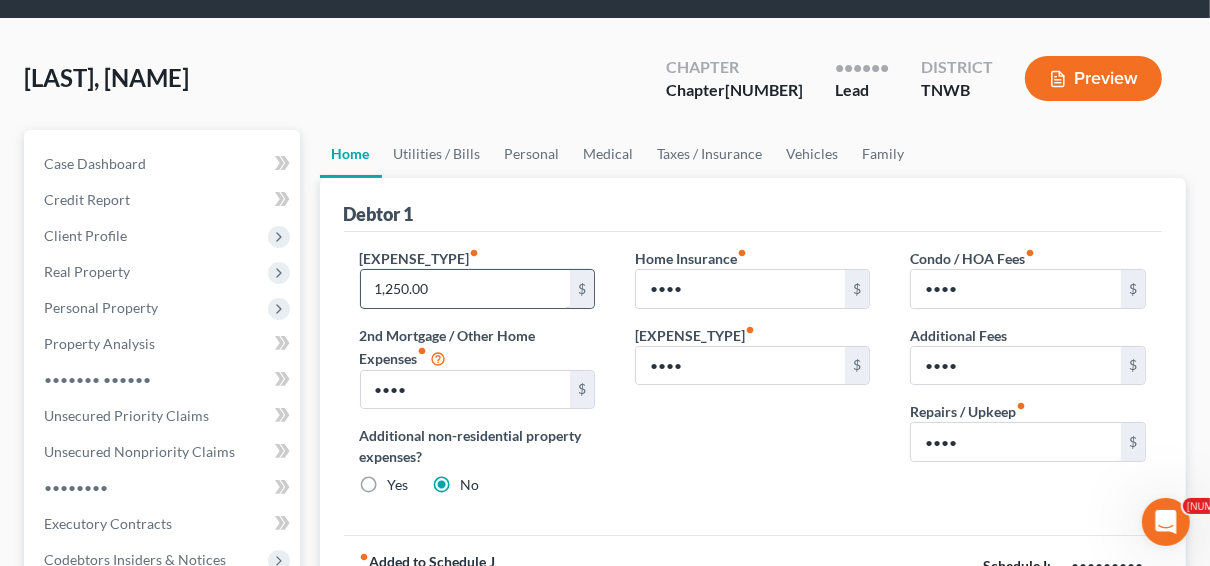 scroll, scrollTop: 240, scrollLeft: 0, axis: vertical 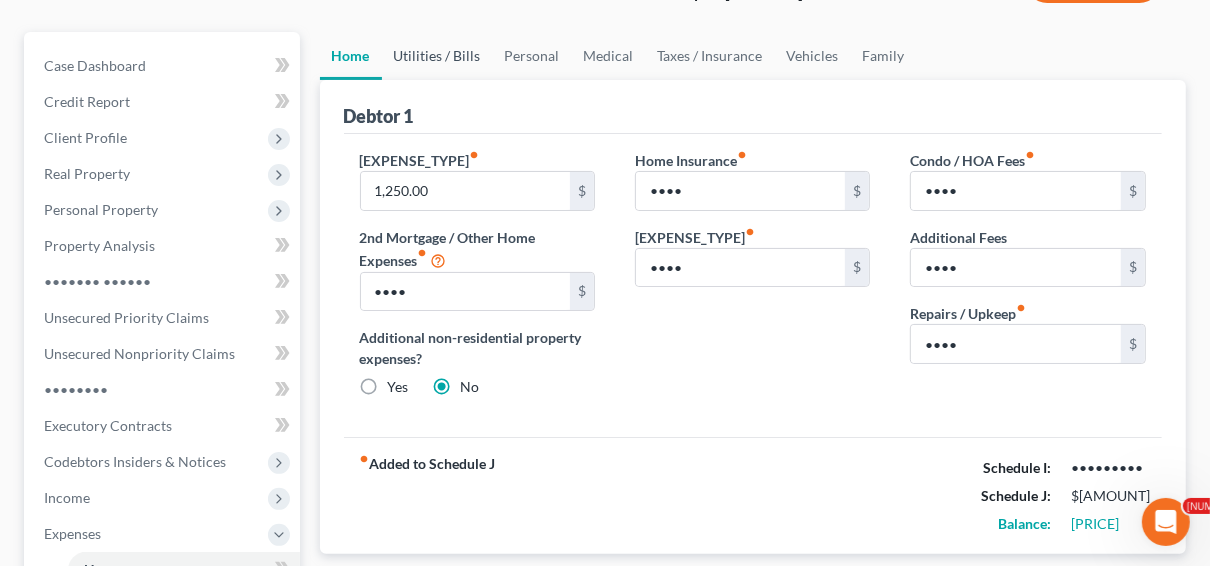 click on "Utilities / Bills" at bounding box center [437, 56] 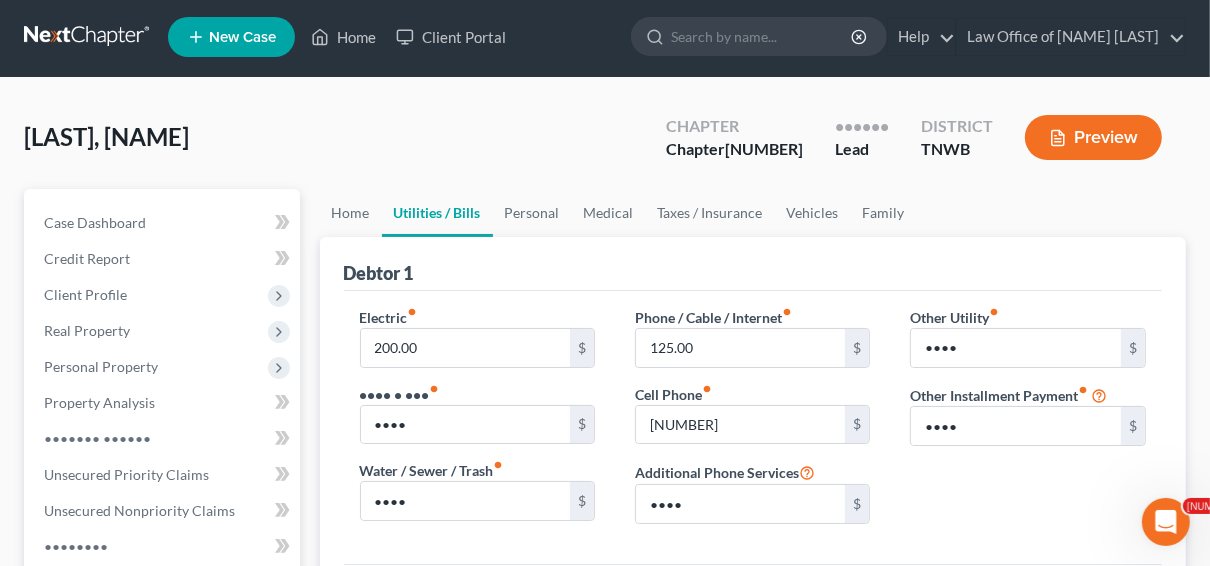 scroll, scrollTop: 0, scrollLeft: 0, axis: both 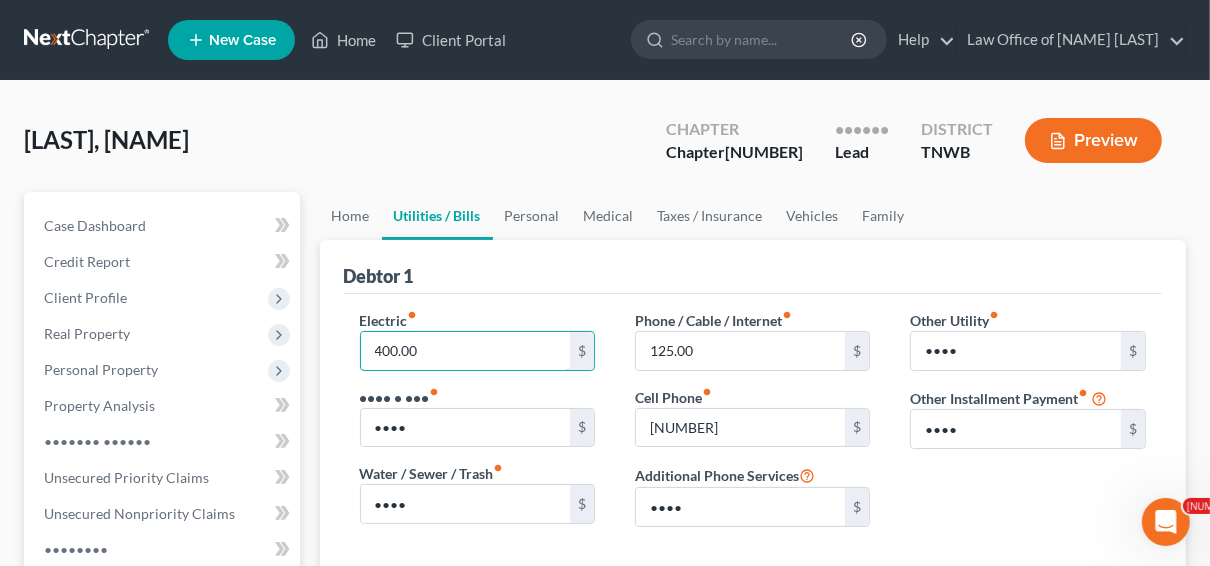 type on "400.00" 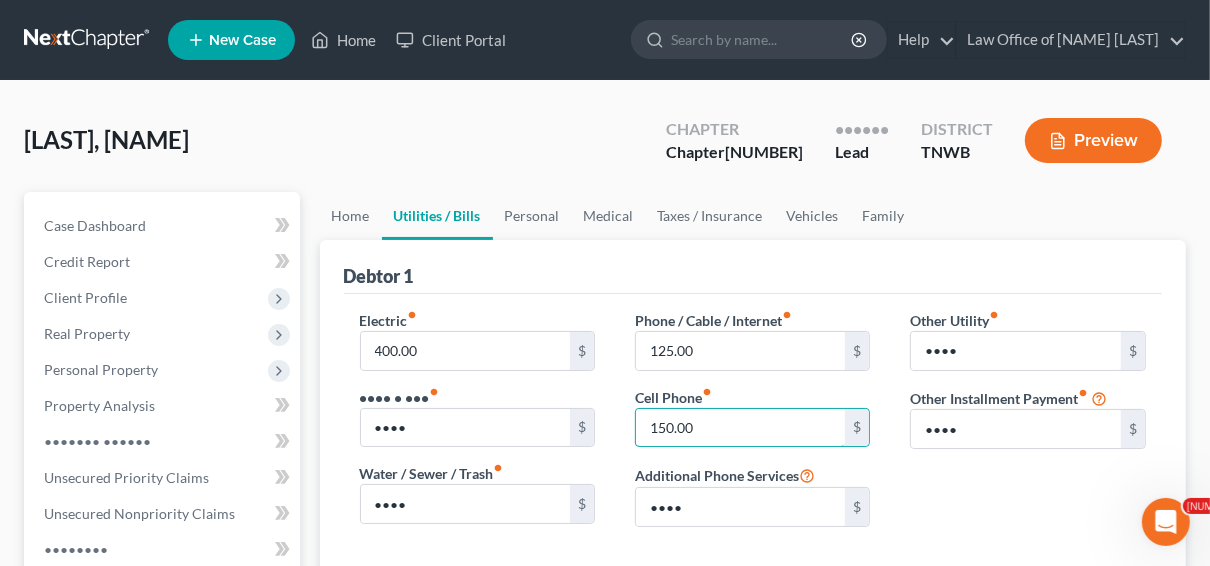 type on "150.00" 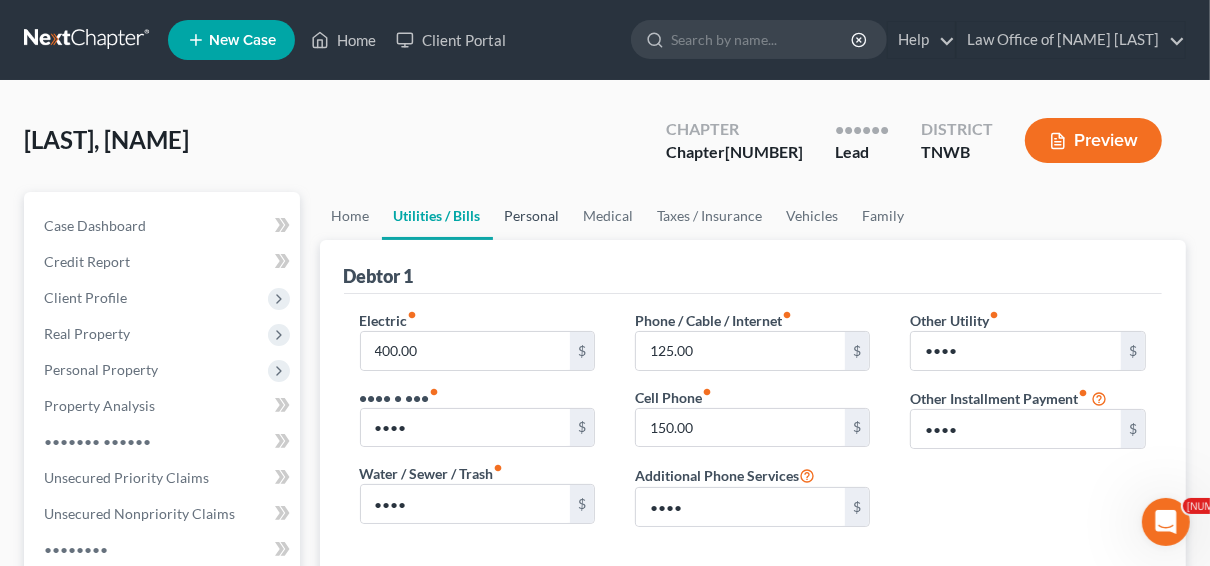 click on "Personal" at bounding box center [532, 216] 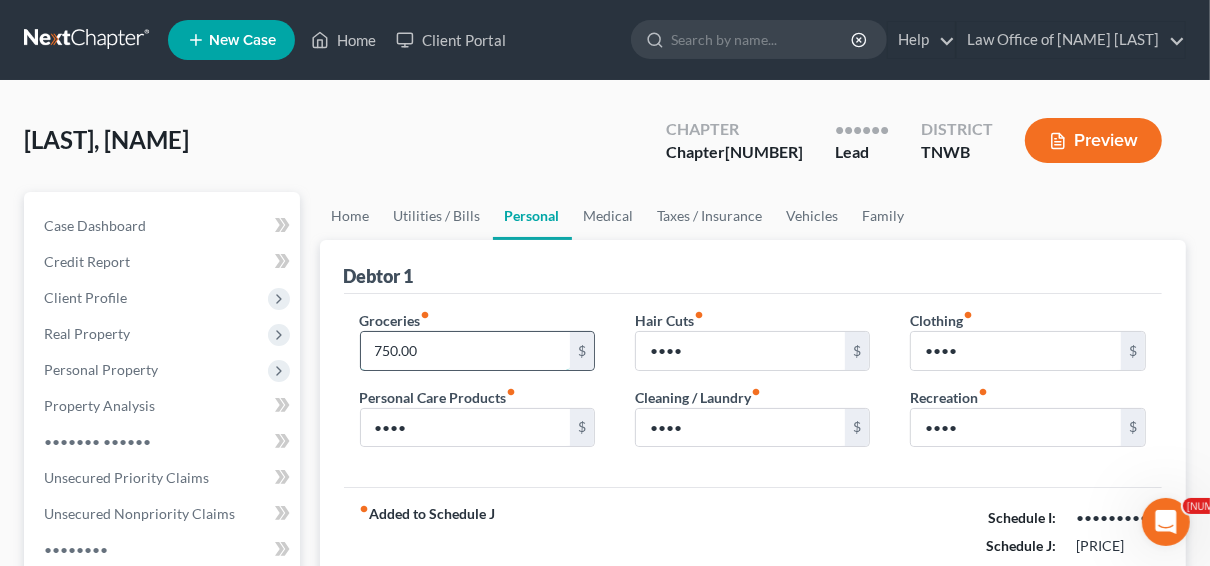 type on "750.00" 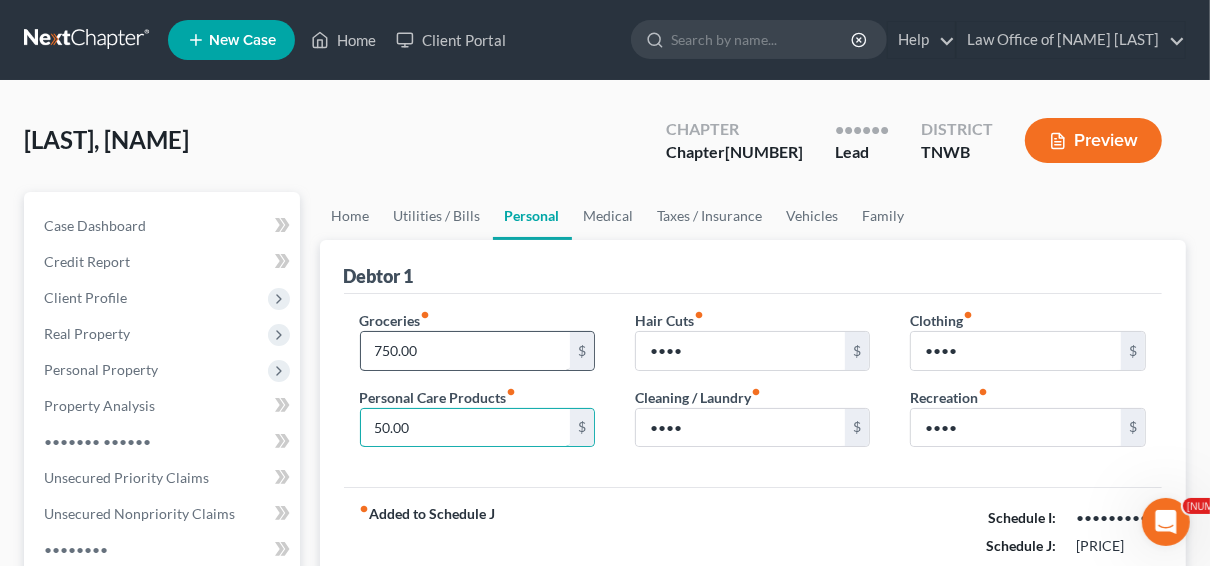 type on "50.00" 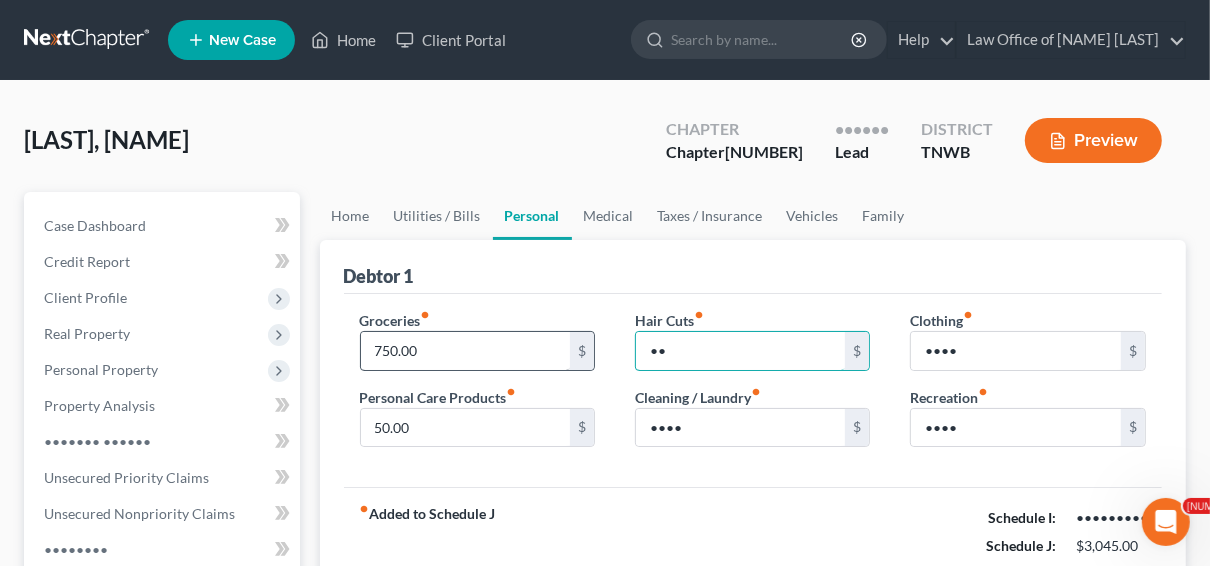 type on "50.00" 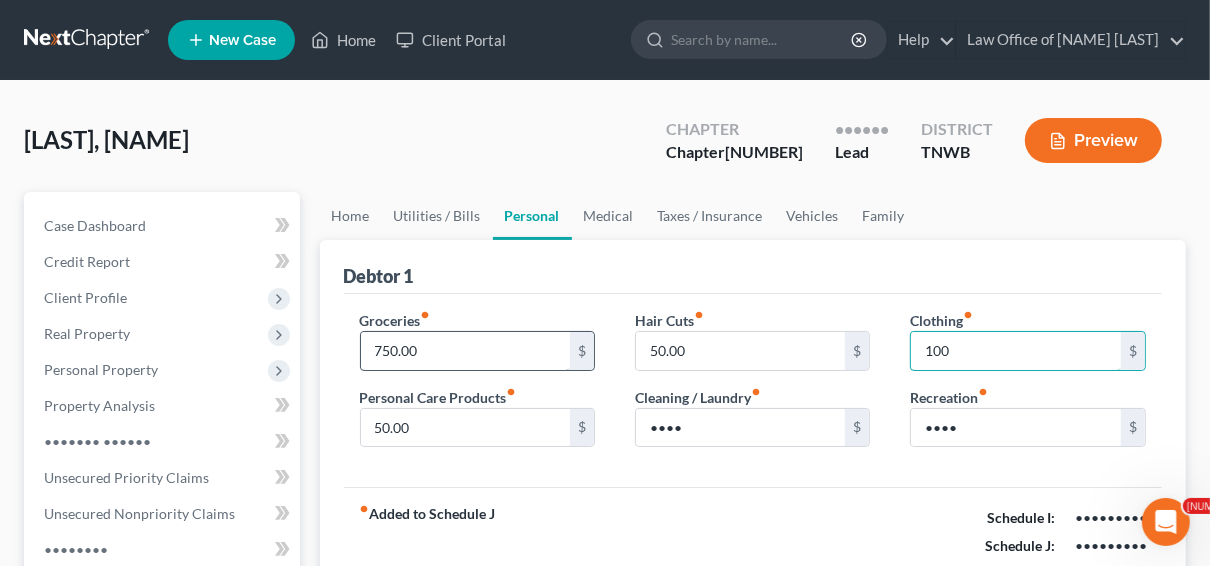 type on "100" 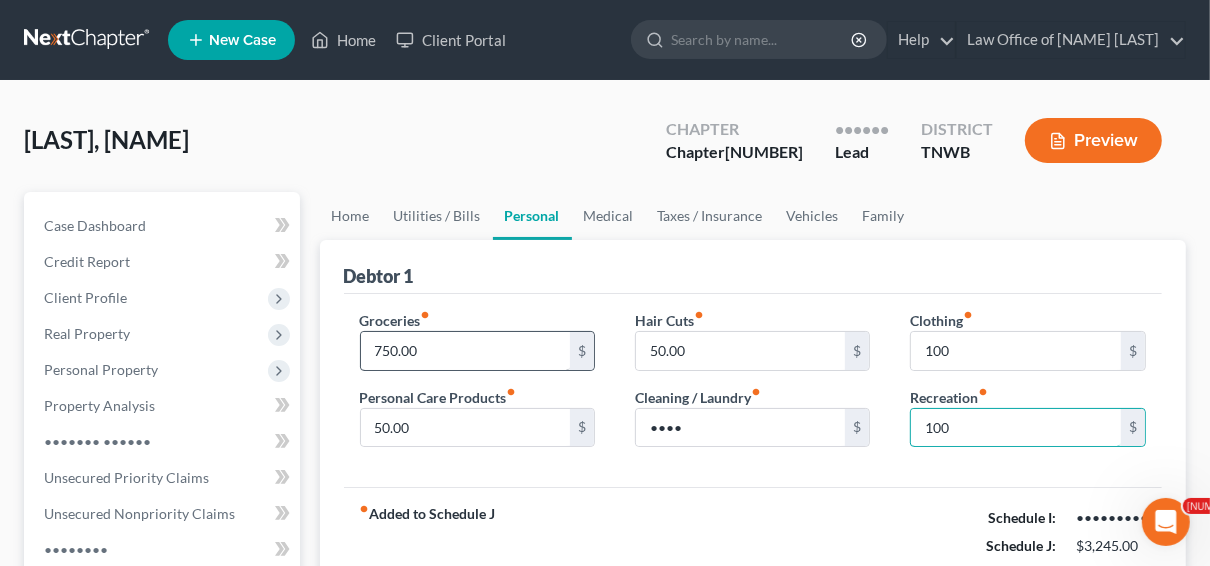 type on "100" 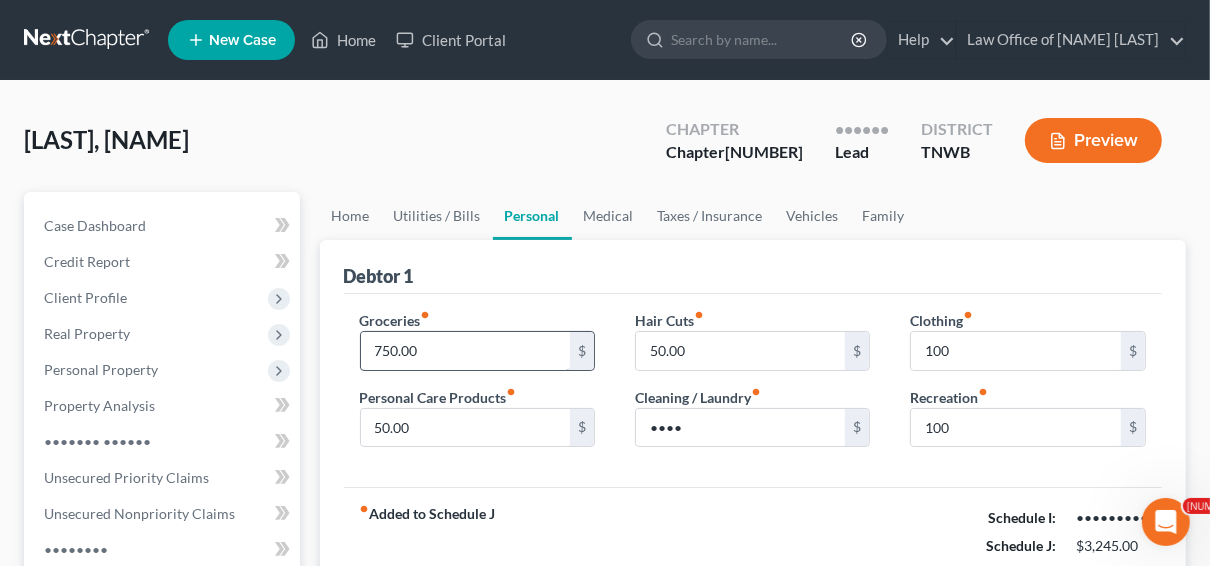 scroll, scrollTop: 350, scrollLeft: 0, axis: vertical 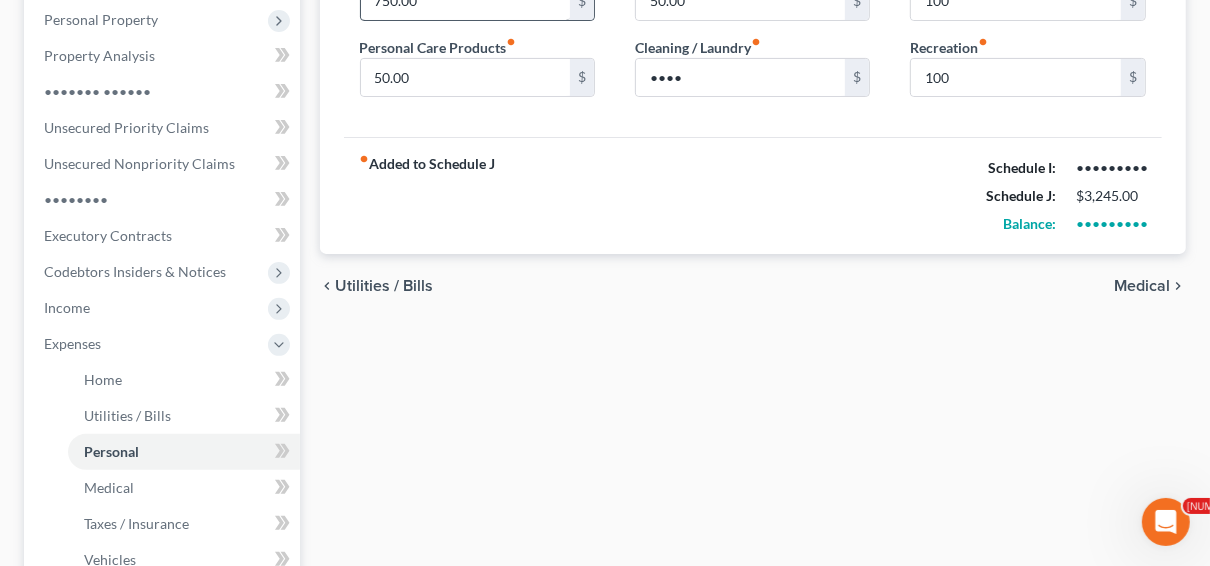 type 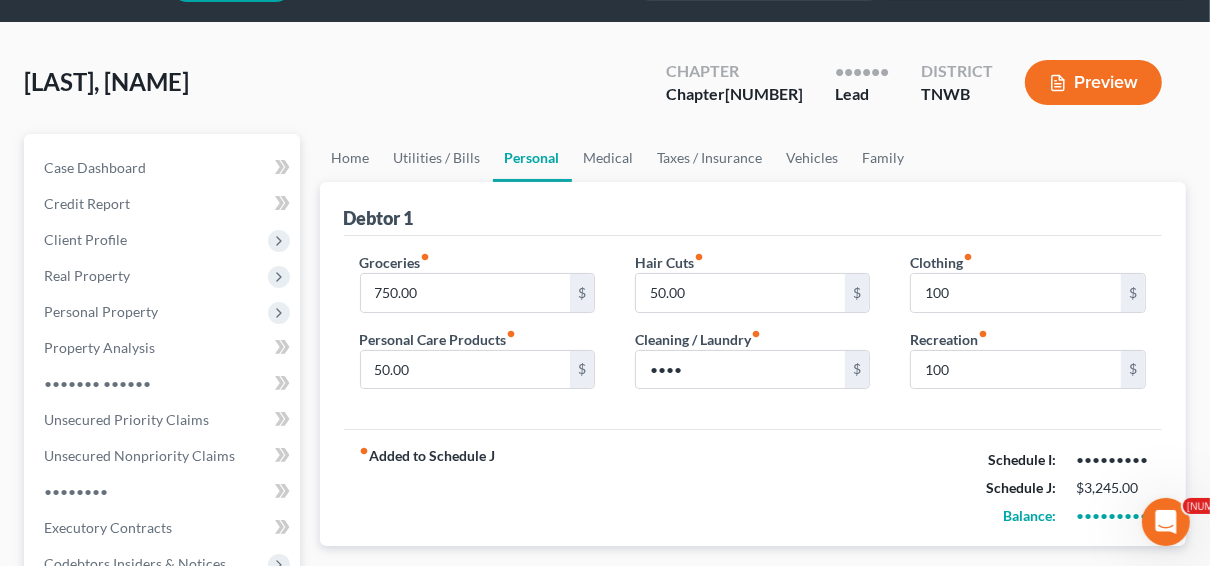 scroll, scrollTop: 30, scrollLeft: 0, axis: vertical 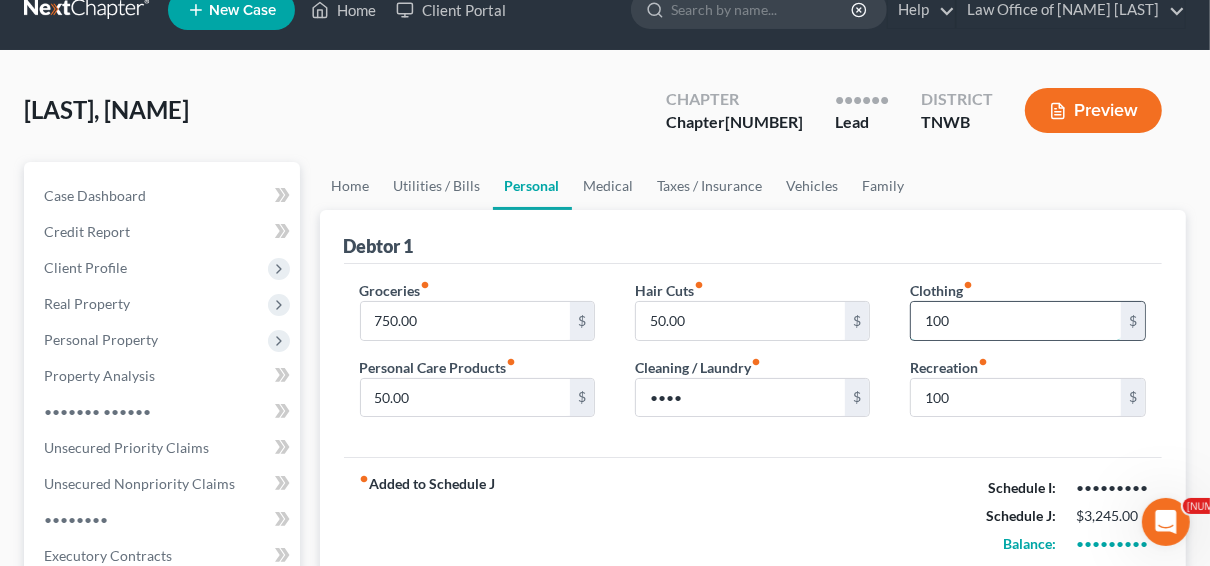 click on "100" at bounding box center (1016, 321) 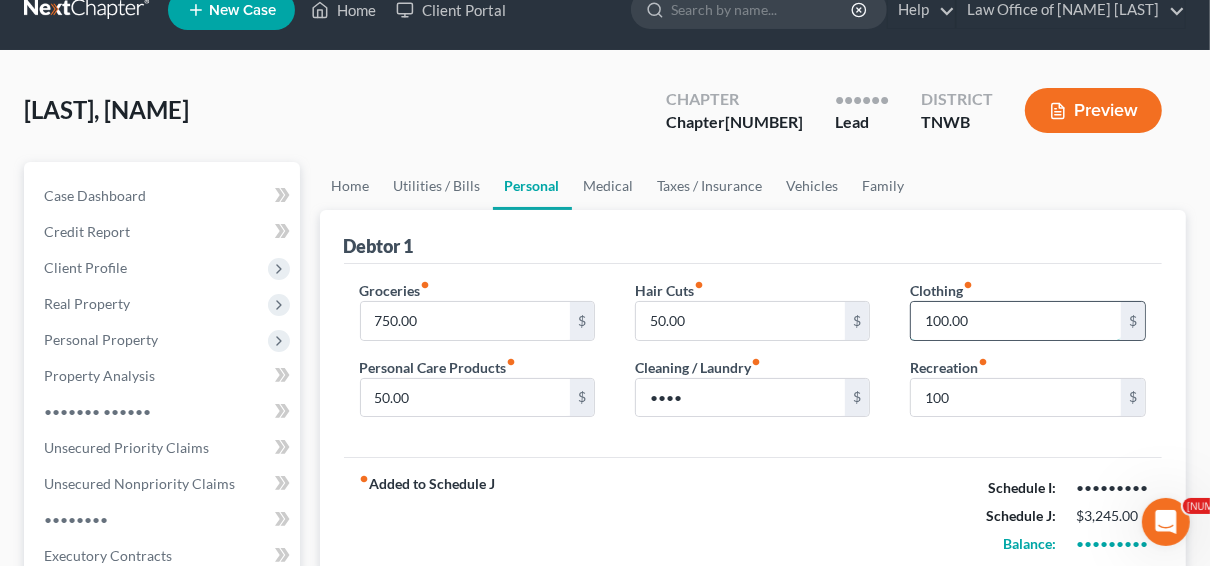 type on "100.00" 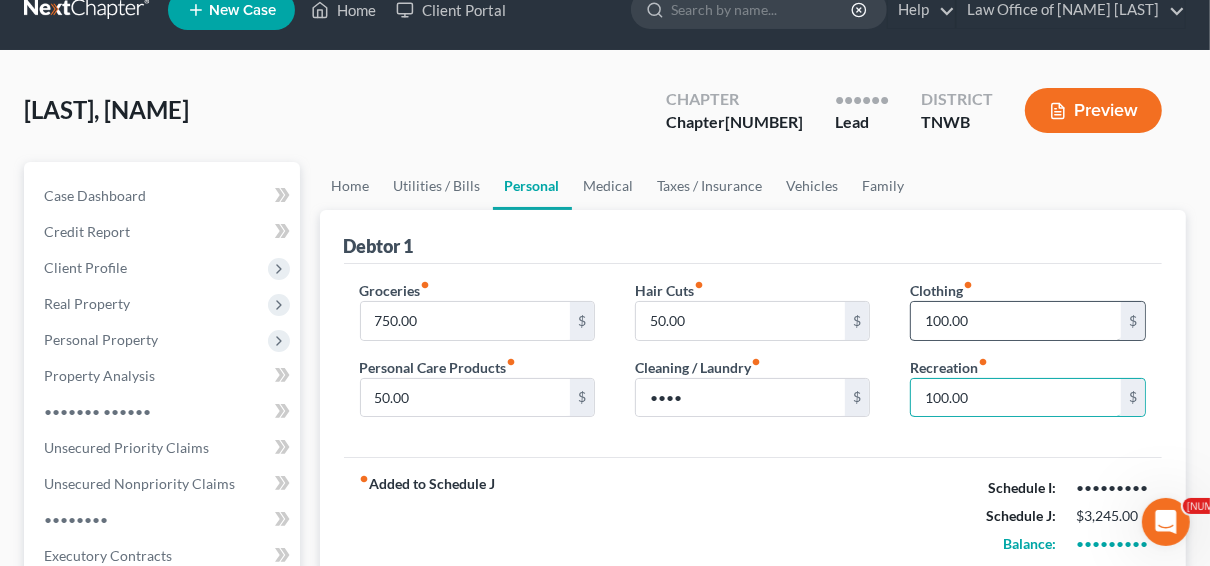 type on "100.00" 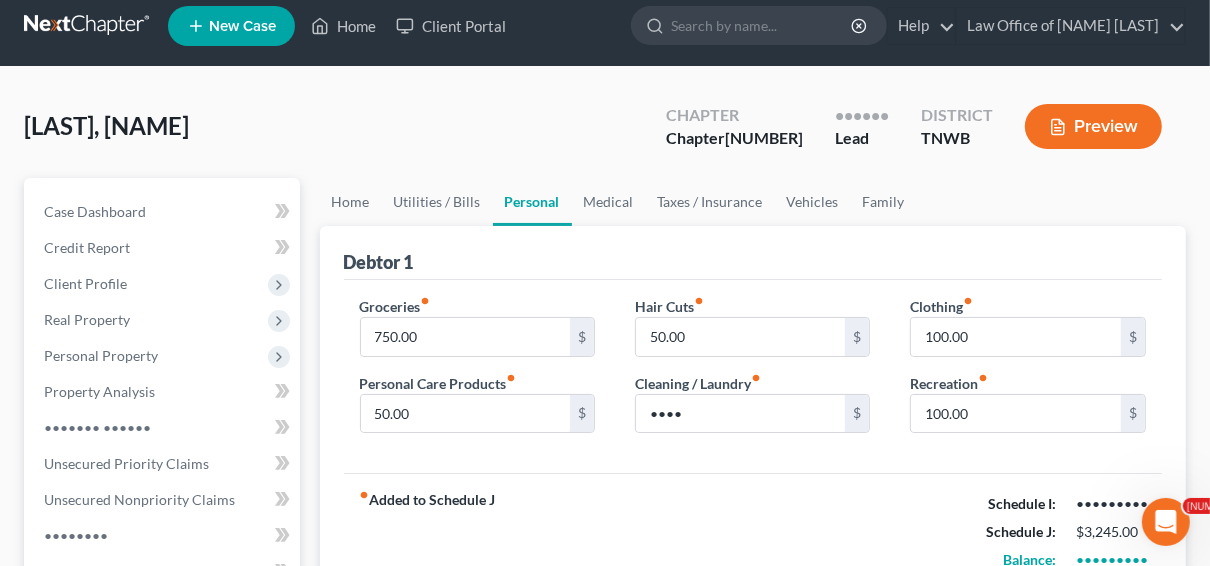 scroll, scrollTop: 0, scrollLeft: 0, axis: both 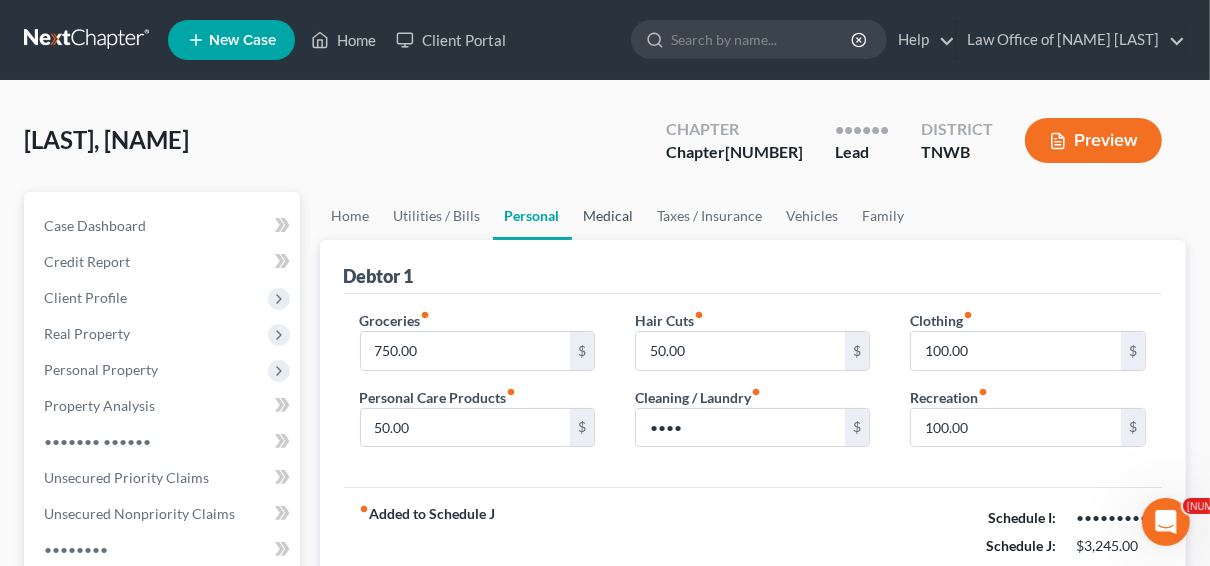 click on "Medical" at bounding box center [609, 216] 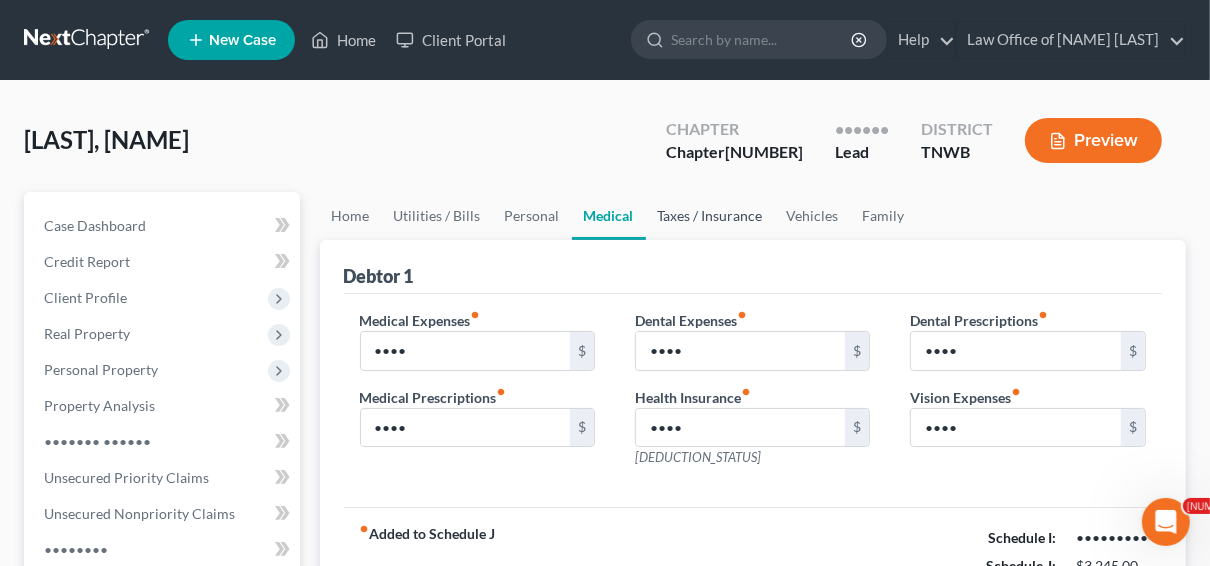 click on "Taxes / Insurance" at bounding box center (710, 216) 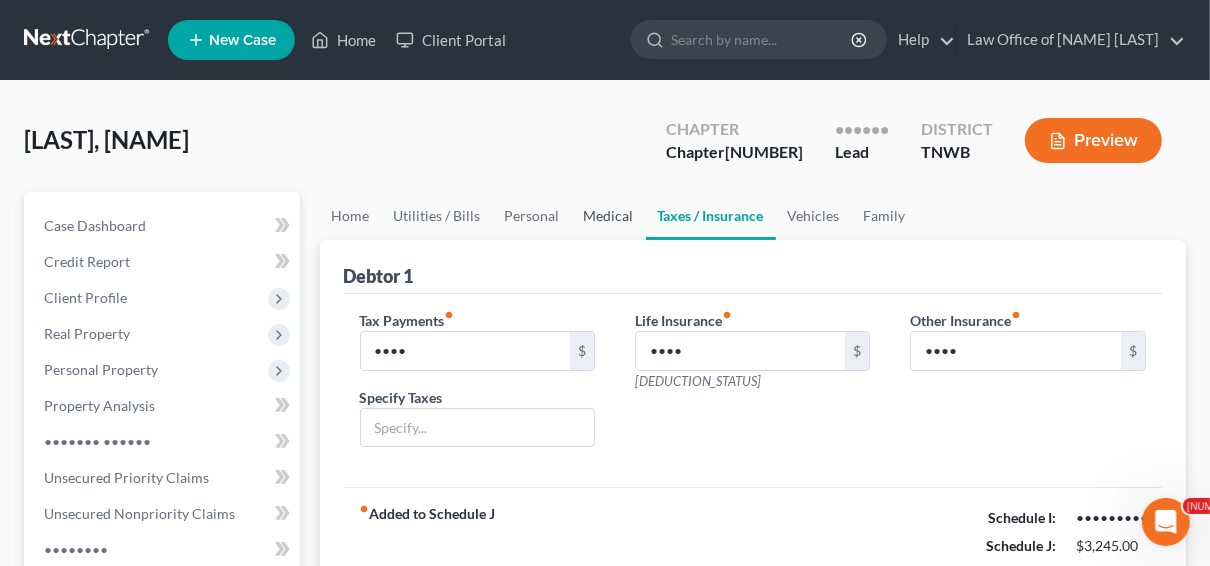 click on "Medical" at bounding box center [609, 216] 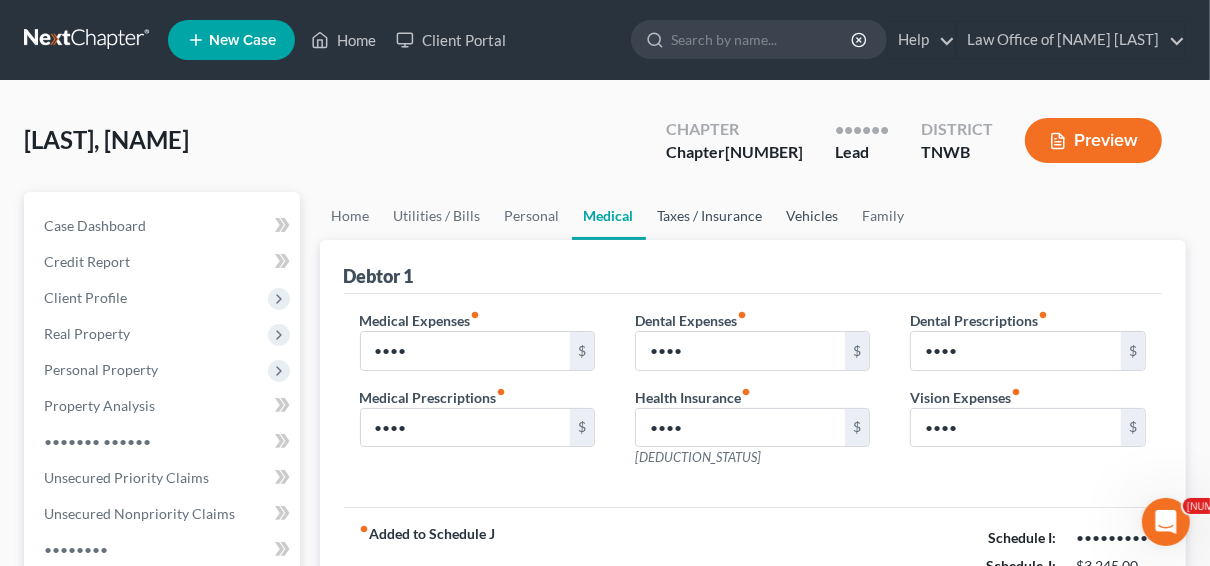click on "Taxes / Insurance" at bounding box center (710, 216) 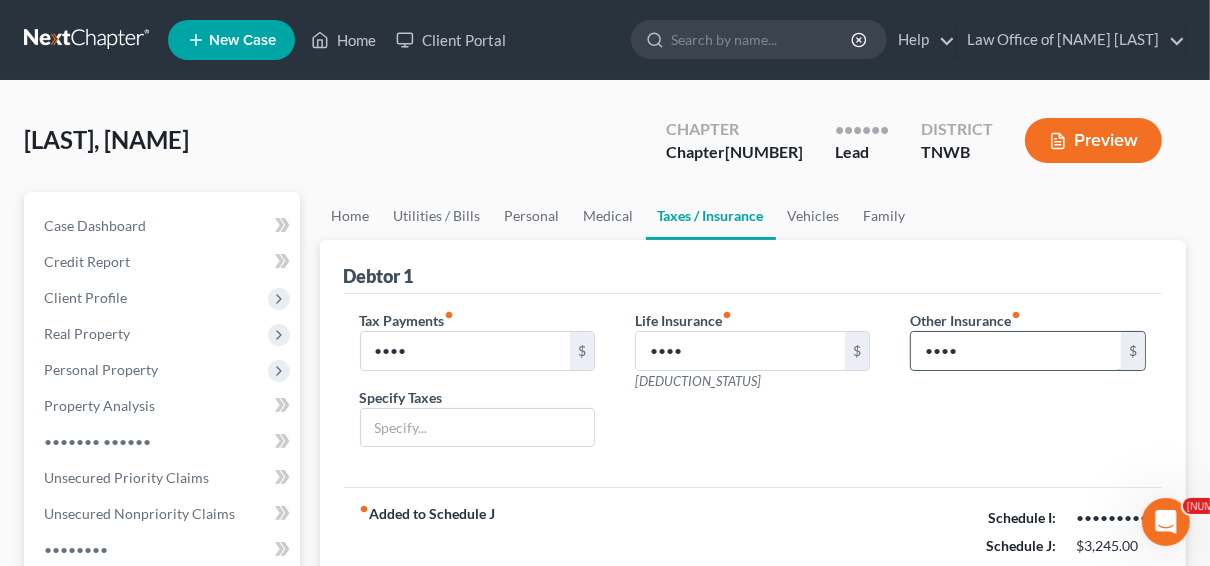 click on "••••" at bounding box center (1016, 351) 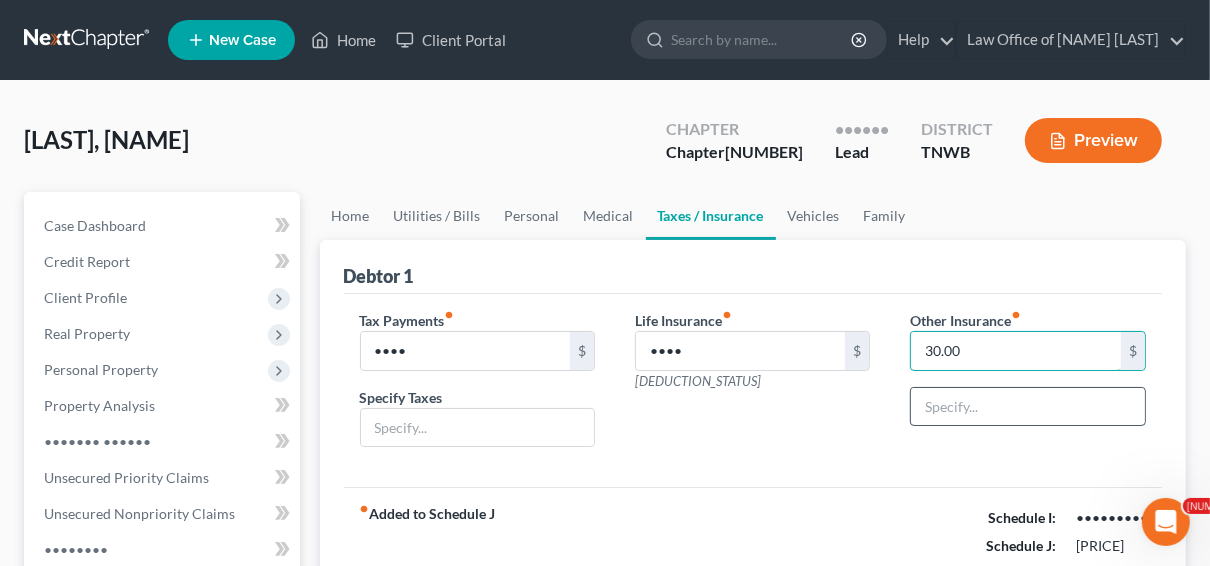 type on "30.00" 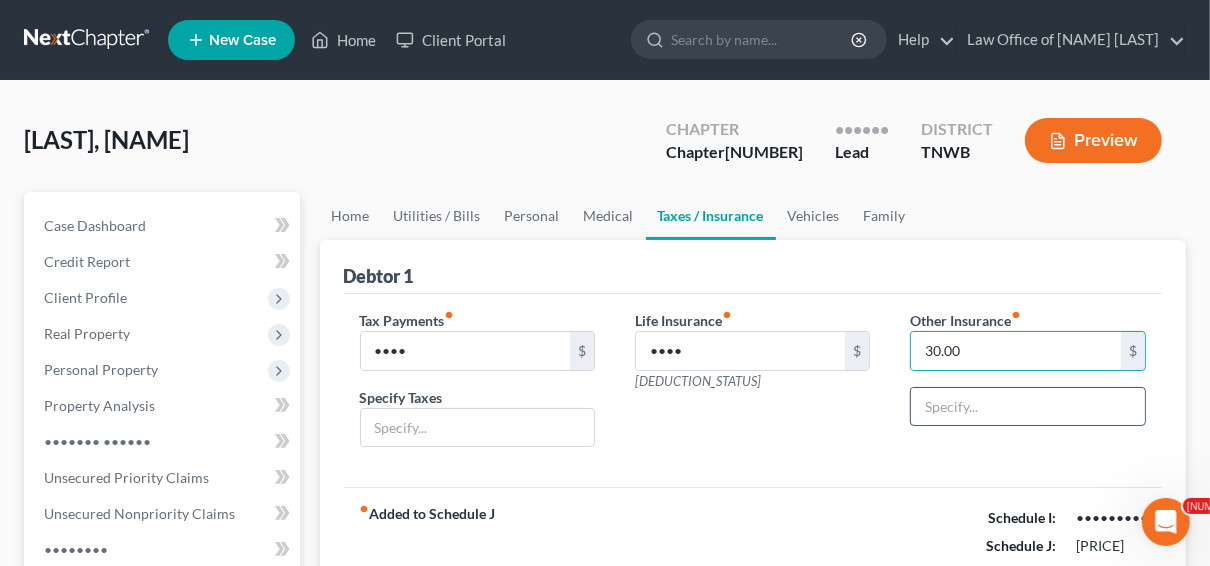 click at bounding box center [1027, 407] 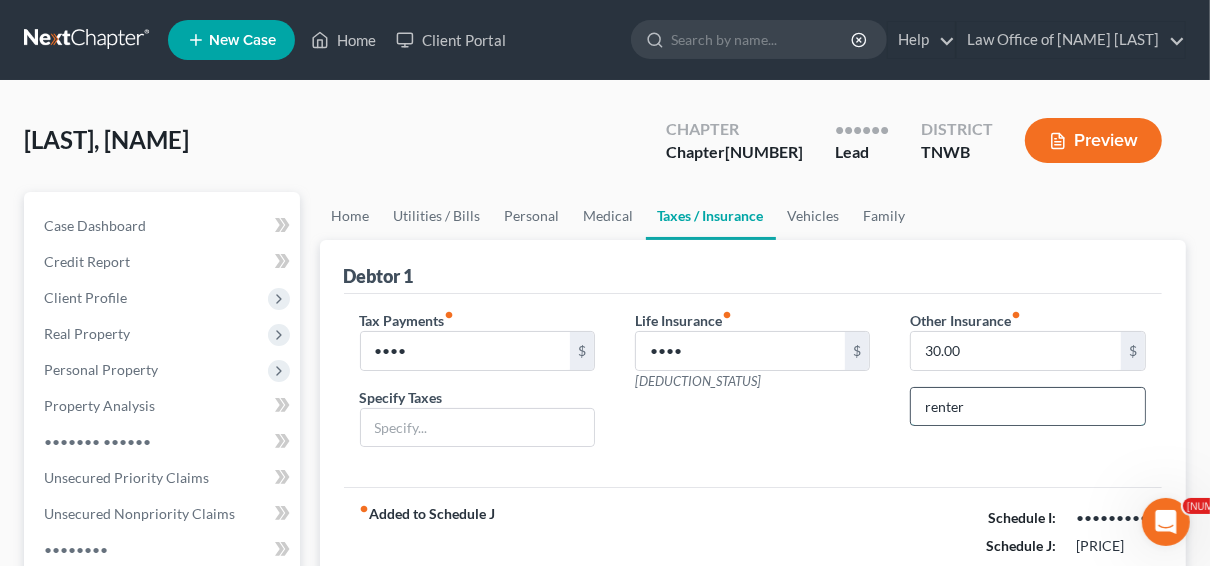 type on "renter's insurance" 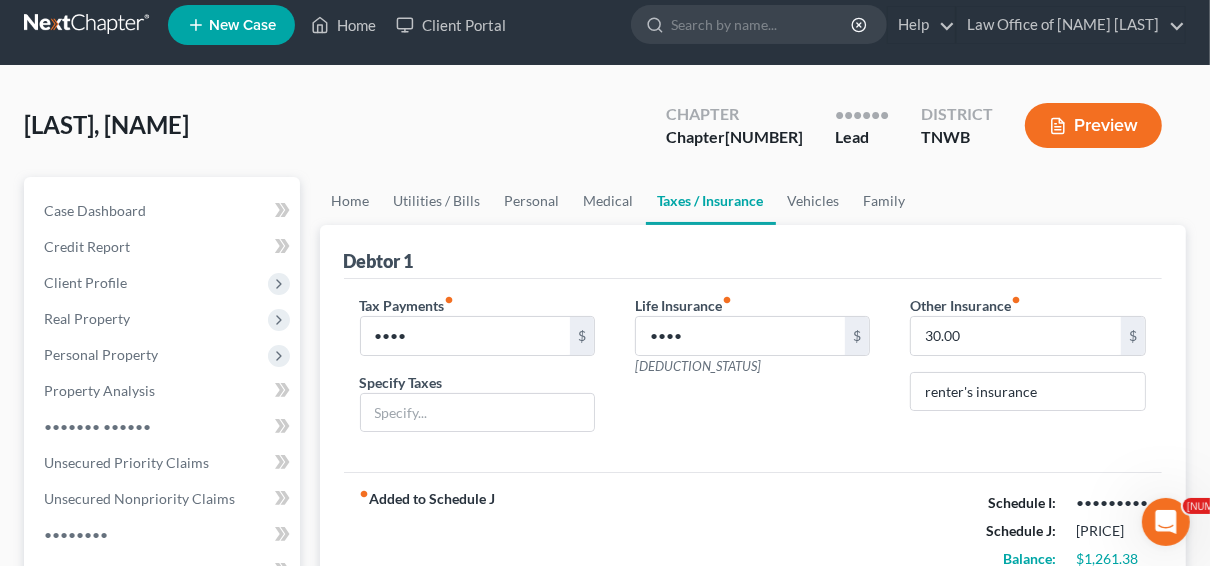 scroll, scrollTop: 0, scrollLeft: 0, axis: both 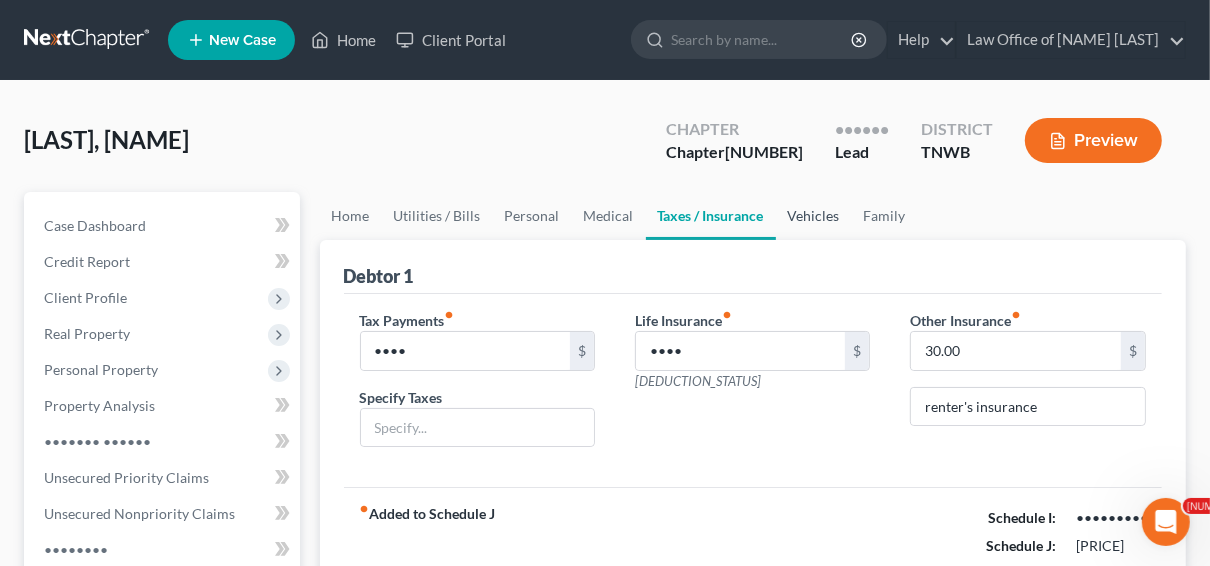 drag, startPoint x: 822, startPoint y: 216, endPoint x: 805, endPoint y: 227, distance: 20.248457 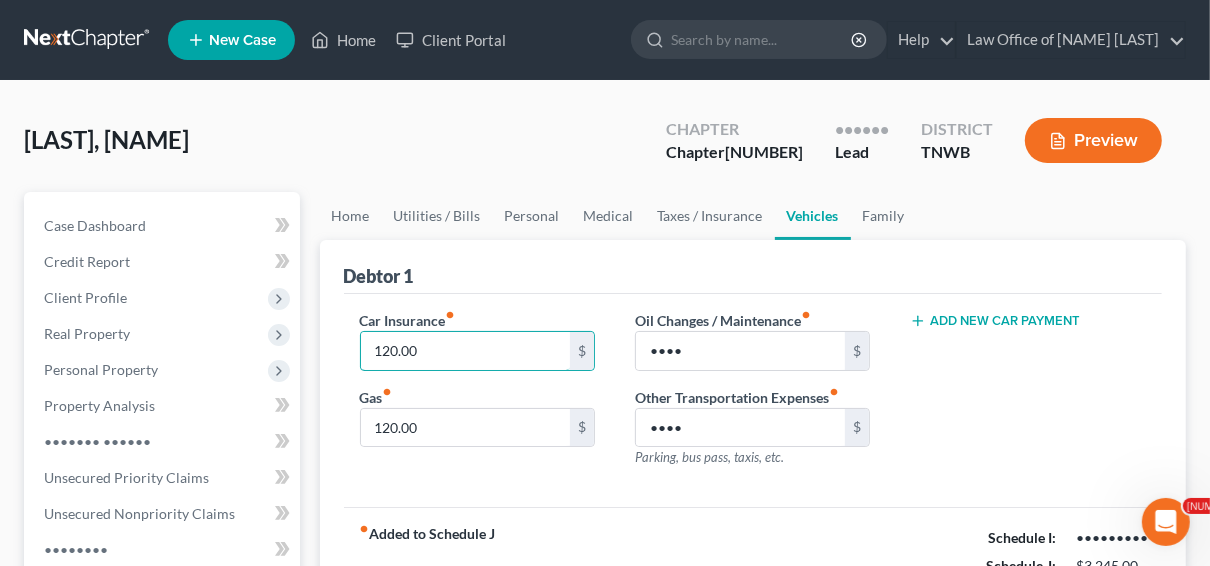 type on "120.00" 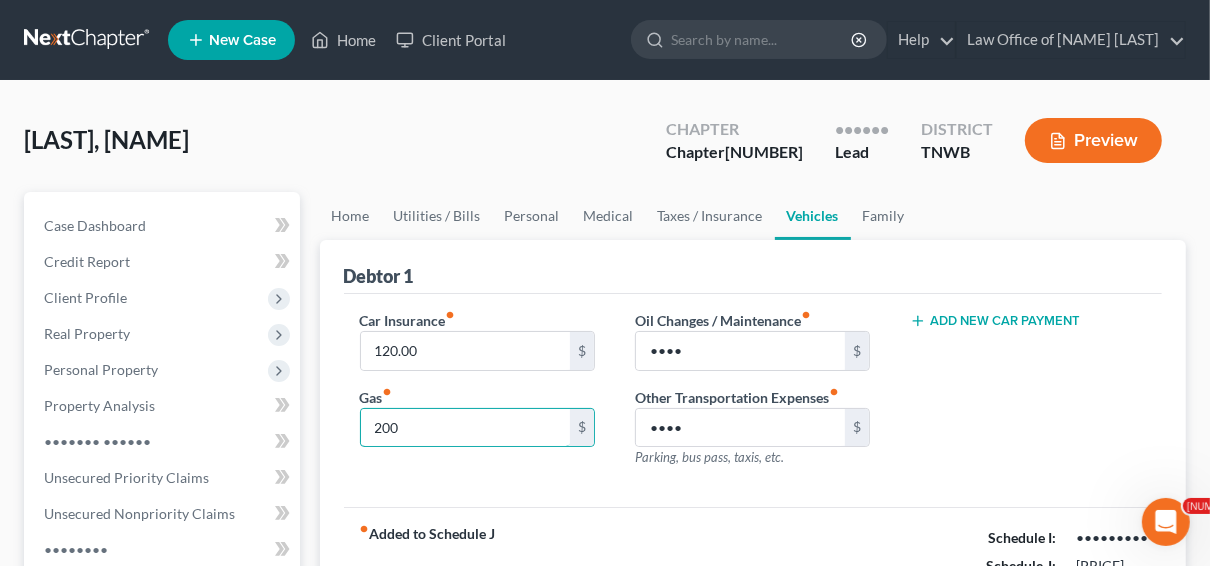 type on "200" 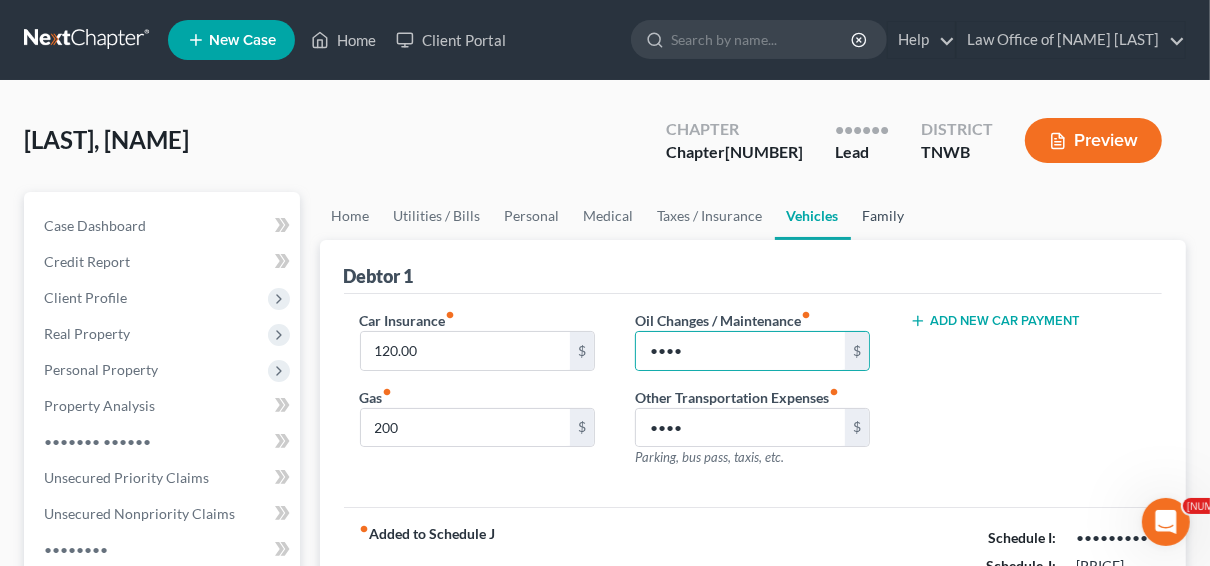 click on "Family" at bounding box center [884, 216] 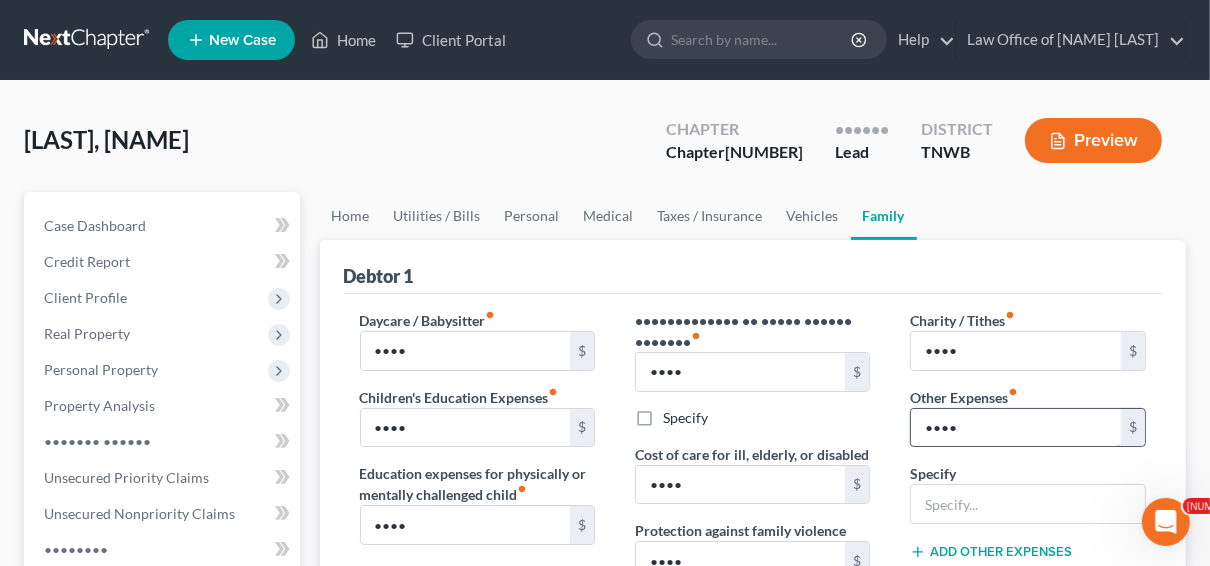 click on "••••" at bounding box center (1016, 428) 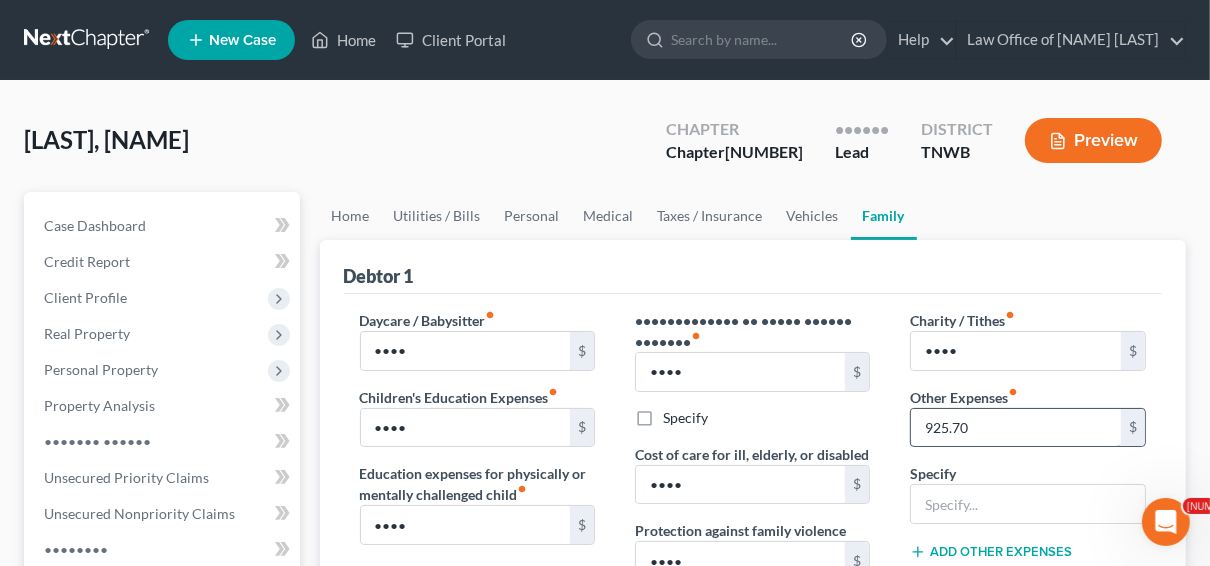 type on "925.70" 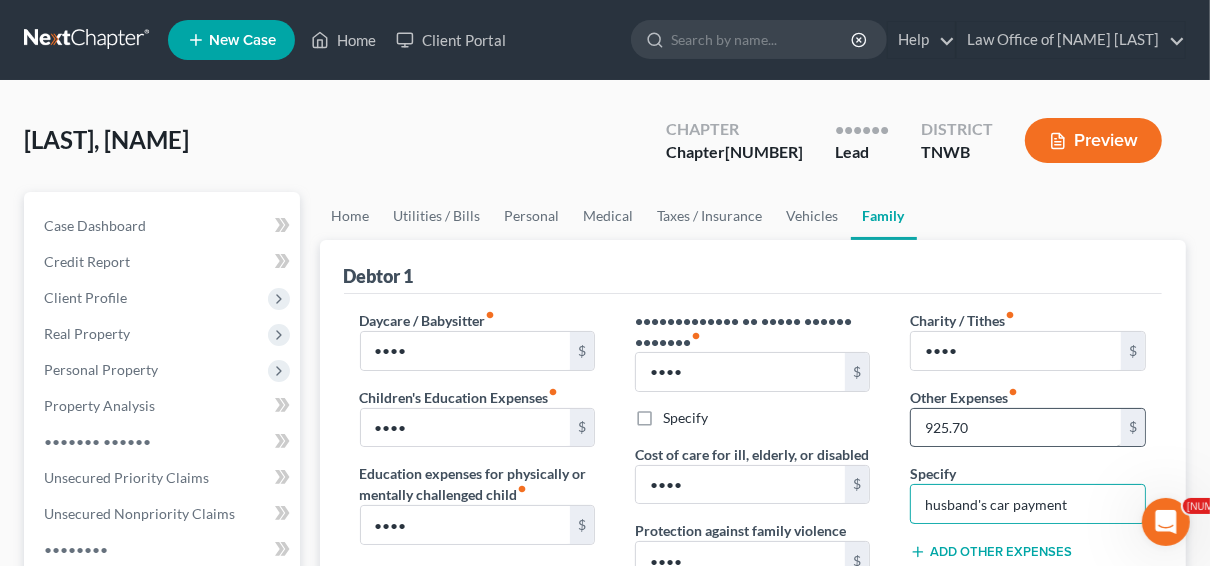 type on "husband's car payment" 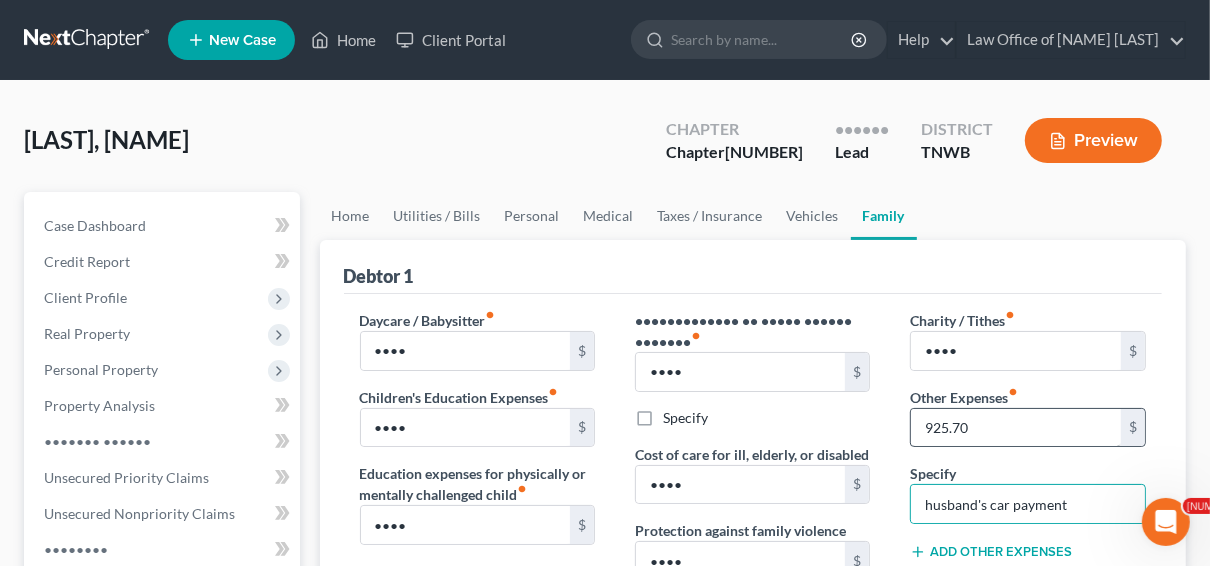 type 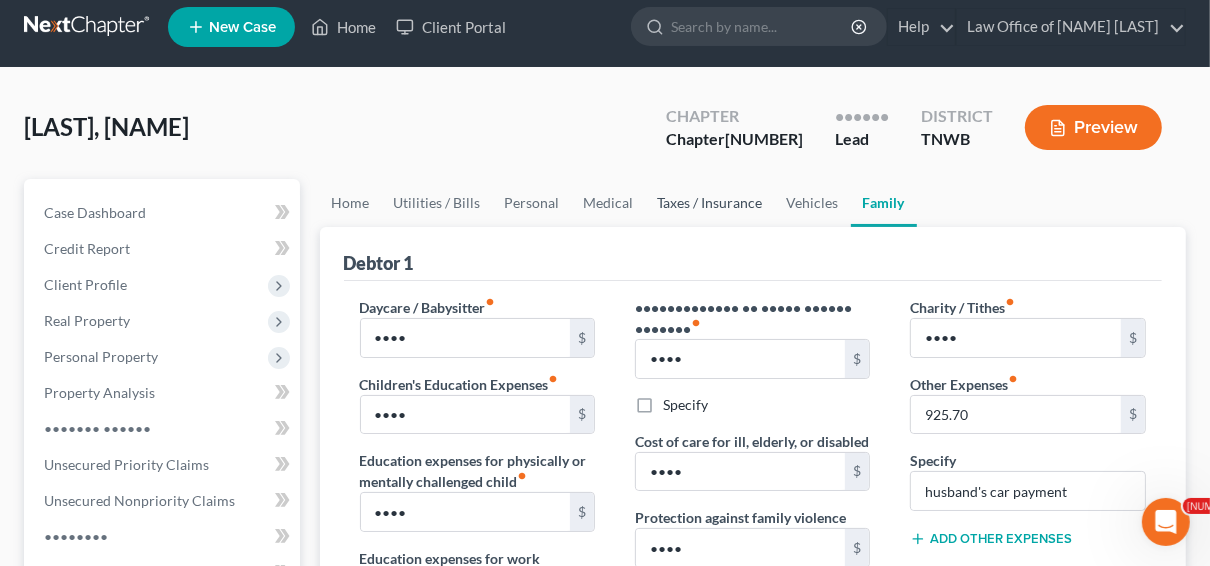 scroll, scrollTop: 0, scrollLeft: 0, axis: both 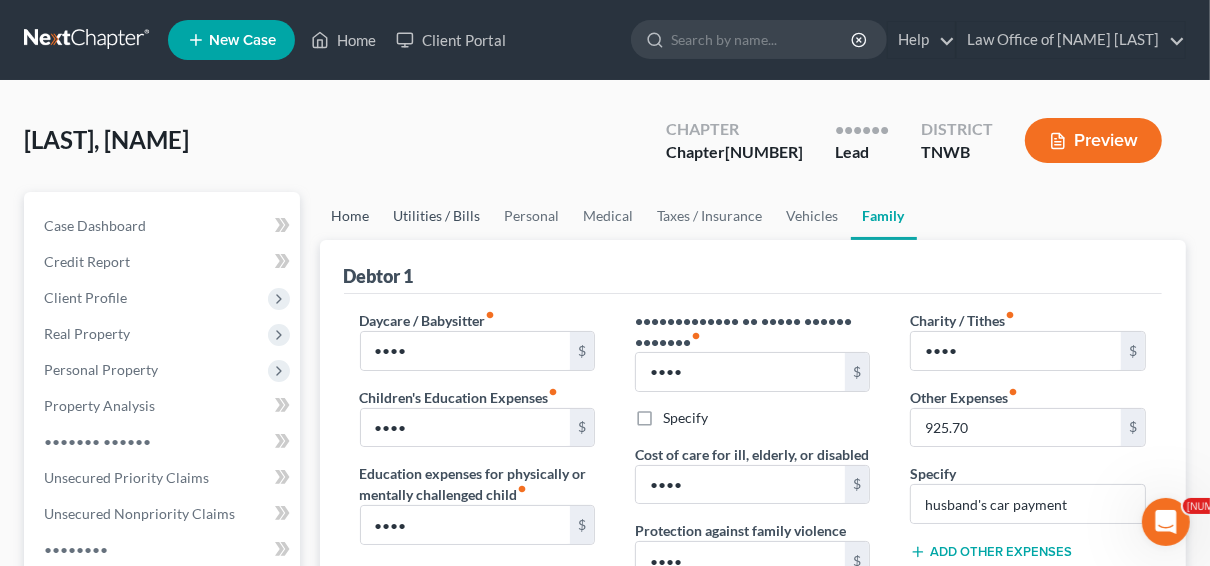 click on "Home" at bounding box center [351, 216] 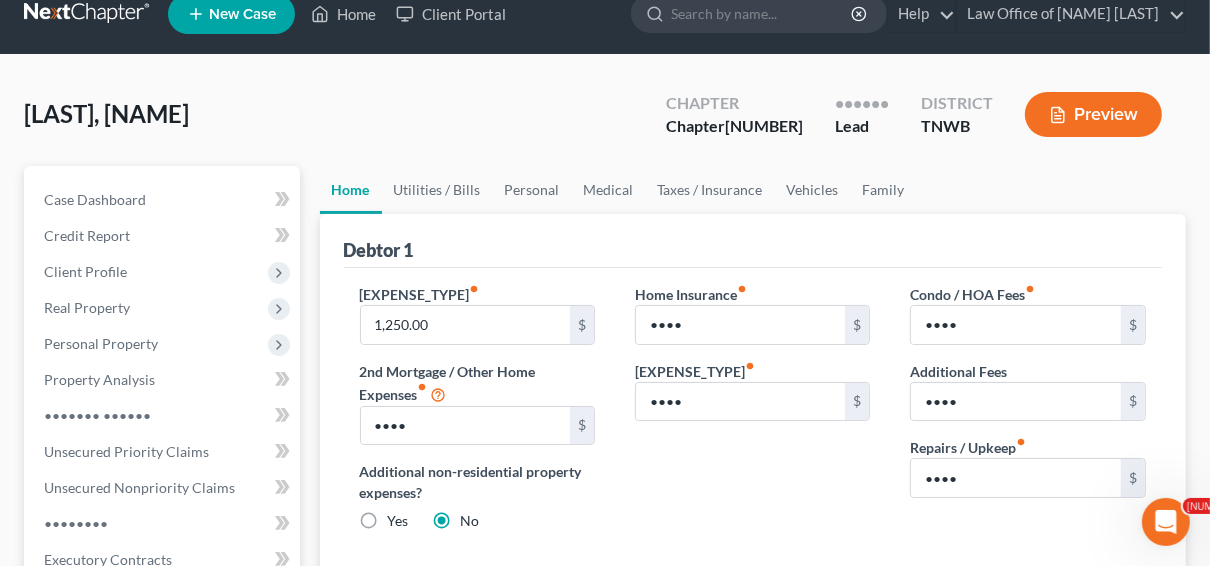 scroll, scrollTop: 0, scrollLeft: 0, axis: both 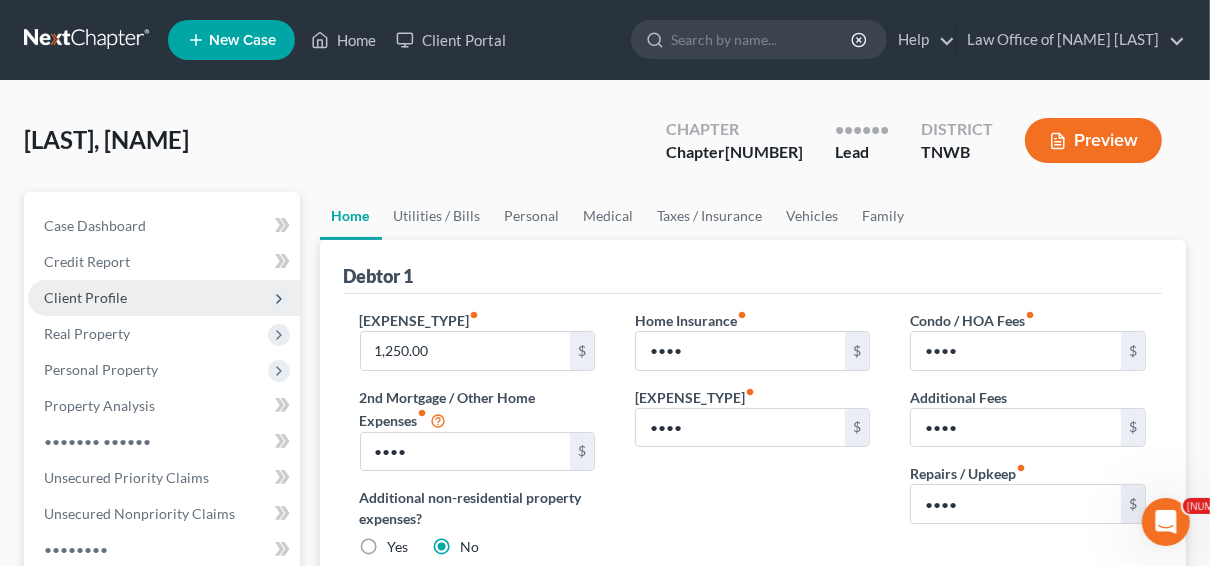 click on "Client Profile" at bounding box center [0, 0] 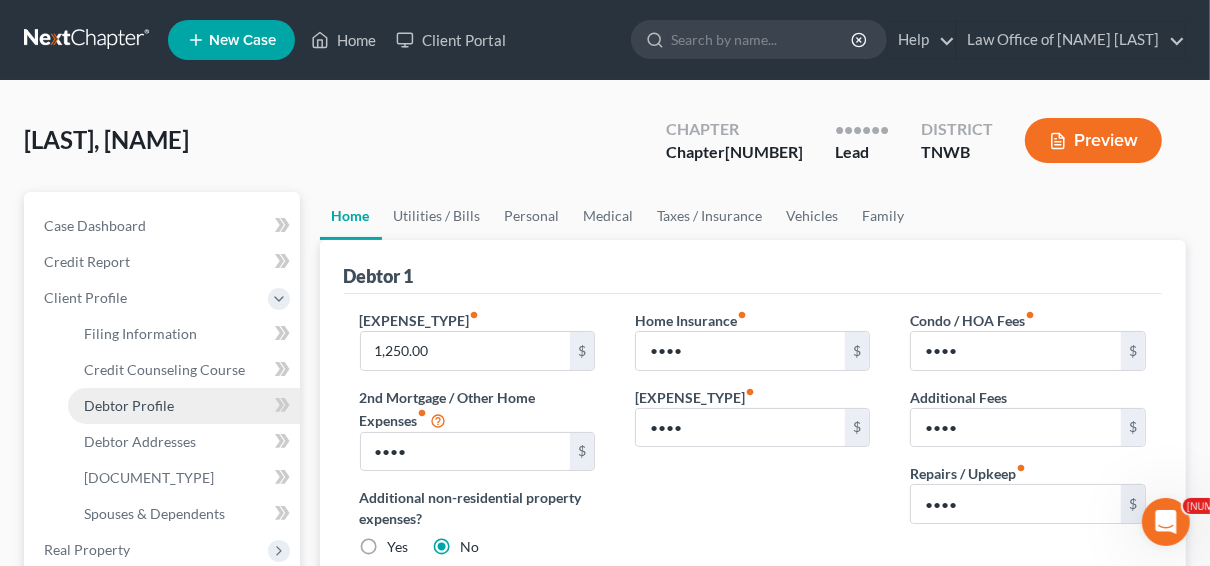 click on "Debtor Profile" at bounding box center (129, 405) 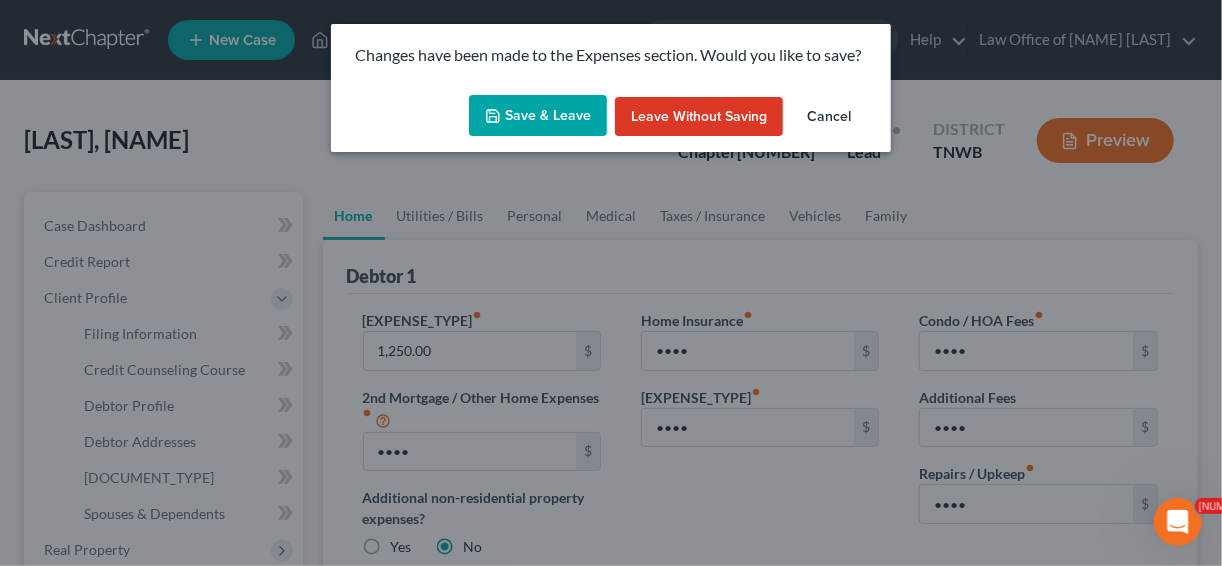 click on "Save & Leave" at bounding box center (538, 116) 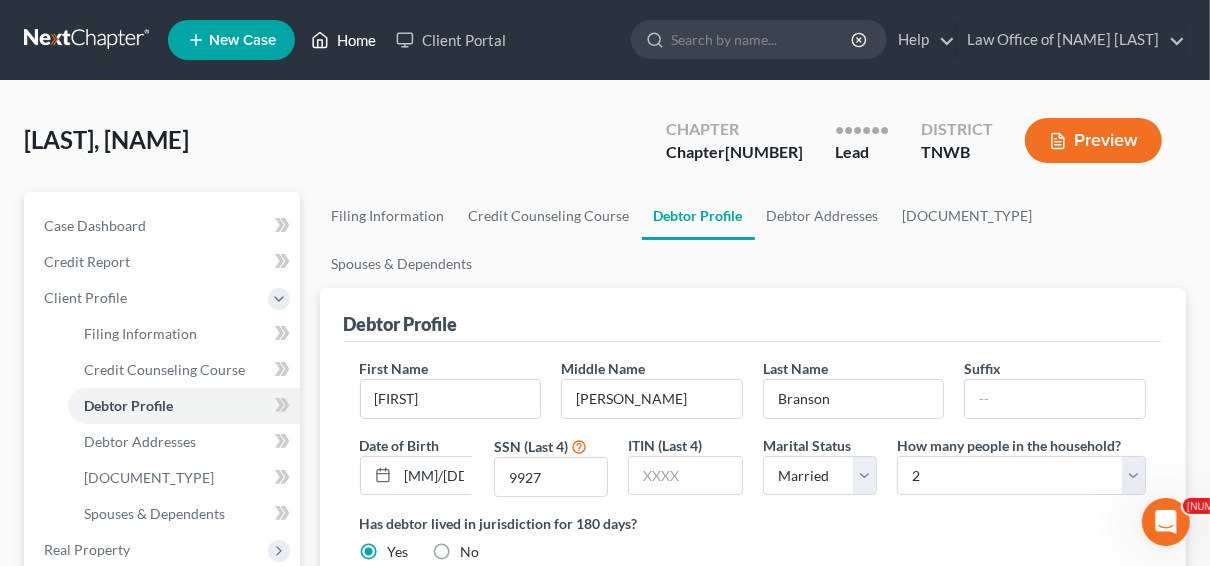 click on "Home" at bounding box center [343, 40] 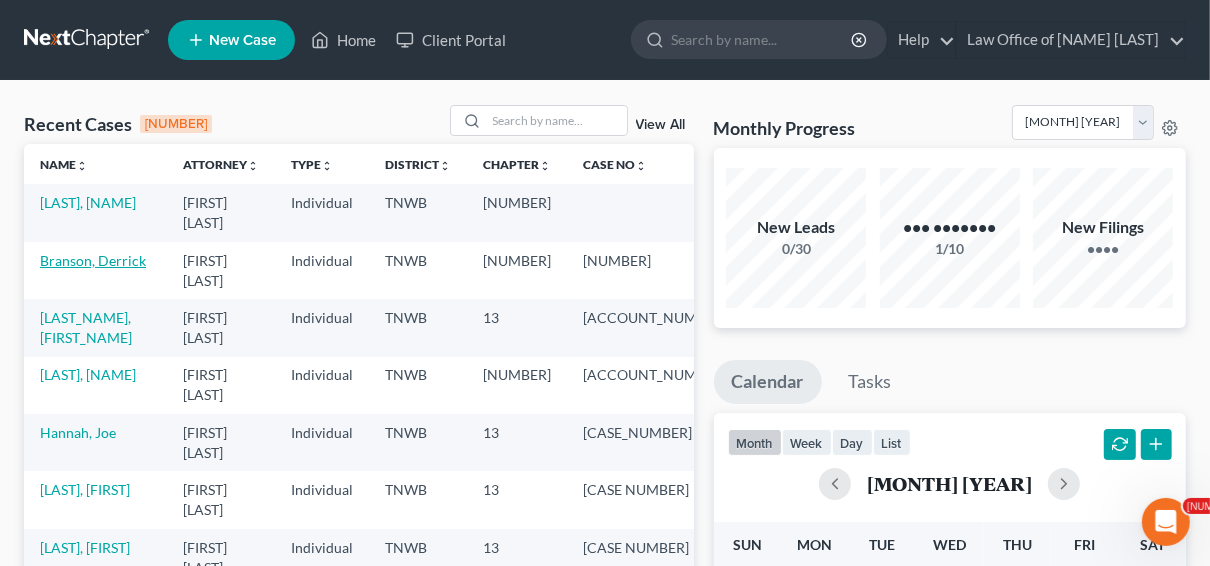 click on "Branson, Derrick" at bounding box center [93, 260] 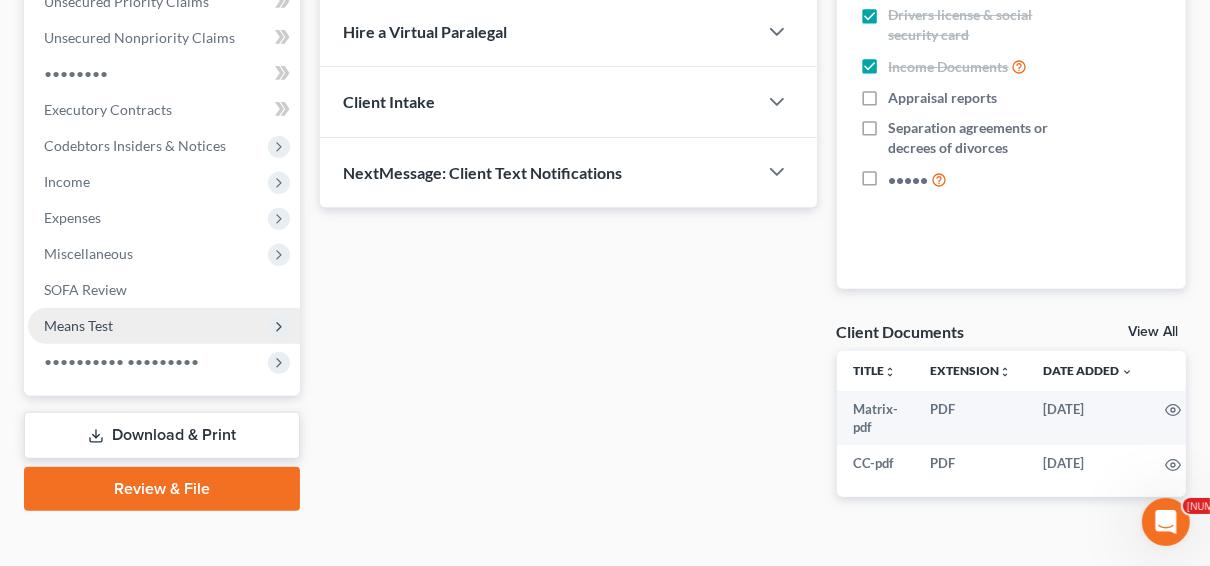 scroll, scrollTop: 480, scrollLeft: 0, axis: vertical 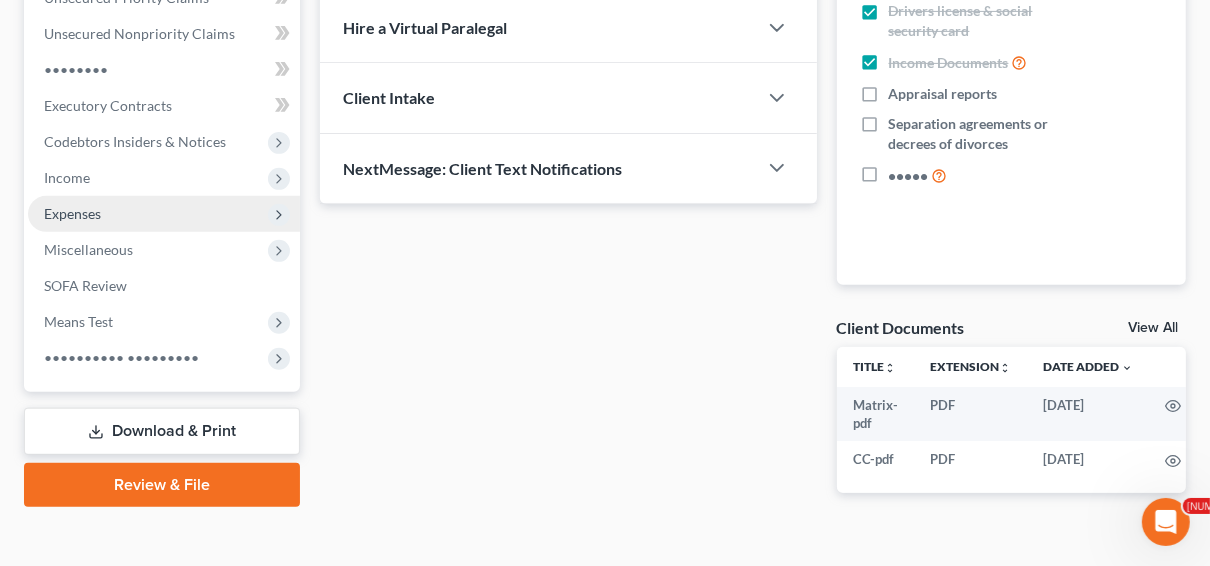click on "Expenses" at bounding box center [0, 0] 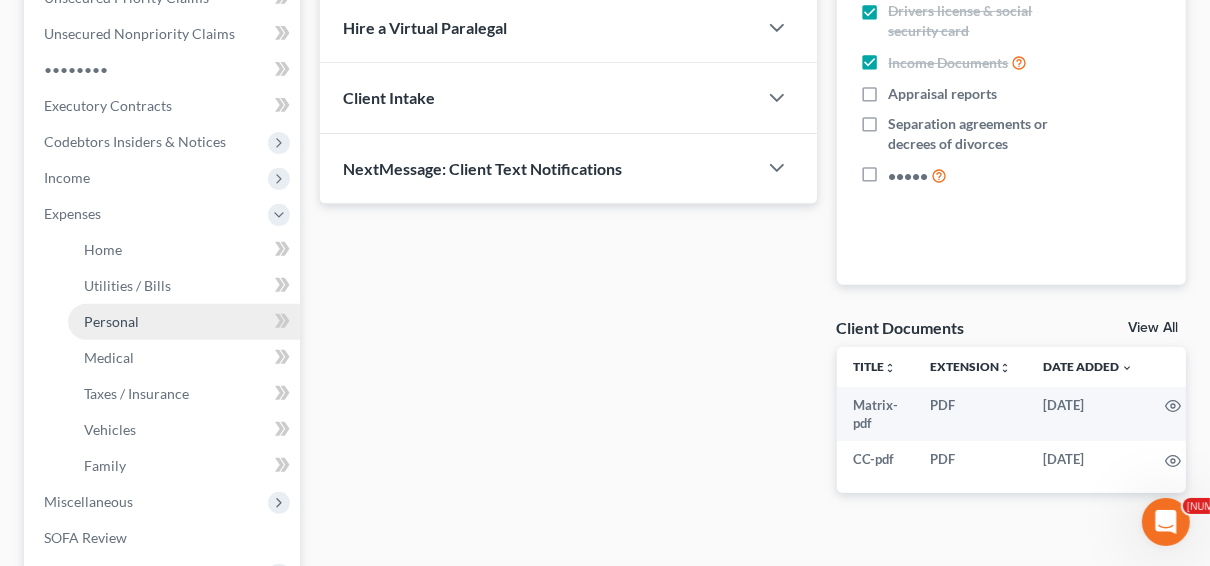 click on "Personal" at bounding box center [111, 321] 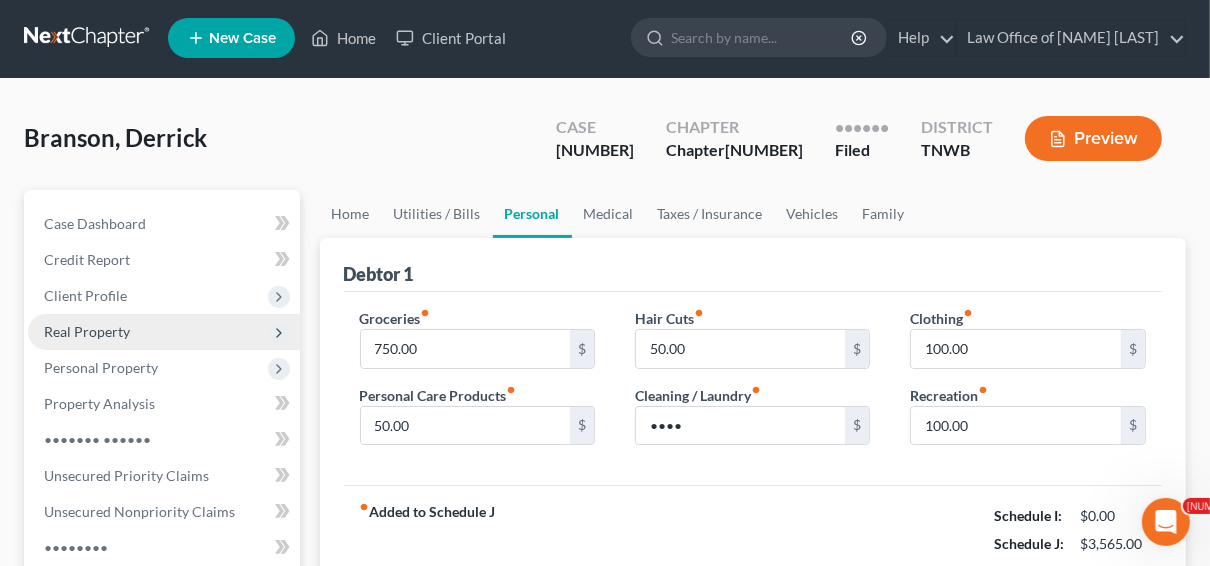 scroll, scrollTop: 0, scrollLeft: 0, axis: both 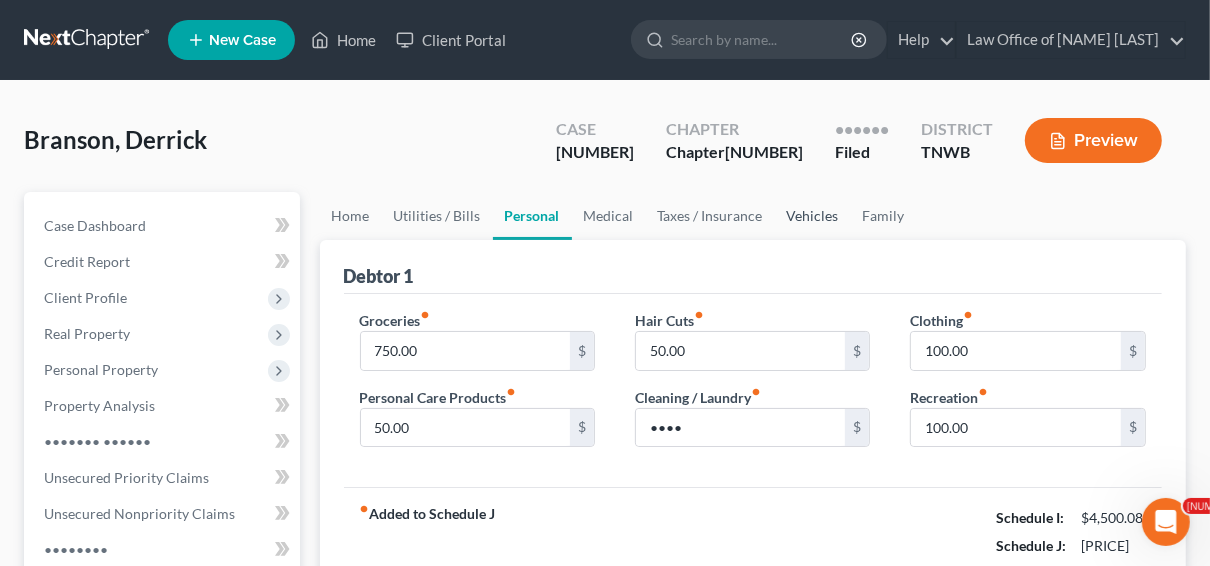 click on "Vehicles" at bounding box center (813, 216) 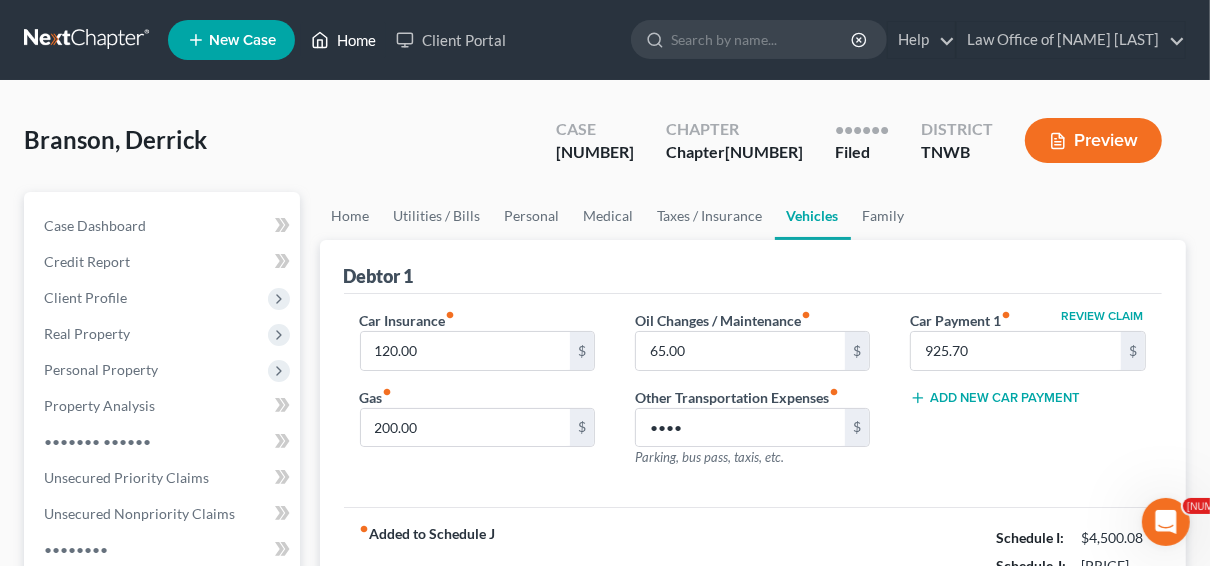 drag, startPoint x: 345, startPoint y: 47, endPoint x: 337, endPoint y: 62, distance: 17 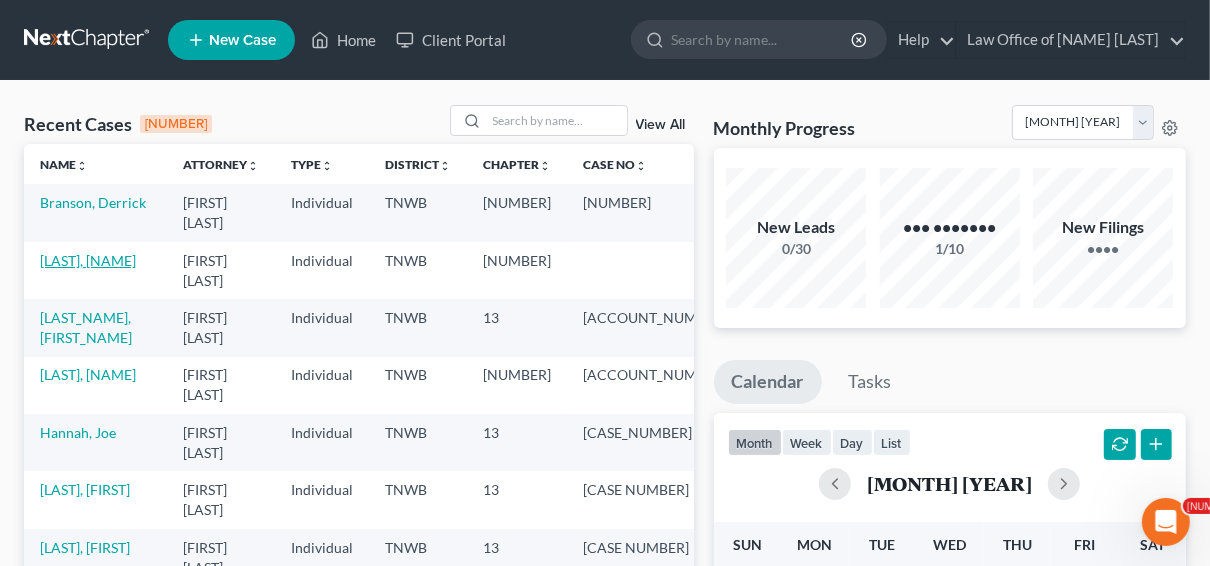 click on "[LAST], [NAME]" at bounding box center (88, 260) 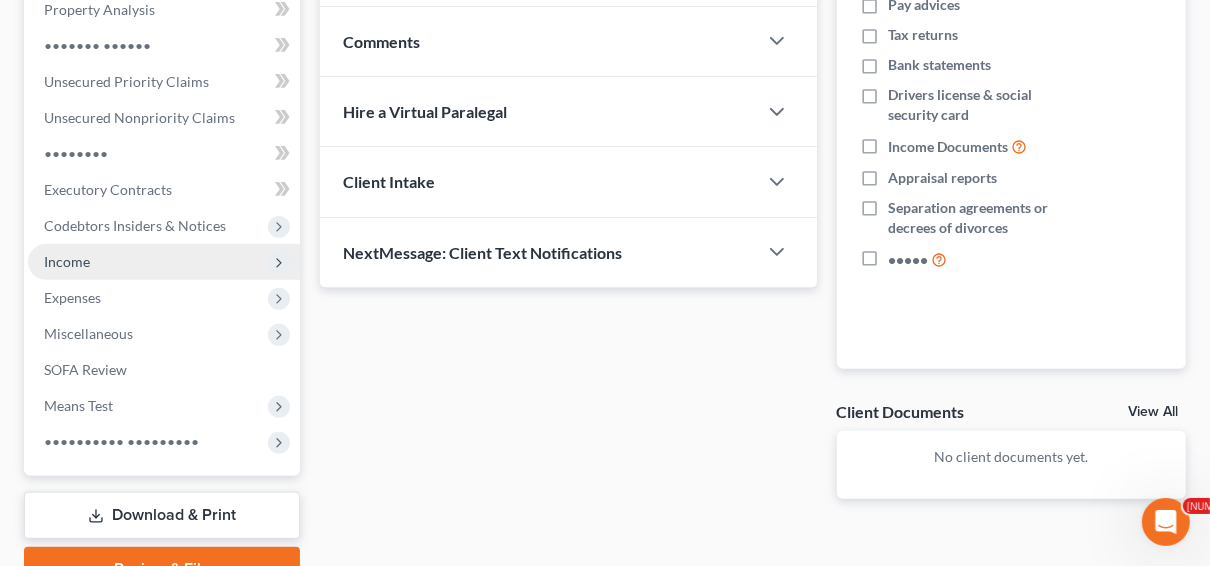 scroll, scrollTop: 400, scrollLeft: 0, axis: vertical 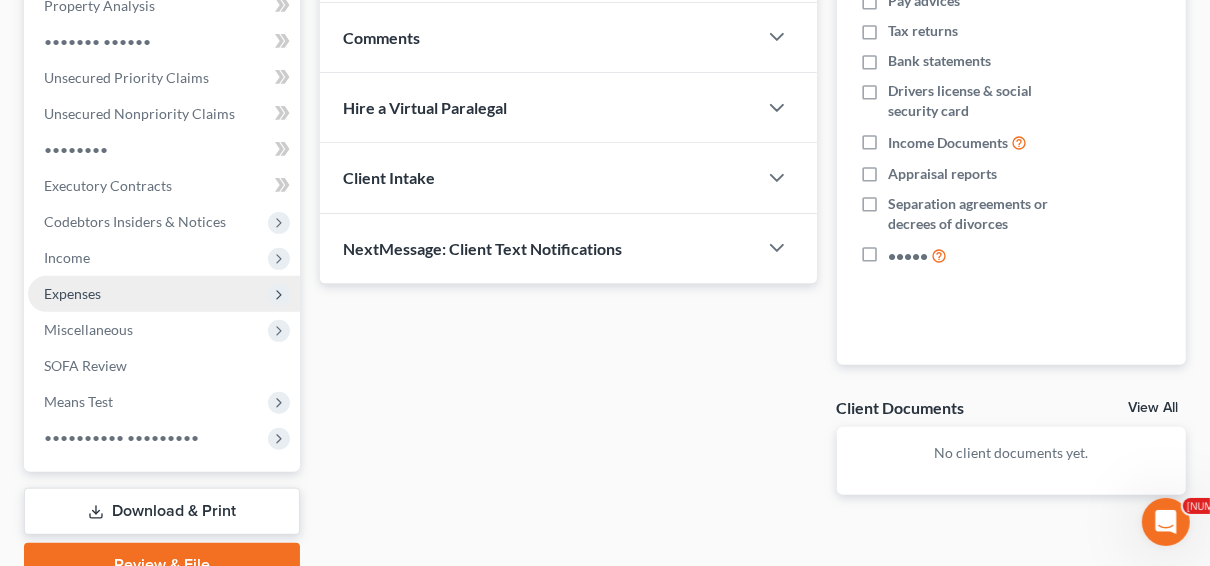 click on "Expenses" at bounding box center [0, 0] 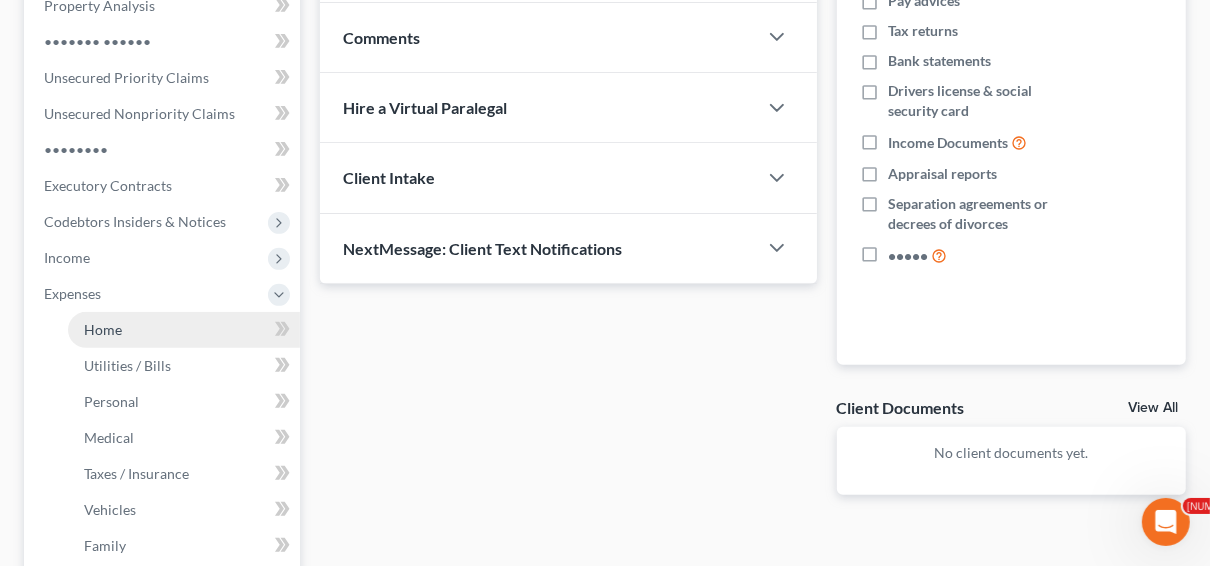 click on "Home" at bounding box center [184, 330] 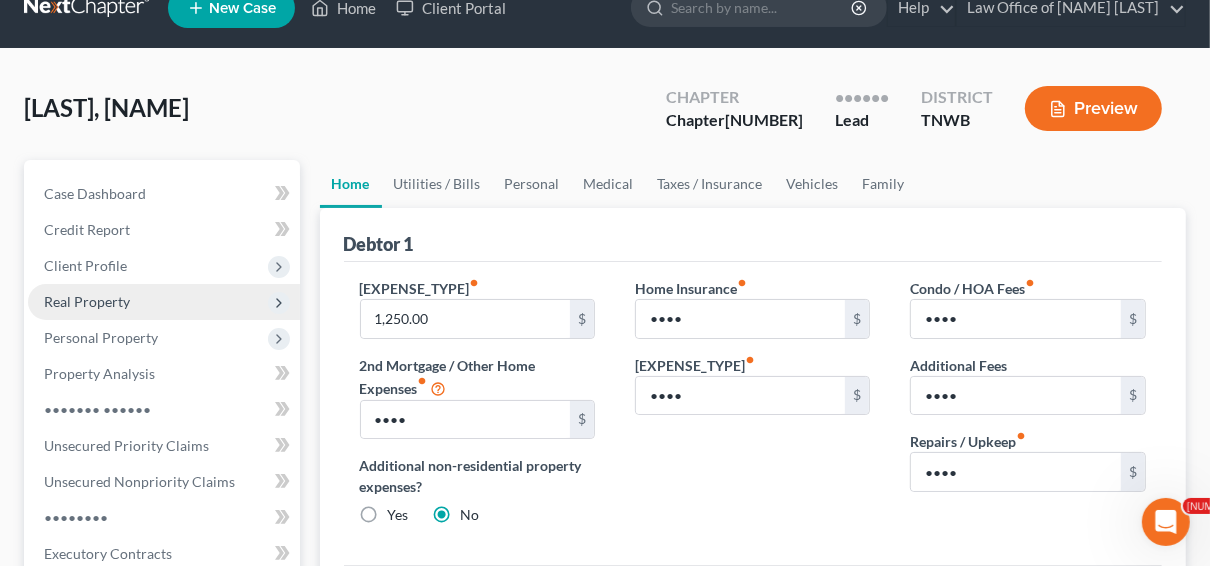 scroll, scrollTop: 0, scrollLeft: 0, axis: both 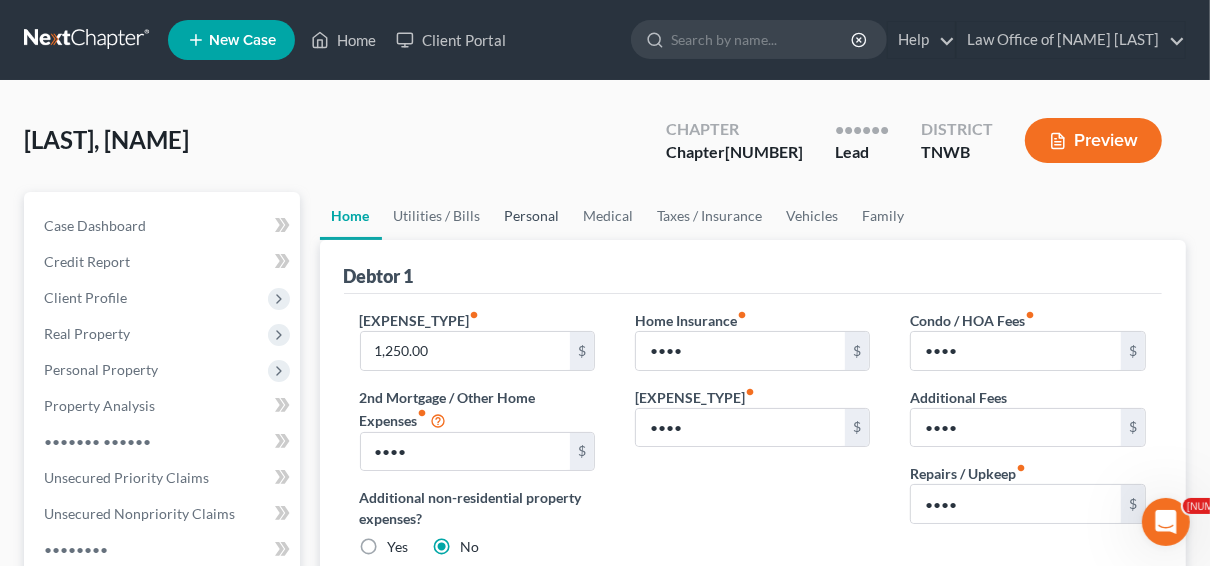 click on "Personal" at bounding box center [532, 216] 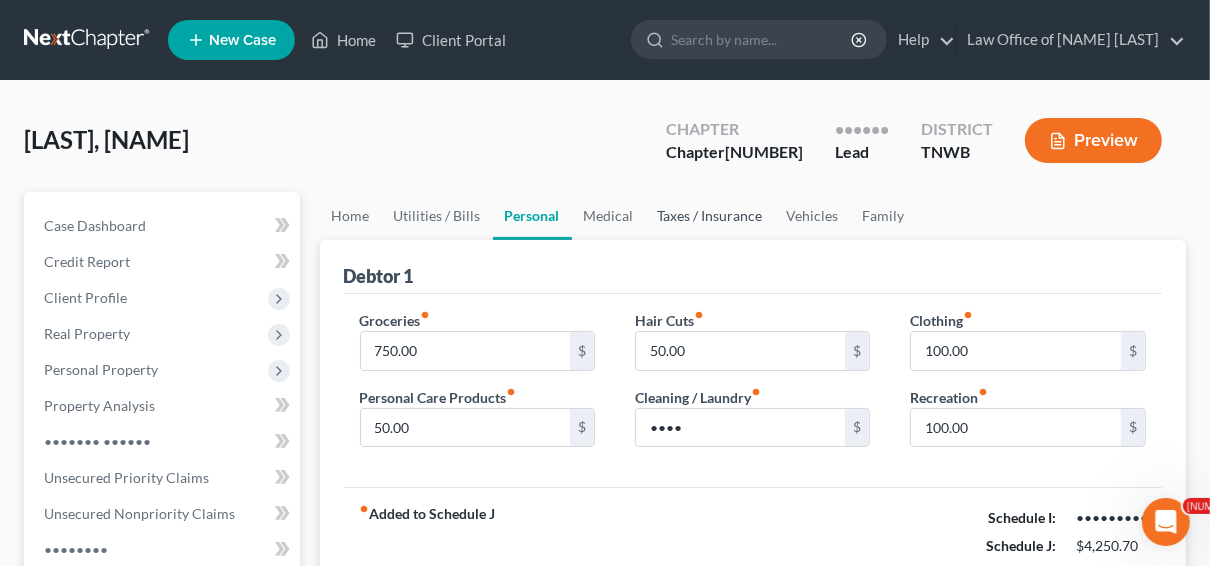 click on "Taxes / Insurance" at bounding box center [710, 216] 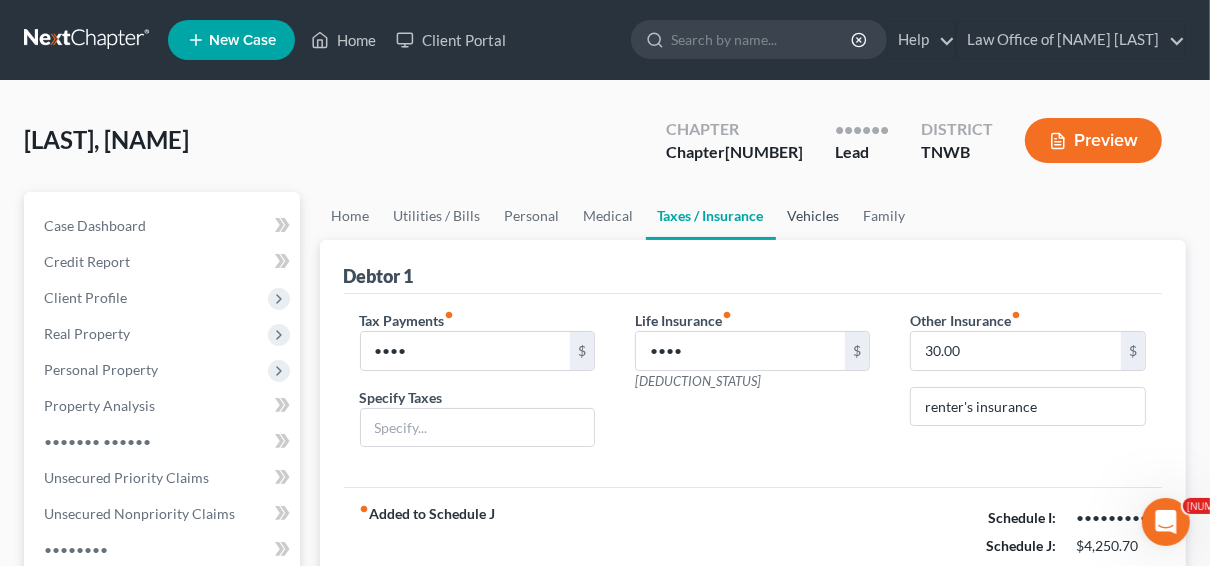 click on "Vehicles" at bounding box center [814, 216] 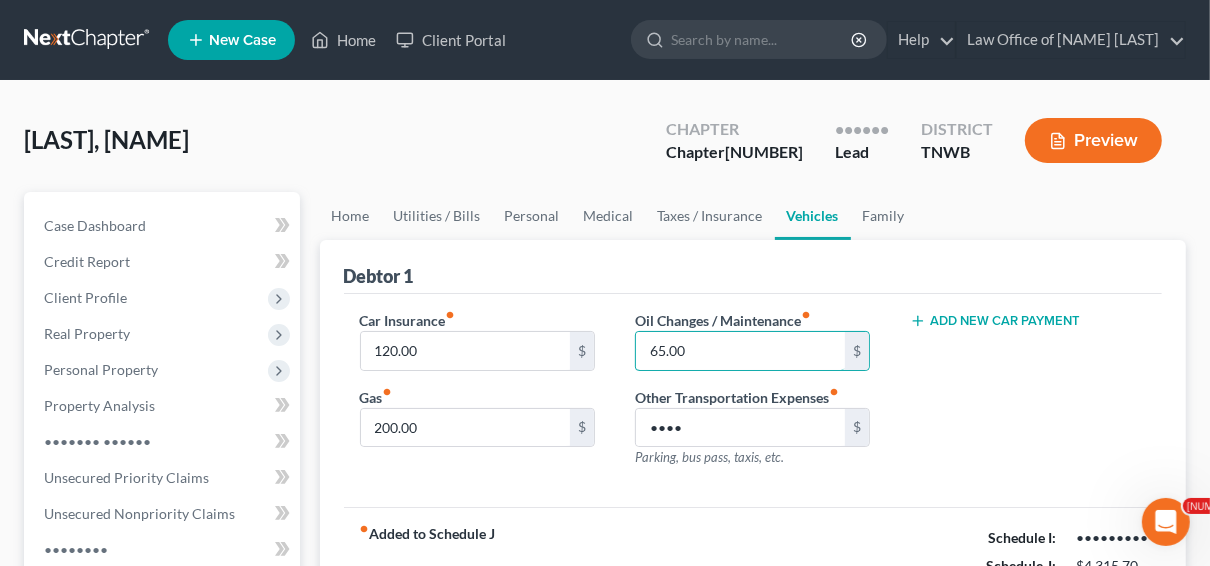type on "65.00" 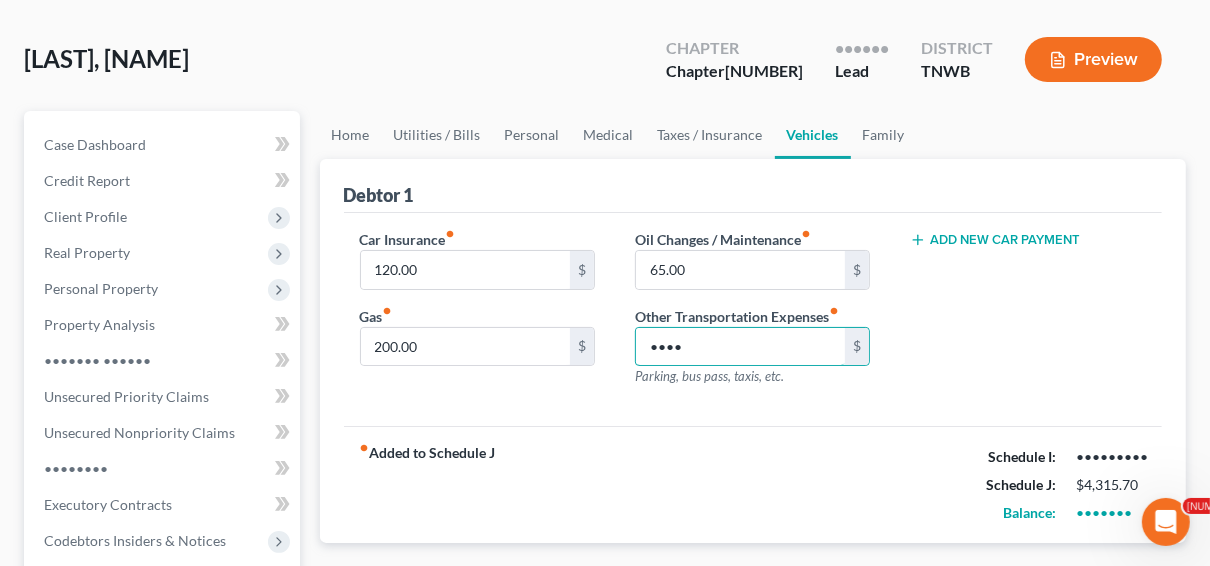 scroll, scrollTop: 80, scrollLeft: 0, axis: vertical 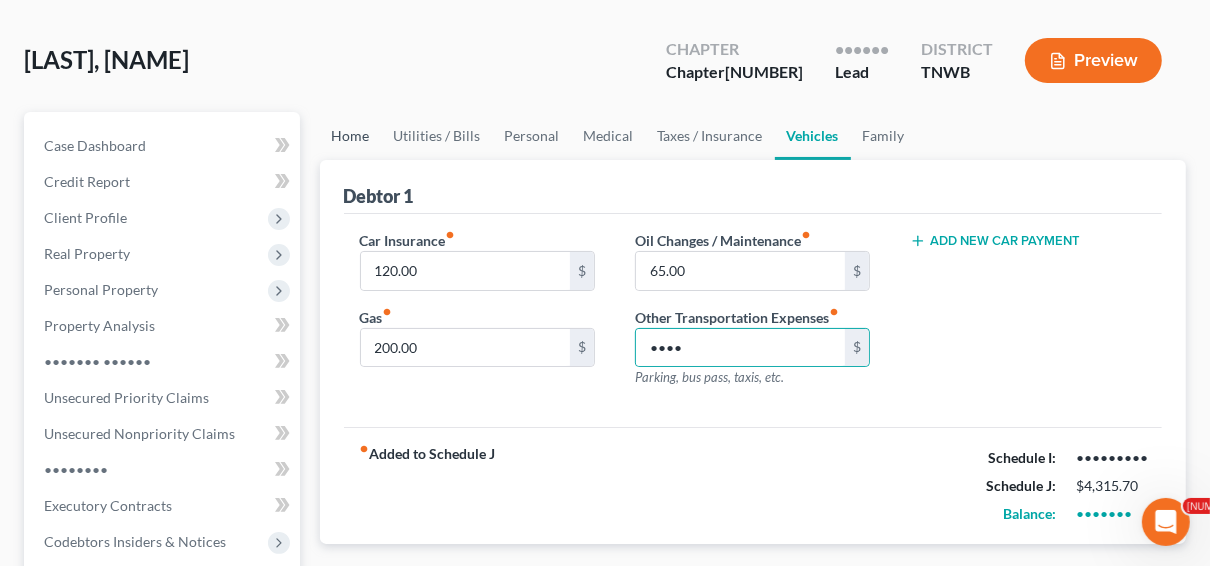 click on "Home" at bounding box center (351, 136) 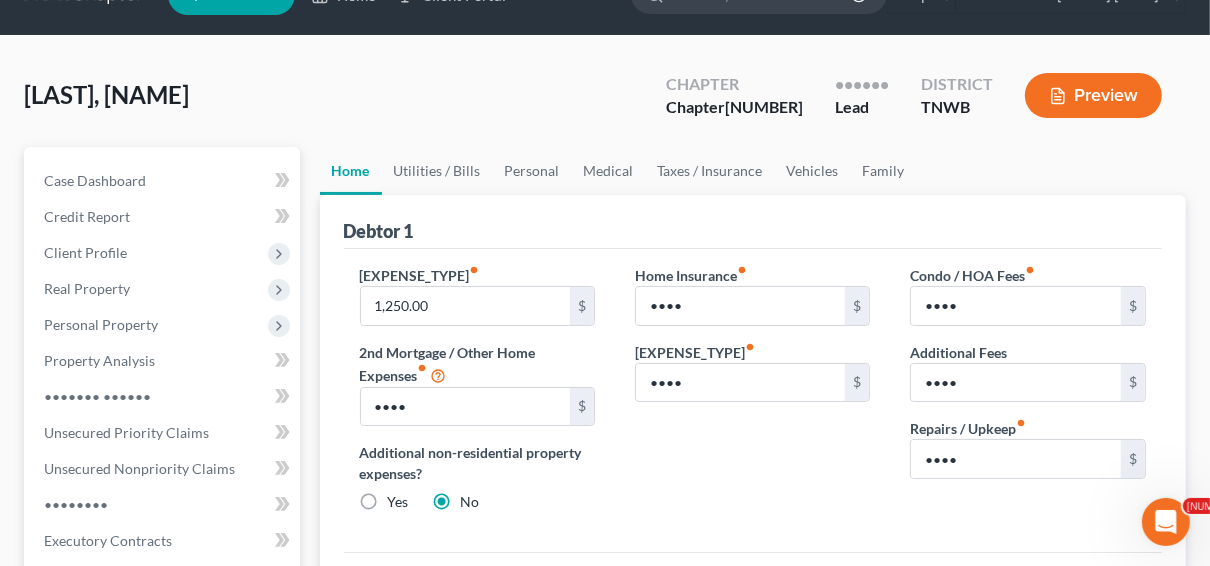scroll, scrollTop: 80, scrollLeft: 0, axis: vertical 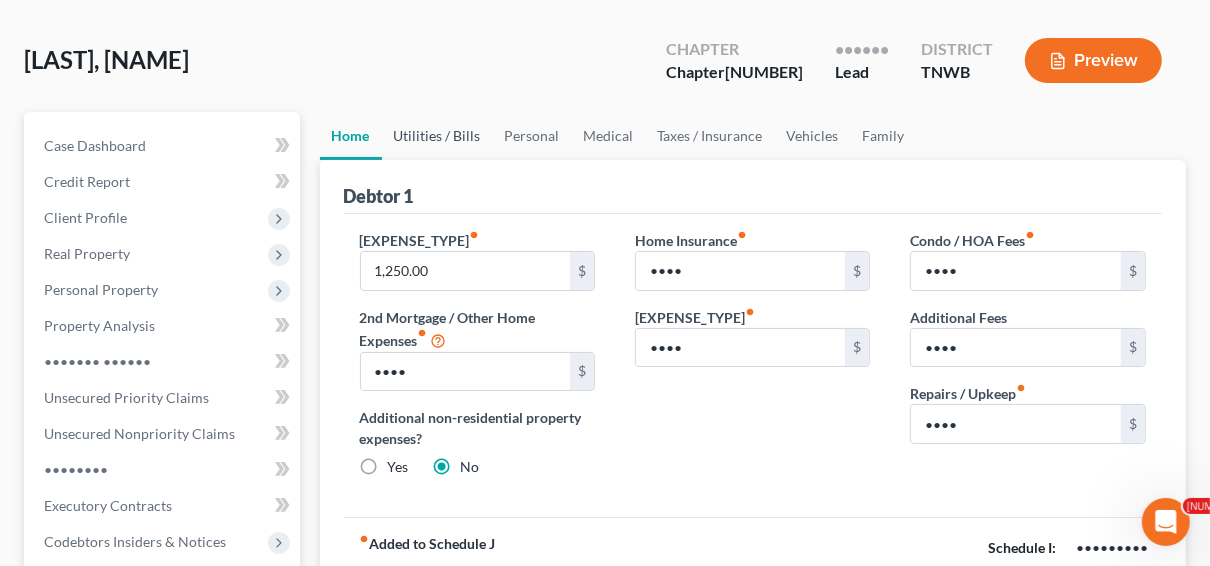click on "Utilities / Bills" at bounding box center [437, 136] 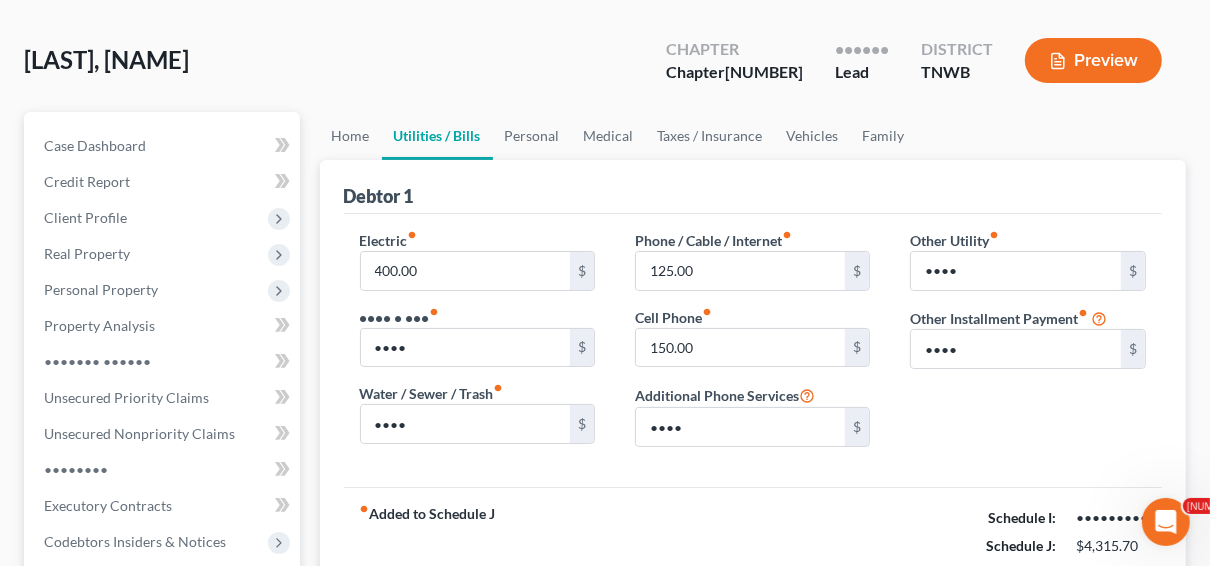 scroll, scrollTop: 0, scrollLeft: 0, axis: both 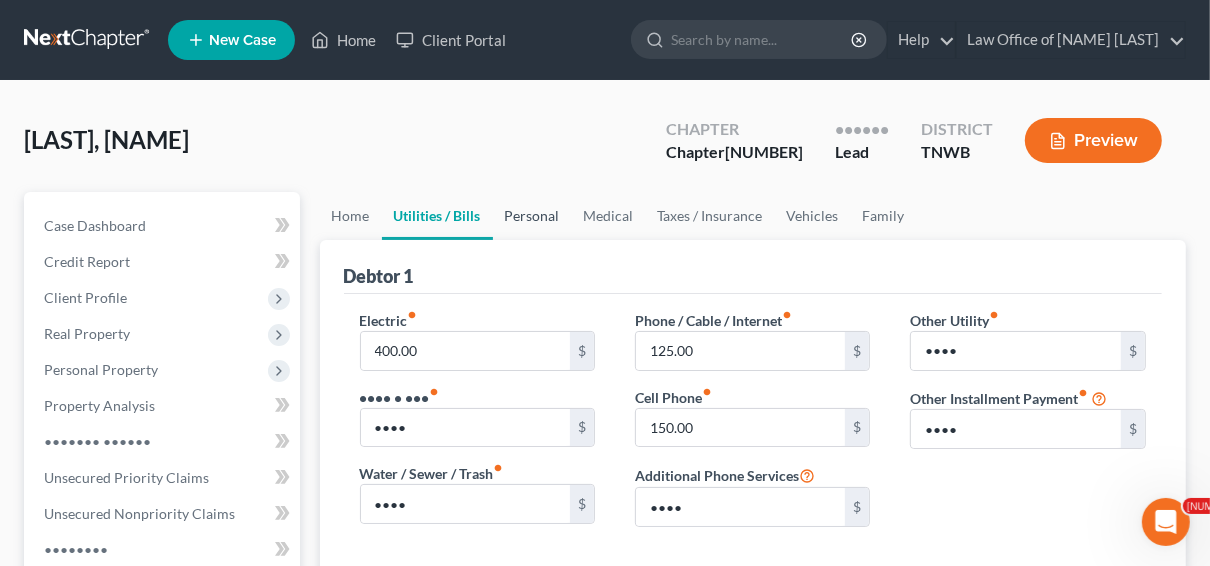 click on "Personal" at bounding box center [532, 216] 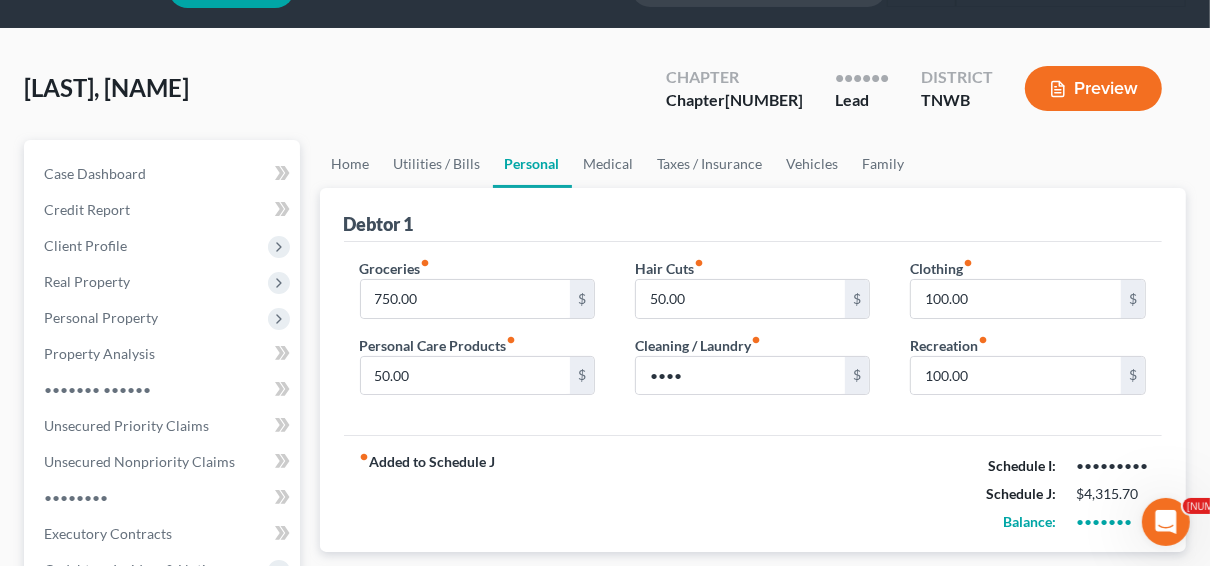 scroll, scrollTop: 80, scrollLeft: 0, axis: vertical 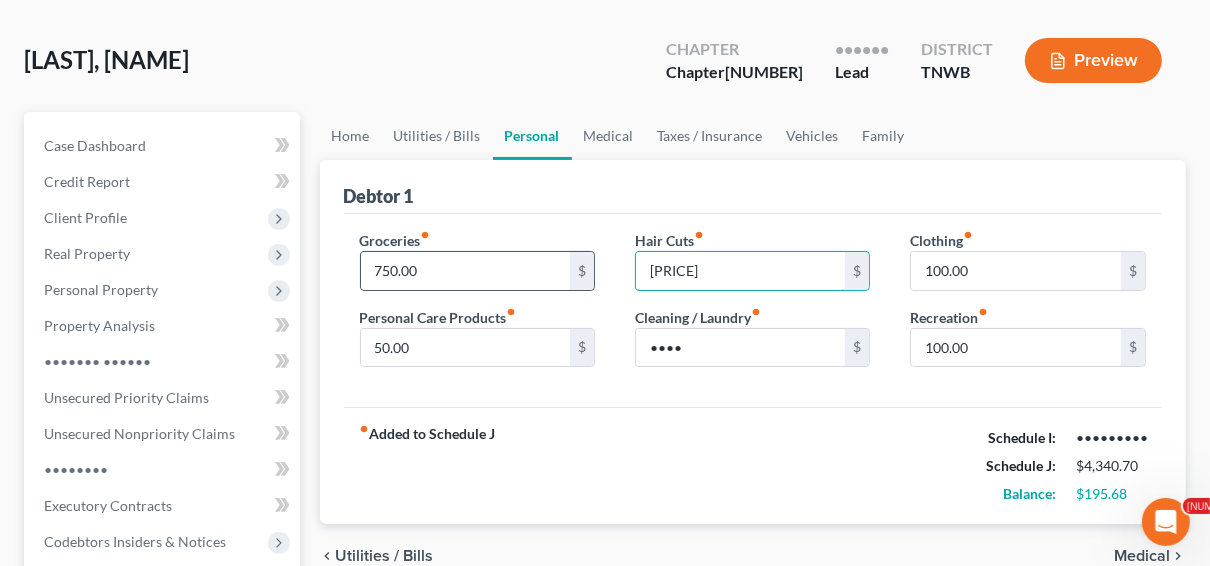 type on "[PRICE]" 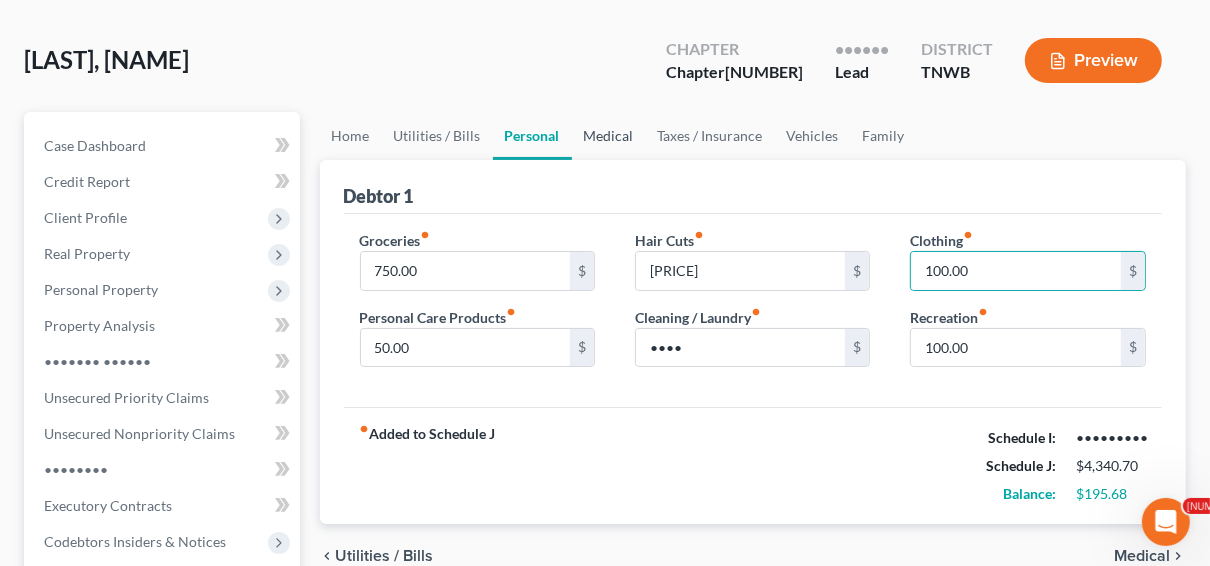 click on "Medical" at bounding box center [609, 136] 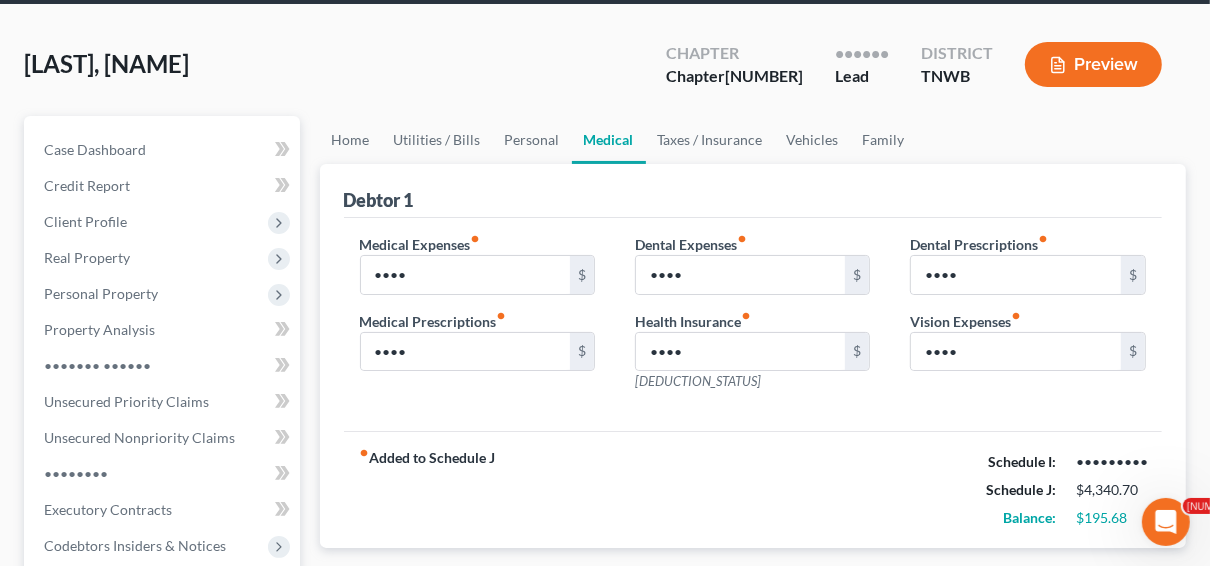 scroll, scrollTop: 80, scrollLeft: 0, axis: vertical 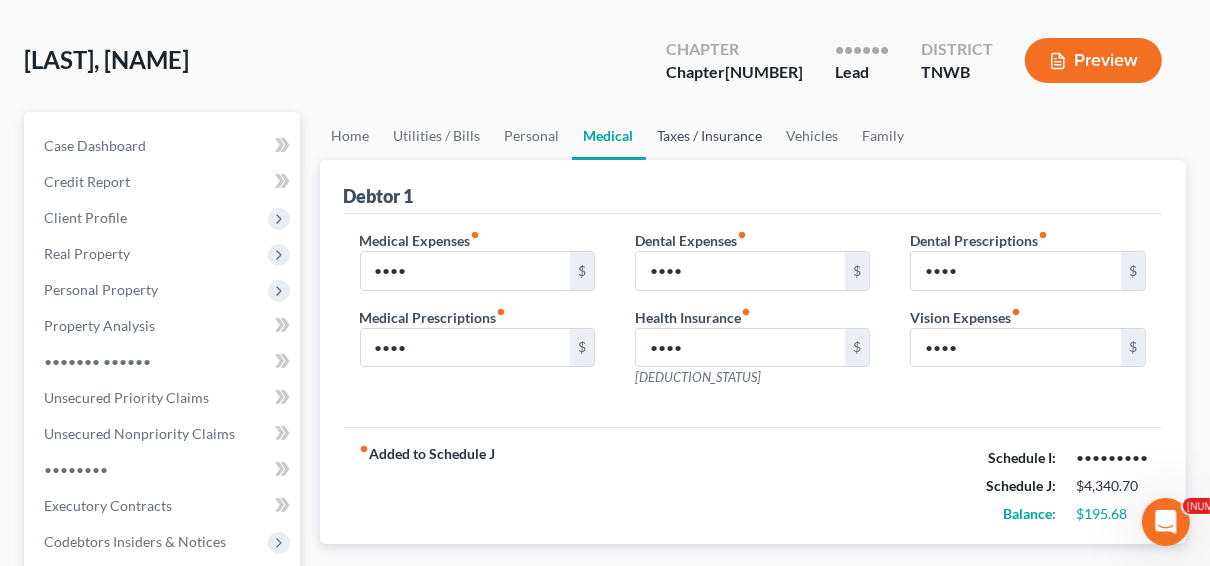 click on "Taxes / Insurance" at bounding box center (710, 136) 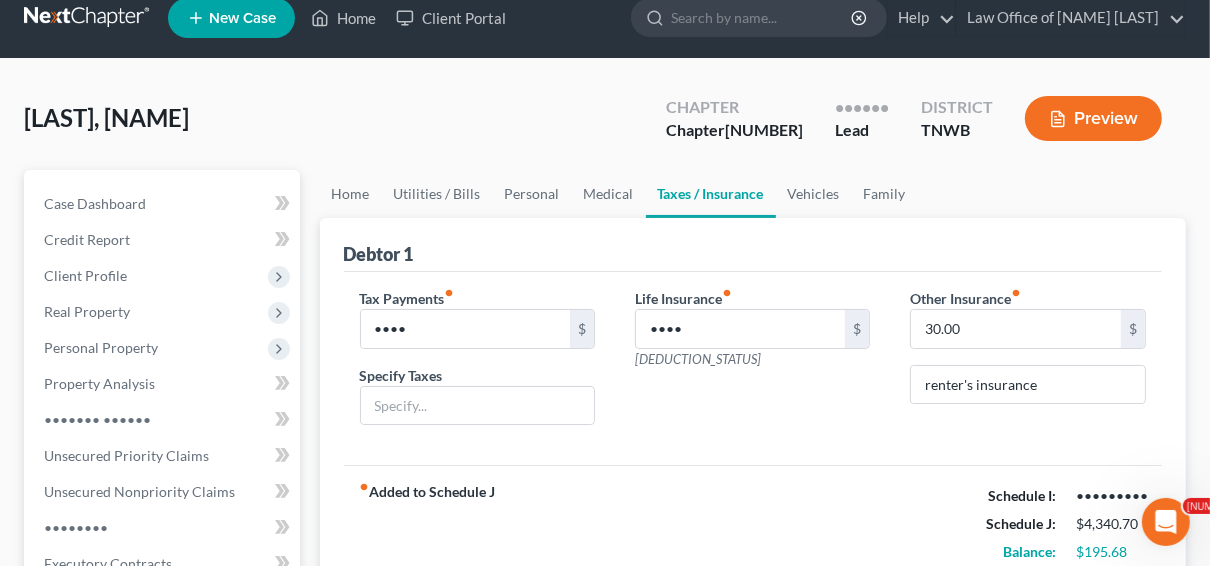 scroll, scrollTop: 0, scrollLeft: 0, axis: both 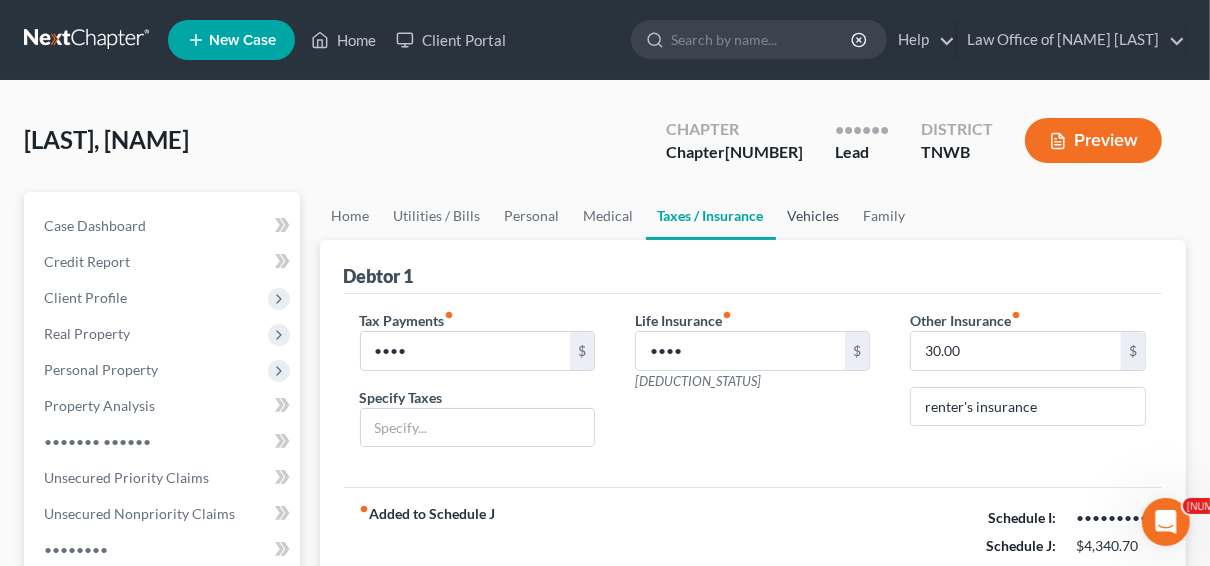 click on "Vehicles" at bounding box center [814, 216] 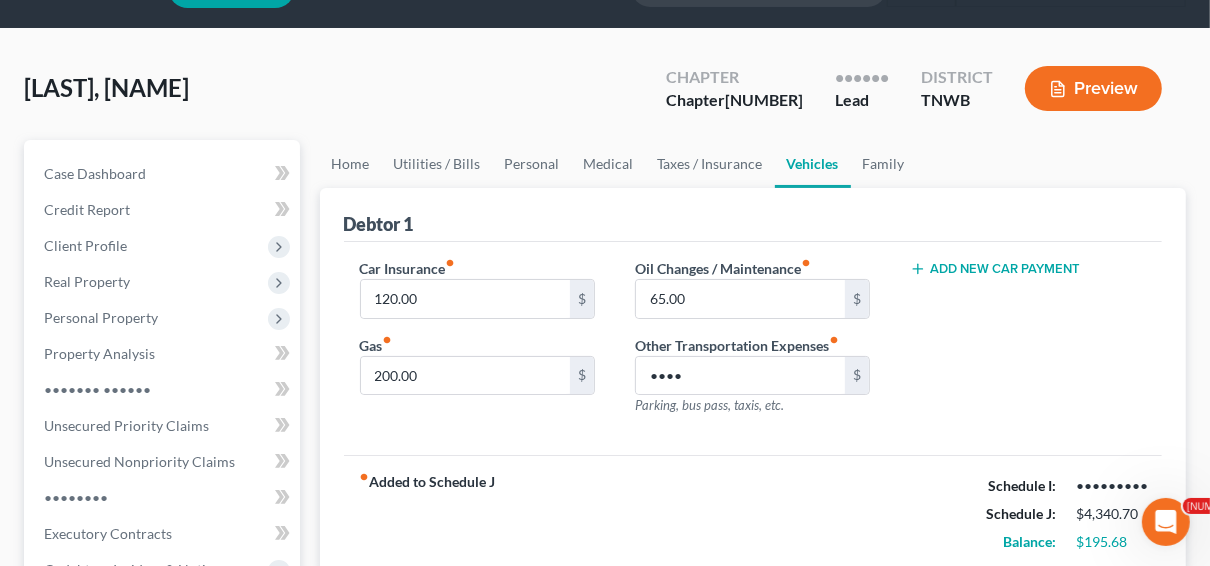 scroll, scrollTop: 80, scrollLeft: 0, axis: vertical 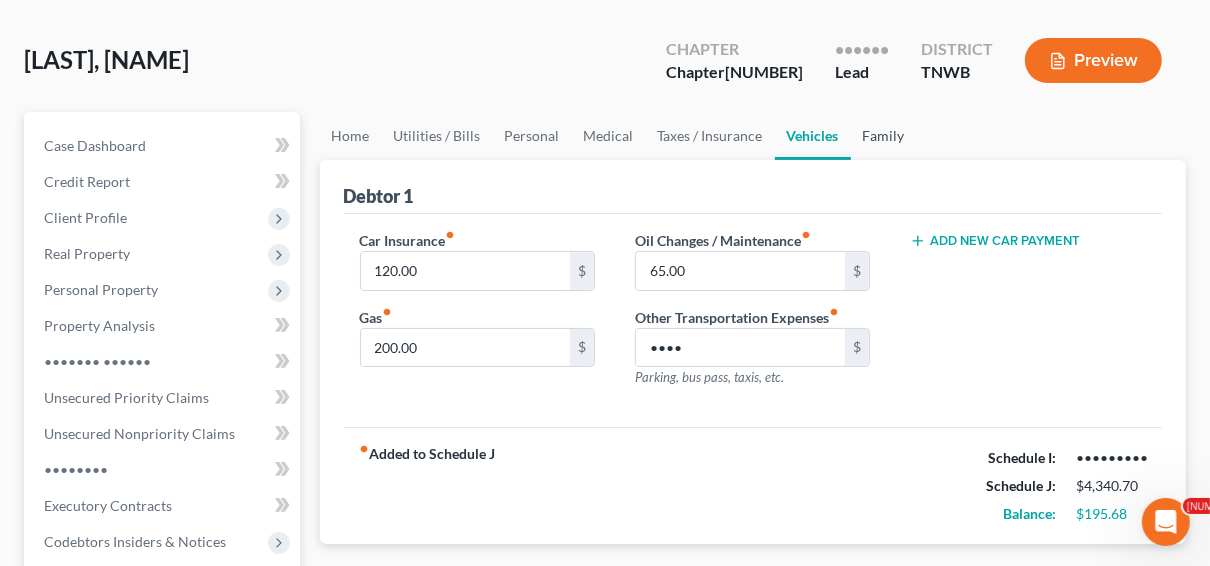 click on "Family" at bounding box center (884, 136) 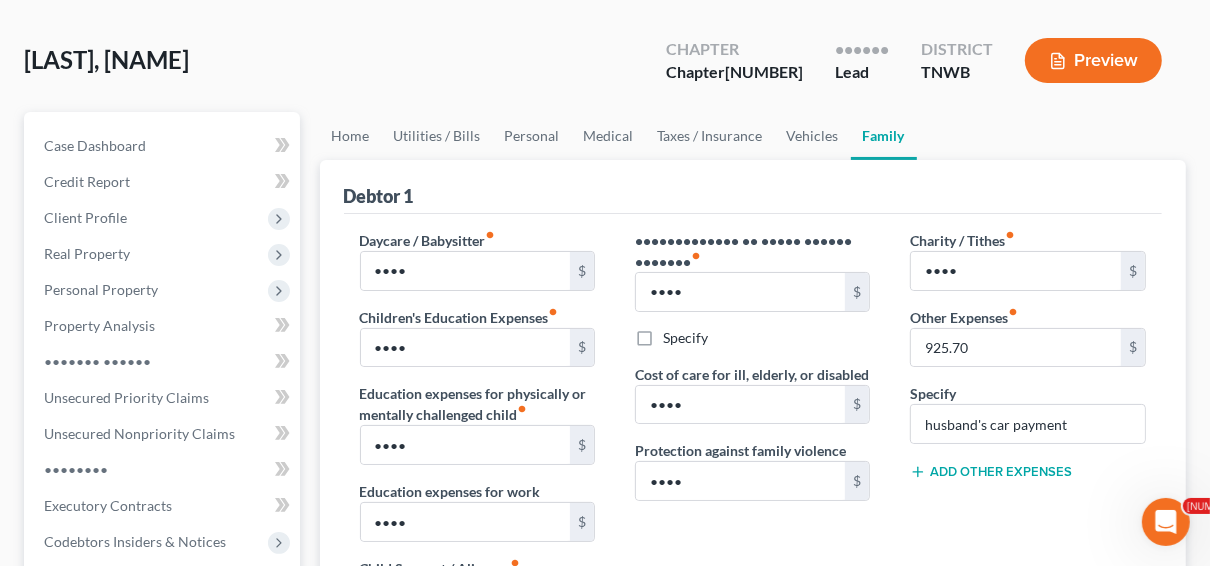scroll, scrollTop: 0, scrollLeft: 0, axis: both 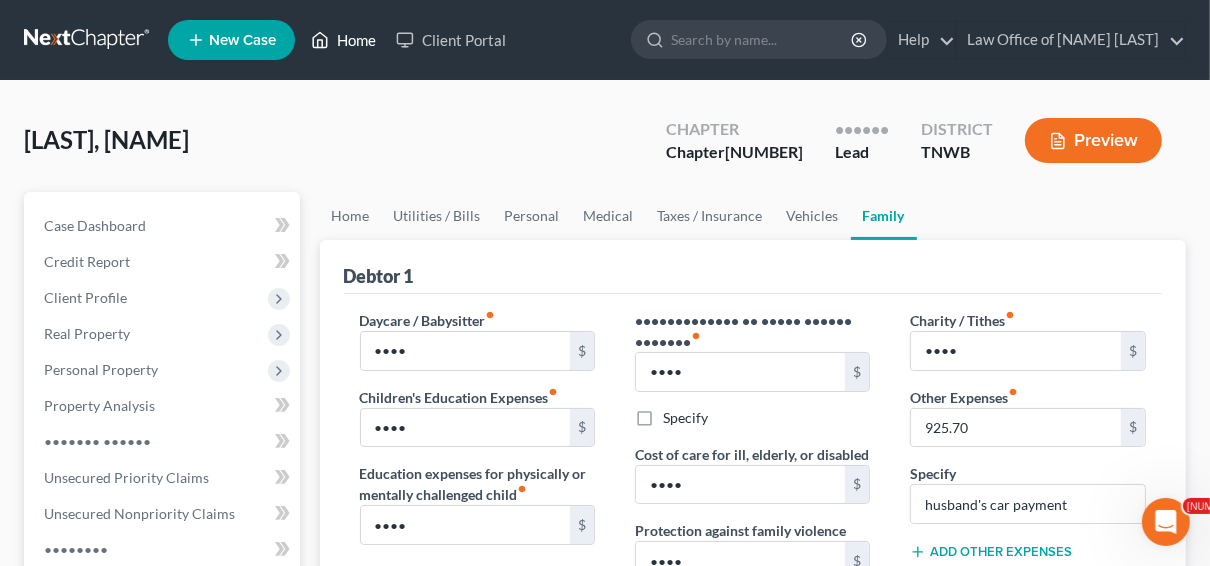click on "Home" at bounding box center [343, 40] 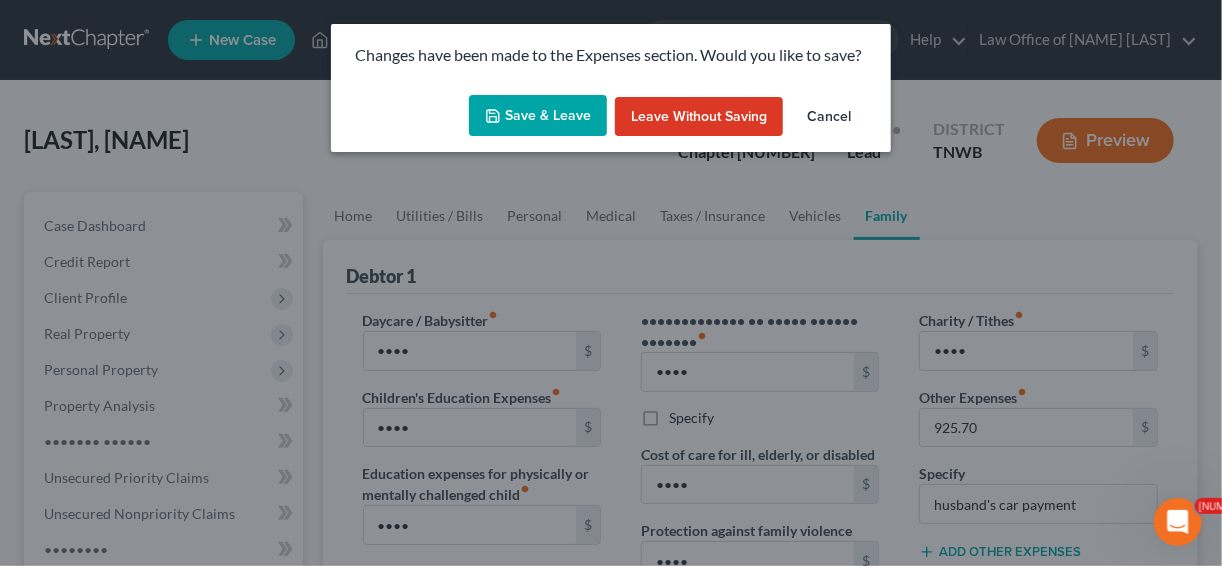click on "Save & Leave" at bounding box center [538, 116] 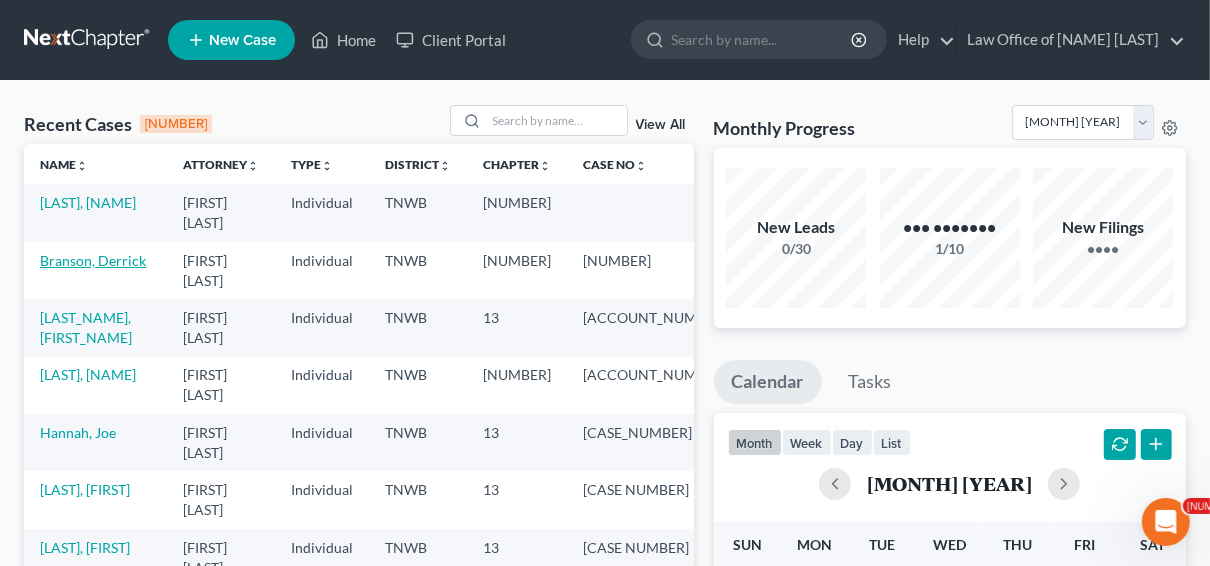click on "Branson, Derrick" at bounding box center (93, 260) 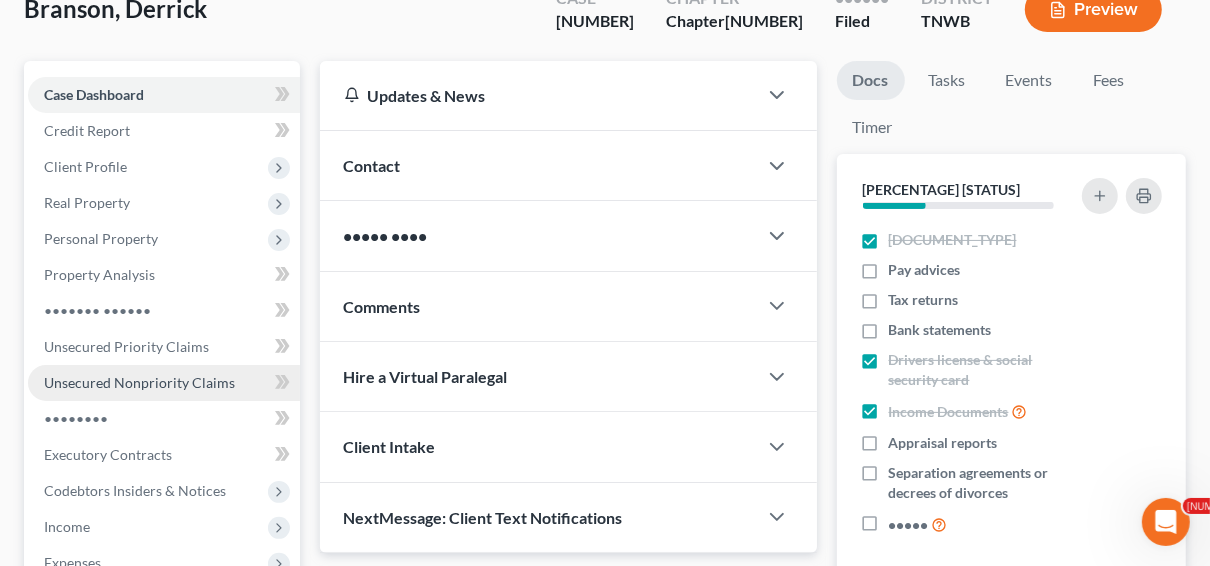 scroll, scrollTop: 160, scrollLeft: 0, axis: vertical 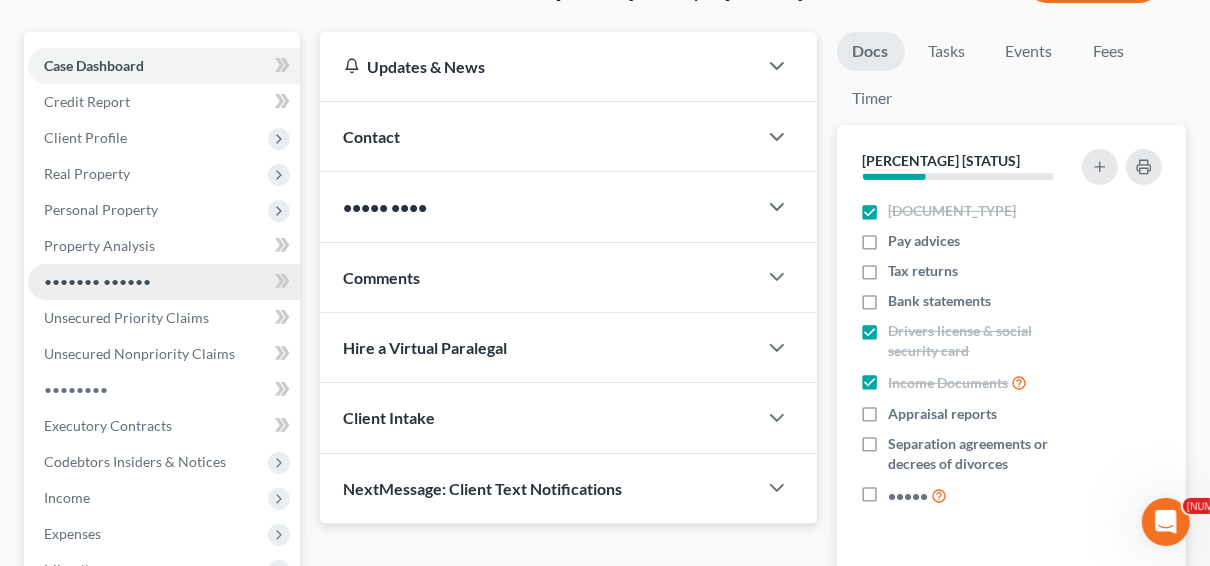 click on "••••••• ••••••" at bounding box center [164, 282] 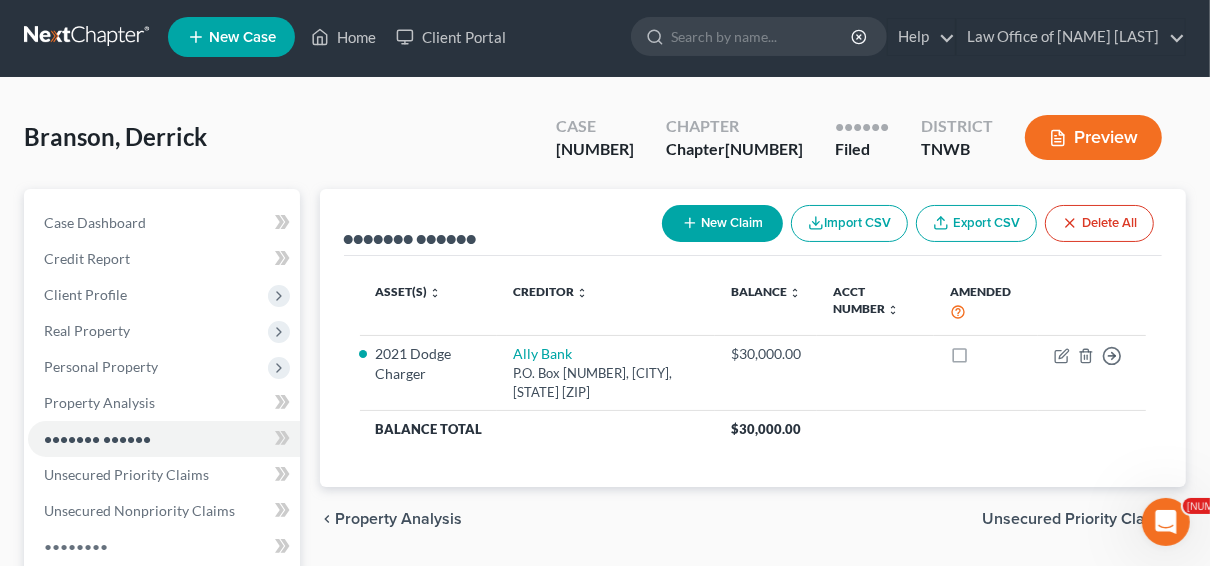 scroll, scrollTop: 0, scrollLeft: 0, axis: both 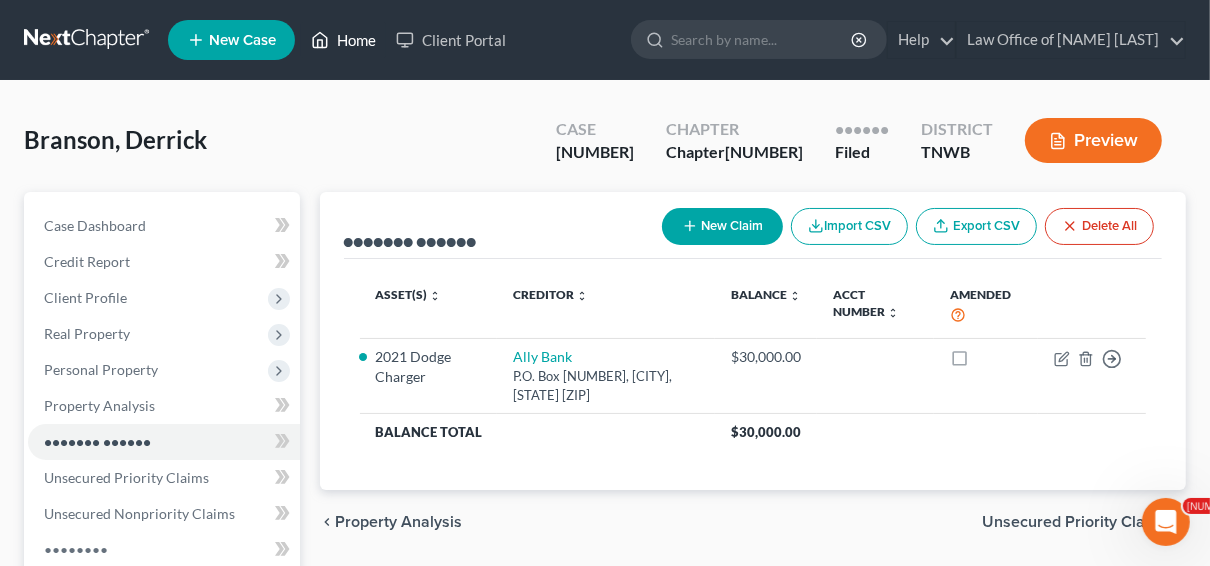 click on "Home" at bounding box center (343, 40) 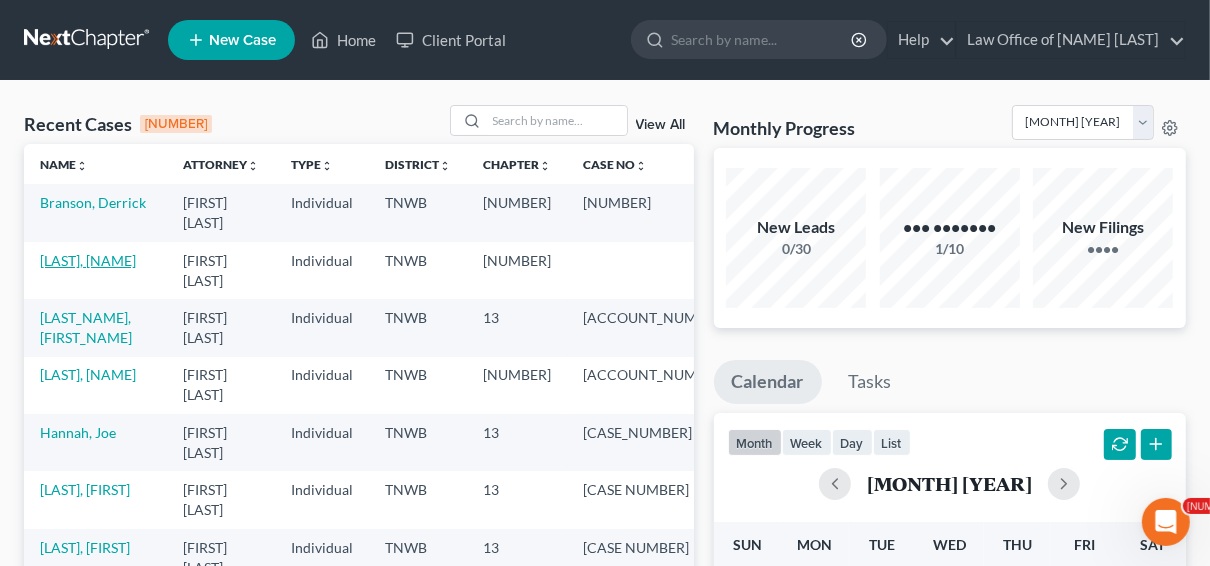 click on "[LAST], [NAME]" at bounding box center (88, 260) 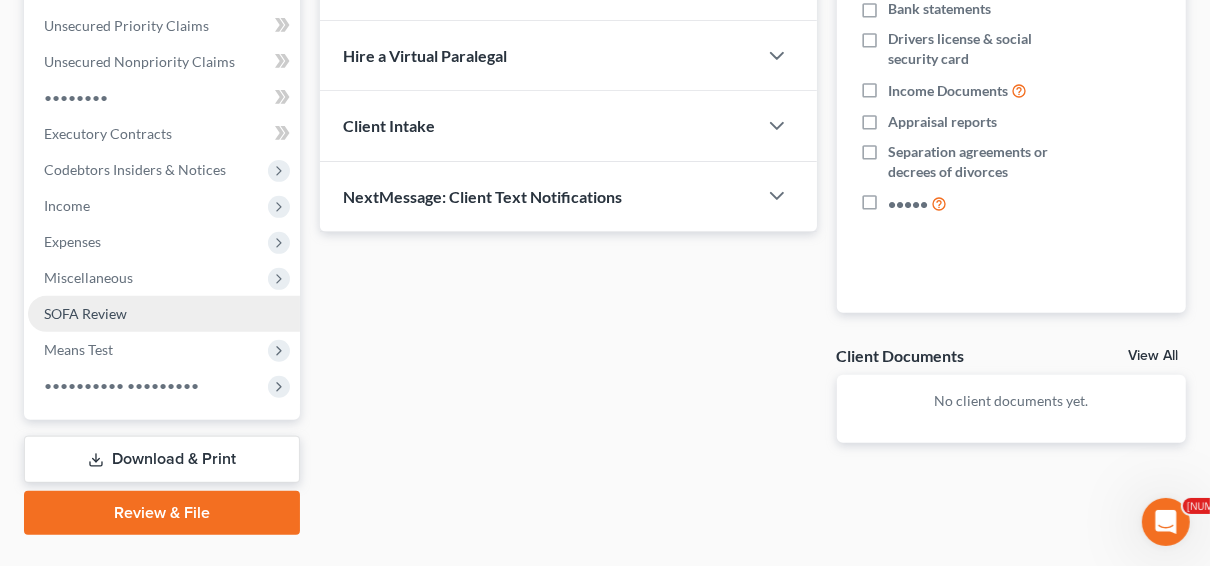 scroll, scrollTop: 480, scrollLeft: 0, axis: vertical 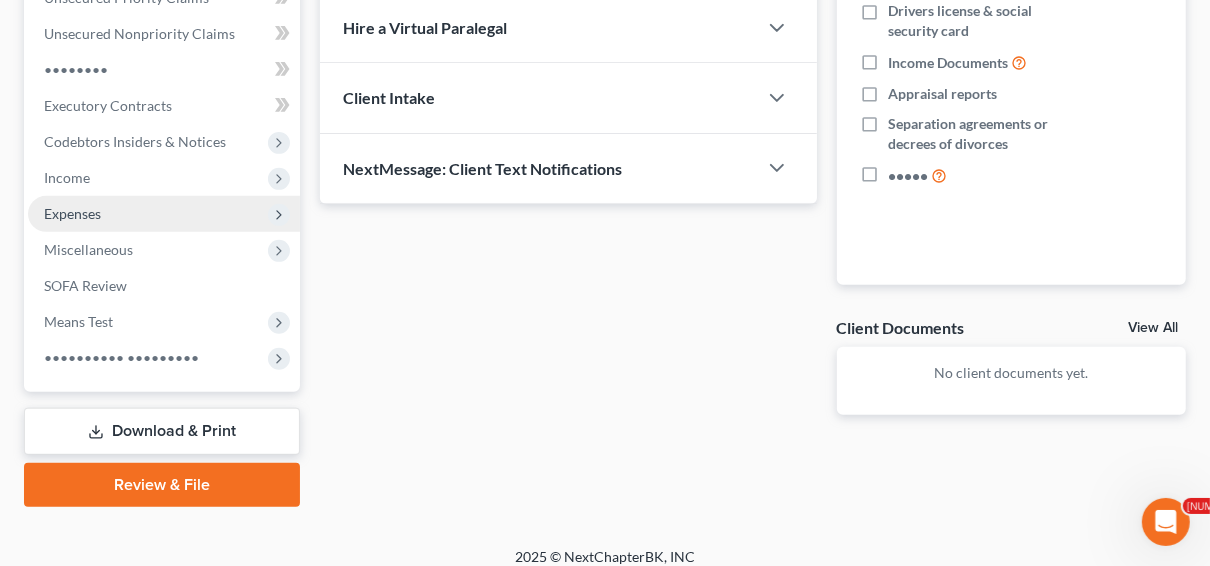 click on "Expenses" at bounding box center (0, 0) 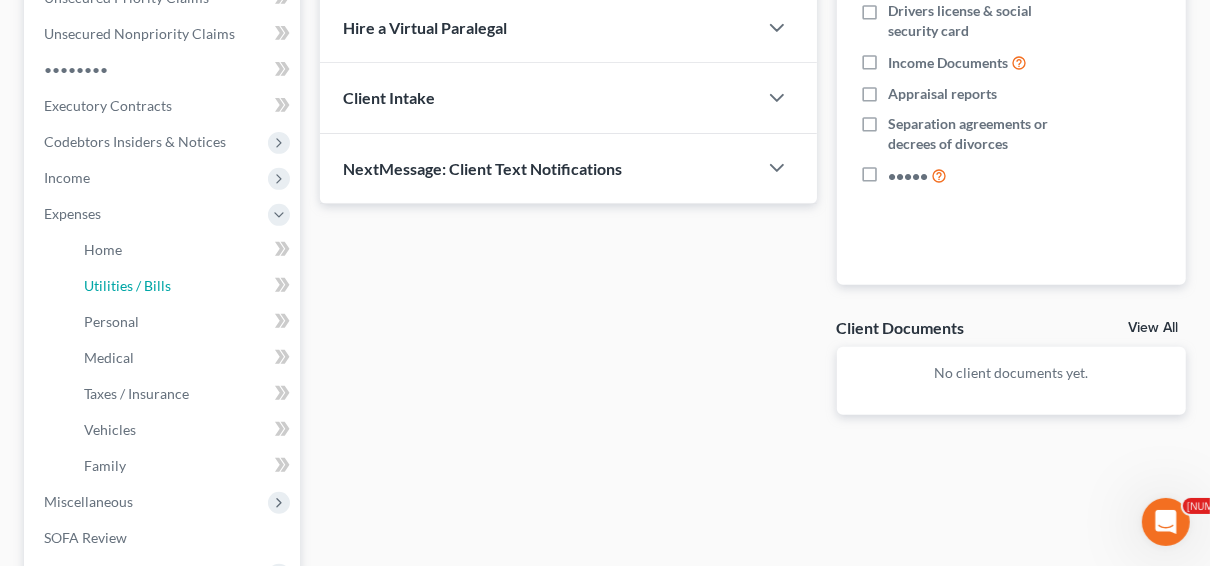 click on "Utilities / Bills" at bounding box center (127, 285) 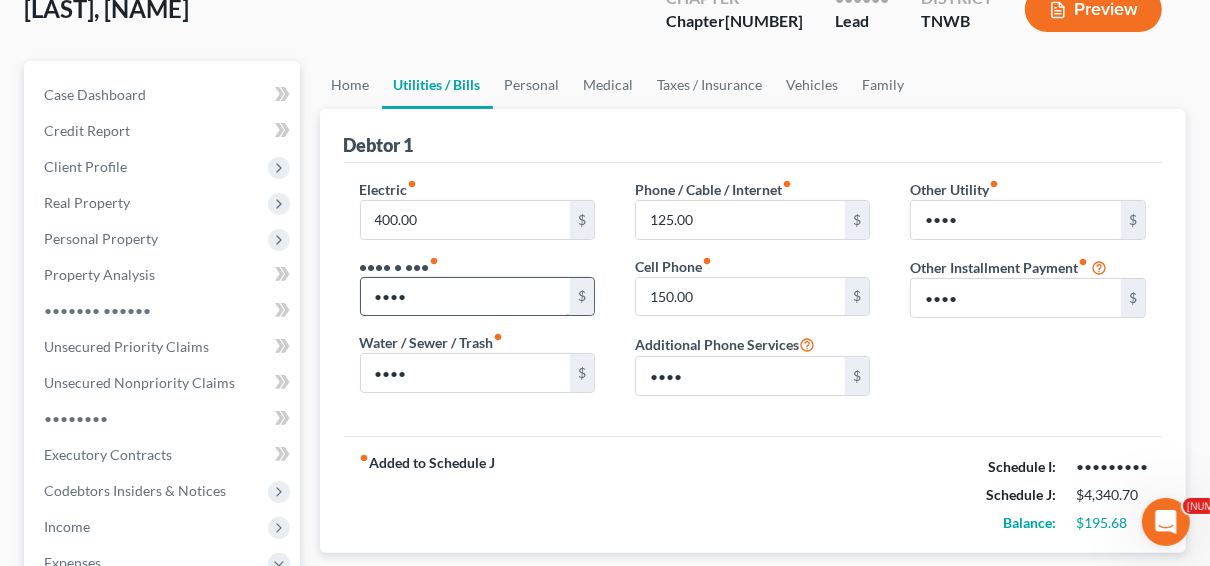 scroll, scrollTop: 160, scrollLeft: 0, axis: vertical 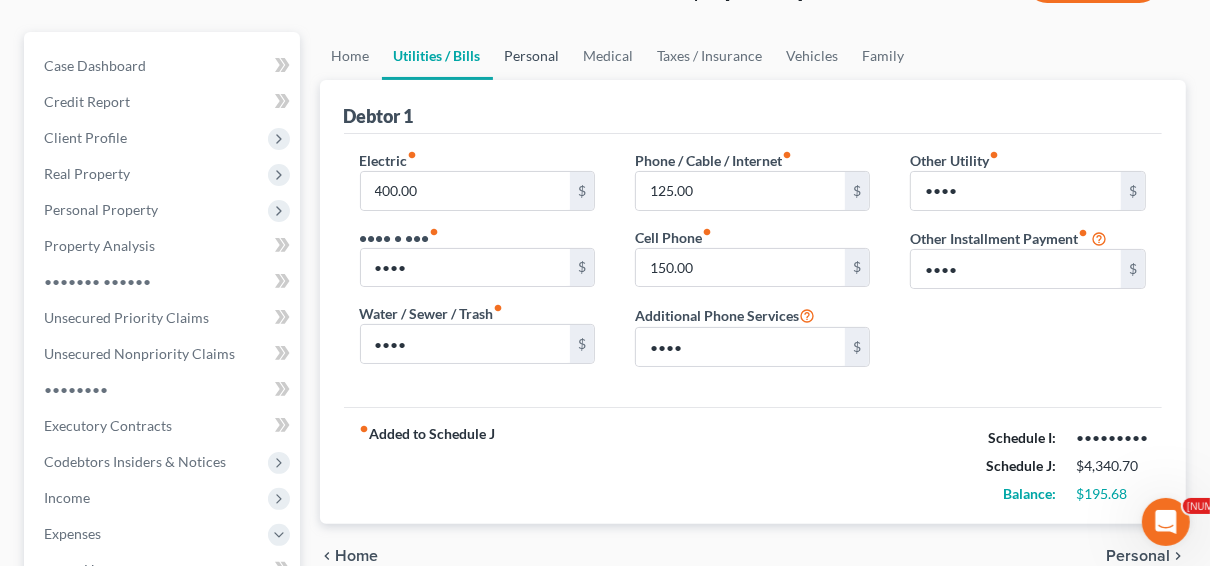 click on "Personal" at bounding box center [532, 56] 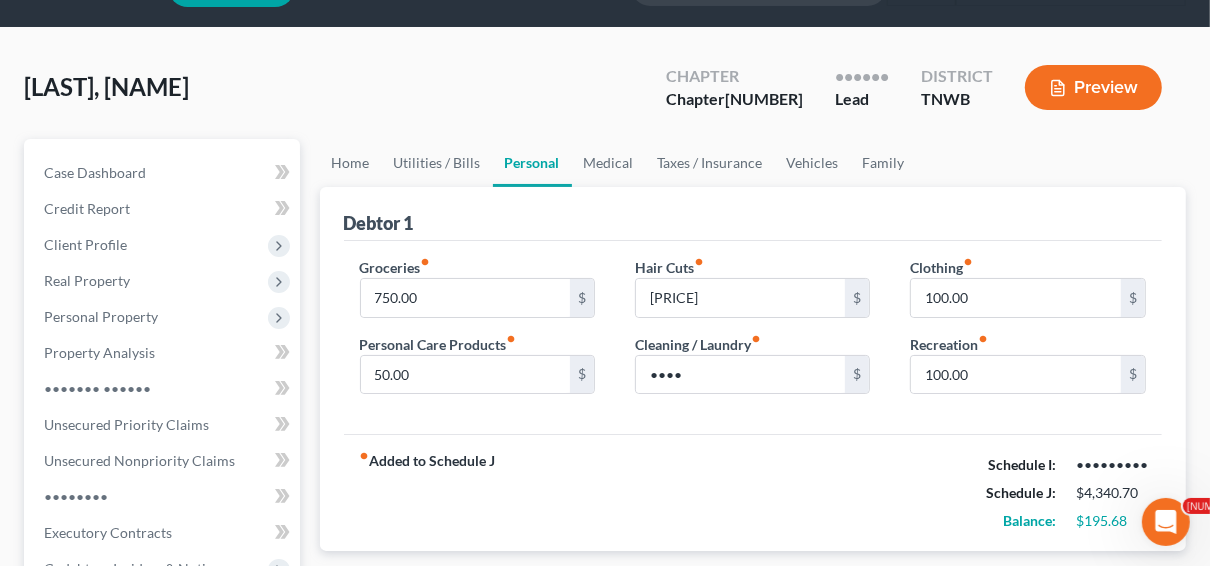 scroll, scrollTop: 80, scrollLeft: 0, axis: vertical 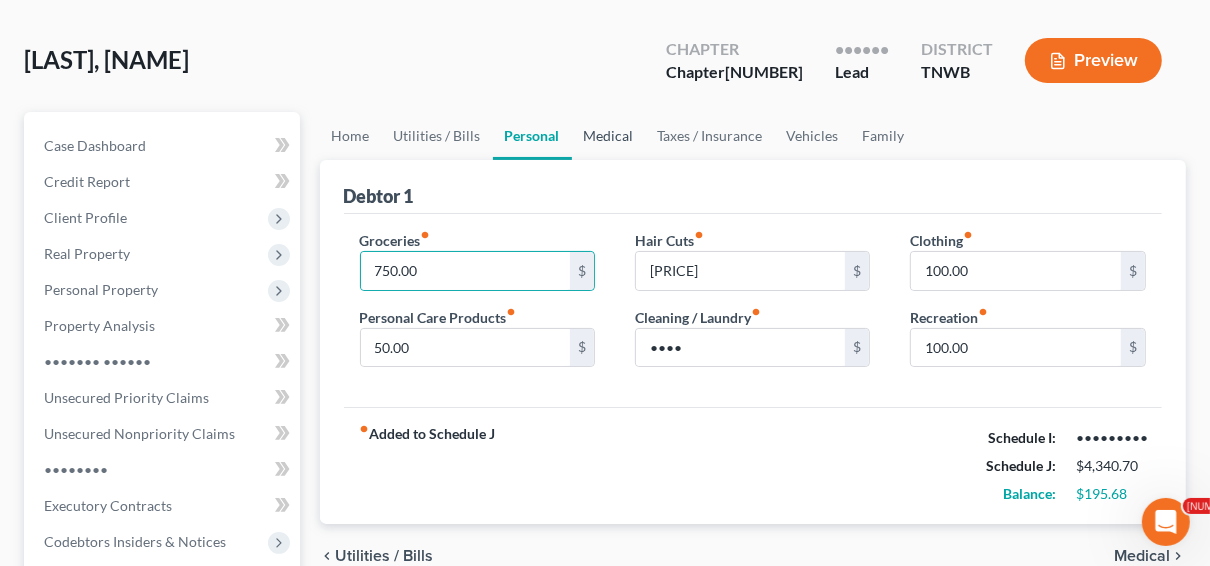 click on "Medical" at bounding box center [609, 136] 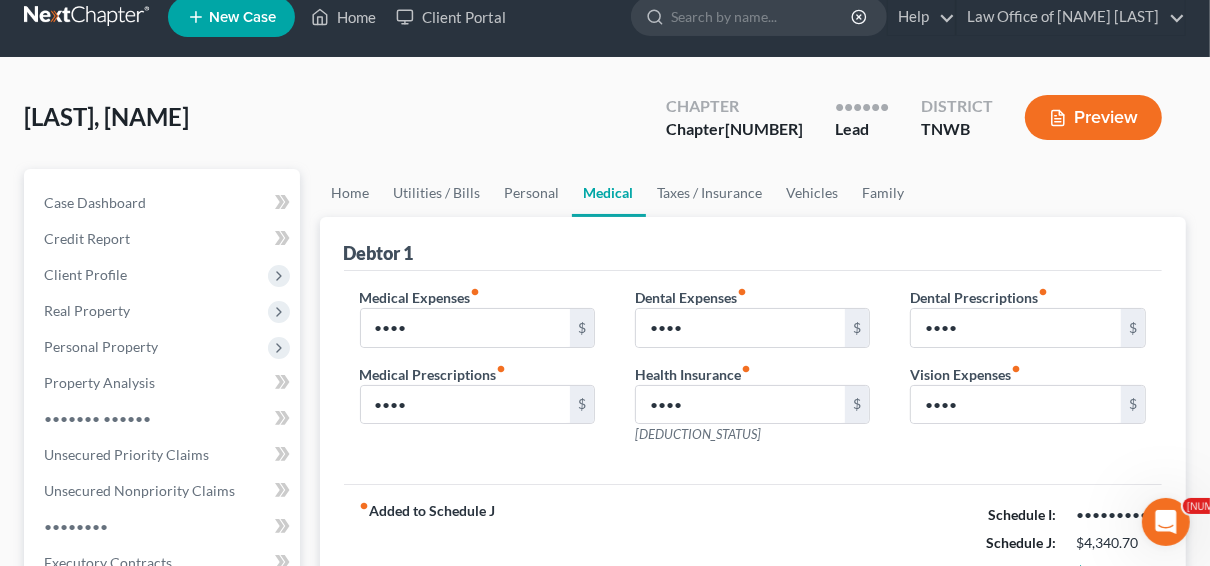 scroll, scrollTop: 0, scrollLeft: 0, axis: both 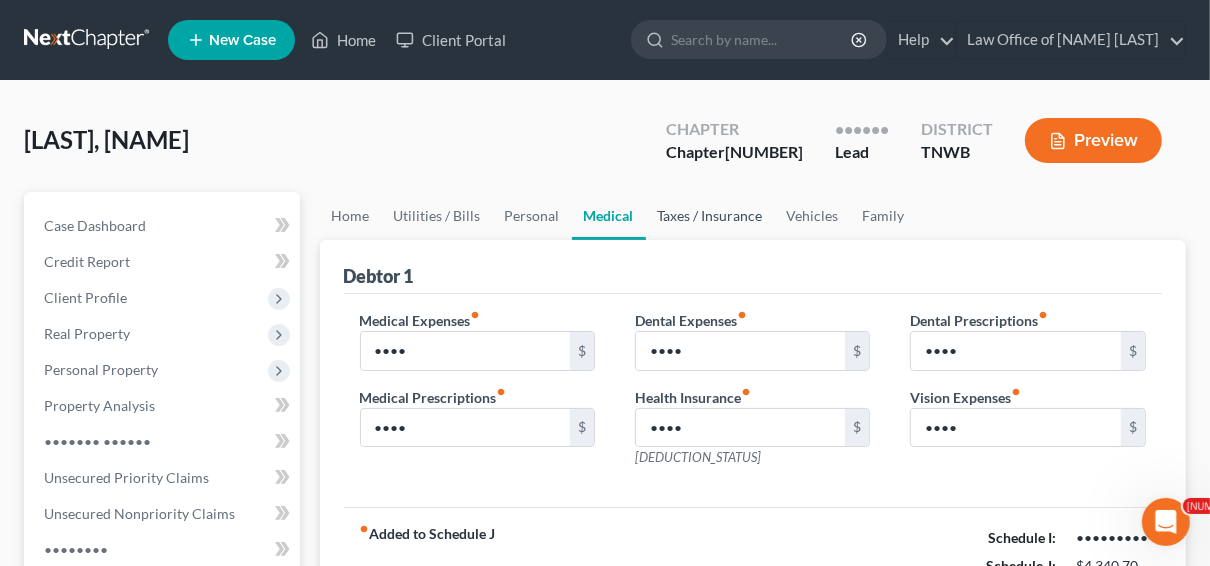 click on "Taxes / Insurance" at bounding box center [710, 216] 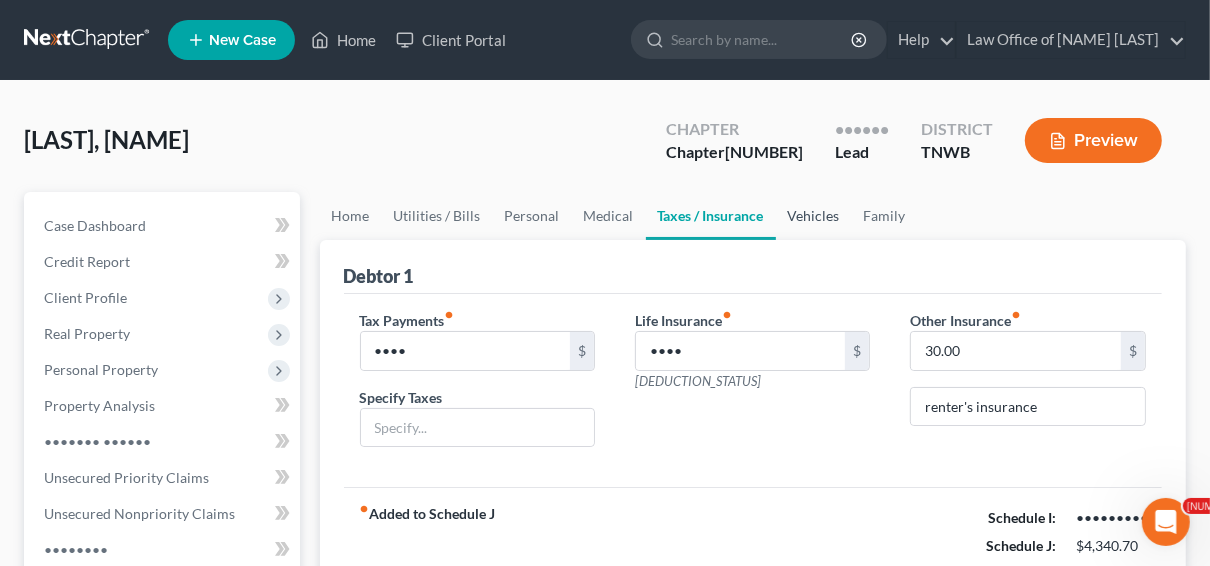 click on "Vehicles" at bounding box center (814, 216) 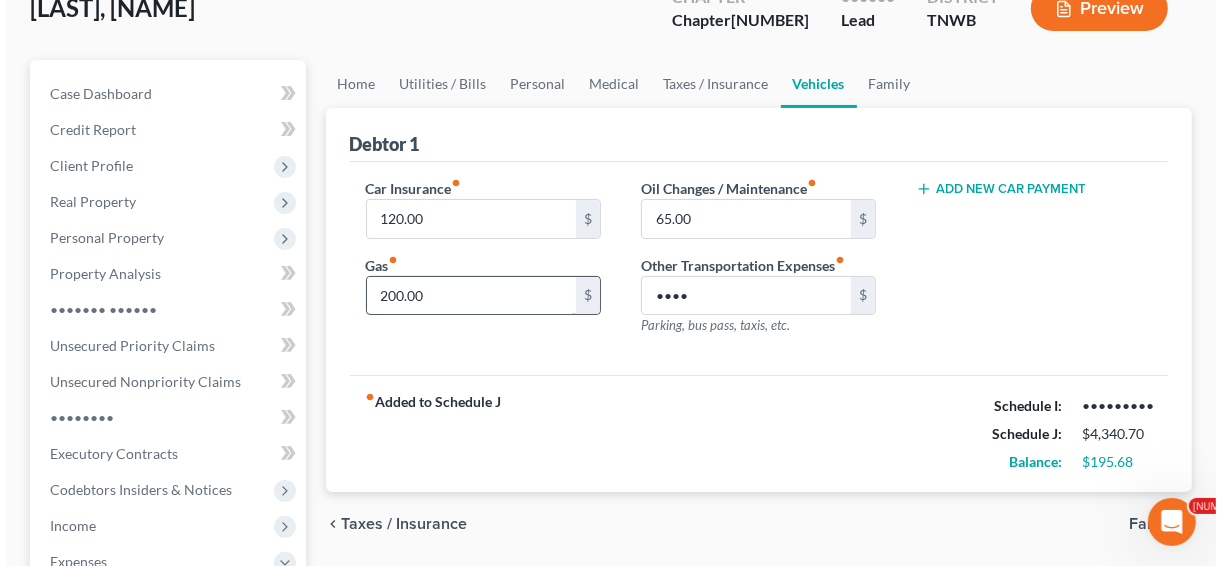 scroll, scrollTop: 160, scrollLeft: 0, axis: vertical 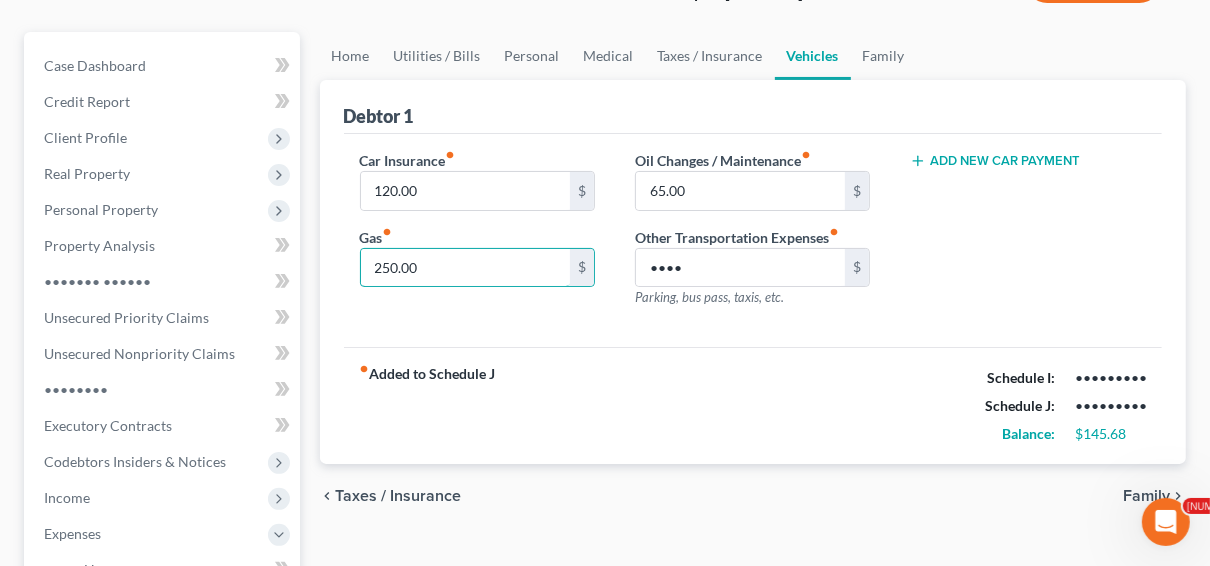 type on "250.00" 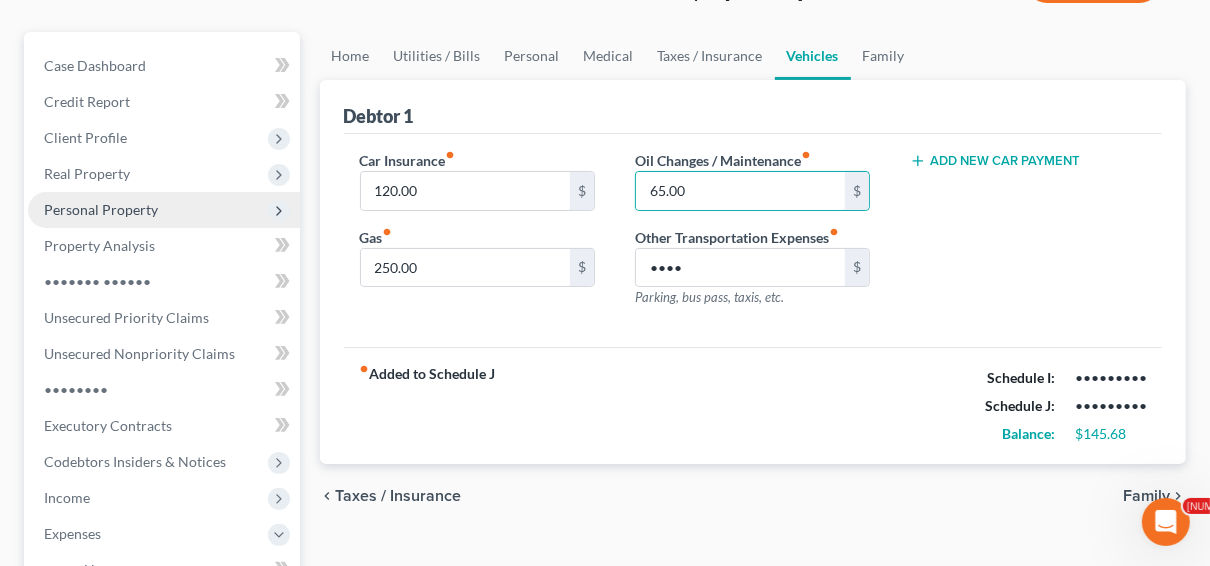 click on "Personal Property" at bounding box center [0, 0] 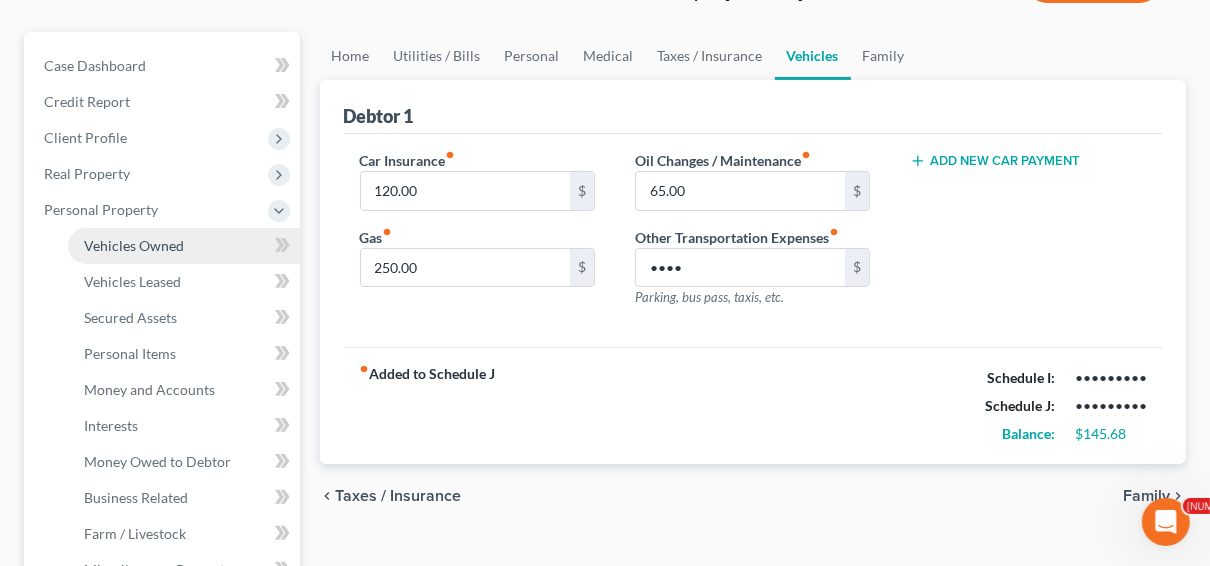 click on "Vehicles Owned" at bounding box center (134, 245) 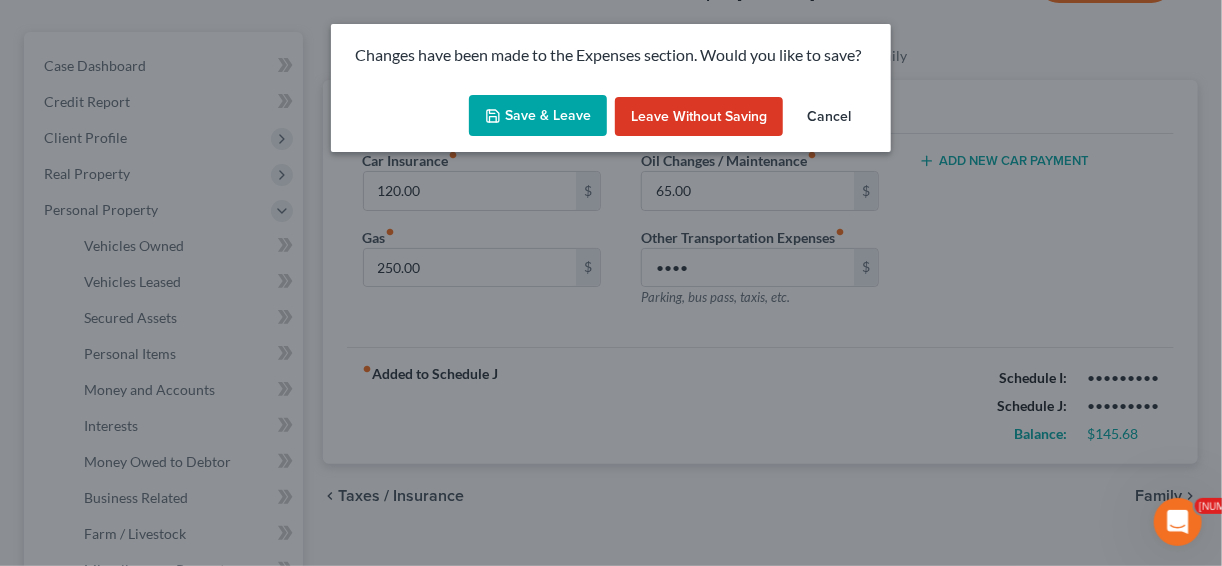 click on "Save & Leave" at bounding box center (538, 116) 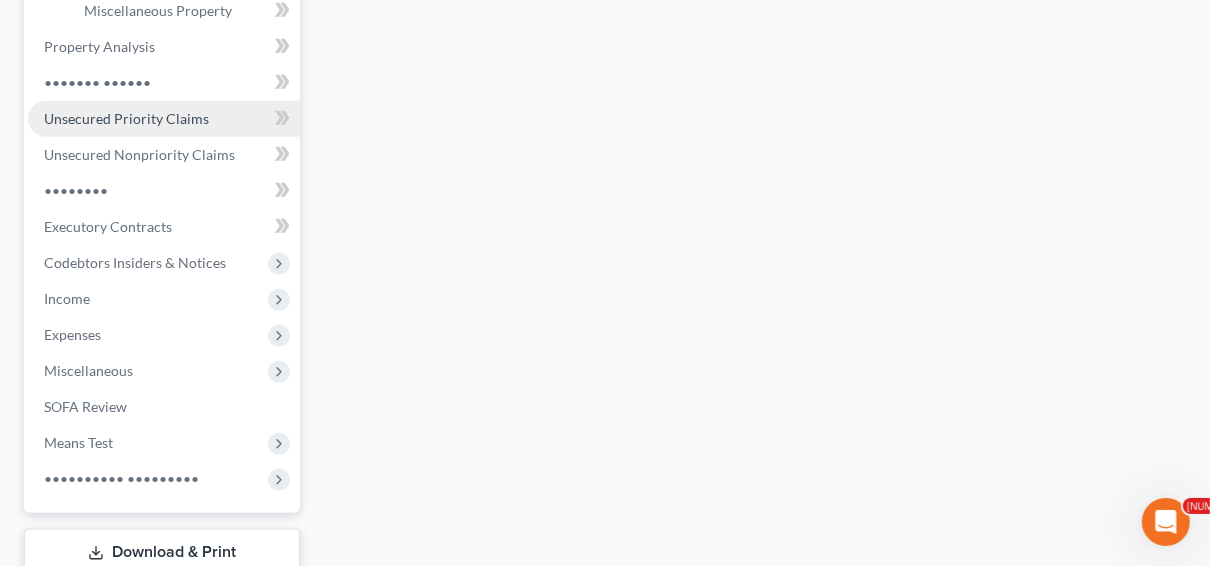 scroll, scrollTop: 720, scrollLeft: 0, axis: vertical 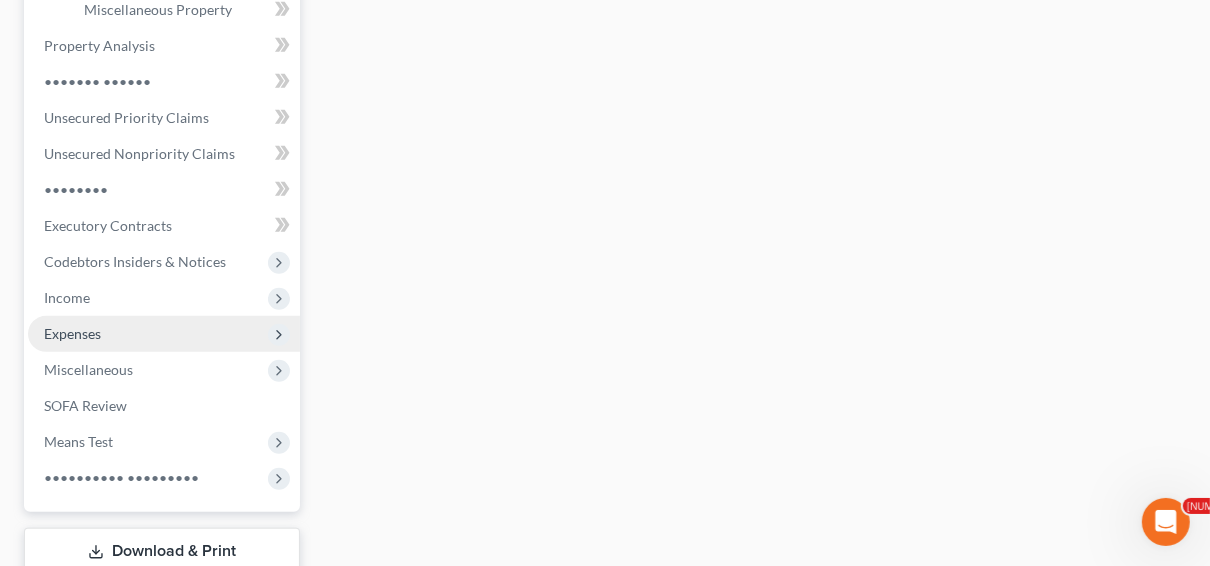 click on "Expenses" at bounding box center (0, 0) 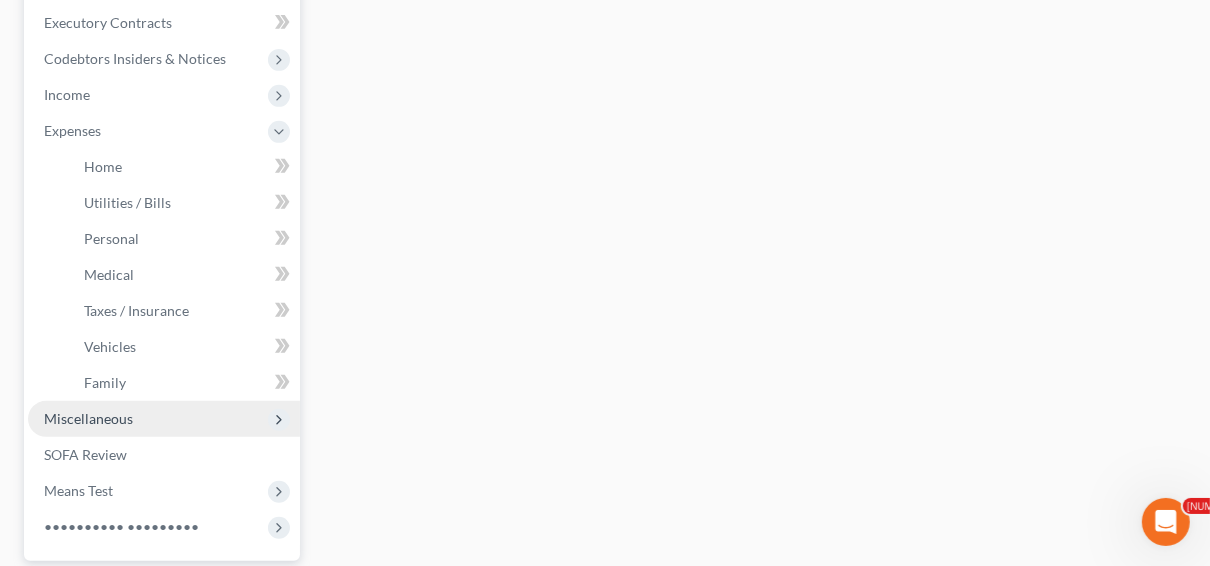 scroll, scrollTop: 560, scrollLeft: 0, axis: vertical 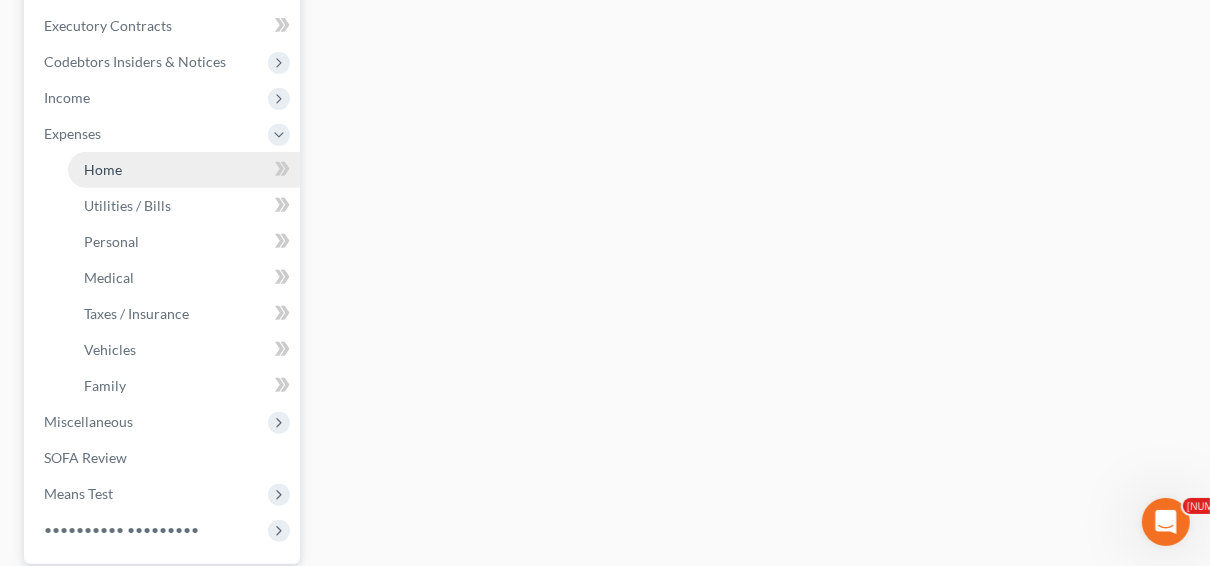 click on "Home" at bounding box center (184, 170) 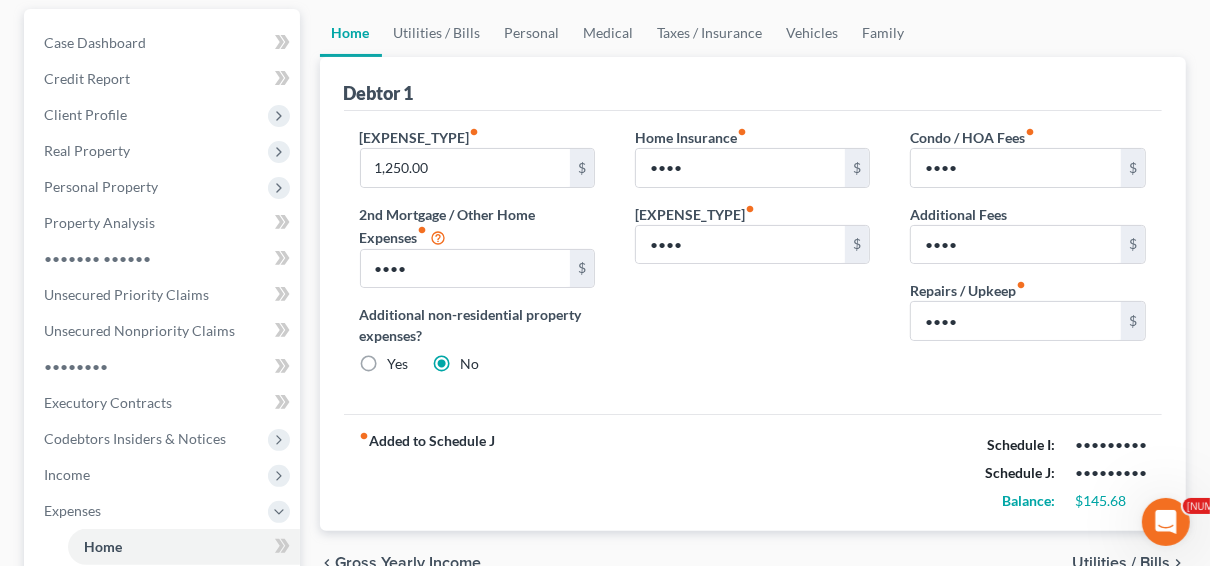 scroll, scrollTop: 80, scrollLeft: 0, axis: vertical 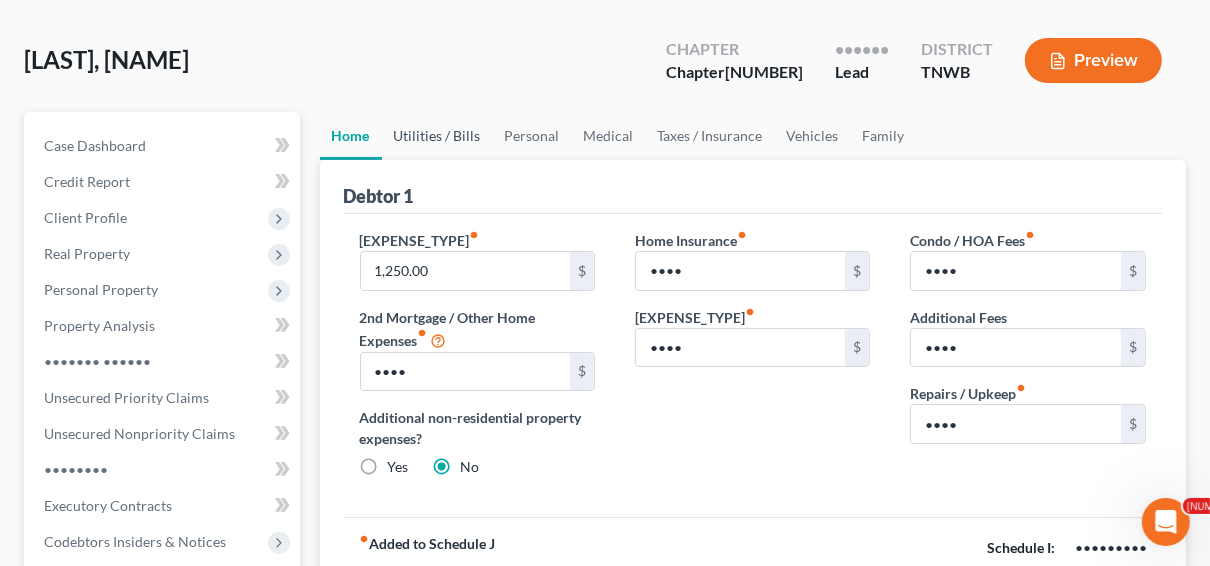 click on "Utilities / Bills" at bounding box center (437, 136) 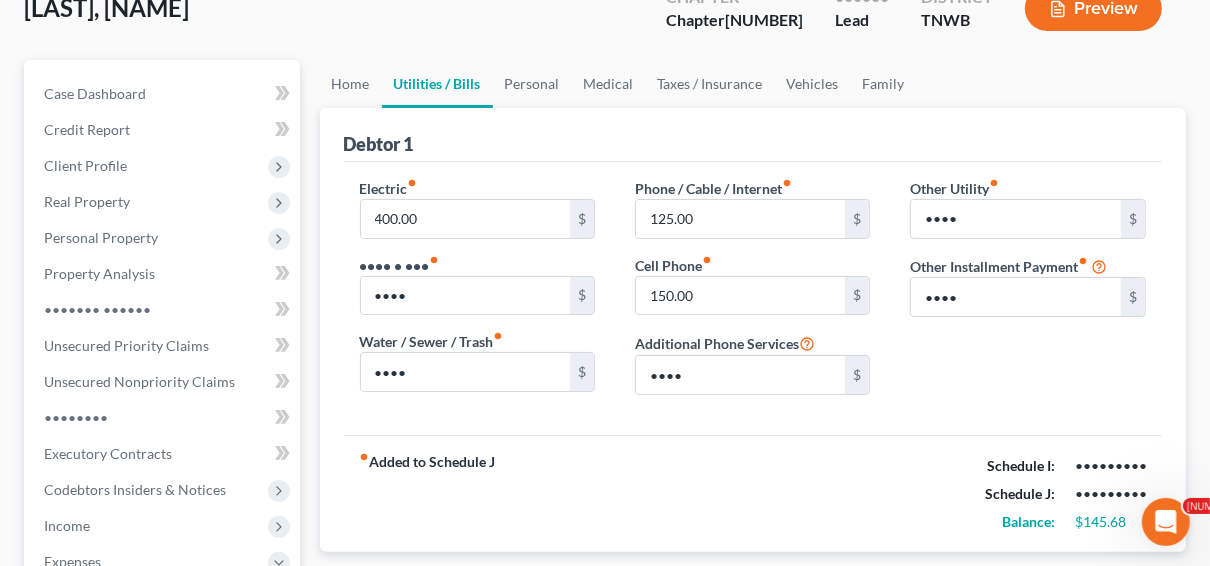 scroll, scrollTop: 160, scrollLeft: 0, axis: vertical 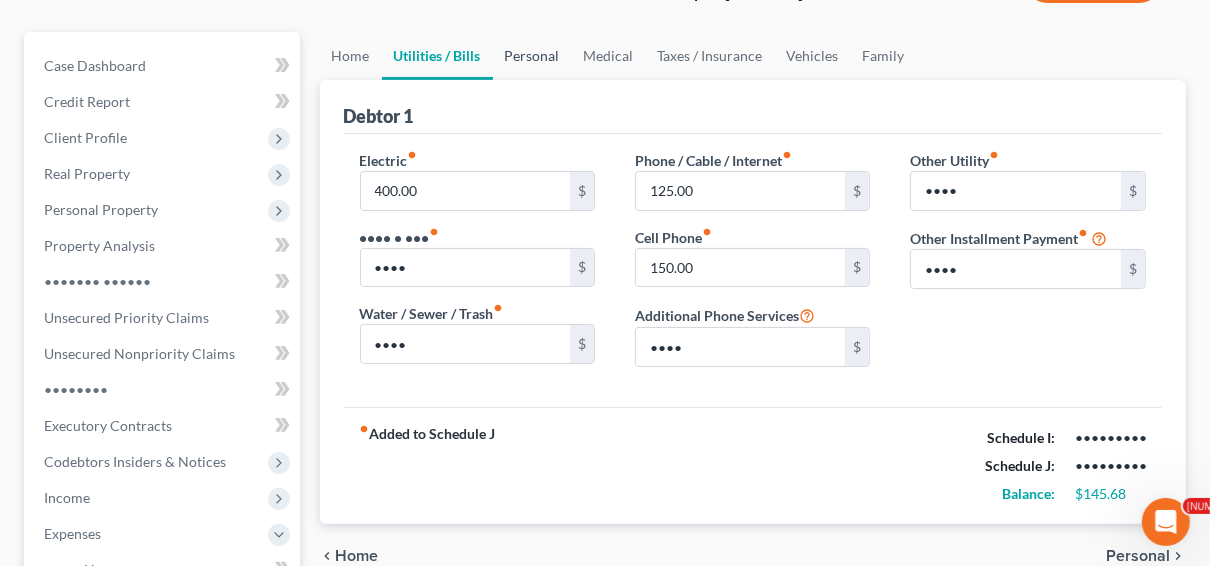 click on "Personal" at bounding box center [532, 56] 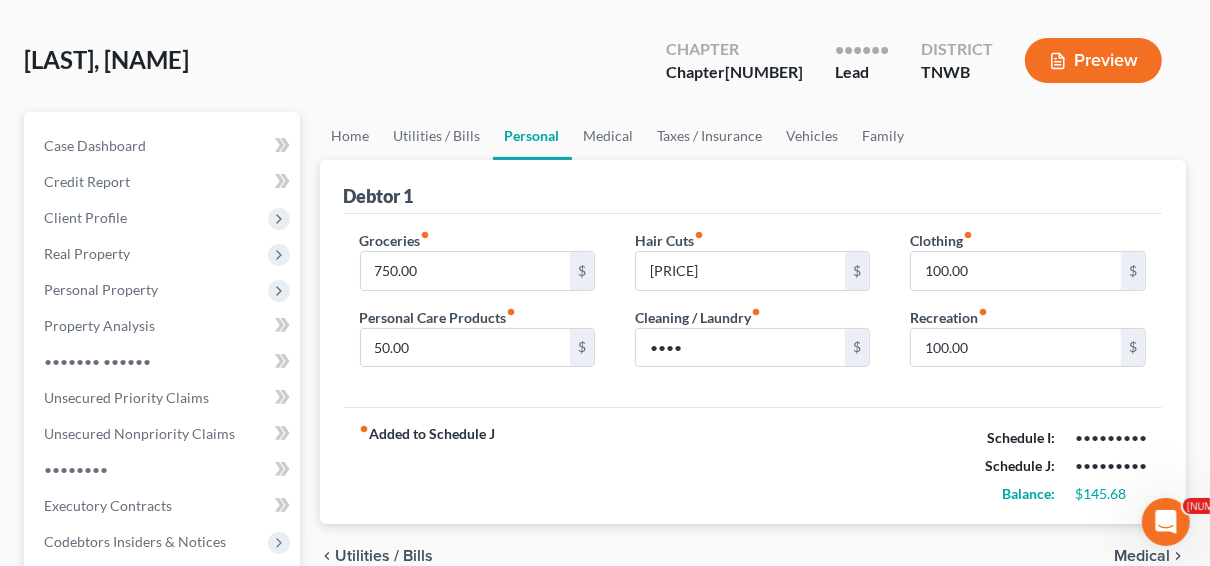 scroll, scrollTop: 160, scrollLeft: 0, axis: vertical 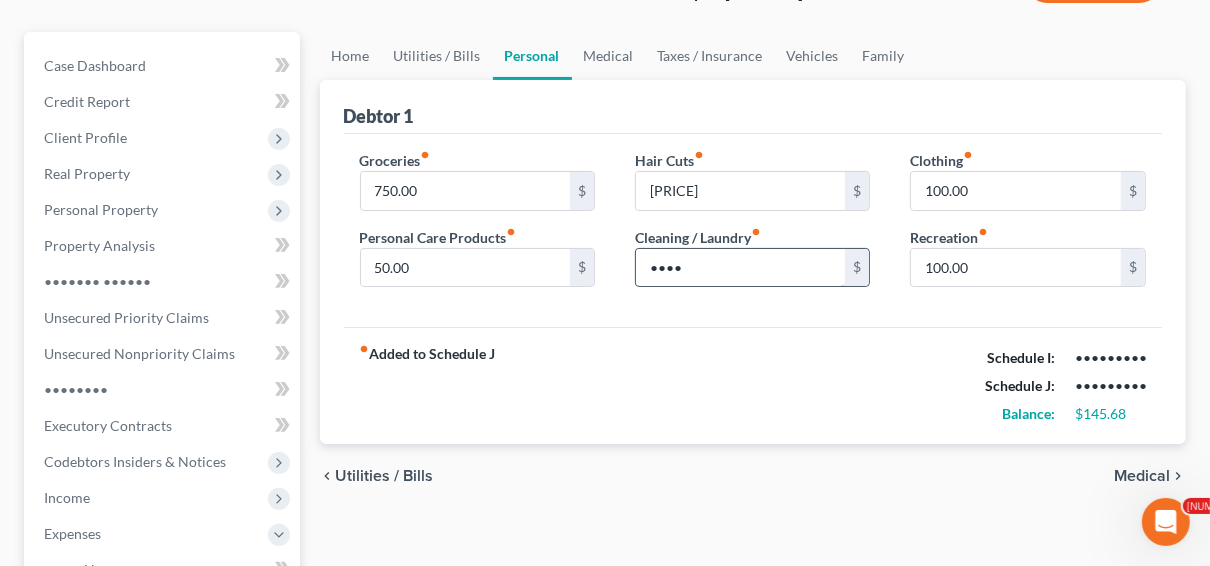 click on "••••" at bounding box center [741, 268] 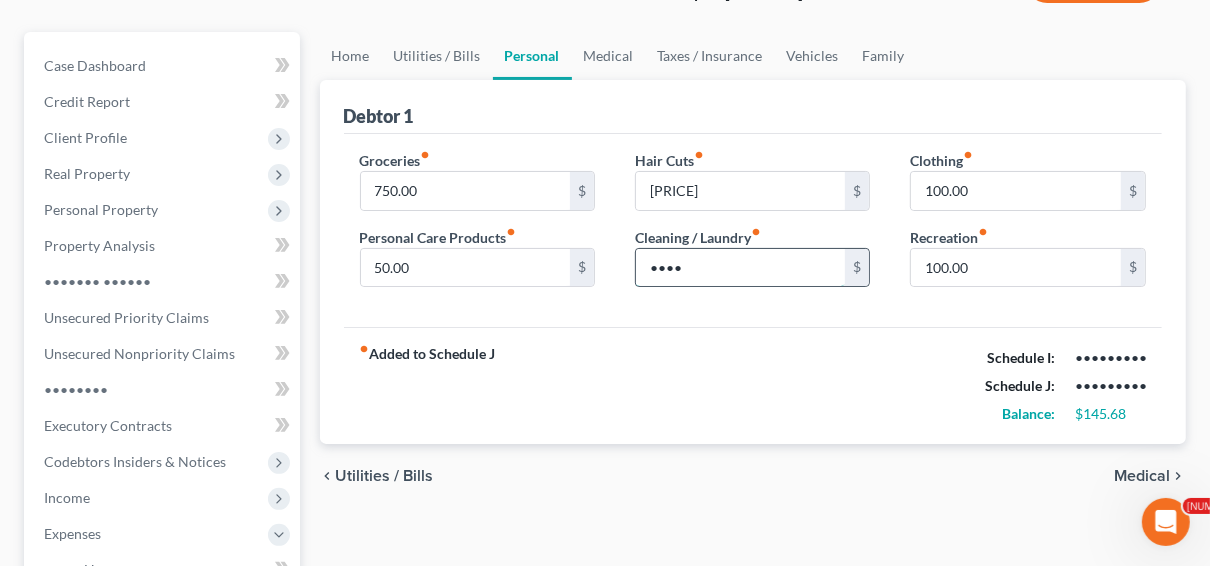 type on "••••" 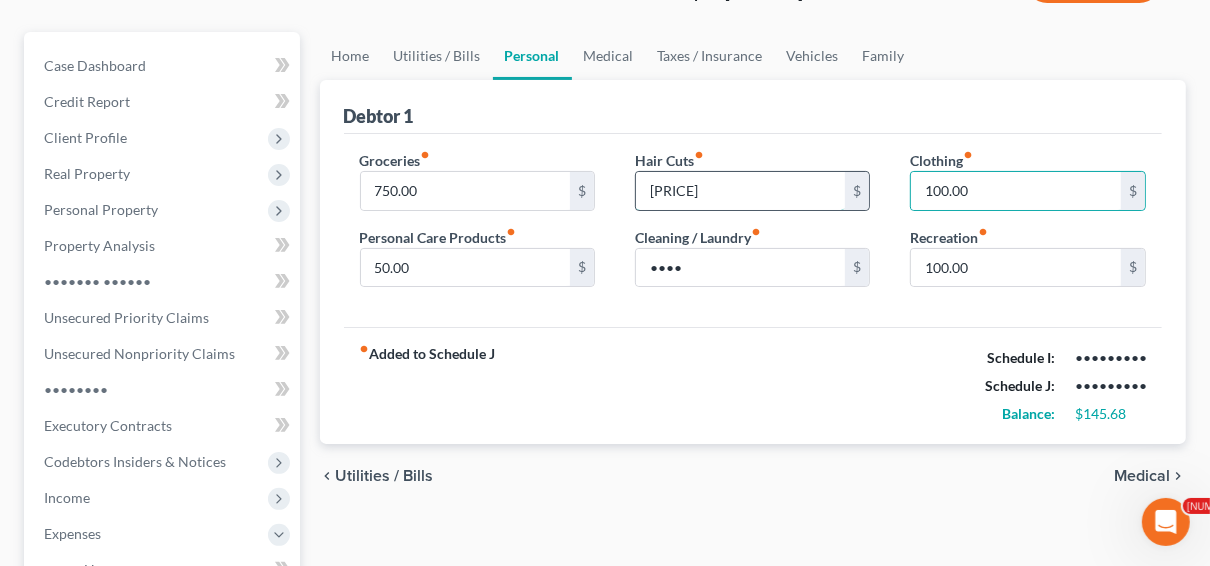 click on "[PRICE]" at bounding box center (741, 191) 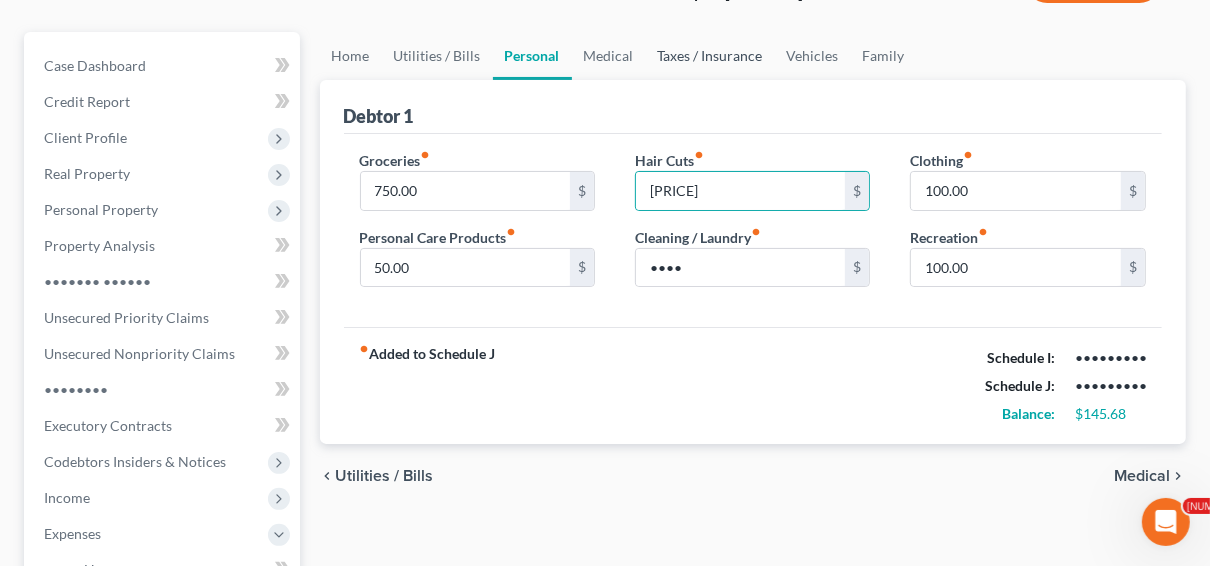click on "Taxes / Insurance" at bounding box center [710, 56] 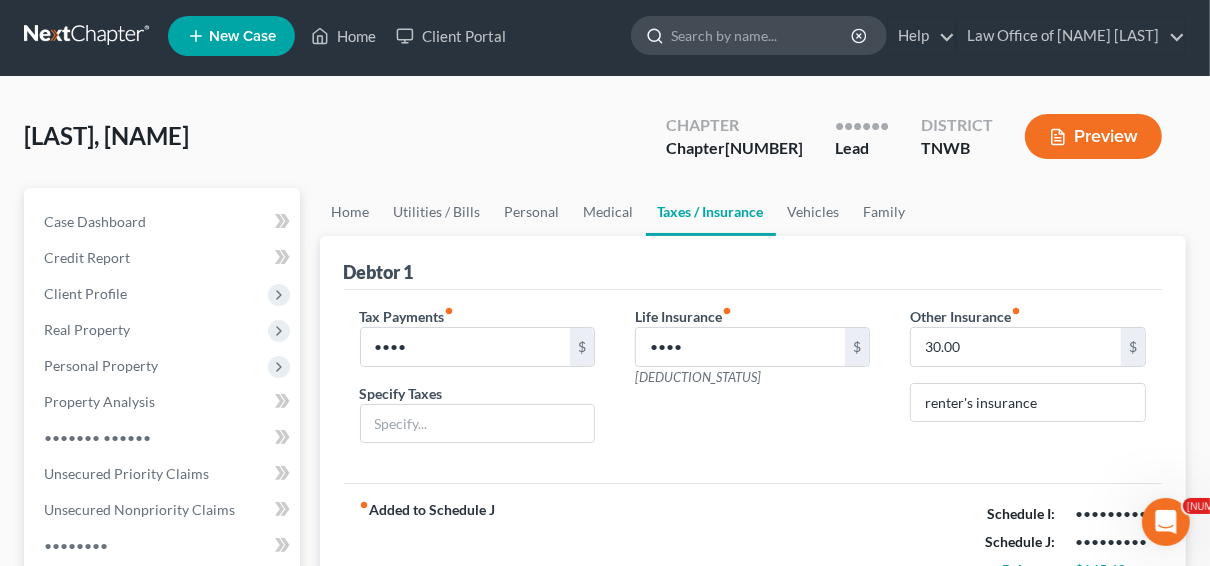 scroll, scrollTop: 0, scrollLeft: 0, axis: both 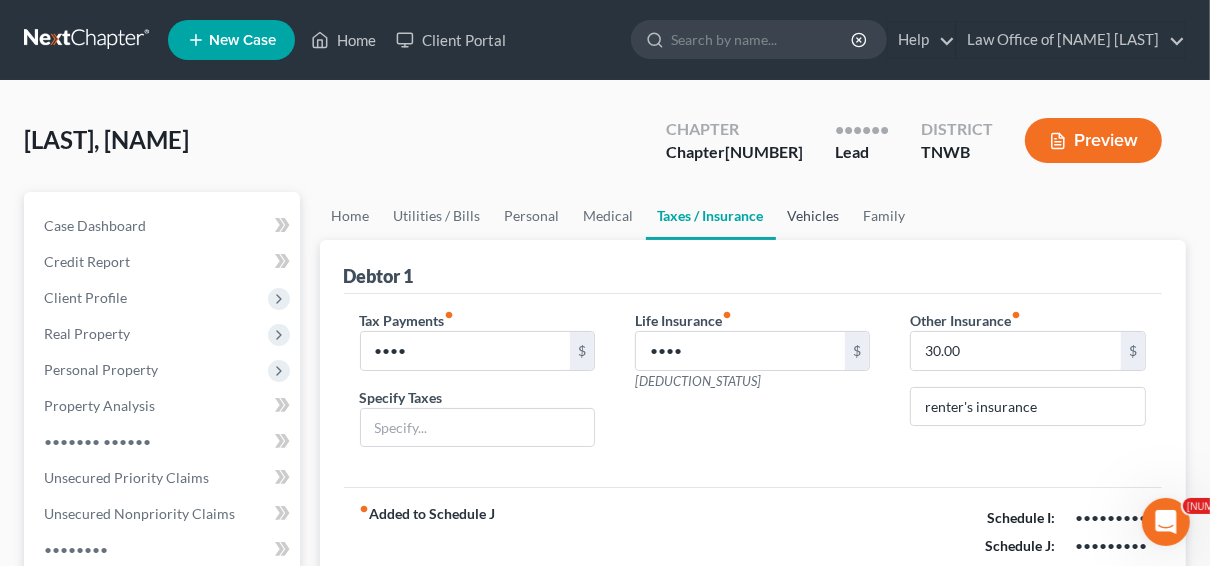 click on "Vehicles" at bounding box center (814, 216) 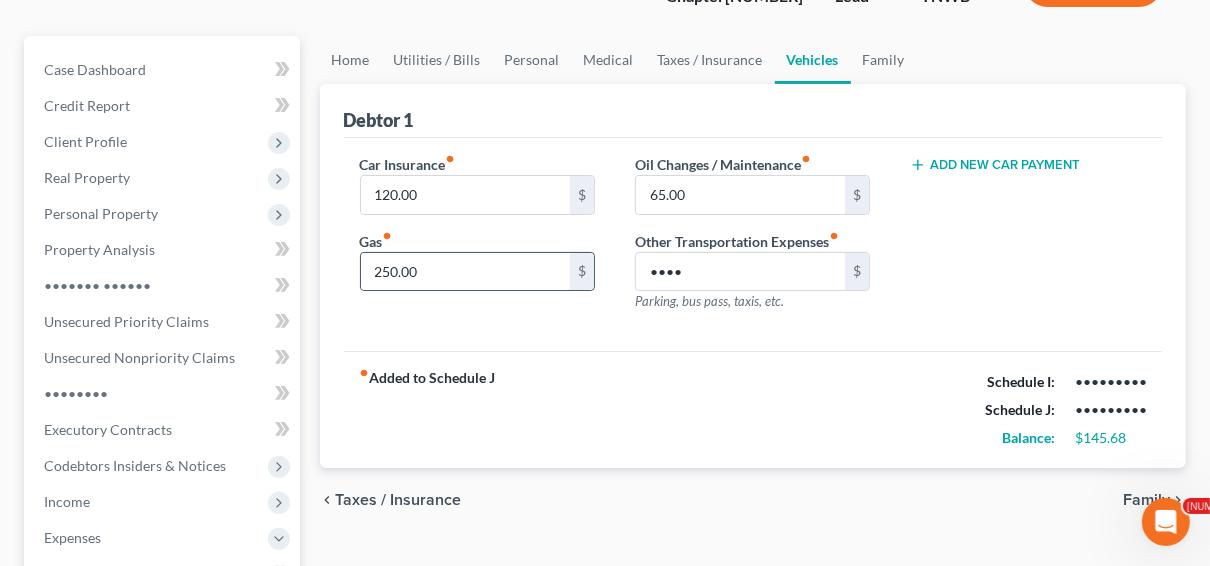 scroll, scrollTop: 160, scrollLeft: 0, axis: vertical 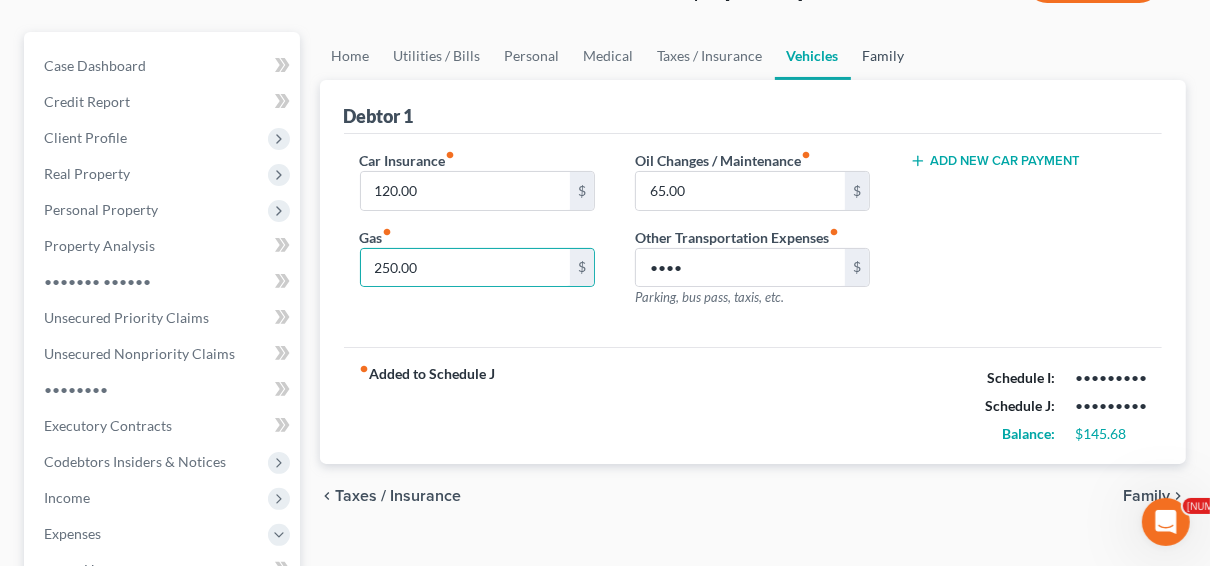 click on "Family" at bounding box center [884, 56] 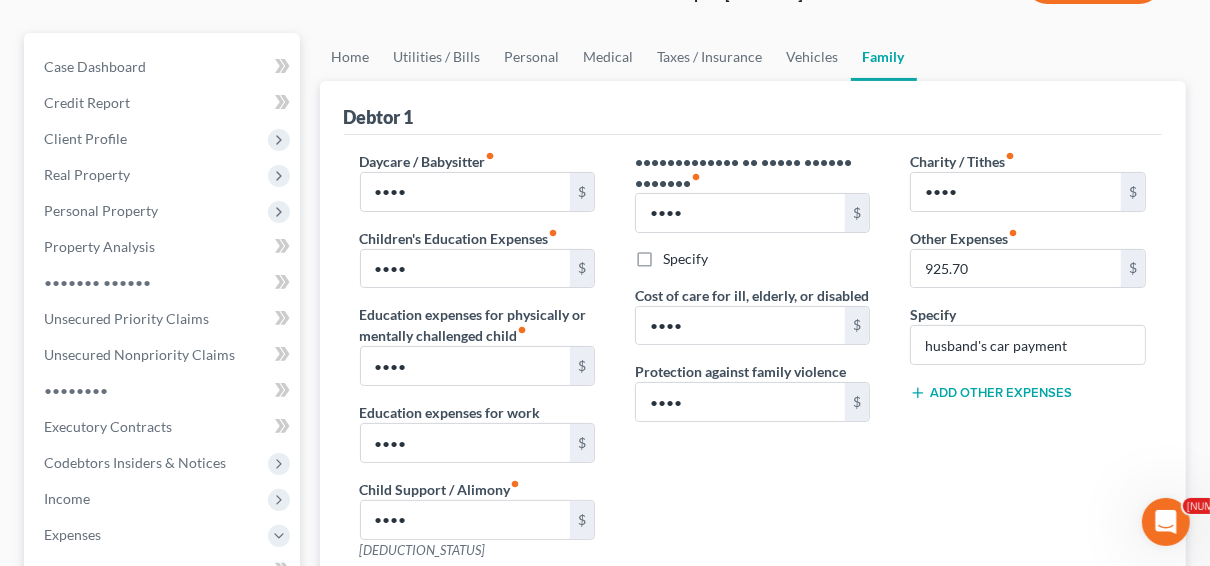 scroll, scrollTop: 160, scrollLeft: 0, axis: vertical 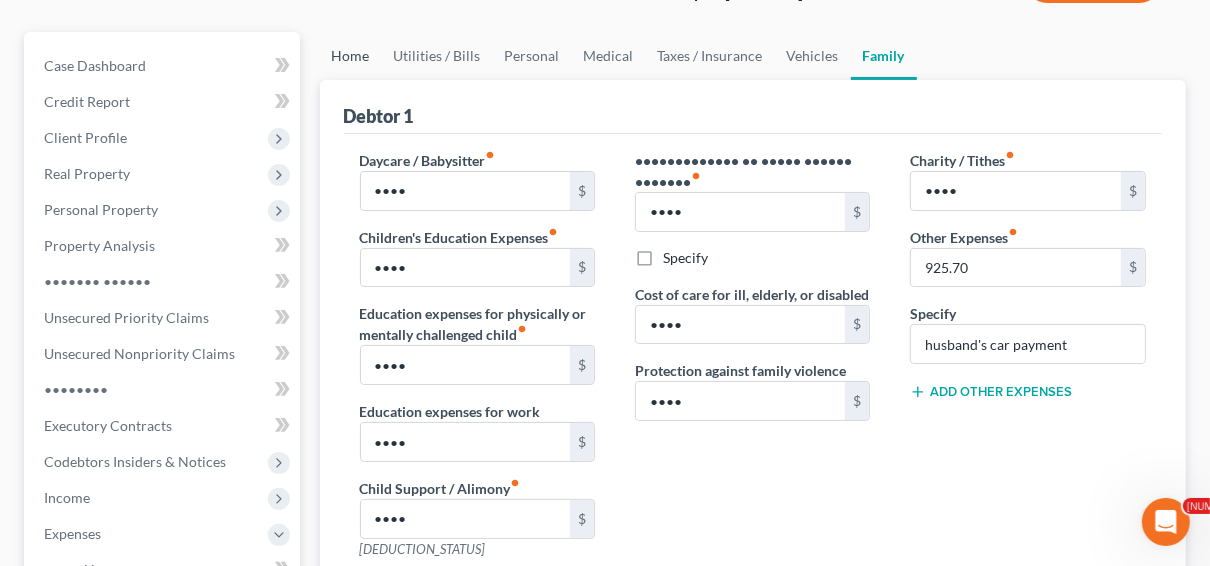 click on "Home" at bounding box center (351, 56) 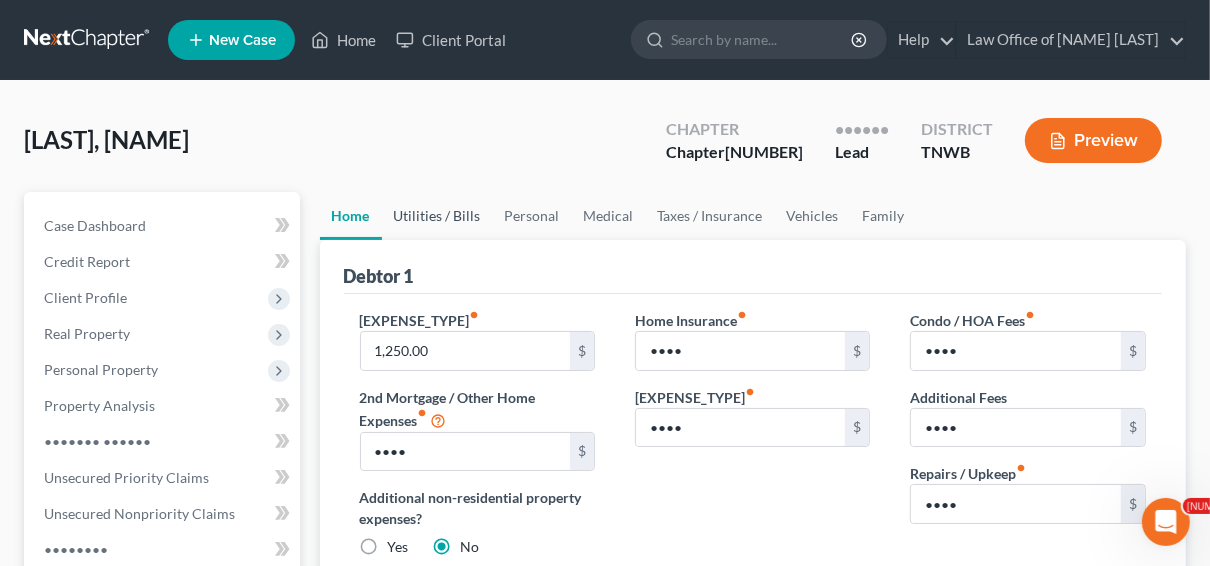 scroll, scrollTop: 80, scrollLeft: 0, axis: vertical 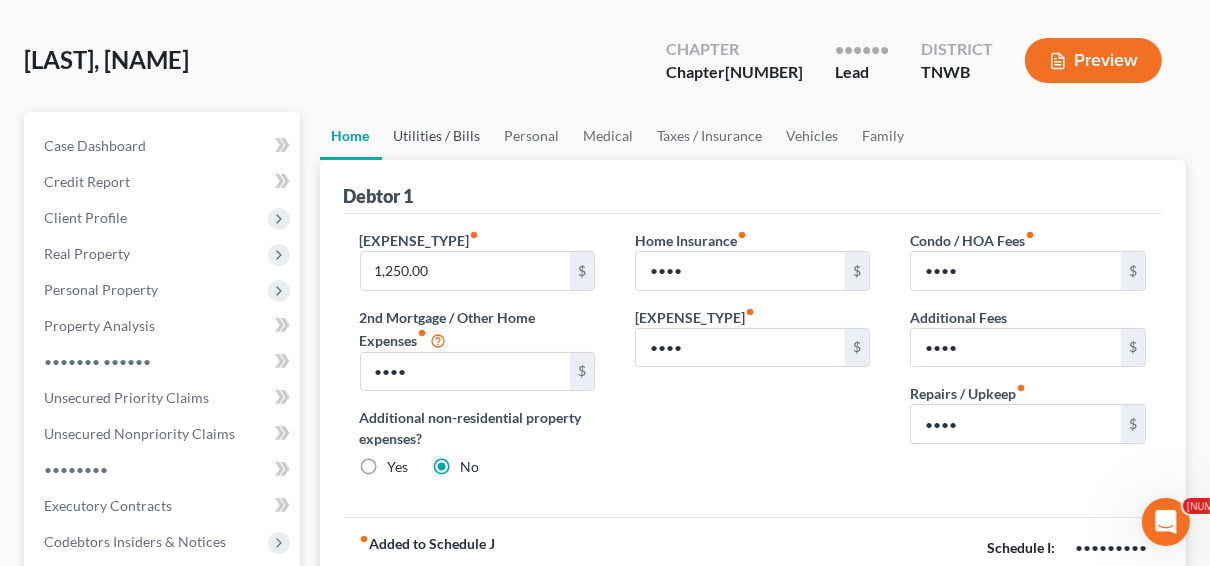 click on "Utilities / Bills" at bounding box center [437, 136] 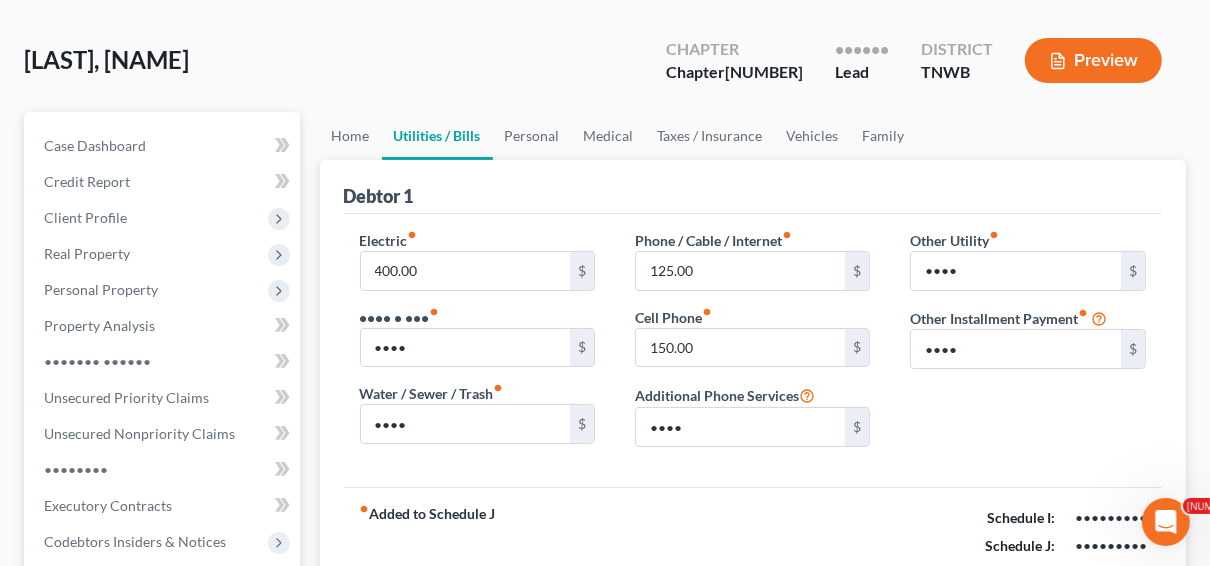 scroll, scrollTop: 160, scrollLeft: 0, axis: vertical 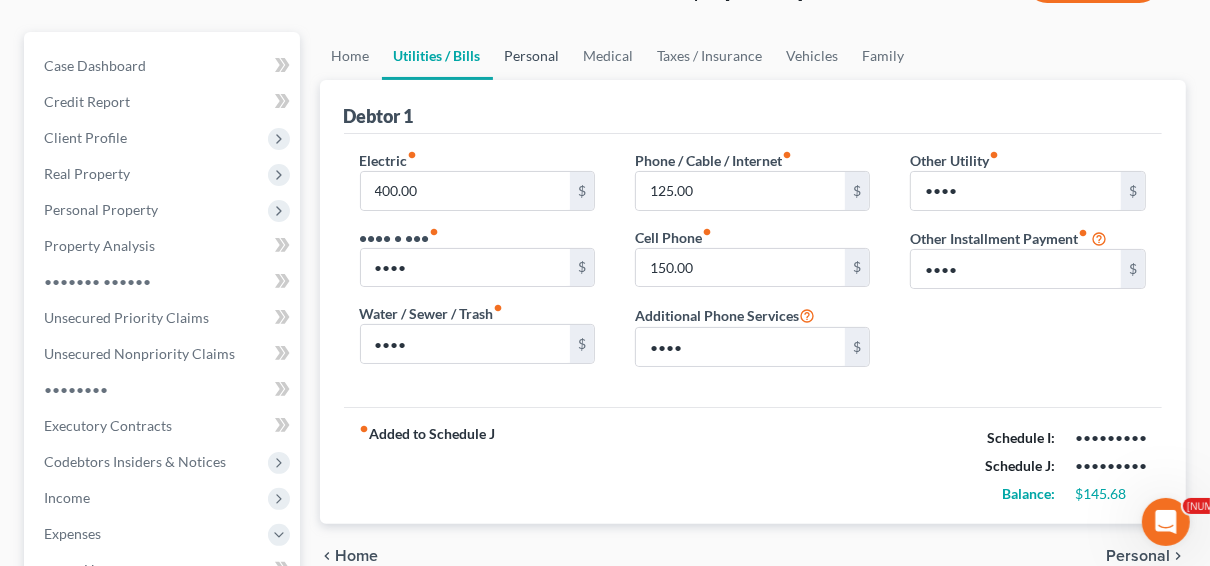 click on "Personal" at bounding box center (532, 56) 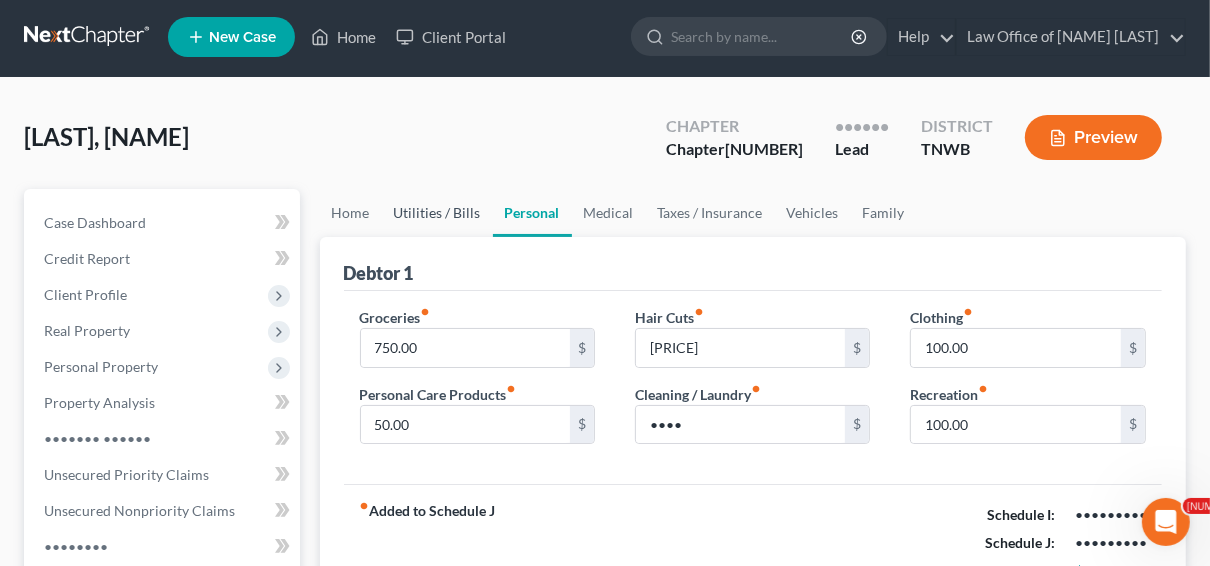 scroll, scrollTop: 0, scrollLeft: 0, axis: both 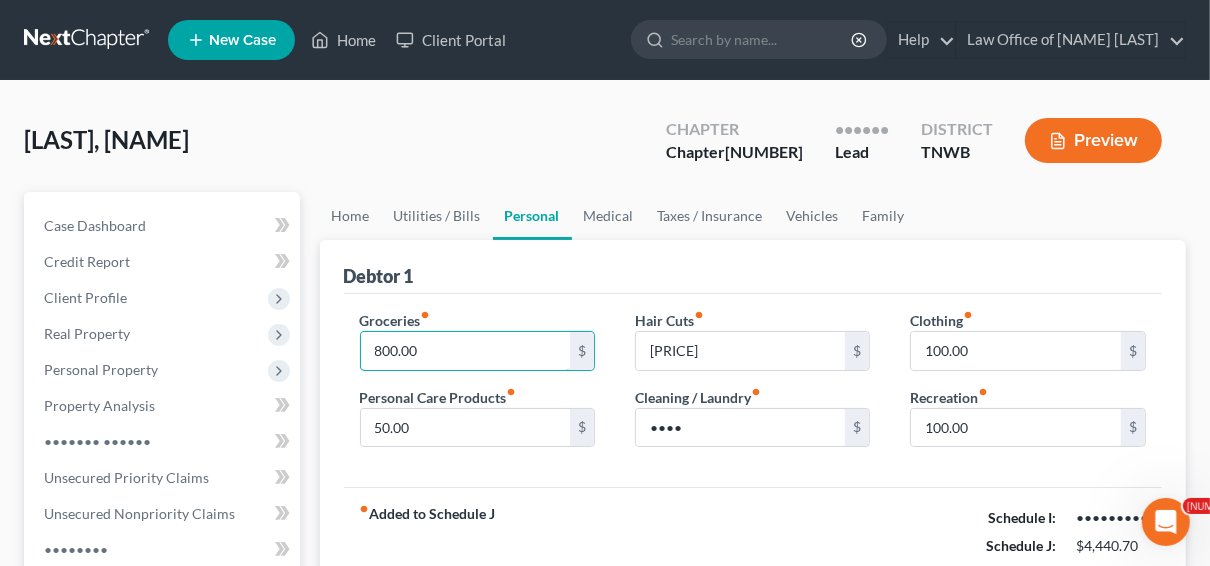 type on "800.00" 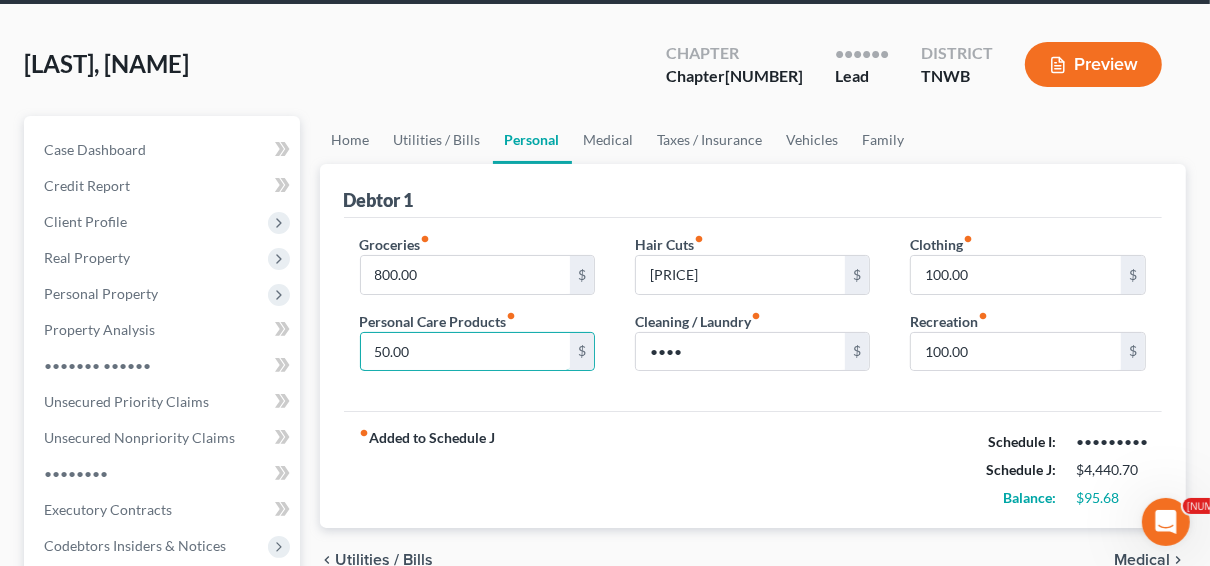 scroll, scrollTop: 160, scrollLeft: 0, axis: vertical 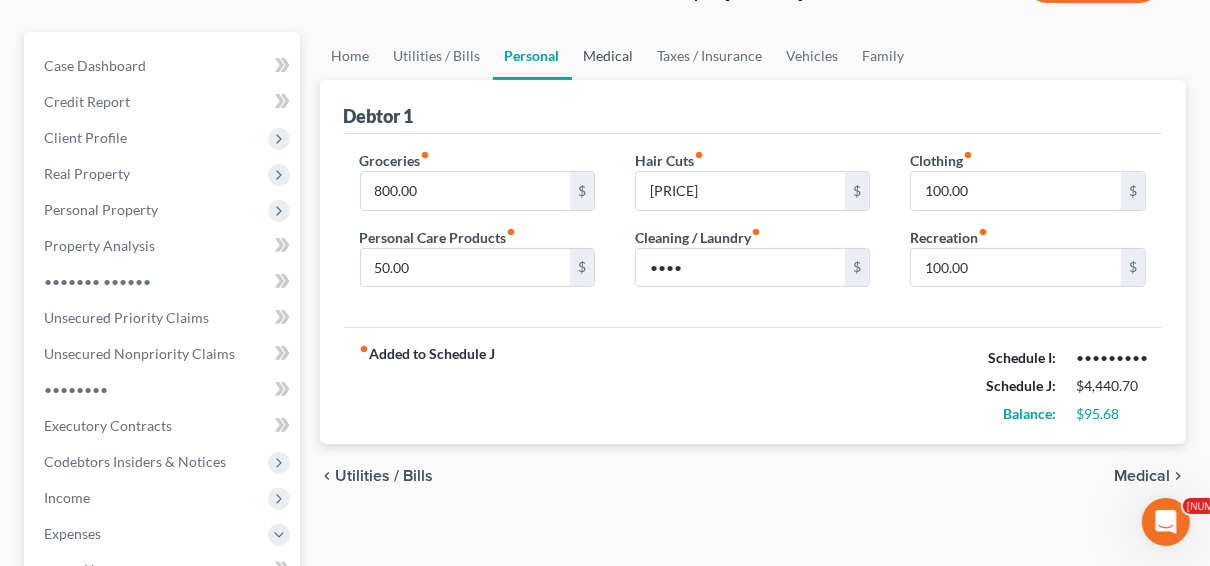 click on "Medical" at bounding box center (609, 56) 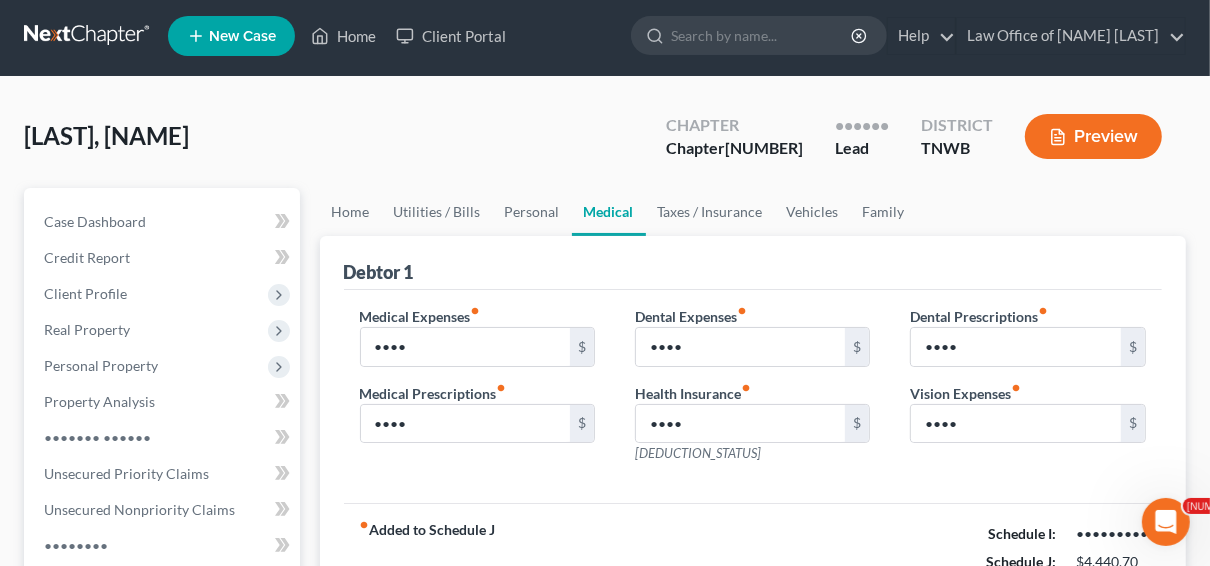 scroll, scrollTop: 0, scrollLeft: 0, axis: both 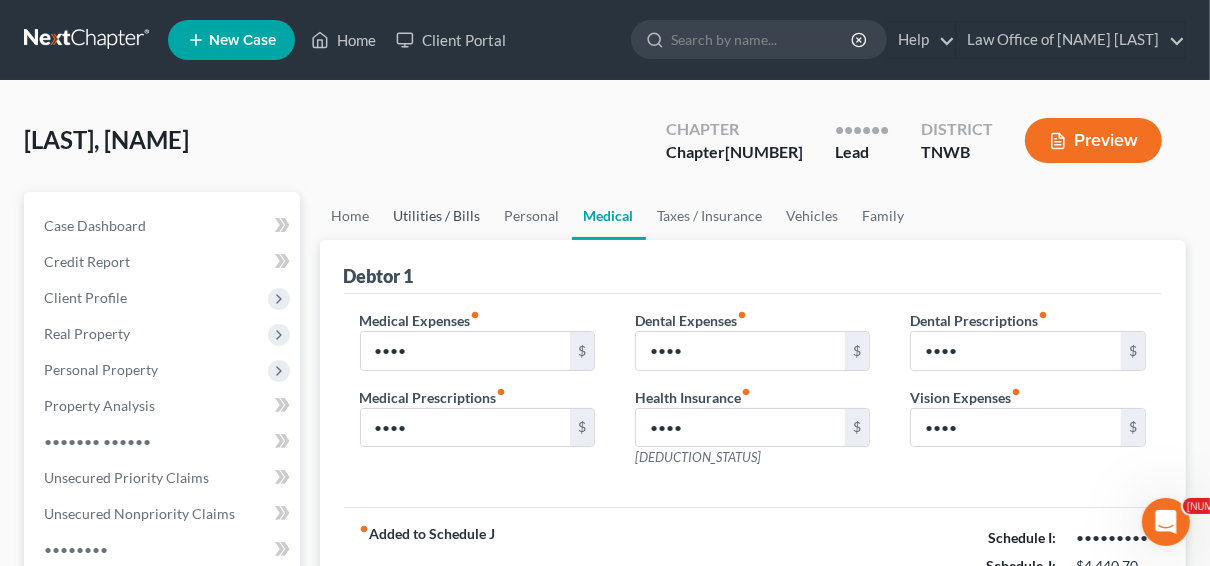click on "Utilities / Bills" at bounding box center [437, 216] 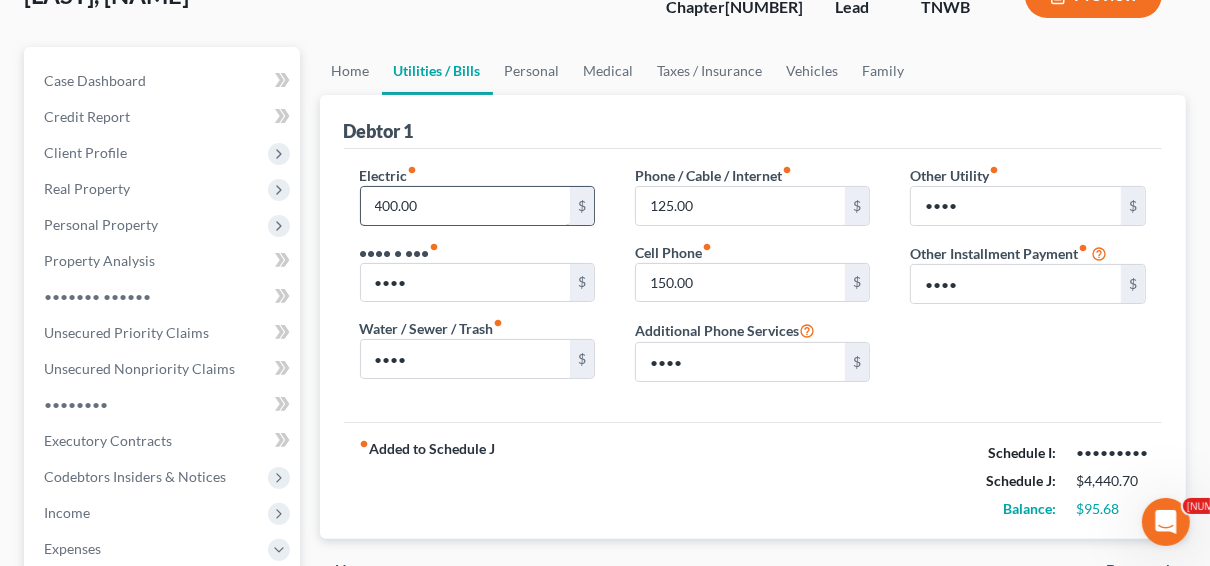 scroll, scrollTop: 160, scrollLeft: 0, axis: vertical 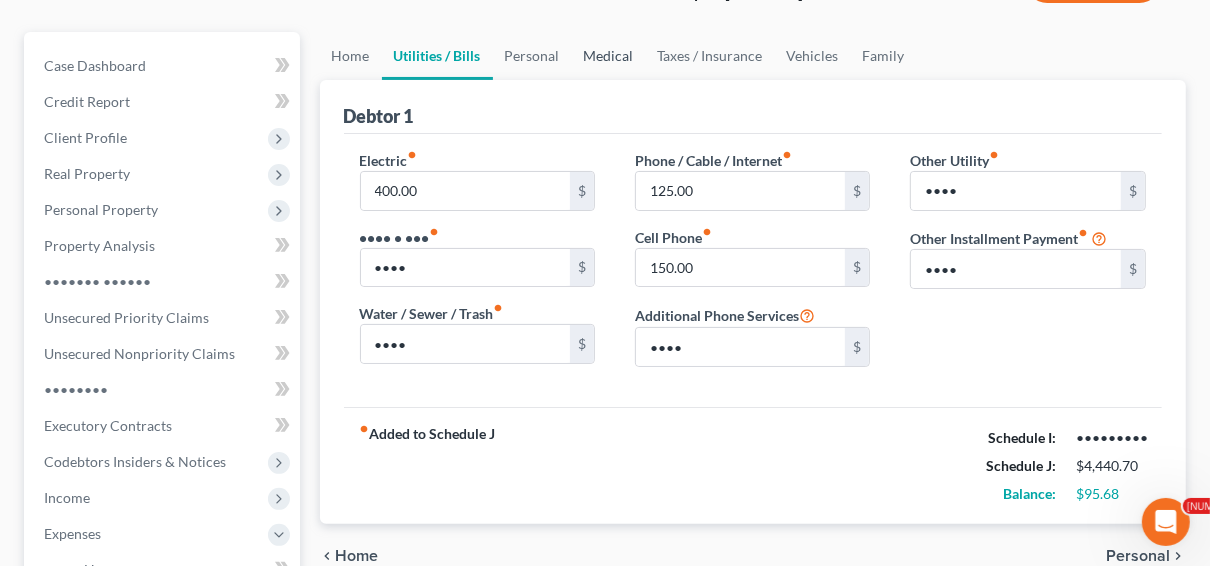 click on "Medical" at bounding box center (609, 56) 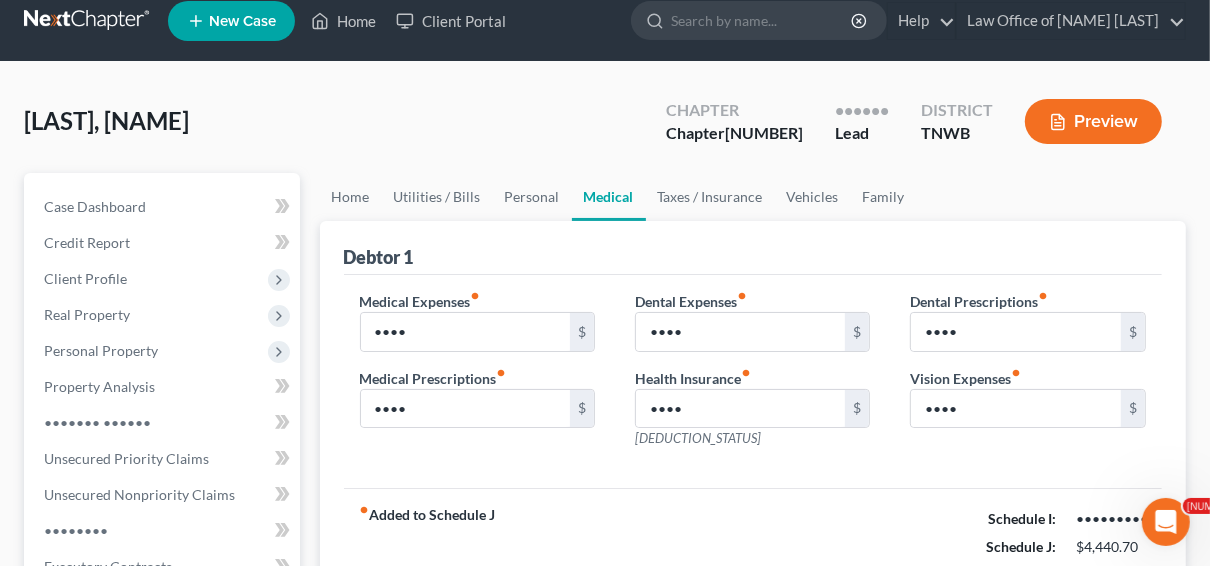 scroll, scrollTop: 0, scrollLeft: 0, axis: both 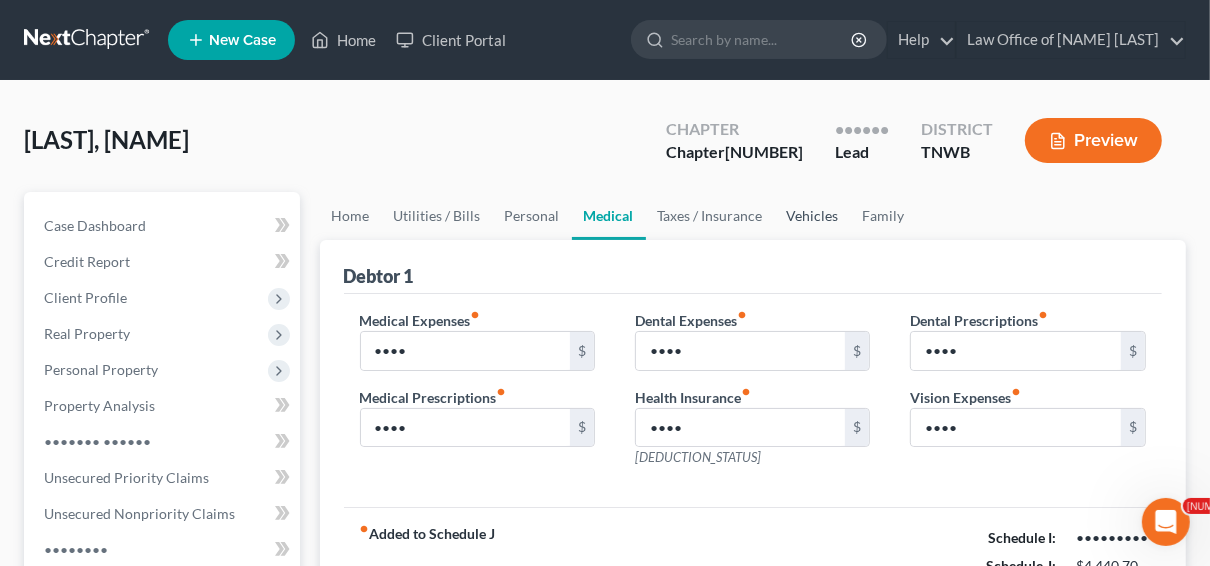 click on "Vehicles" at bounding box center [813, 216] 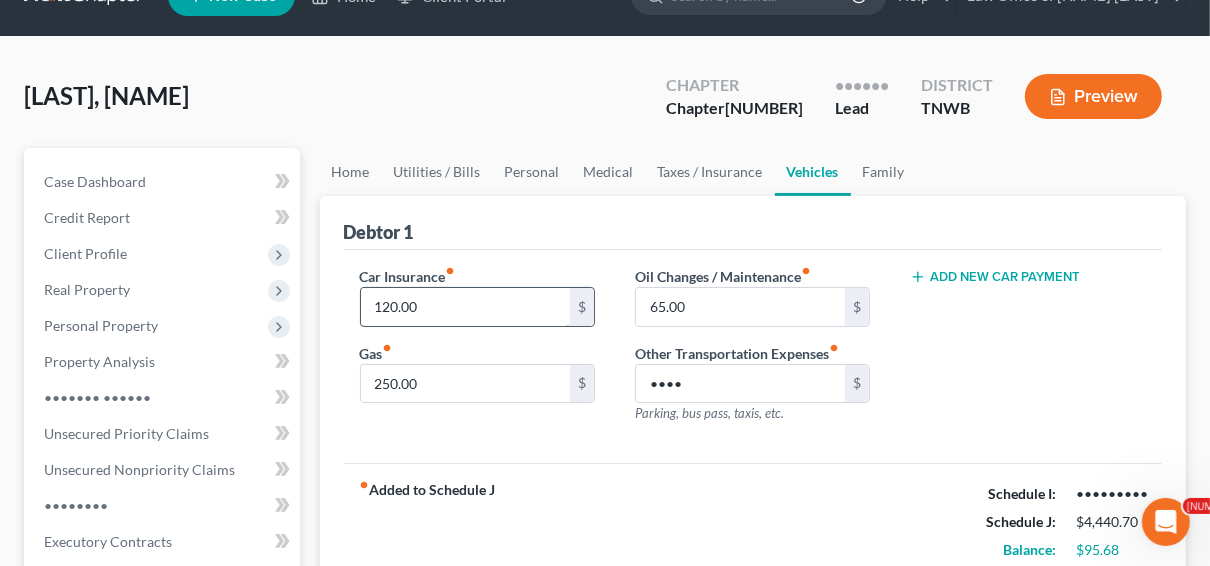 scroll, scrollTop: 80, scrollLeft: 0, axis: vertical 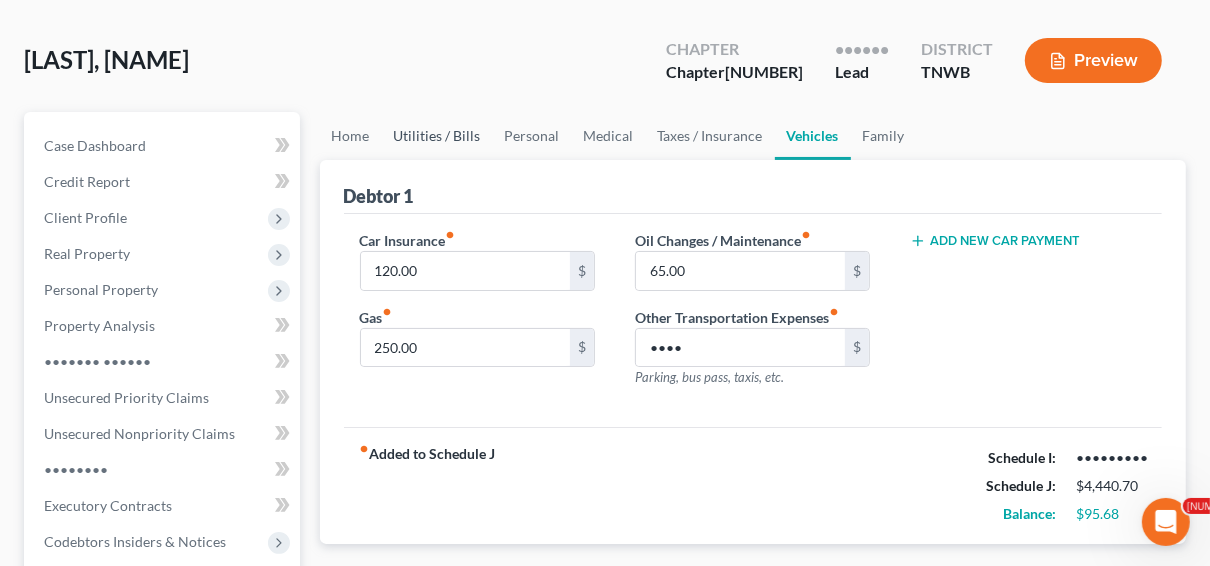click on "Utilities / Bills" at bounding box center [437, 136] 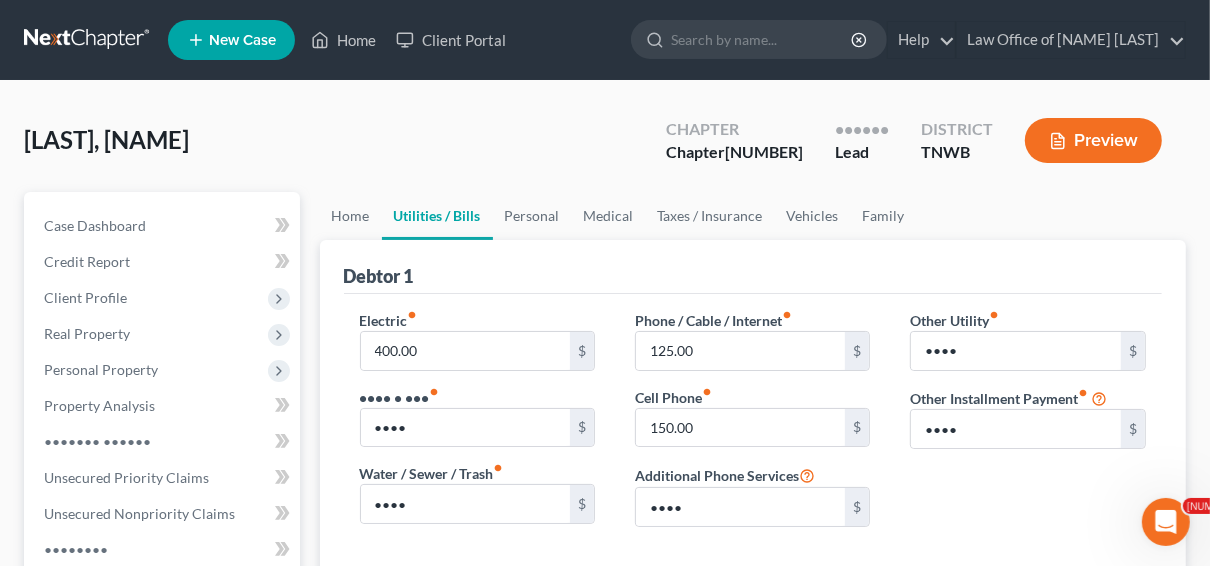 scroll, scrollTop: 80, scrollLeft: 0, axis: vertical 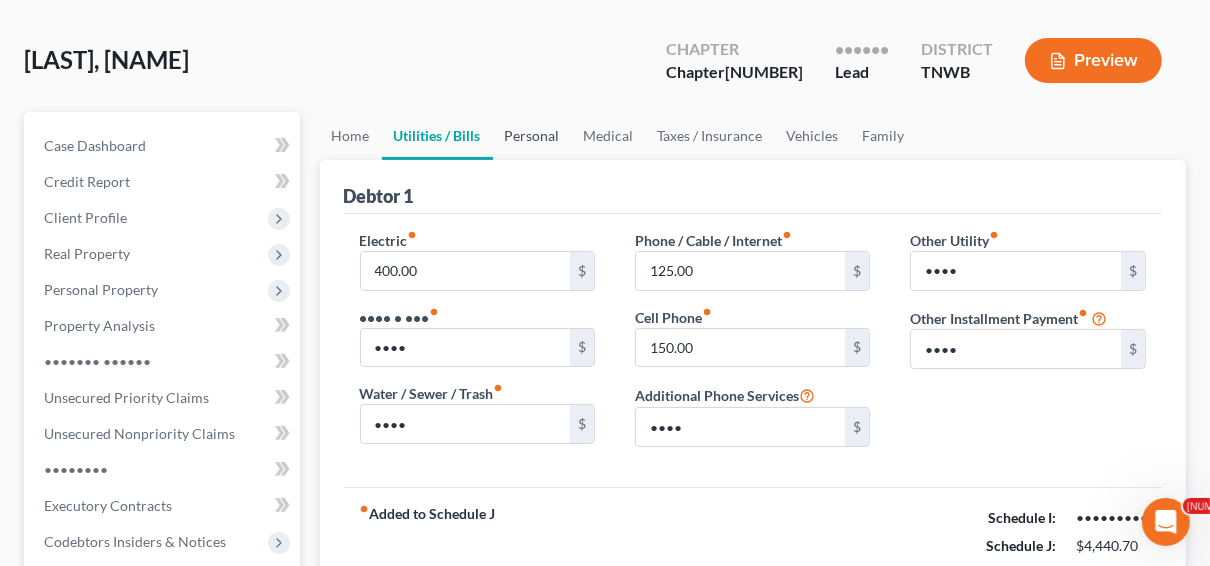 click on "Personal" at bounding box center (532, 136) 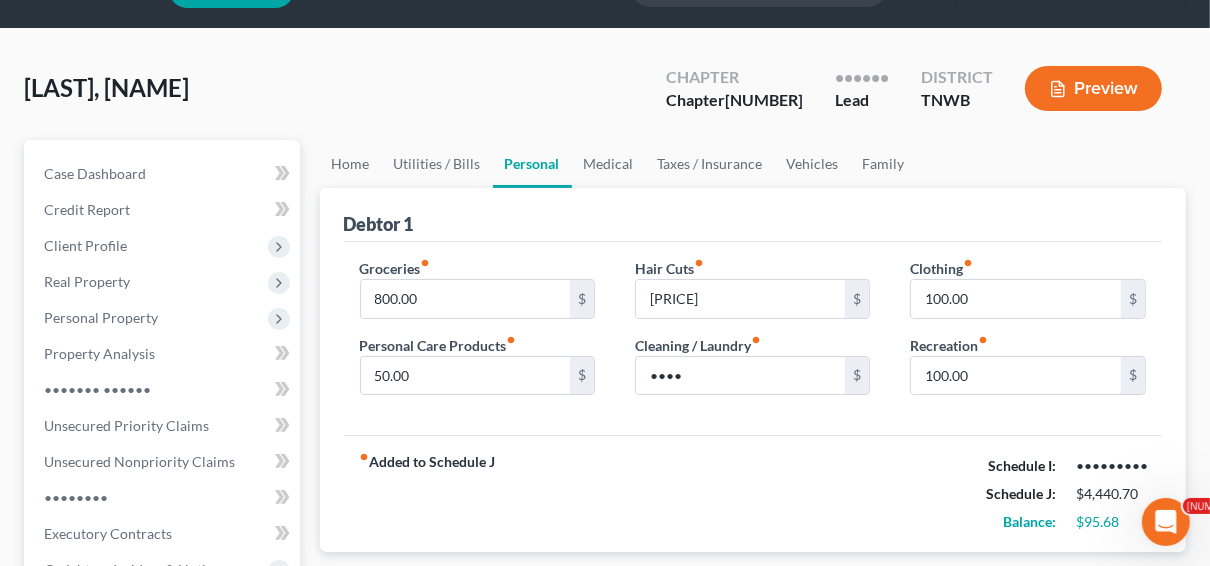 scroll, scrollTop: 80, scrollLeft: 0, axis: vertical 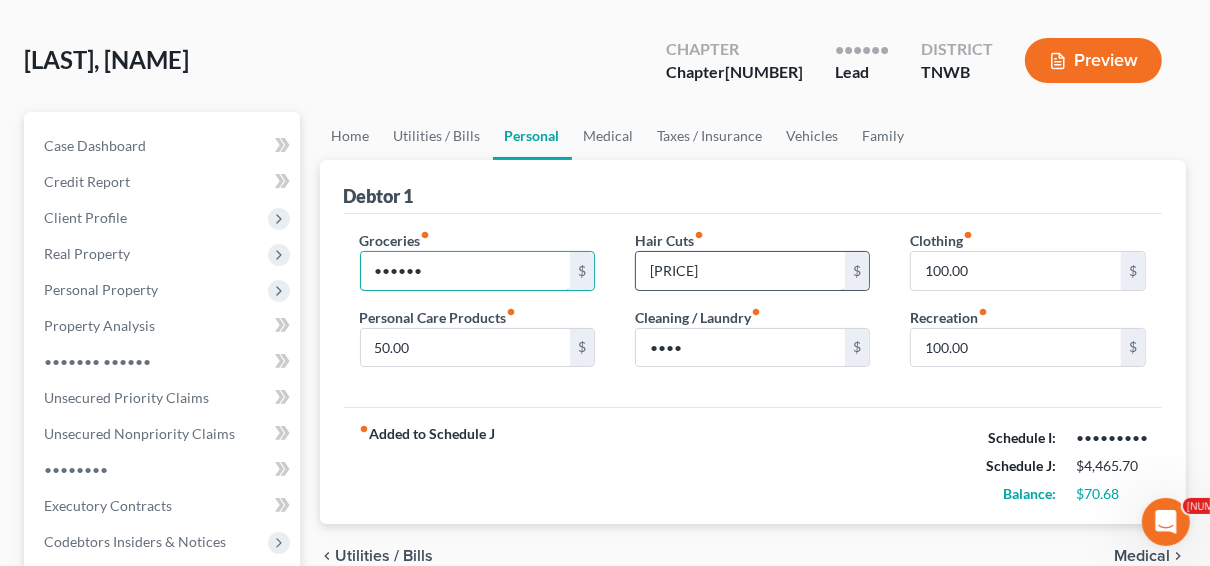 type on "••••••" 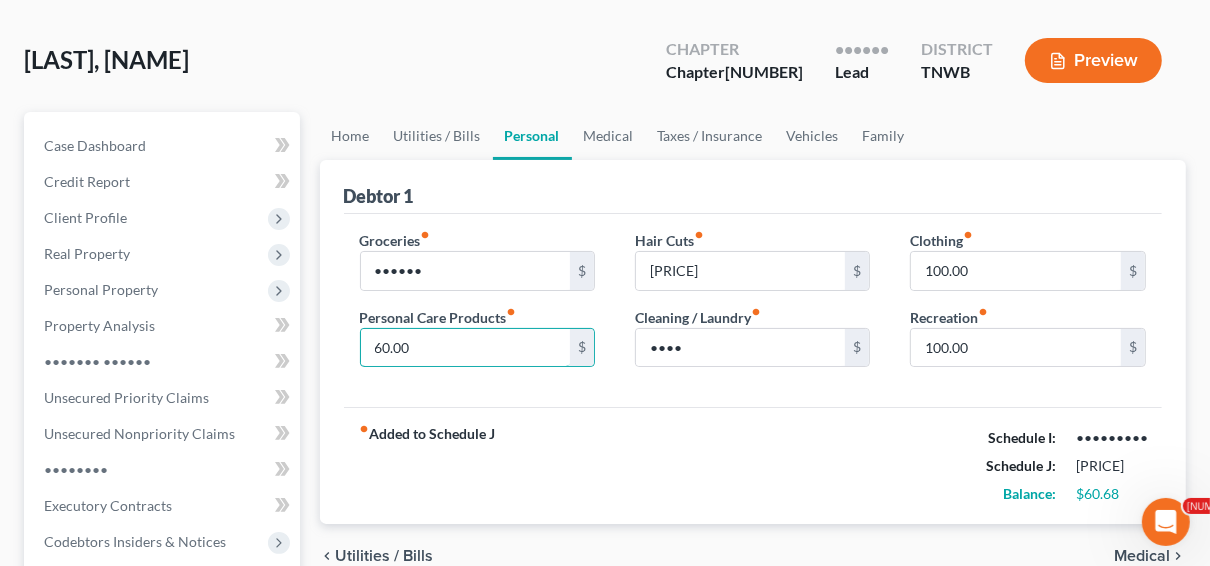 type on "60.00" 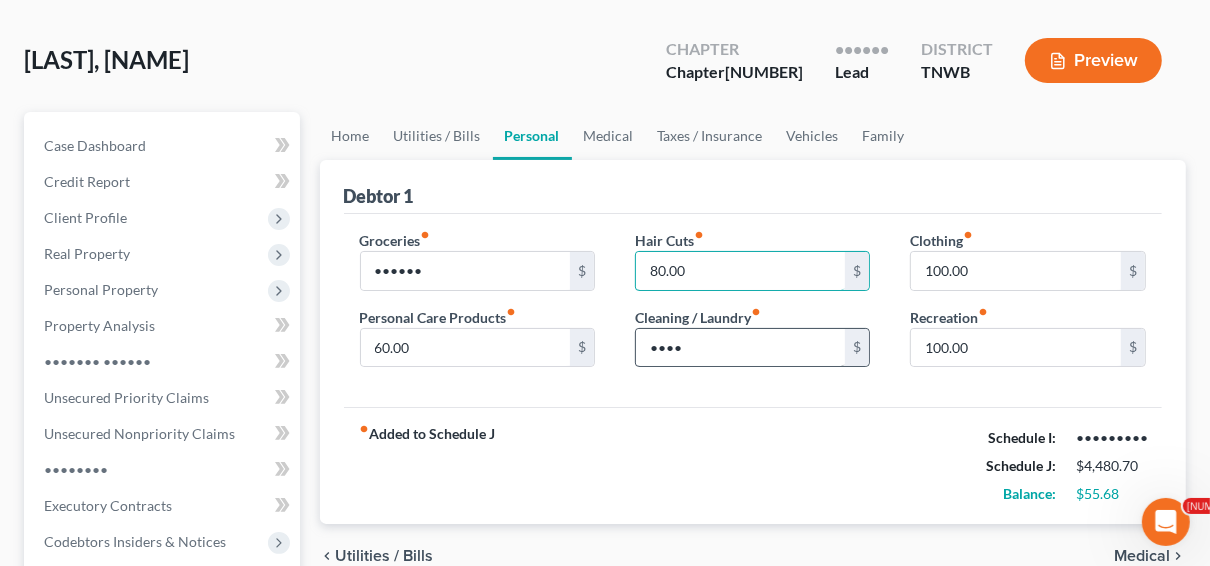 type on "80.00" 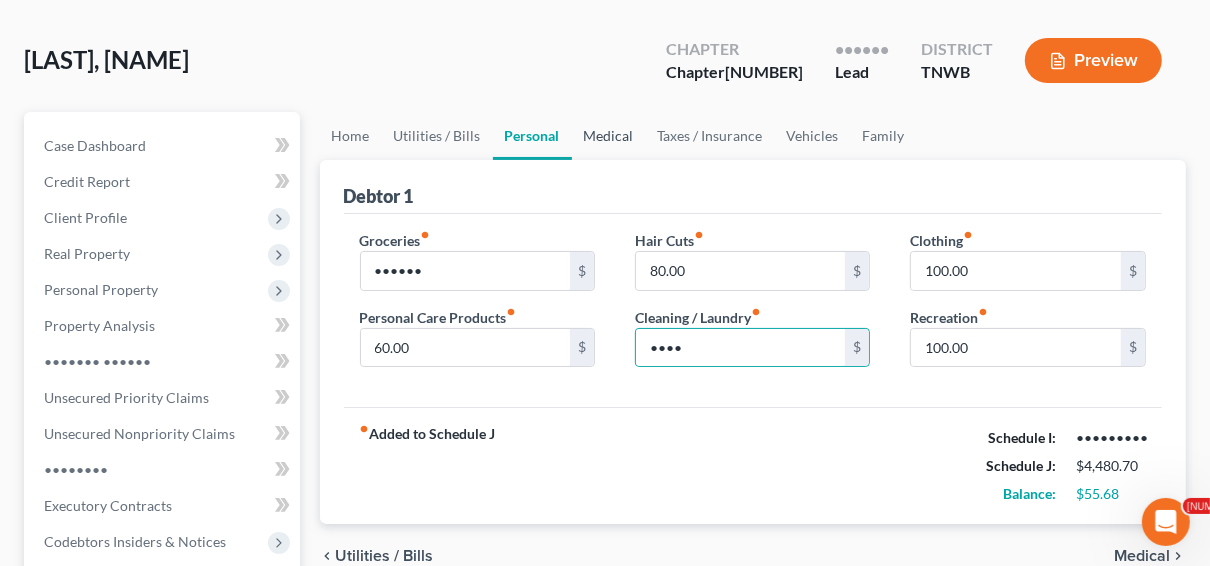 click on "Medical" at bounding box center (609, 136) 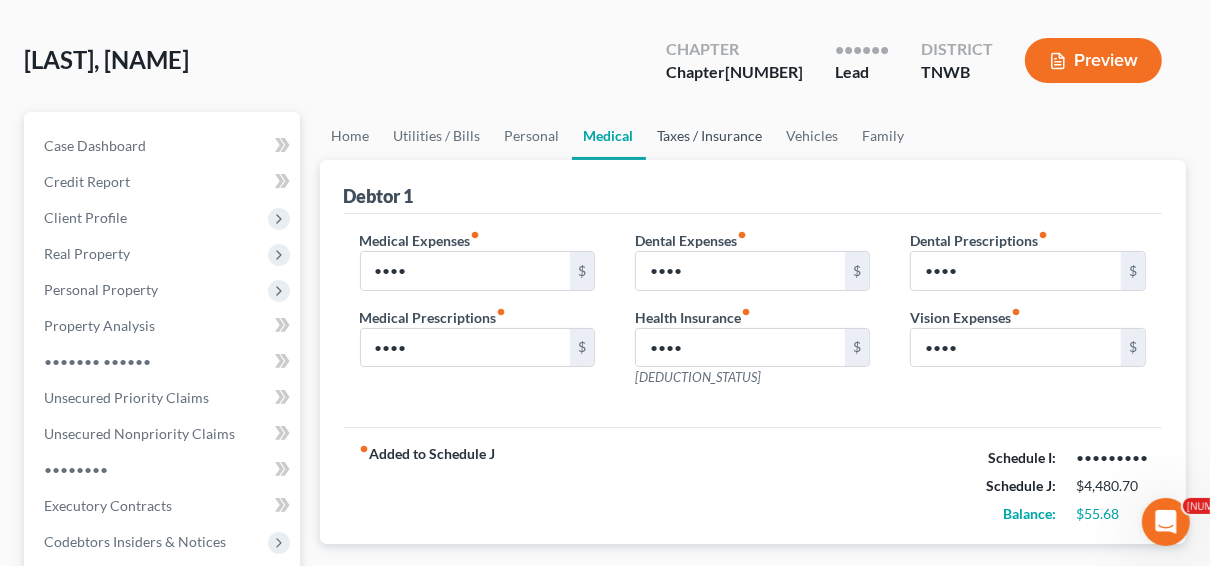 scroll, scrollTop: 160, scrollLeft: 0, axis: vertical 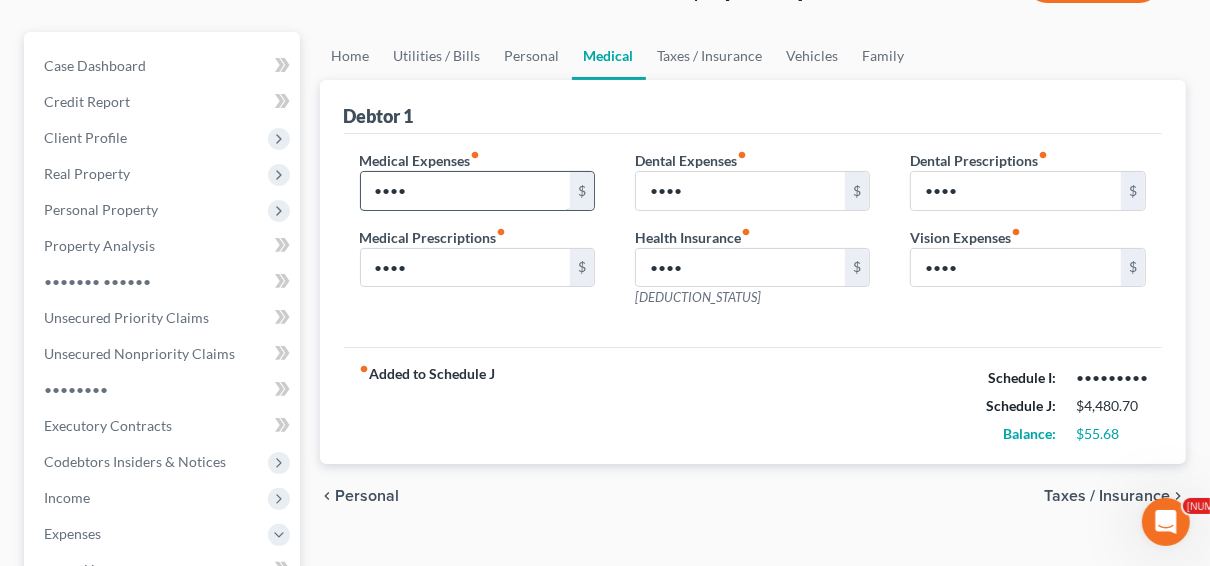 click on "••••" at bounding box center [466, 191] 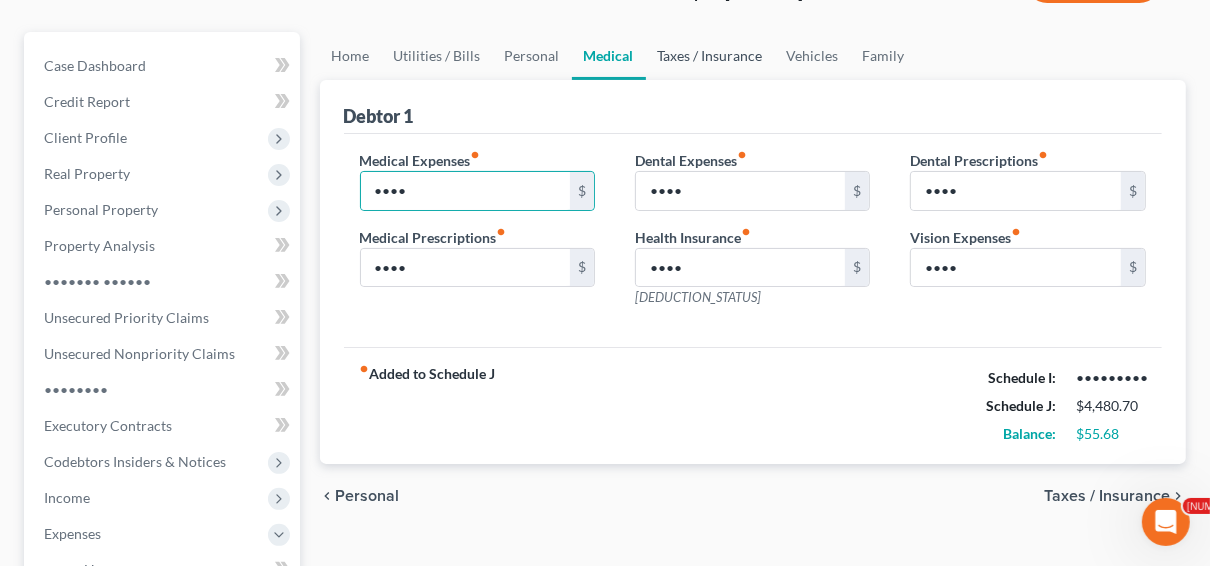 click on "Taxes / Insurance" at bounding box center [710, 56] 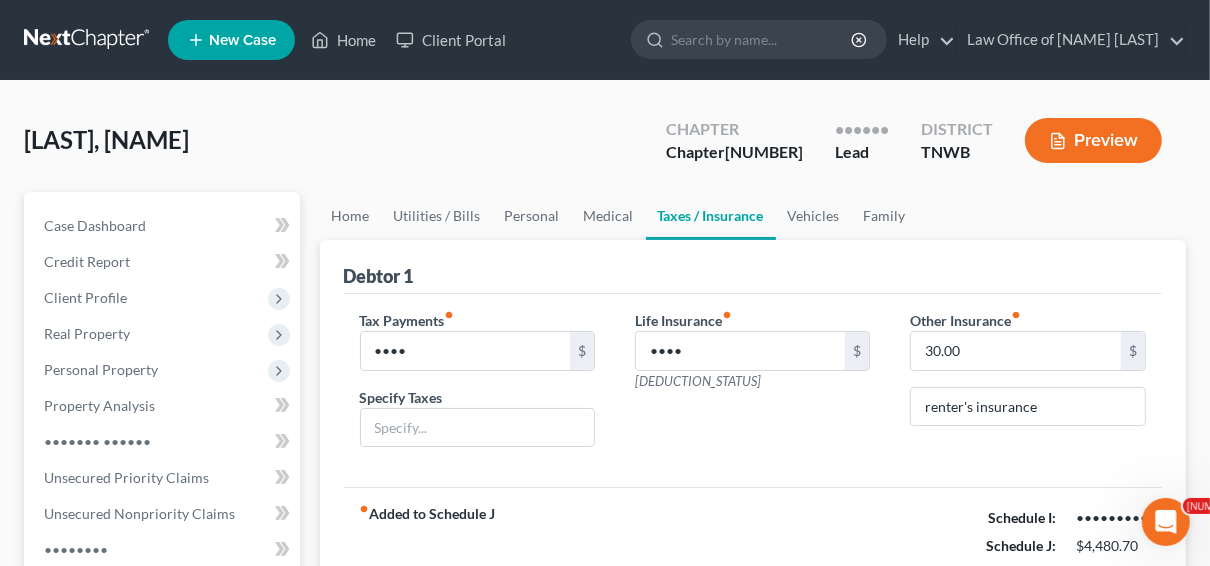 scroll, scrollTop: 80, scrollLeft: 0, axis: vertical 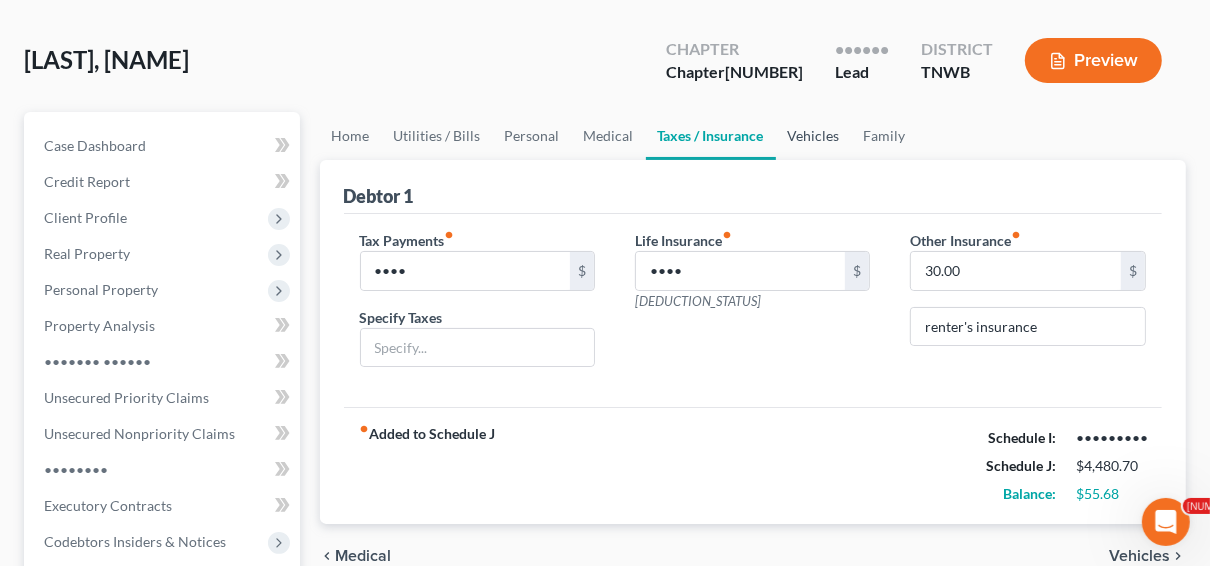 click on "Vehicles" at bounding box center (814, 136) 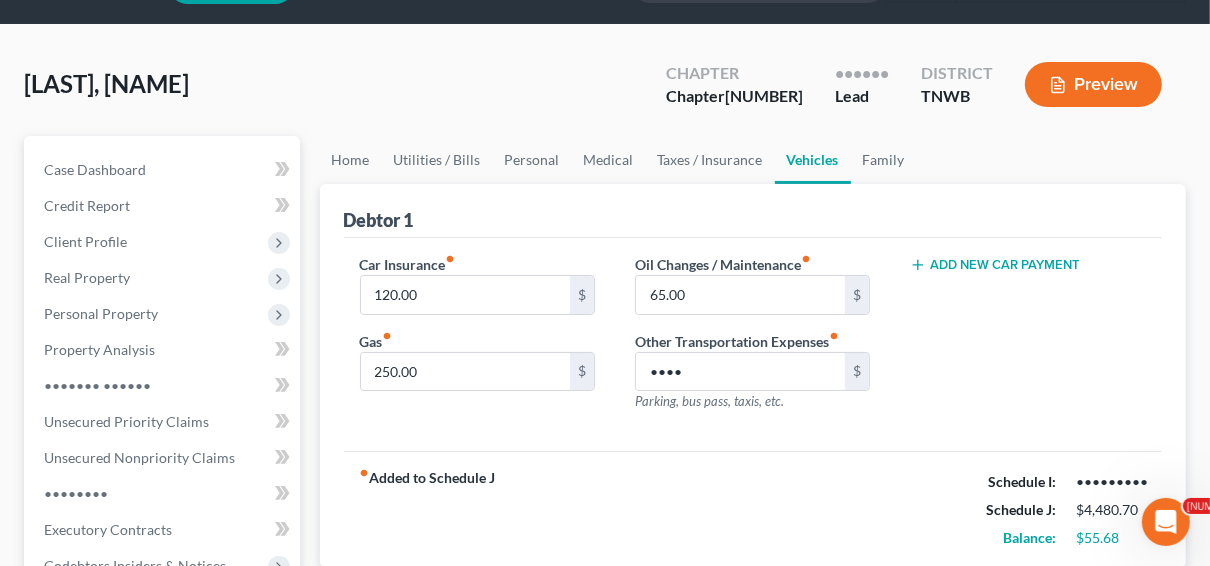 scroll, scrollTop: 80, scrollLeft: 0, axis: vertical 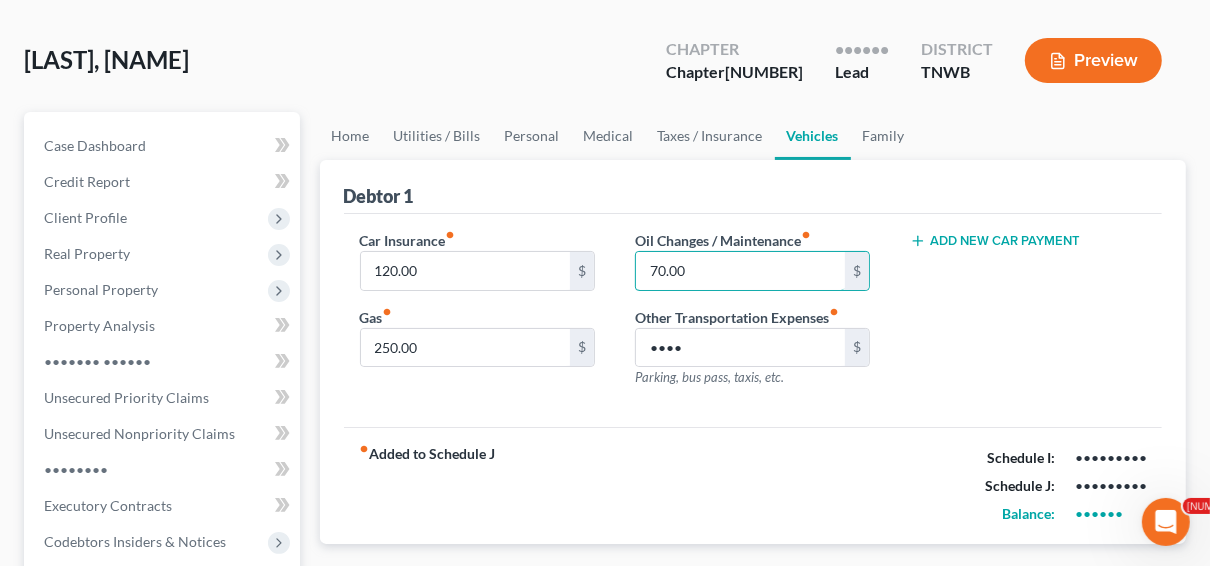 type on "70.00" 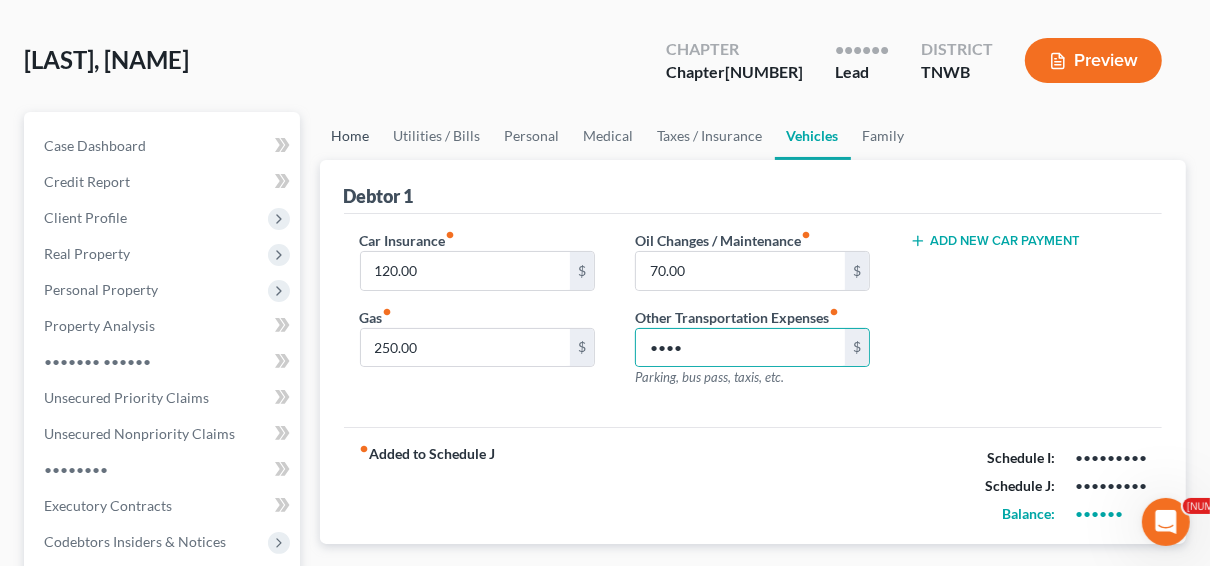 click on "Home" at bounding box center (351, 136) 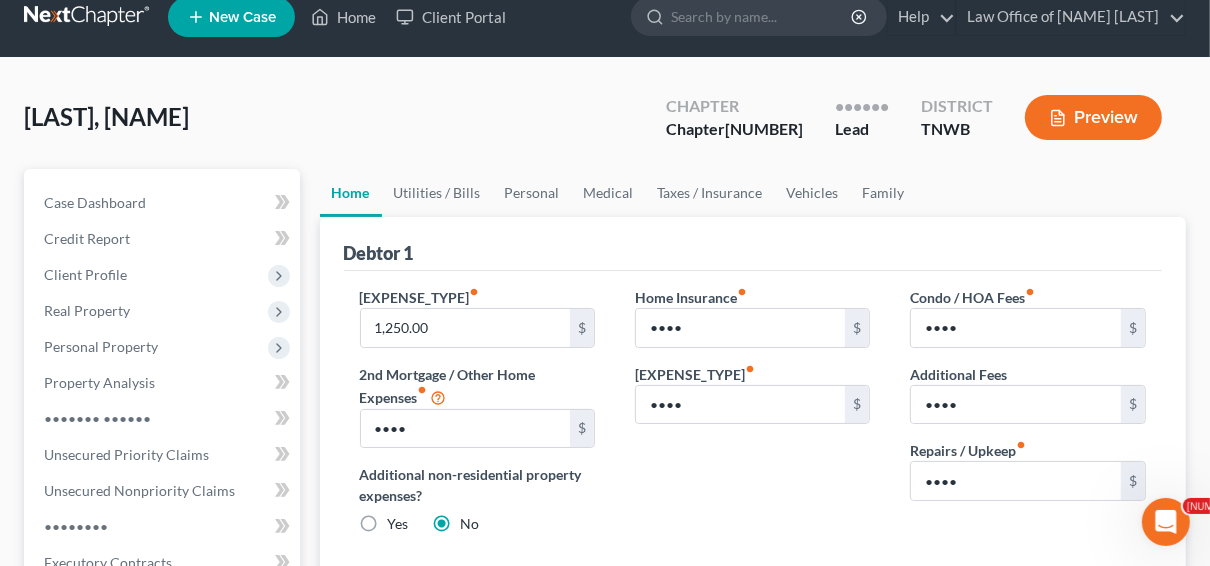 scroll, scrollTop: 0, scrollLeft: 0, axis: both 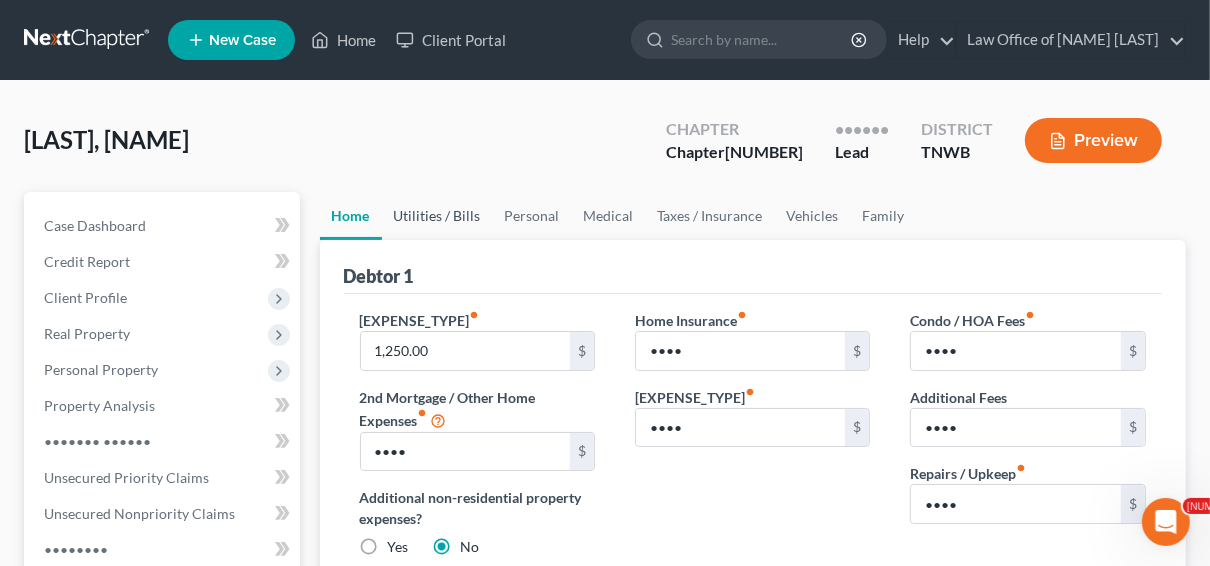 click on "Utilities / Bills" at bounding box center (437, 216) 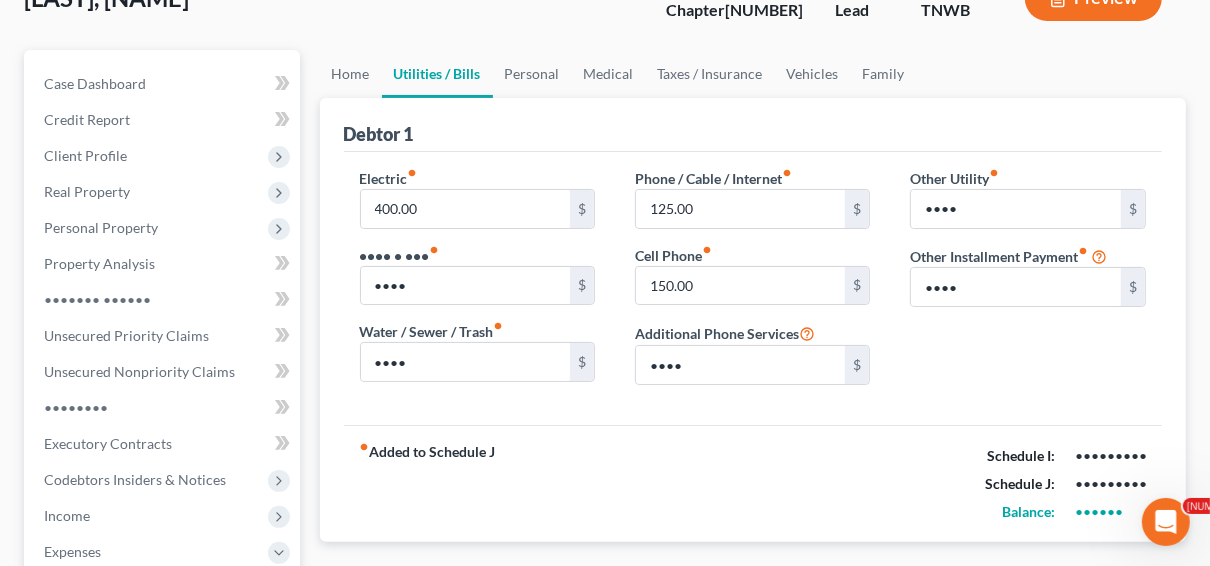 scroll, scrollTop: 160, scrollLeft: 0, axis: vertical 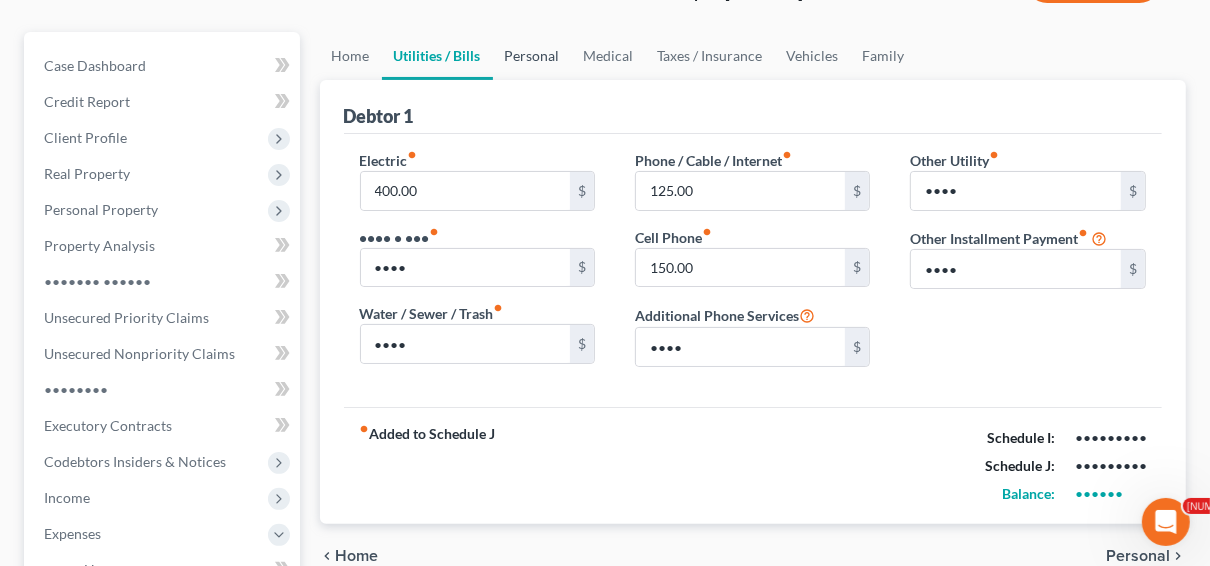 click on "Personal" at bounding box center [532, 56] 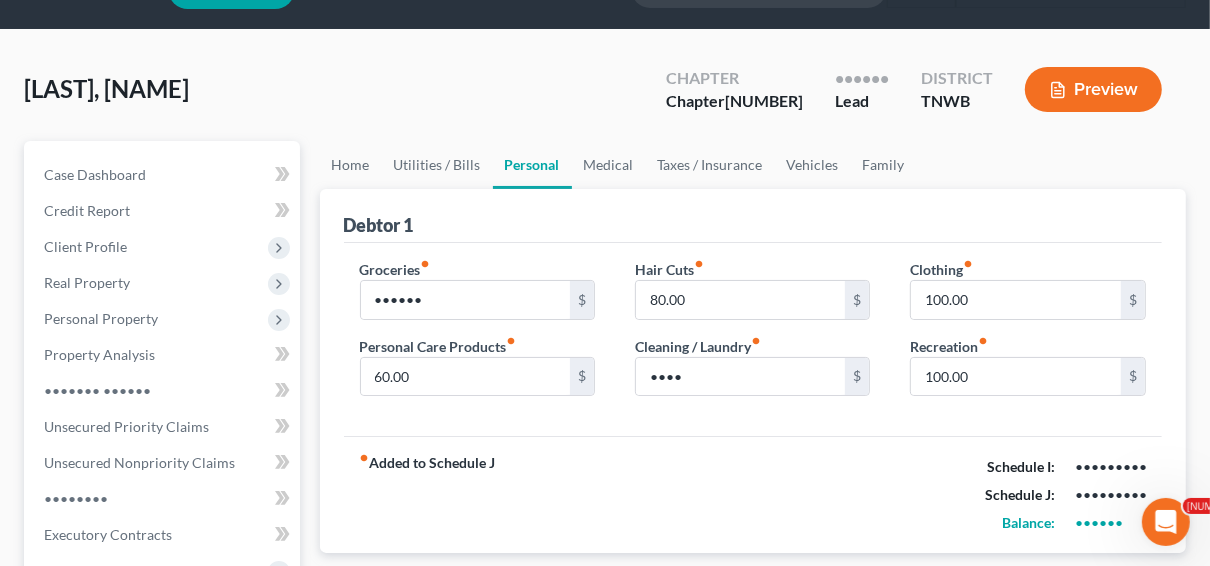 scroll, scrollTop: 80, scrollLeft: 0, axis: vertical 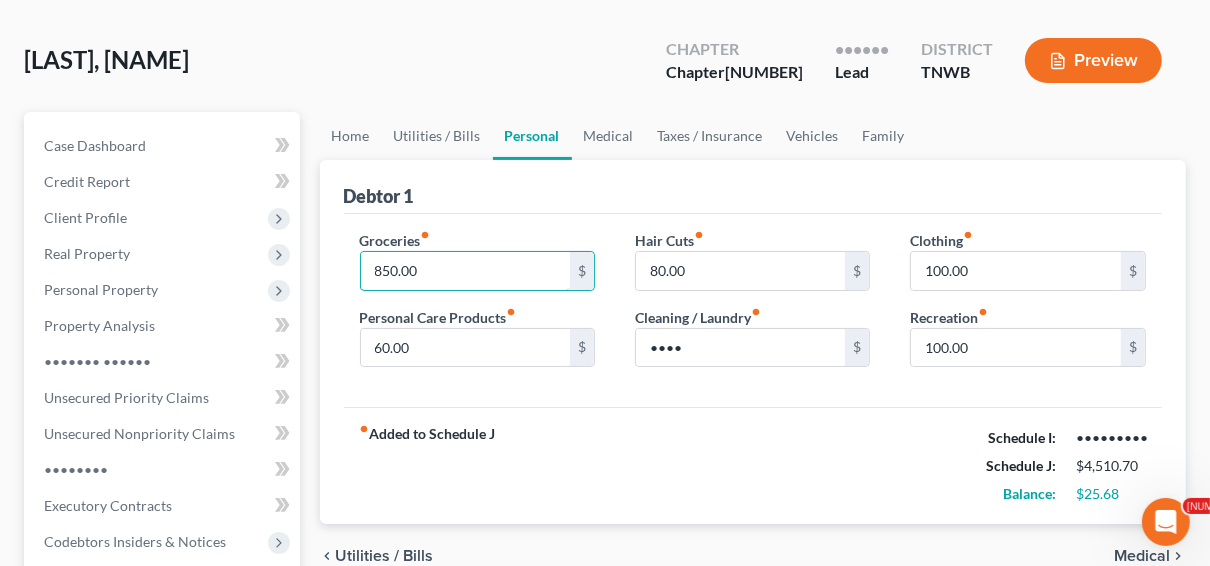 type on "850.00" 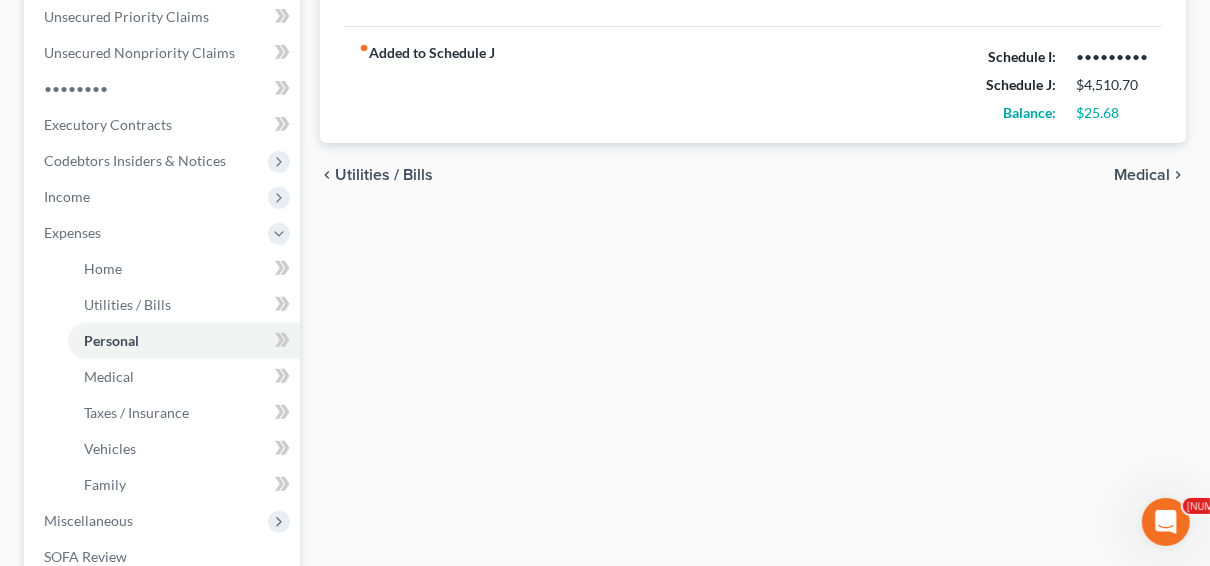 scroll, scrollTop: 640, scrollLeft: 0, axis: vertical 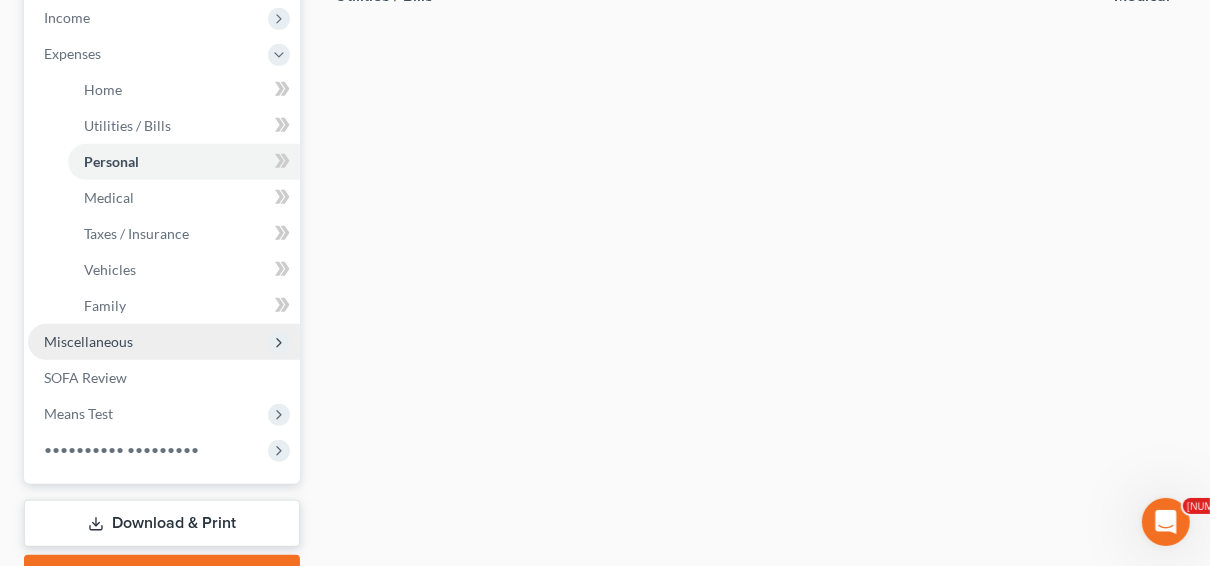 click on "Miscellaneous" at bounding box center [0, 0] 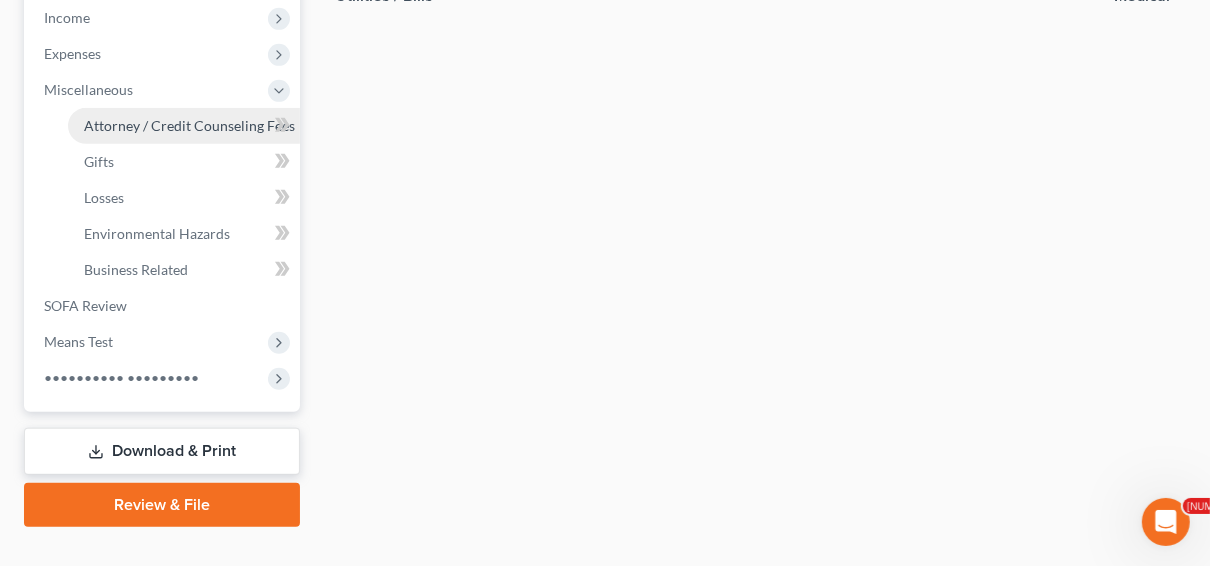 click on "Attorney / Credit Counseling Fees" at bounding box center [189, 125] 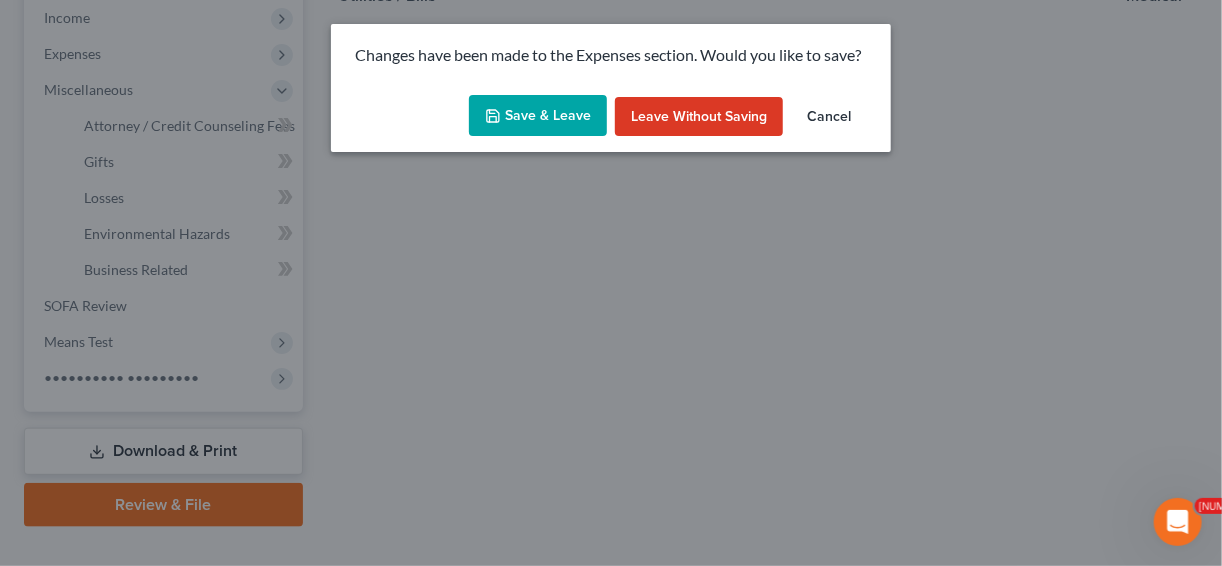 click on "Save & Leave" at bounding box center [538, 116] 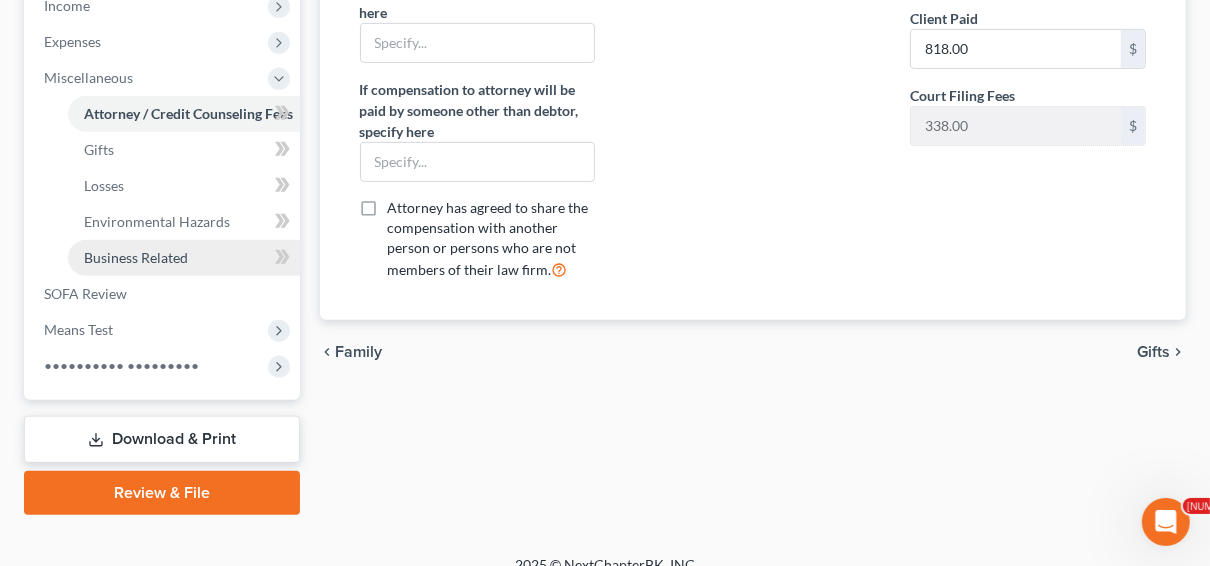 scroll, scrollTop: 674, scrollLeft: 0, axis: vertical 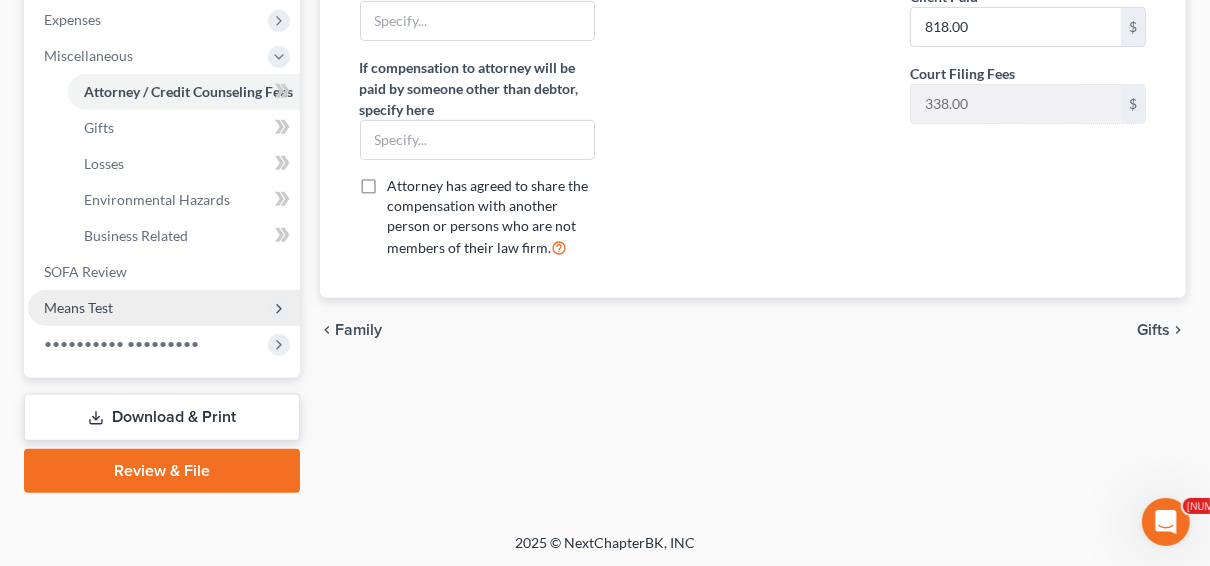 click on "Means Test" at bounding box center (0, 0) 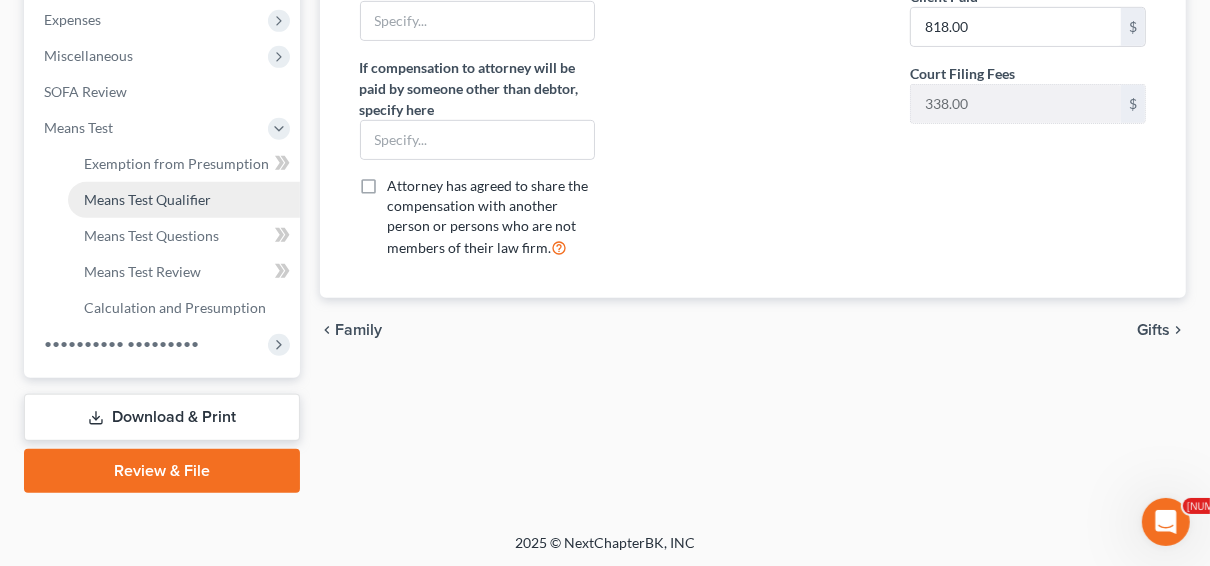 click on "Means Test Qualifier" at bounding box center [184, 200] 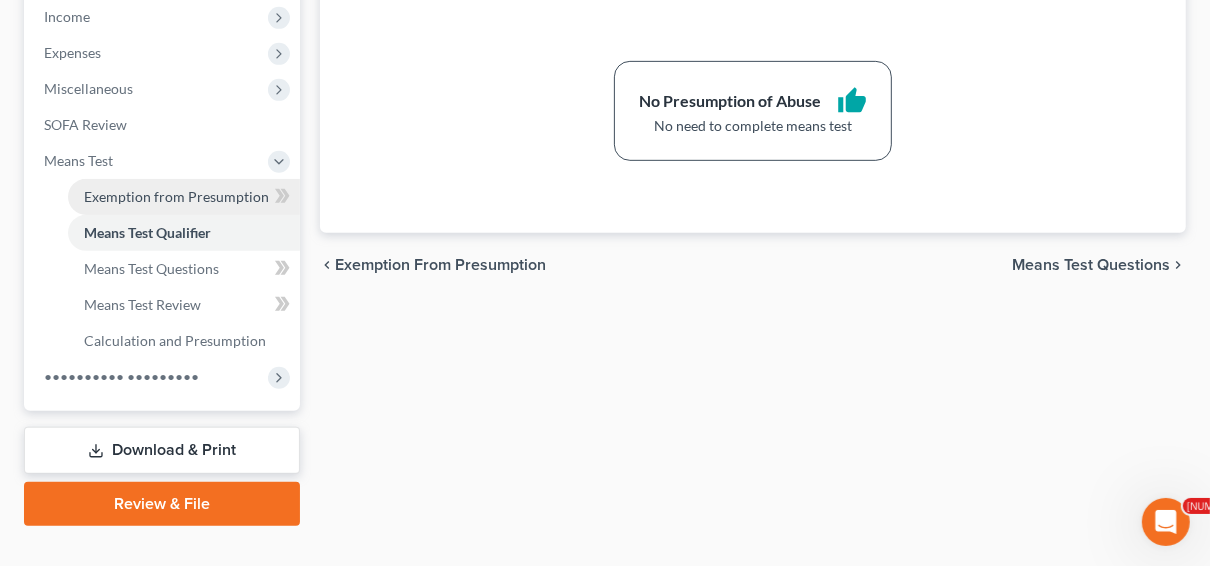scroll, scrollTop: 674, scrollLeft: 0, axis: vertical 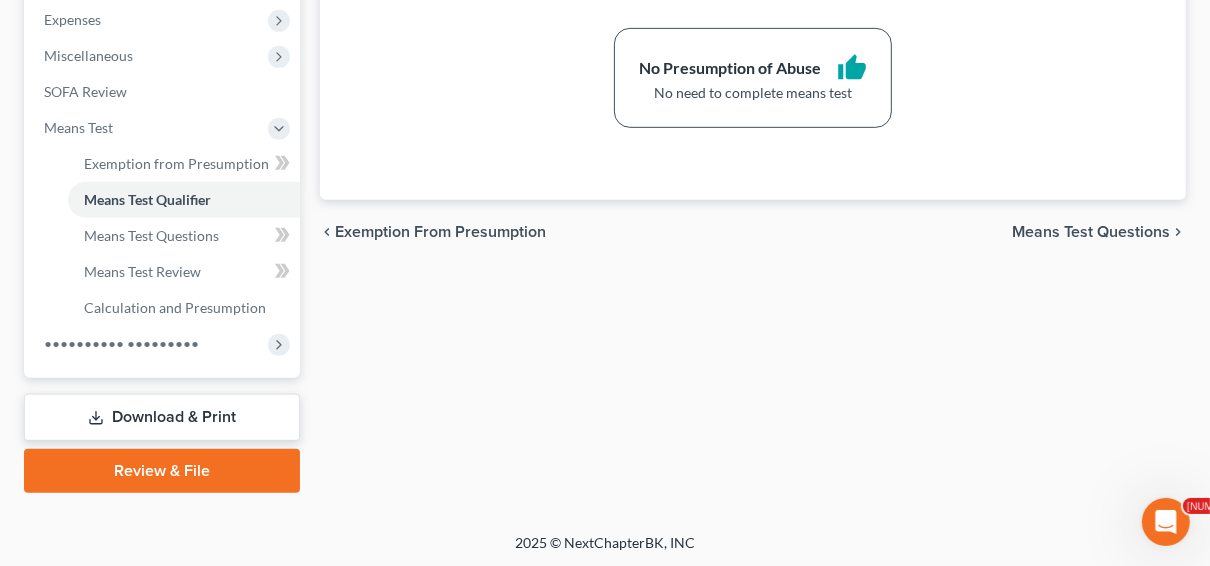 click on "Download & Print" at bounding box center (162, 417) 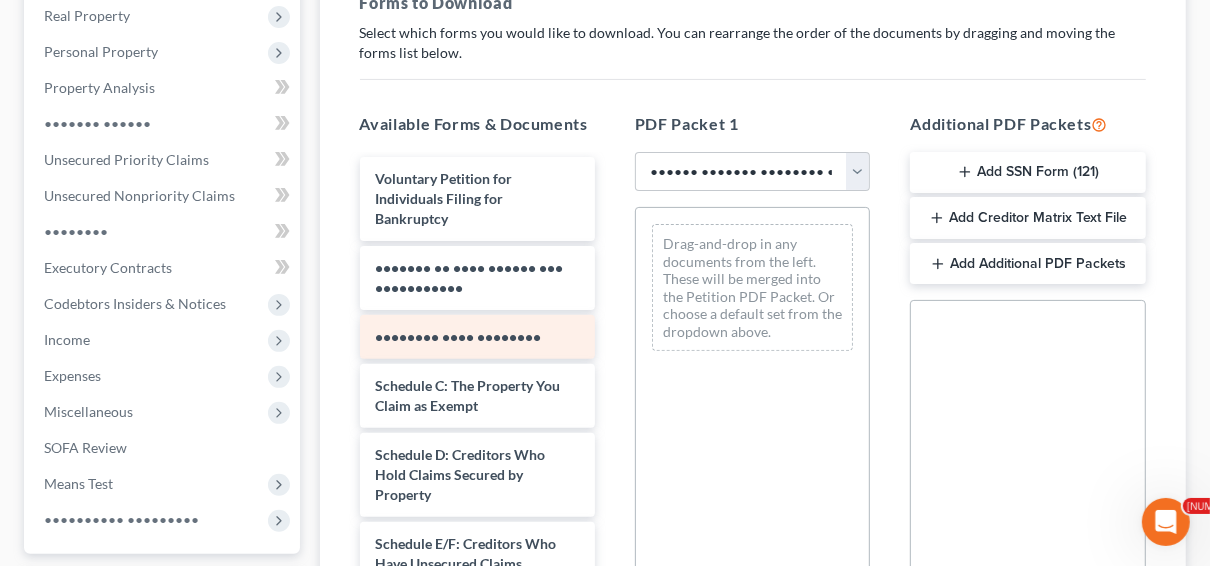 scroll, scrollTop: 320, scrollLeft: 0, axis: vertical 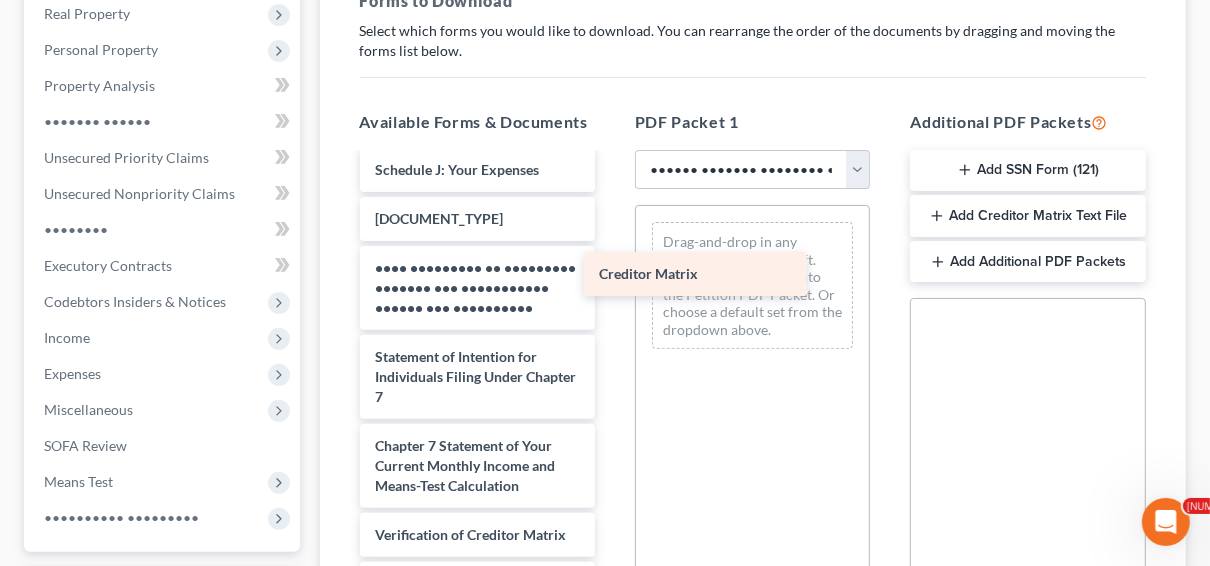drag, startPoint x: 465, startPoint y: 470, endPoint x: 713, endPoint y: 263, distance: 323.03714 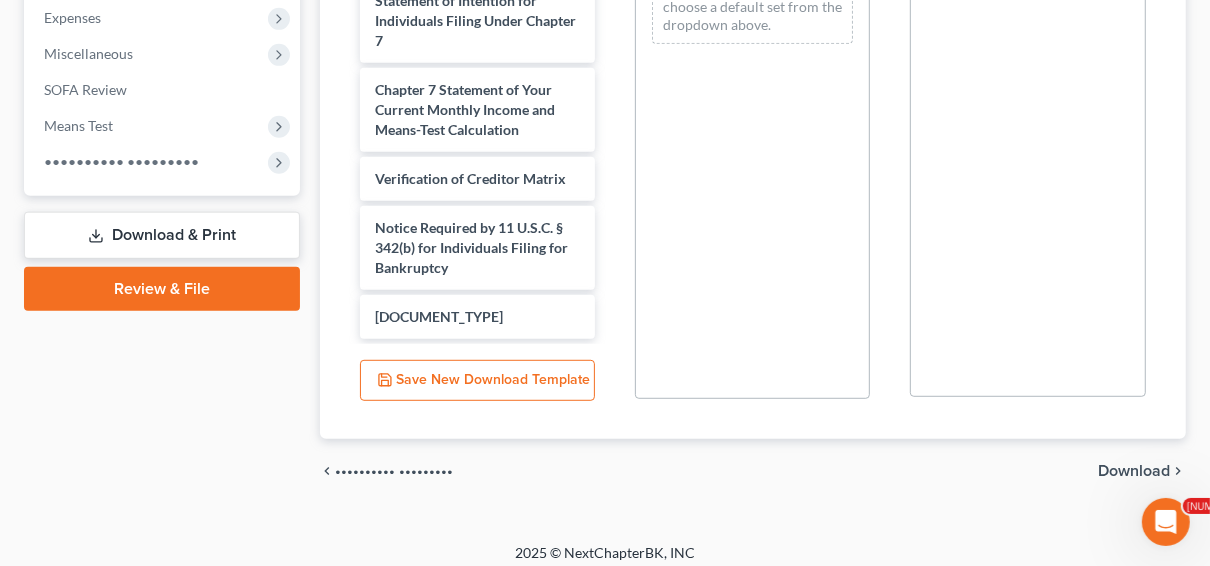 scroll, scrollTop: 686, scrollLeft: 0, axis: vertical 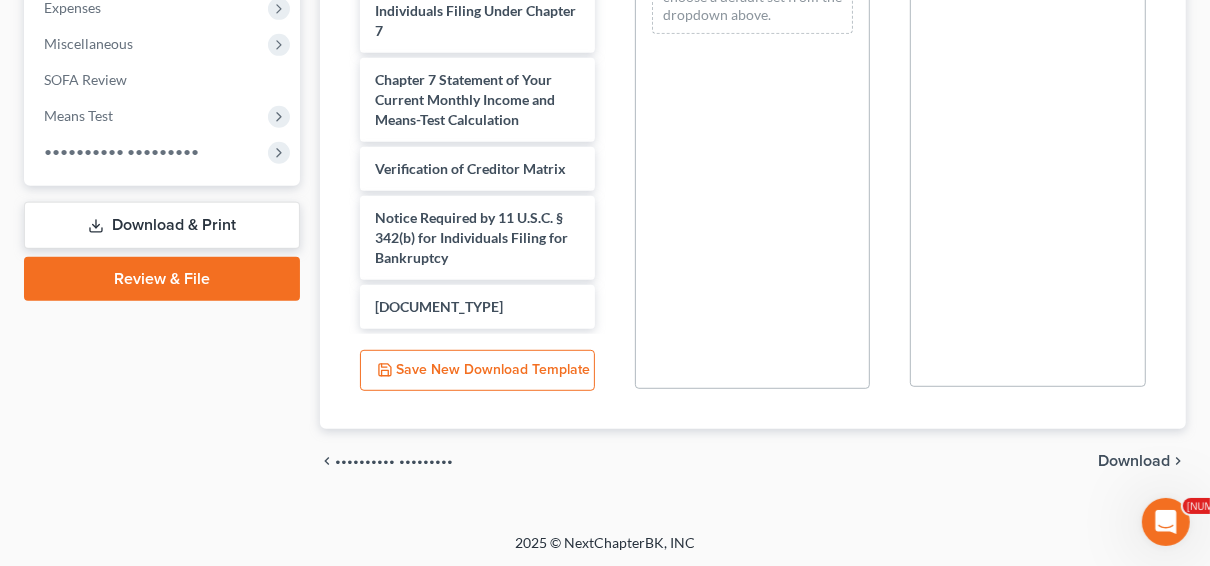click on "Download" at bounding box center [1134, 461] 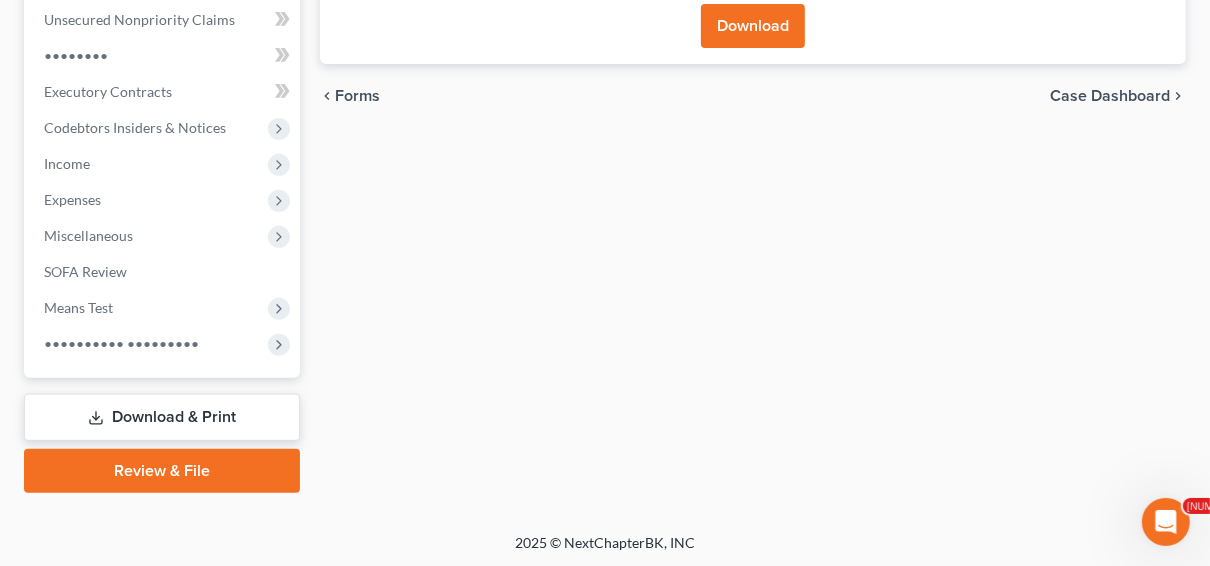 click on "Download" at bounding box center (753, 26) 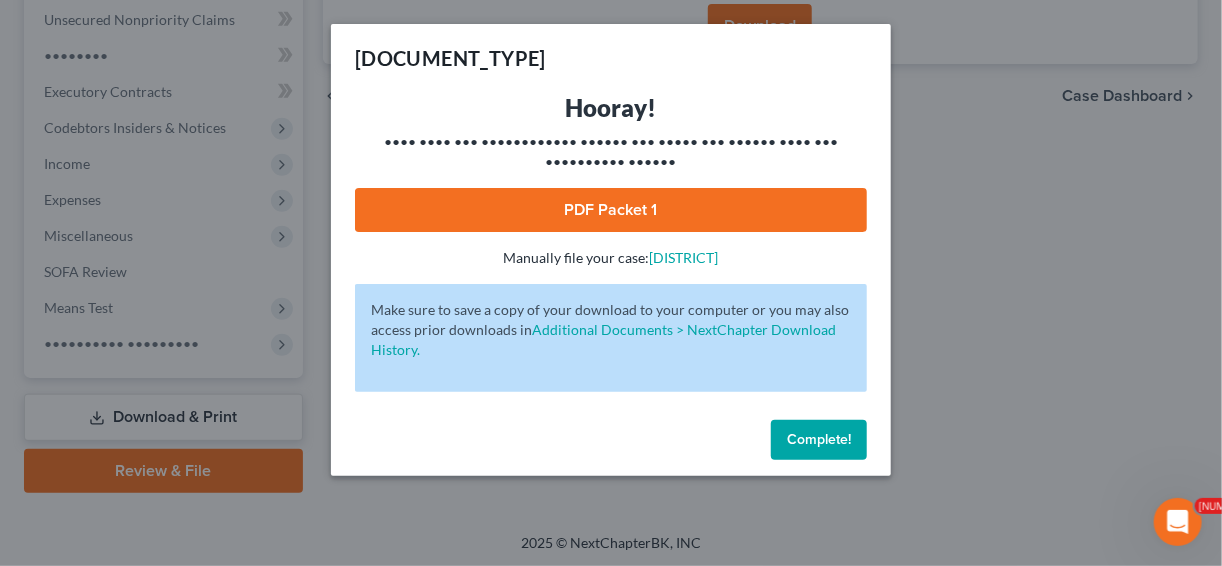 click on "PDF Packet 1" at bounding box center (611, 210) 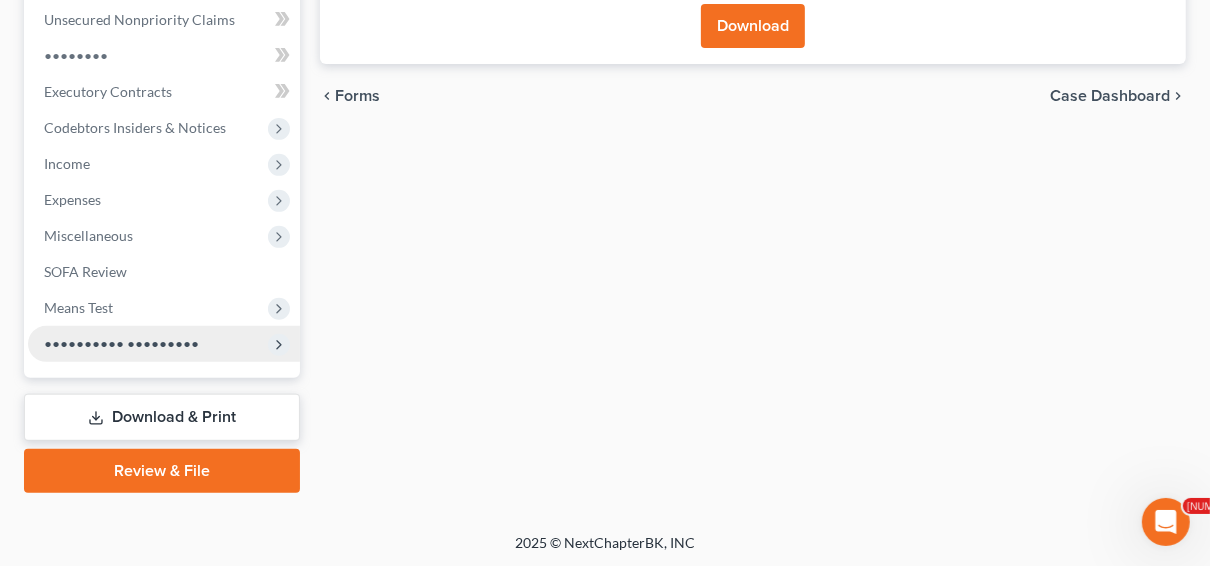 click on "•••••••••• •••••••••" at bounding box center (0, 0) 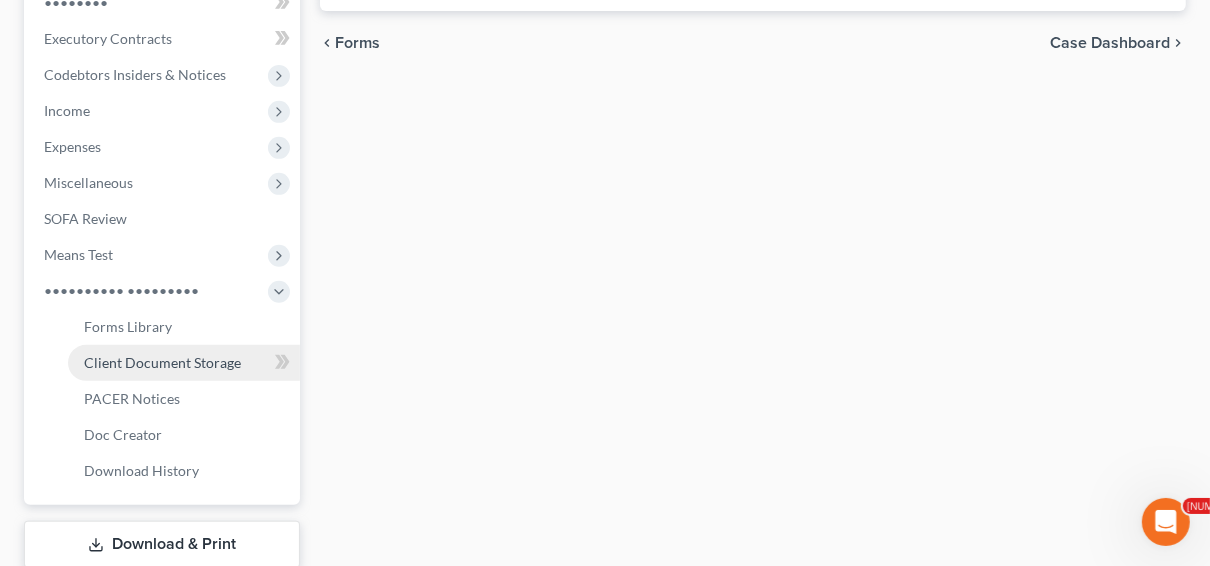 scroll, scrollTop: 574, scrollLeft: 0, axis: vertical 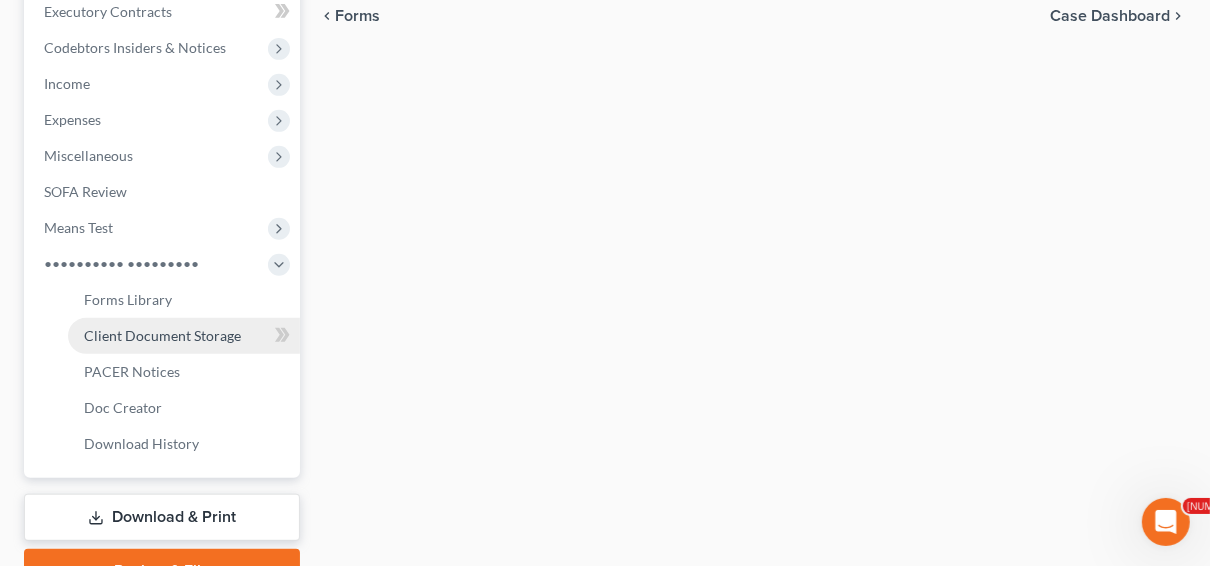 click on "Client Document Storage" at bounding box center [162, 335] 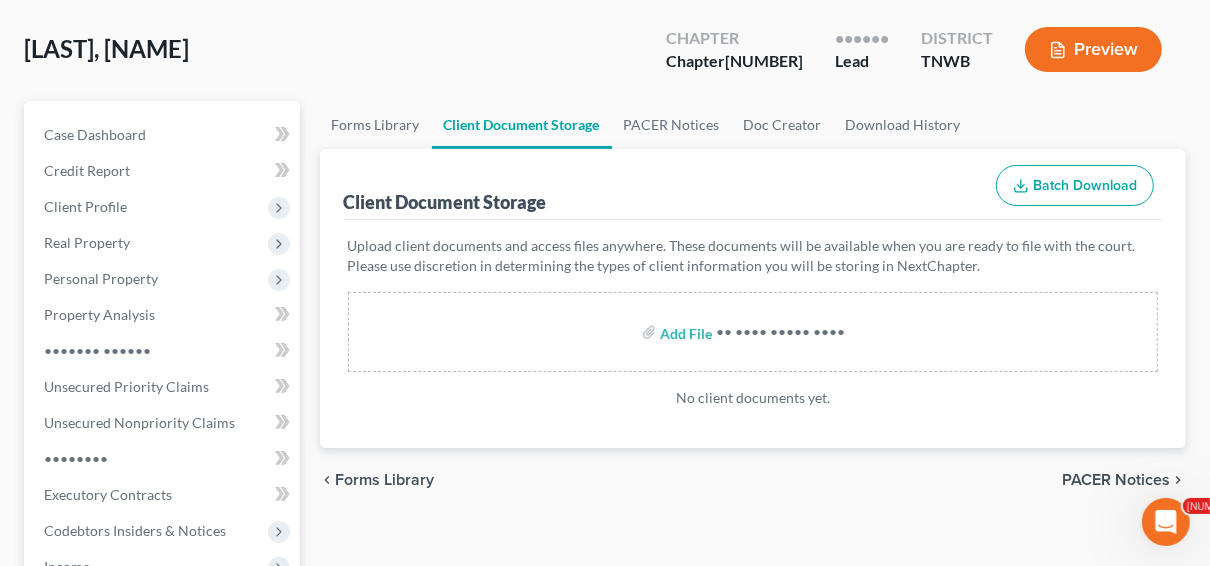 scroll, scrollTop: 160, scrollLeft: 0, axis: vertical 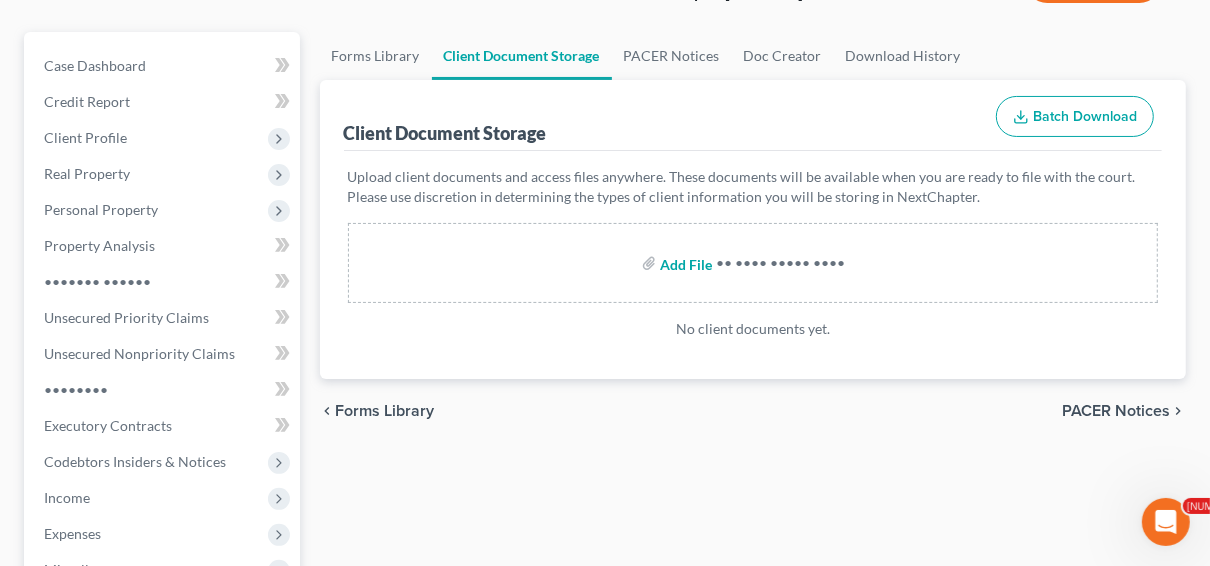 click at bounding box center (684, 263) 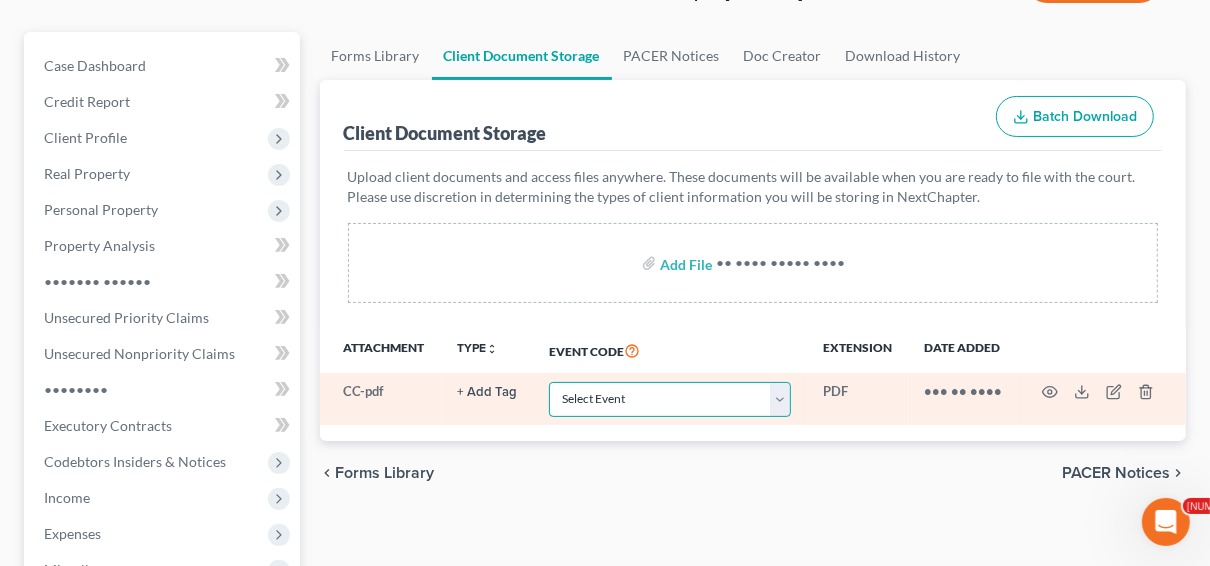 click on "Select Event 20 Largest Unsecured Creditors Amended Creditor Matrix (Fee) Amended Schedules D-H (Two Or More Amended--One Fee Charged) Amended/Amendment/Corrected Amended/Corrected Voluntary Petition Amendment To Add Creditors Application To Pay Filing Fee In Installments Attachment to Voluntary Petition for Non-Individuals Ch 11 Business Income and Expenses Certificate Of Credit Counseling Ch 7 - Form 122A-1 Statement Of Your Monthly Income Ch 7 - Form 122A-1Supp Statement of Exemption from Presumption of Abuse Ch 7 - Form 122A-2 Means Test Calculation Chapter 11 - Form 122B Statement Of Your Current Monthly Income Chapter 11 Final Report And Account Chapter 11 Post-Confirmation Report Chapter 13 - Form 122C-1 Statement Of Your Monthly Income Chapter 13 - Form 122C-2 Calculation Of Disposable Income Chapter 13 Plan Debtor Cert RE Domestic Support Obligations FORM 2830 (Ch 13) Debtor Request for Electronic Noticing (DeBN) Debtor's Election Of Small Business Designation Debtor's Statement Of Intent Matrix" at bounding box center [670, 399] 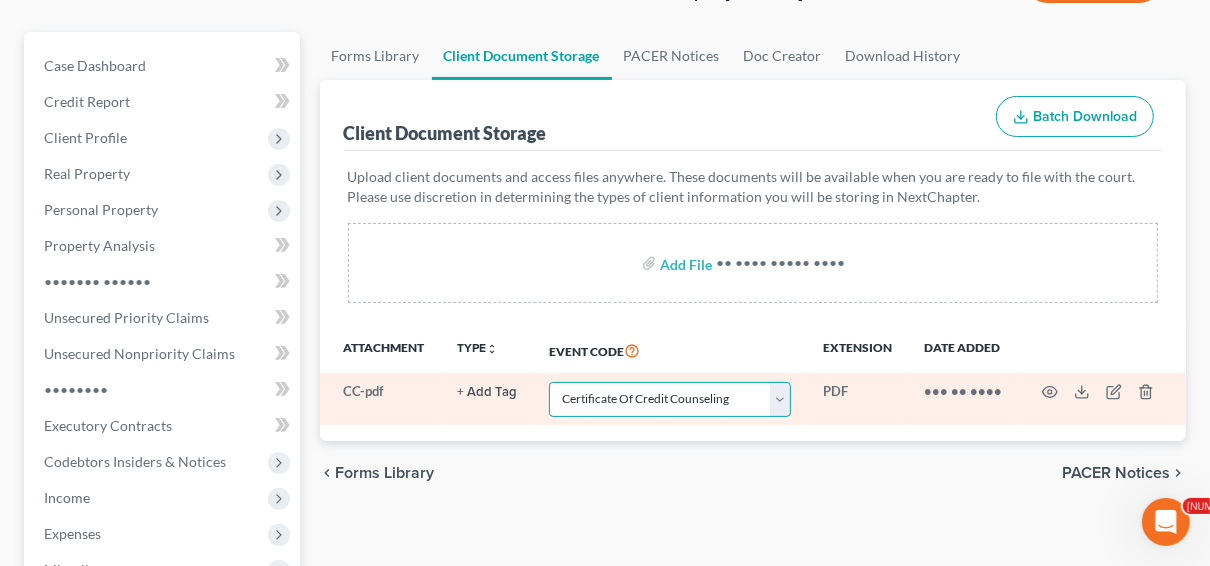 click on "Select Event 20 Largest Unsecured Creditors Amended Creditor Matrix (Fee) Amended Schedules D-H (Two Or More Amended--One Fee Charged) Amended/Amendment/Corrected Amended/Corrected Voluntary Petition Amendment To Add Creditors Application To Pay Filing Fee In Installments Attachment to Voluntary Petition for Non-Individuals Ch 11 Business Income and Expenses Certificate Of Credit Counseling Ch 7 - Form 122A-1 Statement Of Your Monthly Income Ch 7 - Form 122A-1Supp Statement of Exemption from Presumption of Abuse Ch 7 - Form 122A-2 Means Test Calculation Chapter 11 - Form 122B Statement Of Your Current Monthly Income Chapter 11 Final Report And Account Chapter 11 Post-Confirmation Report Chapter 13 - Form 122C-1 Statement Of Your Monthly Income Chapter 13 - Form 122C-2 Calculation Of Disposable Income Chapter 13 Plan Debtor Cert RE Domestic Support Obligations FORM 2830 (Ch 13) Debtor Request for Electronic Noticing (DeBN) Debtor's Election Of Small Business Designation Debtor's Statement Of Intent Matrix" at bounding box center [670, 399] 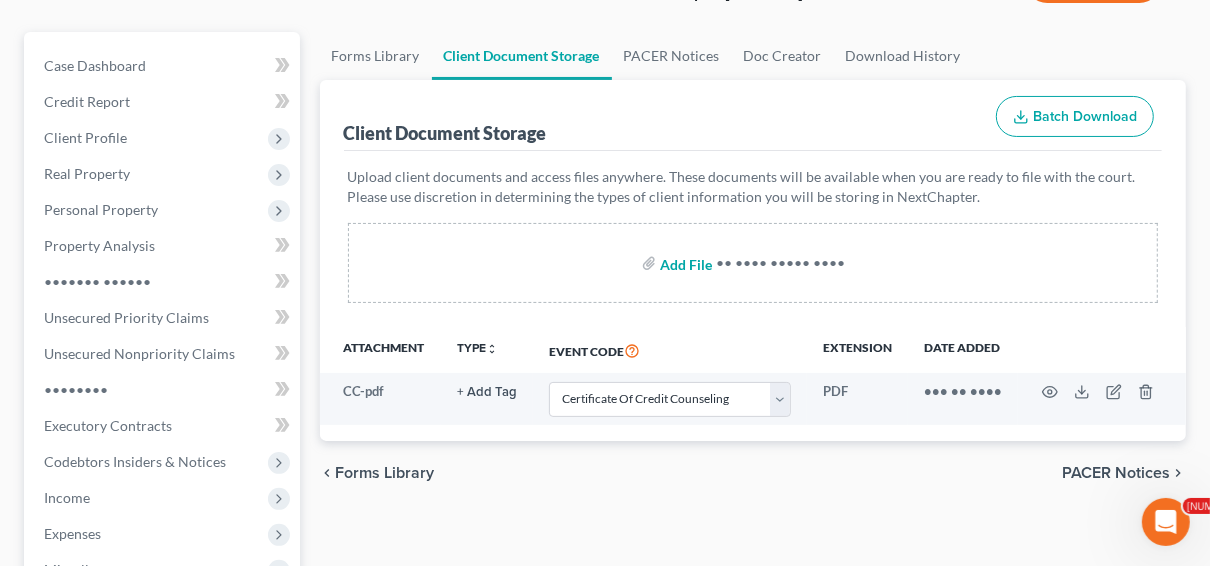 click at bounding box center [684, 263] 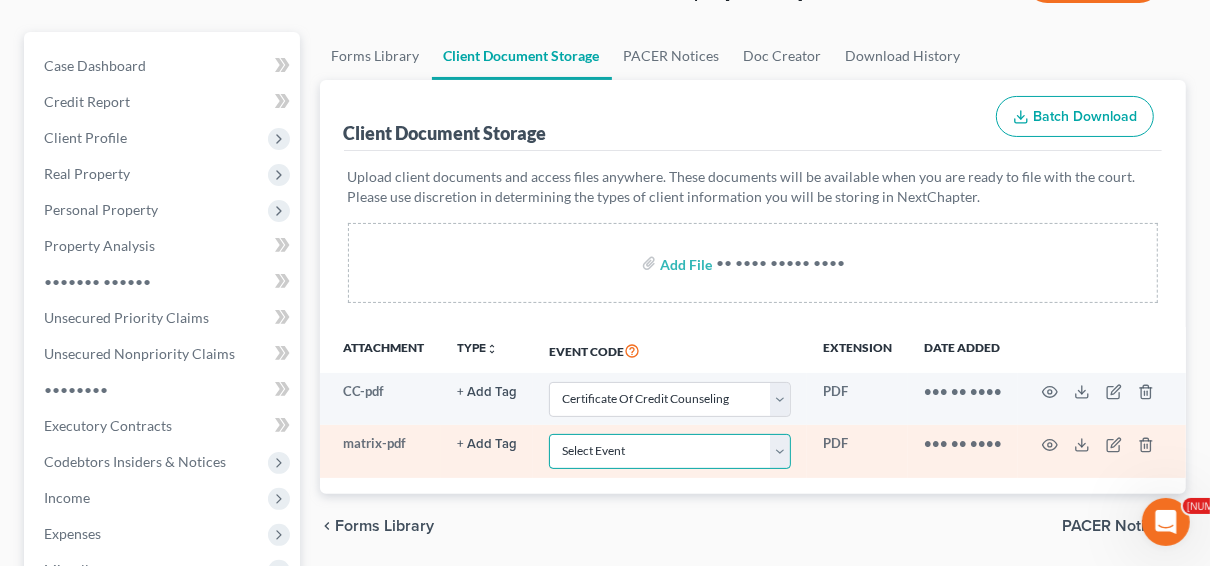 drag, startPoint x: 776, startPoint y: 448, endPoint x: 757, endPoint y: 448, distance: 19 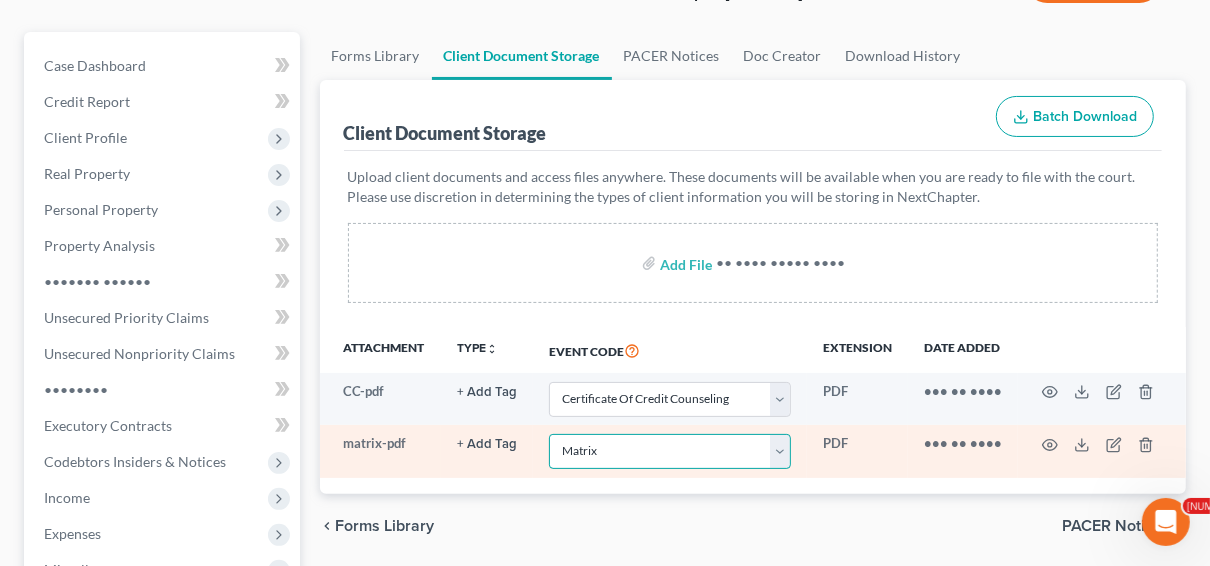 click on "Select Event 20 Largest Unsecured Creditors Amended Creditor Matrix (Fee) Amended Schedules D-H (Two Or More Amended--One Fee Charged) Amended/Amendment/Corrected Amended/Corrected Voluntary Petition Amendment To Add Creditors Application To Pay Filing Fee In Installments Attachment to Voluntary Petition for Non-Individuals Ch 11 Business Income and Expenses Certificate Of Credit Counseling Ch 7 - Form 122A-1 Statement Of Your Monthly Income Ch 7 - Form 122A-1Supp Statement of Exemption from Presumption of Abuse Ch 7 - Form 122A-2 Means Test Calculation Chapter 11 - Form 122B Statement Of Your Current Monthly Income Chapter 11 Final Report And Account Chapter 11 Post-Confirmation Report Chapter 13 - Form 122C-1 Statement Of Your Monthly Income Chapter 13 - Form 122C-2 Calculation Of Disposable Income Chapter 13 Plan Debtor Cert RE Domestic Support Obligations FORM 2830 (Ch 13) Debtor Request for Electronic Noticing (DeBN) Debtor's Election Of Small Business Designation Debtor's Statement Of Intent Matrix" at bounding box center [670, 399] 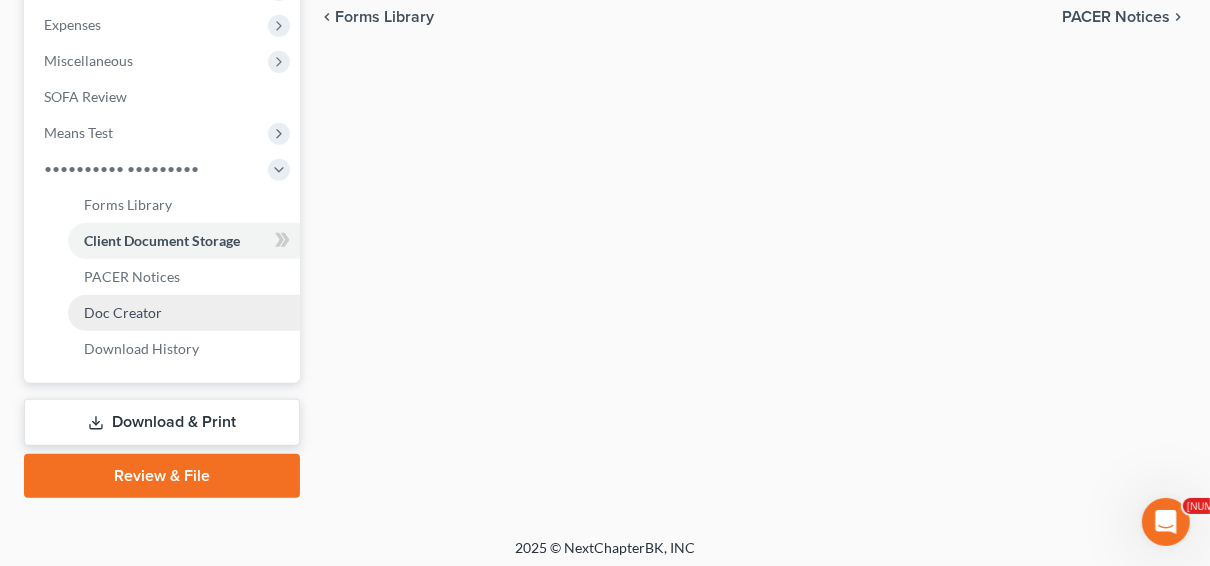 scroll, scrollTop: 674, scrollLeft: 0, axis: vertical 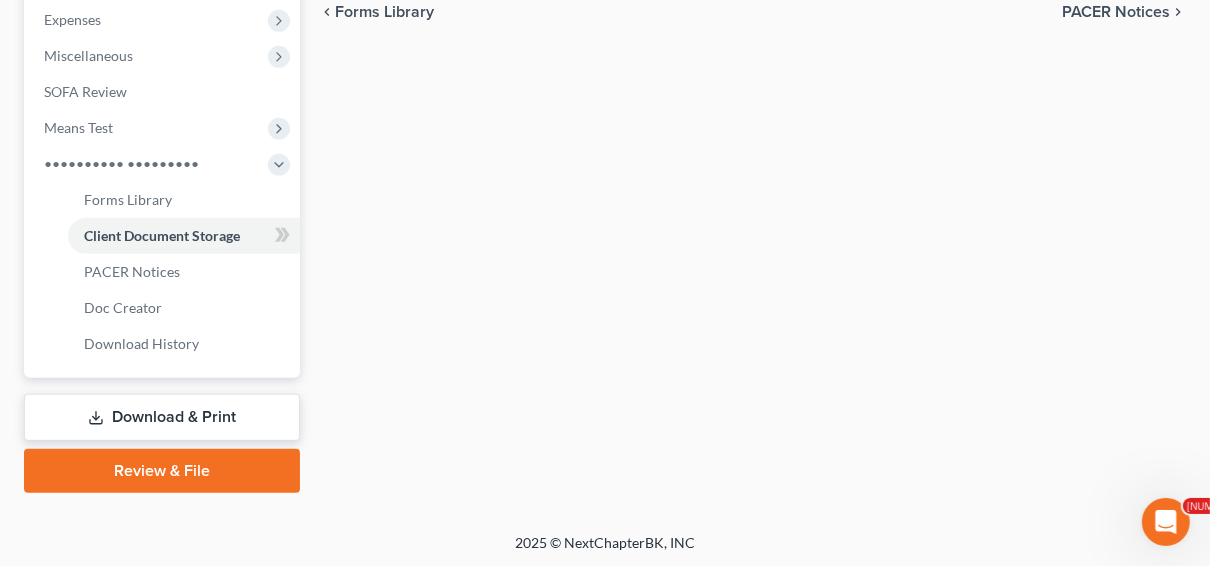 click on "Review & File" at bounding box center [162, 471] 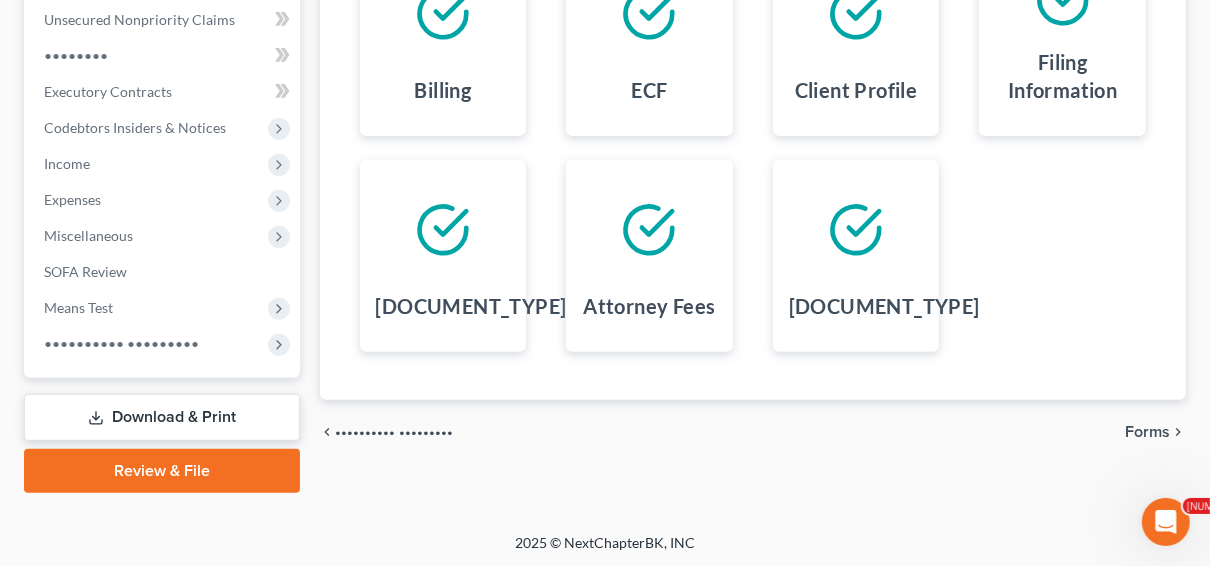scroll, scrollTop: 494, scrollLeft: 0, axis: vertical 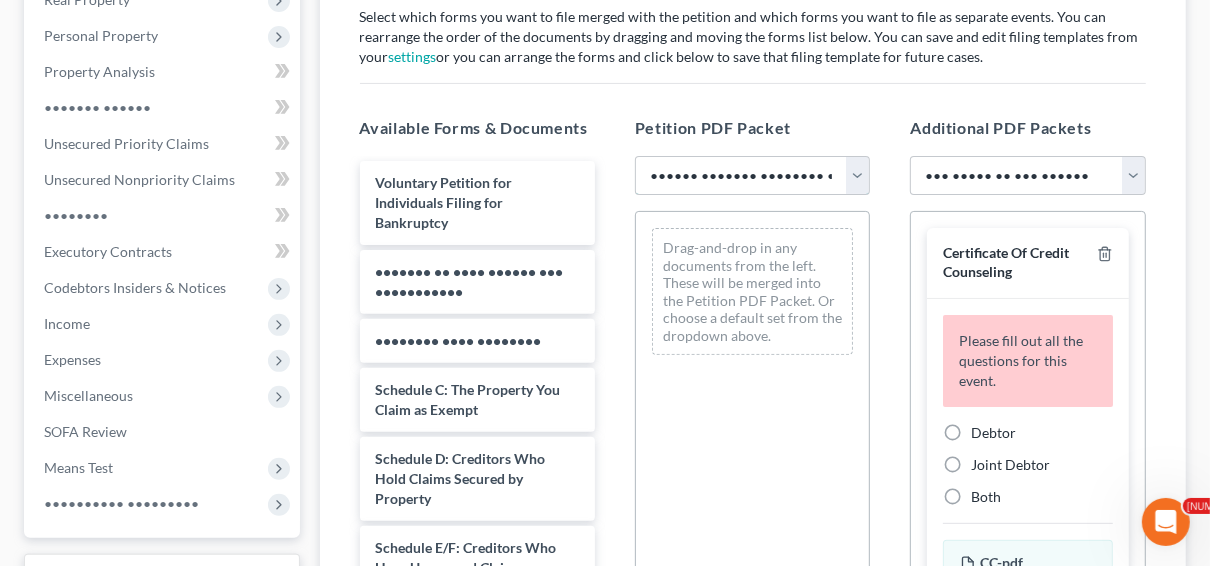 drag, startPoint x: 848, startPoint y: 177, endPoint x: 845, endPoint y: 193, distance: 16.27882 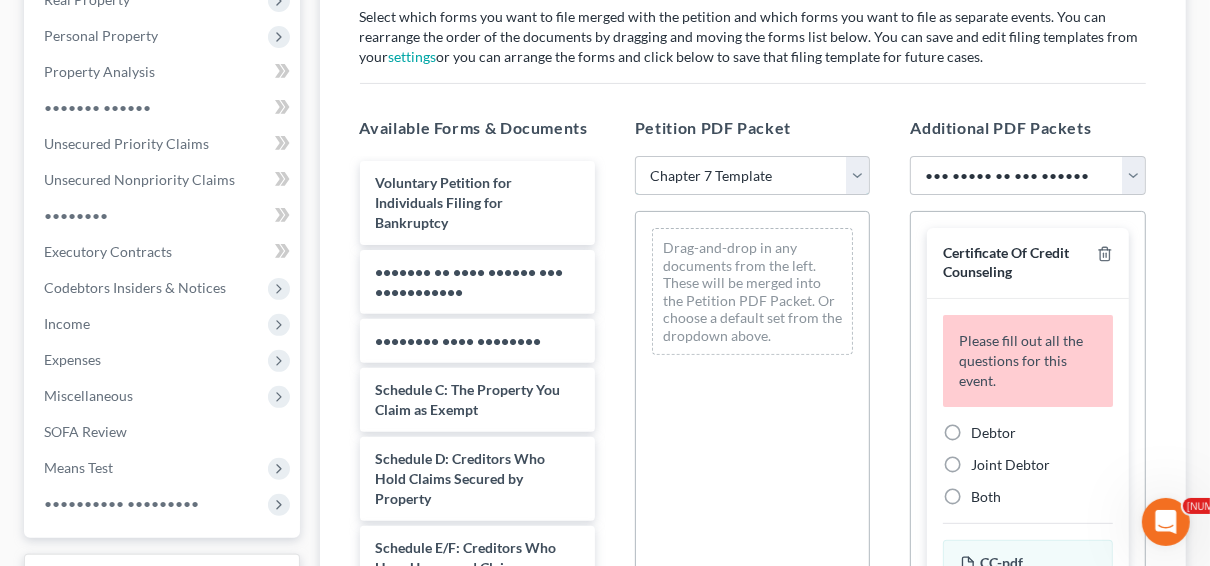 click on "Choose Default Petition PDF Packet Emergency Filing (Voluntary Petition and Creditor List Only) Chapter 7 Template" at bounding box center [752, 176] 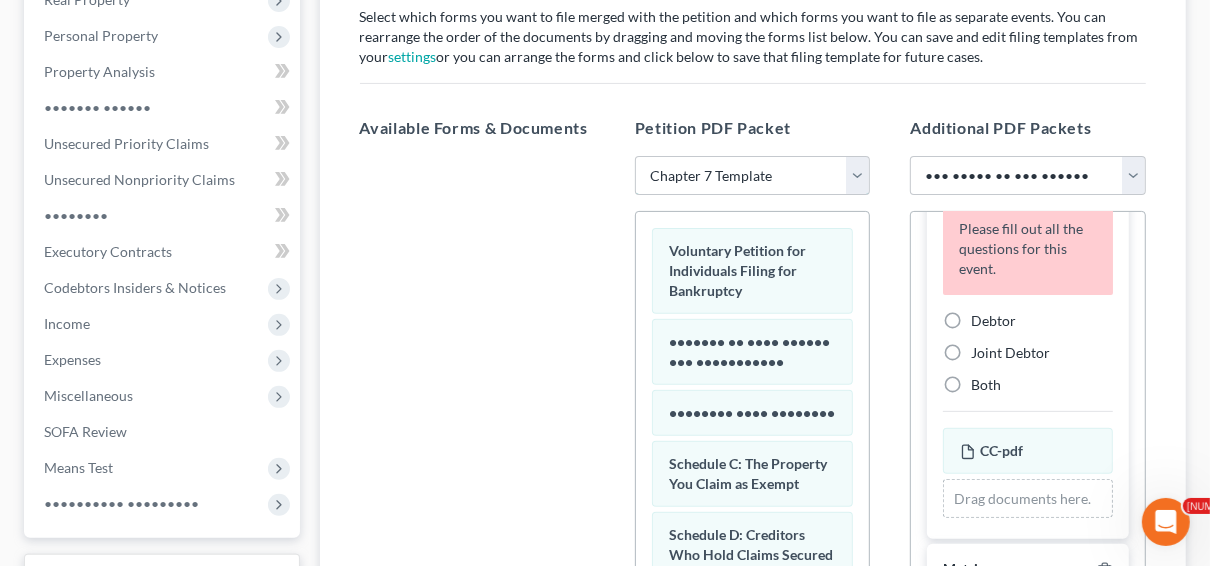 scroll, scrollTop: 160, scrollLeft: 0, axis: vertical 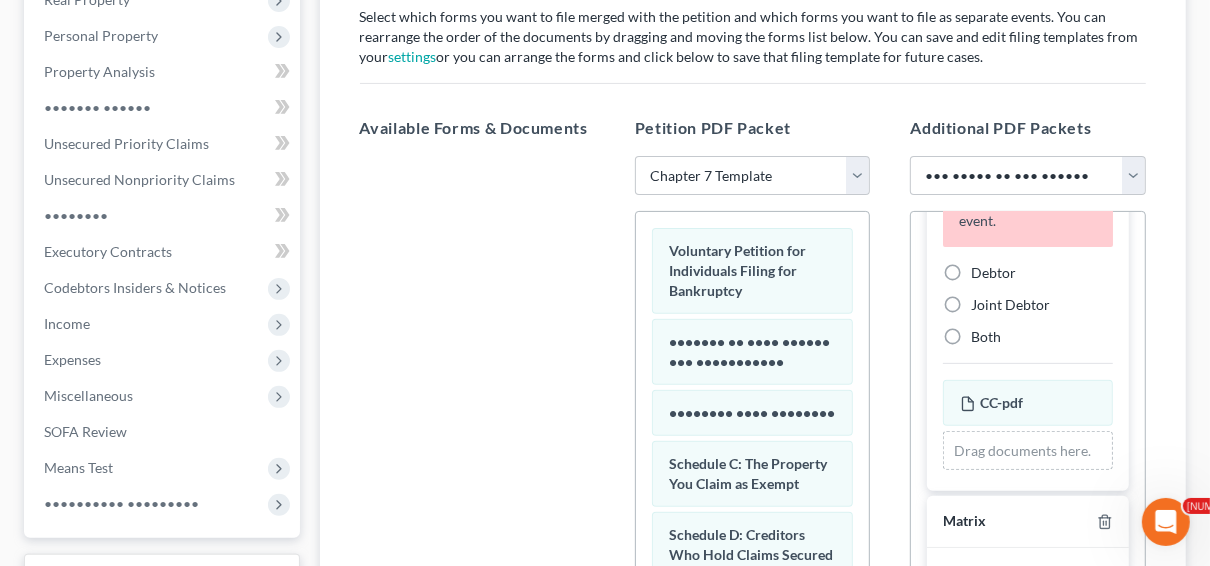 click on "Debtor" at bounding box center [993, 273] 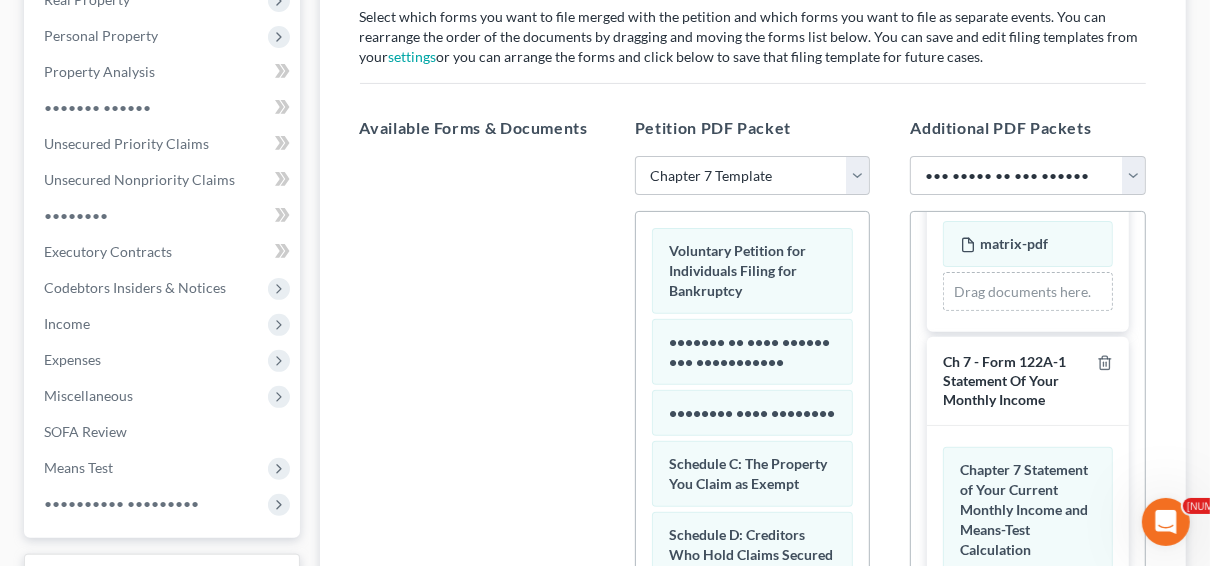 scroll, scrollTop: 464, scrollLeft: 0, axis: vertical 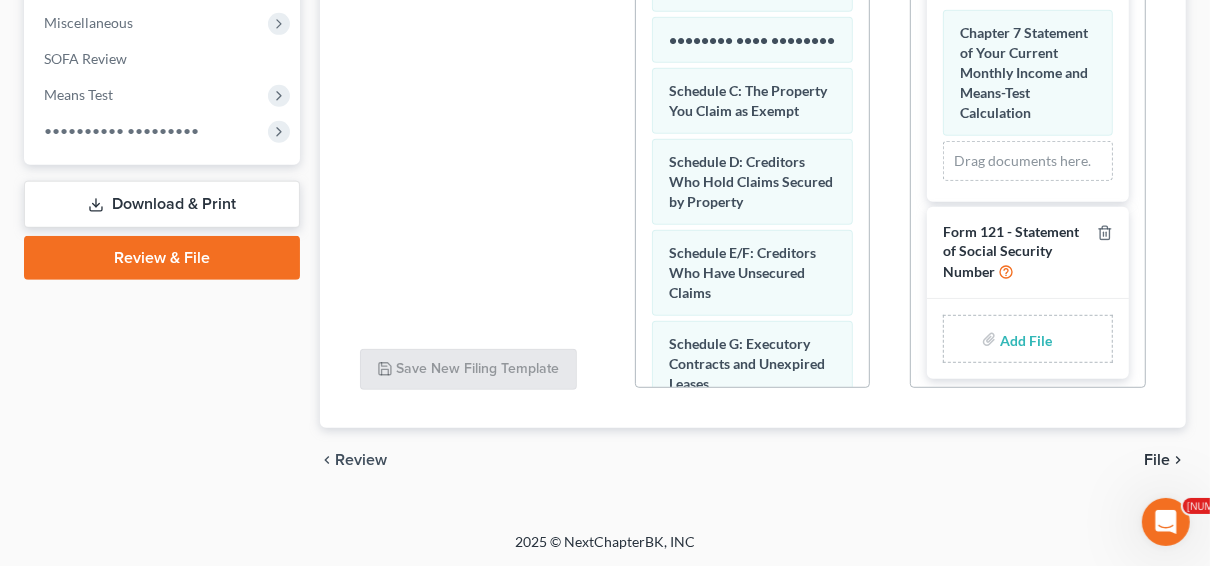 click on "File" at bounding box center (1157, 460) 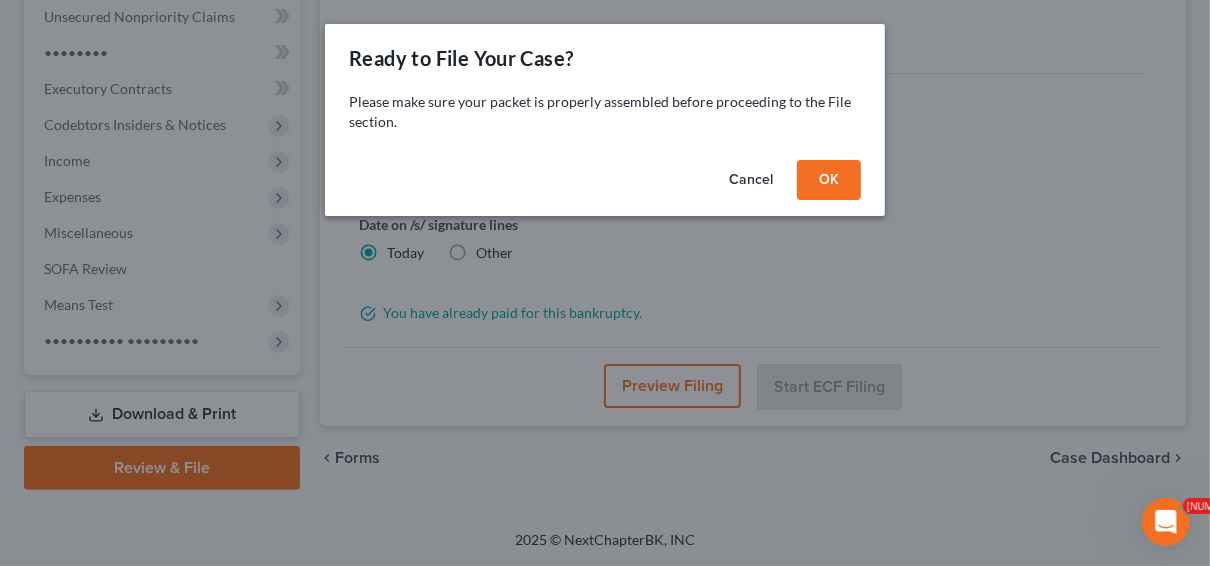scroll, scrollTop: 494, scrollLeft: 0, axis: vertical 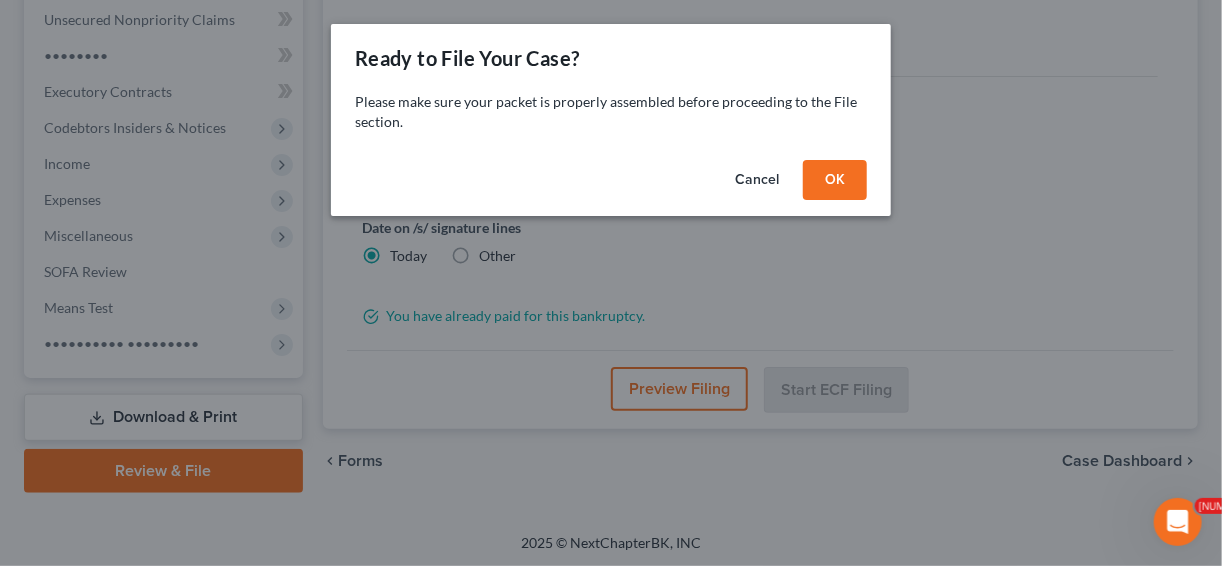 click on "OK" at bounding box center [835, 180] 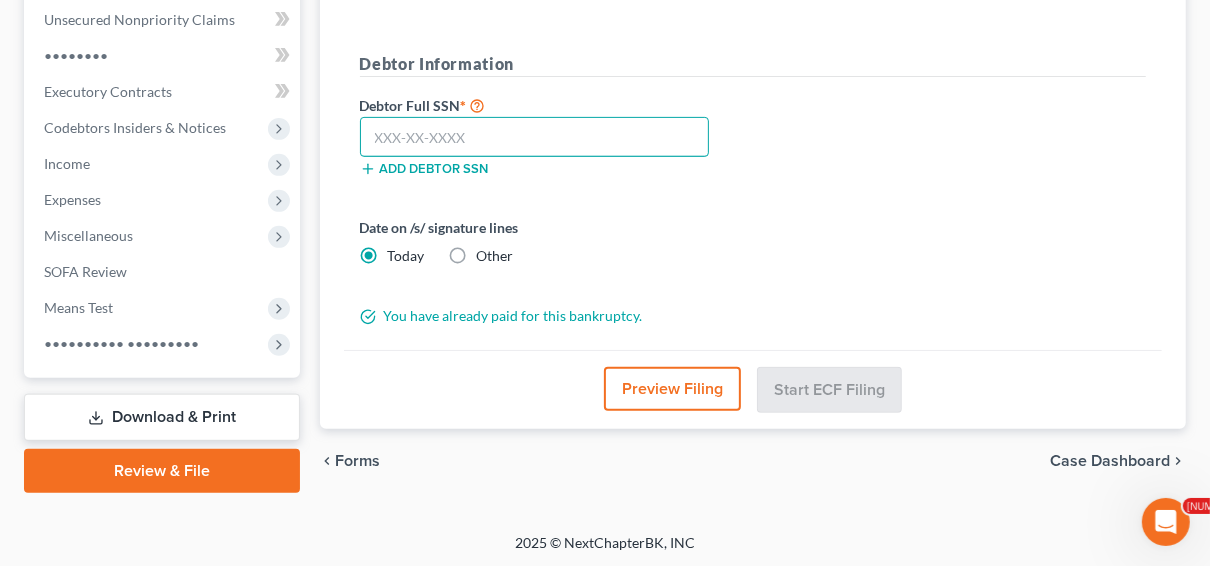 click at bounding box center (535, 137) 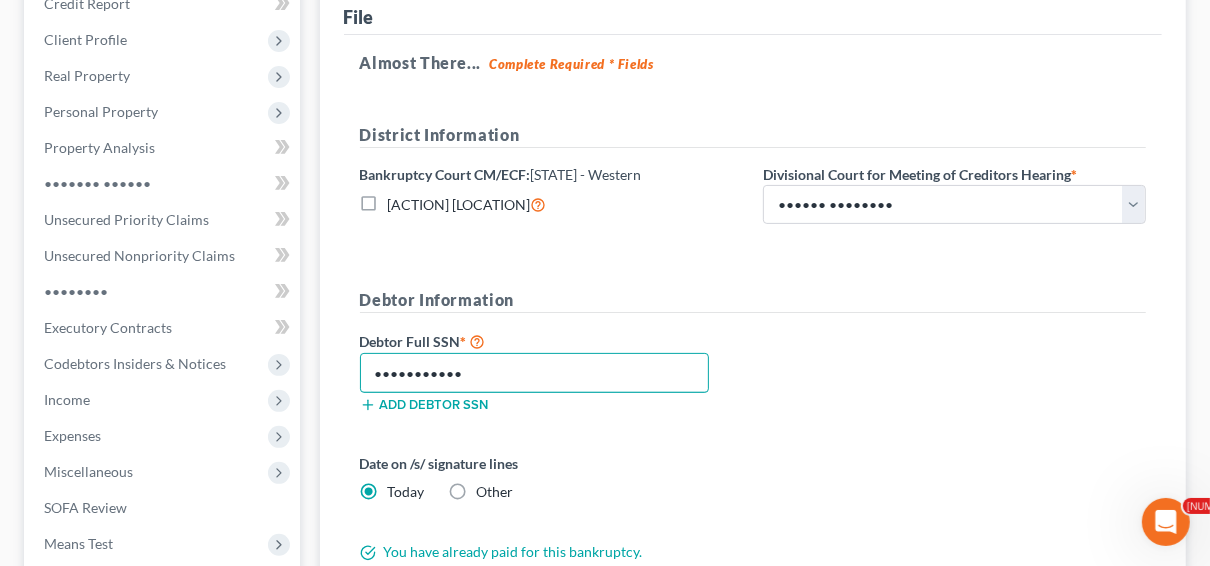 scroll, scrollTop: 254, scrollLeft: 0, axis: vertical 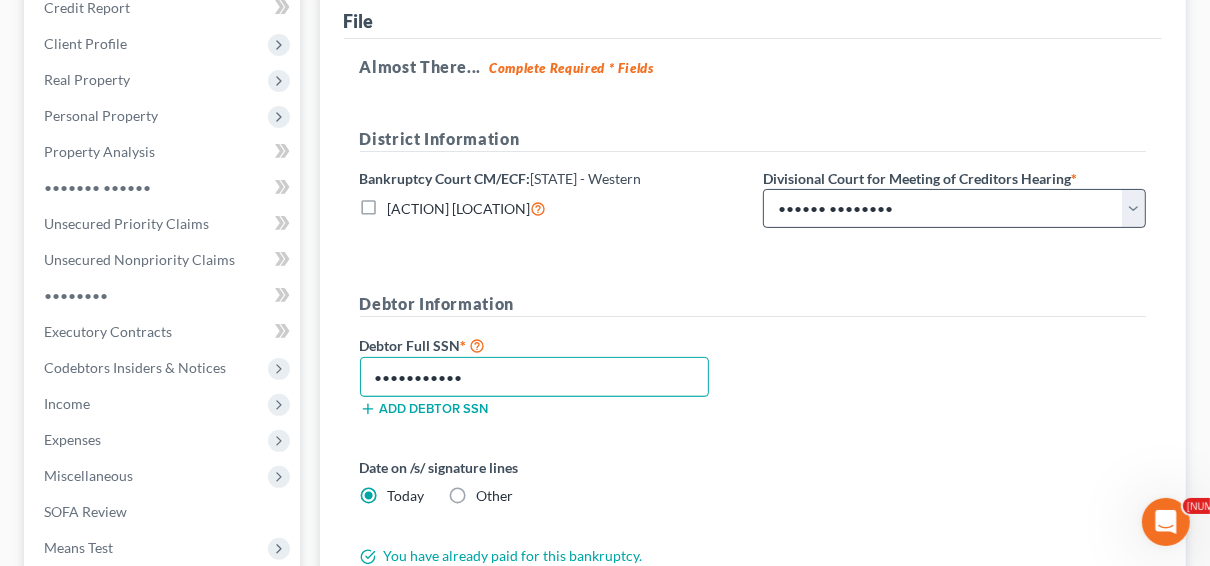 type on "•••••••••••" 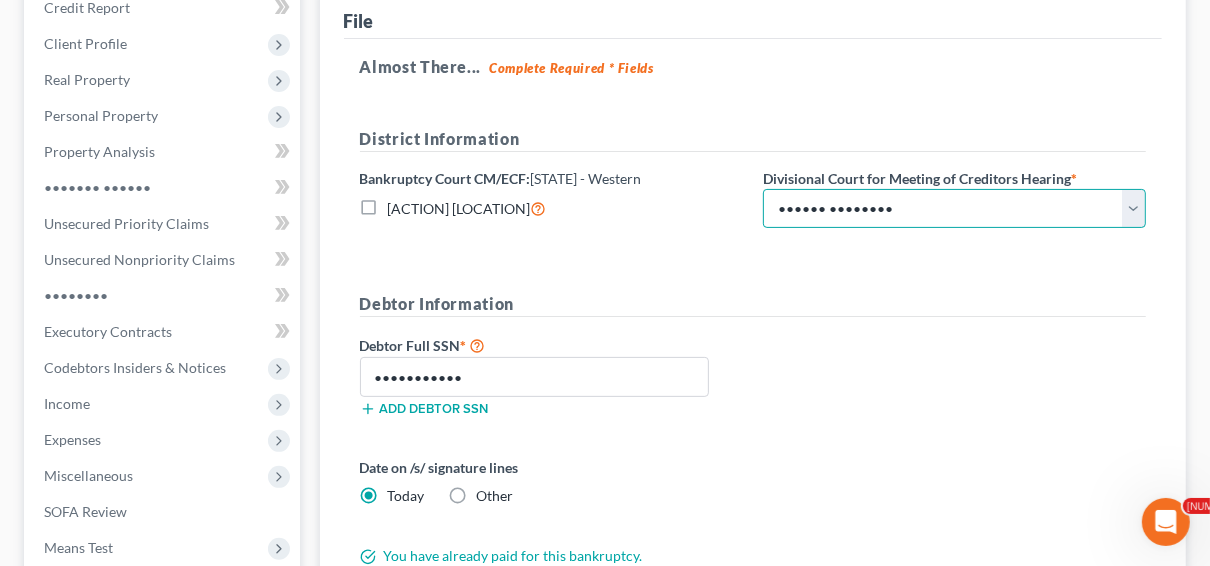 drag, startPoint x: 861, startPoint y: 210, endPoint x: 856, endPoint y: 227, distance: 17.720045 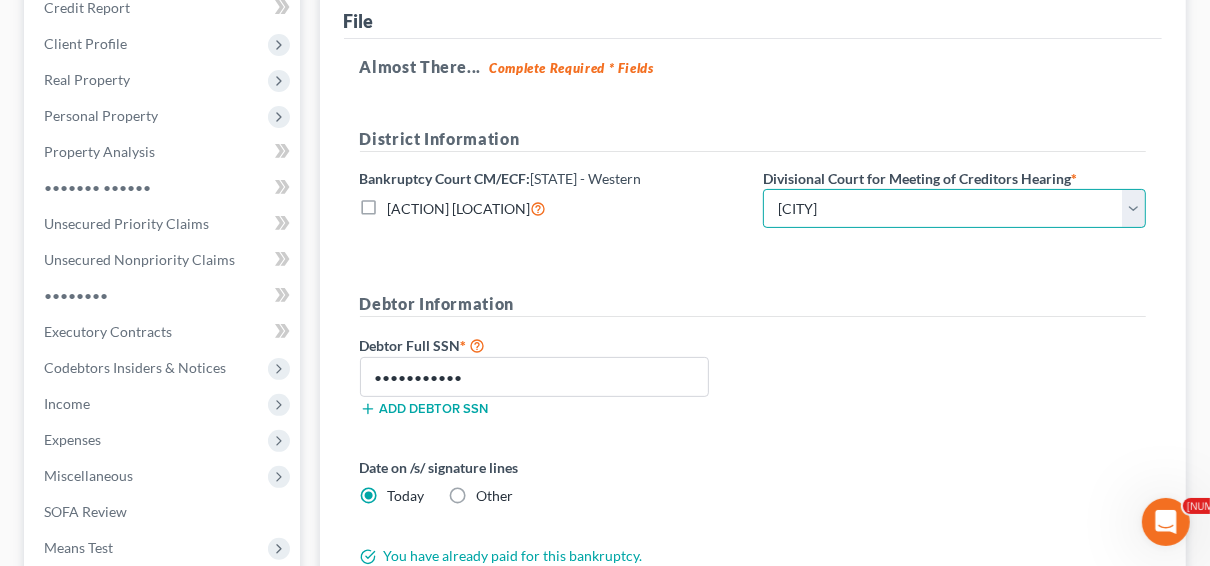 click on "Choose Division [CITY] [CITY]" at bounding box center [954, 209] 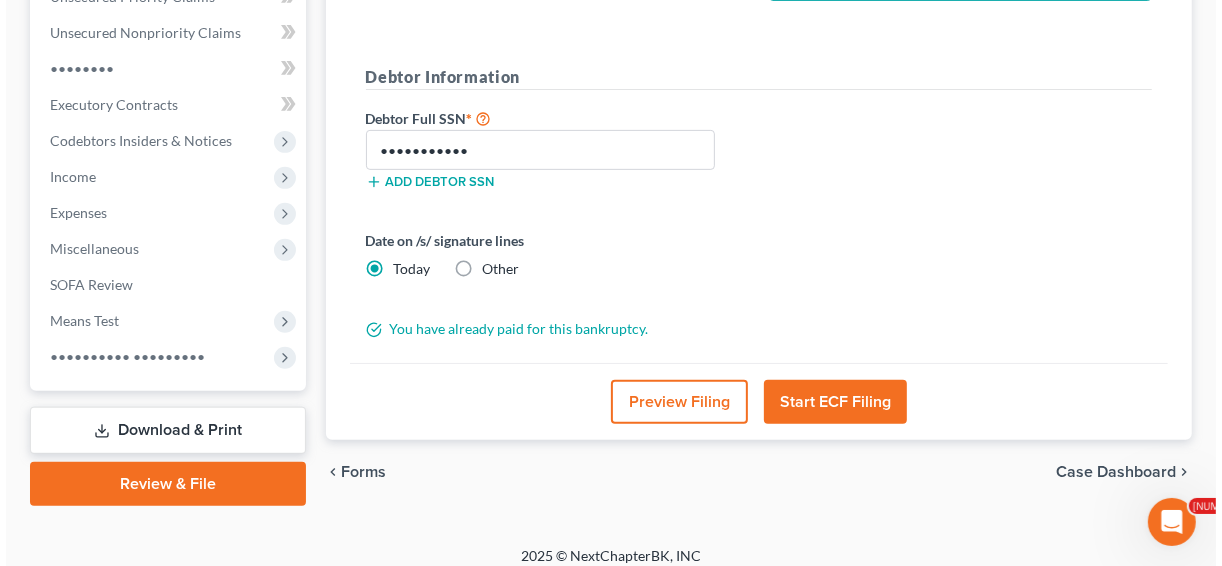 scroll, scrollTop: 494, scrollLeft: 0, axis: vertical 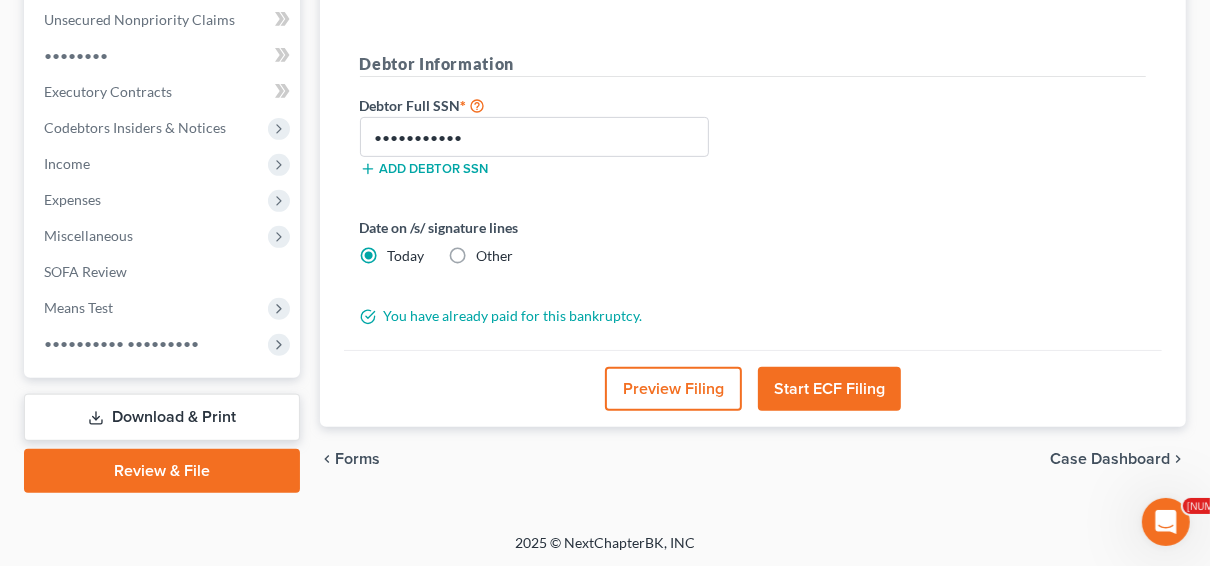 click on "Start ECF Filing" at bounding box center [829, 389] 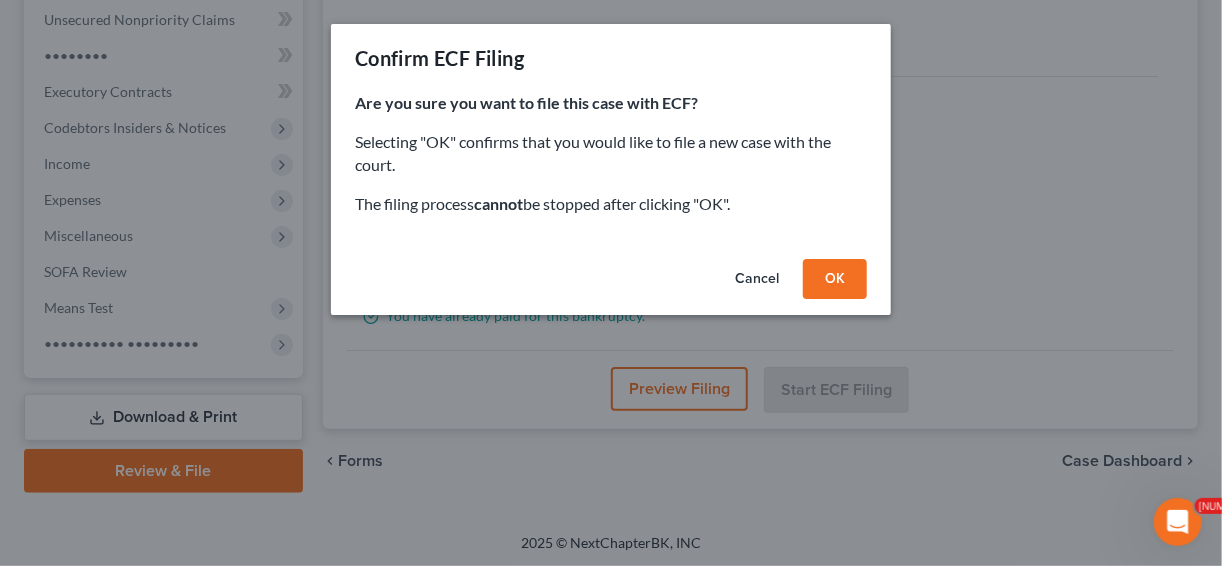 click on "OK" at bounding box center [835, 279] 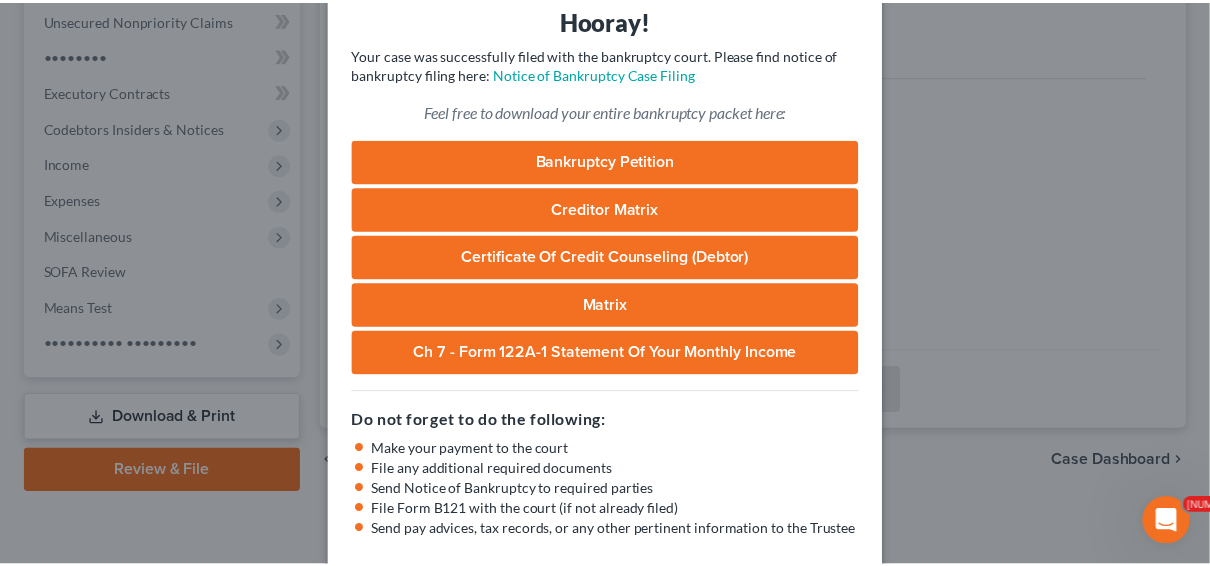 scroll, scrollTop: 184, scrollLeft: 0, axis: vertical 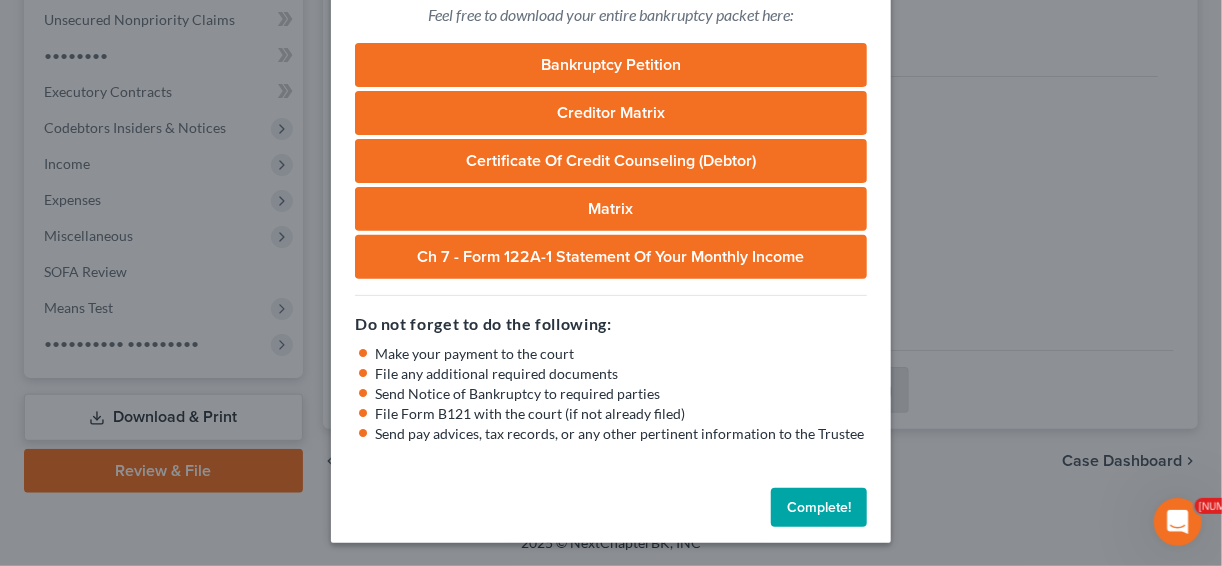 click on "Complete!" at bounding box center (819, 508) 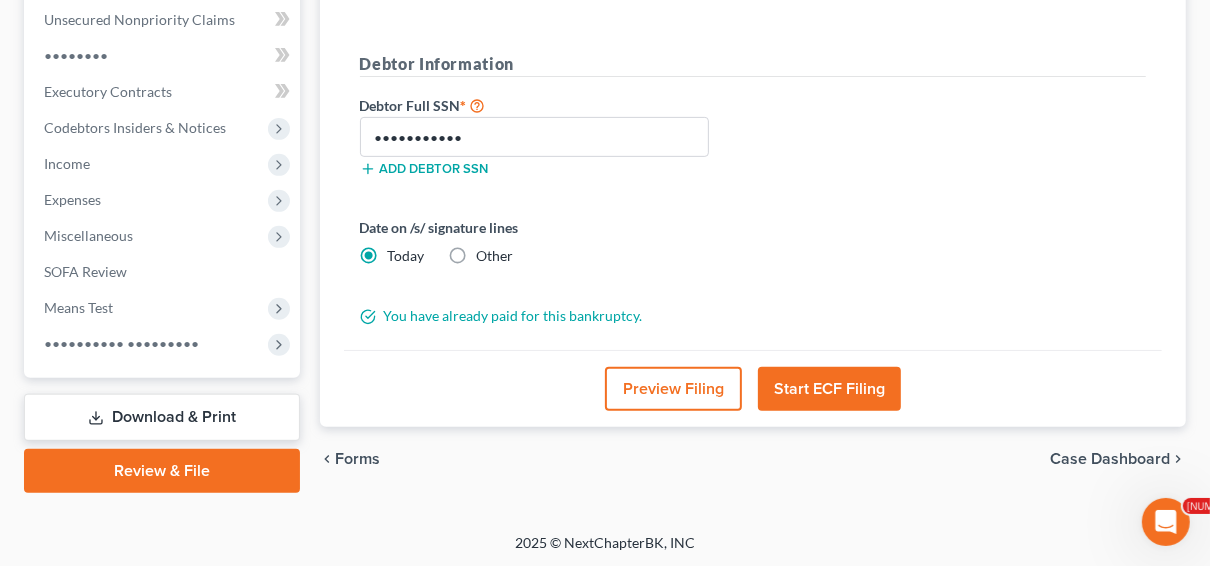 click on "Download & Print" at bounding box center (162, 417) 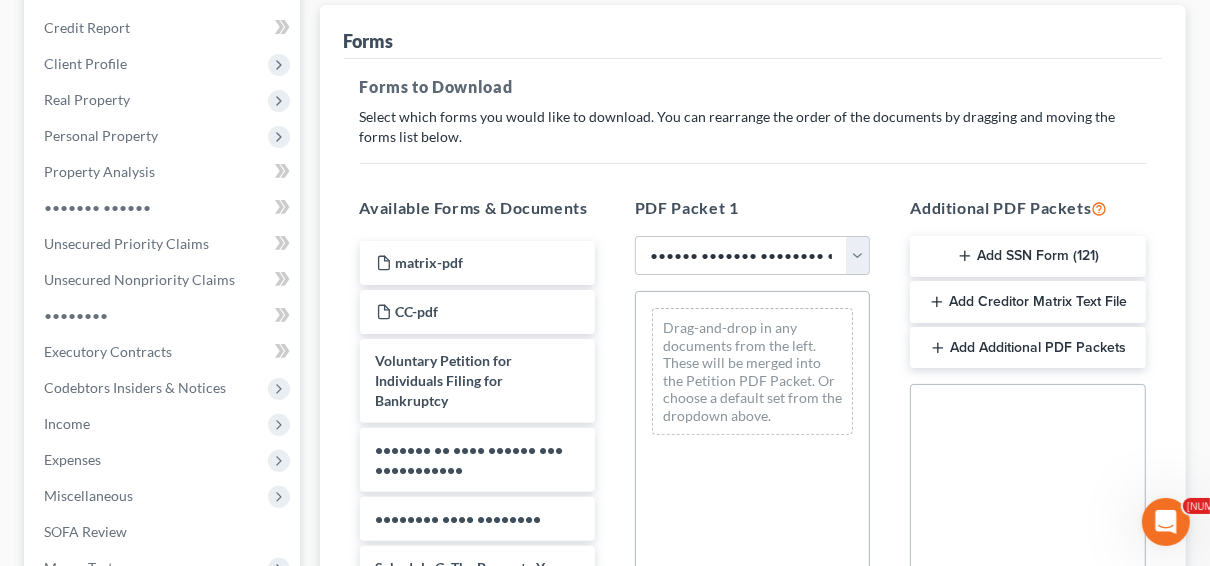 scroll, scrollTop: 240, scrollLeft: 0, axis: vertical 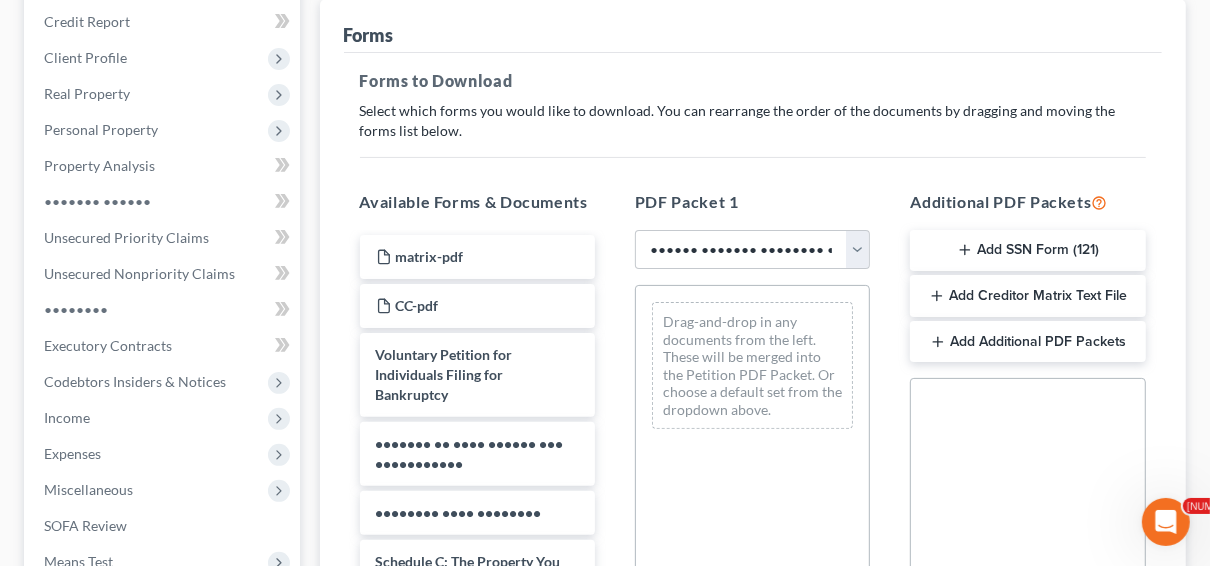 click on "Add SSN Form (121)" at bounding box center [1027, 251] 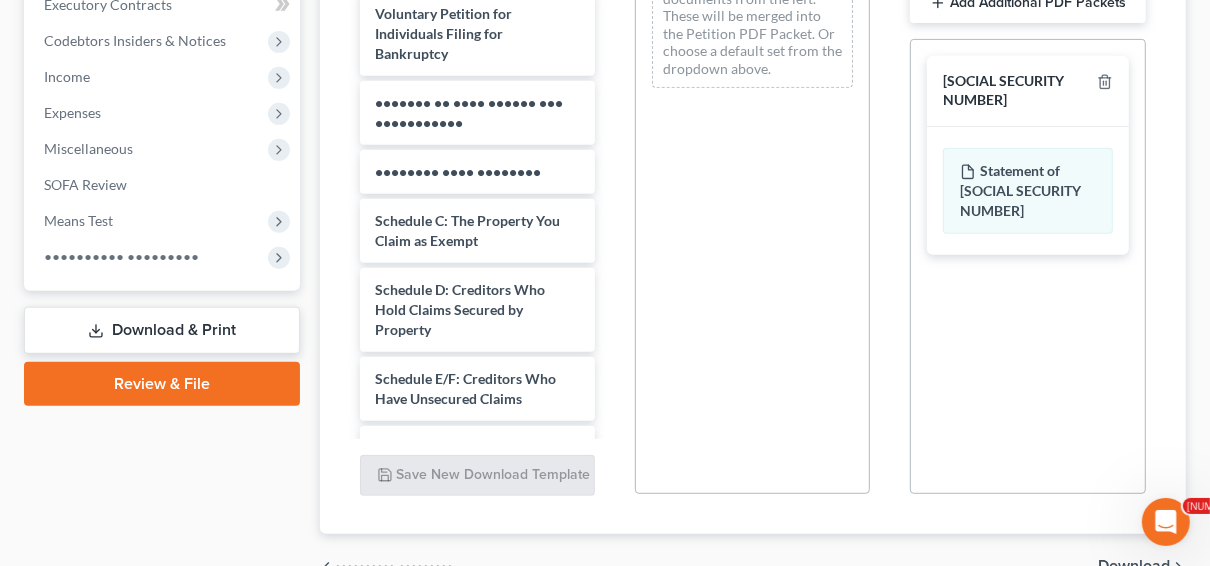 scroll, scrollTop: 640, scrollLeft: 0, axis: vertical 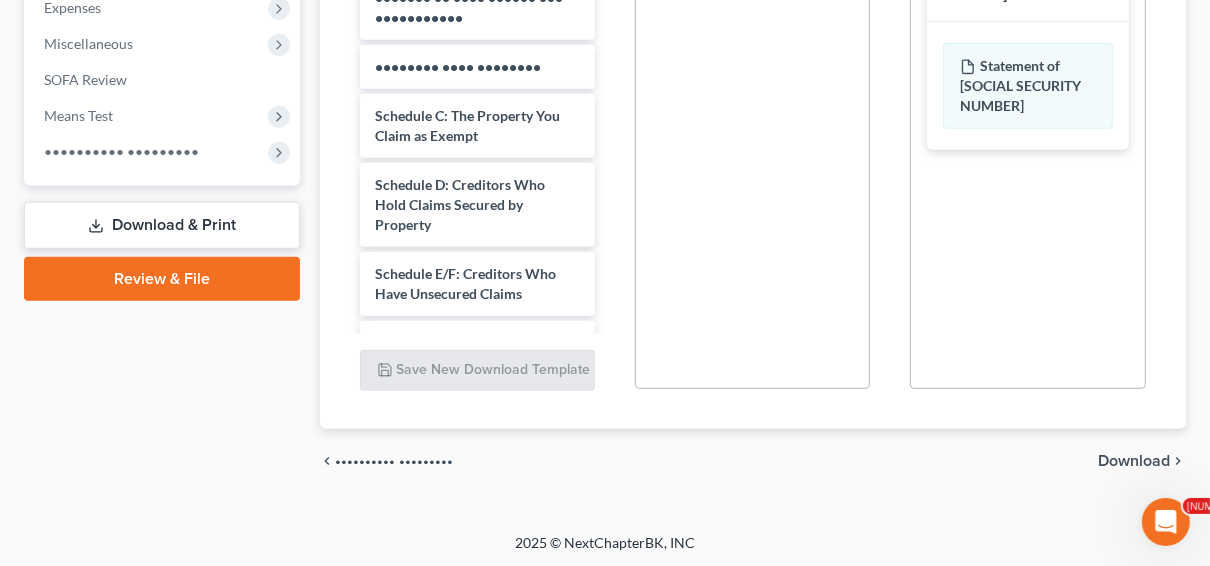 click on "Download" at bounding box center [1134, 461] 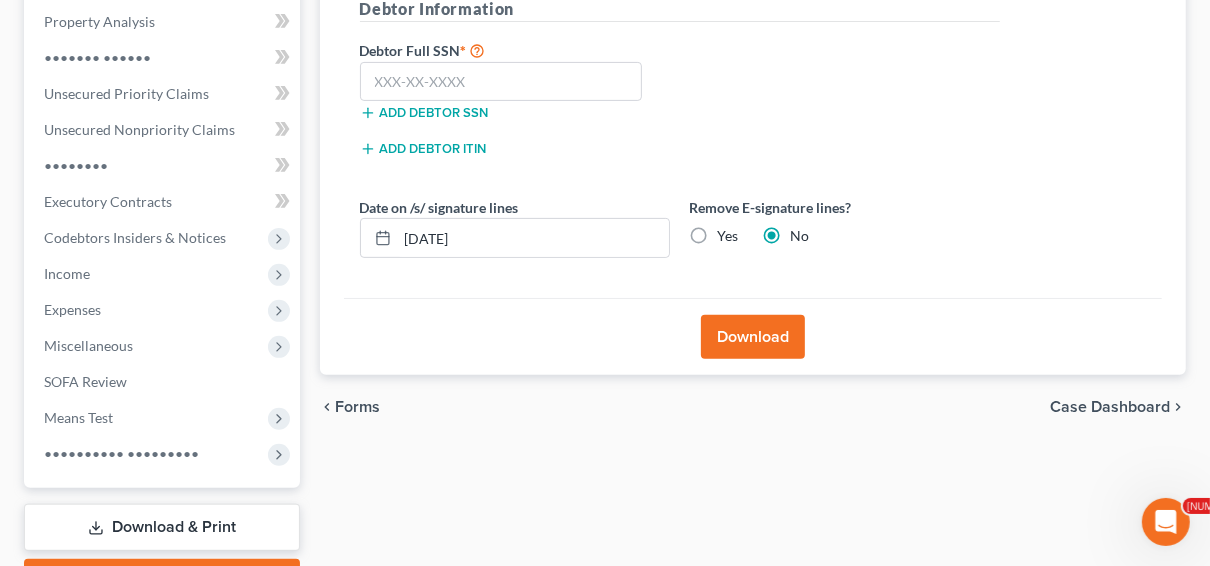 scroll, scrollTop: 254, scrollLeft: 0, axis: vertical 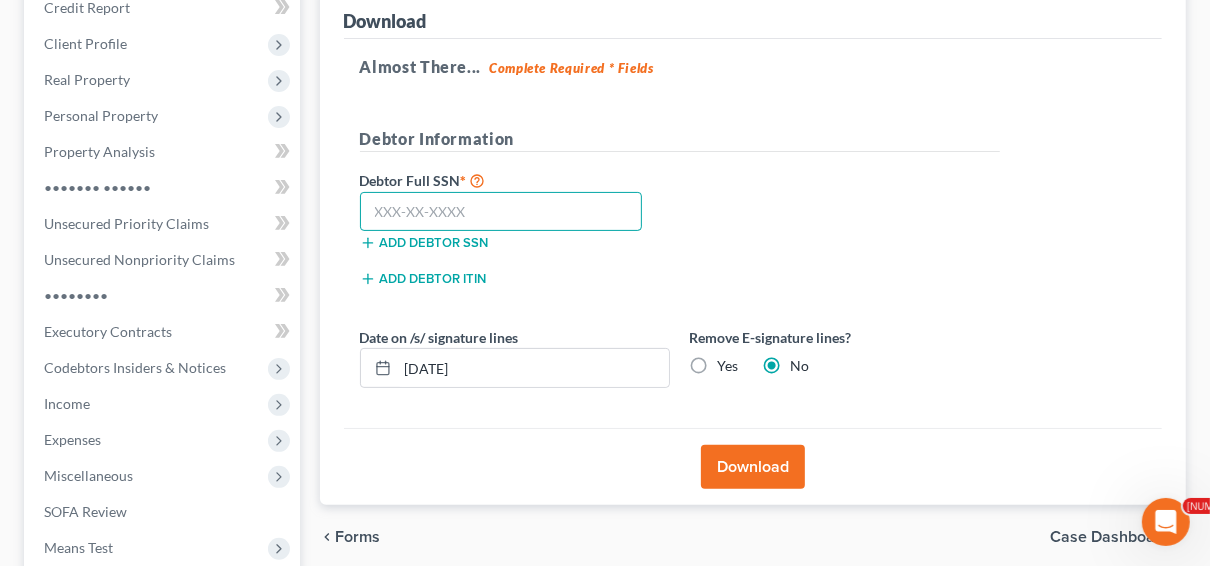 click at bounding box center (501, 212) 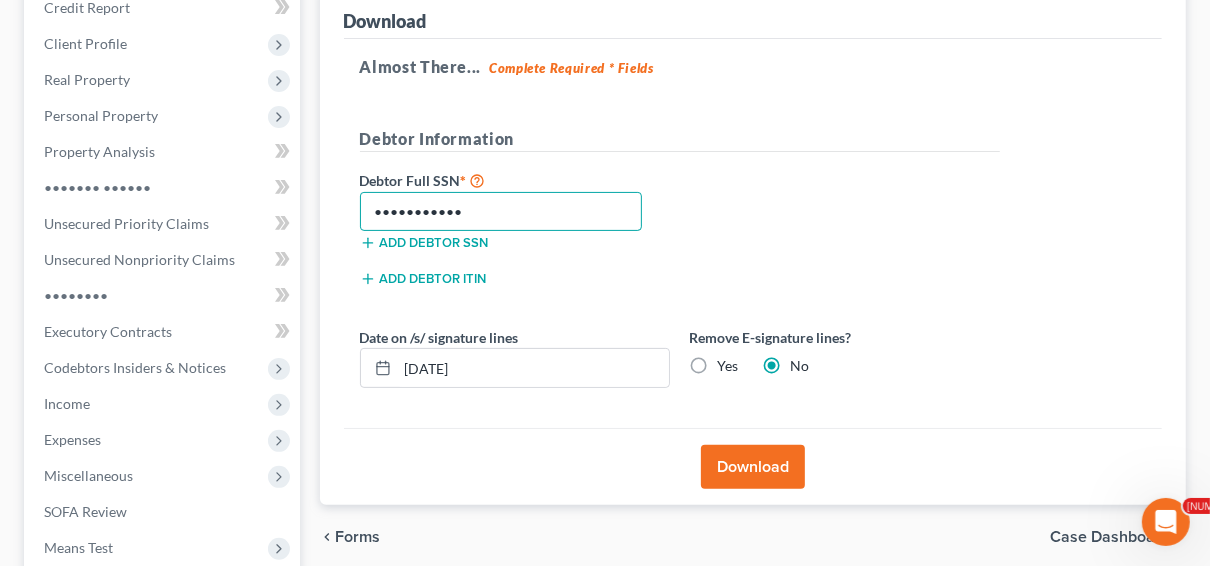 type on "•••••••••••" 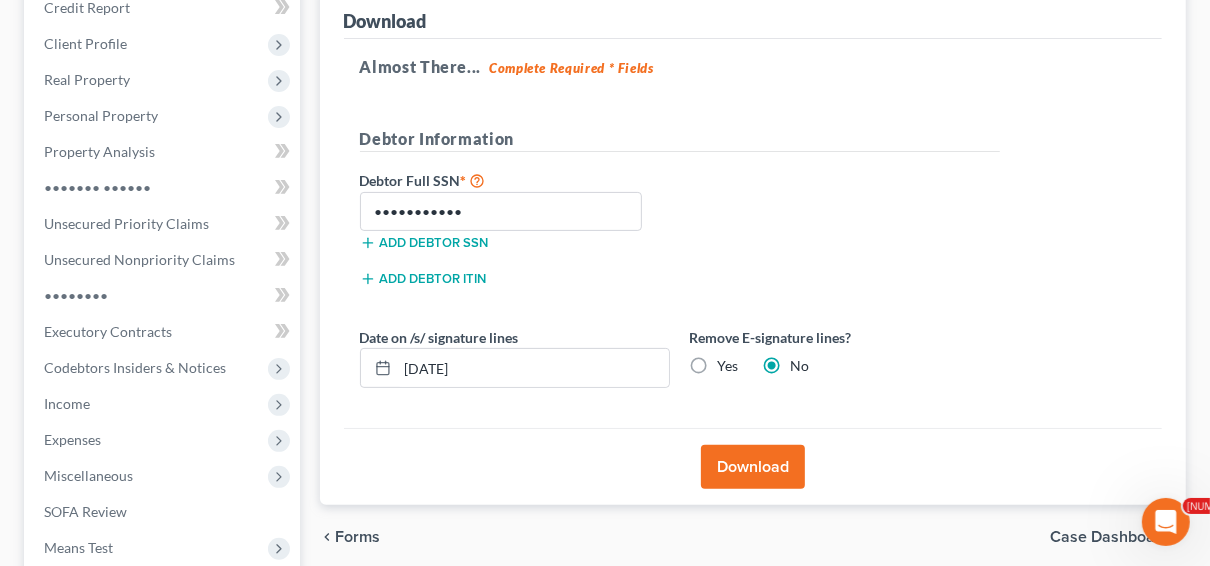 click on "Download" at bounding box center (753, 467) 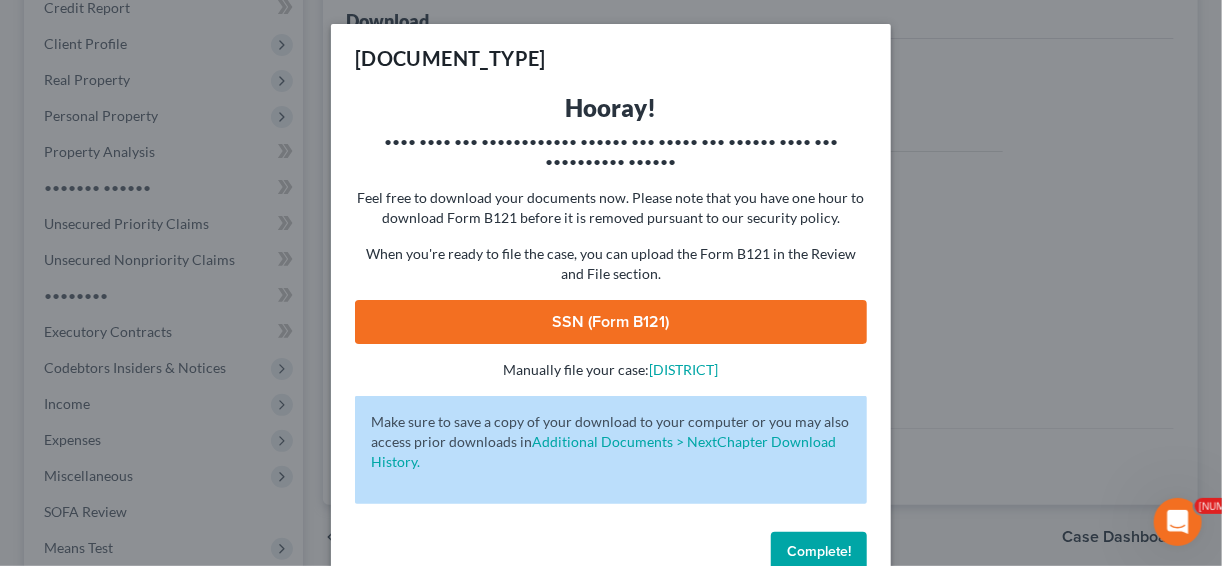 click on "SSN (Form B121)" at bounding box center [611, 322] 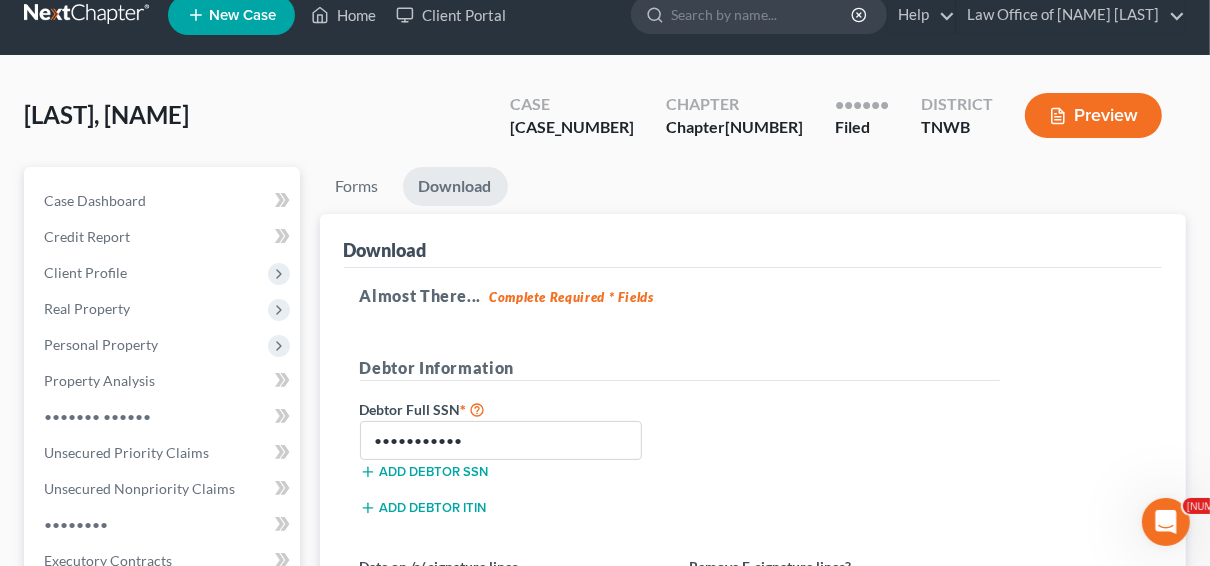 scroll, scrollTop: 14, scrollLeft: 0, axis: vertical 